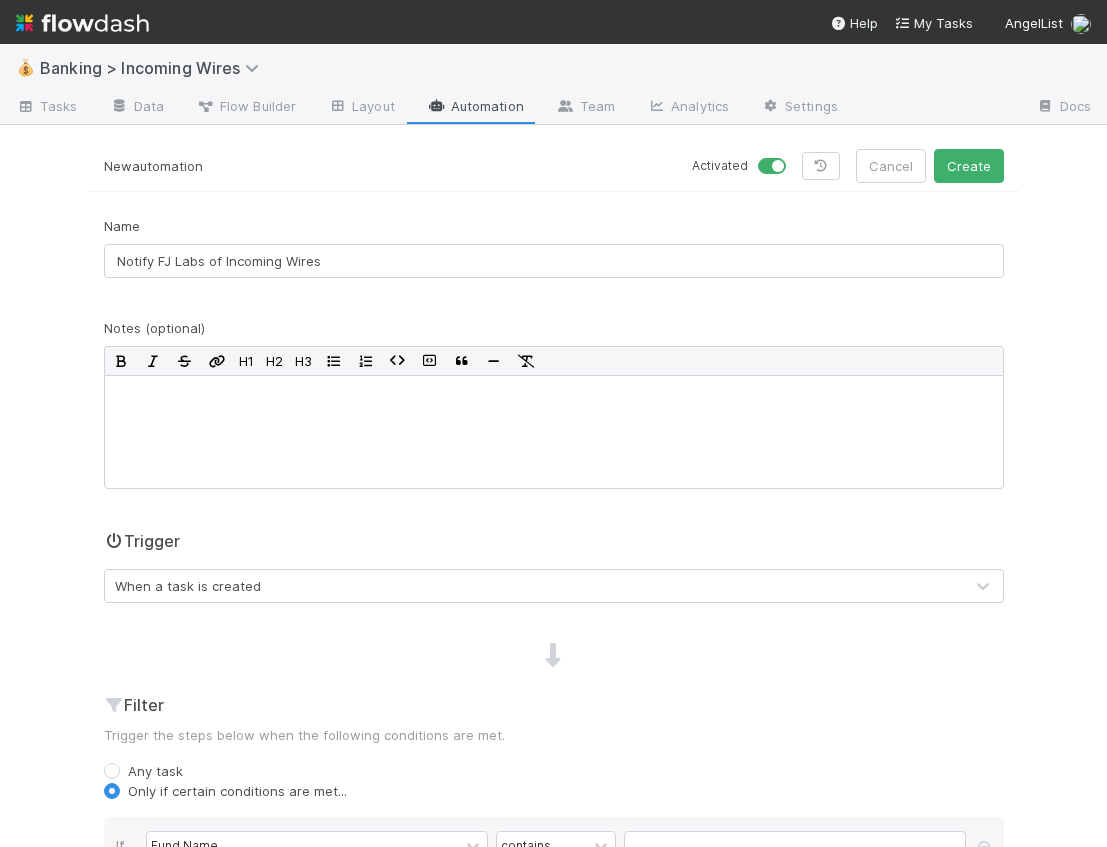 scroll, scrollTop: 0, scrollLeft: 0, axis: both 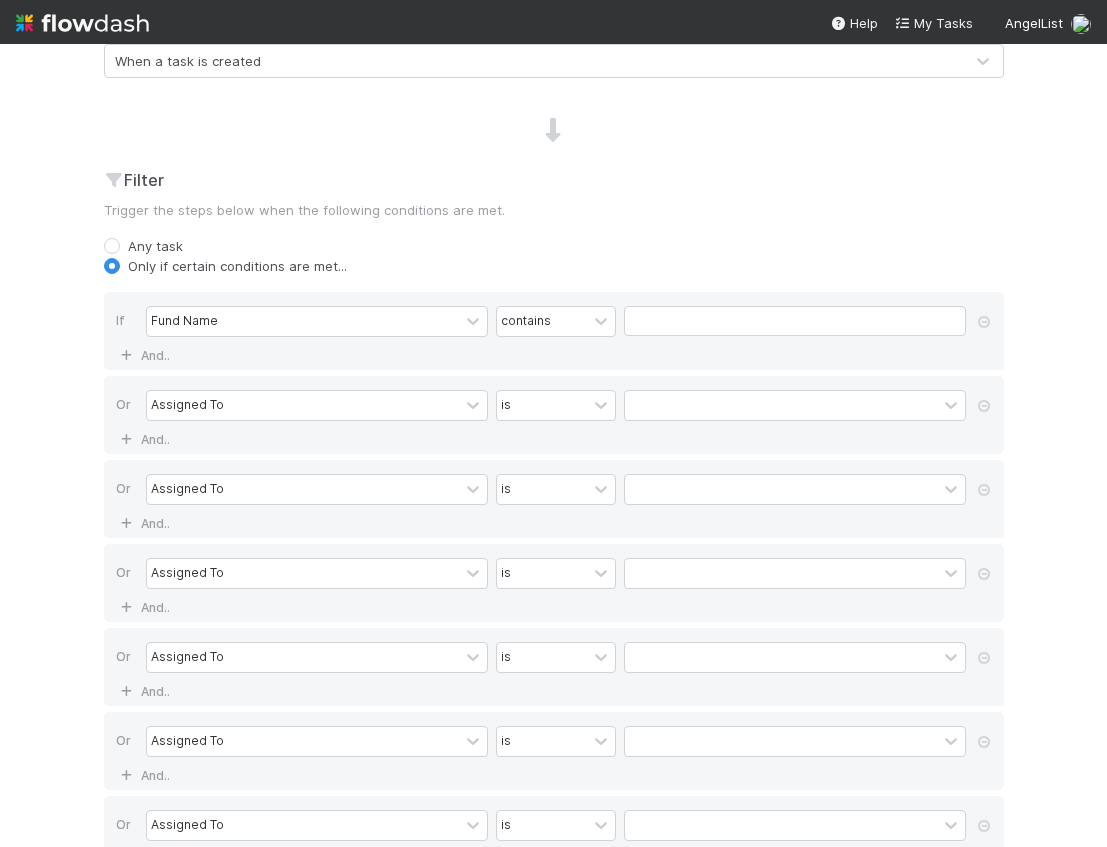 click at bounding box center [554, 131] 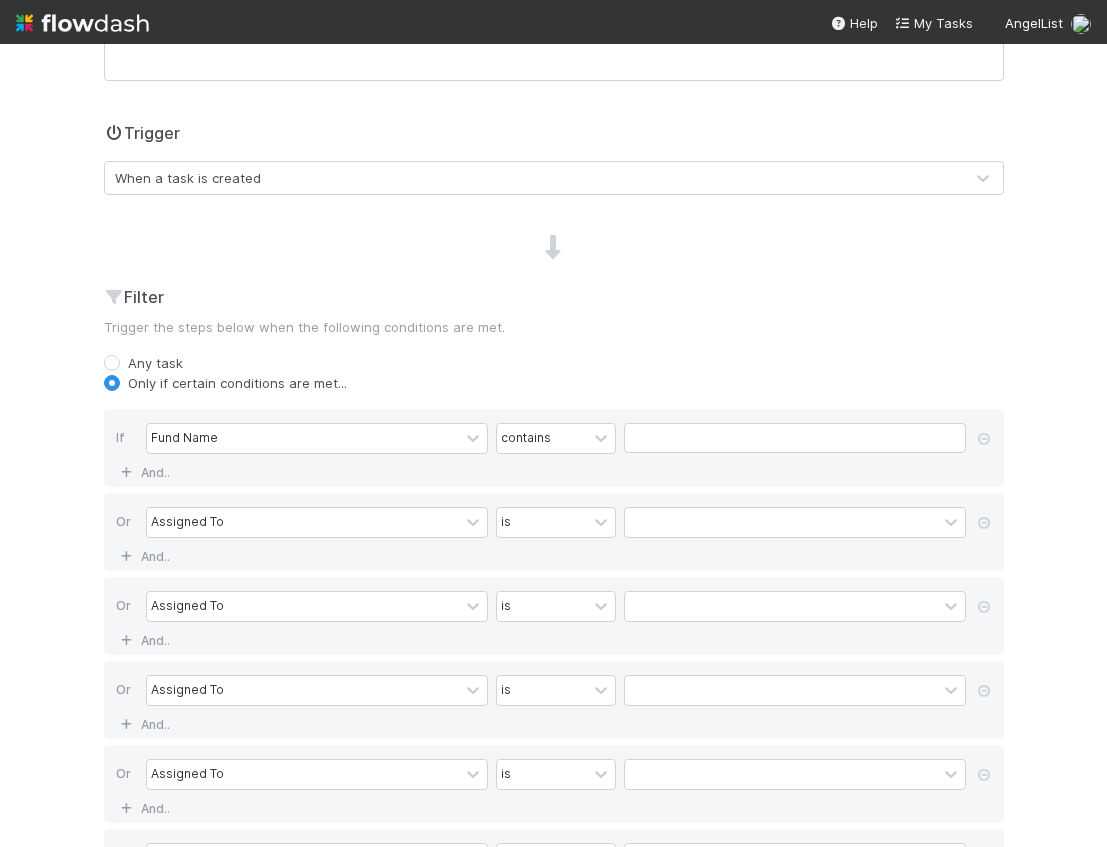 scroll, scrollTop: 565, scrollLeft: 0, axis: vertical 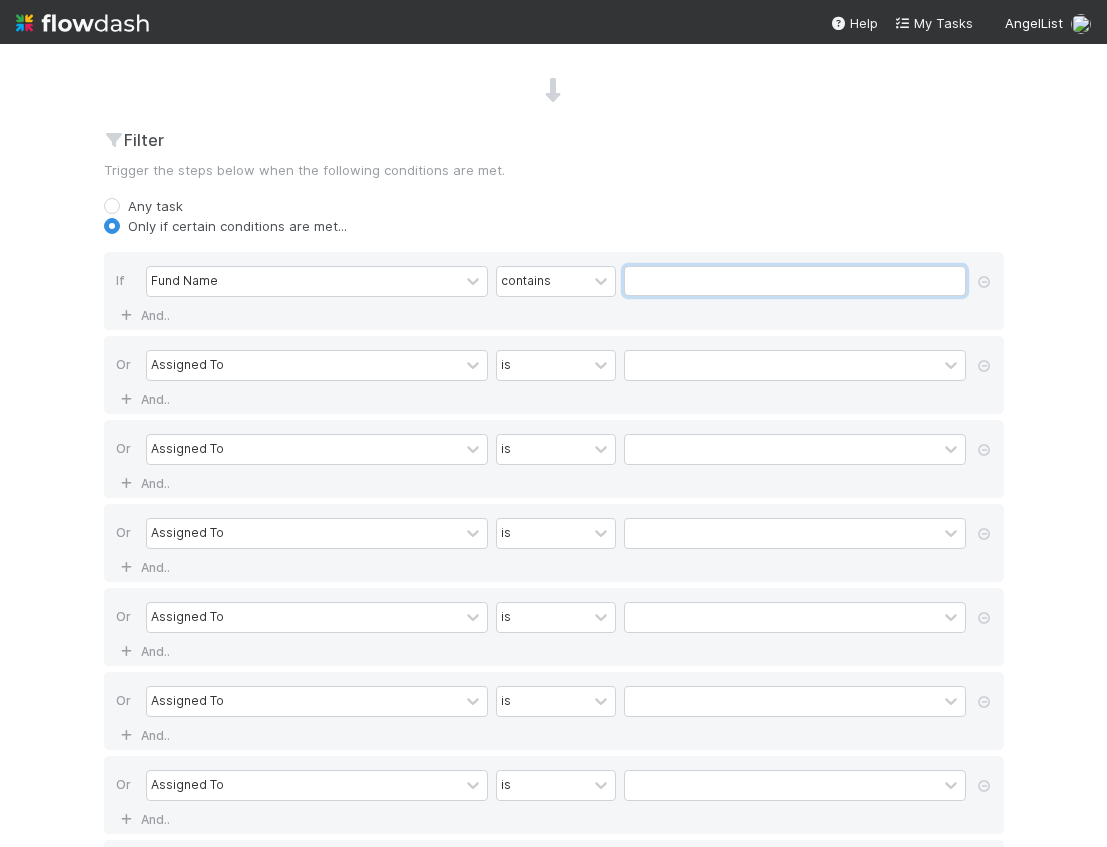 click at bounding box center (795, 281) 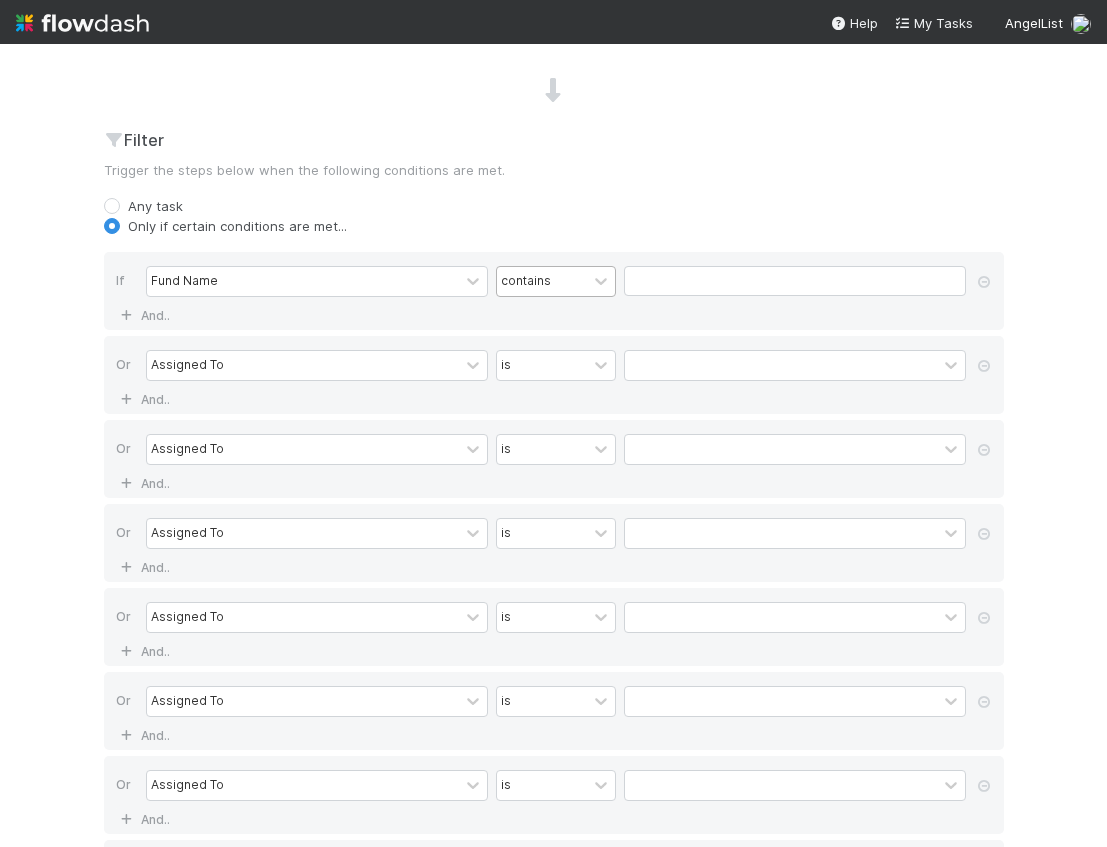 click on "contains" at bounding box center [526, 281] 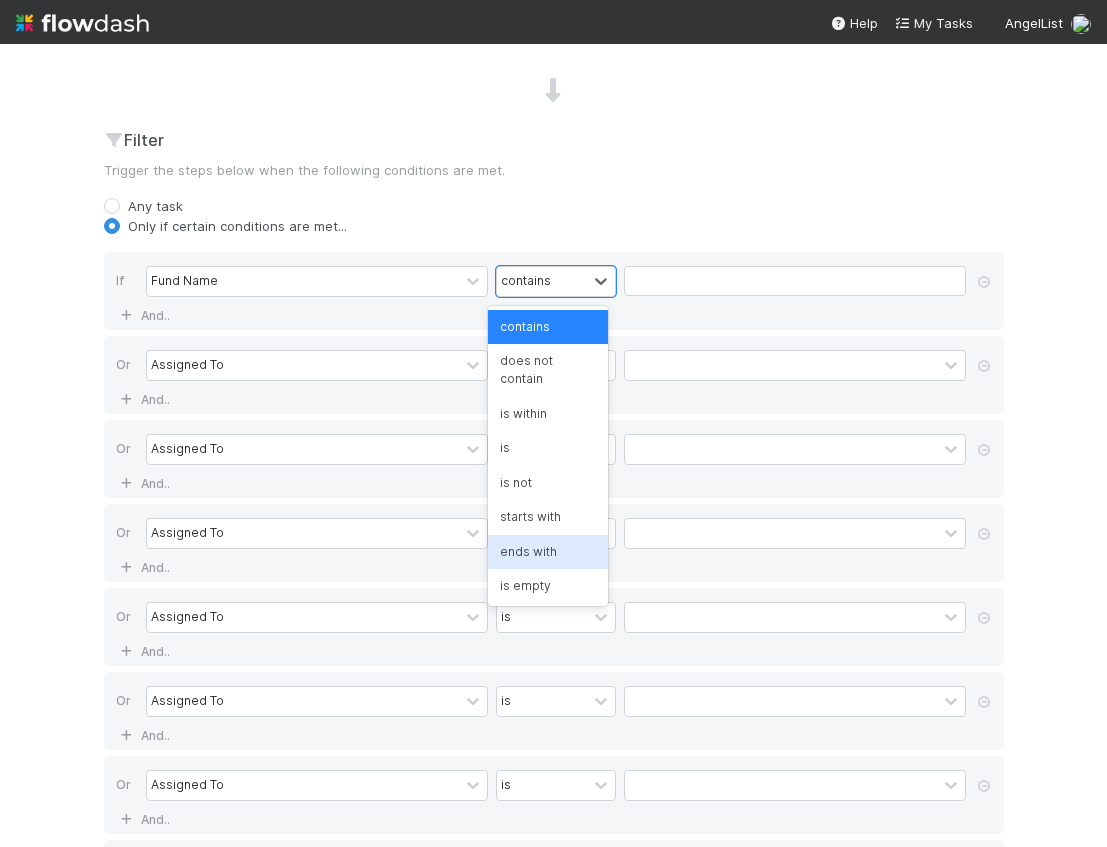 click on "ends with" at bounding box center (548, 552) 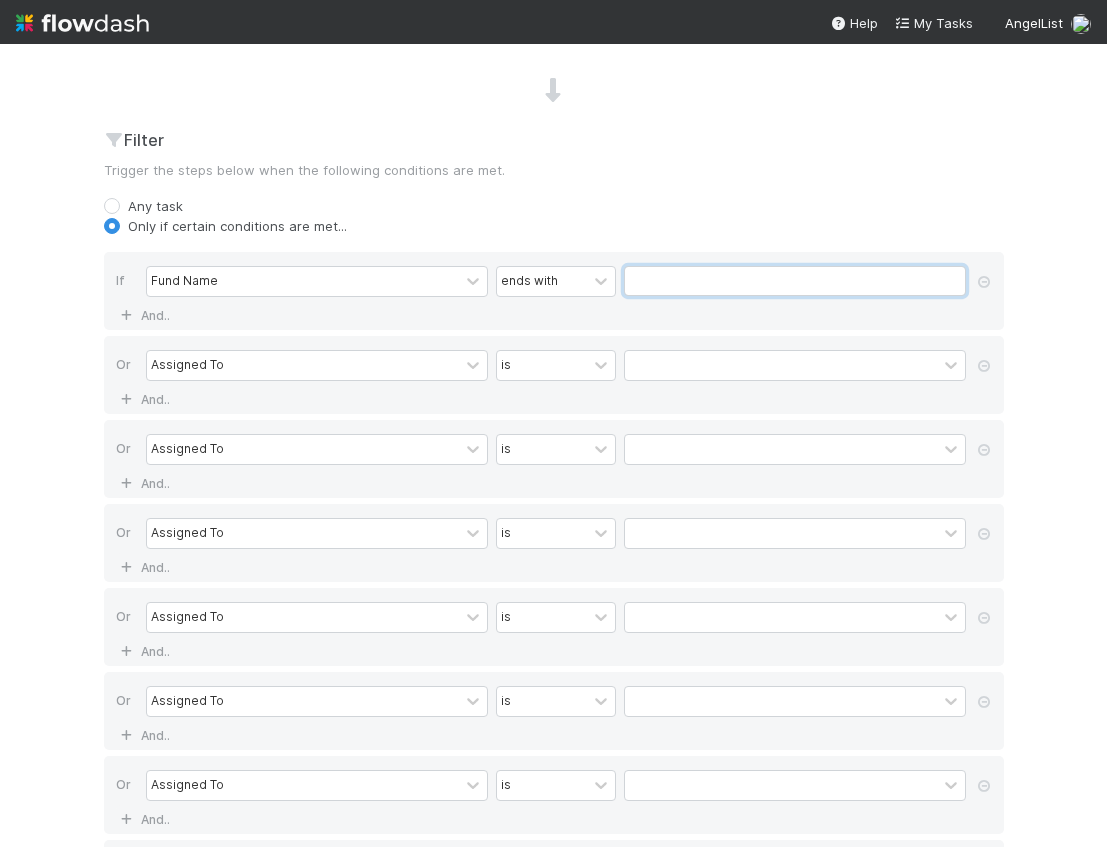 click at bounding box center [795, 281] 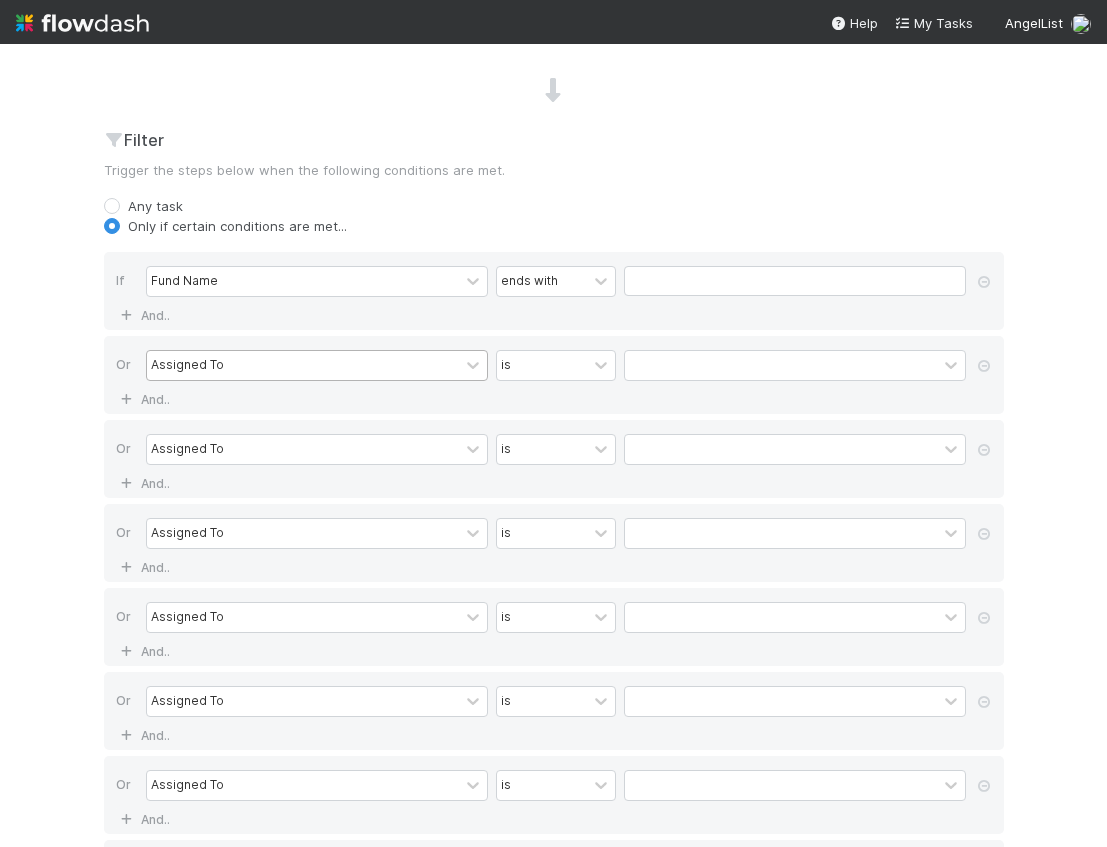 click on "Assigned To" at bounding box center [303, 365] 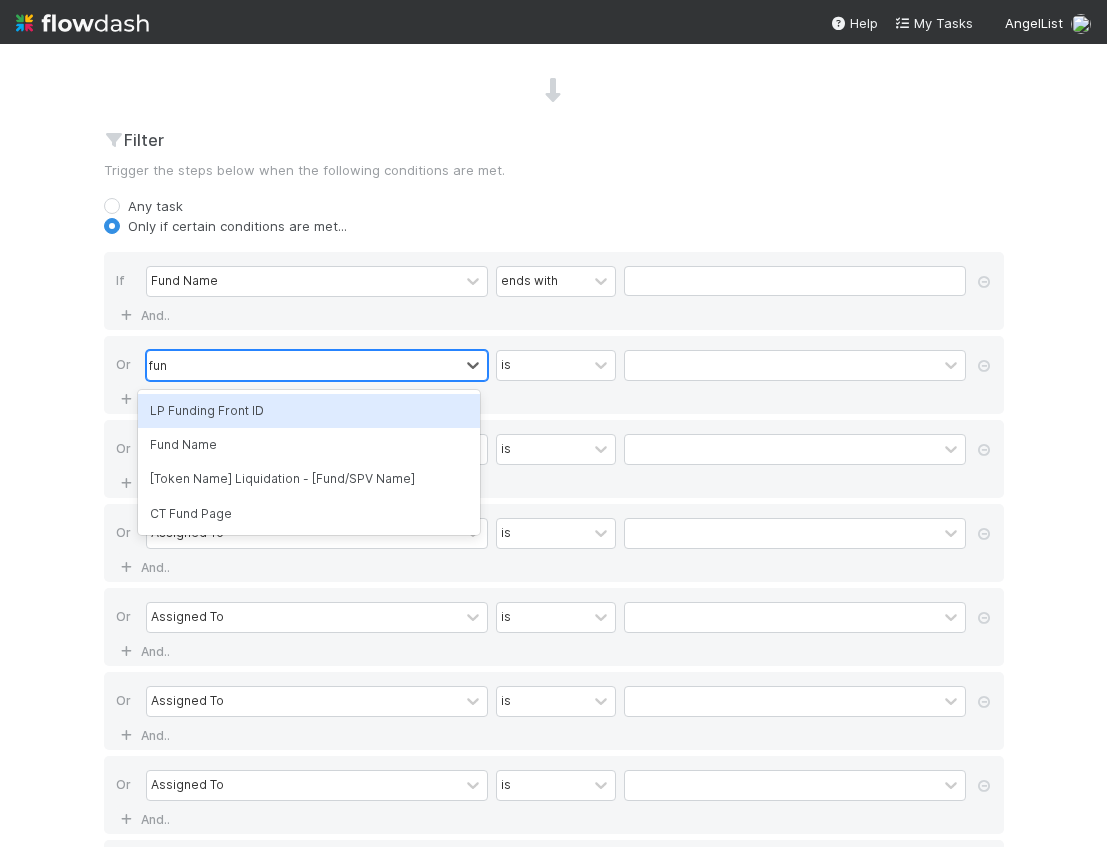 type on "fund" 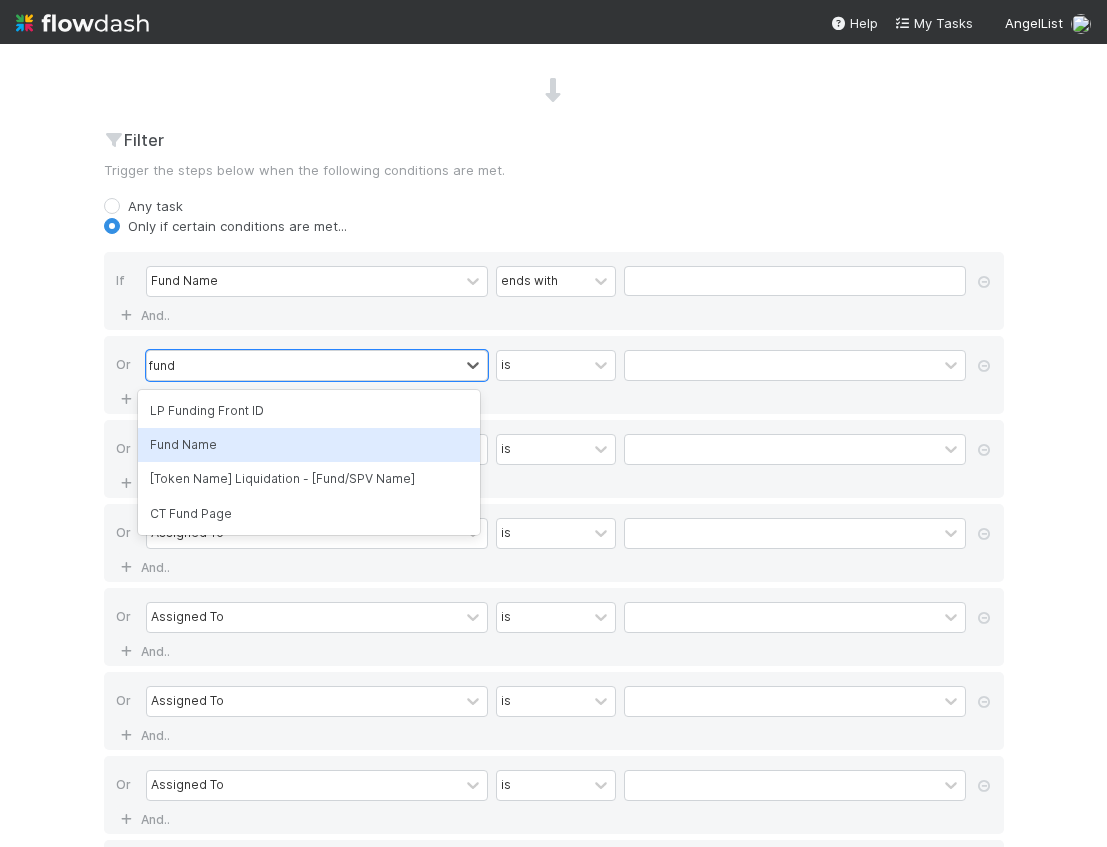 click on "Fund Name" at bounding box center (309, 445) 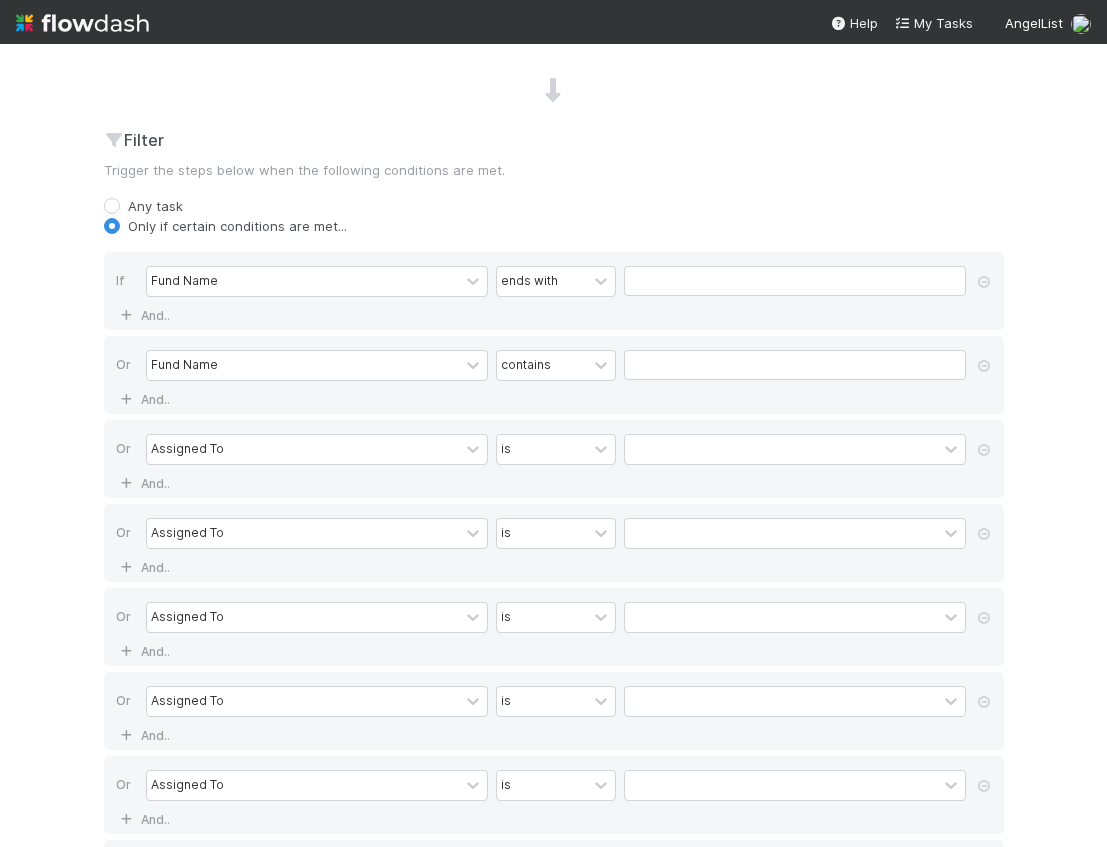 click on "Or Fund Name contains And.." at bounding box center (554, 375) 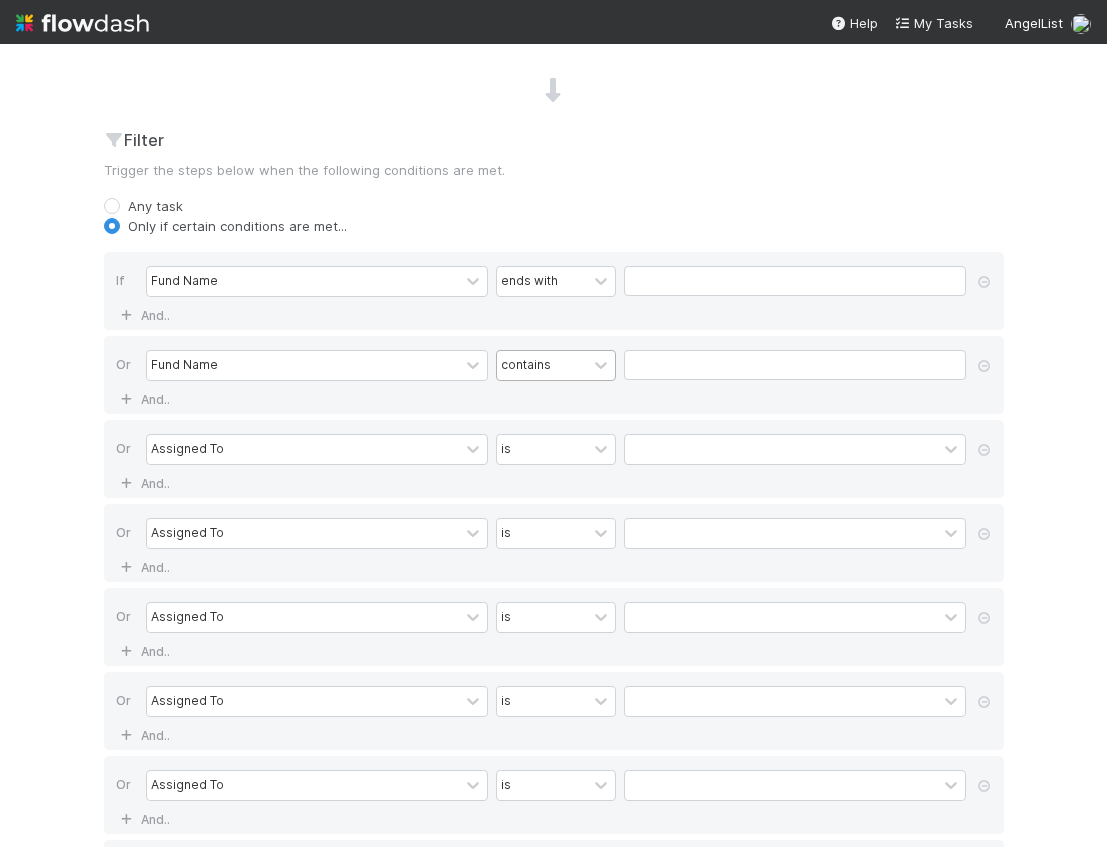 click on "contains" at bounding box center (542, 365) 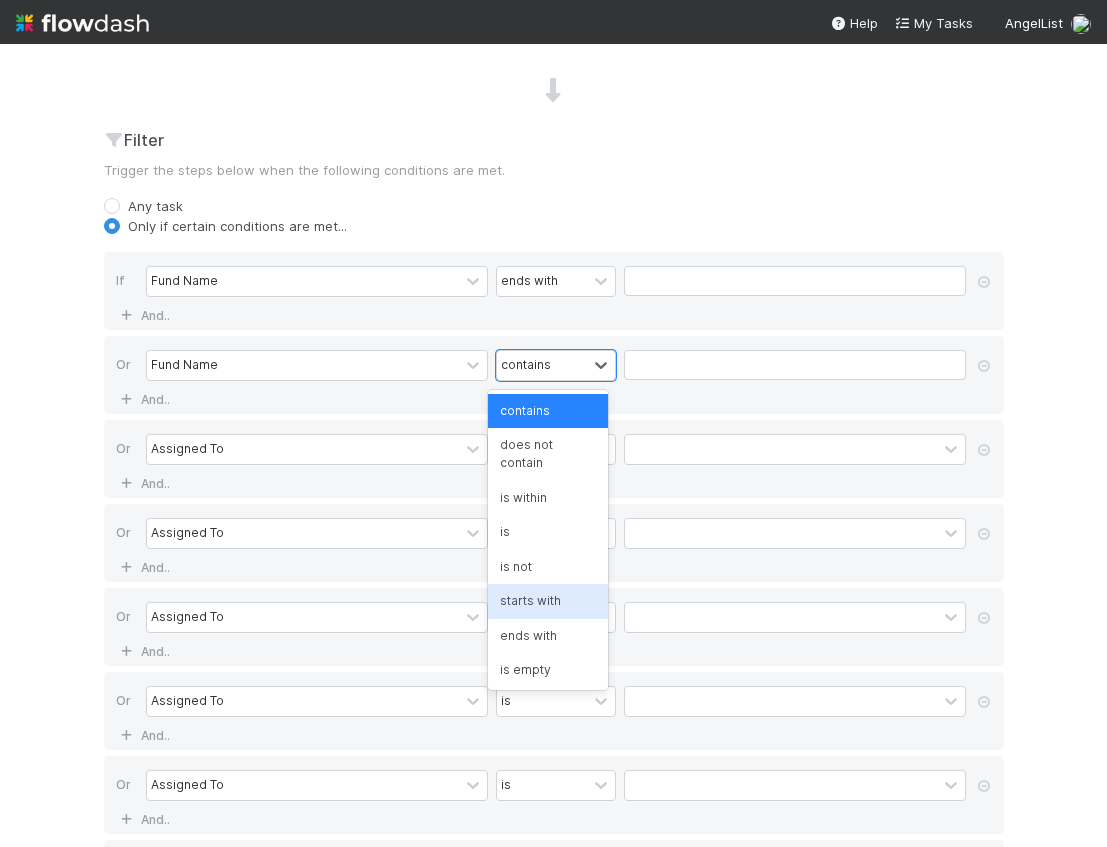 click on "starts with" at bounding box center [548, 601] 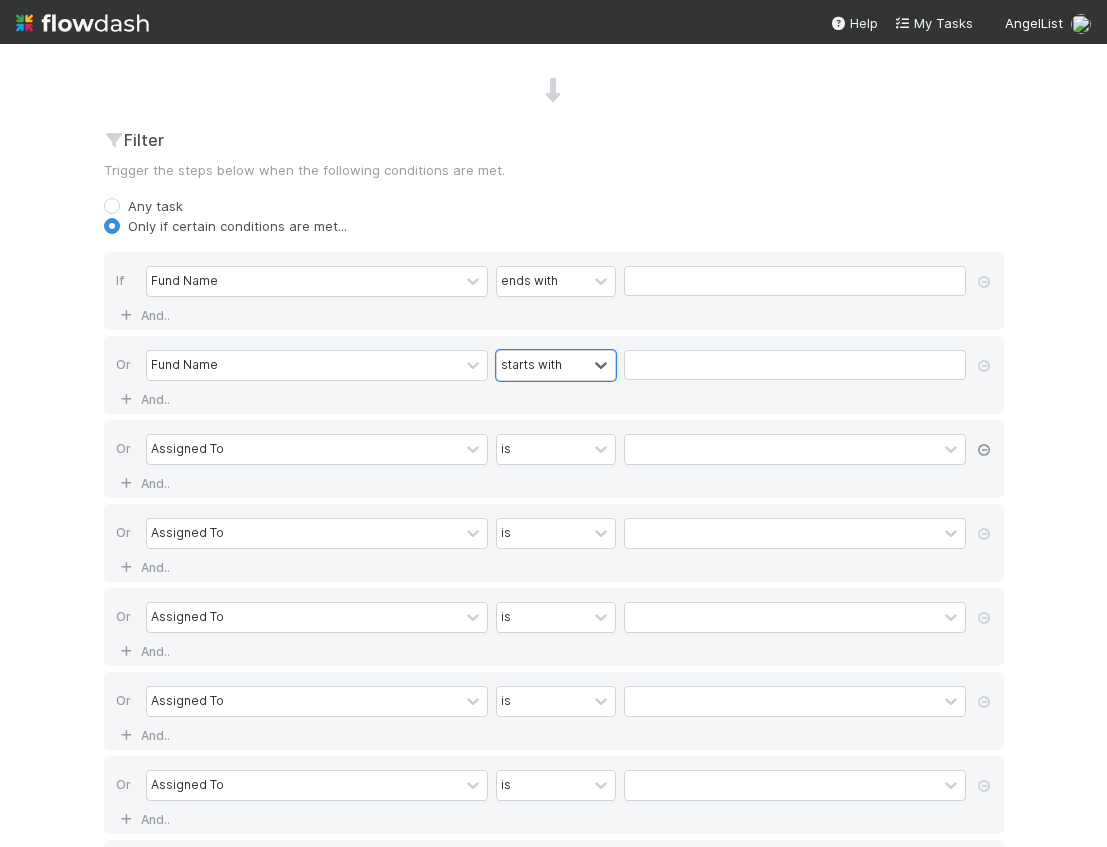 click at bounding box center [984, 451] 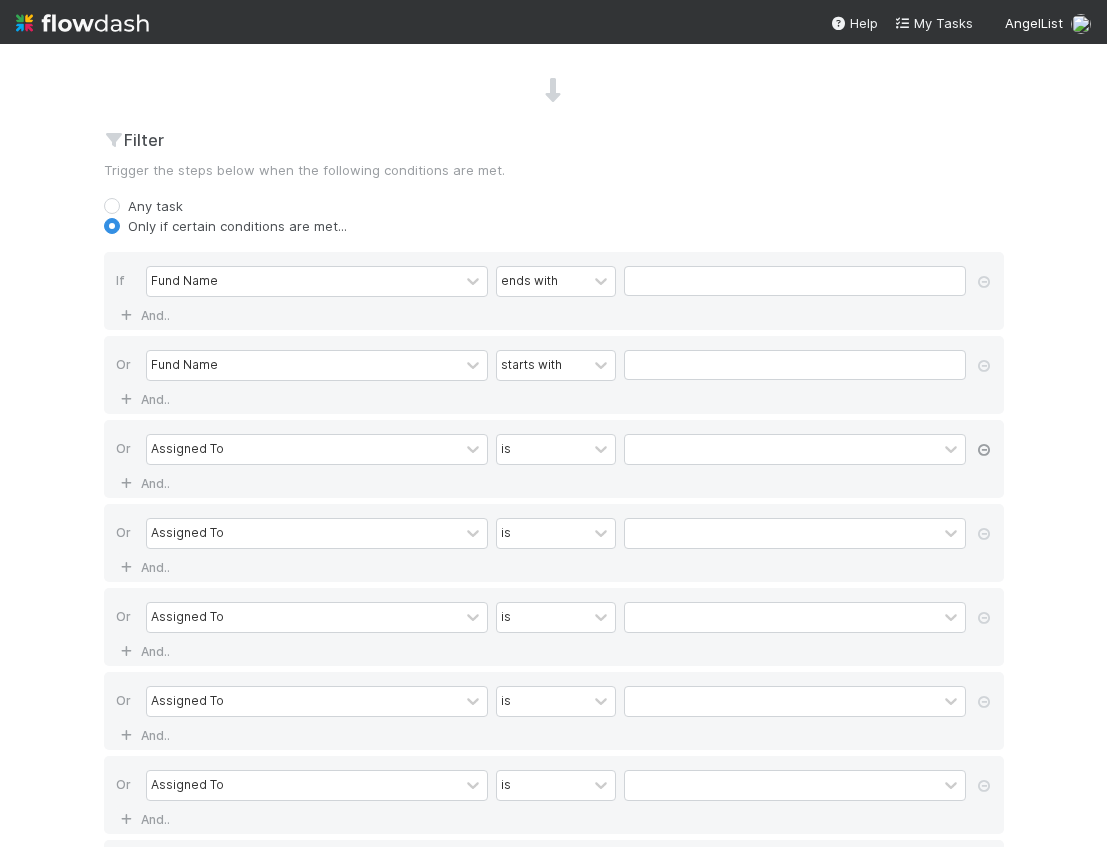 click at bounding box center [984, 451] 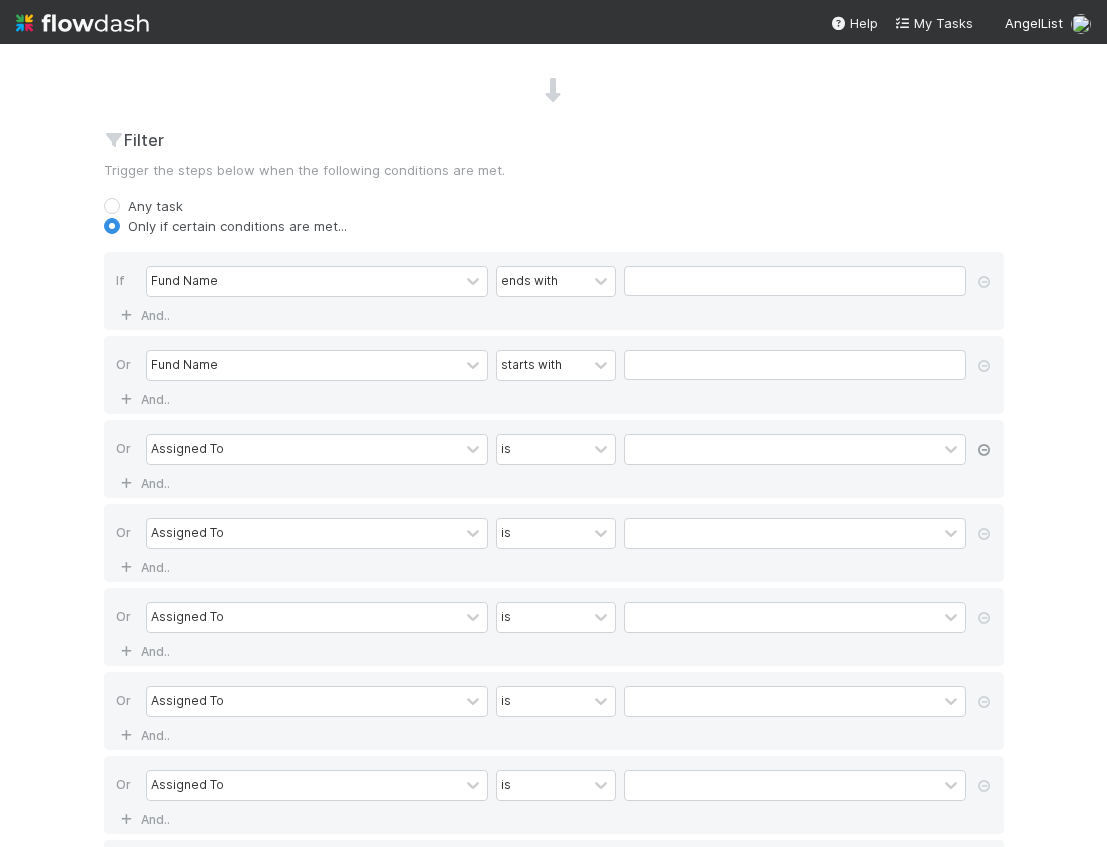 click at bounding box center (984, 451) 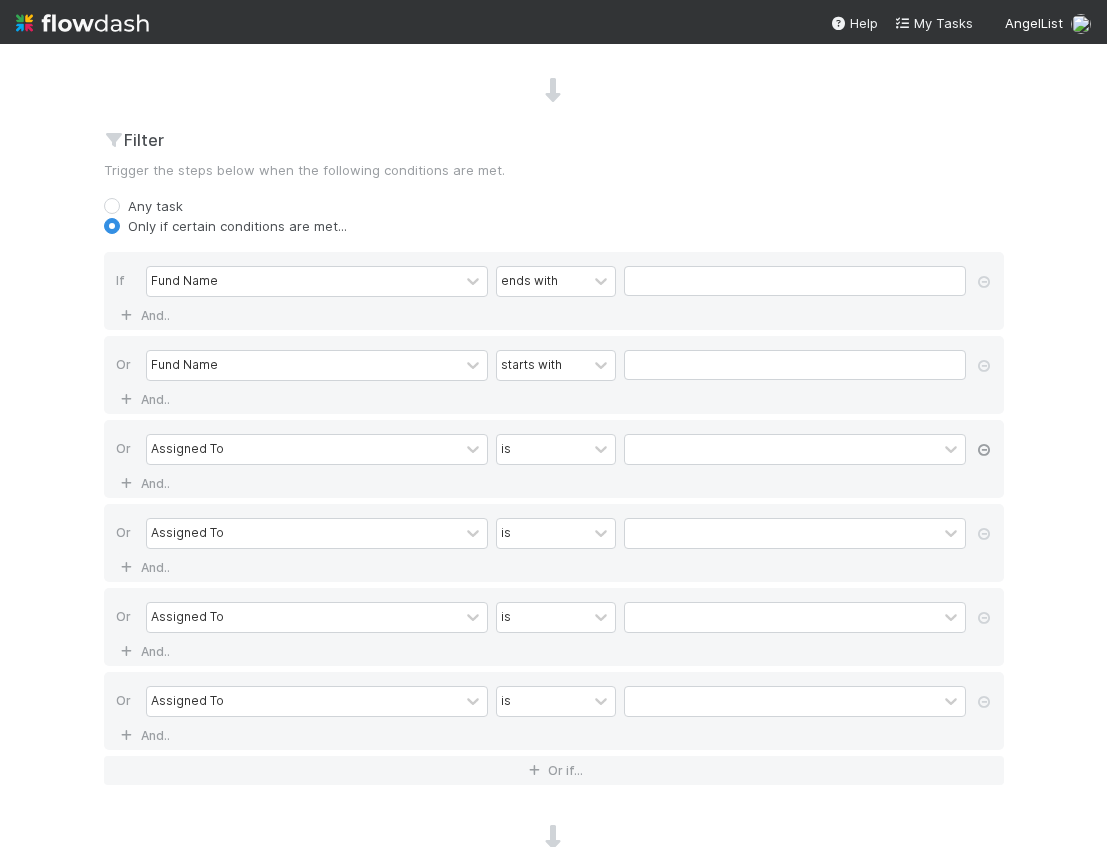 click at bounding box center (984, 451) 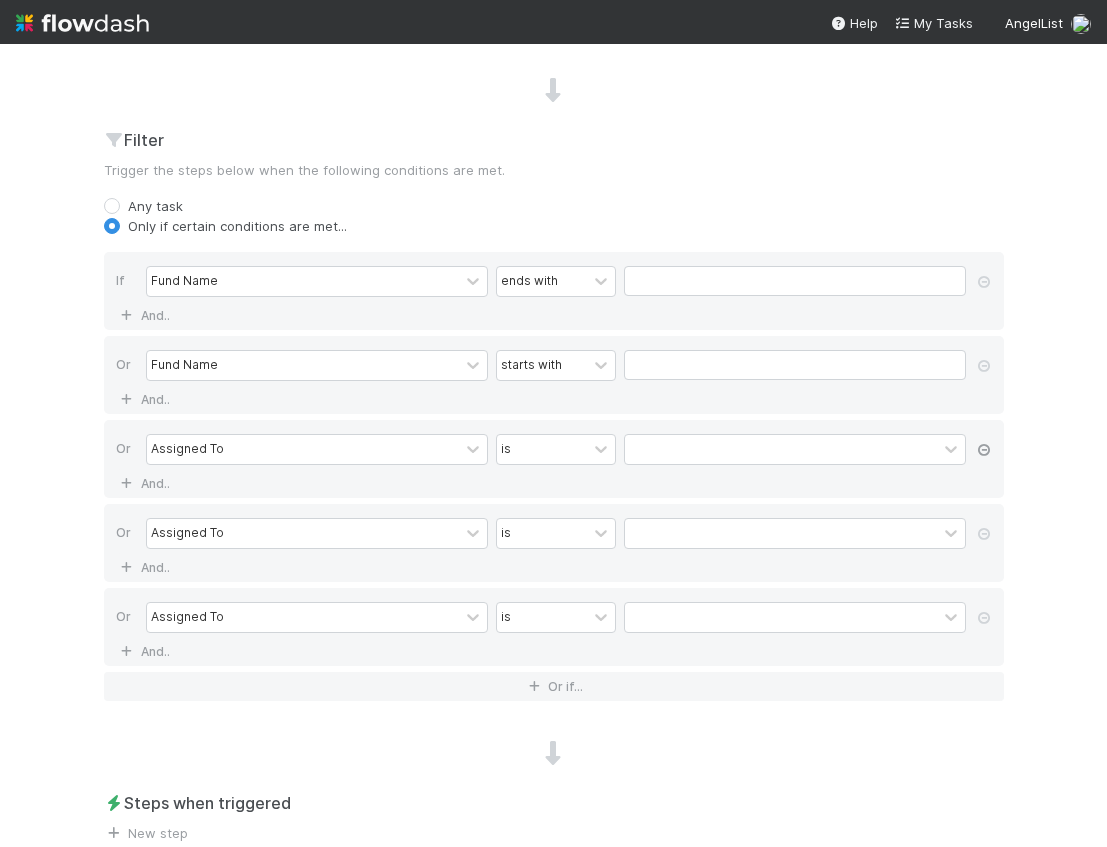 click at bounding box center (984, 451) 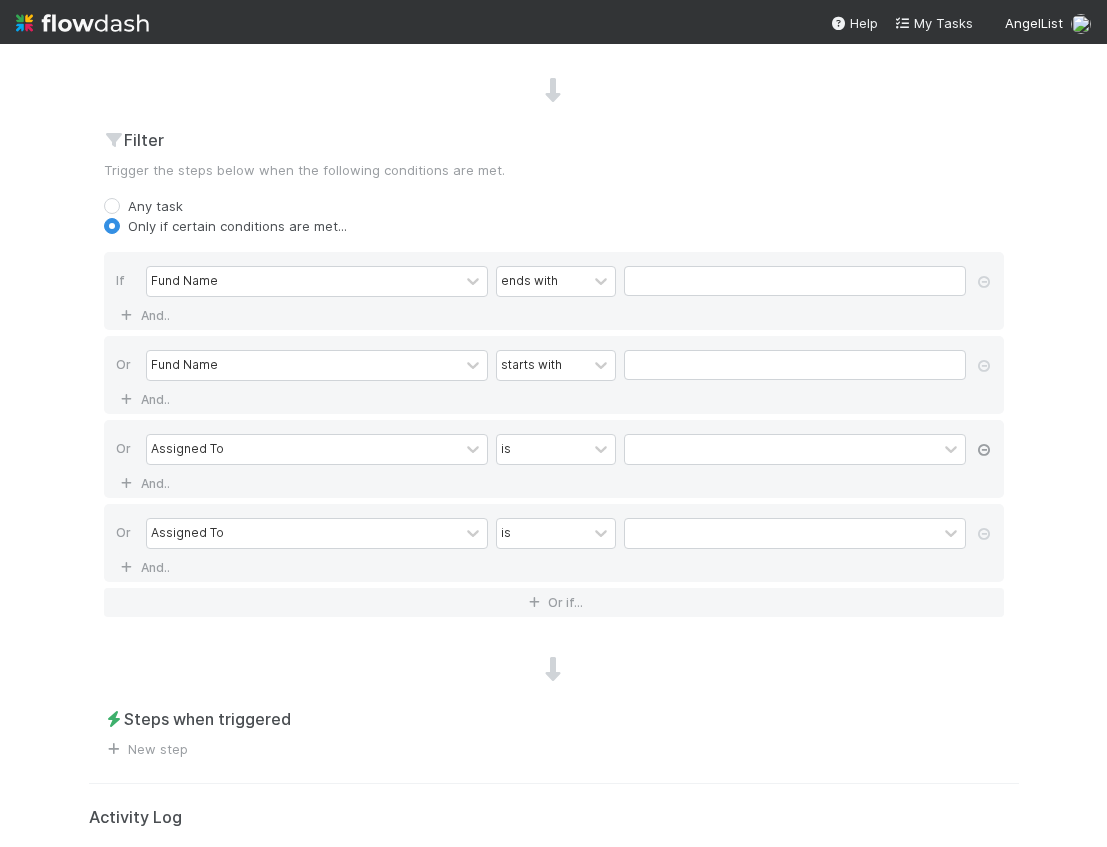 click at bounding box center (984, 451) 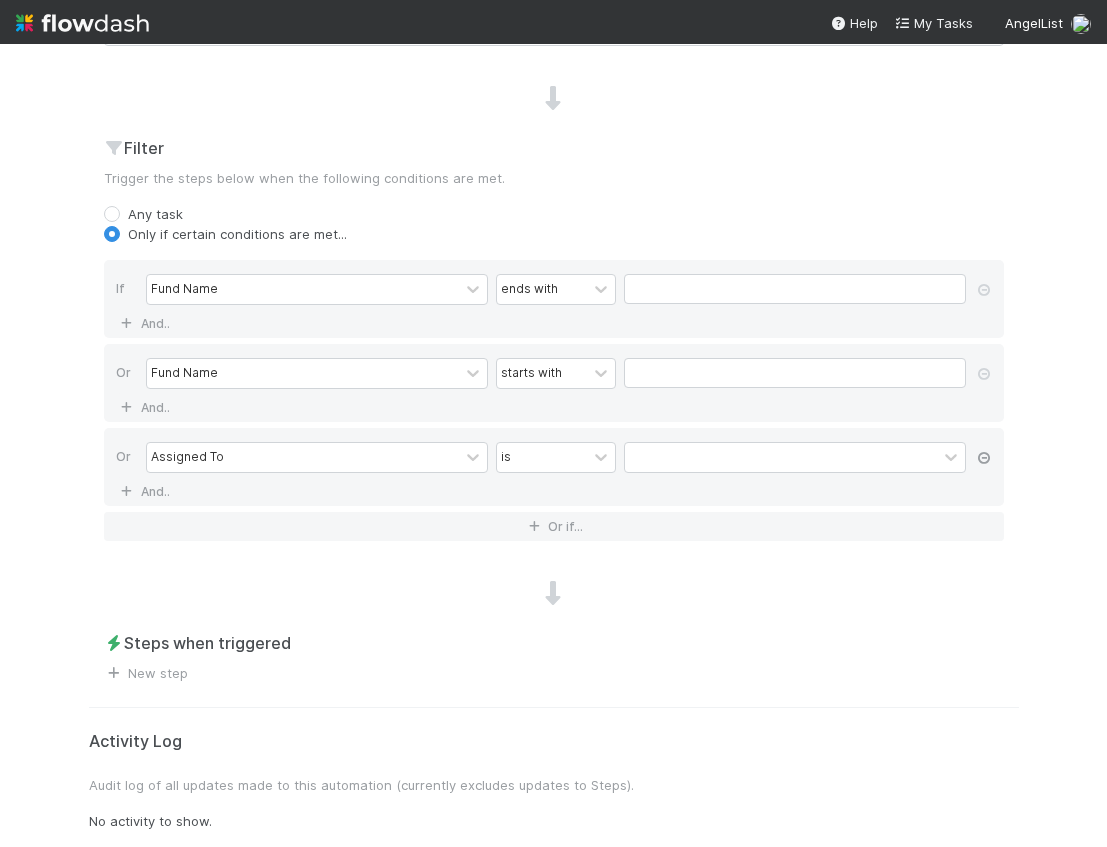 click at bounding box center [984, 458] 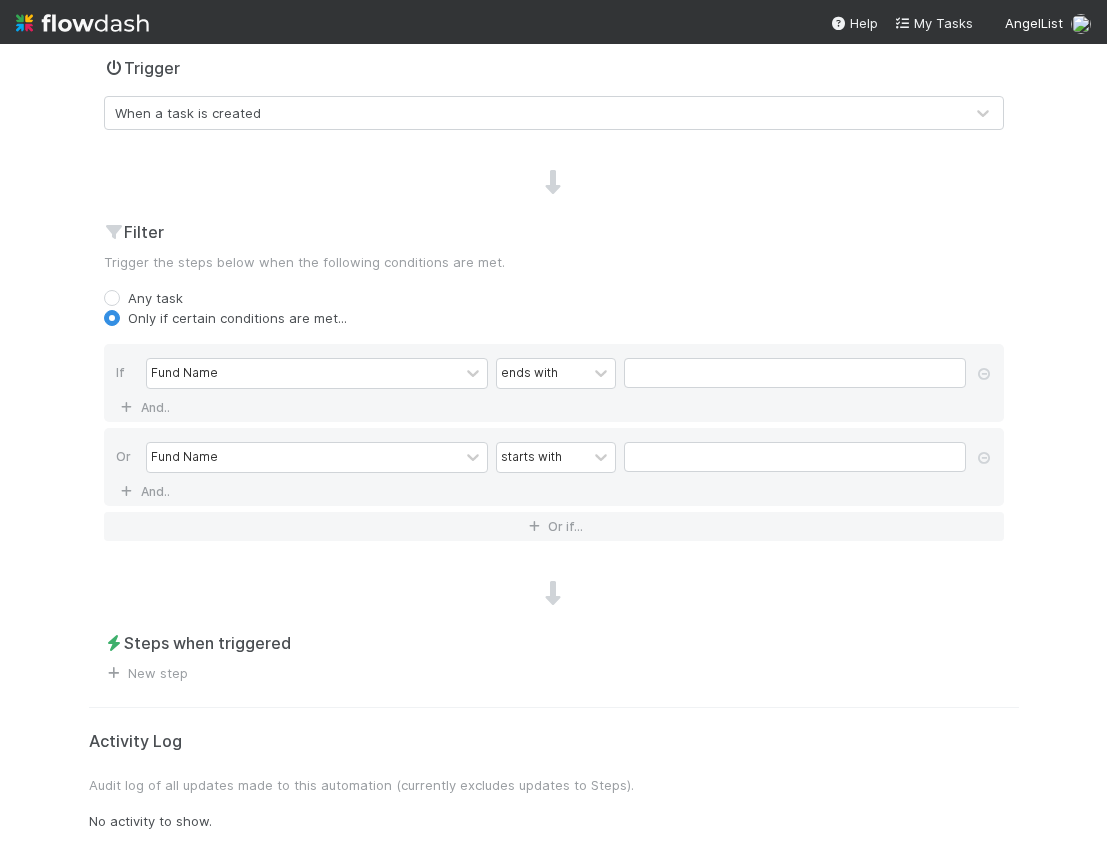 scroll, scrollTop: 474, scrollLeft: 0, axis: vertical 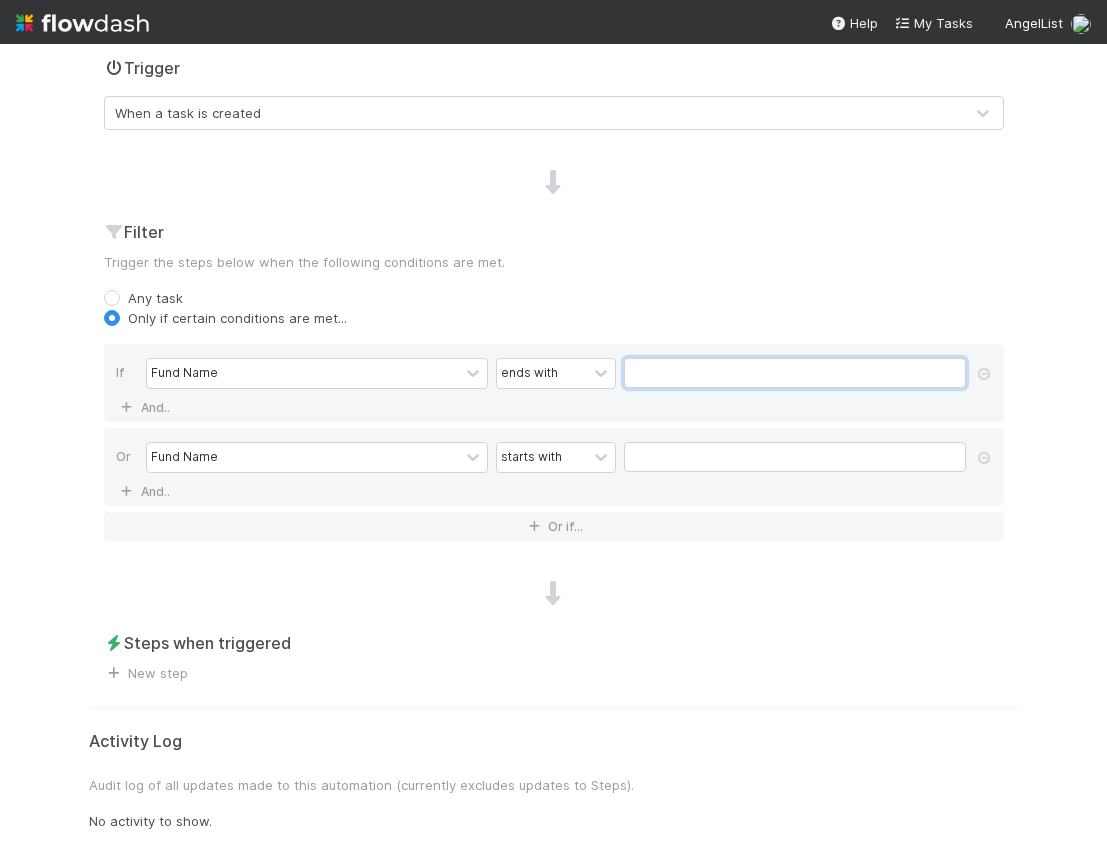 click at bounding box center [795, 373] 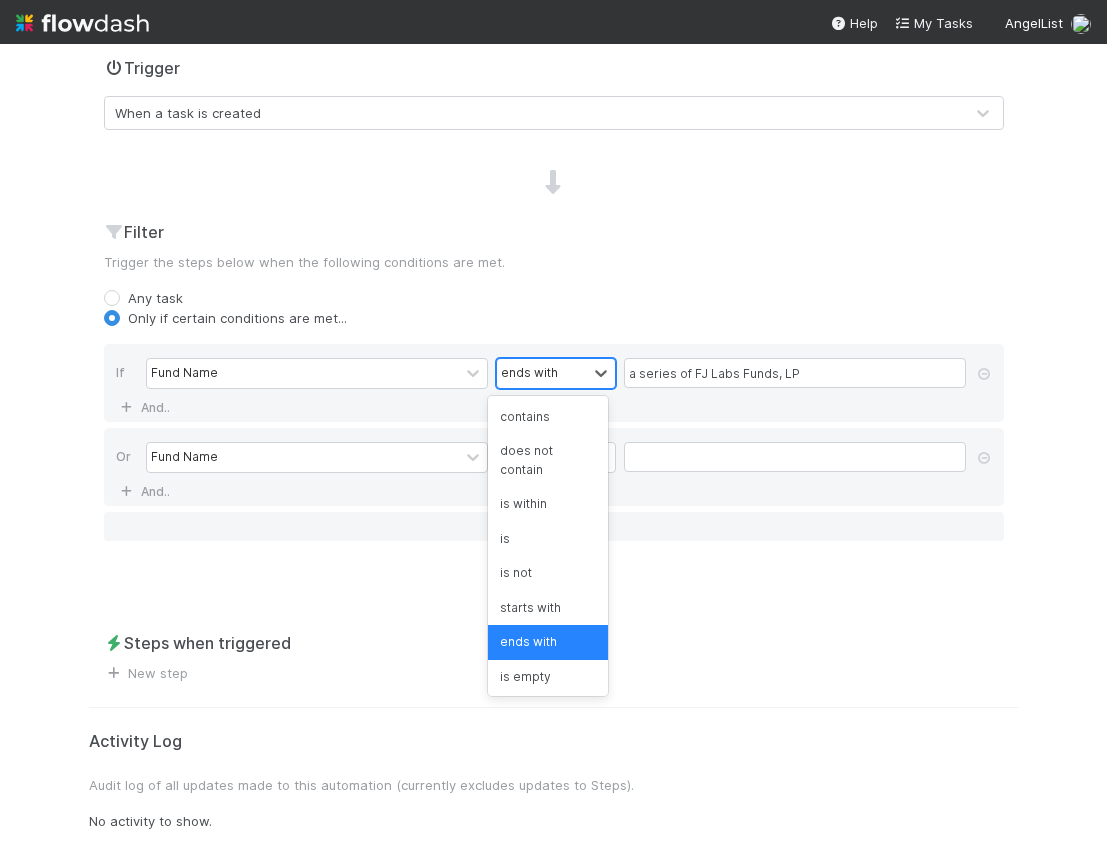 click on "ends with" at bounding box center [556, 373] 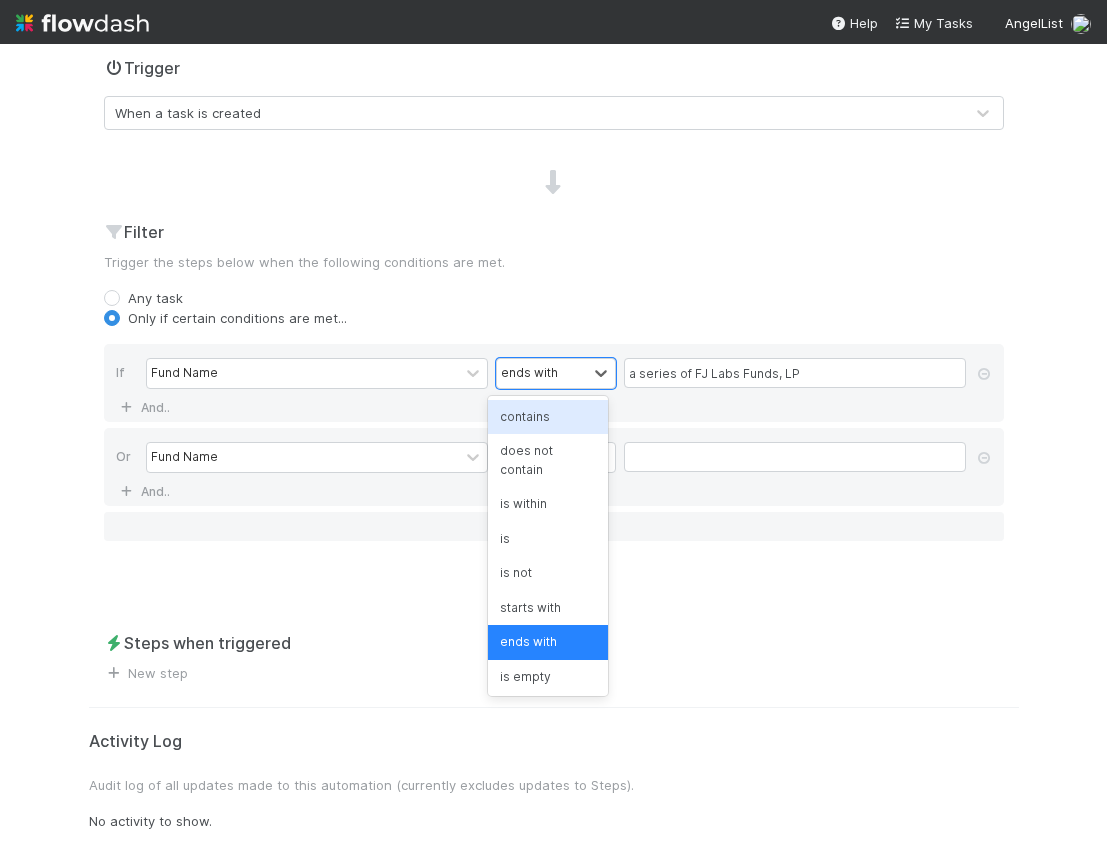 click on "contains" at bounding box center (548, 417) 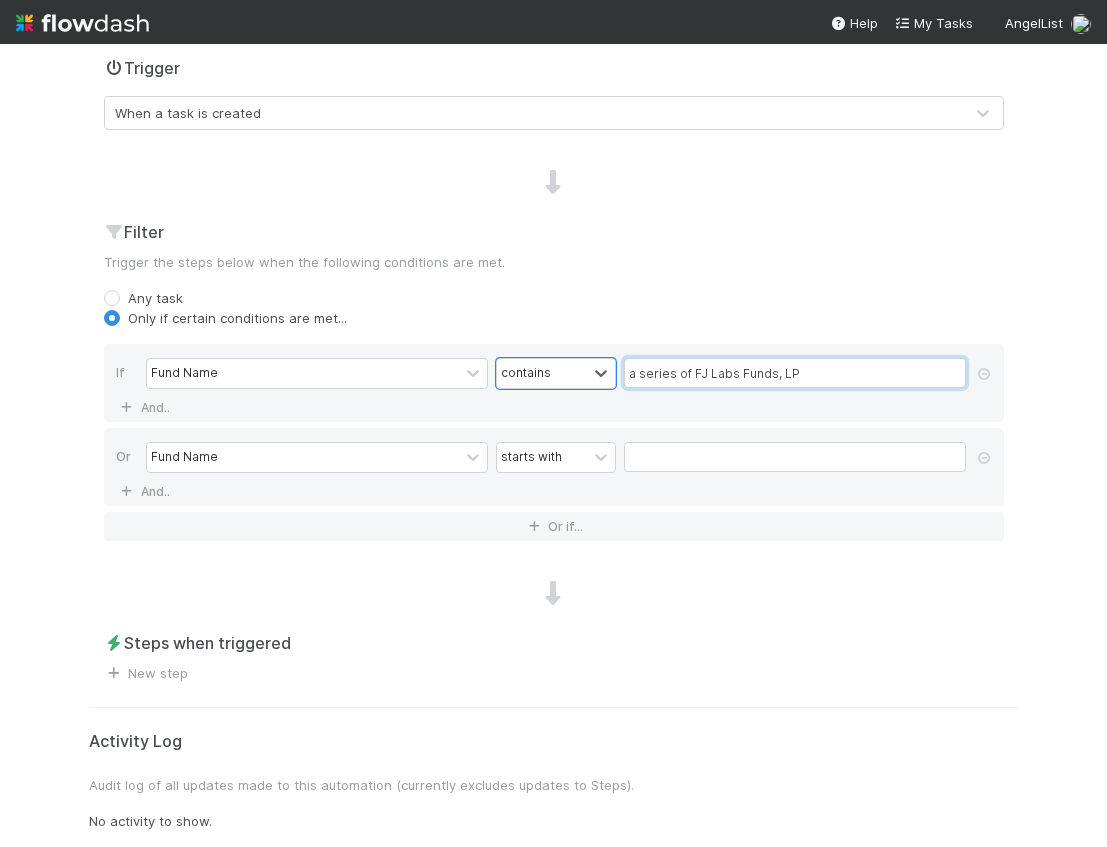 click on "a series of FJ Labs Funds, LP" at bounding box center [795, 373] 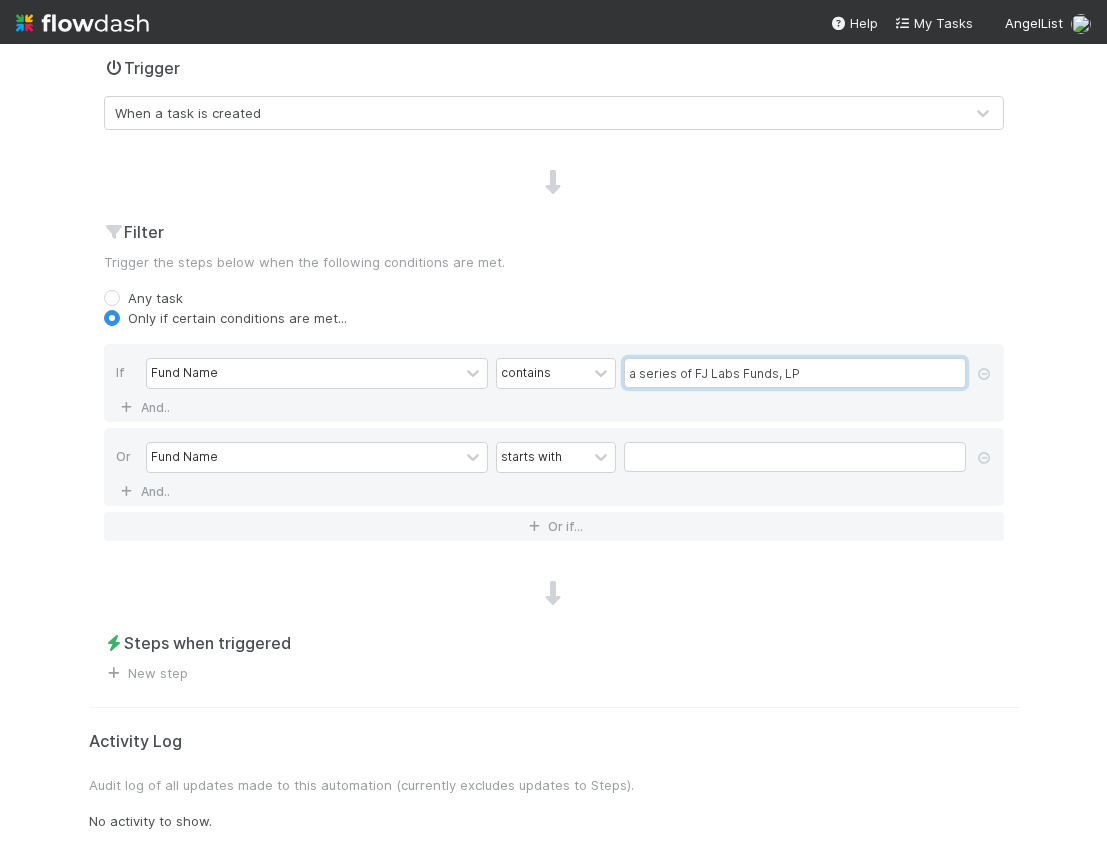 click on "a series of FJ Labs Funds, LP" at bounding box center [795, 373] 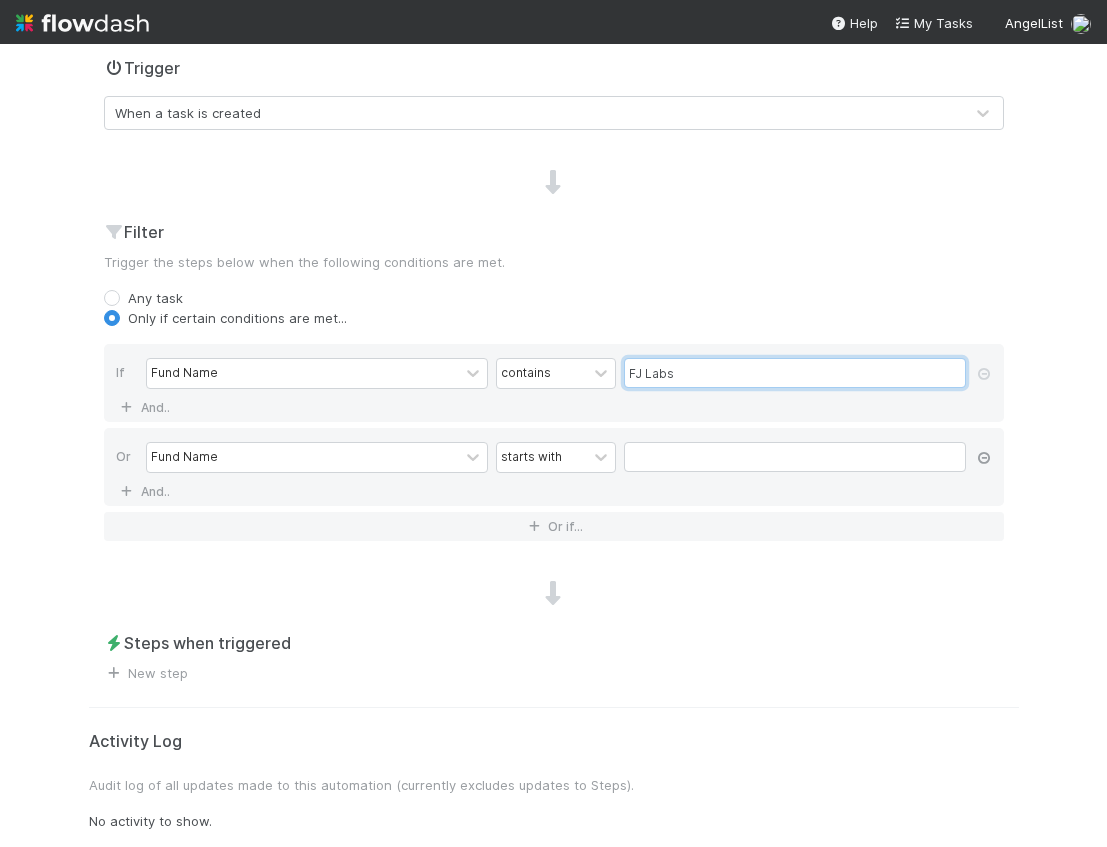 type on "FJ Labs" 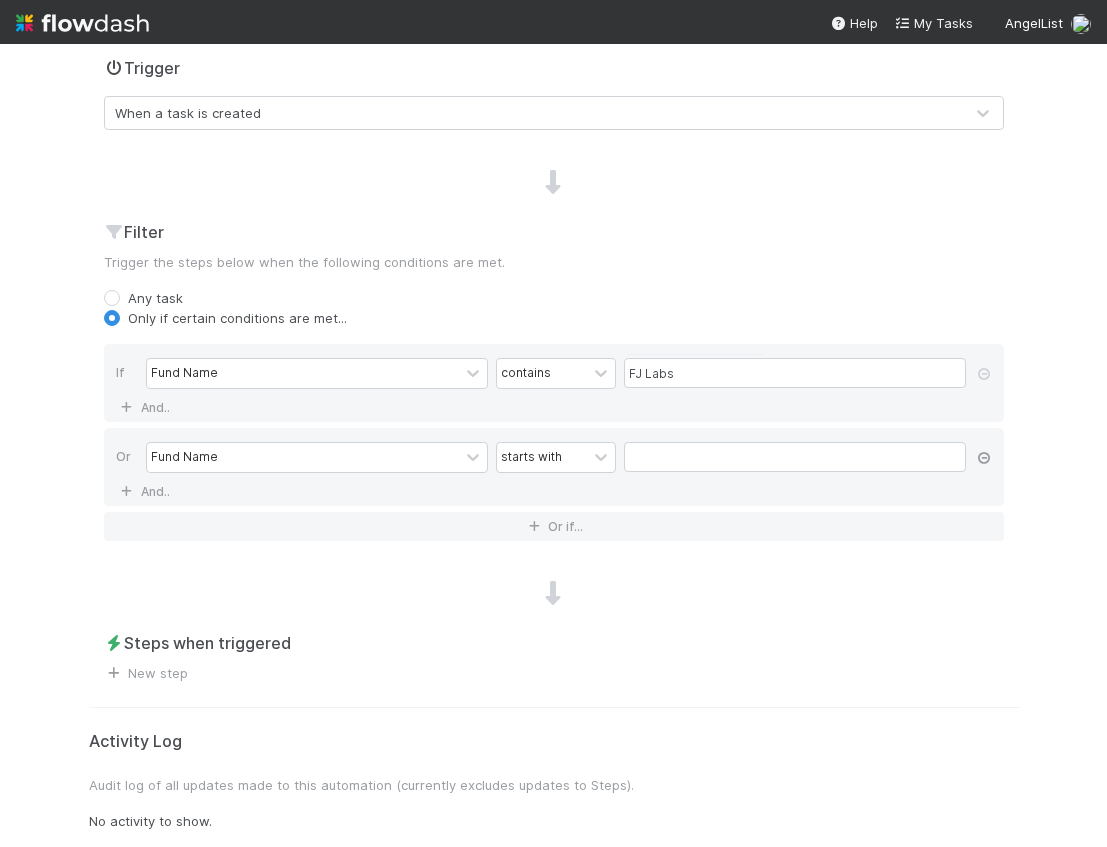 click at bounding box center (984, 458) 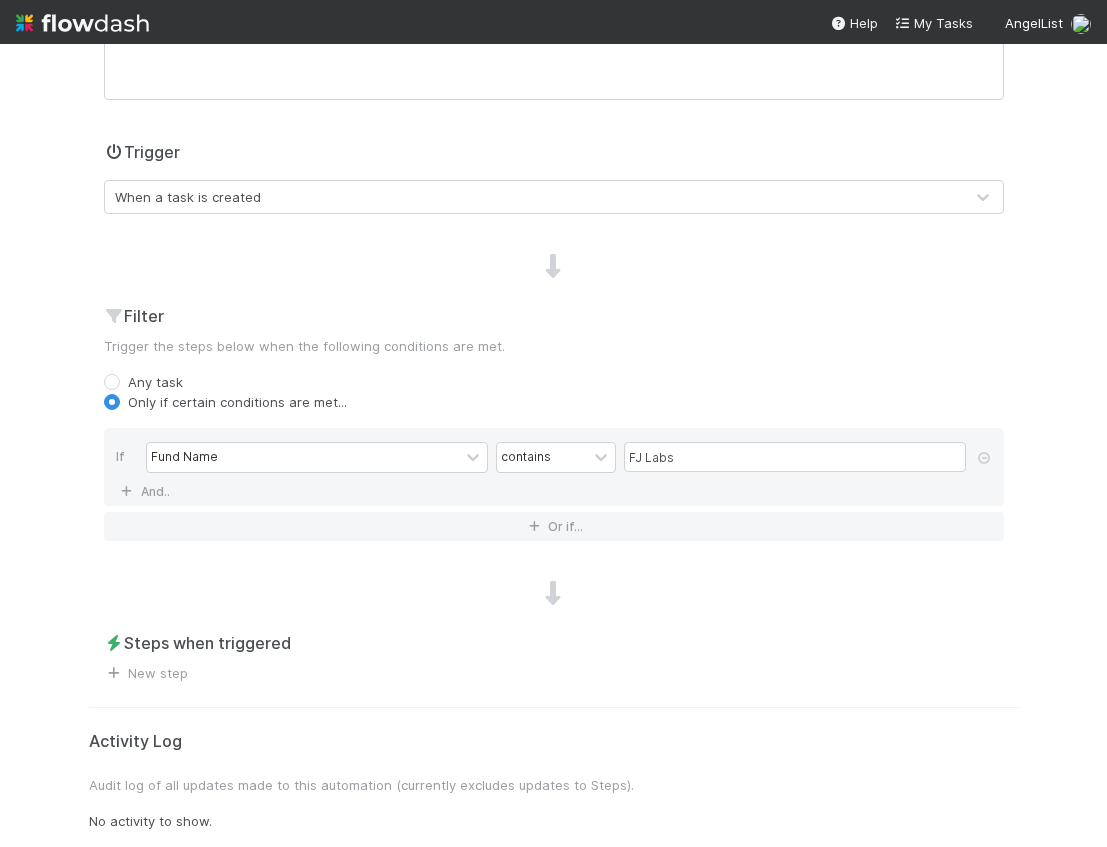 click on "Steps when triggered" at bounding box center (554, 643) 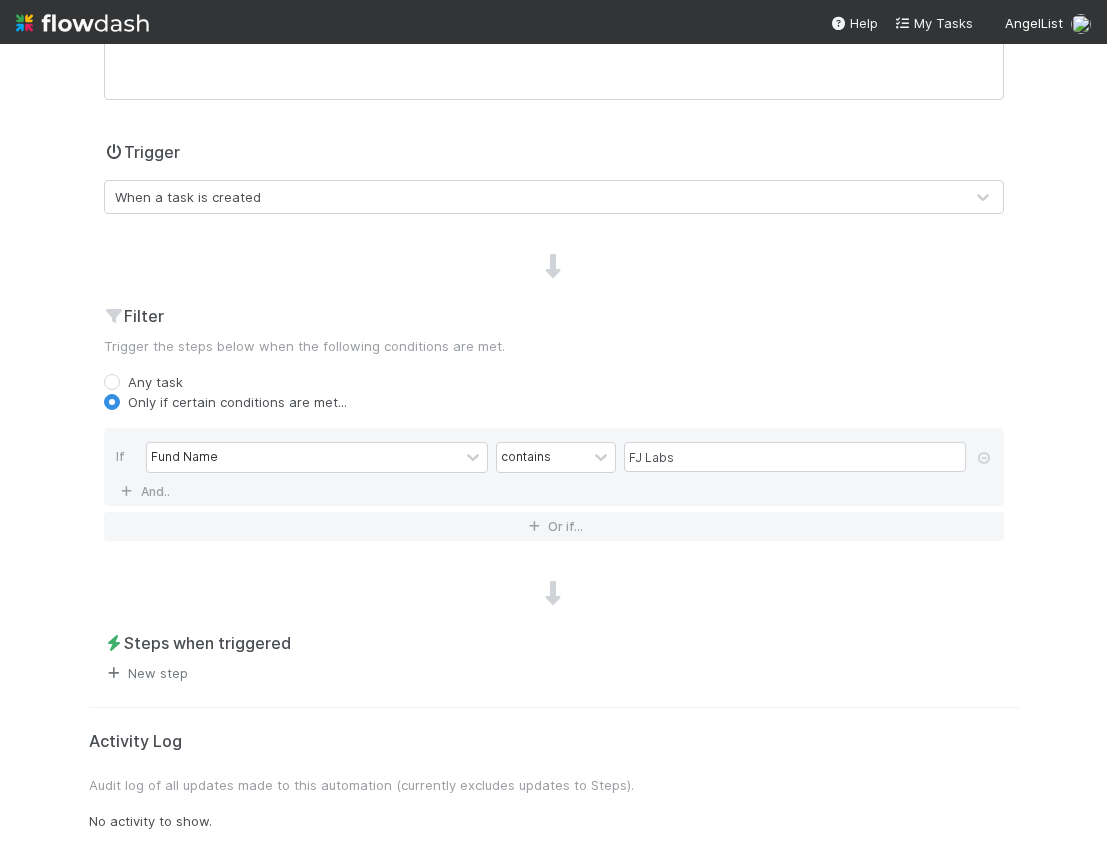click on "New step" at bounding box center [146, 673] 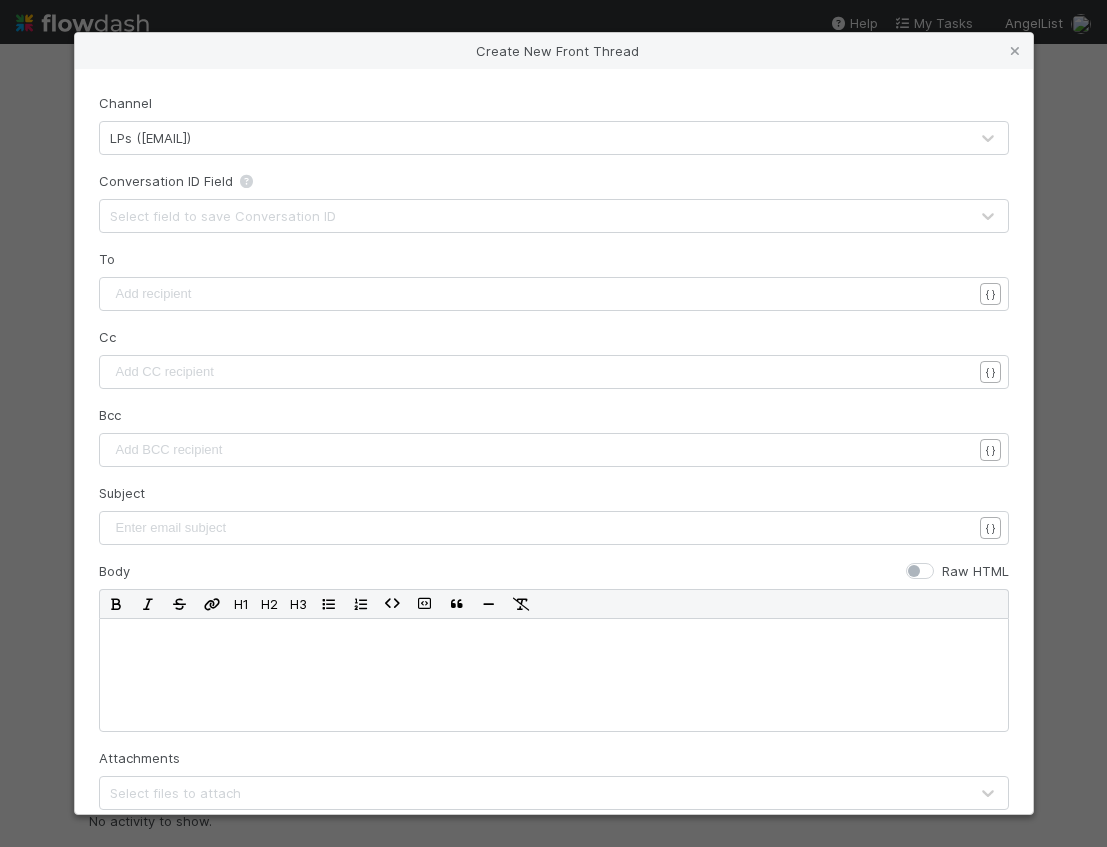 click on "LPs (invest@angellist.com)" at bounding box center [534, 138] 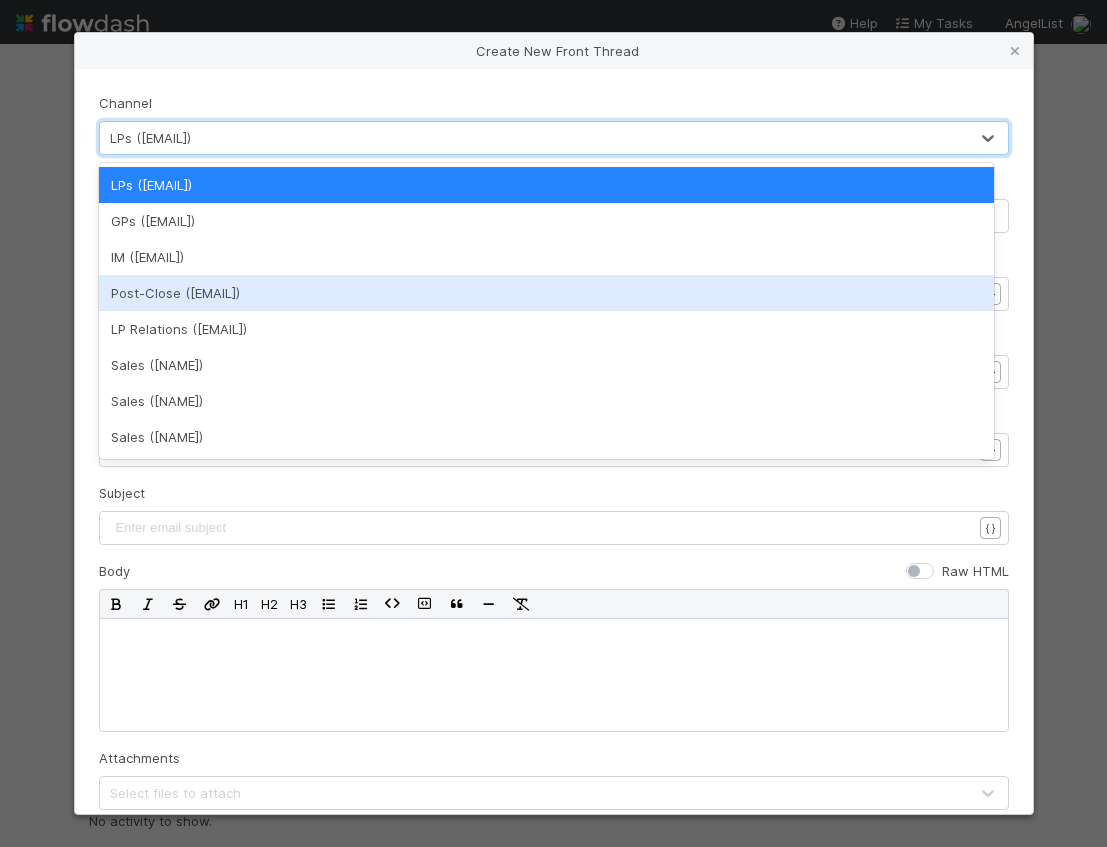 click on "Post-Close (portfolio@angellist.com)" at bounding box center (546, 293) 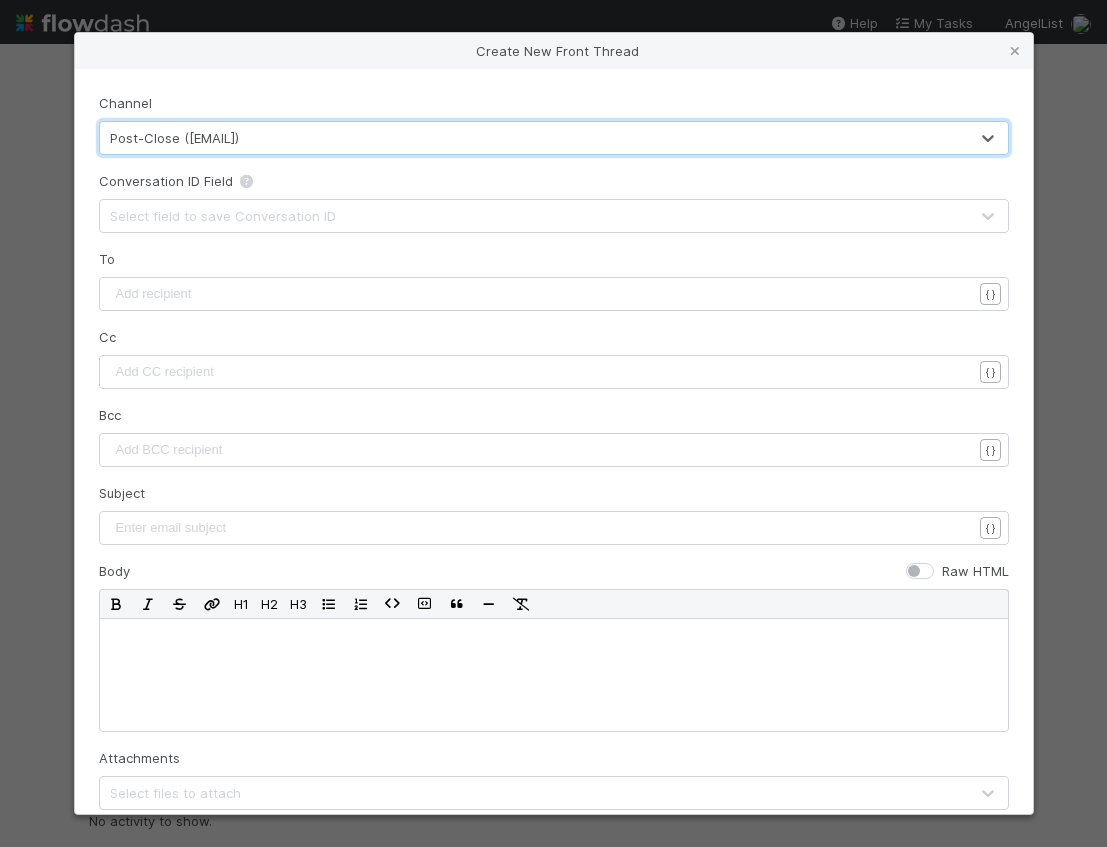 click on "Select field to save Conversation ID" at bounding box center [223, 216] 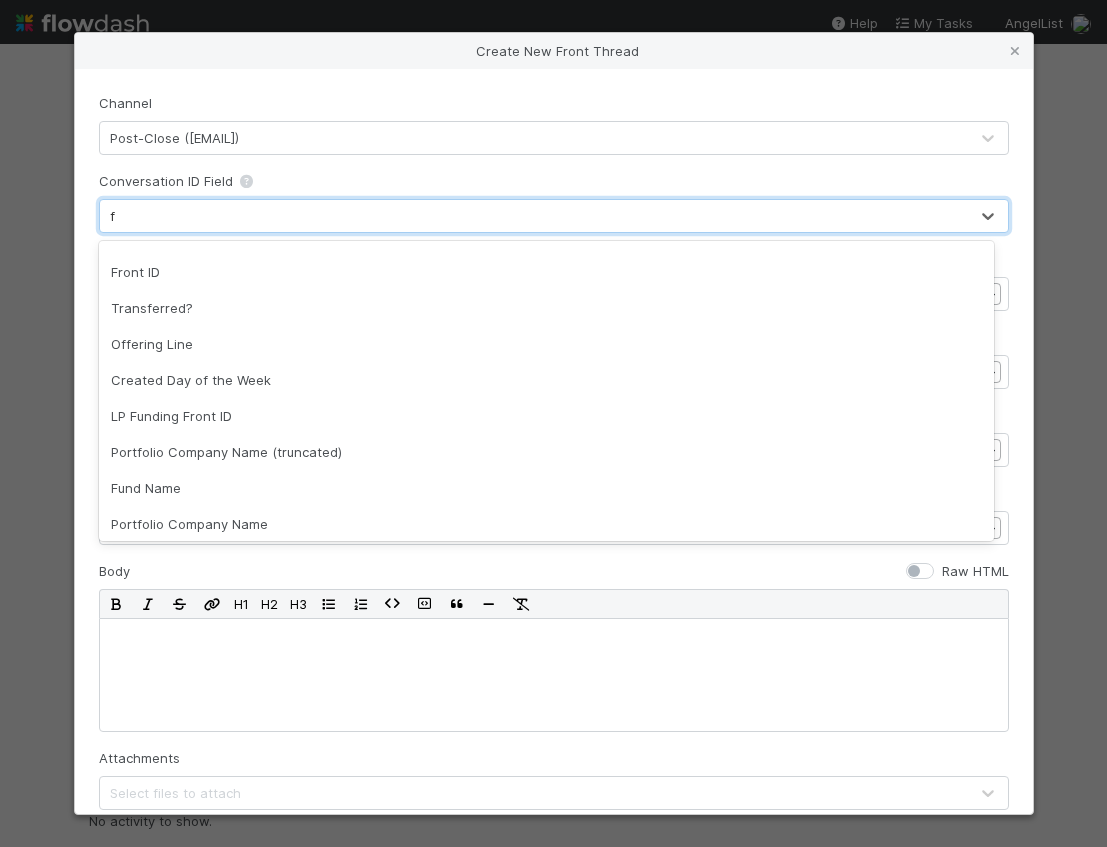 scroll, scrollTop: 0, scrollLeft: 0, axis: both 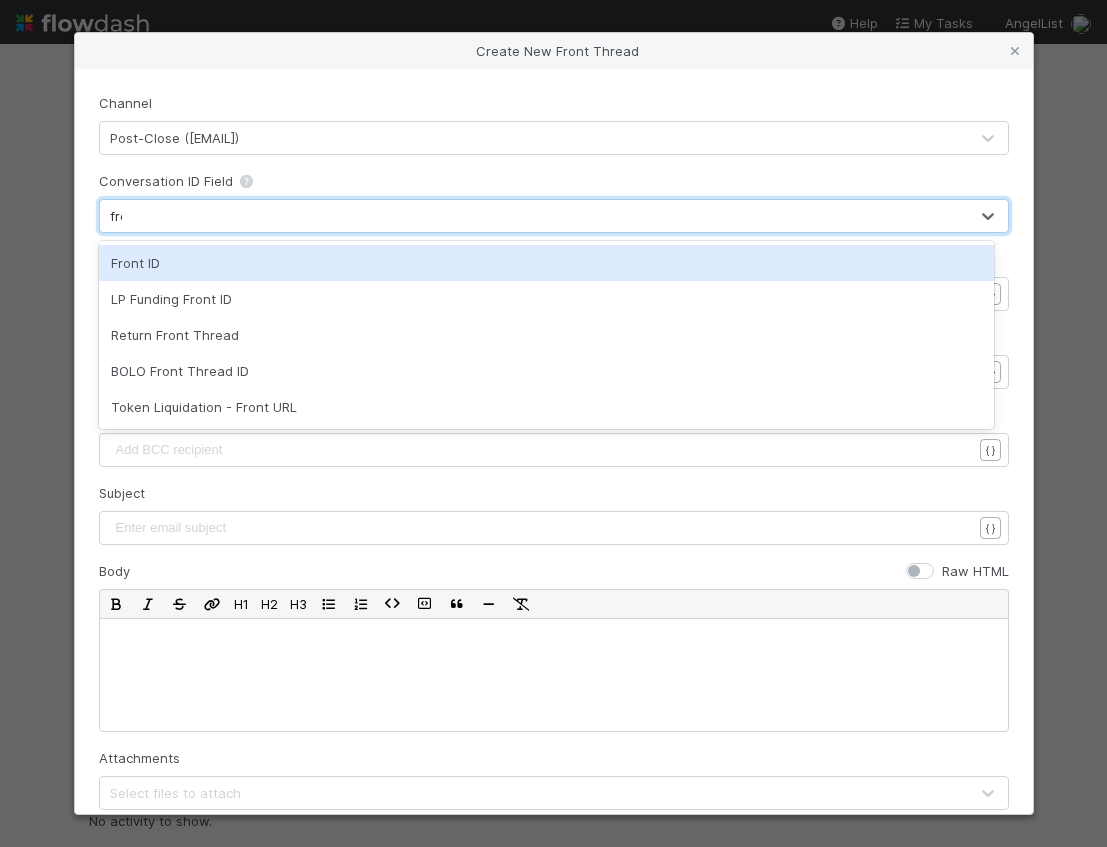 type on "front" 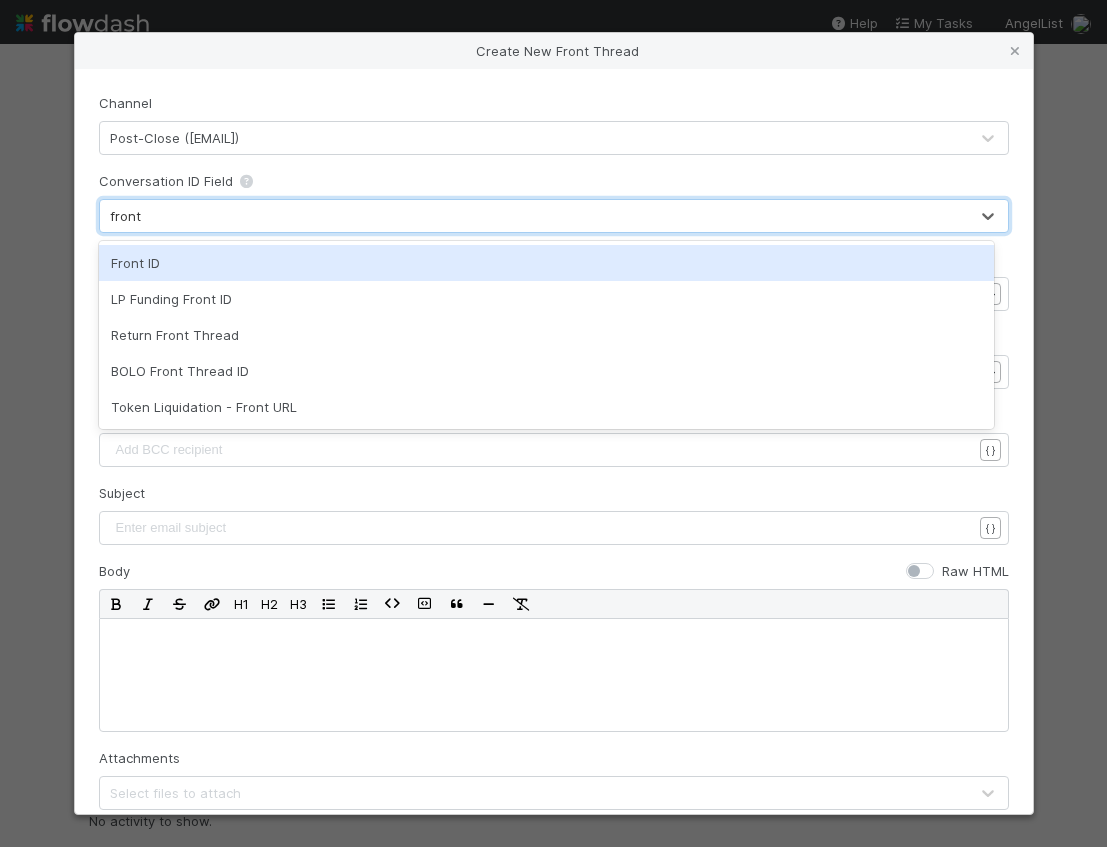 click on "Front ID" at bounding box center (546, 263) 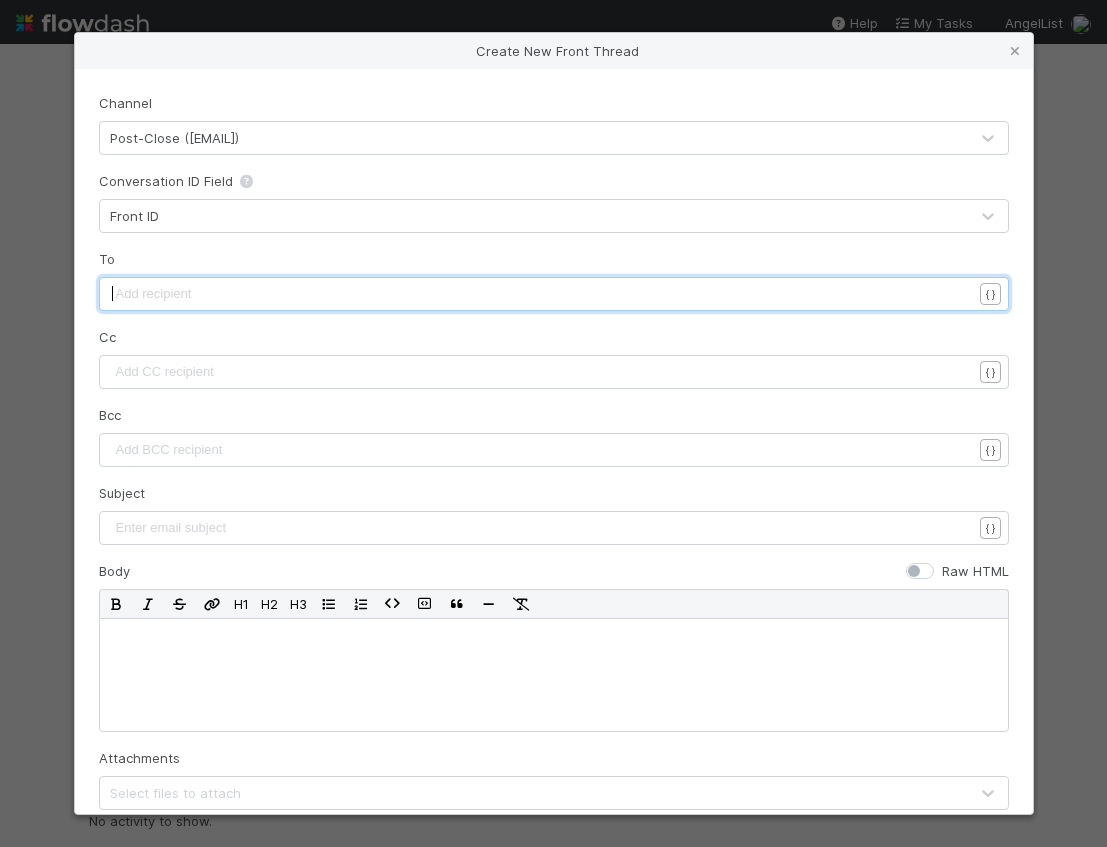 click on "​" at bounding box center [549, 294] 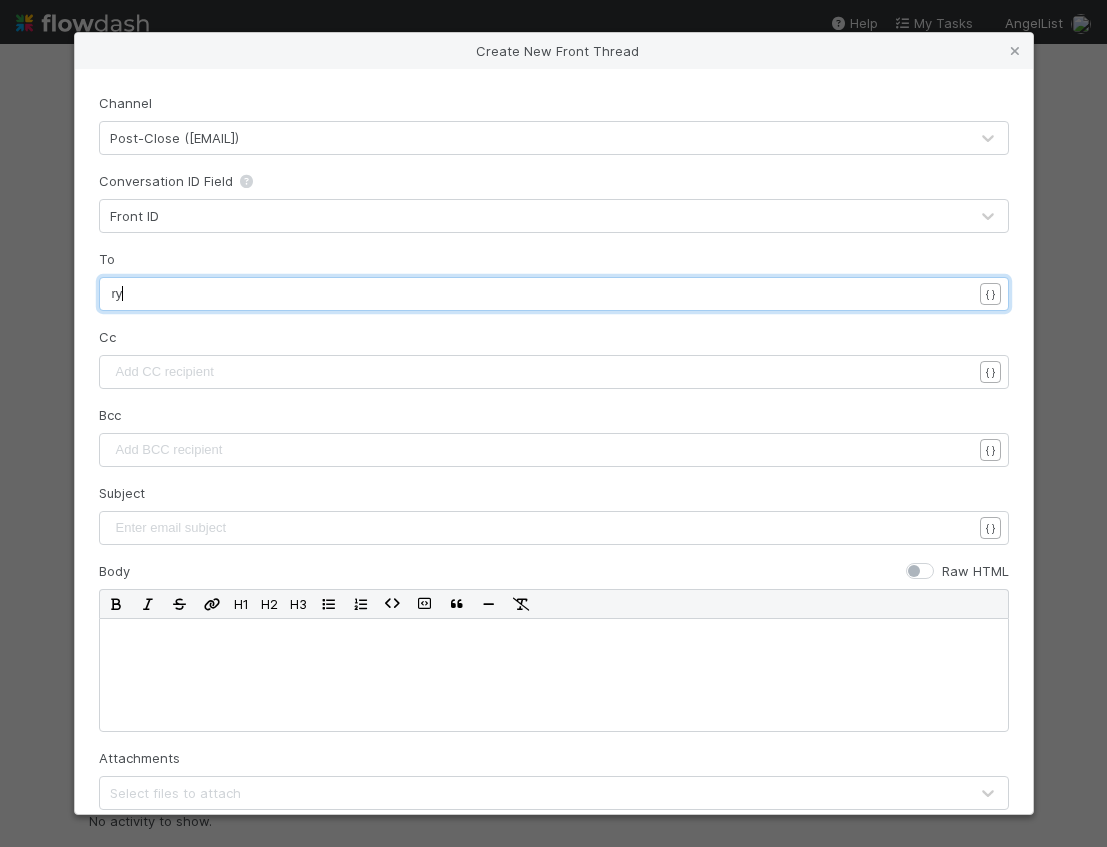 type on "ryn" 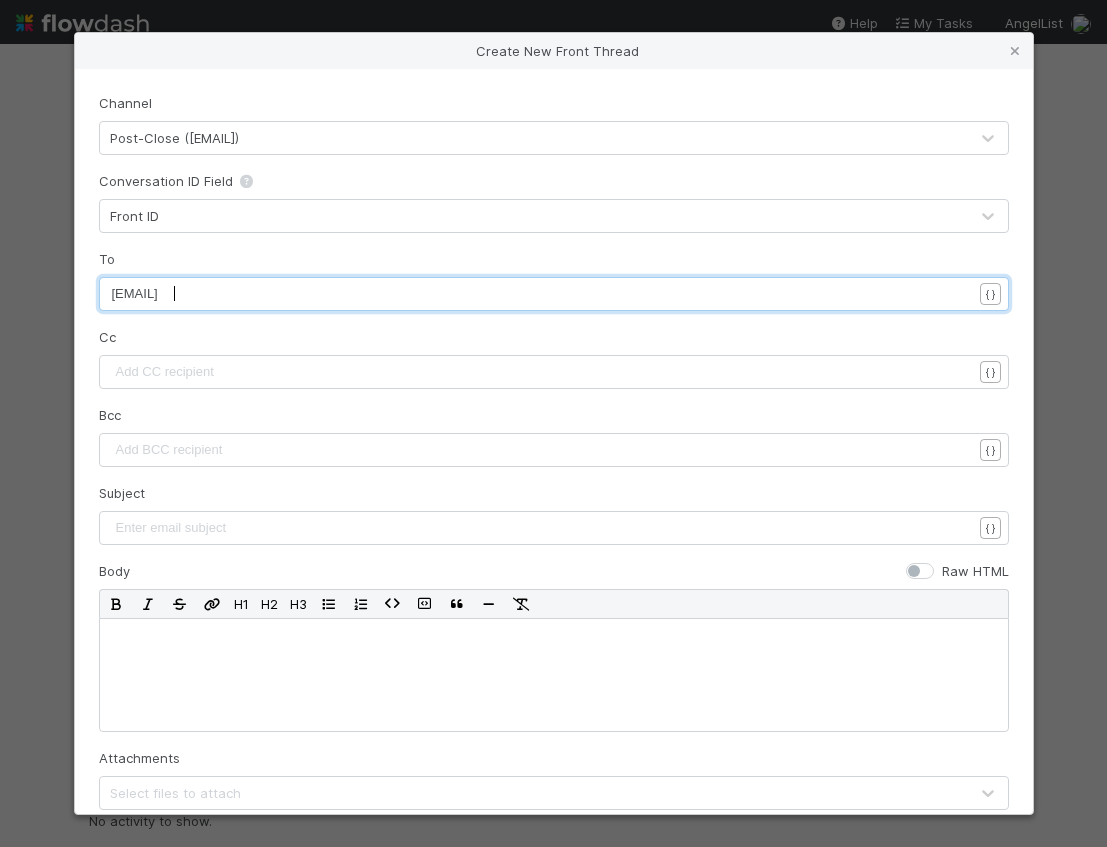 scroll, scrollTop: 6, scrollLeft: 56, axis: both 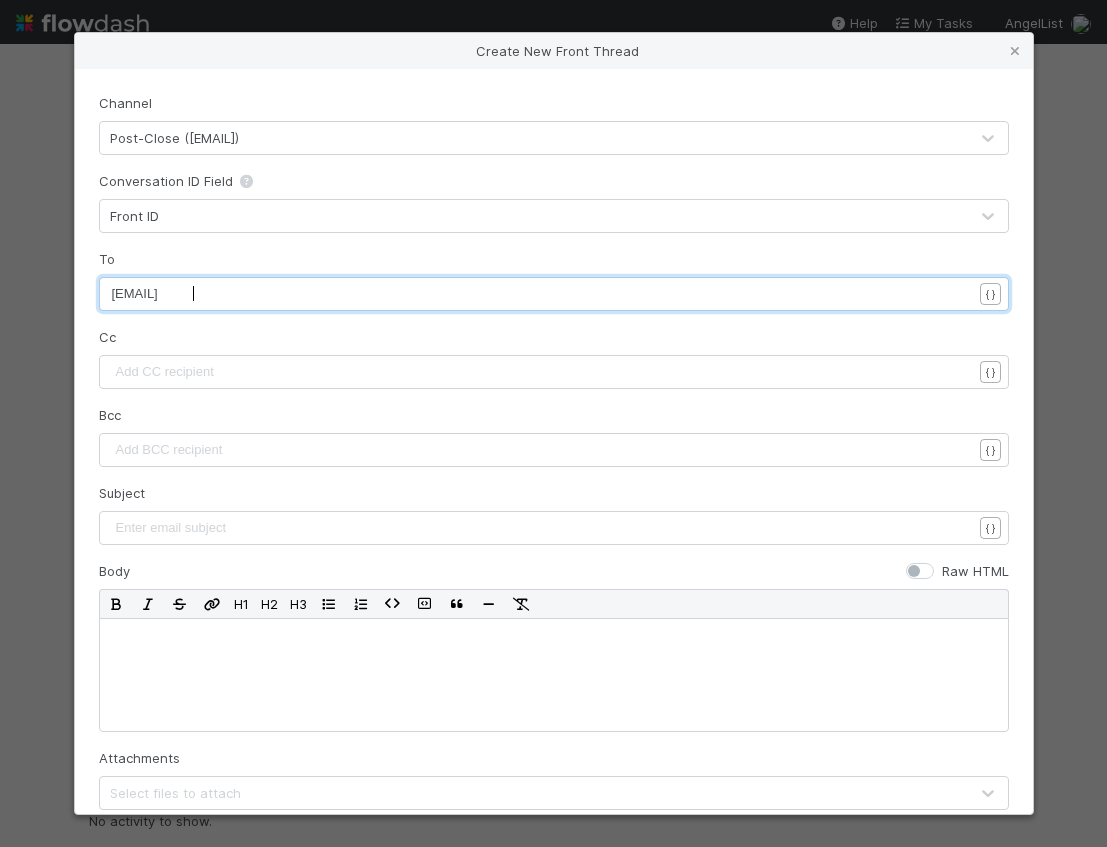 type on "an@fjlabs.cin" 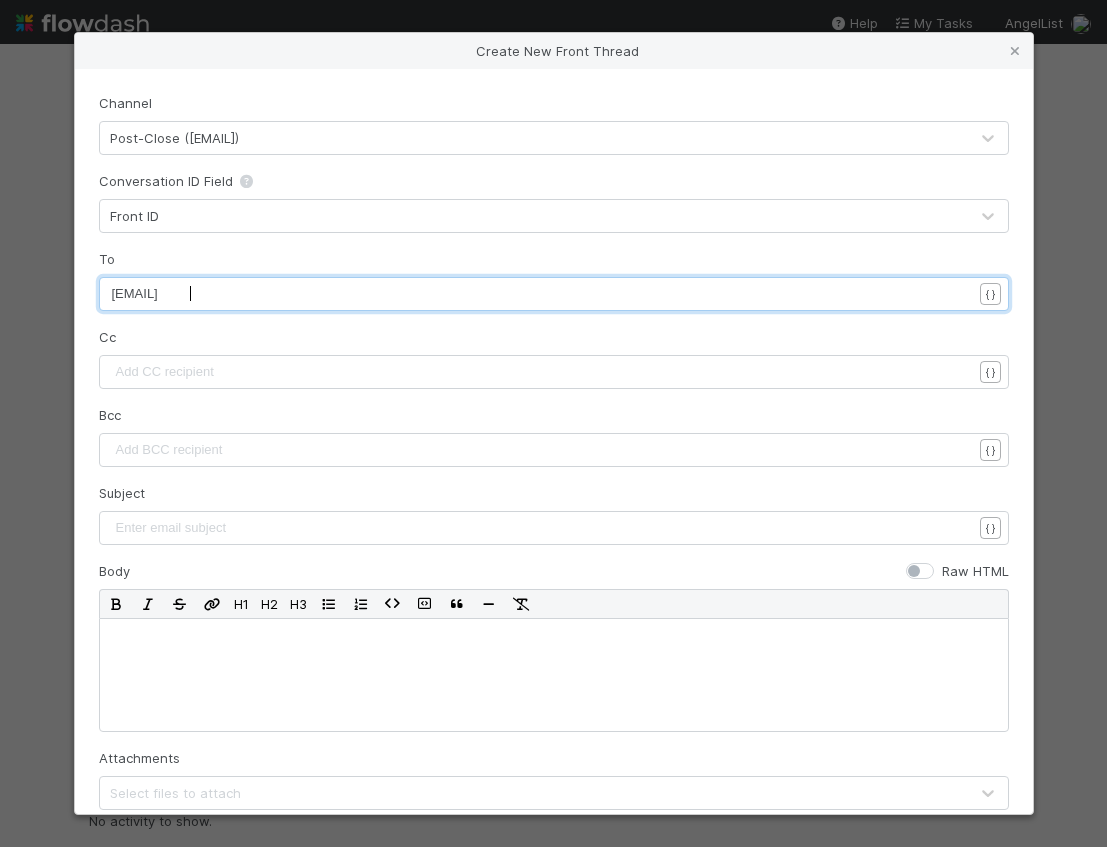 type on "on" 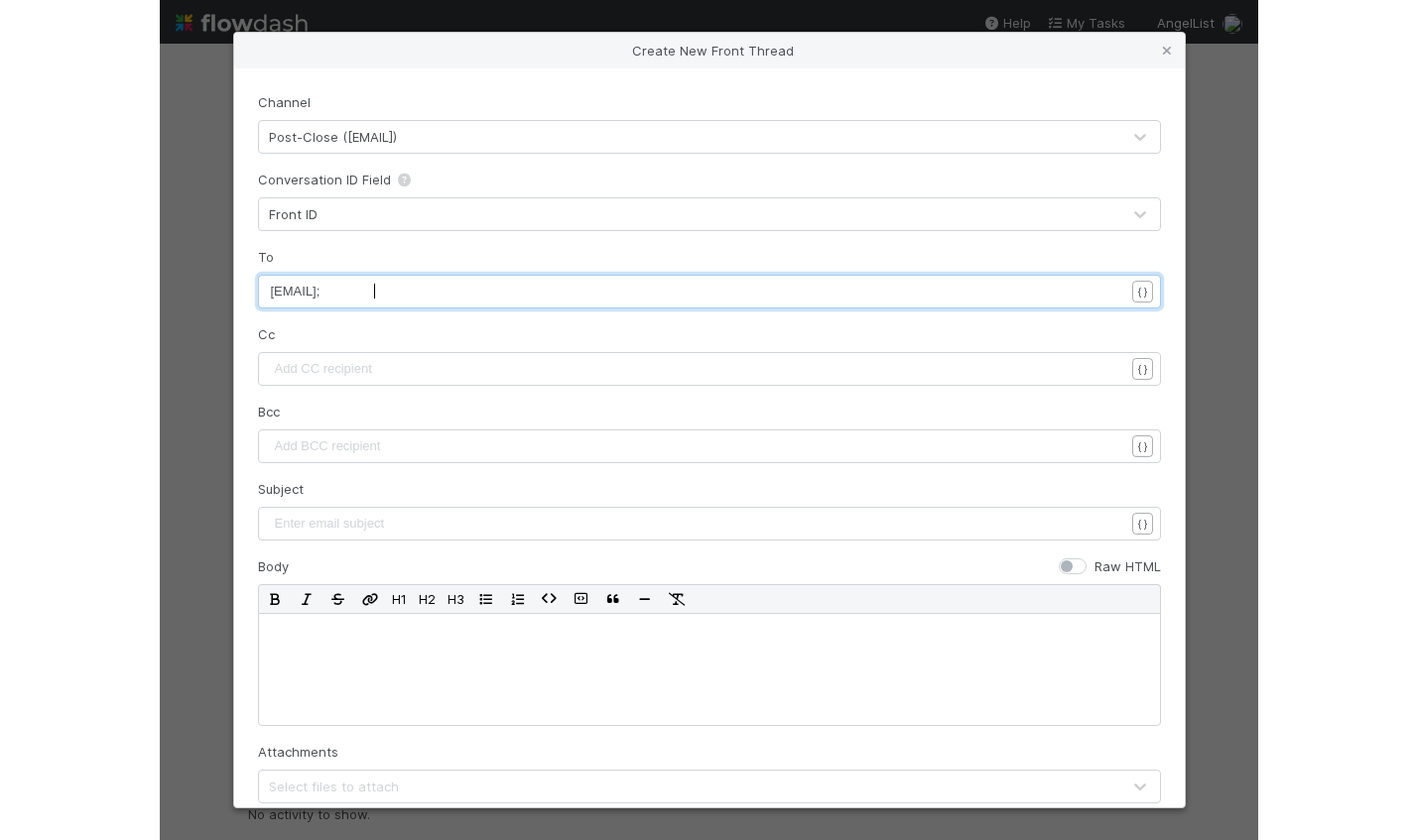 scroll, scrollTop: 6, scrollLeft: 17, axis: both 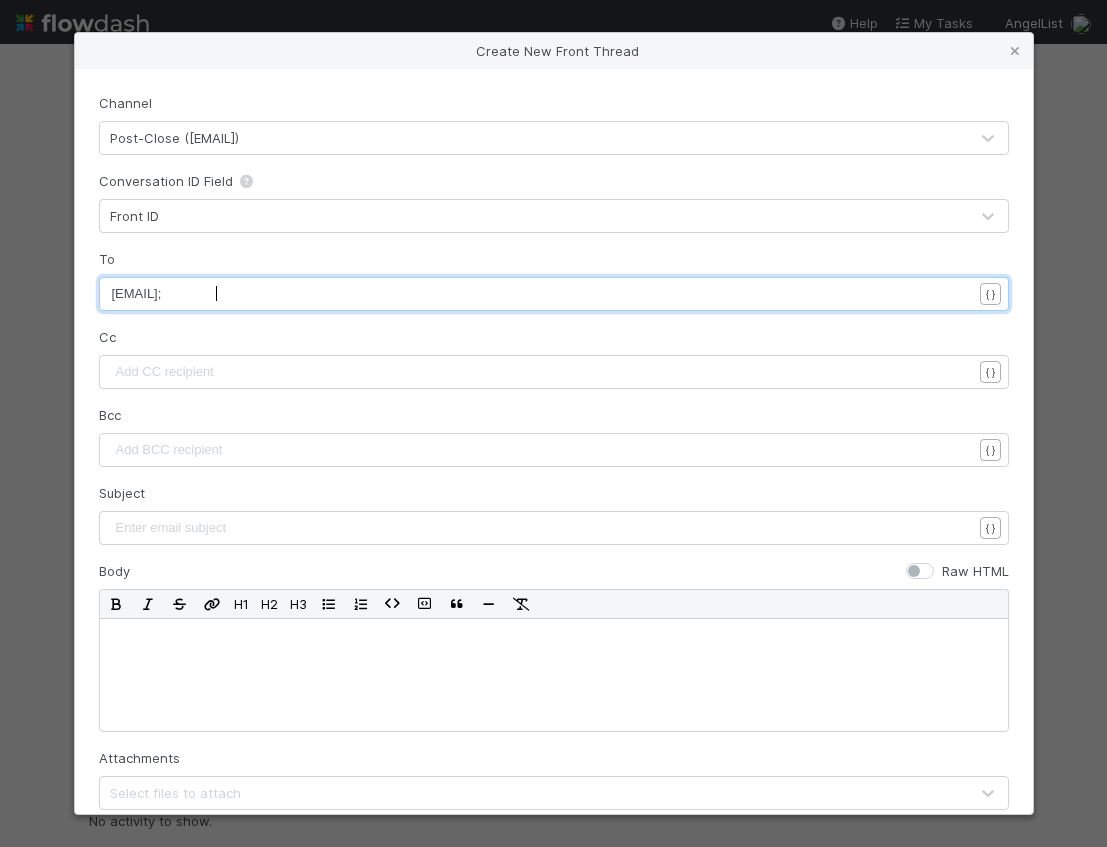 type on "m;" 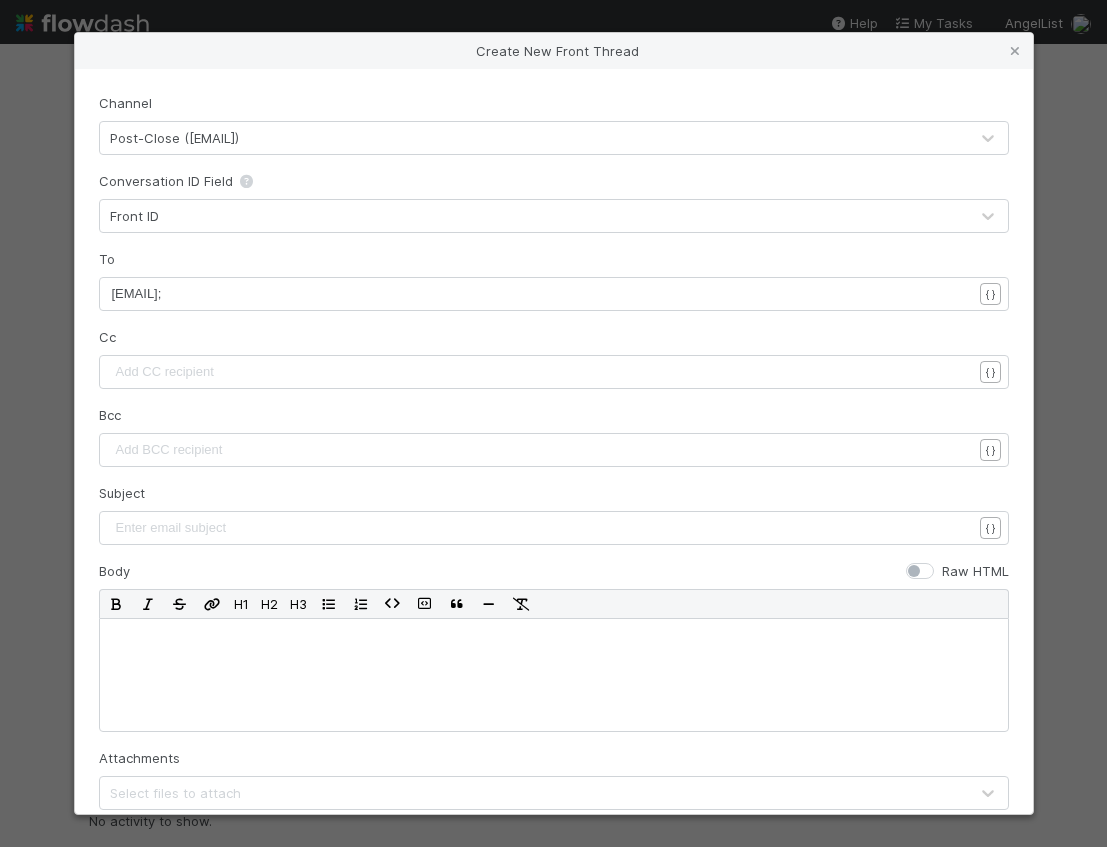type 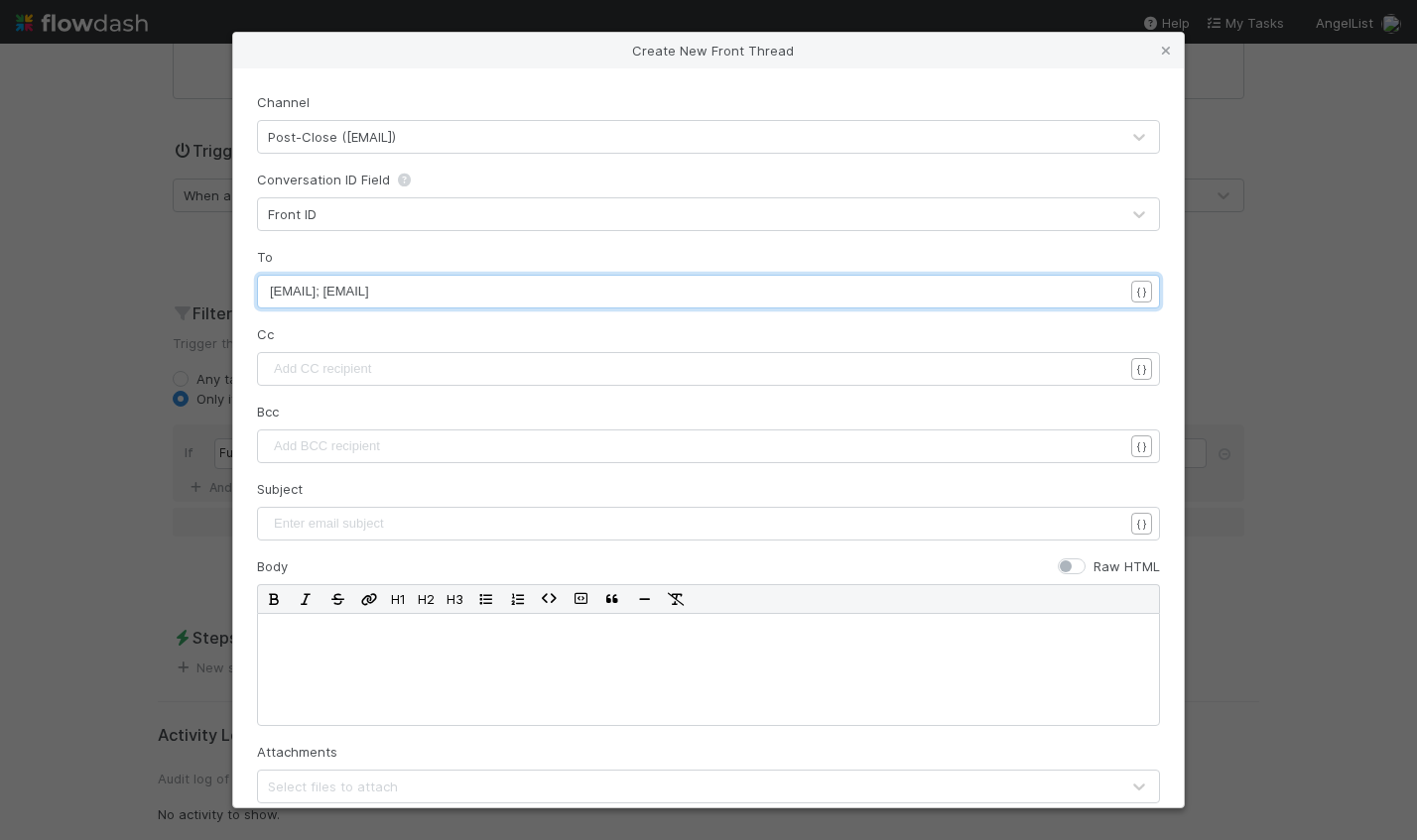 click on "ryan@fjlabs.com; owen@fjlabs.com" at bounding box center (320, 291) 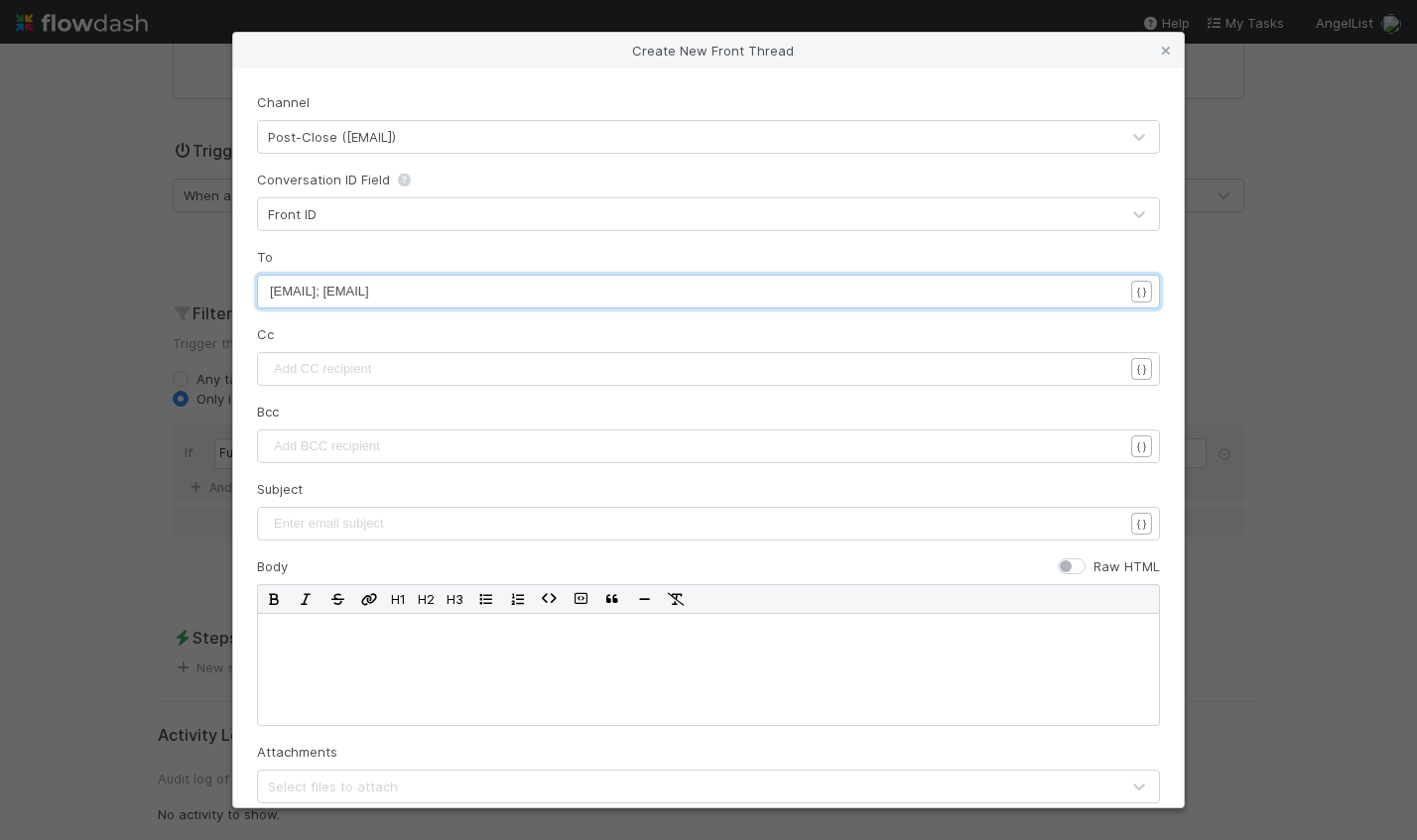 click on "Enter email subject   ​" at bounding box center (708, 524) 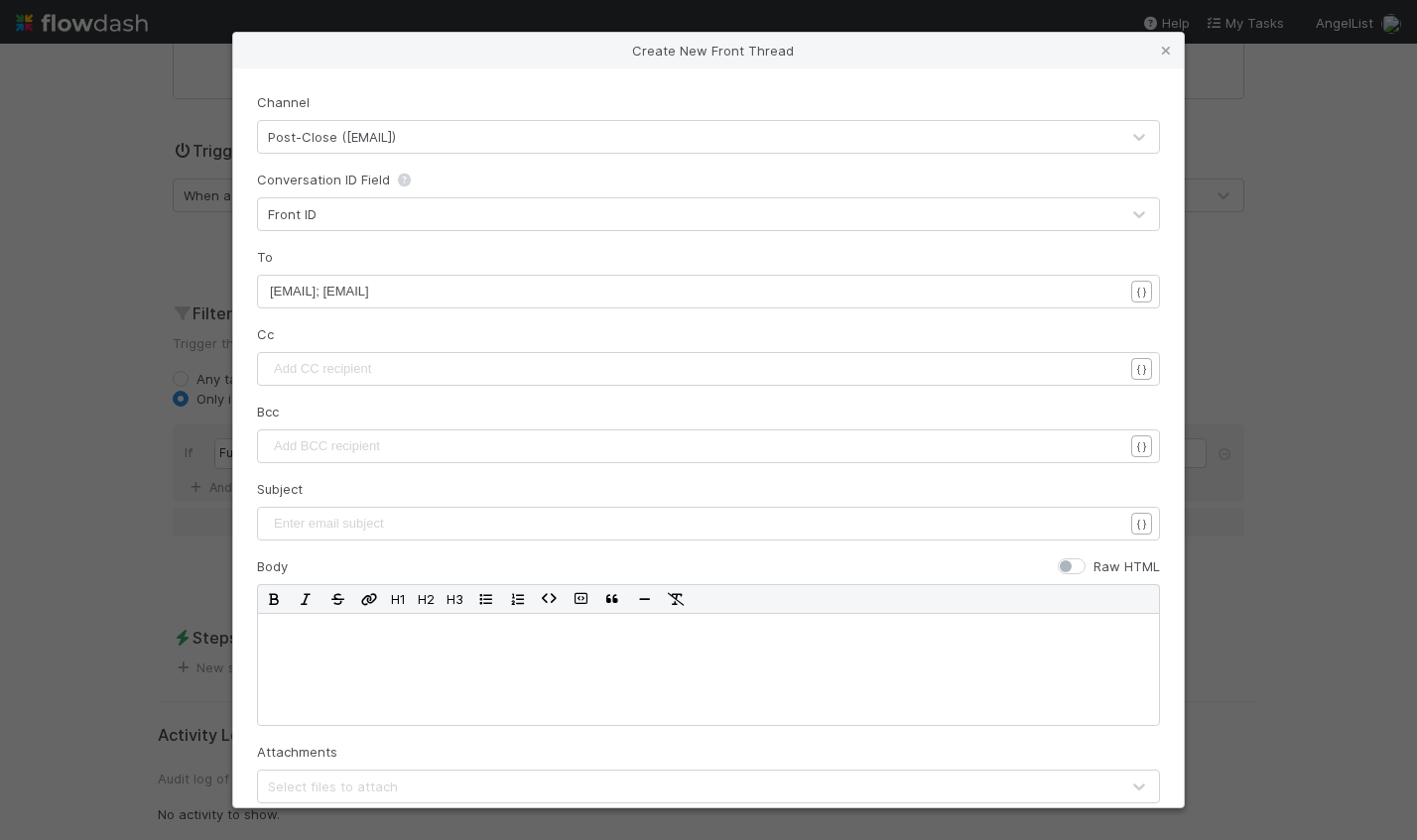 click on "​" at bounding box center (704, 524) 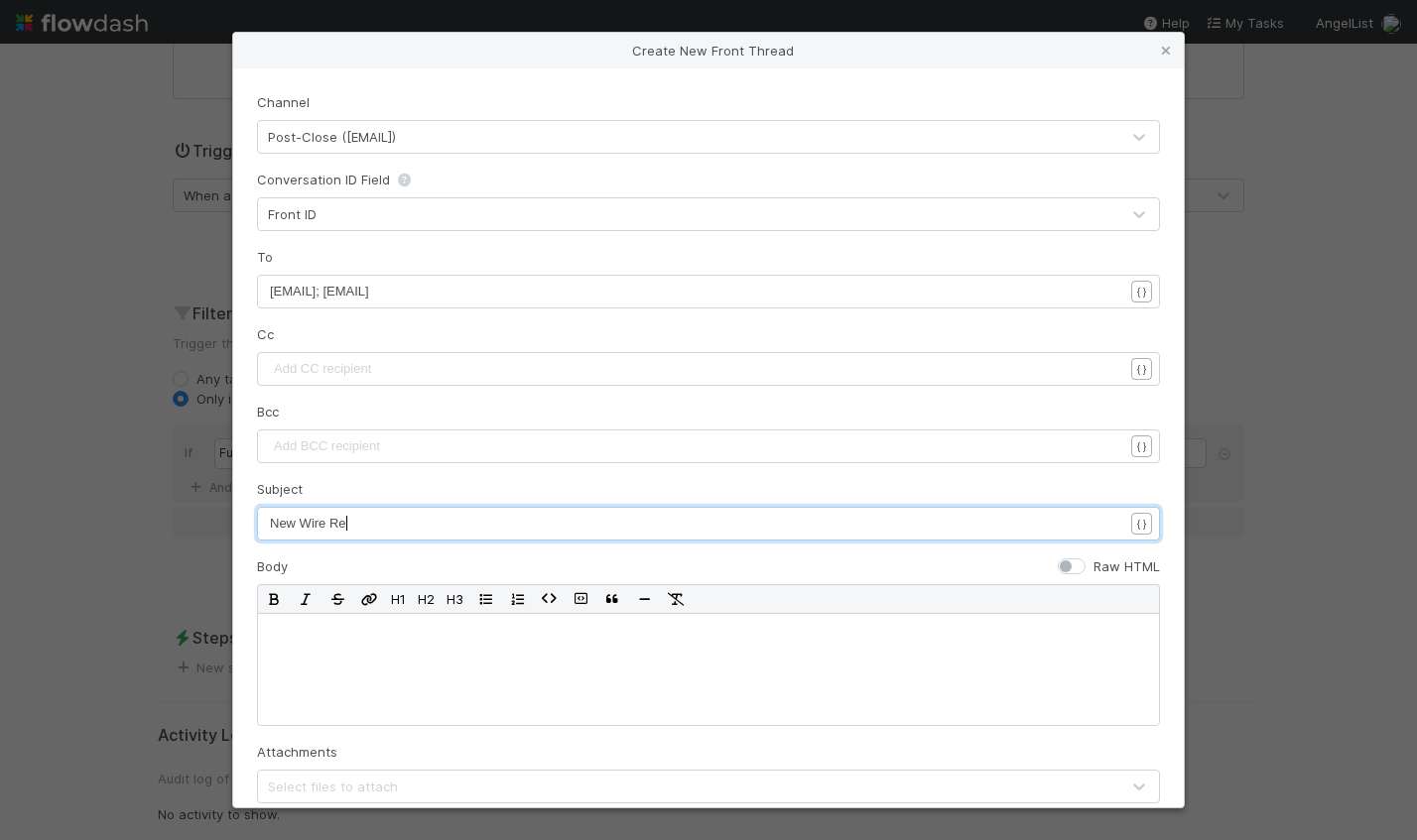 type on "New Wire Rec" 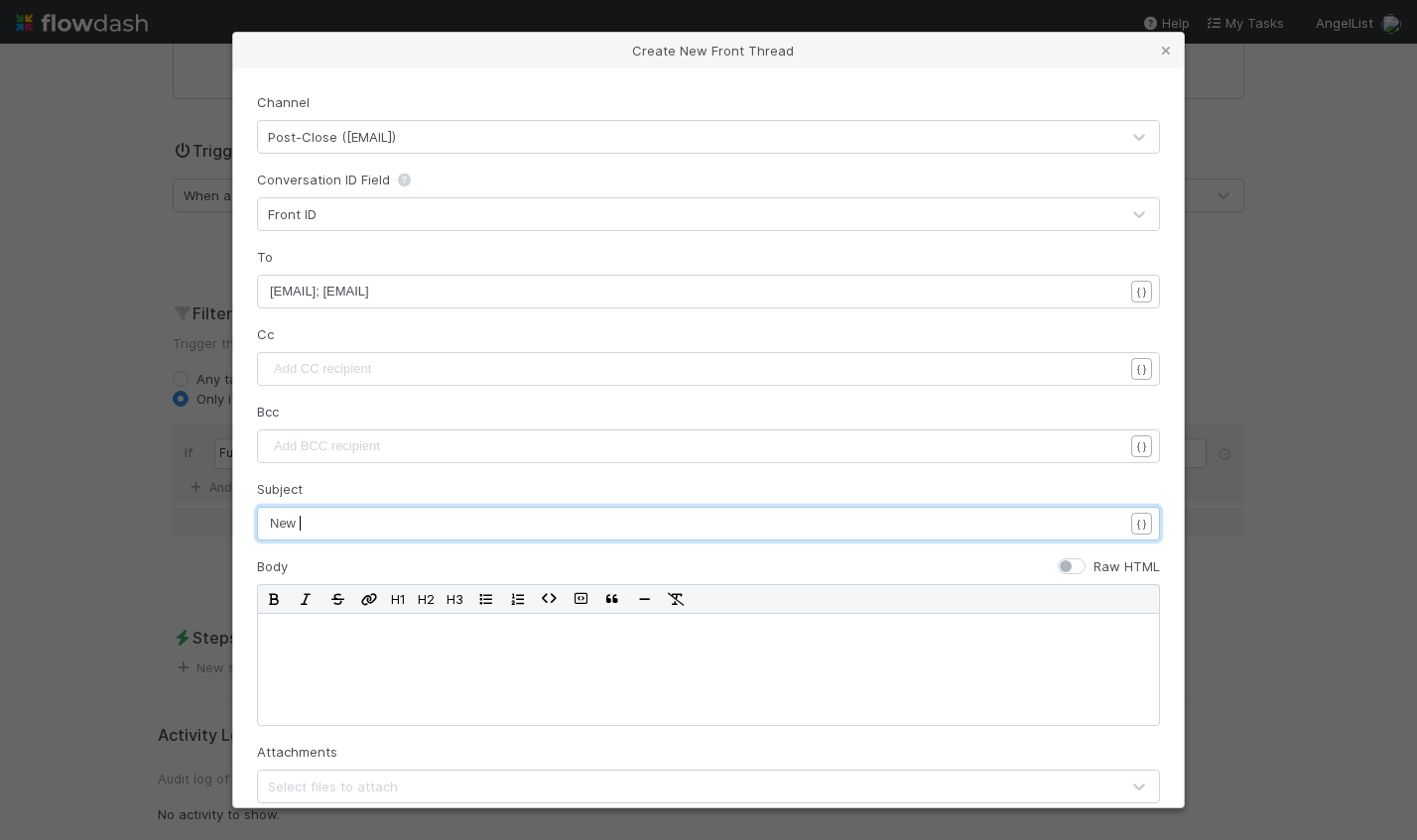 type on "New RE" 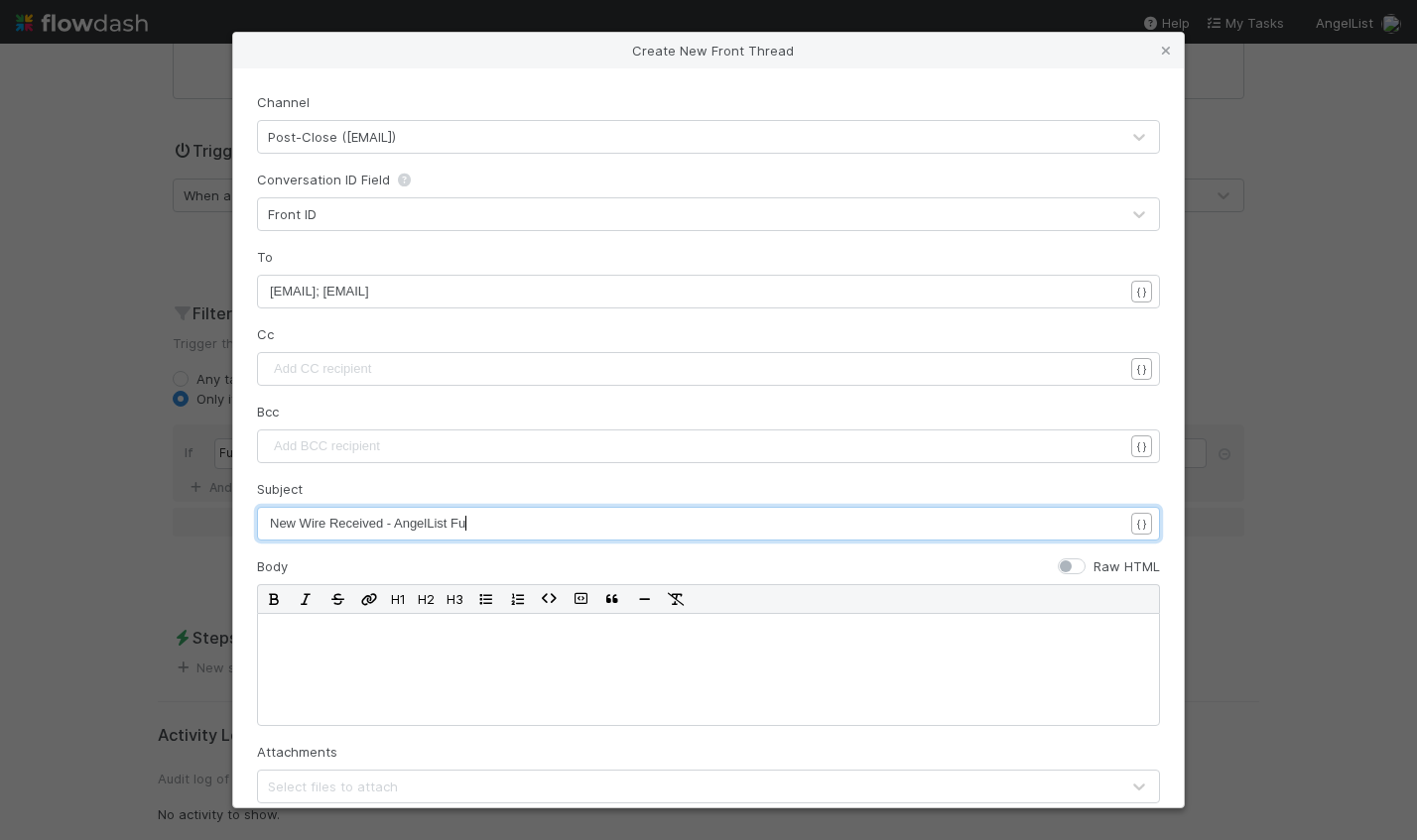 scroll, scrollTop: 6, scrollLeft: 186, axis: both 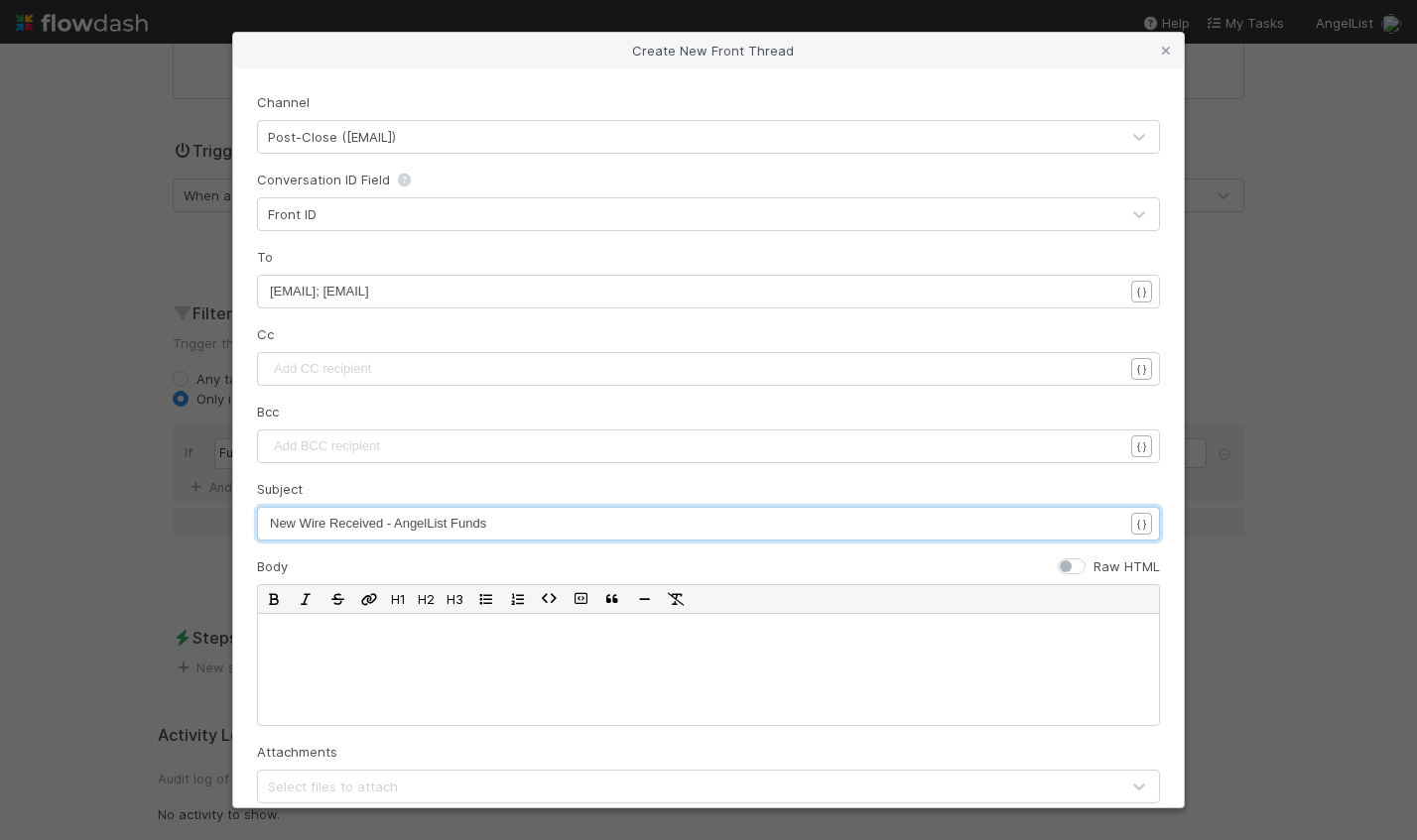 click on "New Wire Received - AngelList Funds" at bounding box center [378, 523] 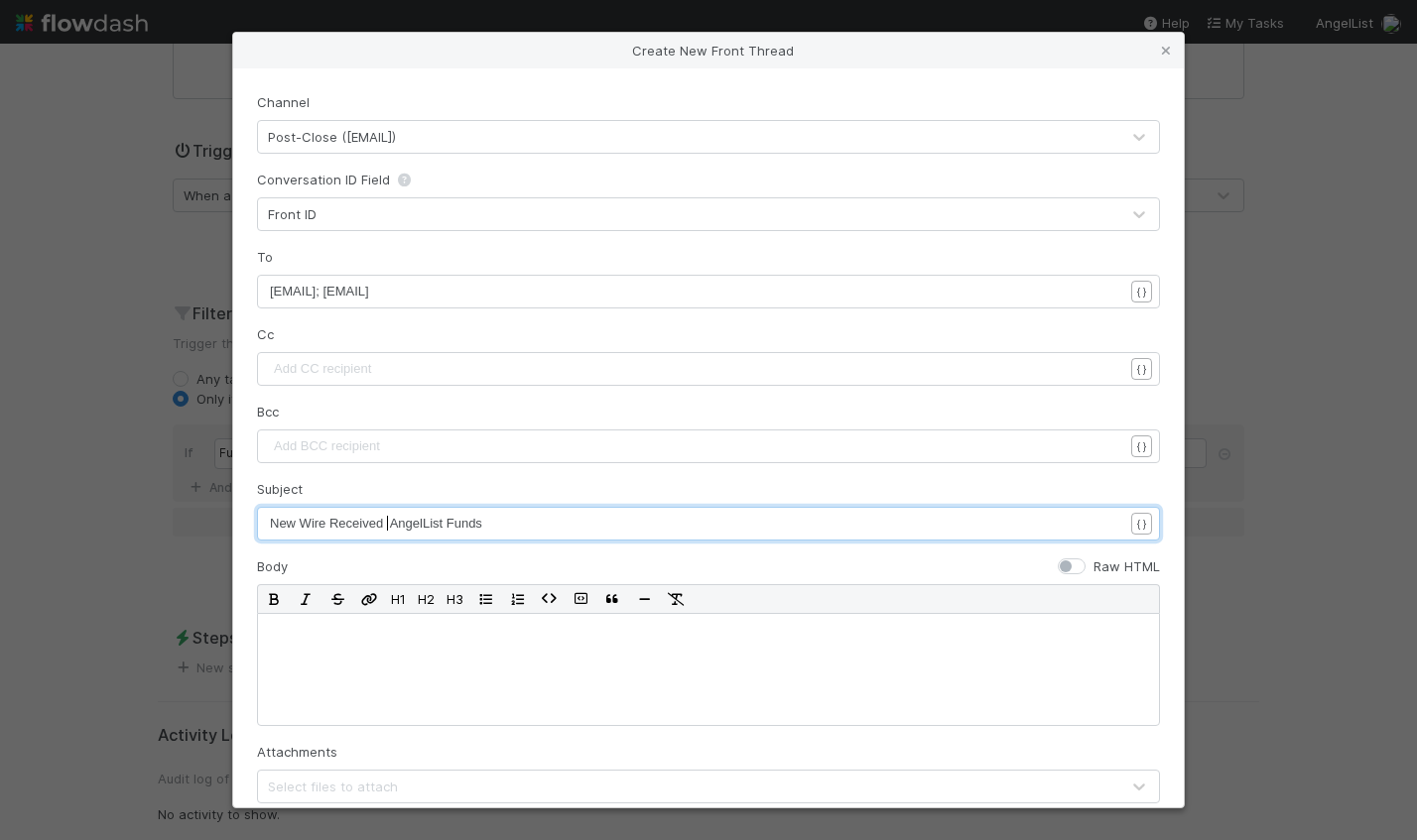 type on "to" 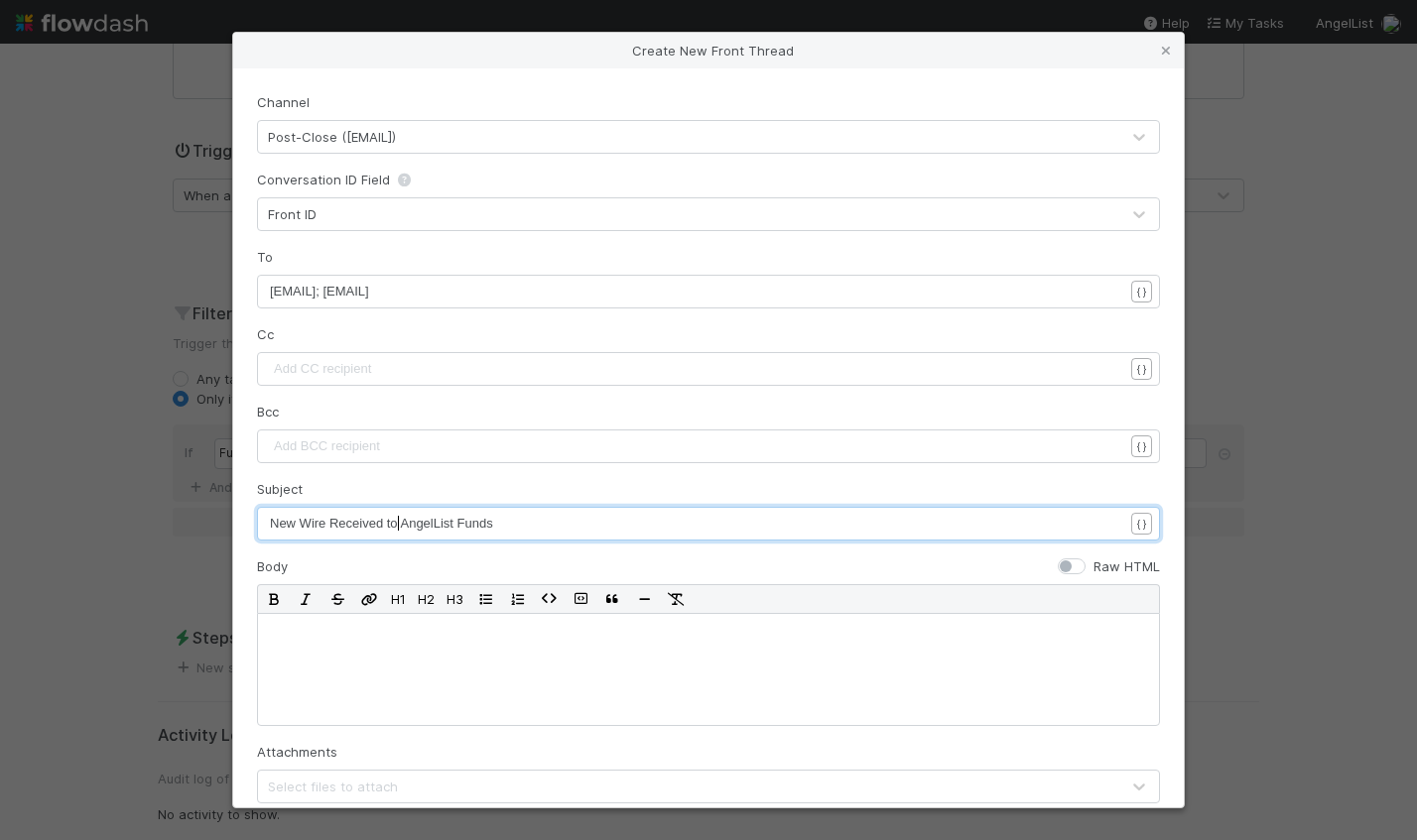 click on "New Wire Received to AngelList Funds" at bounding box center [381, 523] 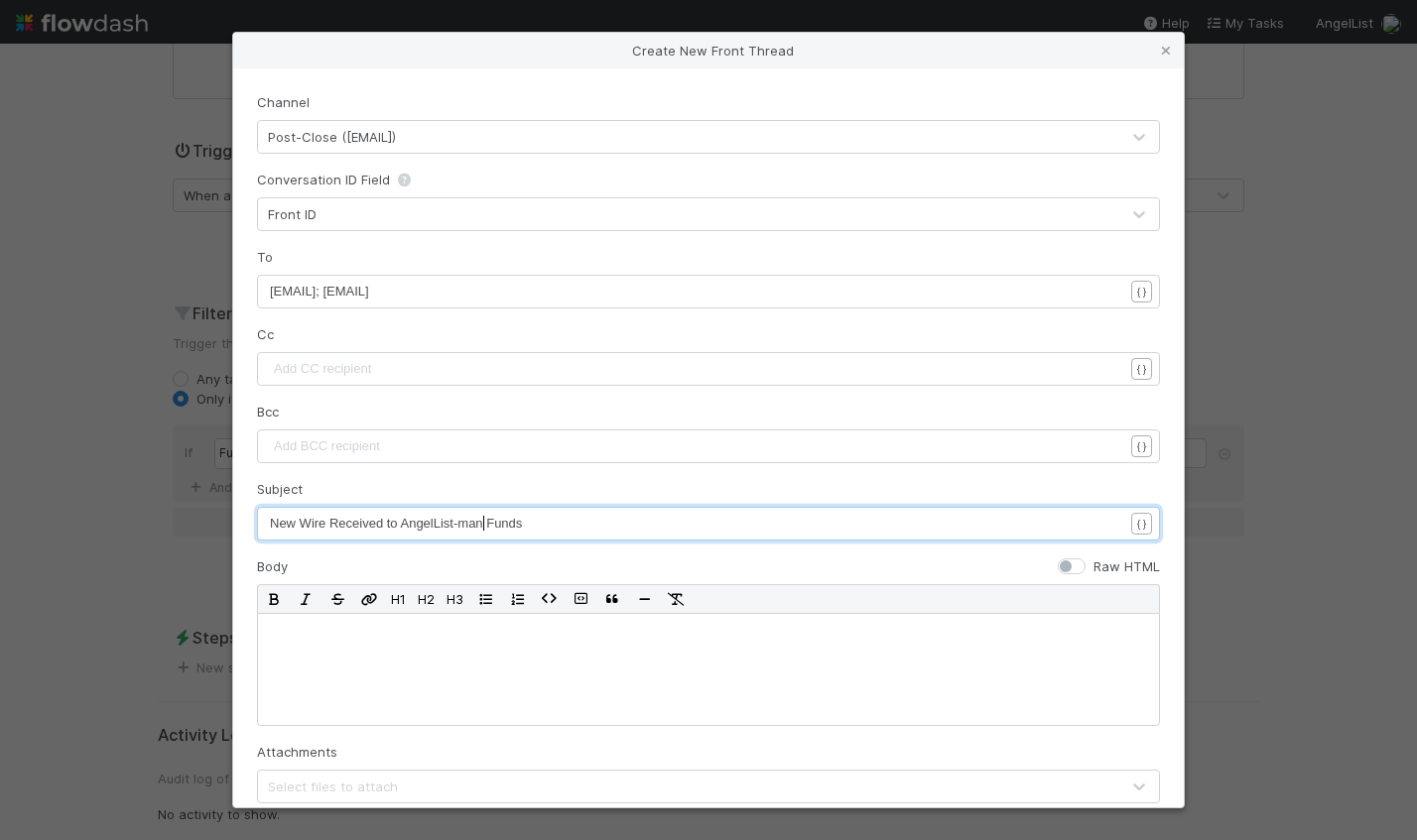 type on "-mana" 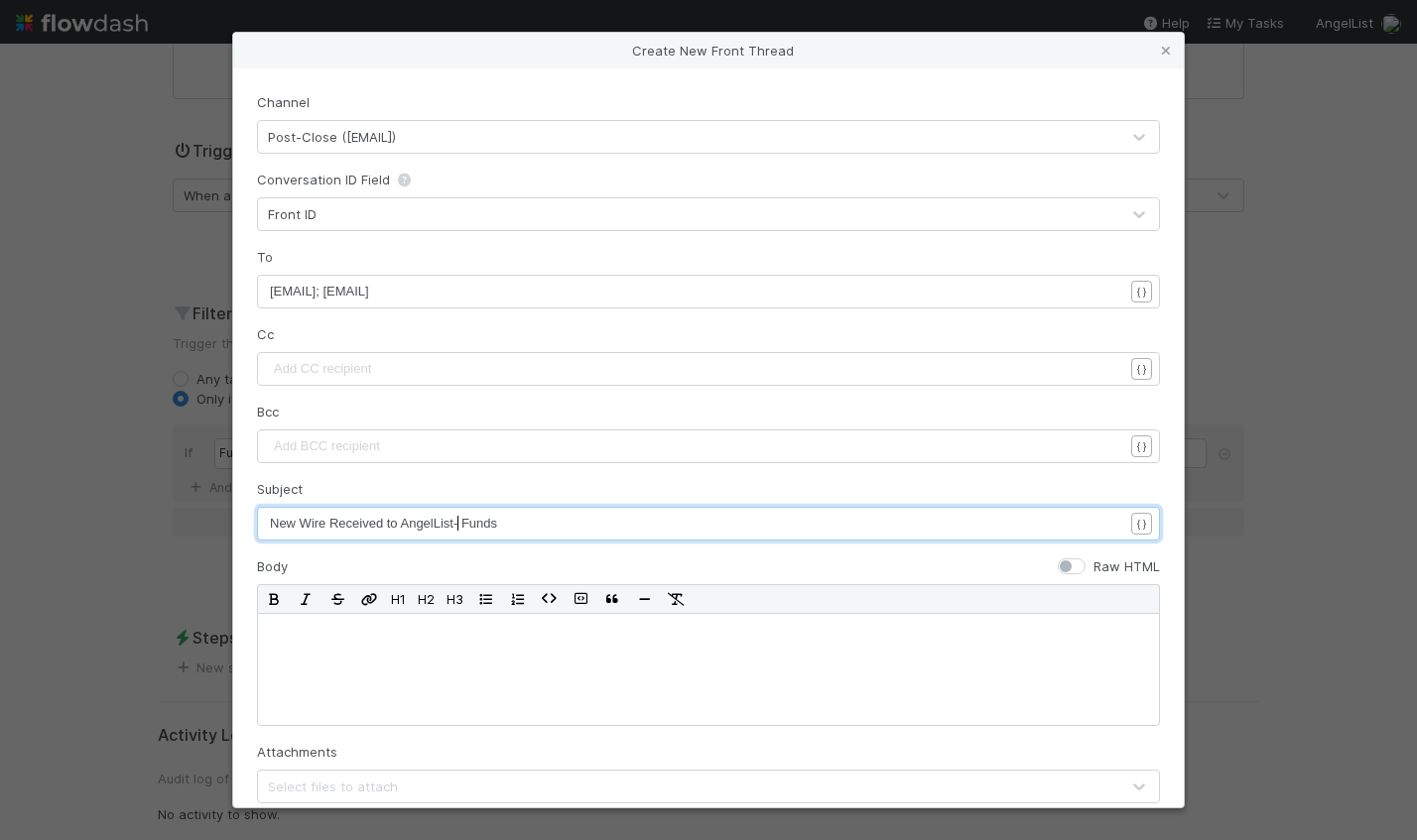 type on "m" 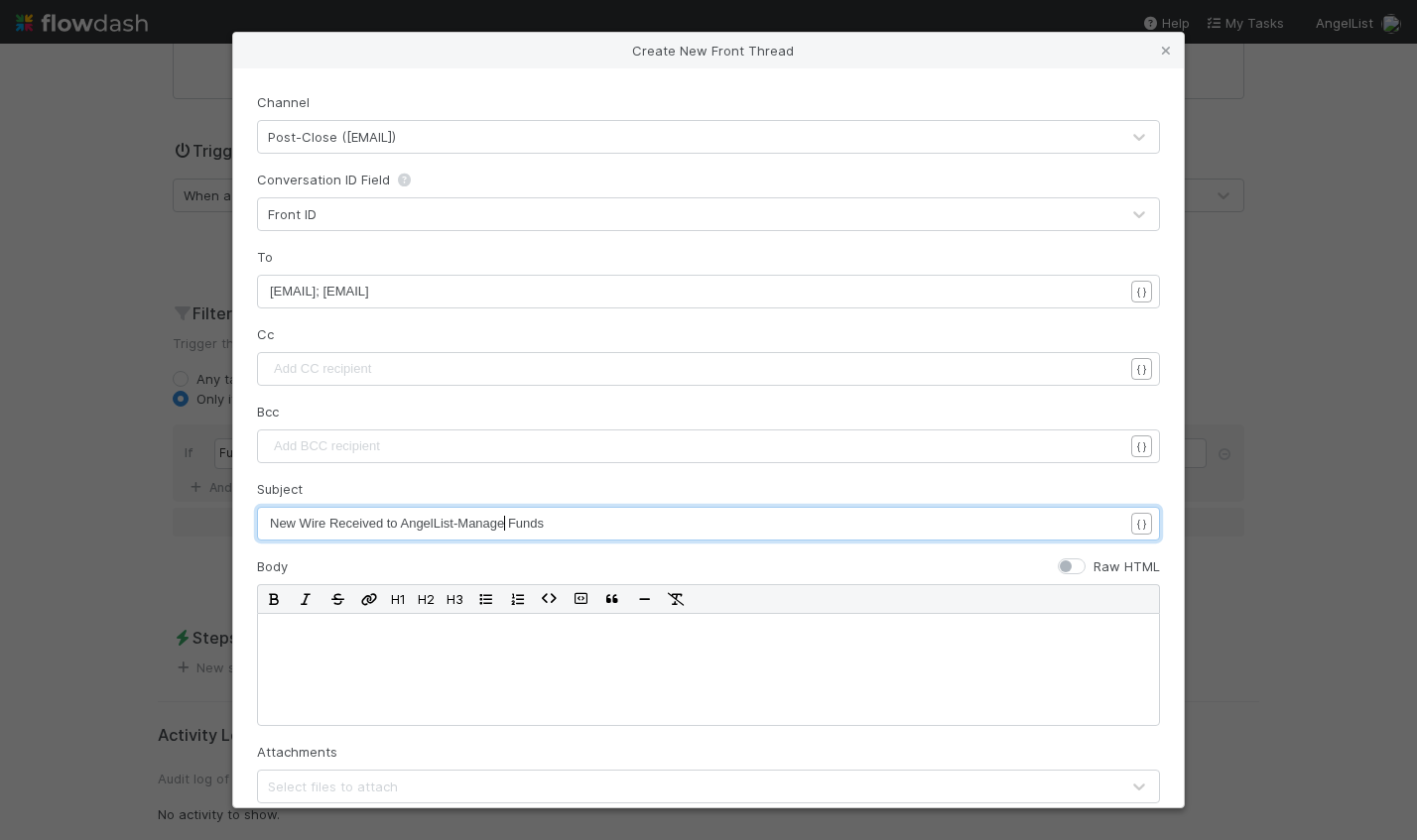 scroll, scrollTop: 6, scrollLeft: 53, axis: both 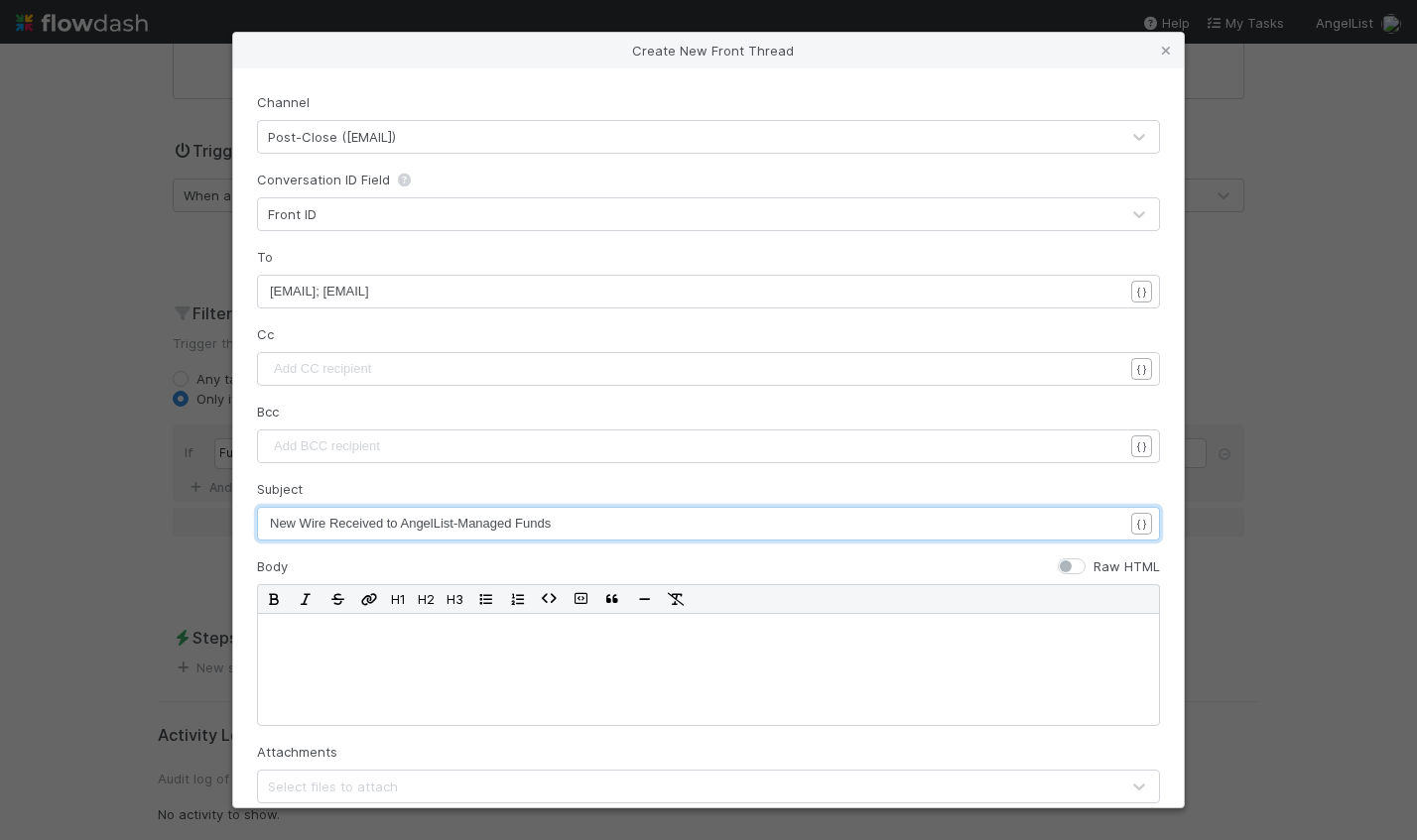 type on "Managed" 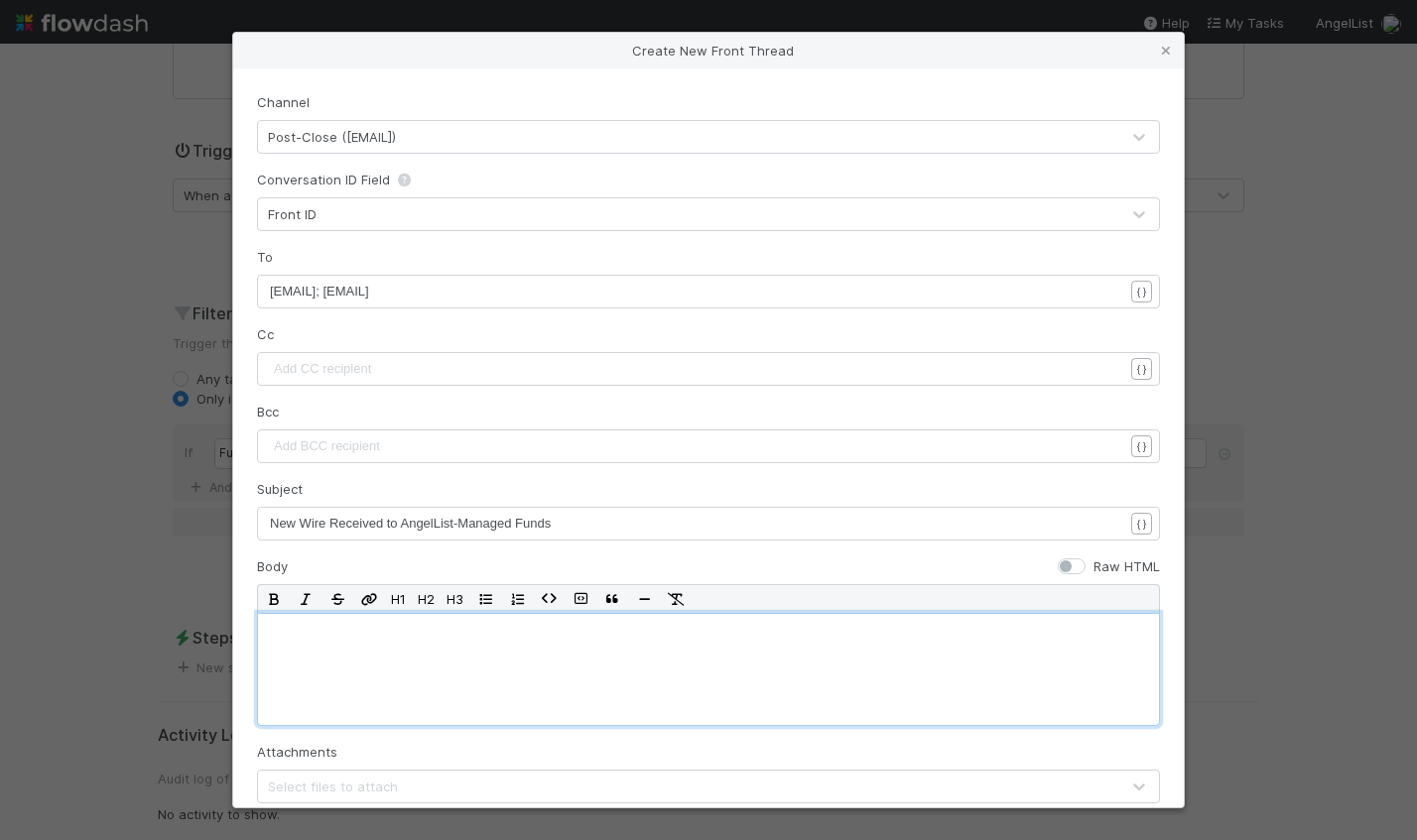 click at bounding box center (708, 669) 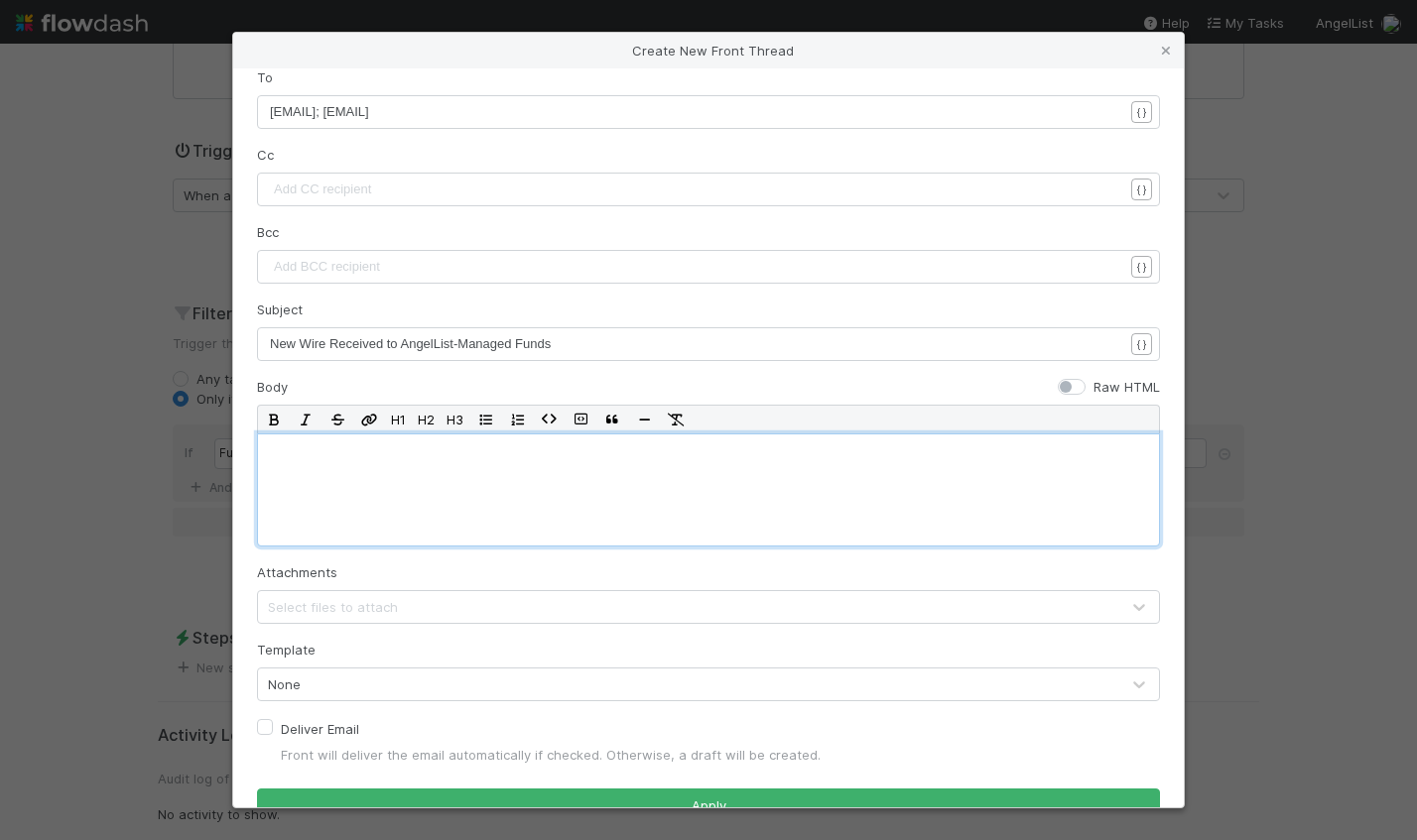 scroll, scrollTop: 218, scrollLeft: 0, axis: vertical 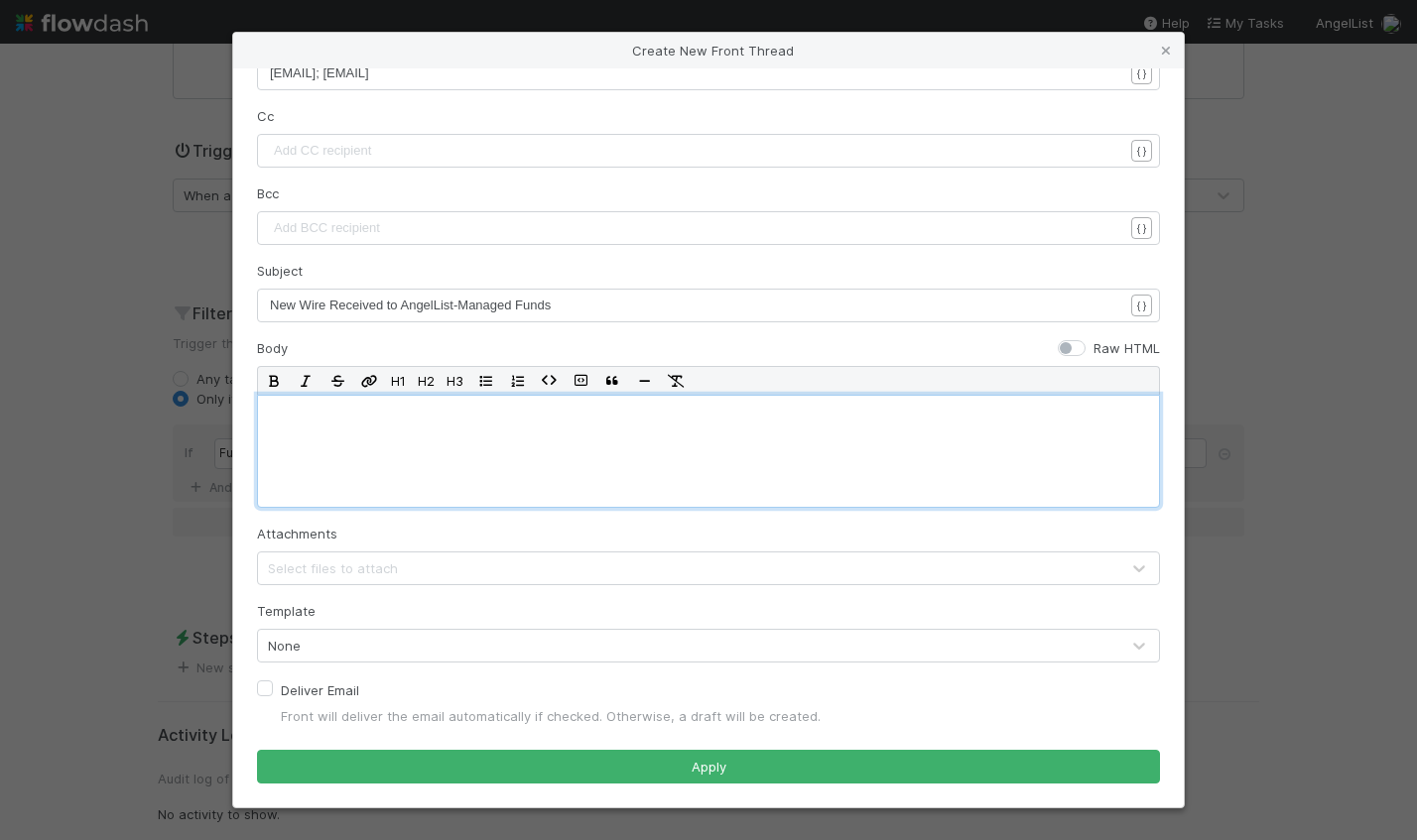 click at bounding box center [708, 451] 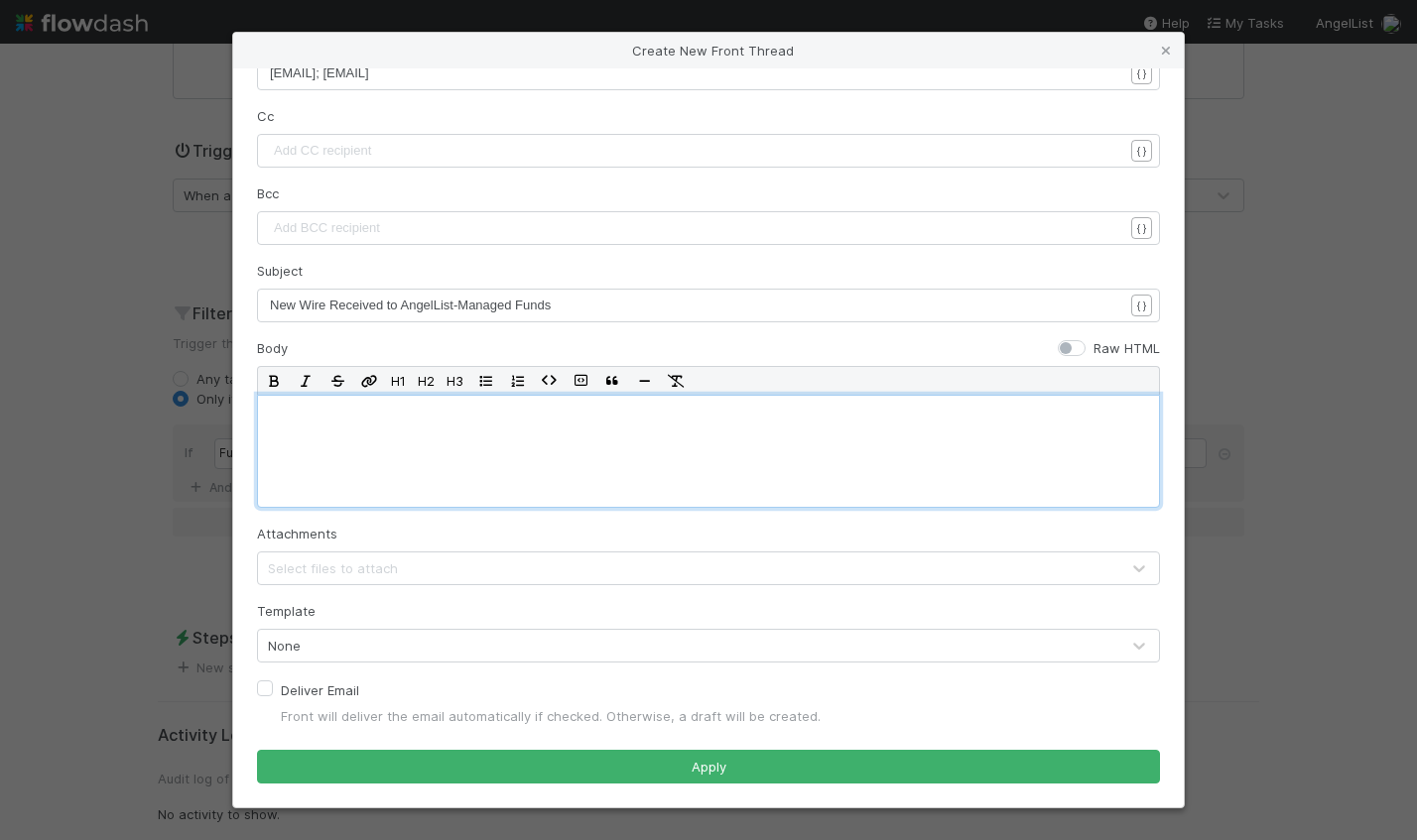 type 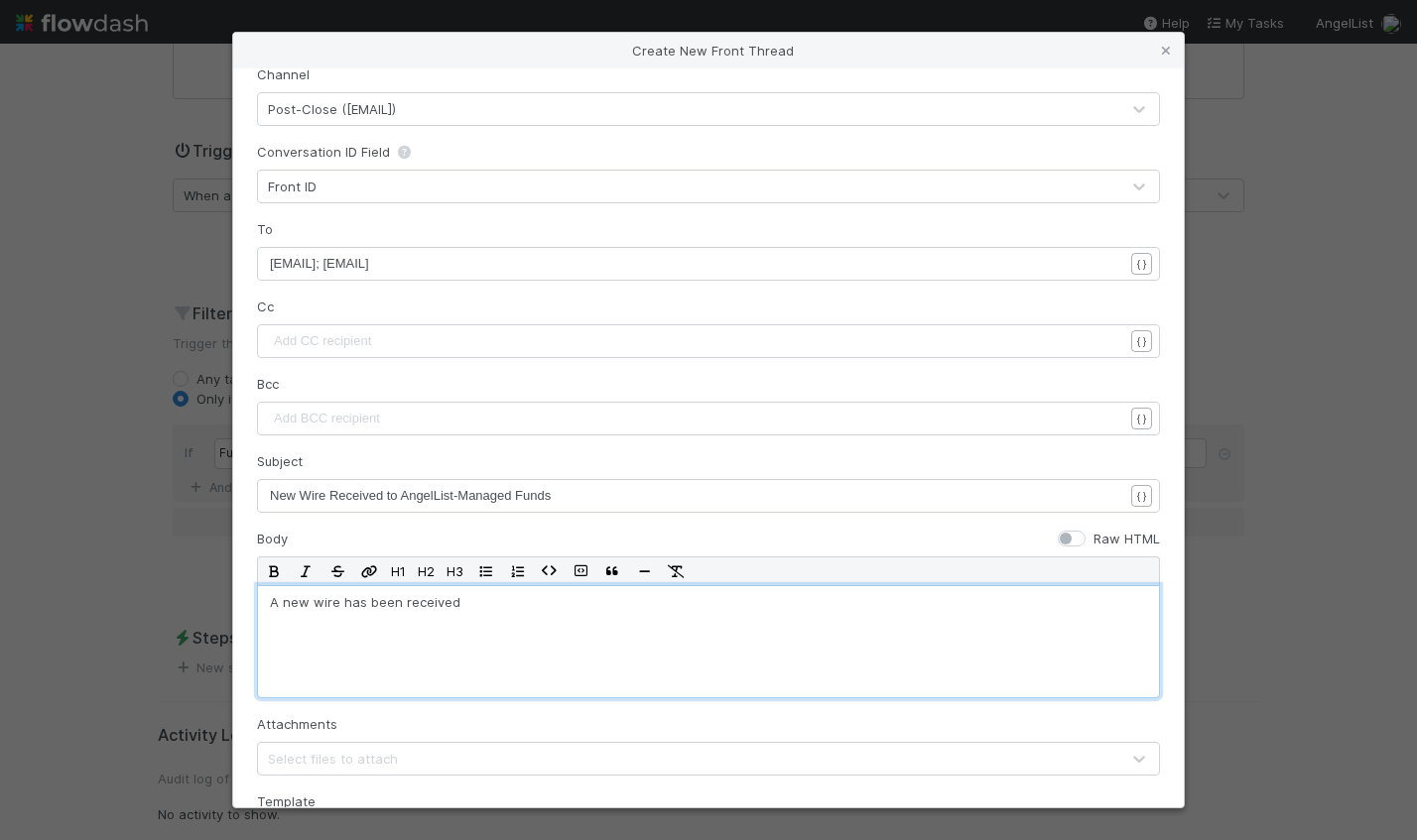 scroll, scrollTop: 0, scrollLeft: 0, axis: both 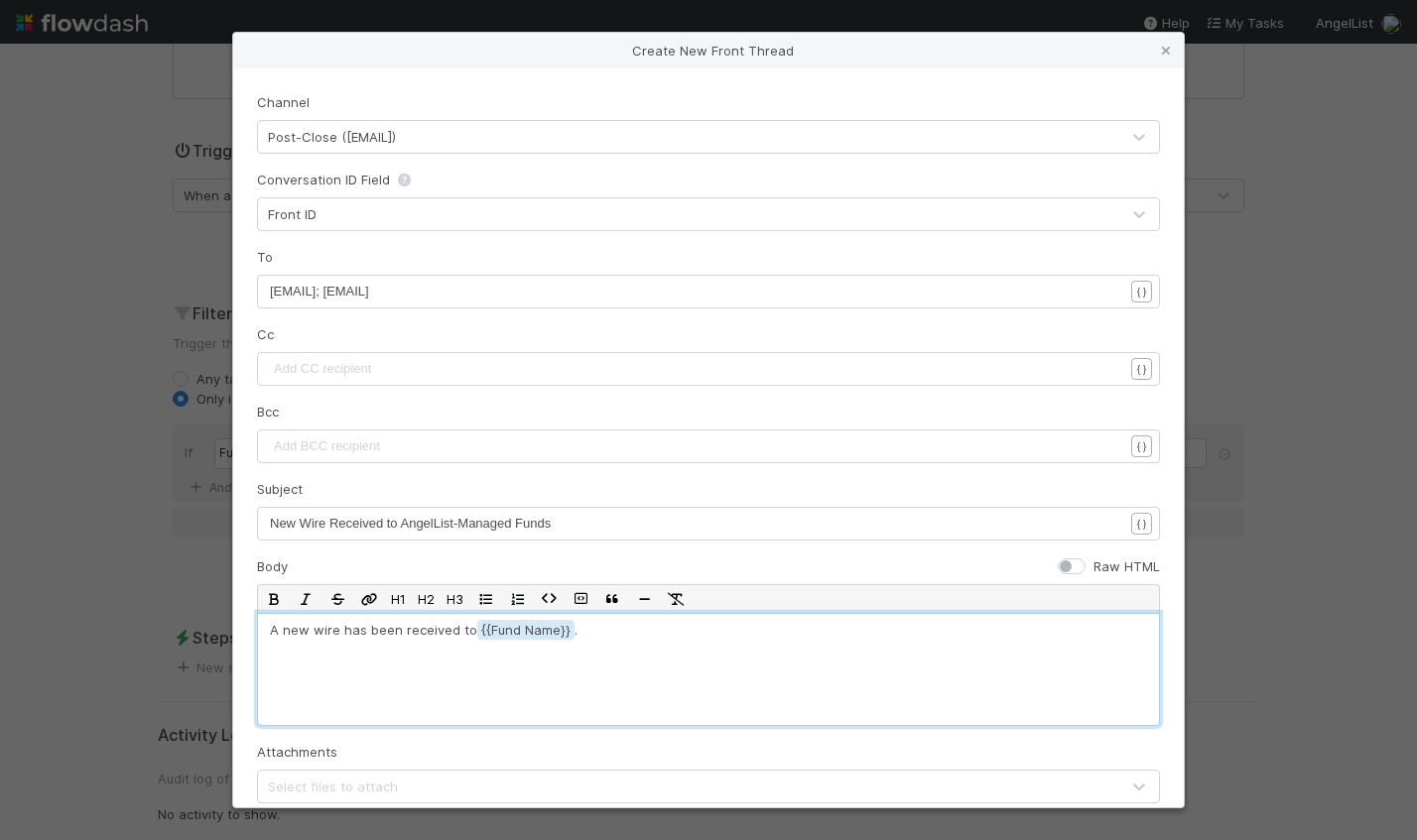 click on "A new wire has been received to  {{Fund Name  ." at bounding box center [708, 669] 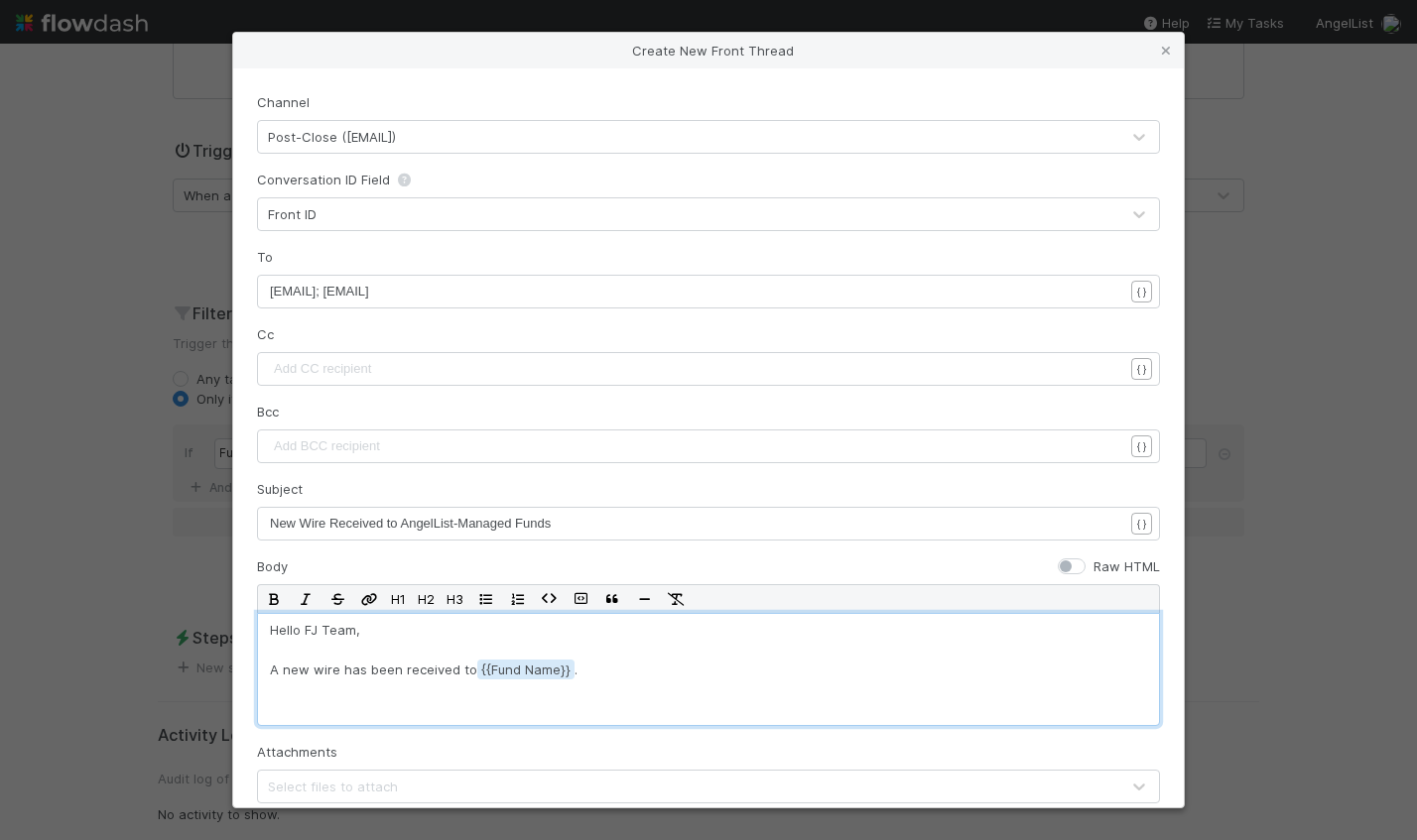 click on "Hello FJ Team,  A new wire has been received to  {{Fund Name  ." at bounding box center [708, 660] 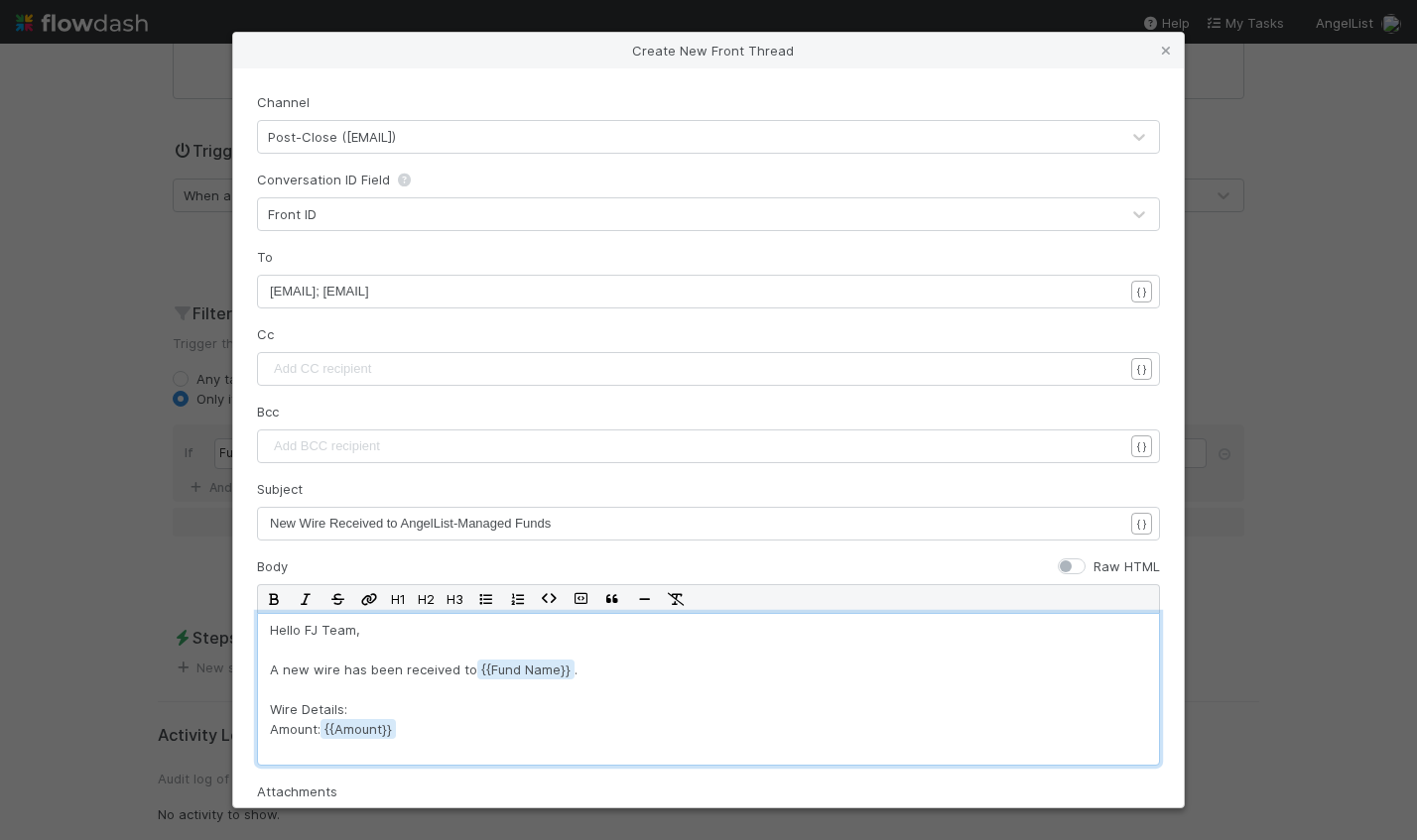 click on "Hello FJ Team,  A new wire has been received to  {{Fund Name  . Wire Details: Amount:  {{Amount" at bounding box center [708, 689] 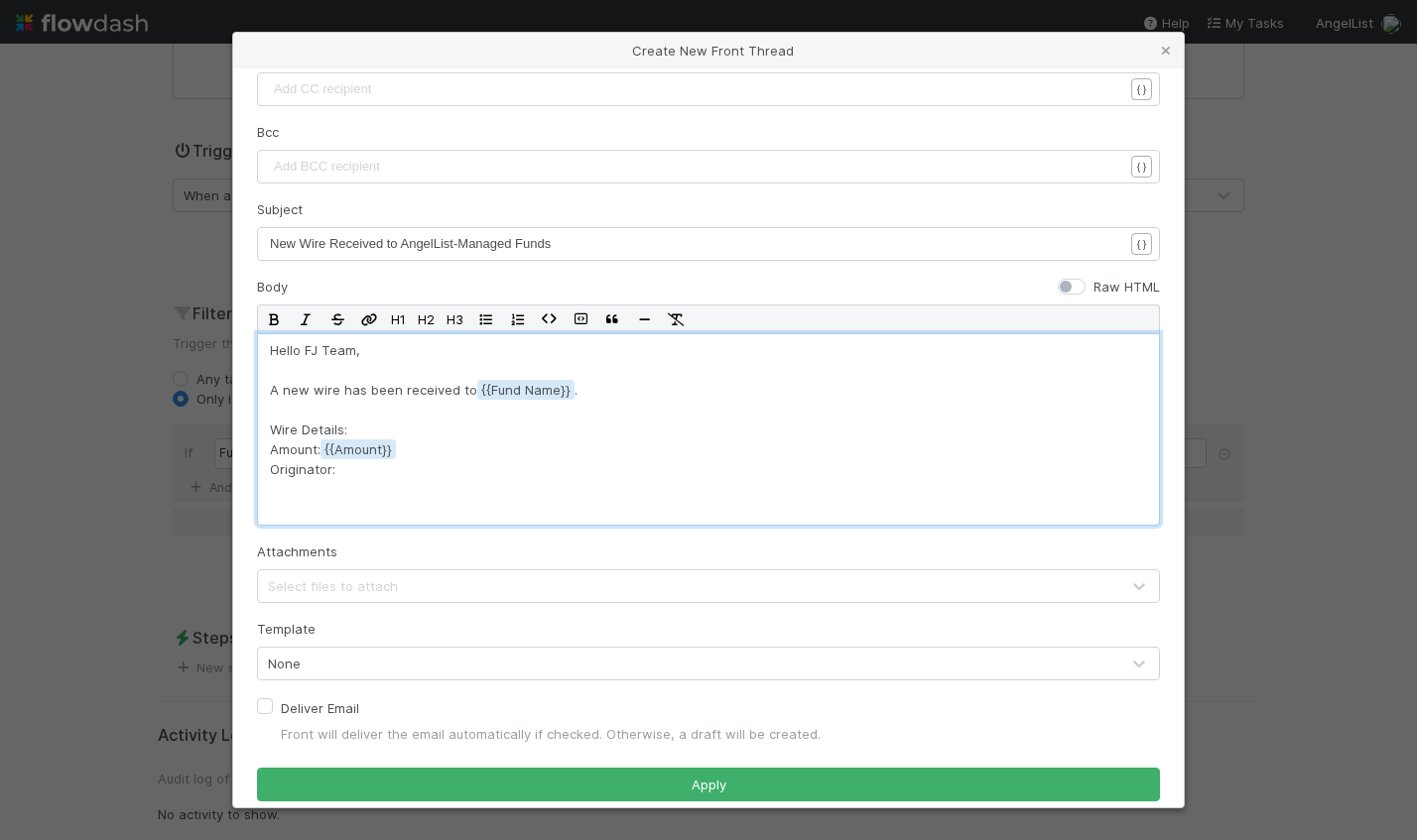 scroll, scrollTop: 281, scrollLeft: 0, axis: vertical 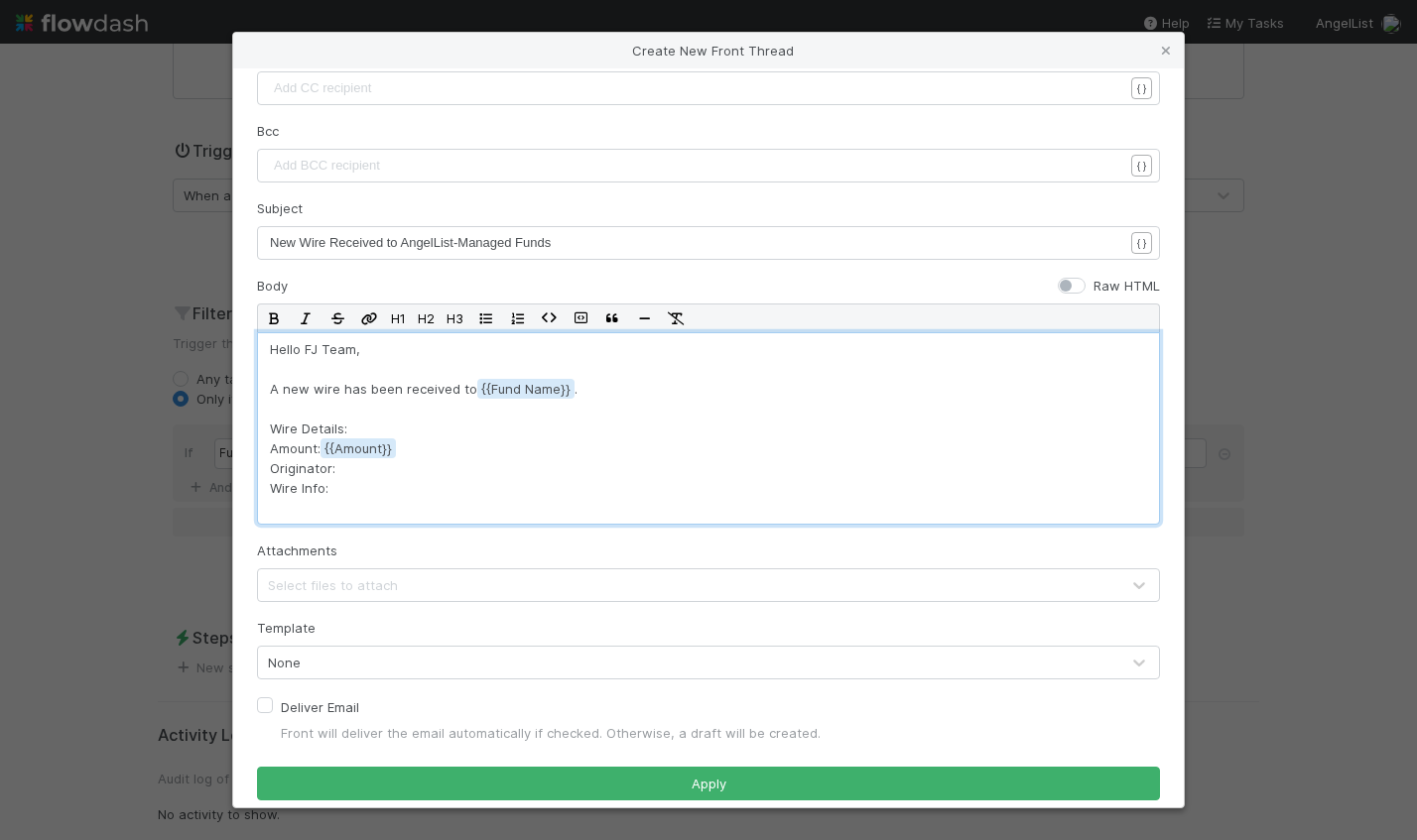 click on "Hello FJ Team,  A new wire has been received to  {{Fund Name  . Wire Details: Amount:  {{Amount   Originator: Wire Info:" at bounding box center [708, 428] 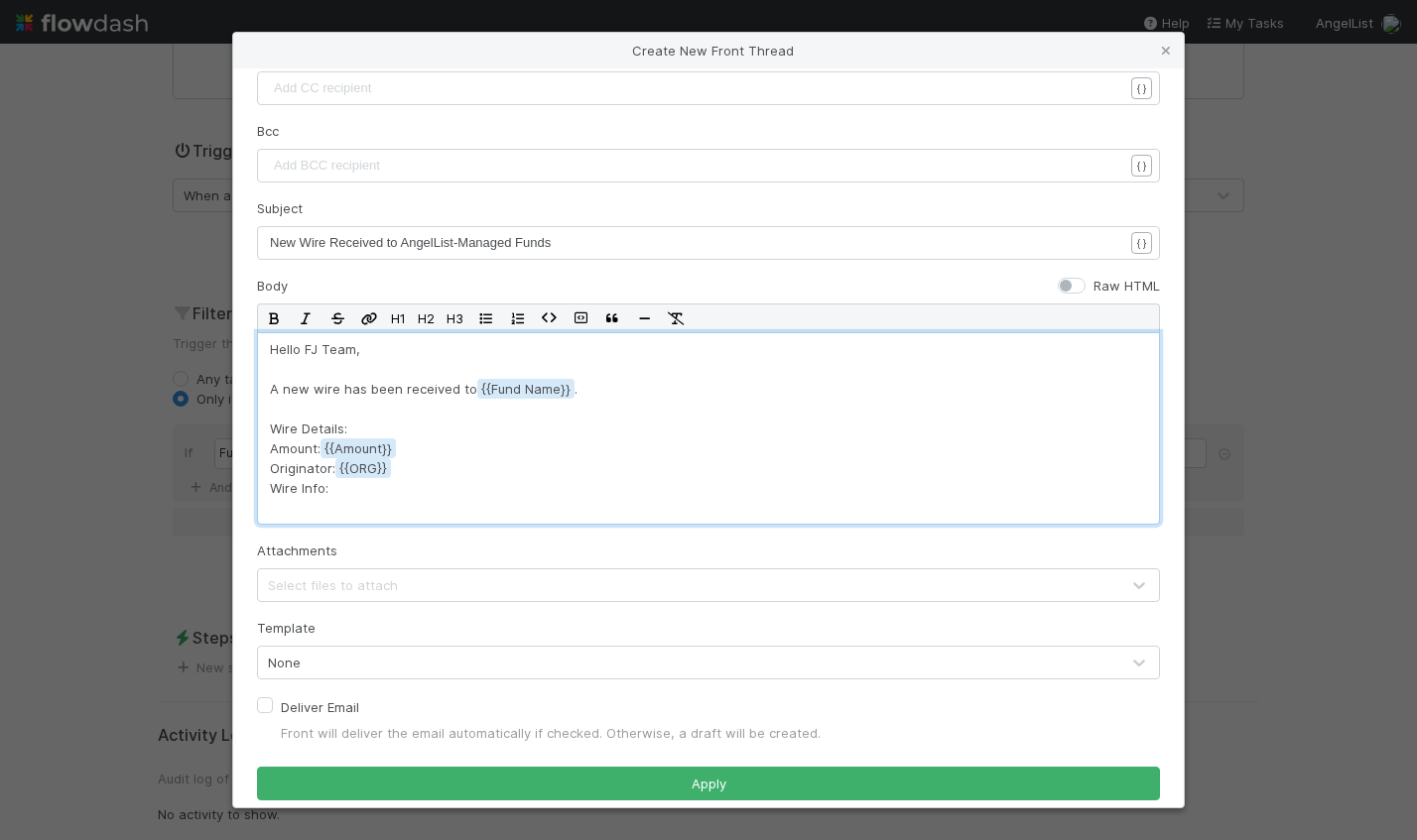 click on "Hello FJ Team,  A new wire has been received to  {{Fund Name  . Wire Details: Amount:  {{Amount   Originator:  {{ORG   Wire Info:" at bounding box center (708, 428) 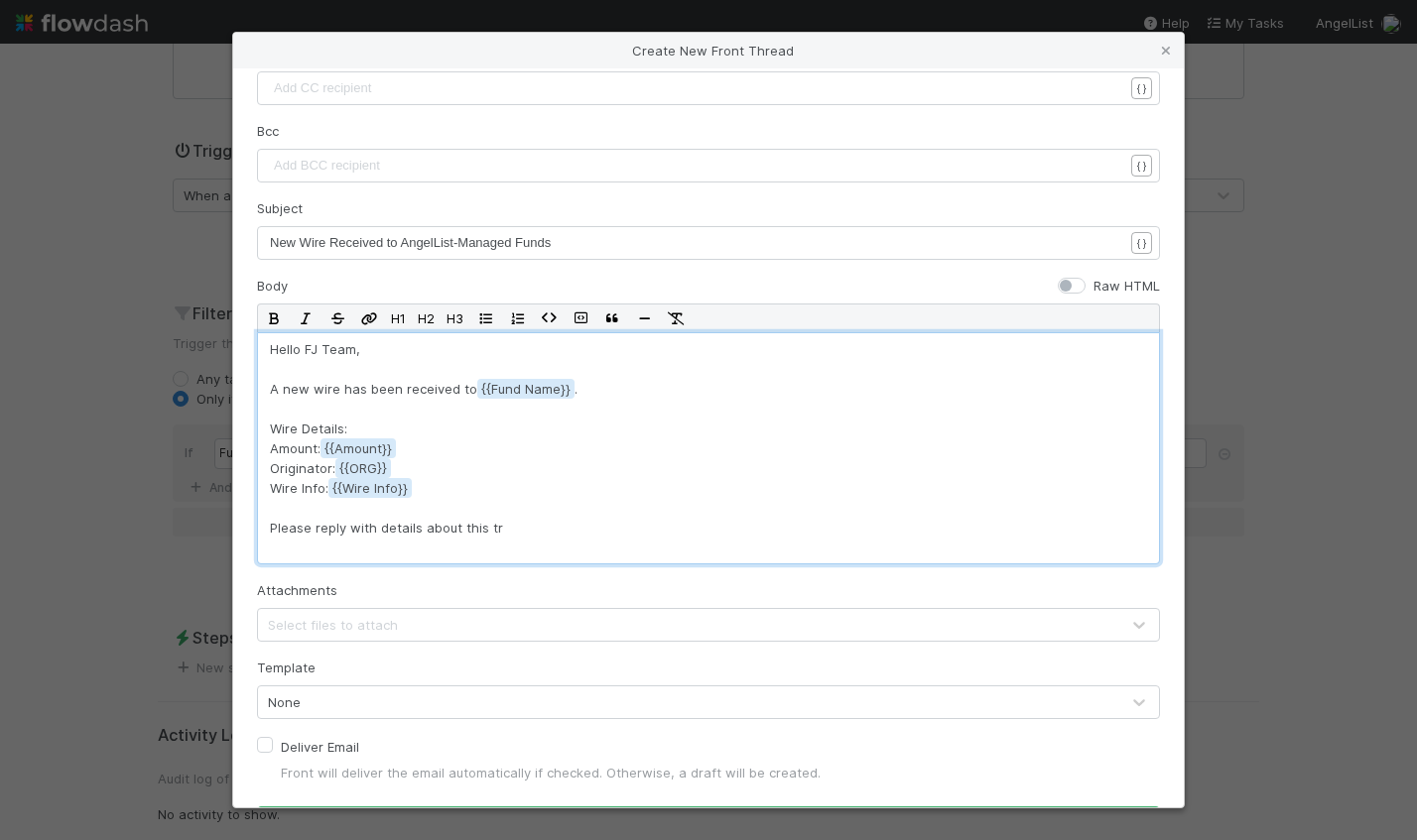 click on "Hello FJ Team,  A new wire has been received to  {{Fund Name  . Wire Details: Amount:  {{Amount   Originator:  {{ORG   Wire Info:  {{Wire Info   Please reply with details about this tr" at bounding box center (708, 448) 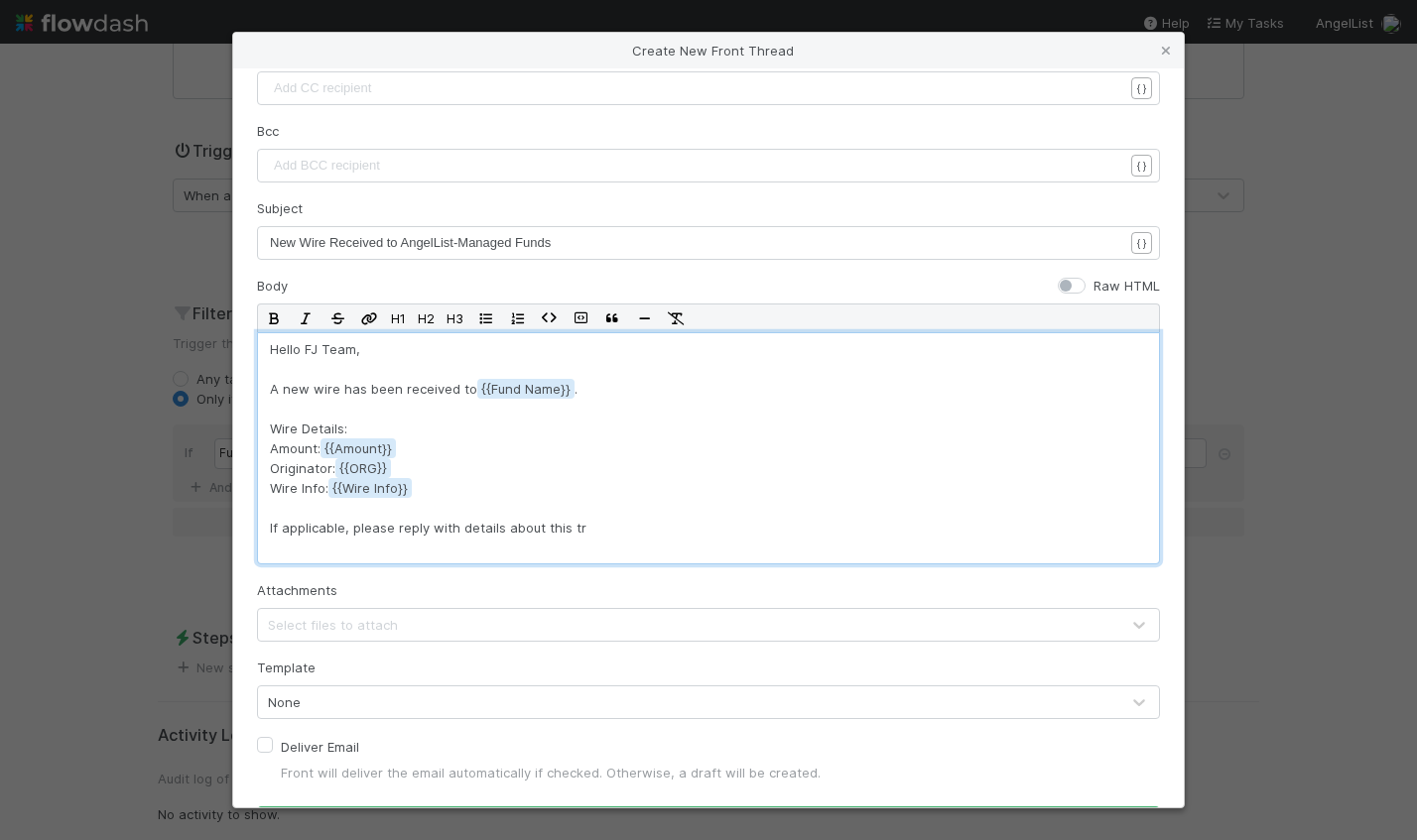 click on "Hello FJ Team,  A new wire has been received to  {{Fund Name  . Wire Details: Amount:  {{Amount   Originator:  {{ORG   Wire Info:  {{Wire Info   If applicable, please reply with details about this tr" at bounding box center (708, 448) 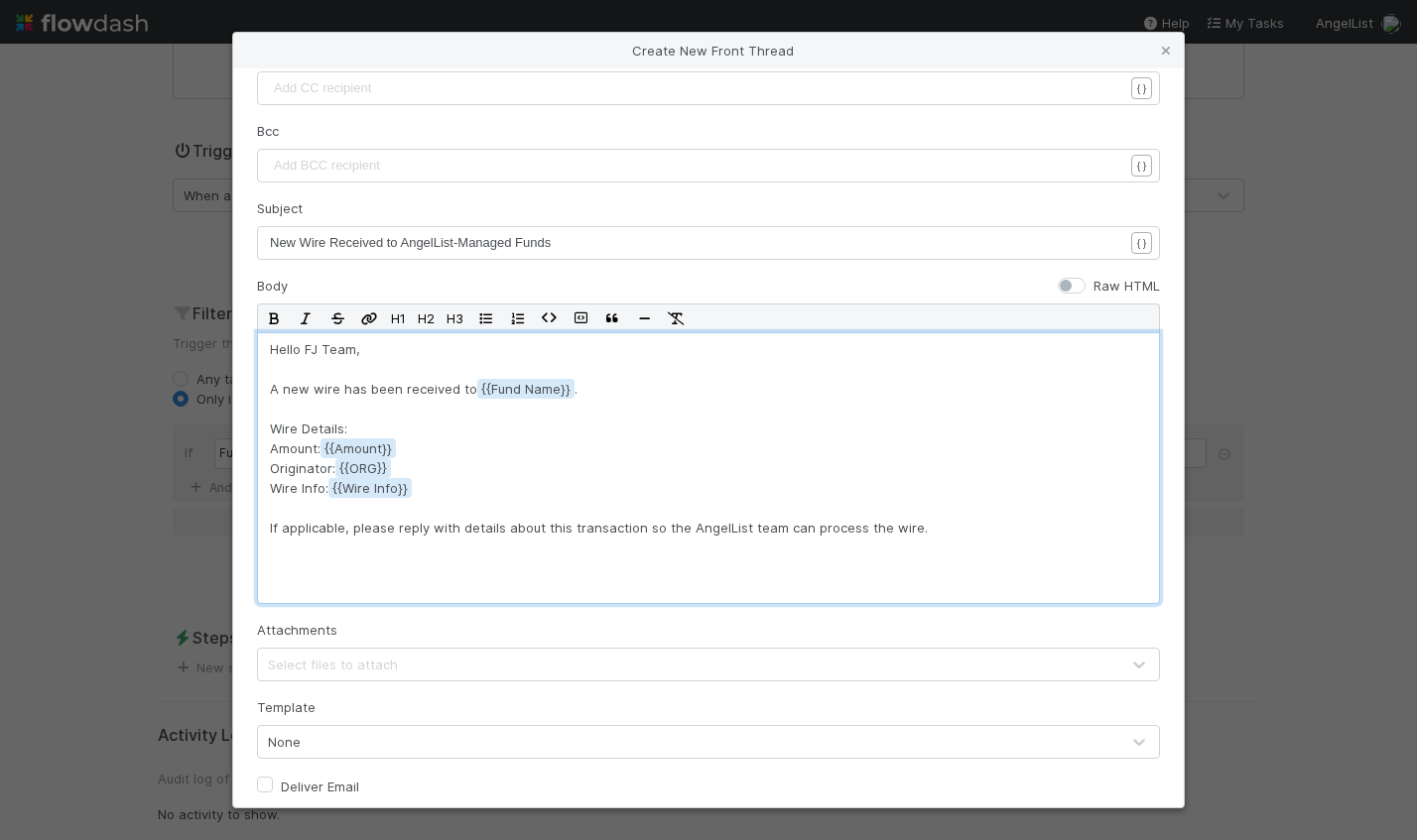 click on "Hello FJ Team,  A new wire has been received to  {{Fund Name  . Wire Details: Amount:  {{Amount   Originator:  {{ORG   Wire Info:  {{Wire Info   If applicable, please reply with details about this transaction so the AngelList team can process the wire." at bounding box center (708, 468) 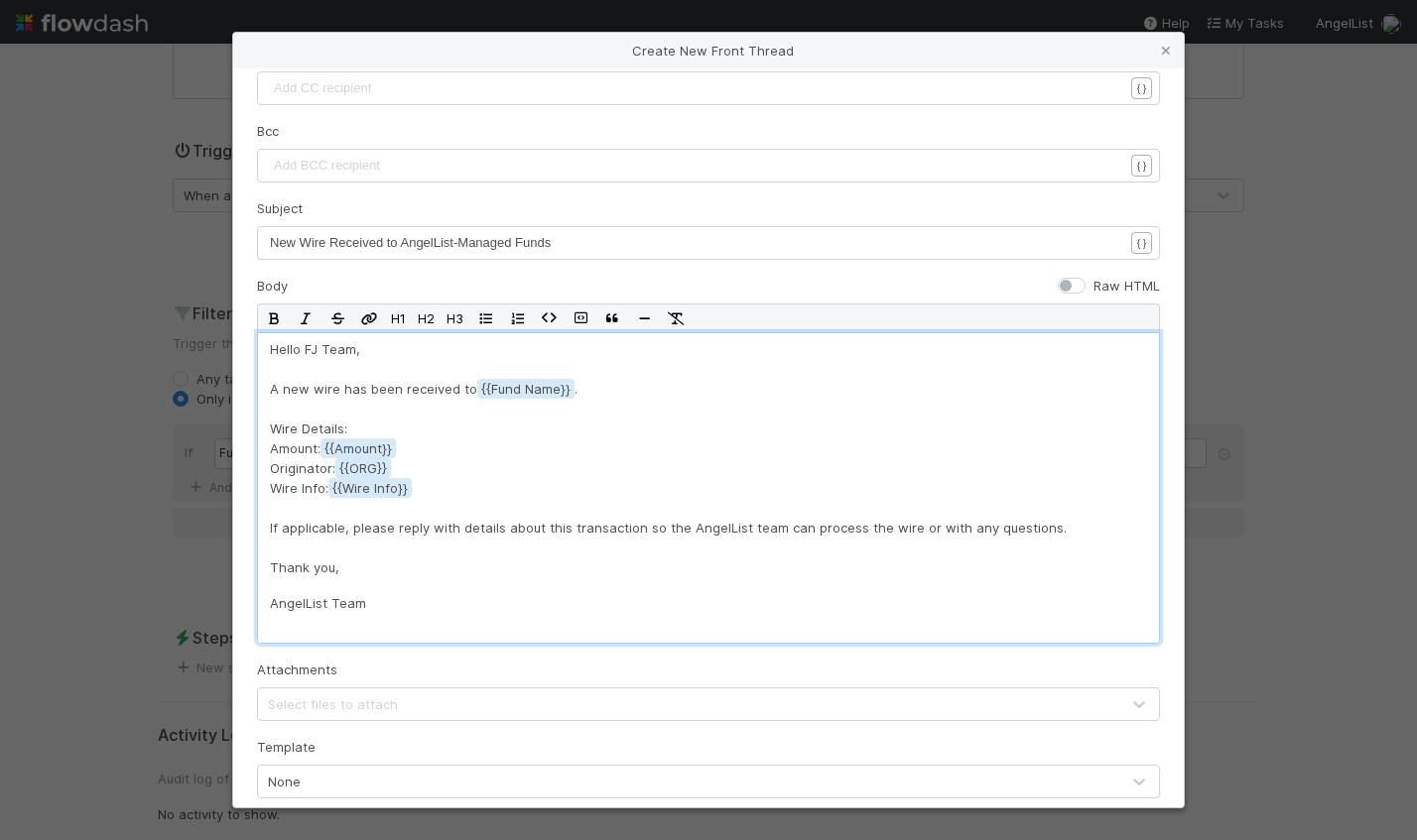click on "AngelList Team" at bounding box center (708, 633) 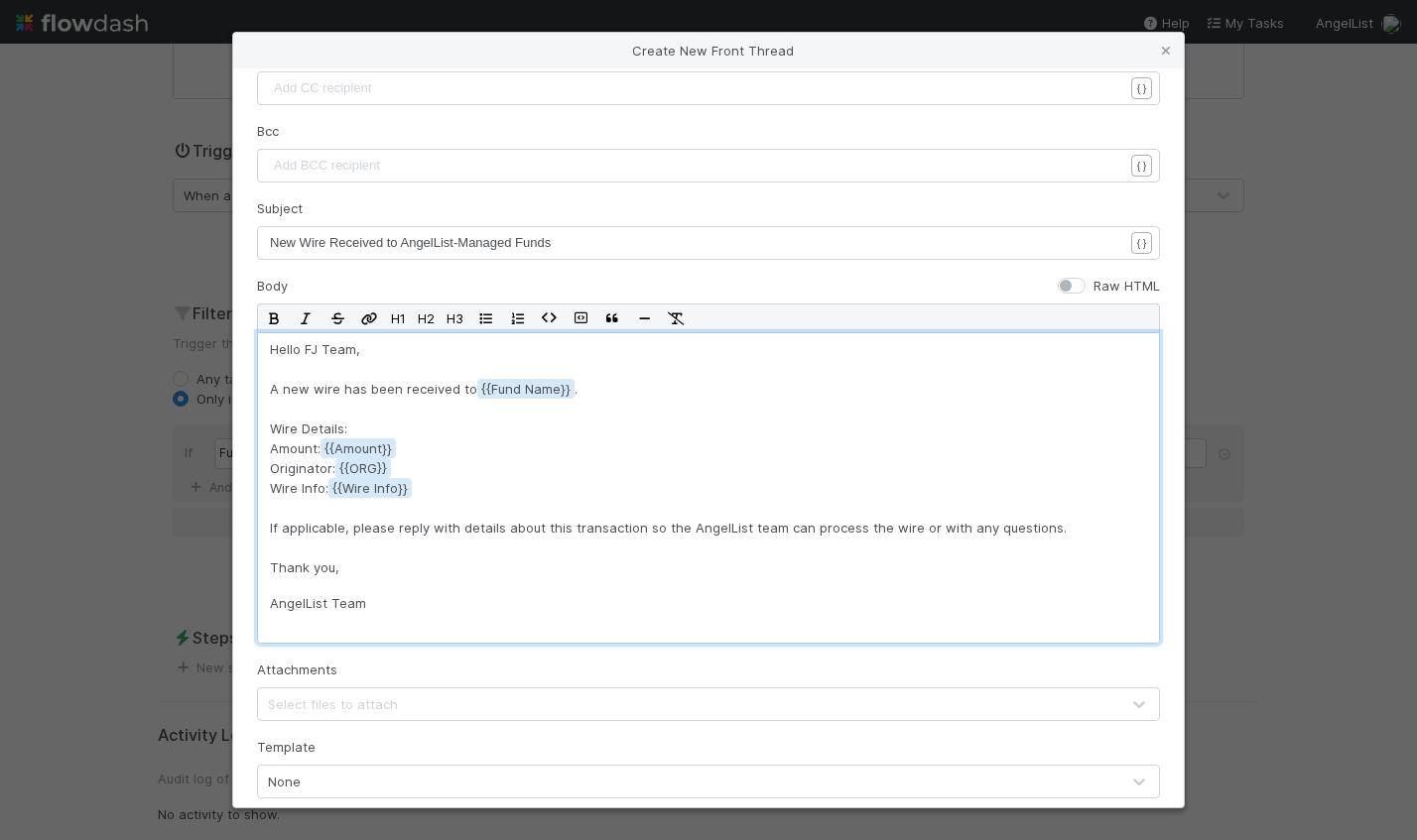 scroll, scrollTop: 186, scrollLeft: 0, axis: vertical 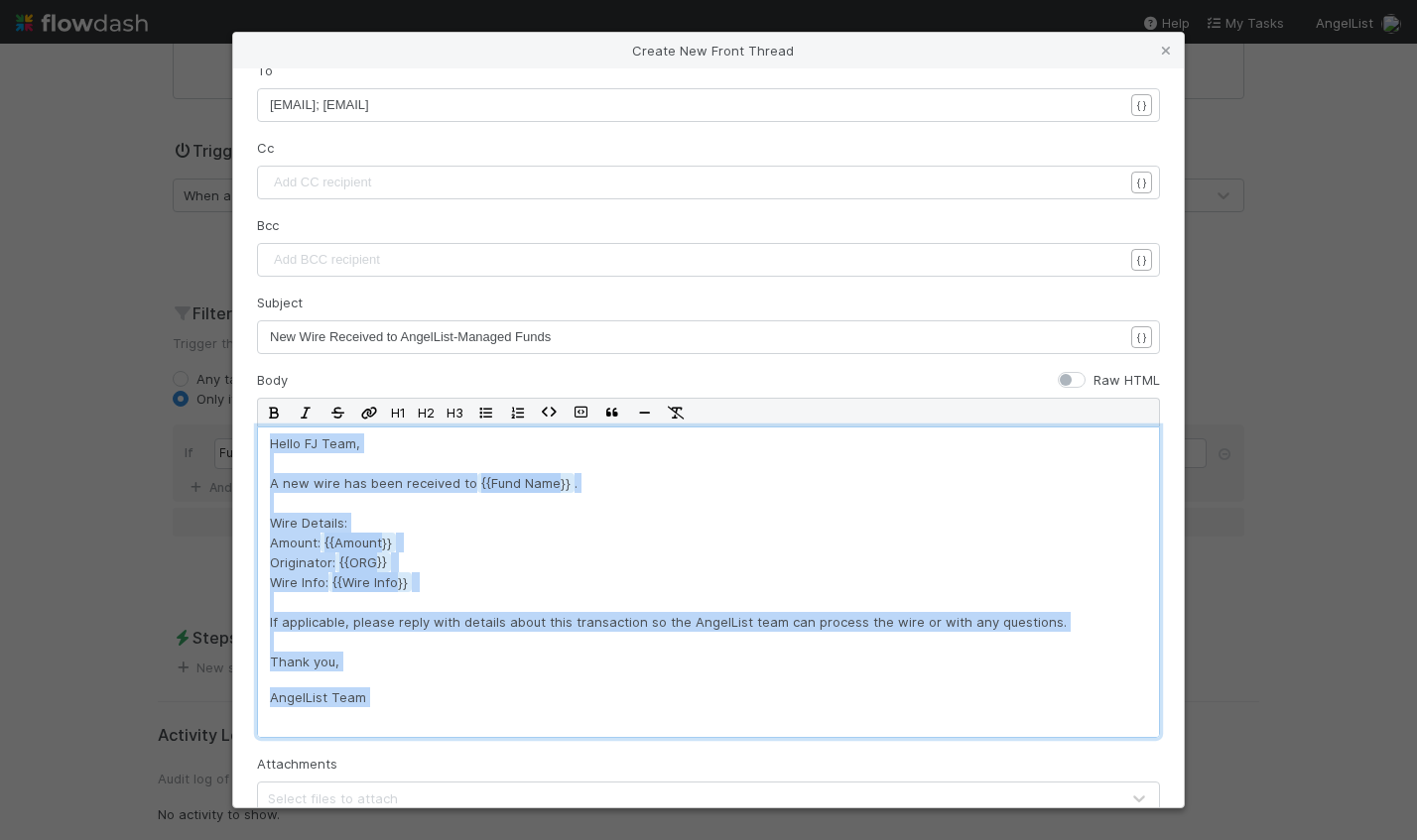 drag, startPoint x: 263, startPoint y: 442, endPoint x: 482, endPoint y: 721, distance: 354.68578 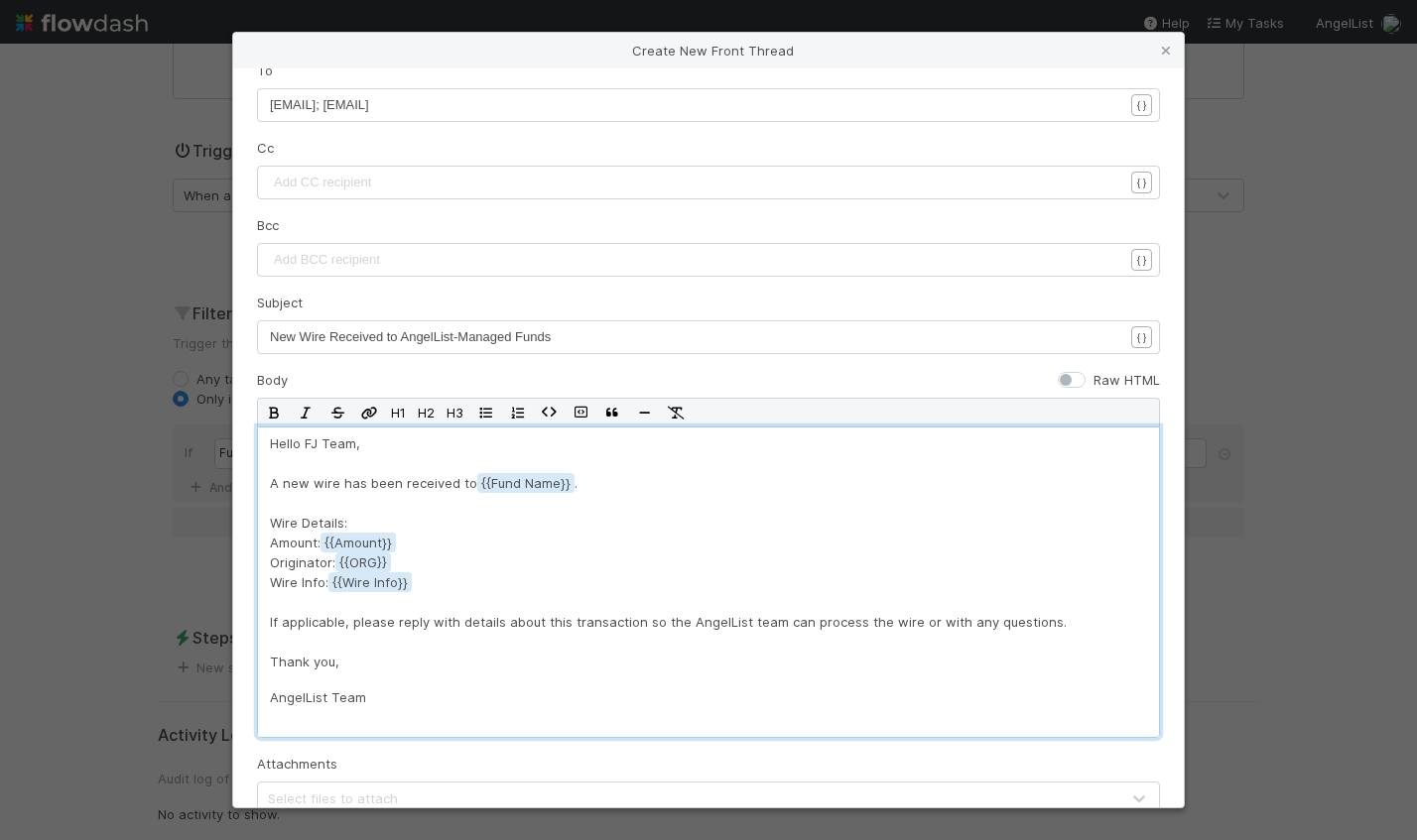 click on "AngelList Team" at bounding box center [708, 717] 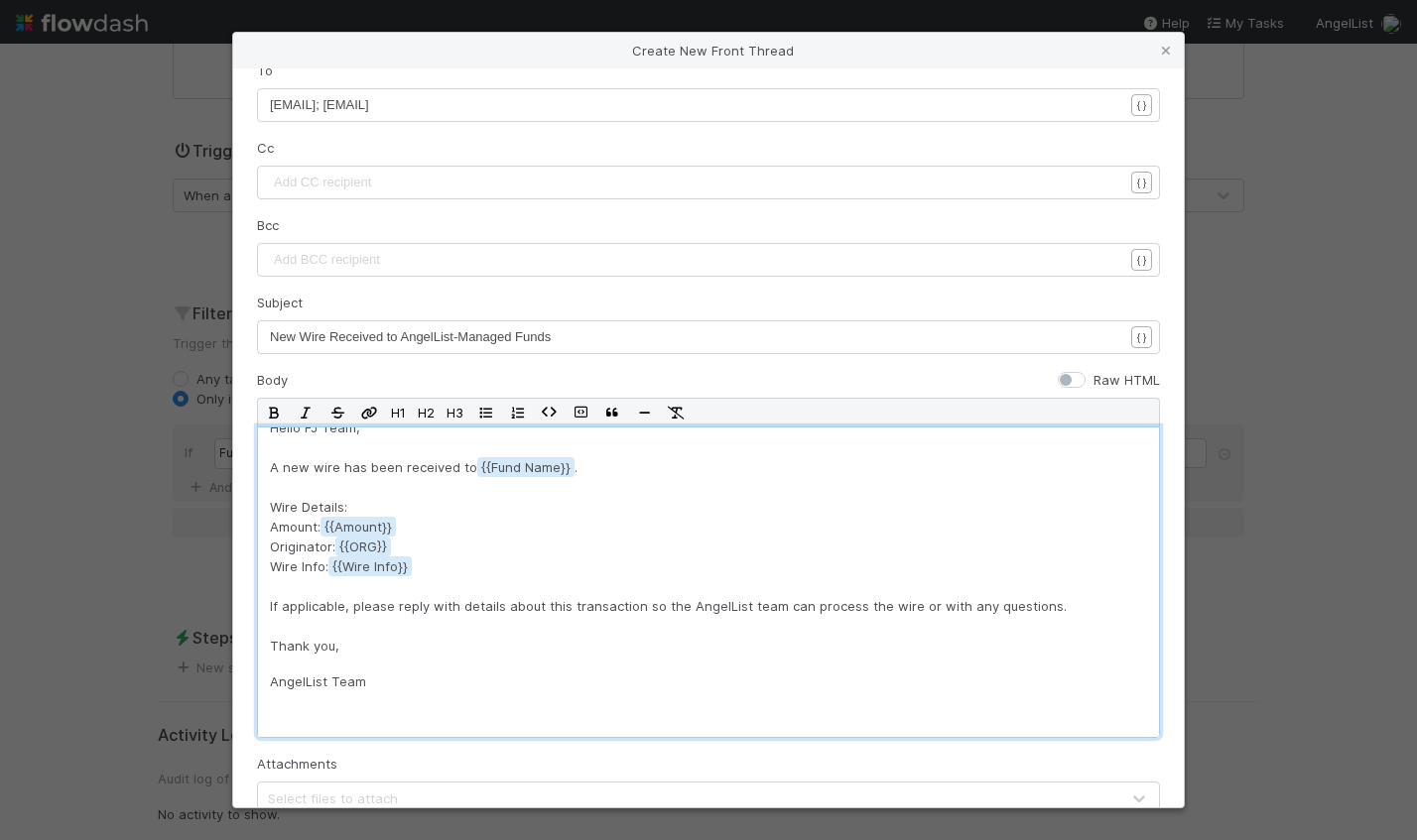 scroll, scrollTop: 0, scrollLeft: 0, axis: both 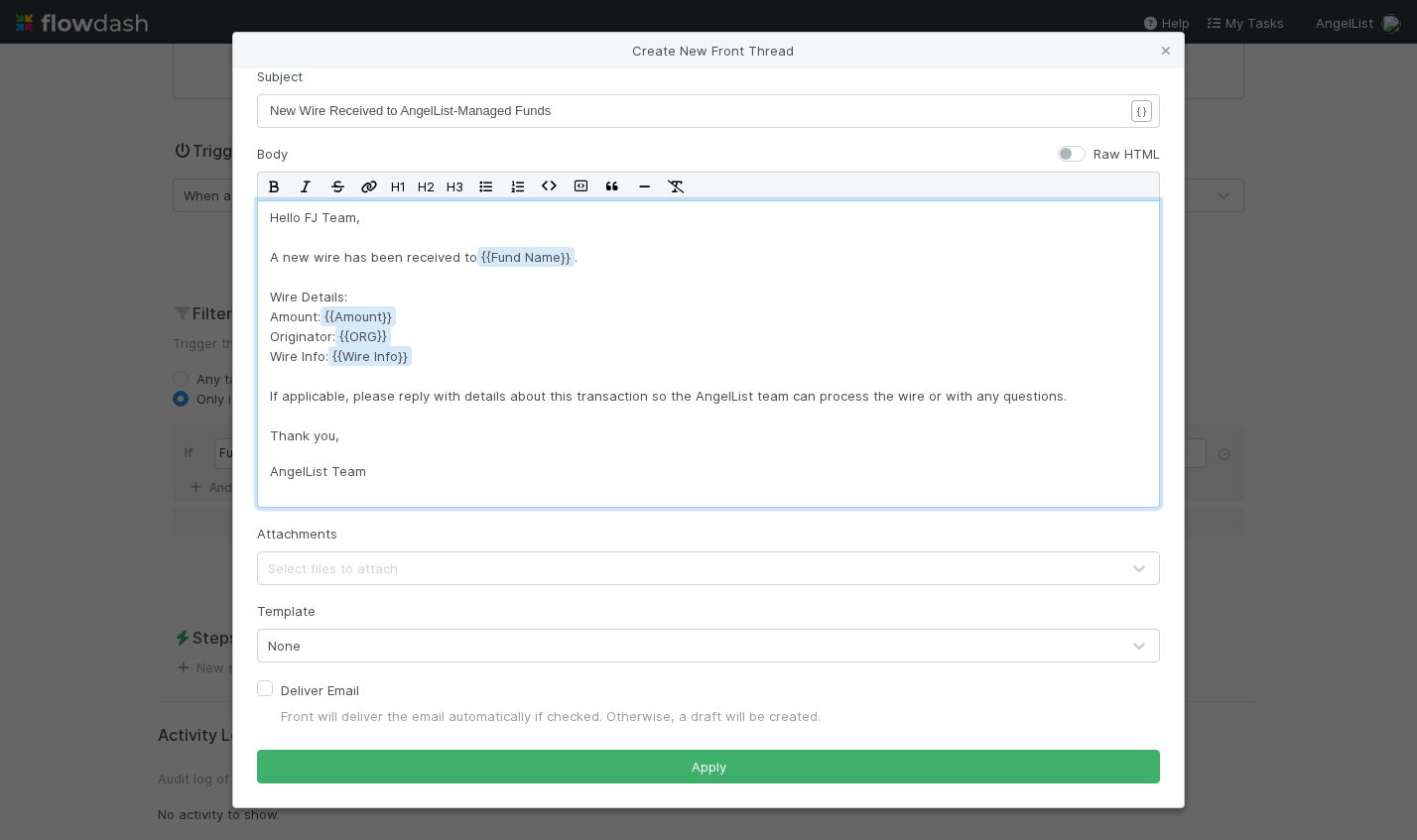 click on "None" at bounding box center [689, 646] 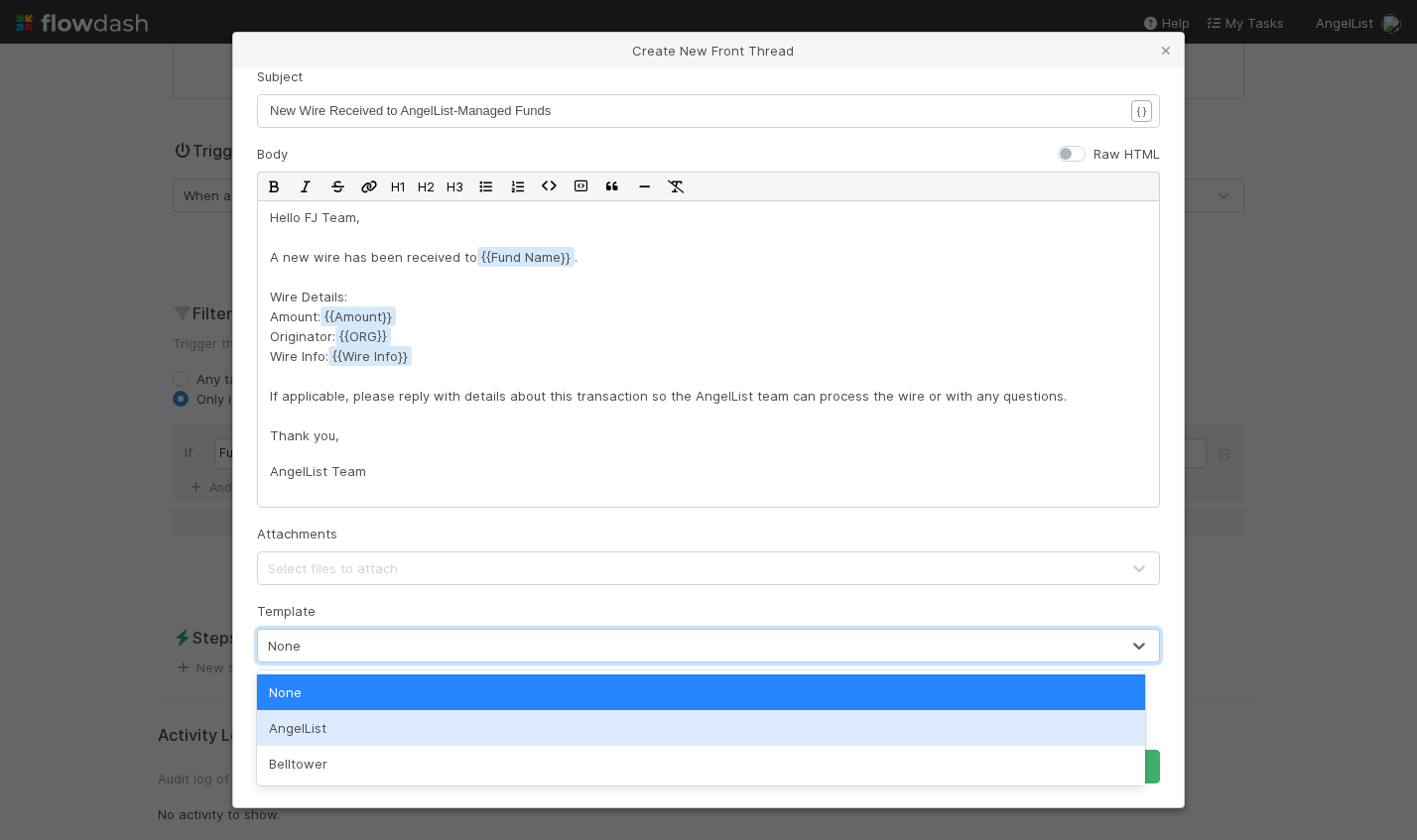 click on "AngelList" at bounding box center [701, 728] 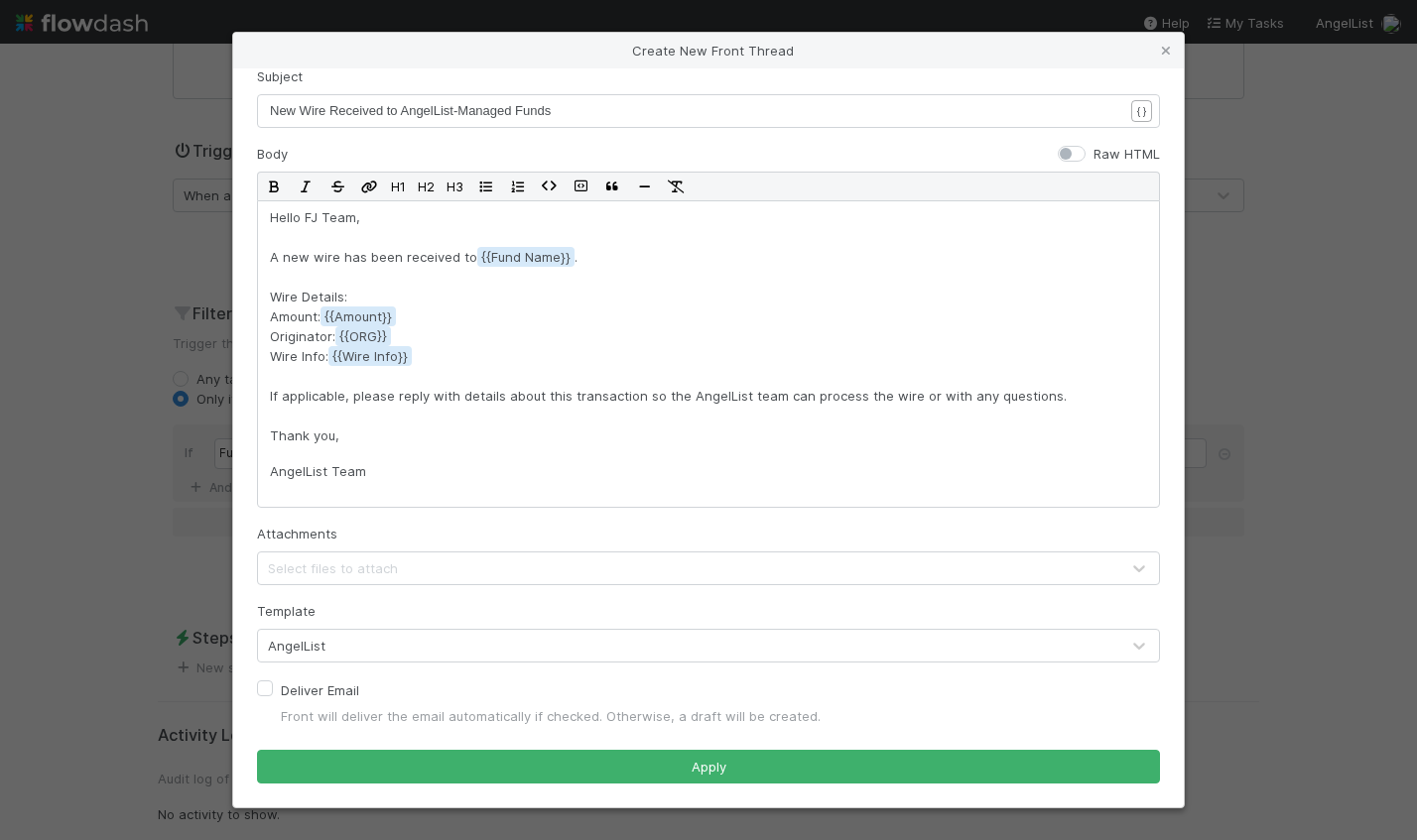 click on "Deliver Email Front will deliver the email automatically if checked. Otherwise, a draft will be created." at bounding box center (708, 702) 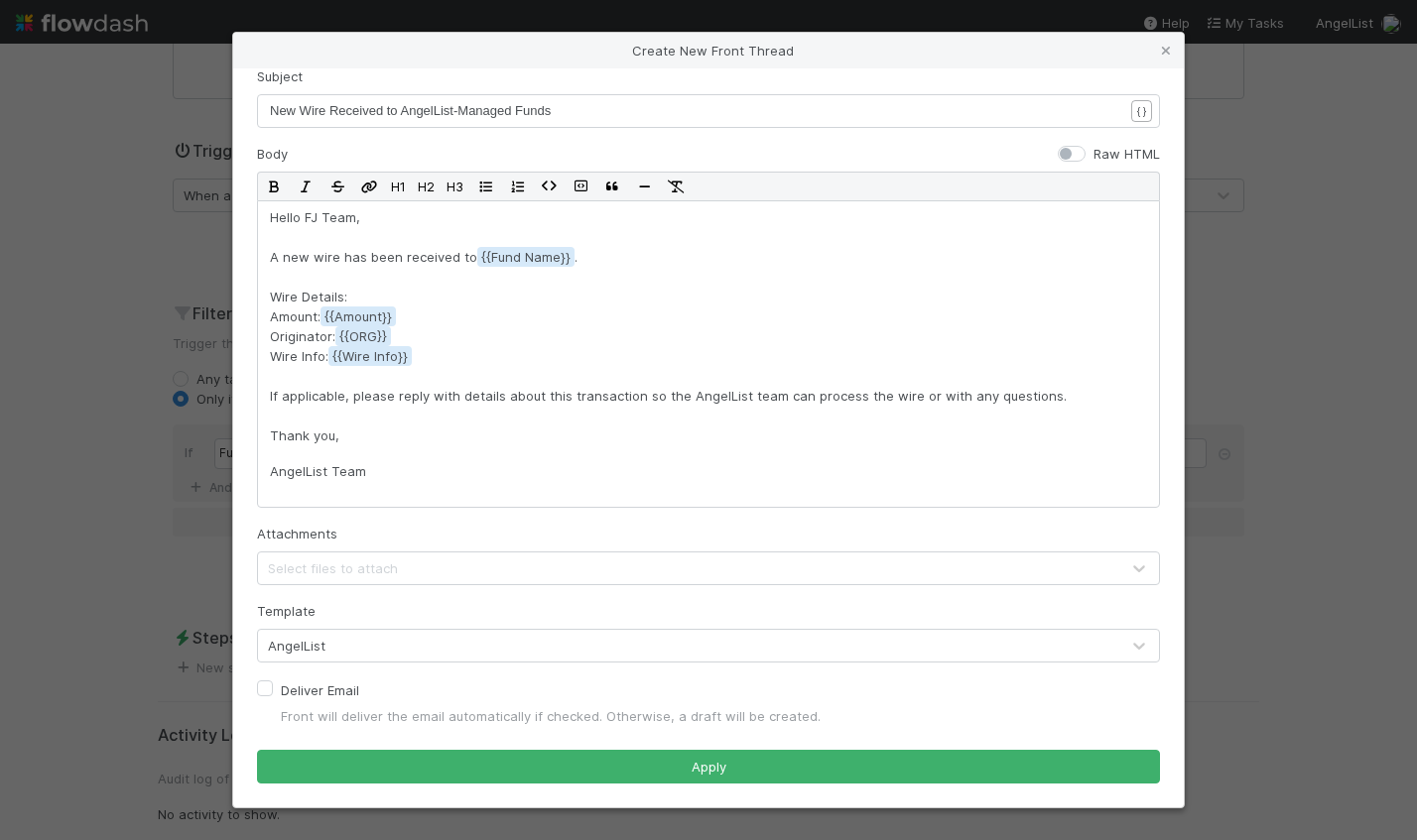click on "AngelList" at bounding box center (689, 646) 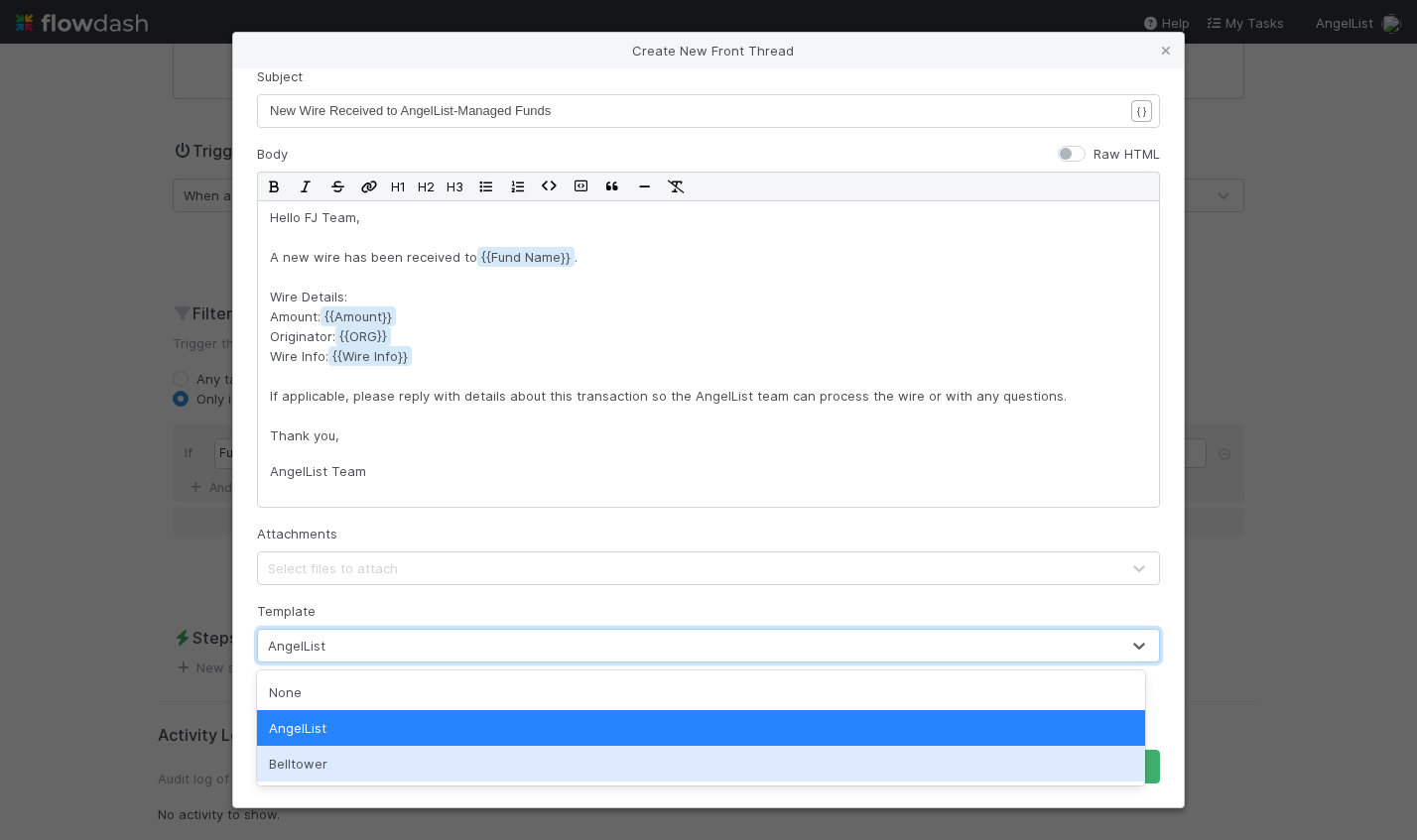 click on "Belltower" at bounding box center (701, 764) 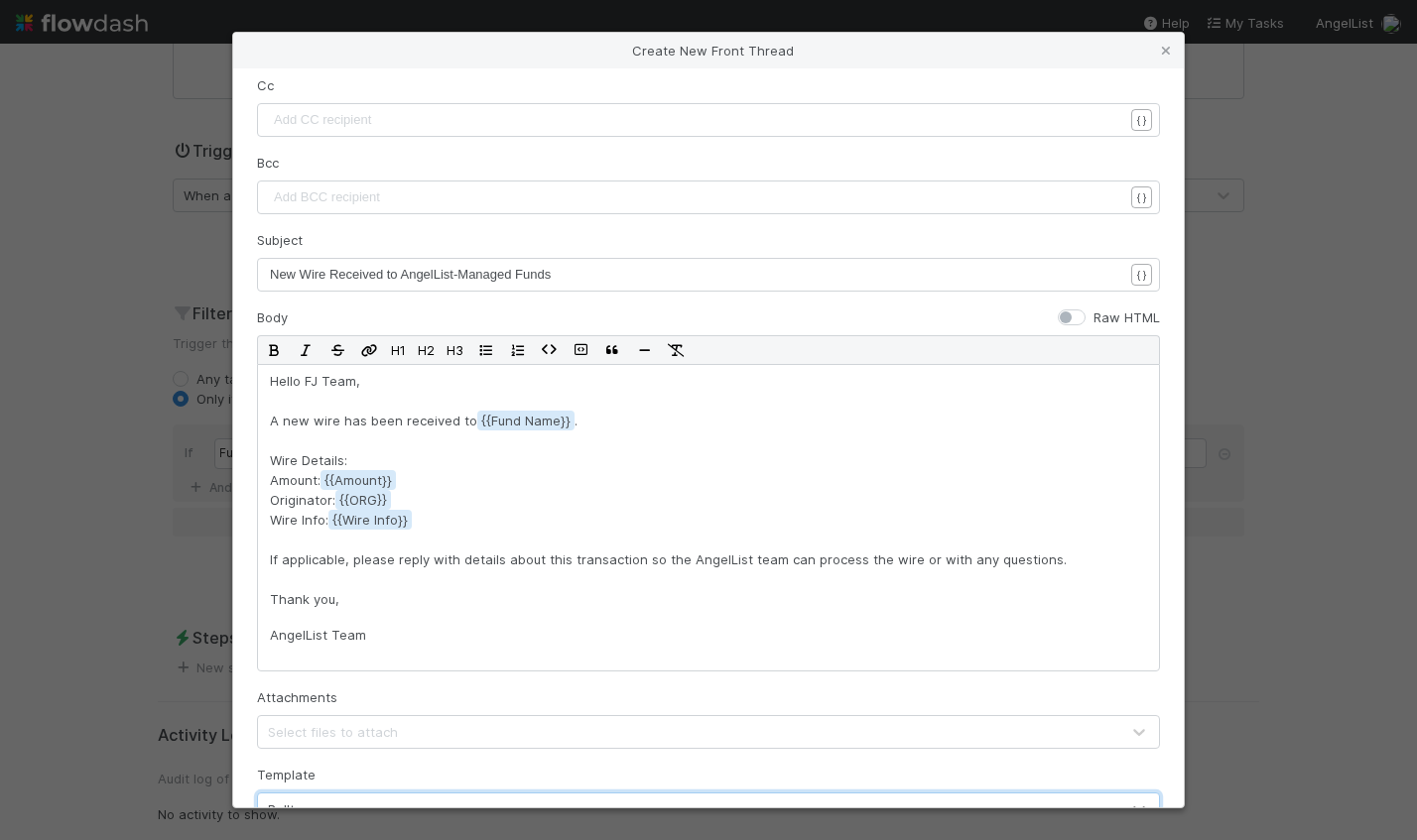 scroll, scrollTop: 202, scrollLeft: 0, axis: vertical 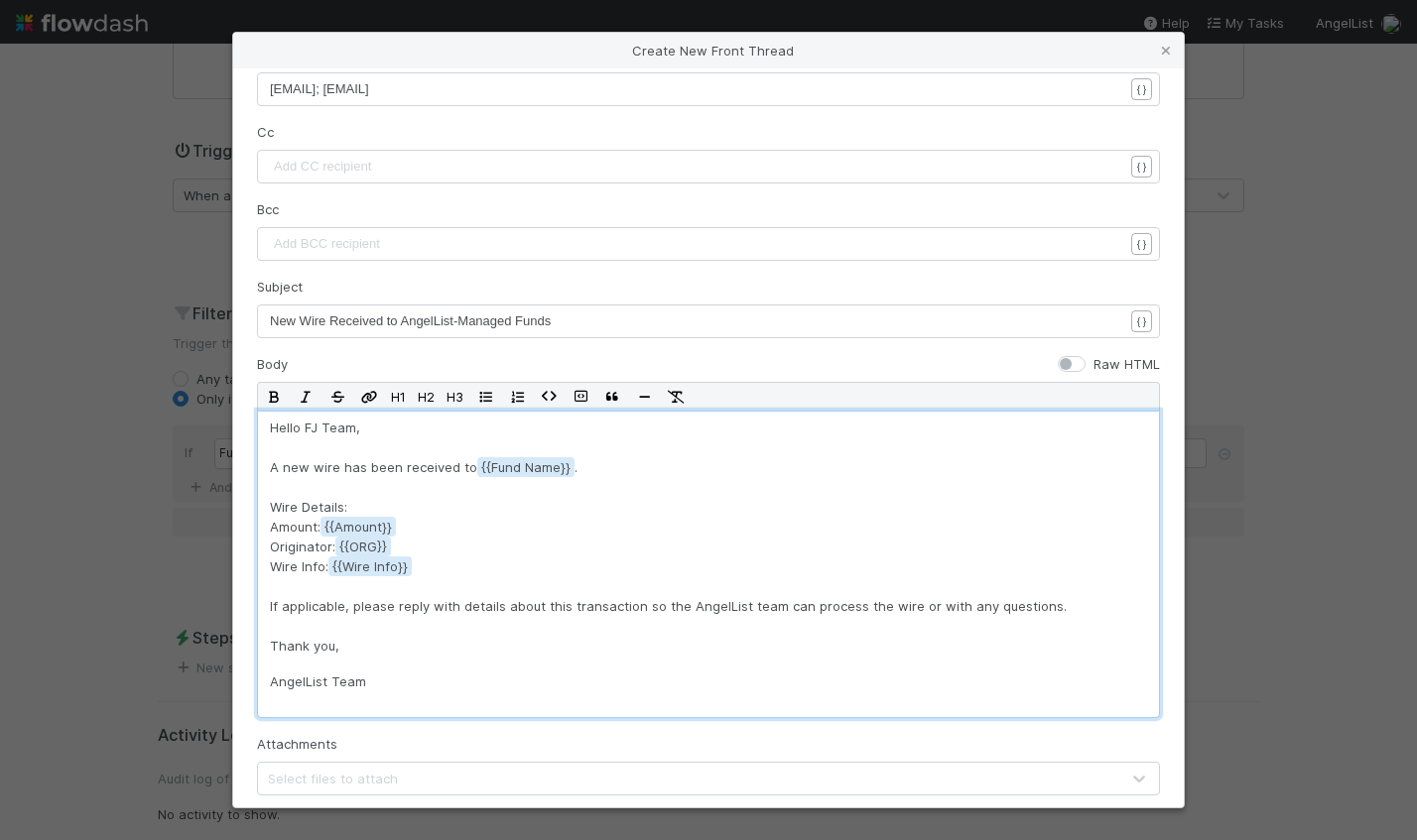 click on "Hello FJ Team,  A new wire has been received to  {{Fund Name  . Wire Details: Amount:  {{Amount   Originator:  {{ORG   Wire Info:  {{Wire Info   If applicable, please reply with details about this transaction so the AngelList team can process the wire or with any questions. Thank you," at bounding box center [708, 537] 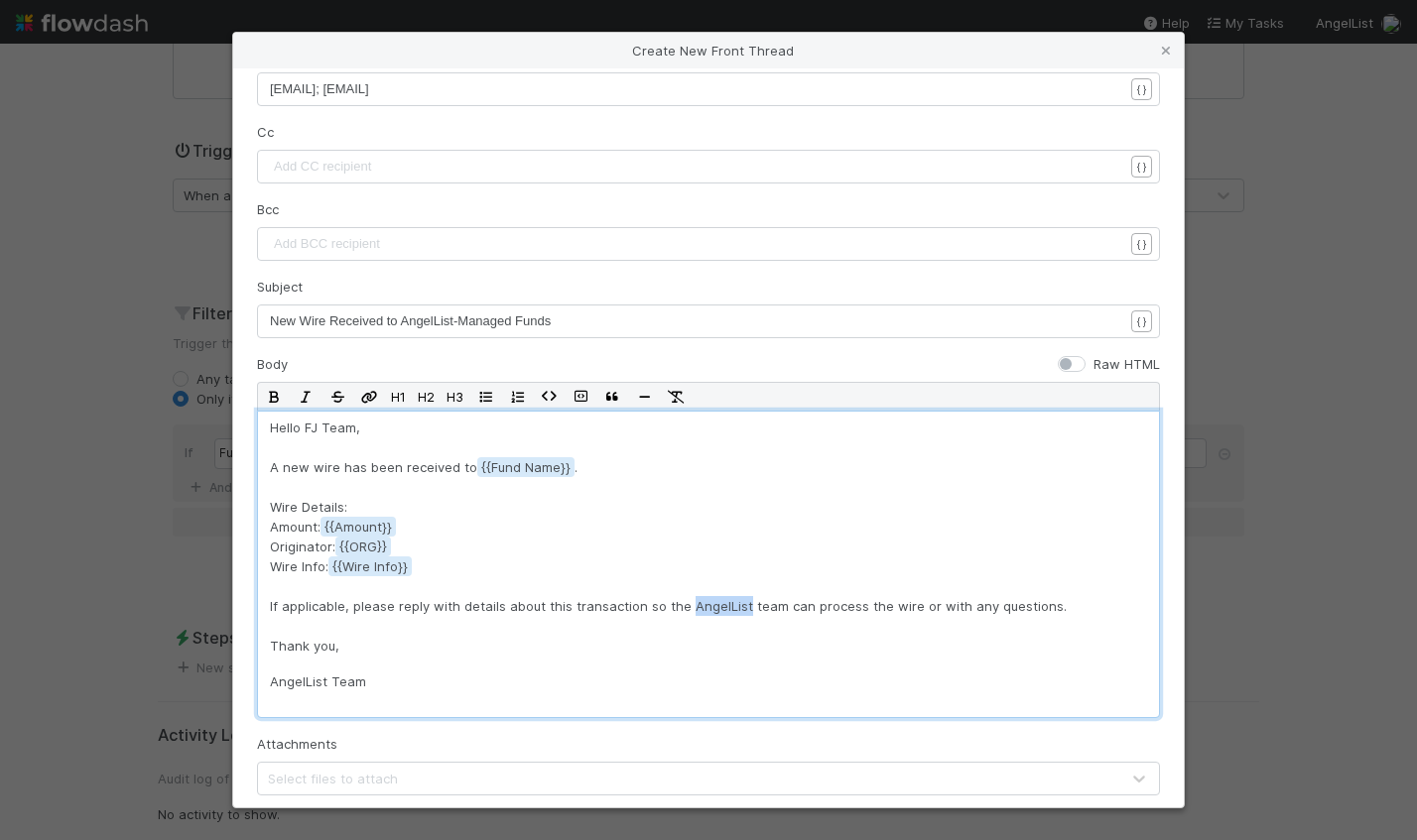 click on "Hello FJ Team,  A new wire has been received to  {{Fund Name  . Wire Details: Amount:  {{Amount   Originator:  {{ORG   Wire Info:  {{Wire Info   If applicable, please reply with details about this transaction so the AngelList team can process the wire or with any questions. Thank you," at bounding box center [708, 537] 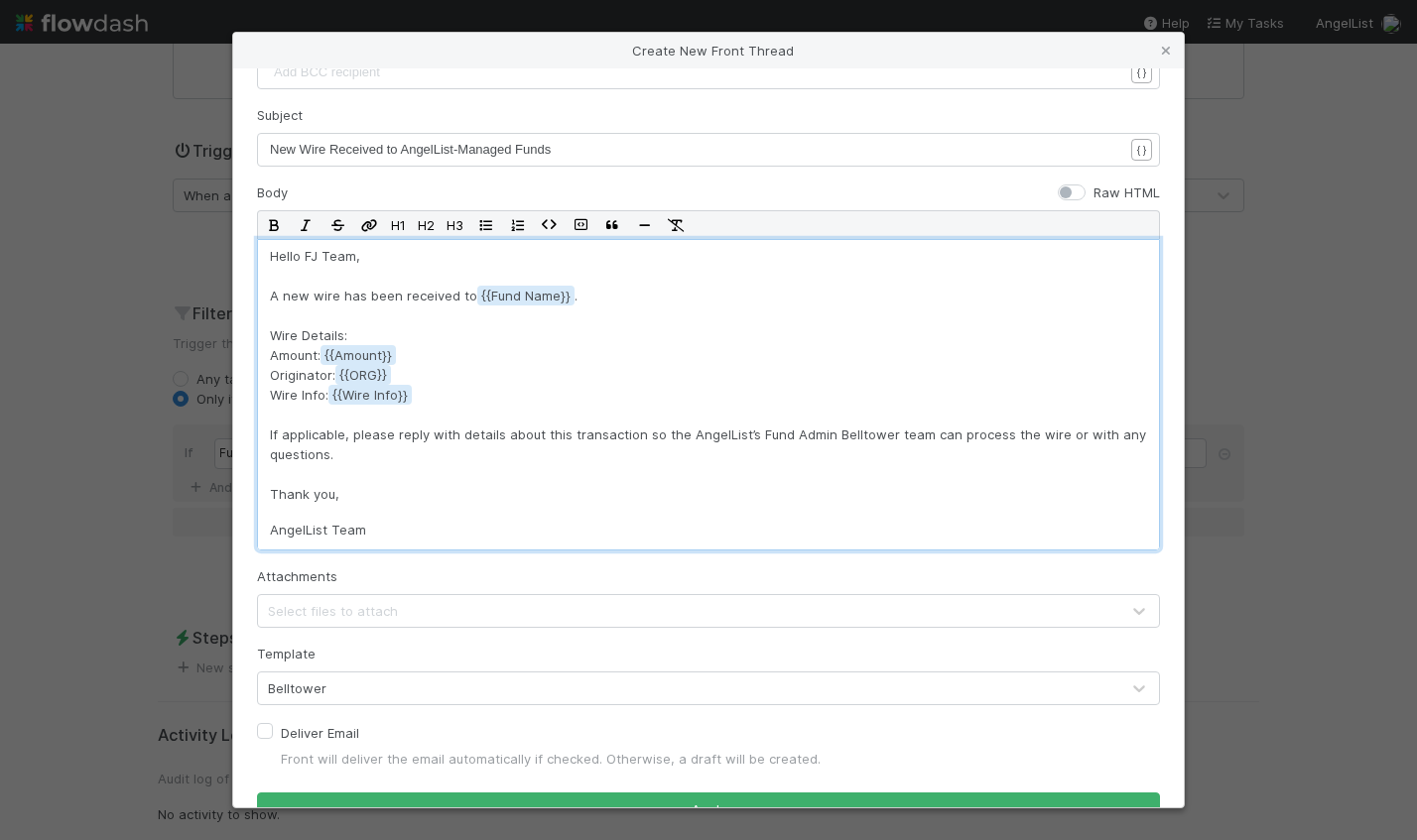 scroll, scrollTop: 376, scrollLeft: 0, axis: vertical 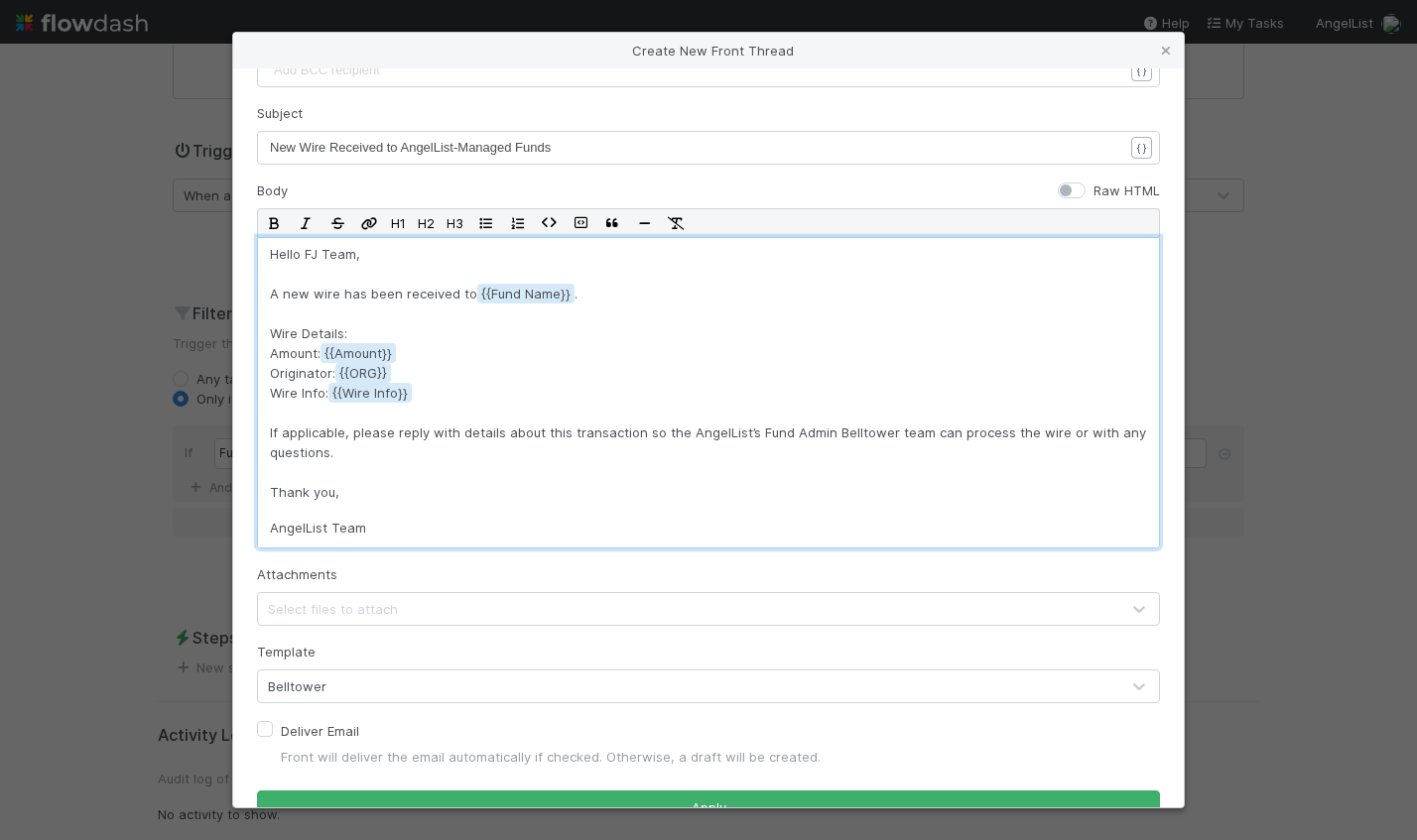click on "Hello FJ Team,  A new wire has been received to  {{Fund Name  . Wire Details: Amount:  {{Amount   Originator:  {{ORG   Wire Info:  {{Wire Info   If applicable, please reply with details about this transaction so the AngelList’s Fund Admin Belltower team can process the wire or with any questions. Thank you," at bounding box center [708, 373] 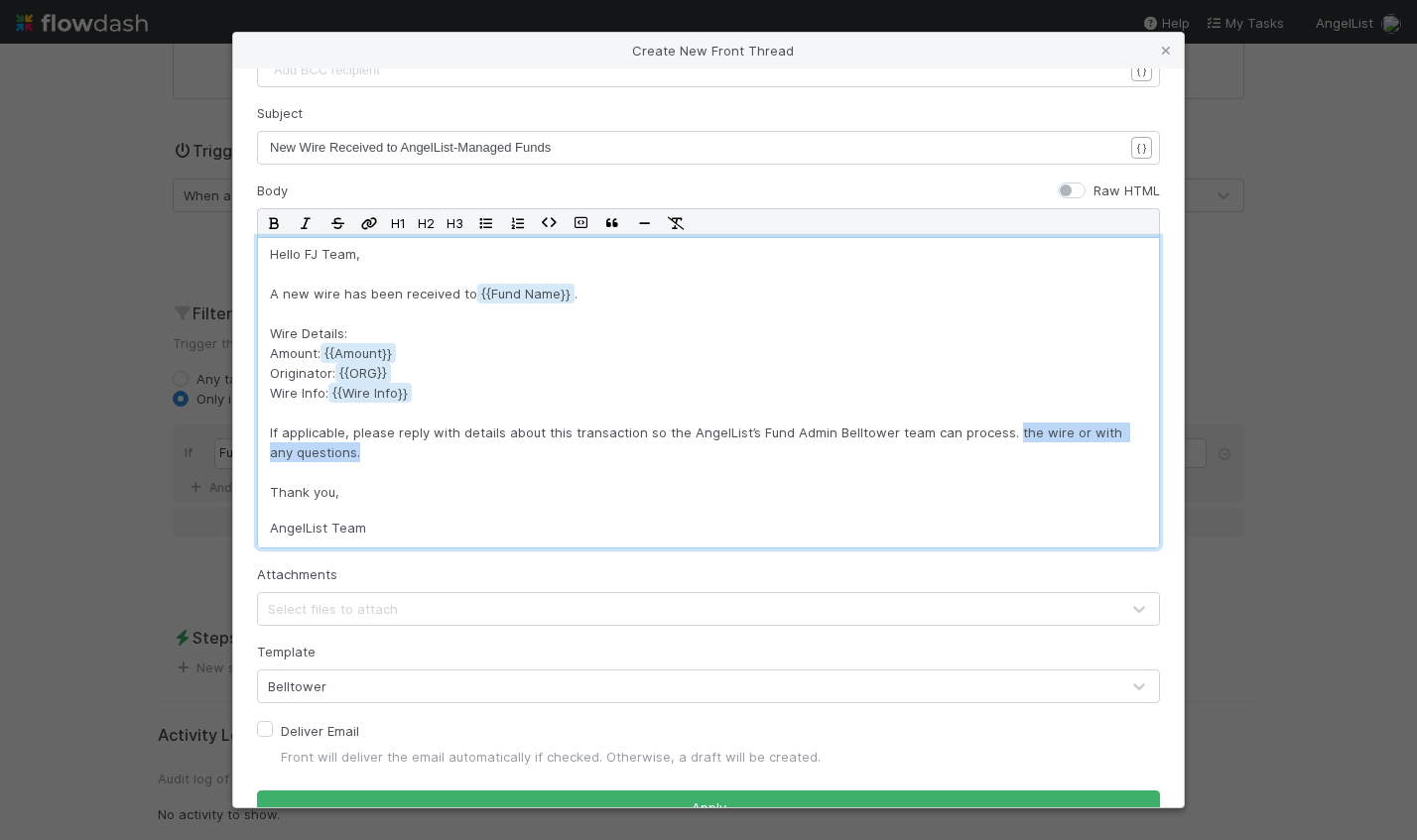 drag, startPoint x: 1001, startPoint y: 428, endPoint x: 1003, endPoint y: 448, distance: 20.09975 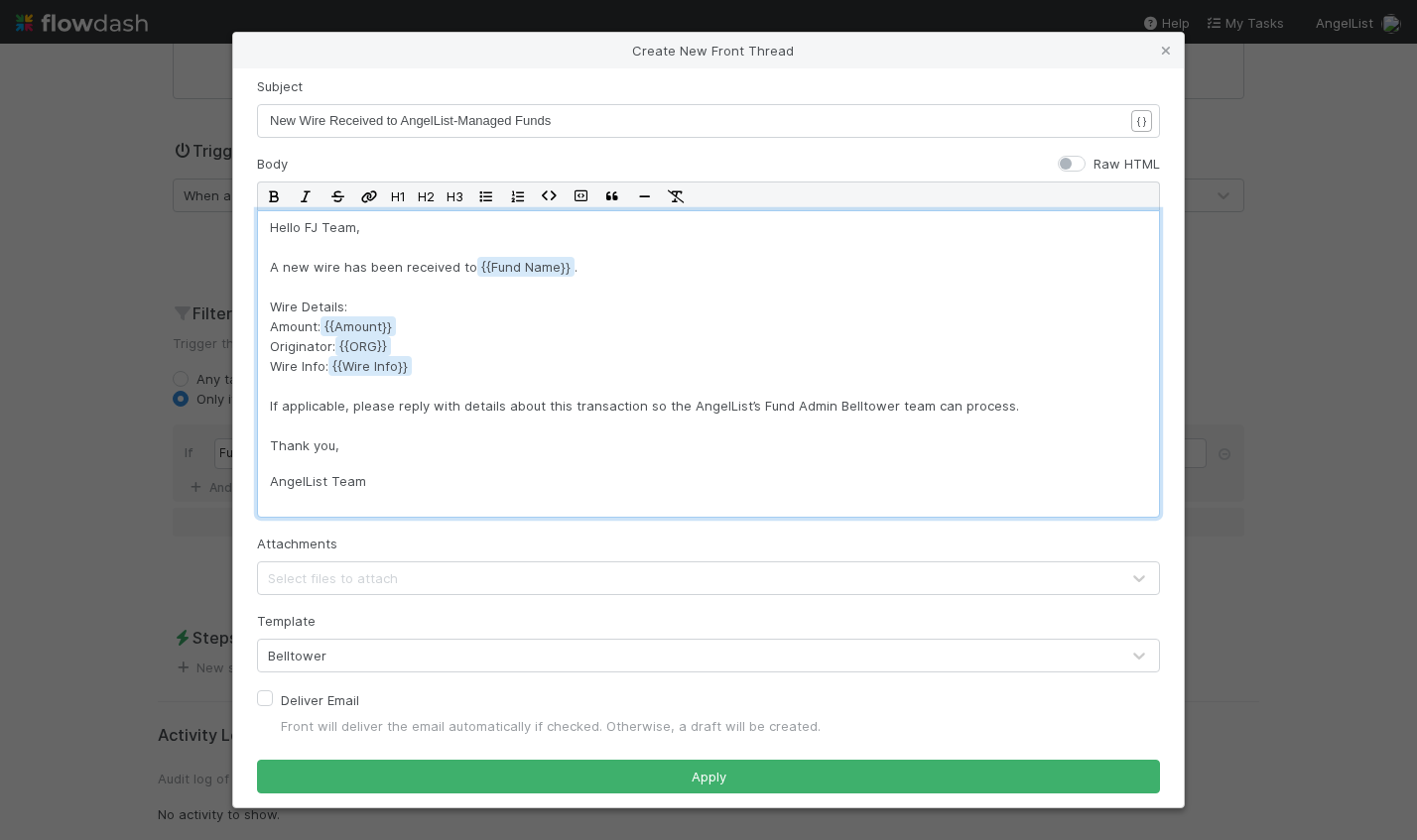 scroll, scrollTop: 410, scrollLeft: 0, axis: vertical 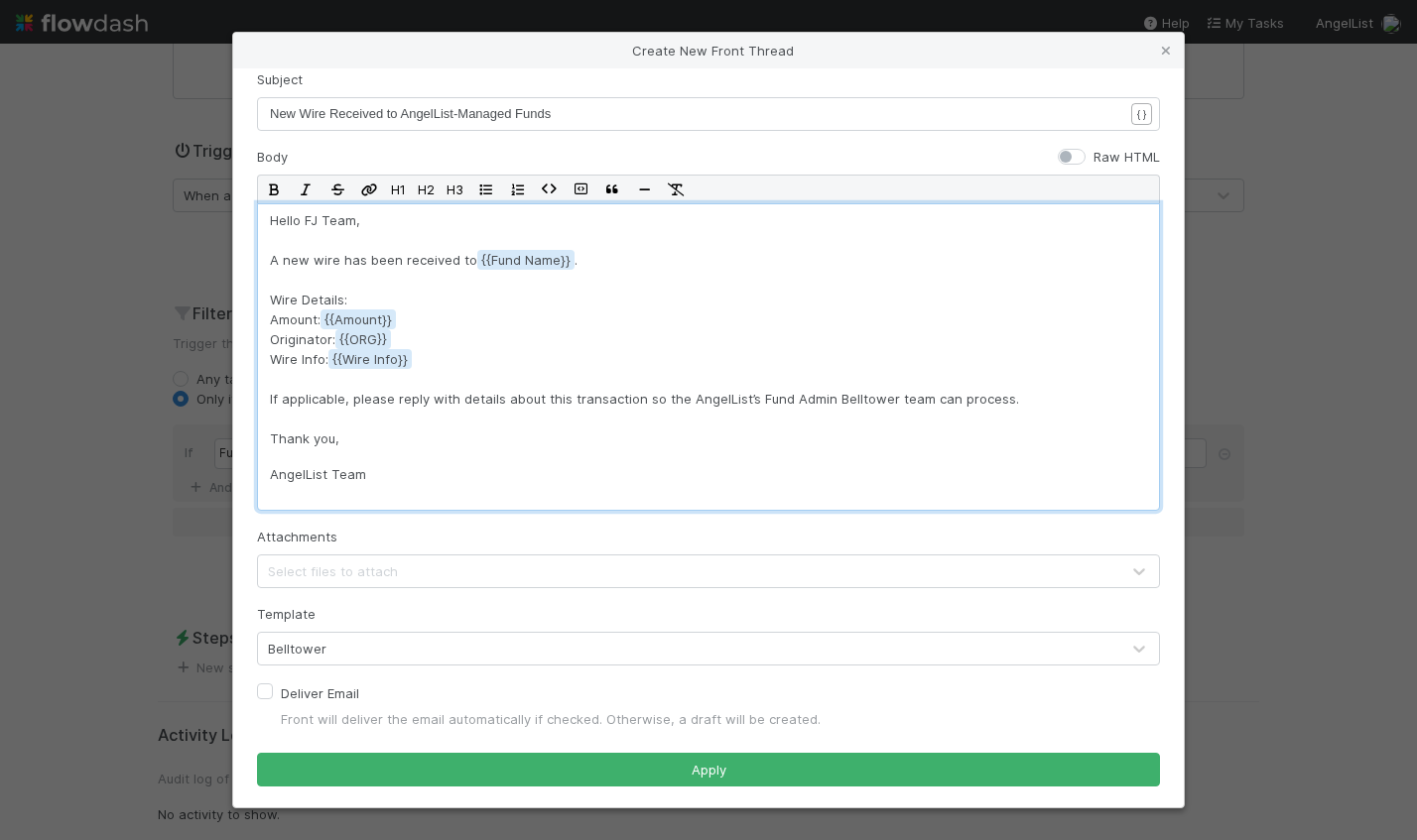 click on "Hello FJ Team,  A new wire has been received to  {{Fund Name  . Wire Details: Amount:  {{Amount   Originator:  {{ORG   Wire Info:  {{Wire Info   If applicable, please reply with details about this transaction so the AngelList’s Fund Admin Belltower team can process.  Thank you," at bounding box center [708, 329] 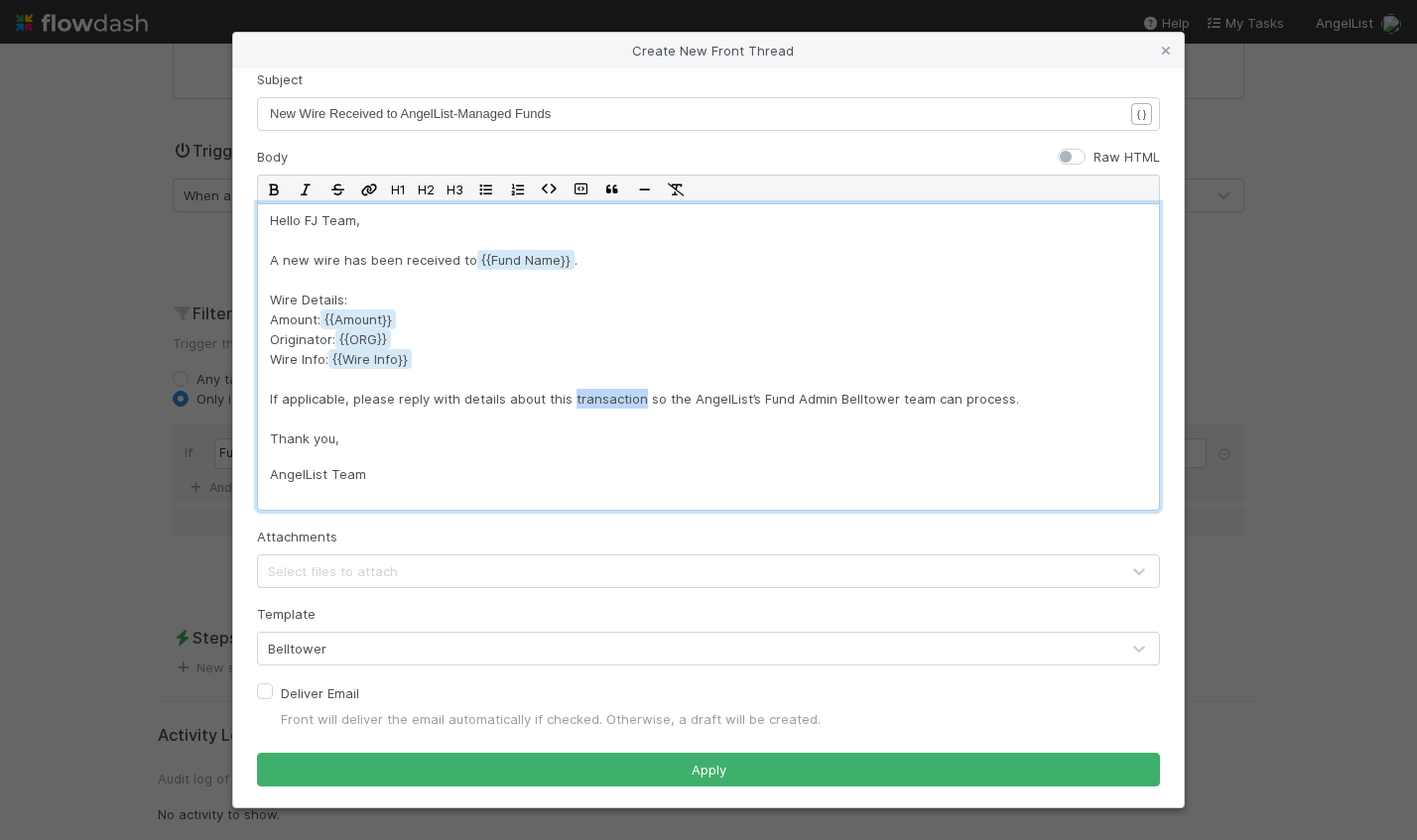 click on "Hello FJ Team,  A new wire has been received to  {{Fund Name  . Wire Details: Amount:  {{Amount   Originator:  {{ORG   Wire Info:  {{Wire Info   If applicable, please reply with details about this transaction so the AngelList’s Fund Admin Belltower team can process.  Thank you," at bounding box center [708, 329] 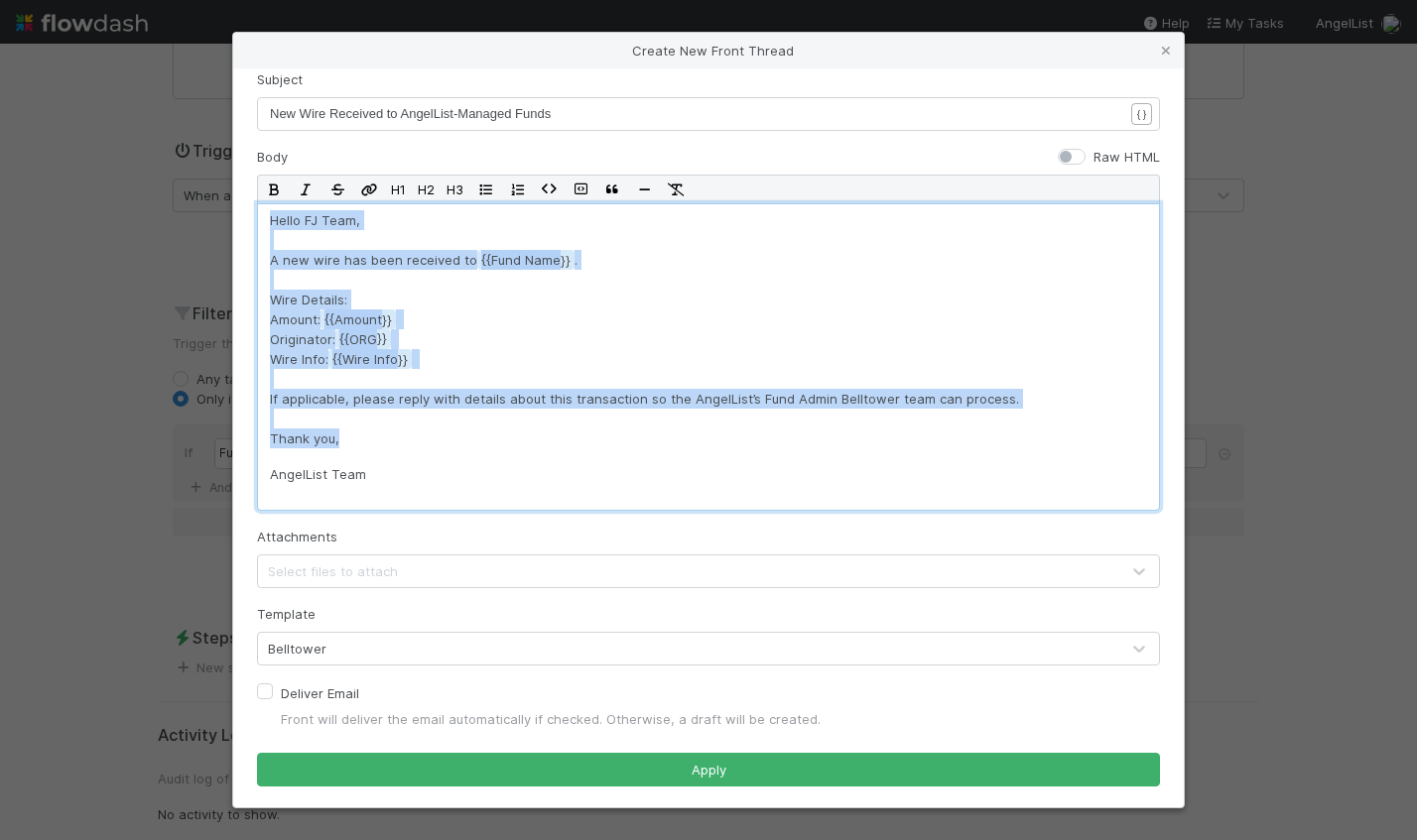 click on "Hello FJ Team,  A new wire has been received to  {{Fund Name  . Wire Details: Amount:  {{Amount   Originator:  {{ORG   Wire Info:  {{Wire Info   If applicable, please reply with details about this transaction so the AngelList’s Fund Admin Belltower team can process.  Thank you," at bounding box center [708, 329] 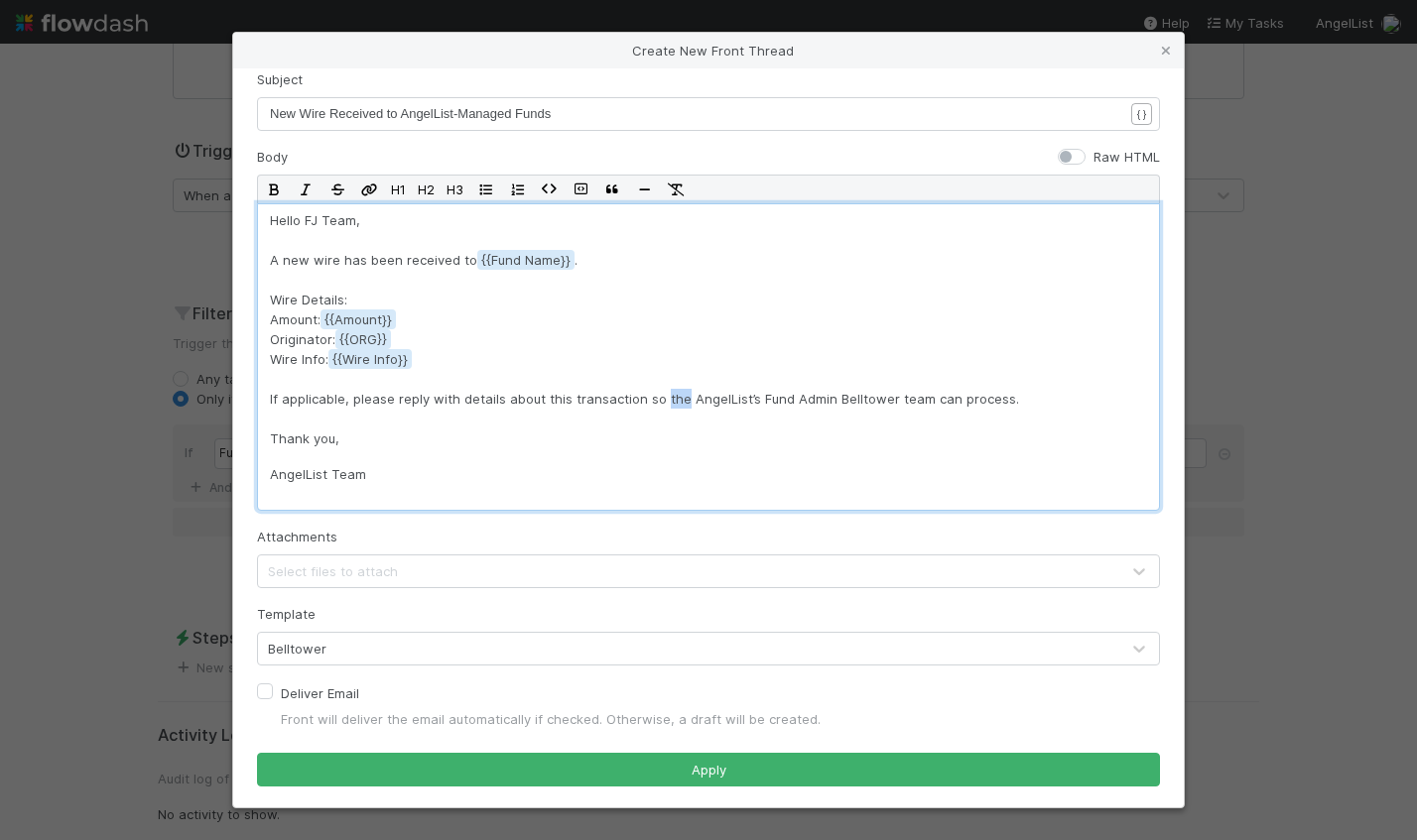 click on "Hello FJ Team,  A new wire has been received to  {{Fund Name  . Wire Details: Amount:  {{Amount   Originator:  {{ORG   Wire Info:  {{Wire Info   If applicable, please reply with details about this transaction so the AngelList’s Fund Admin Belltower team can process.  Thank you," at bounding box center [708, 329] 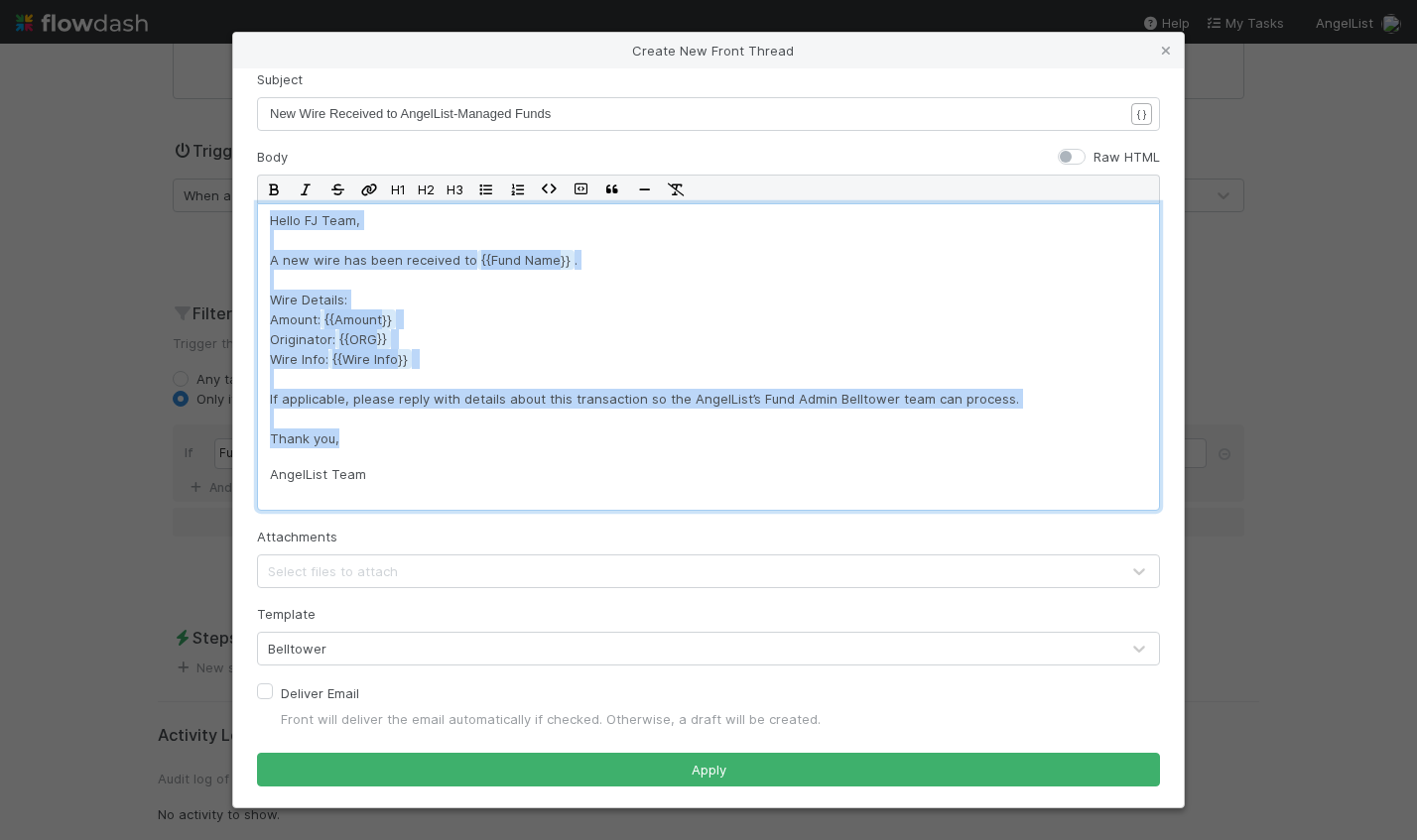 click on "Hello FJ Team,  A new wire has been received to  {{Fund Name  . Wire Details: Amount:  {{Amount   Originator:  {{ORG   Wire Info:  {{Wire Info   If applicable, please reply with details about this transaction so the AngelList’s Fund Admin Belltower team can process.  Thank you," at bounding box center [708, 329] 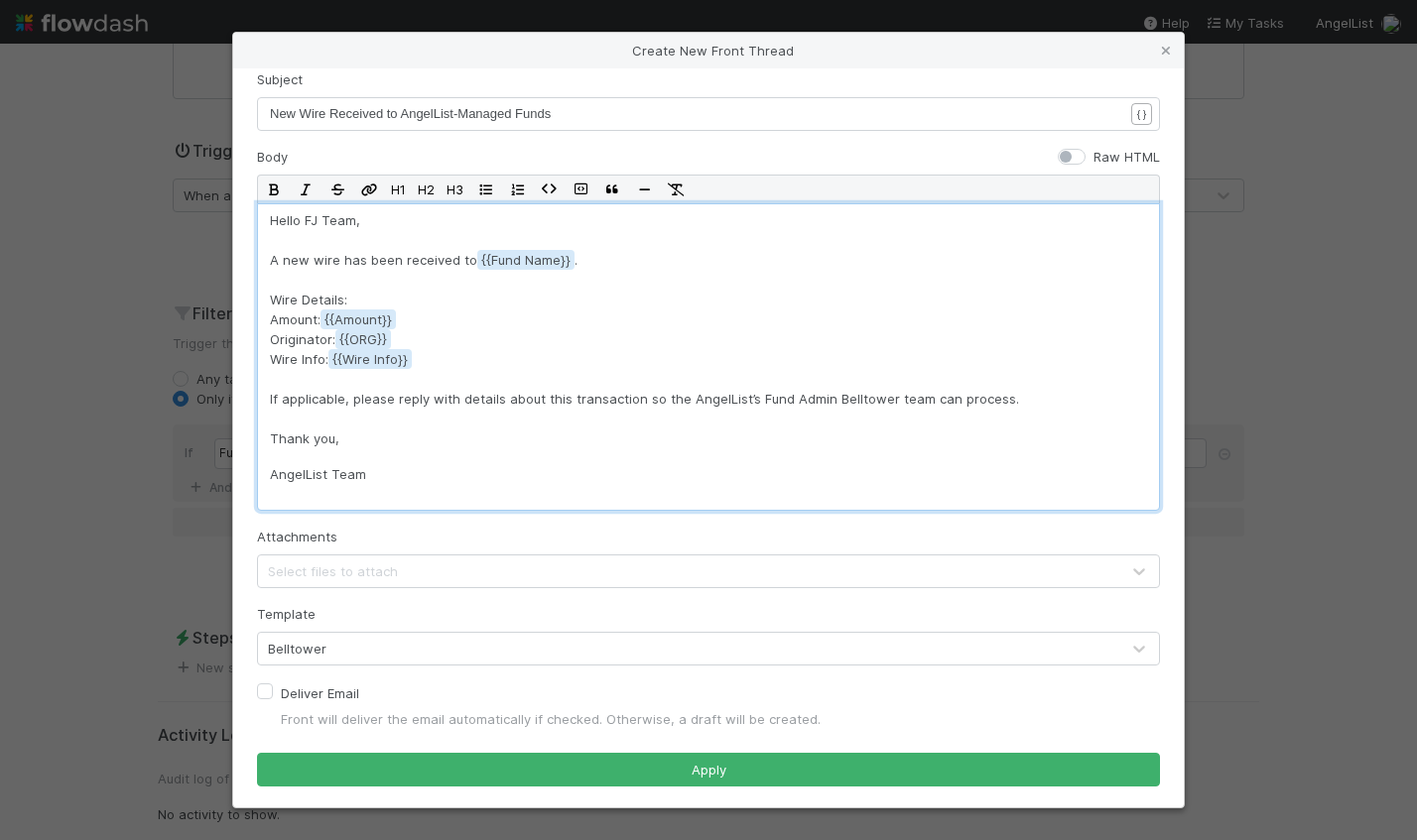 click on "Hello FJ Team,  A new wire has been received to  {{Fund Name  . Wire Details: Amount:  {{Amount   Originator:  {{ORG   Wire Info:  {{Wire Info   If applicable, please reply with details about this transaction so the AngelList’s Fund Admin Belltower team can process.  Thank you," at bounding box center (708, 329) 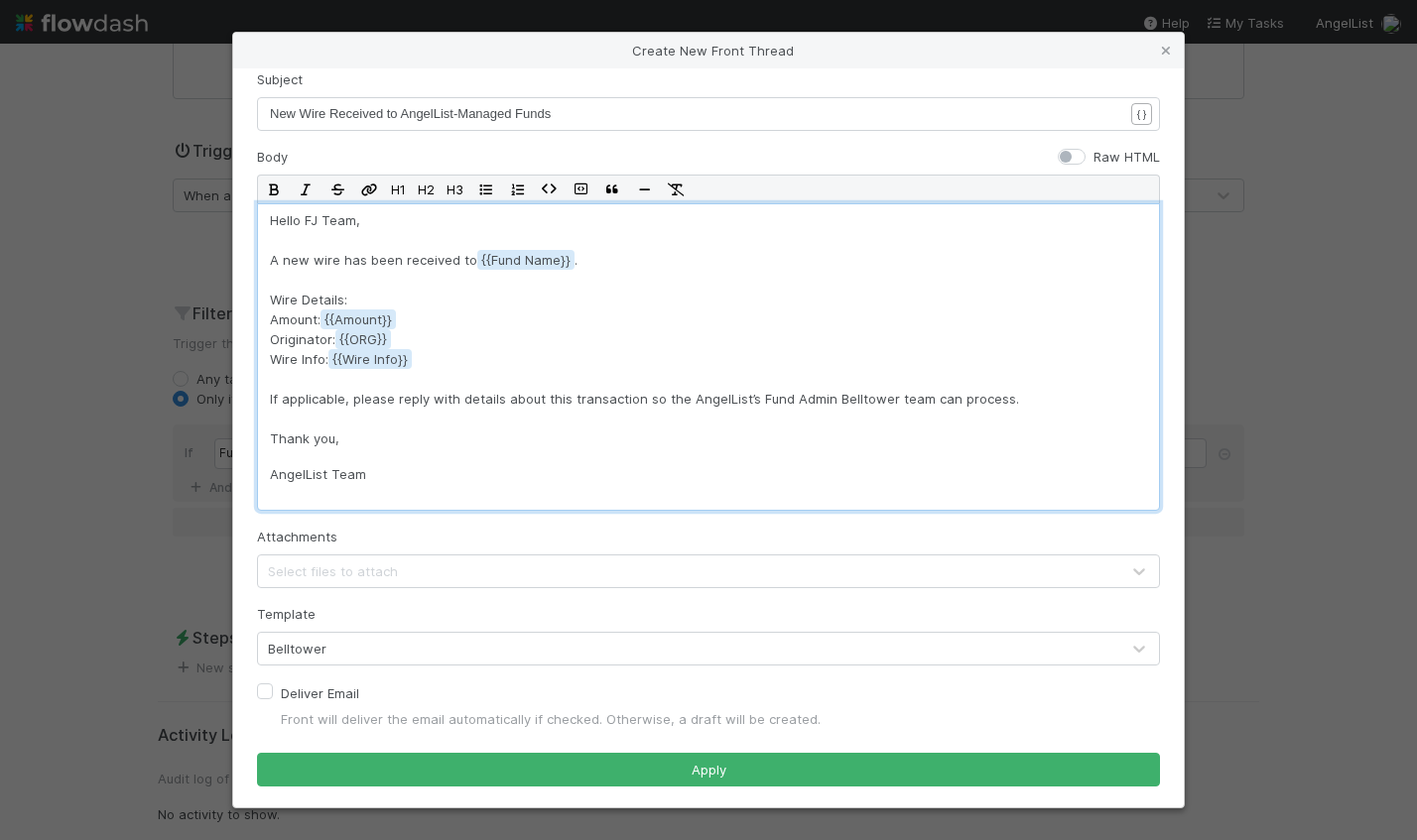 click on "Hello FJ Team,  A new wire has been received to  {{Fund Name  . Wire Details: Amount:  {{Amount   Originator:  {{ORG   Wire Info:  {{Wire Info   If applicable, please reply with details about this transaction so the AngelList’s Fund Admin Belltower team can process.  Thank you," at bounding box center [708, 329] 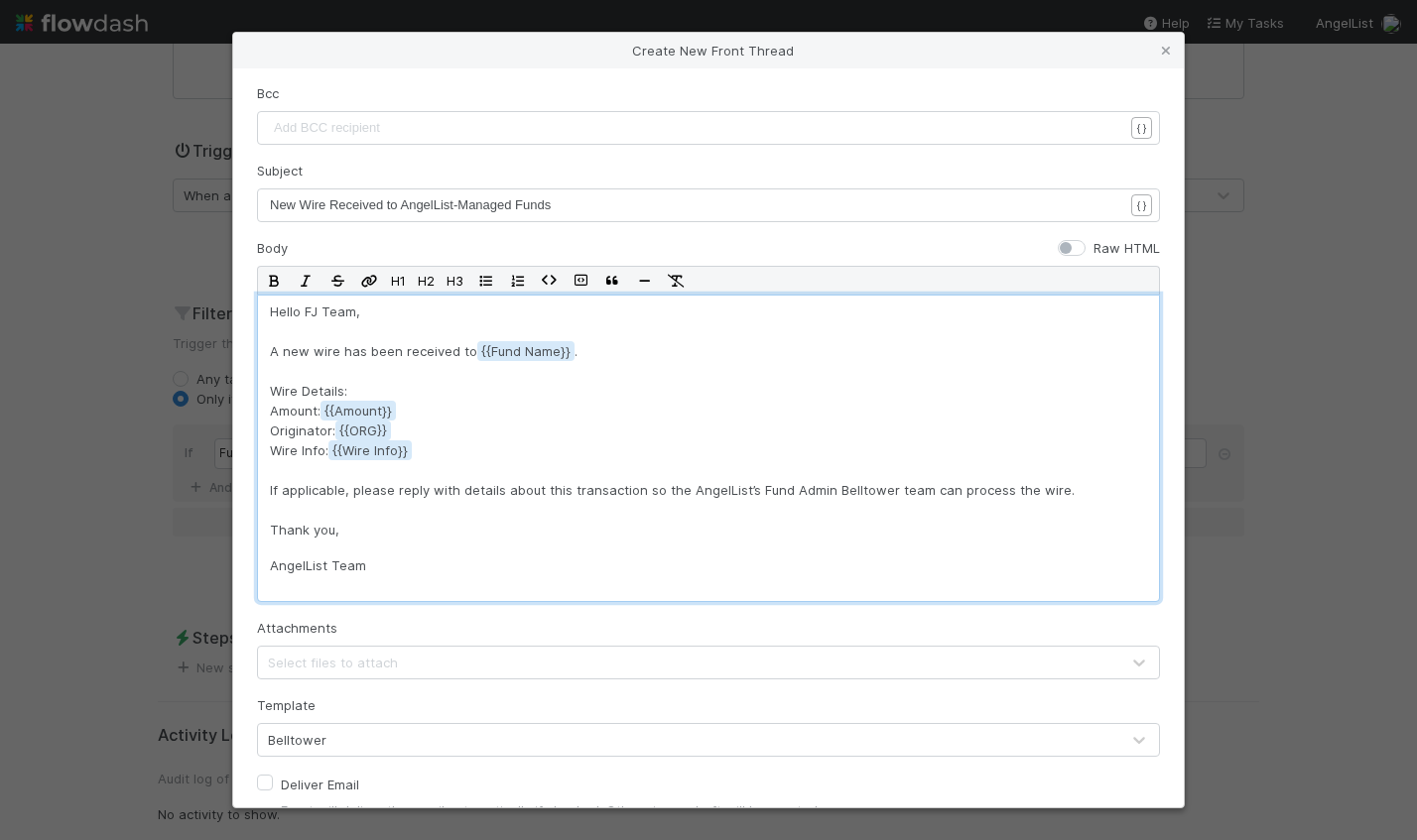 scroll, scrollTop: 413, scrollLeft: 0, axis: vertical 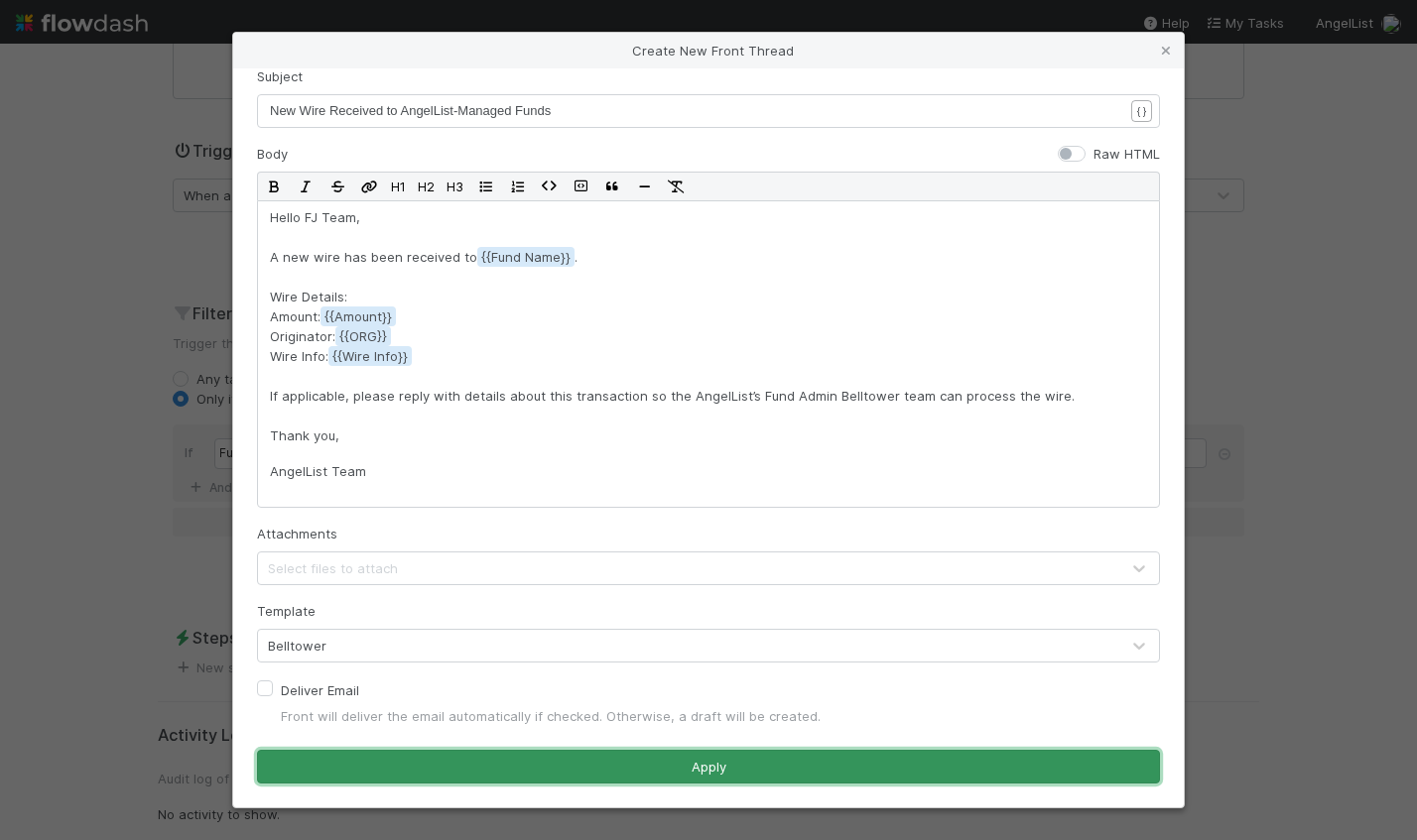 click on "Apply" at bounding box center (708, 767) 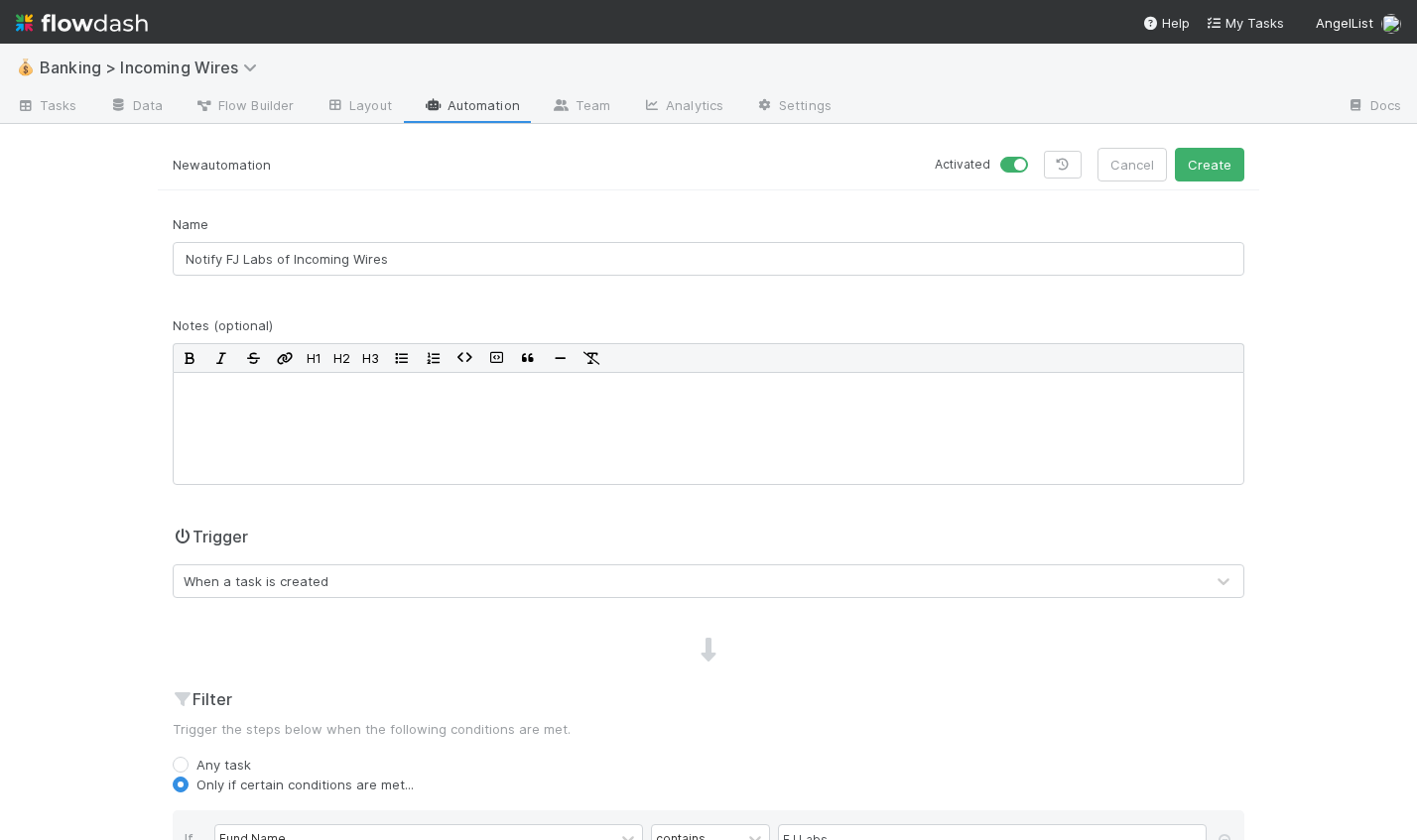 scroll, scrollTop: 193, scrollLeft: 0, axis: vertical 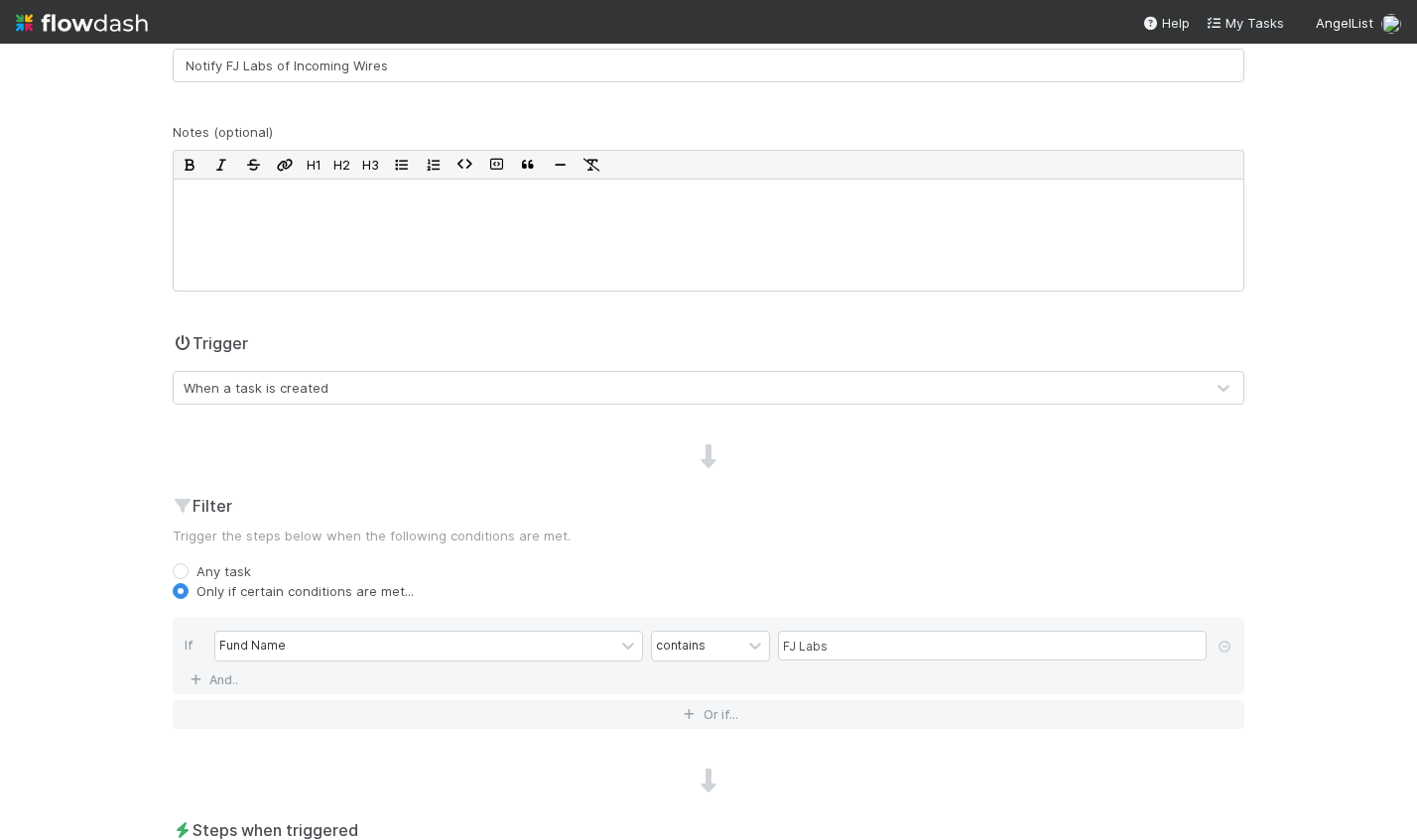 click on "When a task is created" at bounding box center [689, 388] 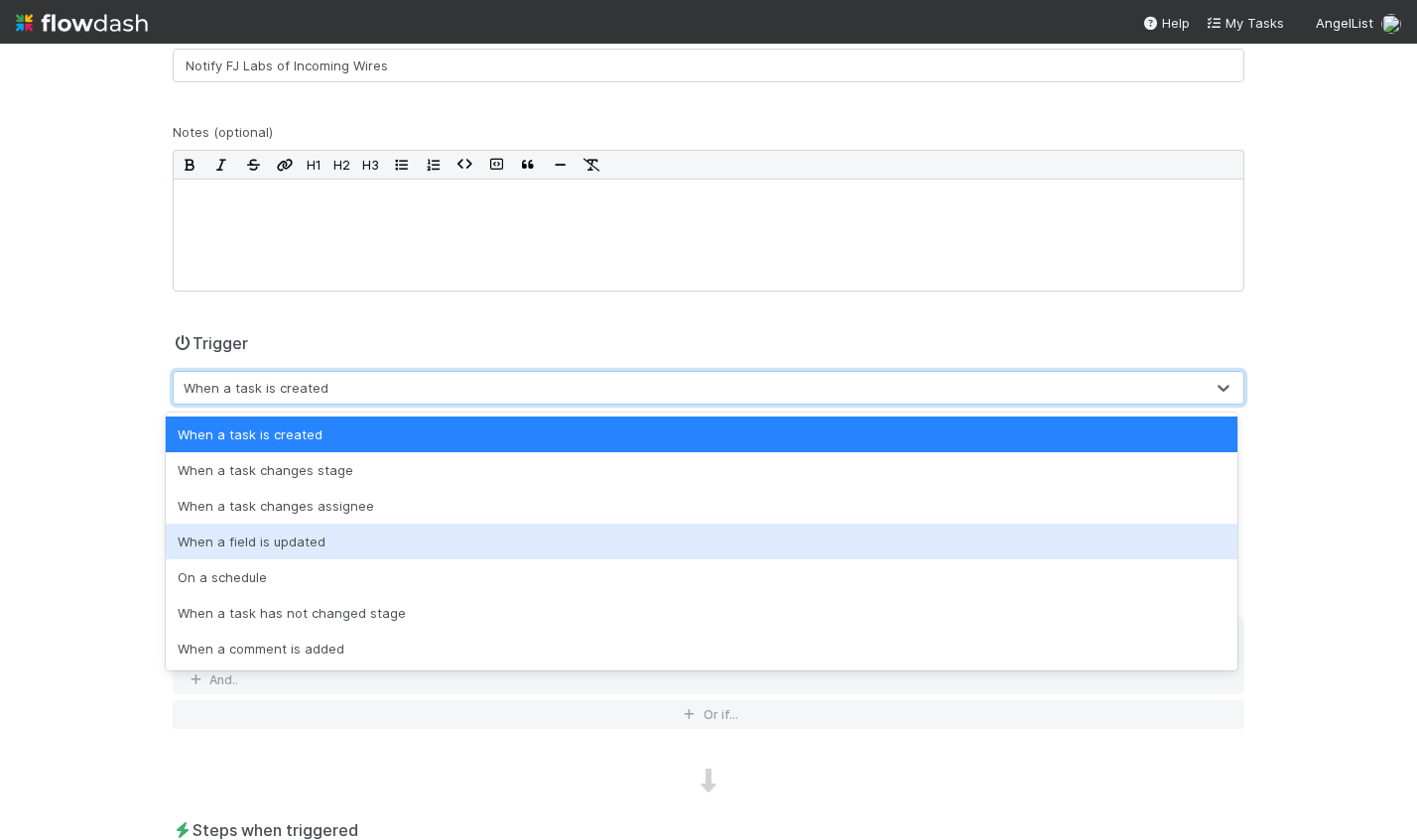 click on "When a field is updated" at bounding box center [702, 541] 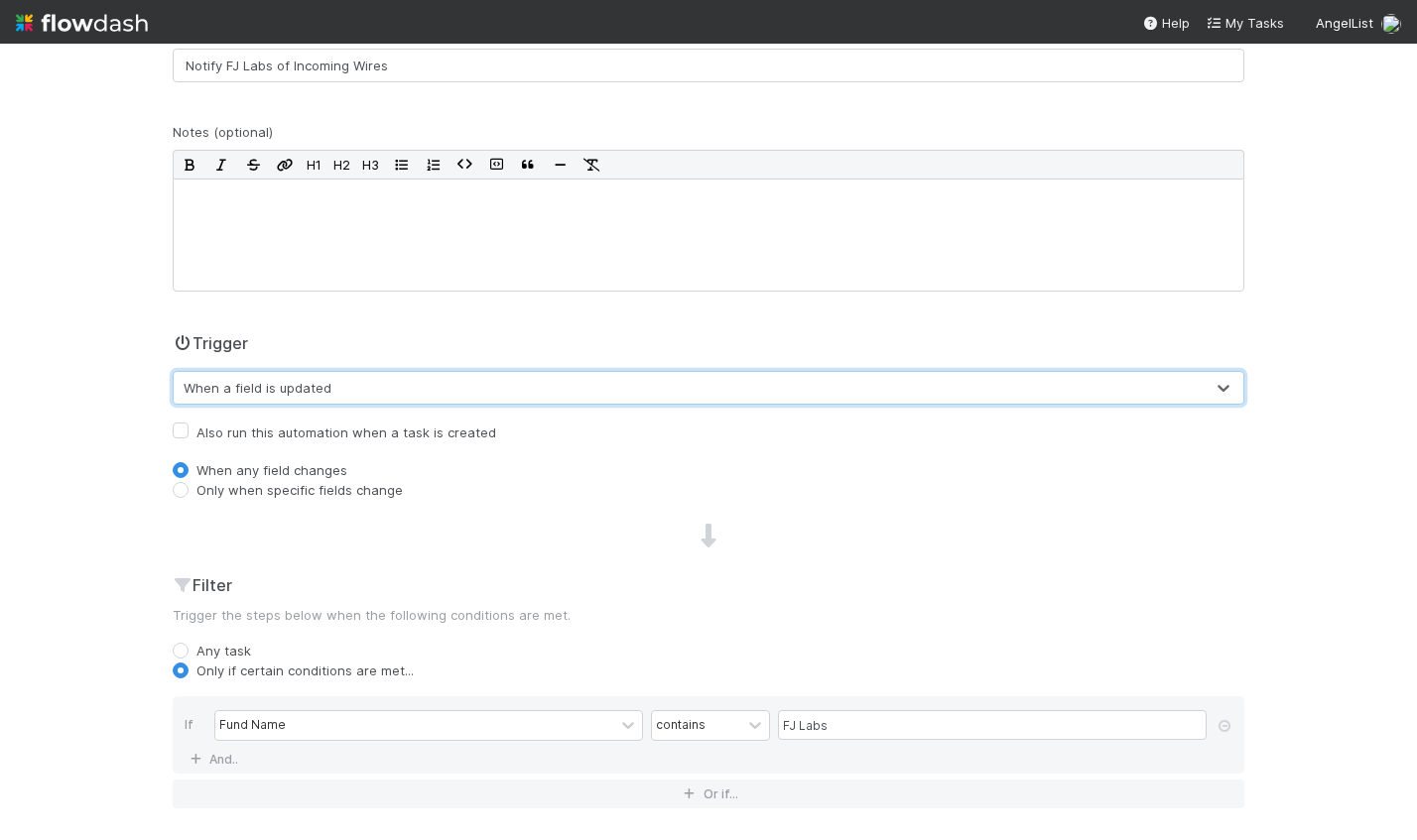 click on "Only when specific fields change" at bounding box center (300, 490) 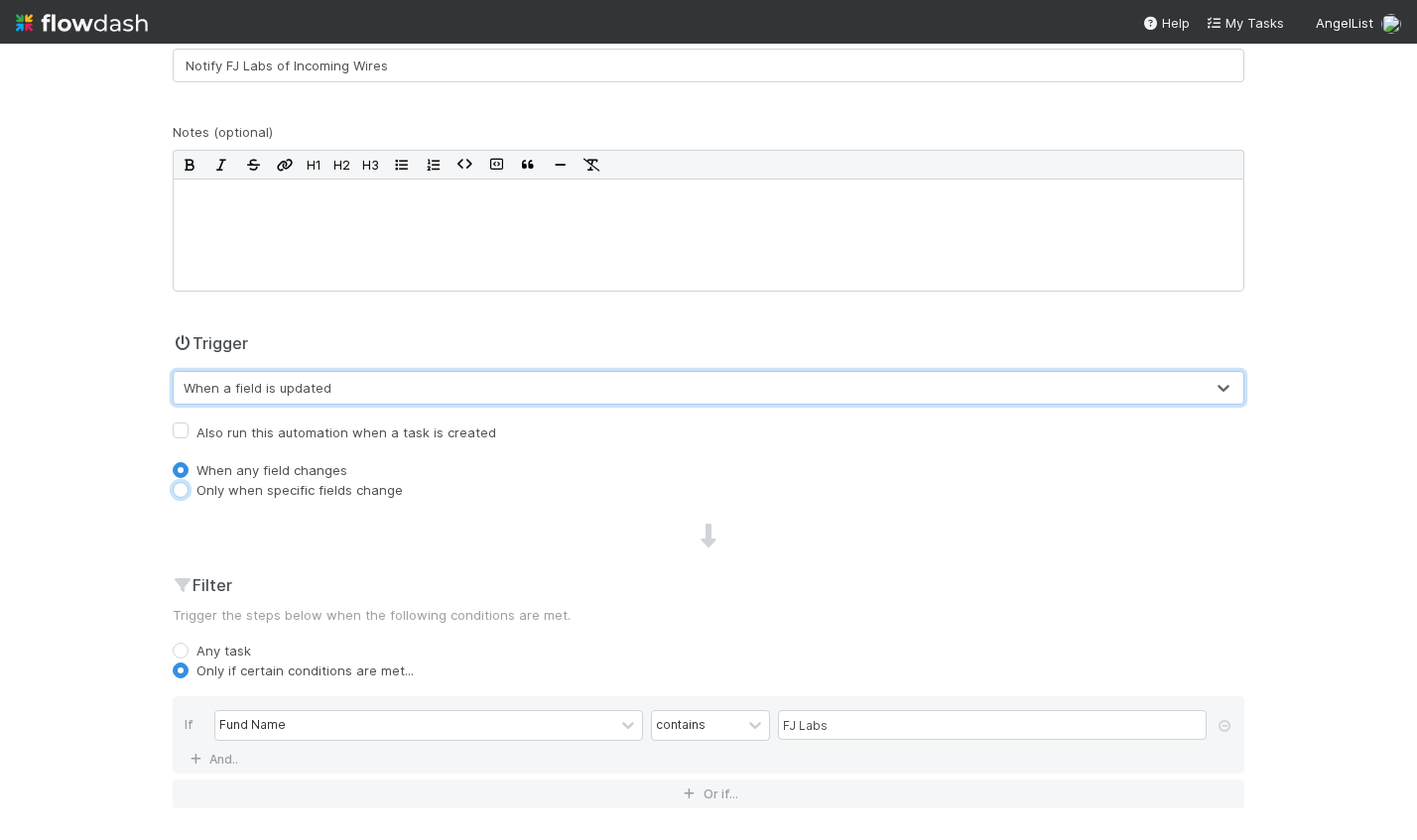 radio on "true" 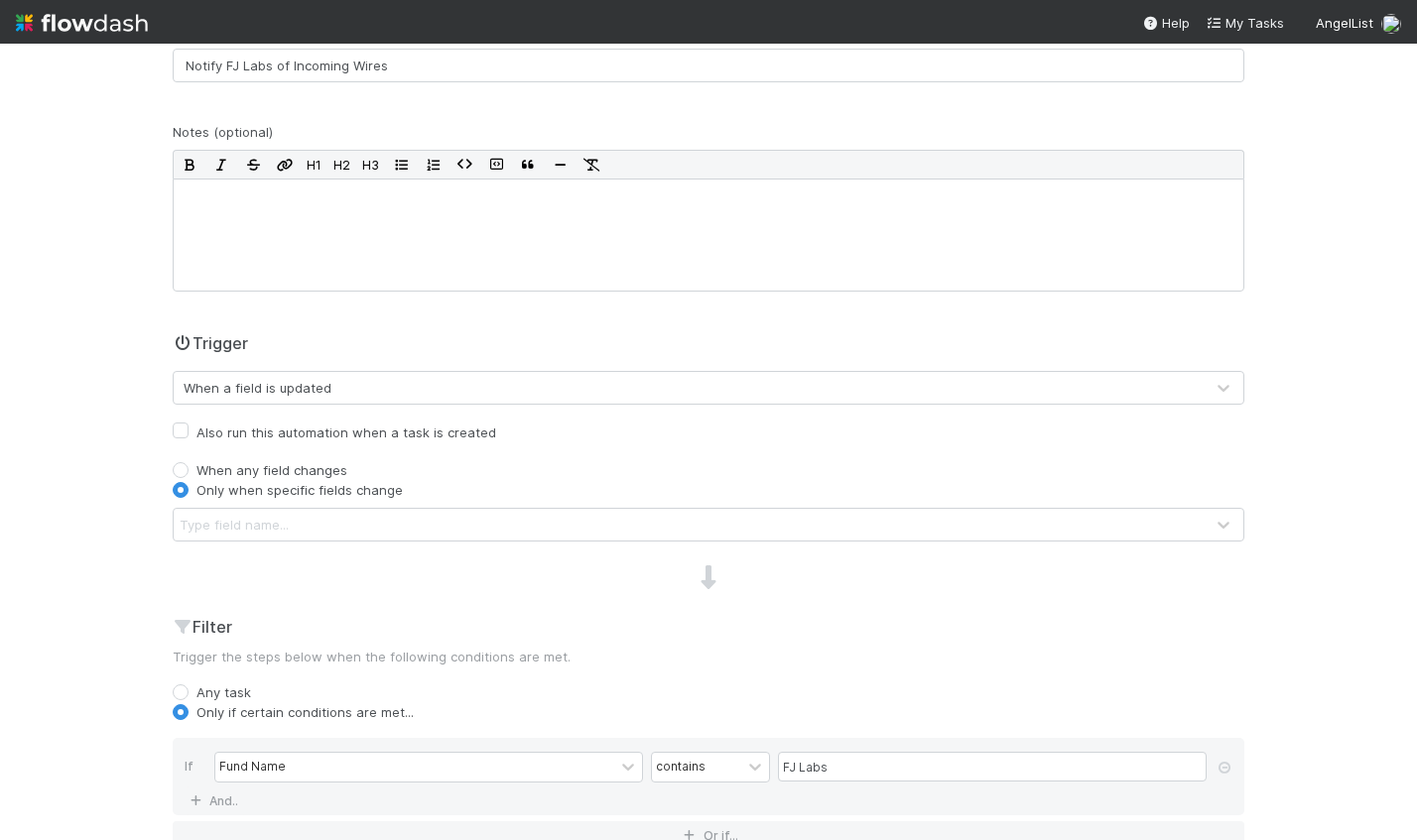 click on "Type field name..." at bounding box center (689, 525) 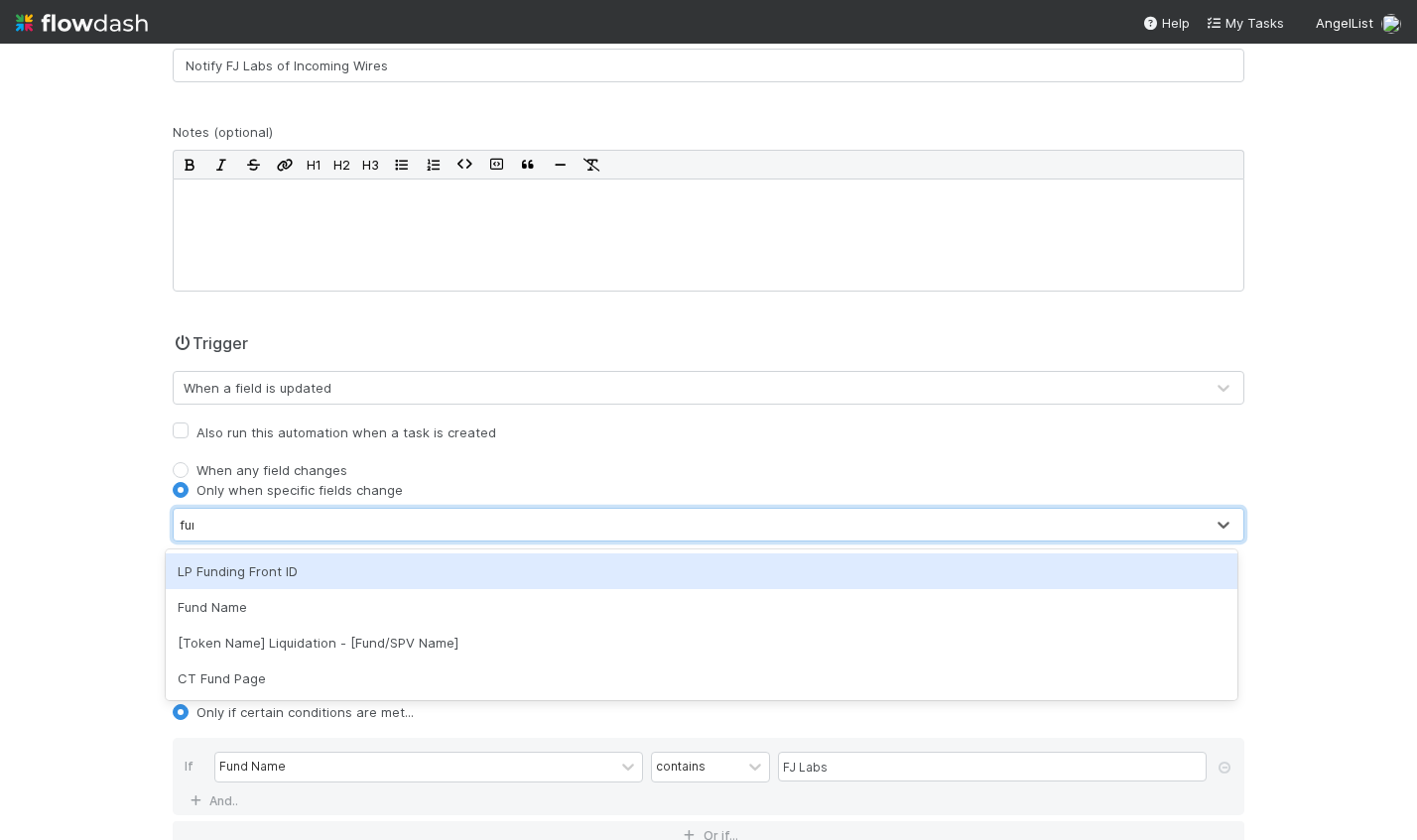 type on "fund" 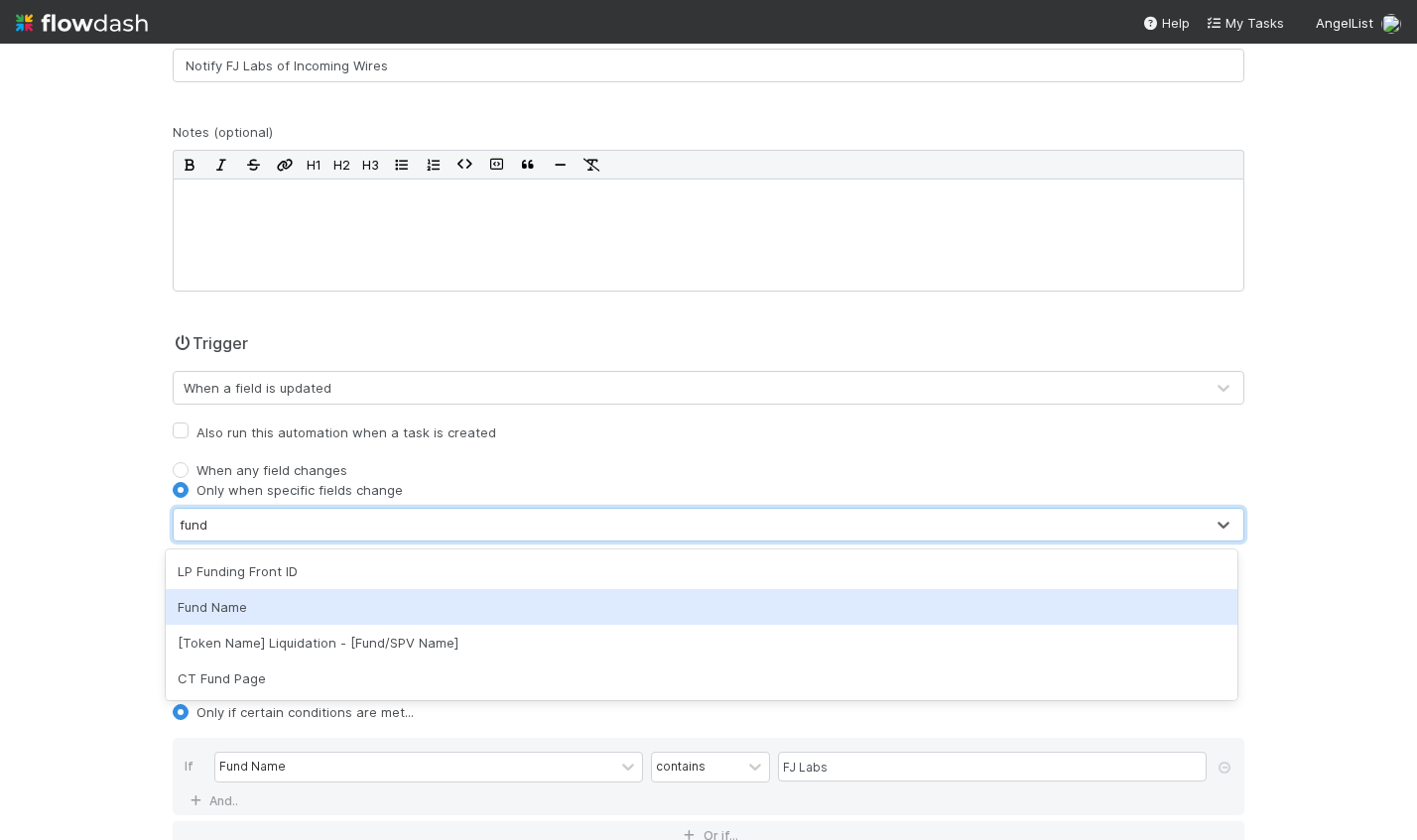 type 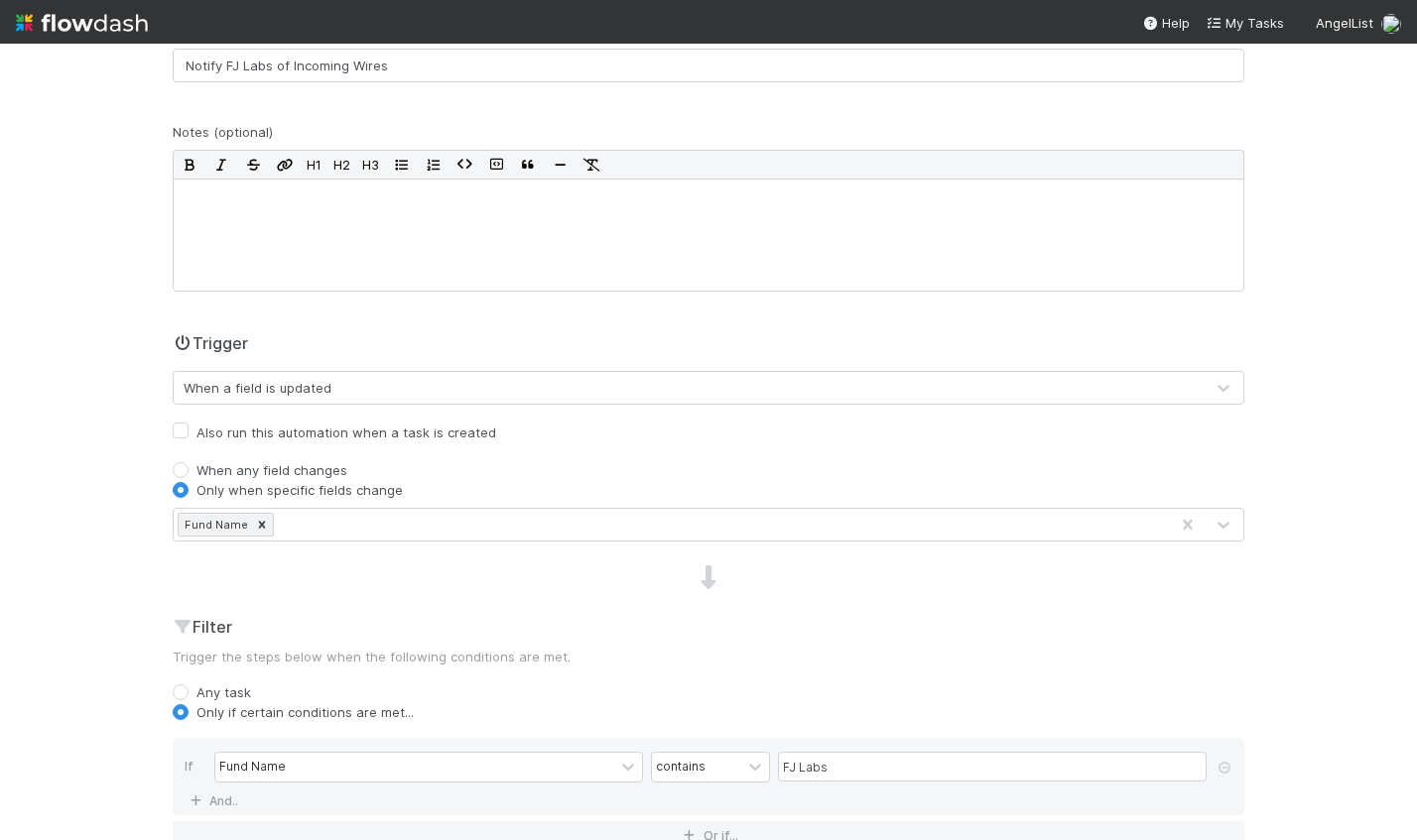 click on "Also run this automation when a task is created" at bounding box center [346, 432] 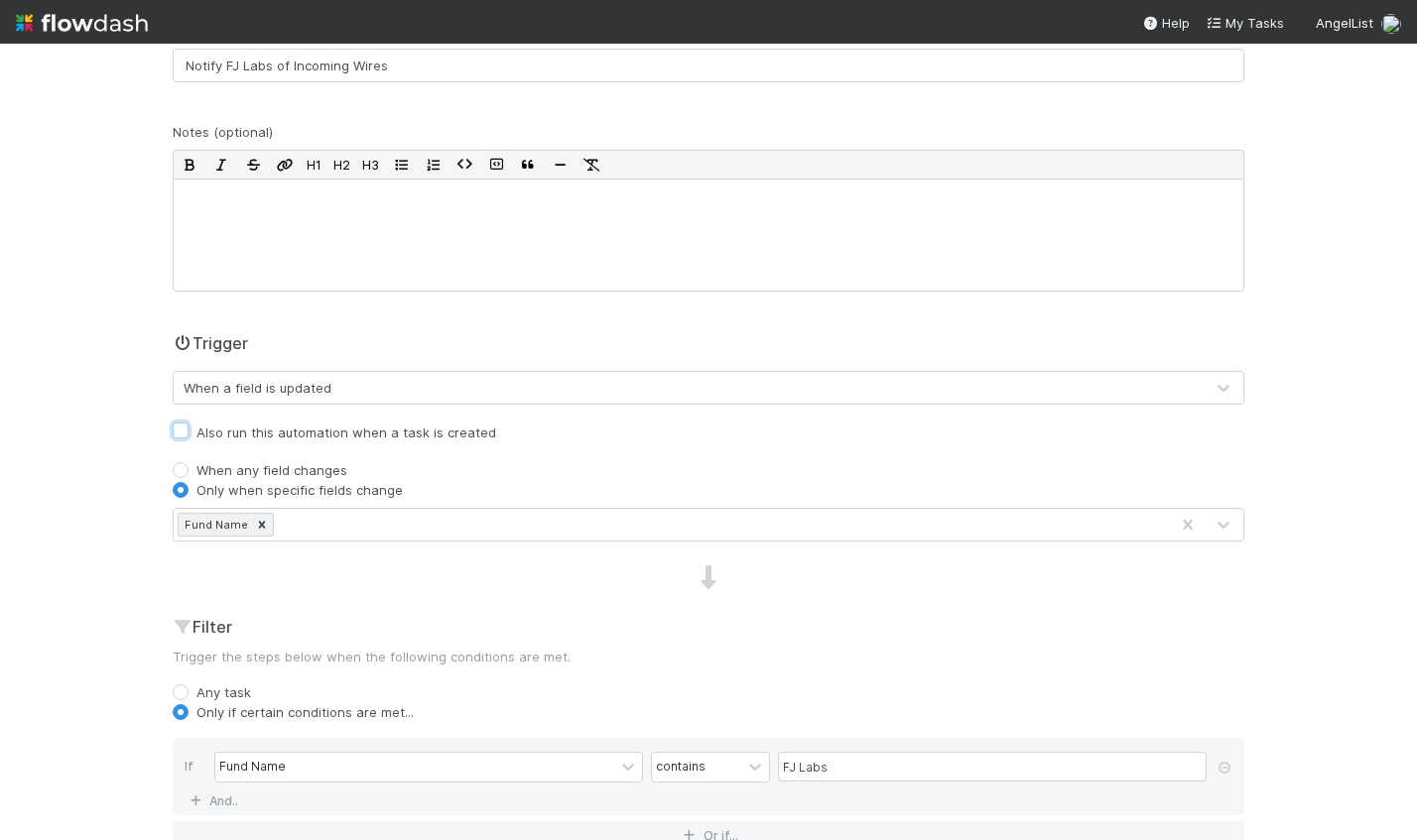 checkbox on "true" 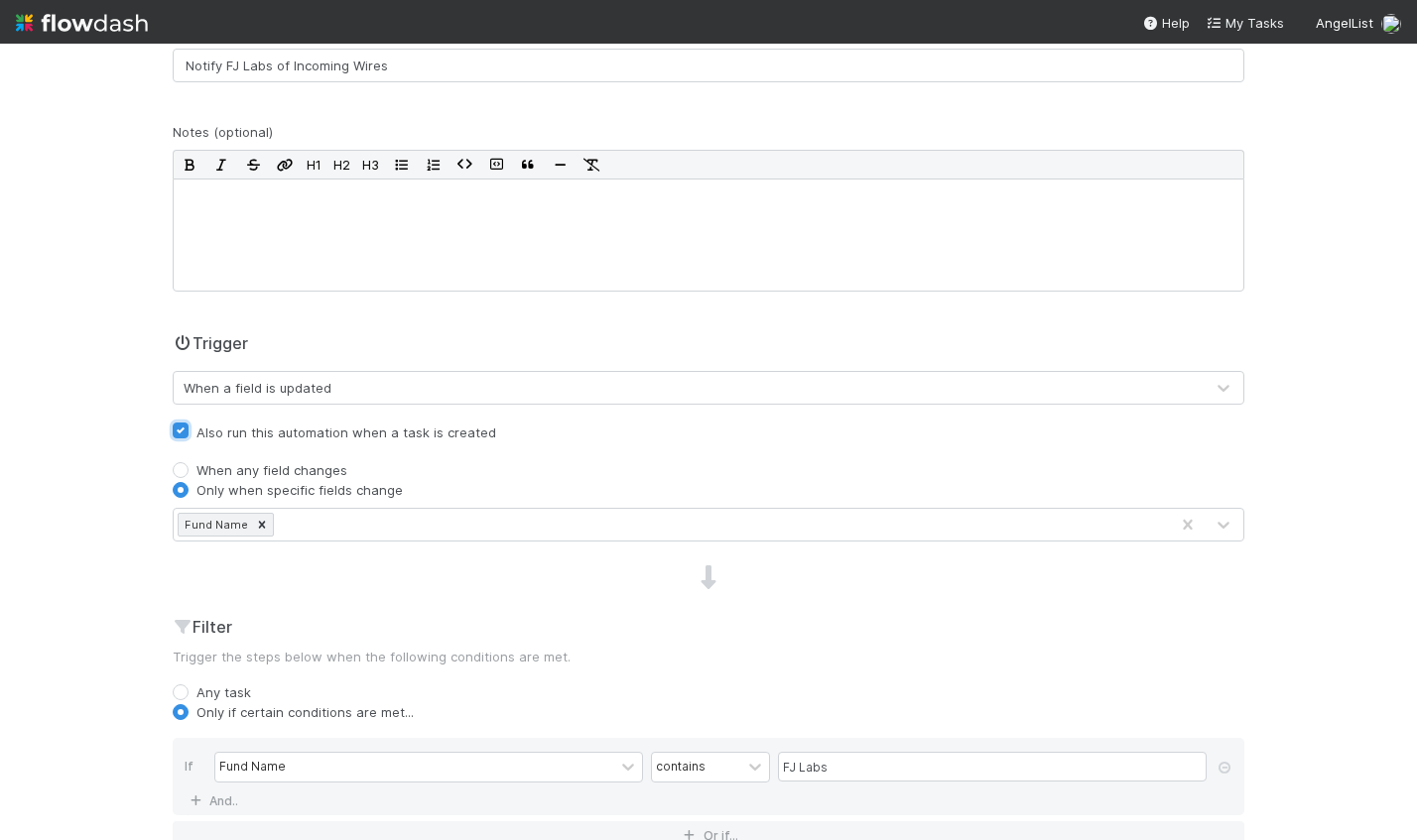 scroll, scrollTop: 0, scrollLeft: 0, axis: both 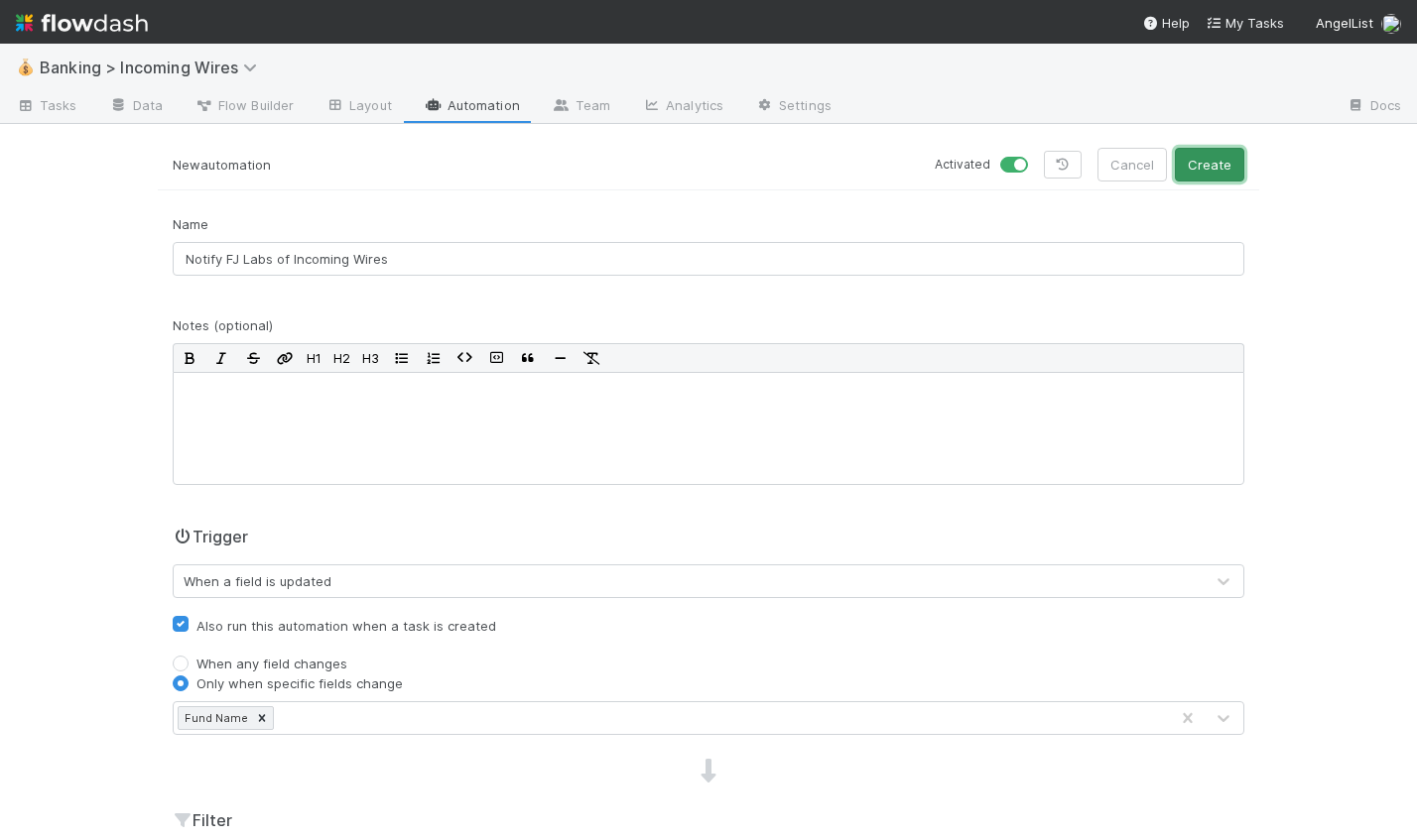 click on "Create" at bounding box center (1210, 165) 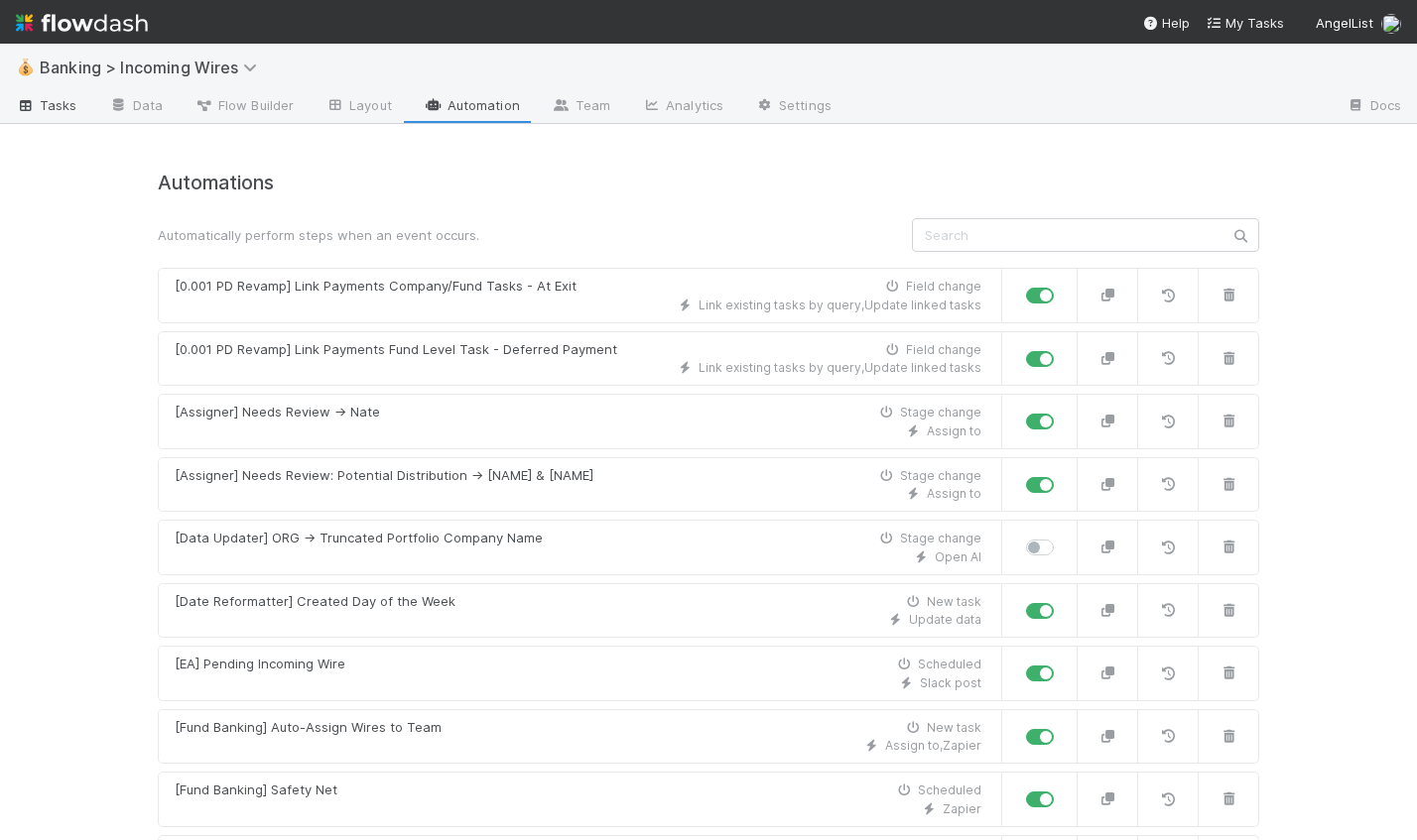 click on "Tasks" at bounding box center [47, 105] 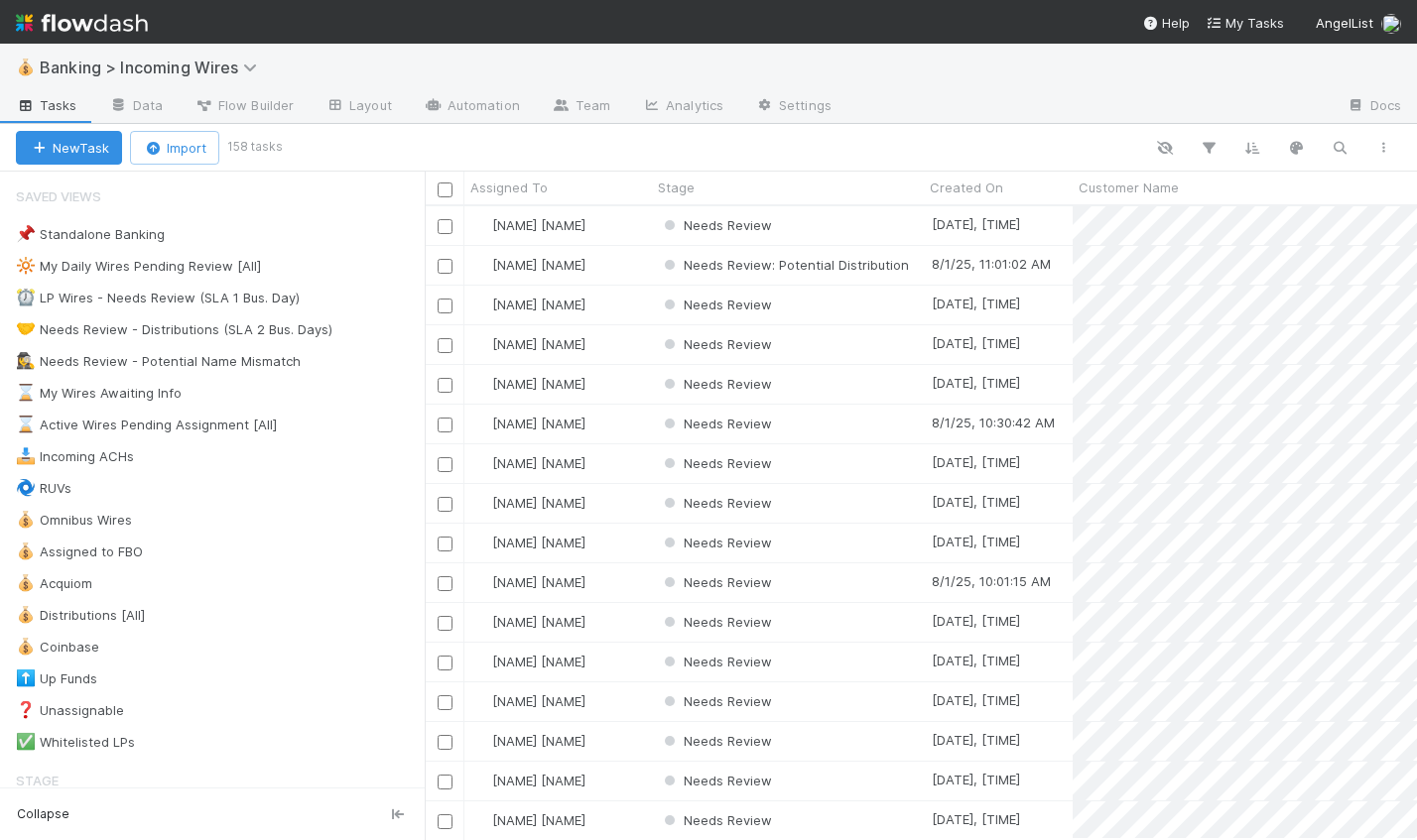 scroll, scrollTop: 15, scrollLeft: 16, axis: both 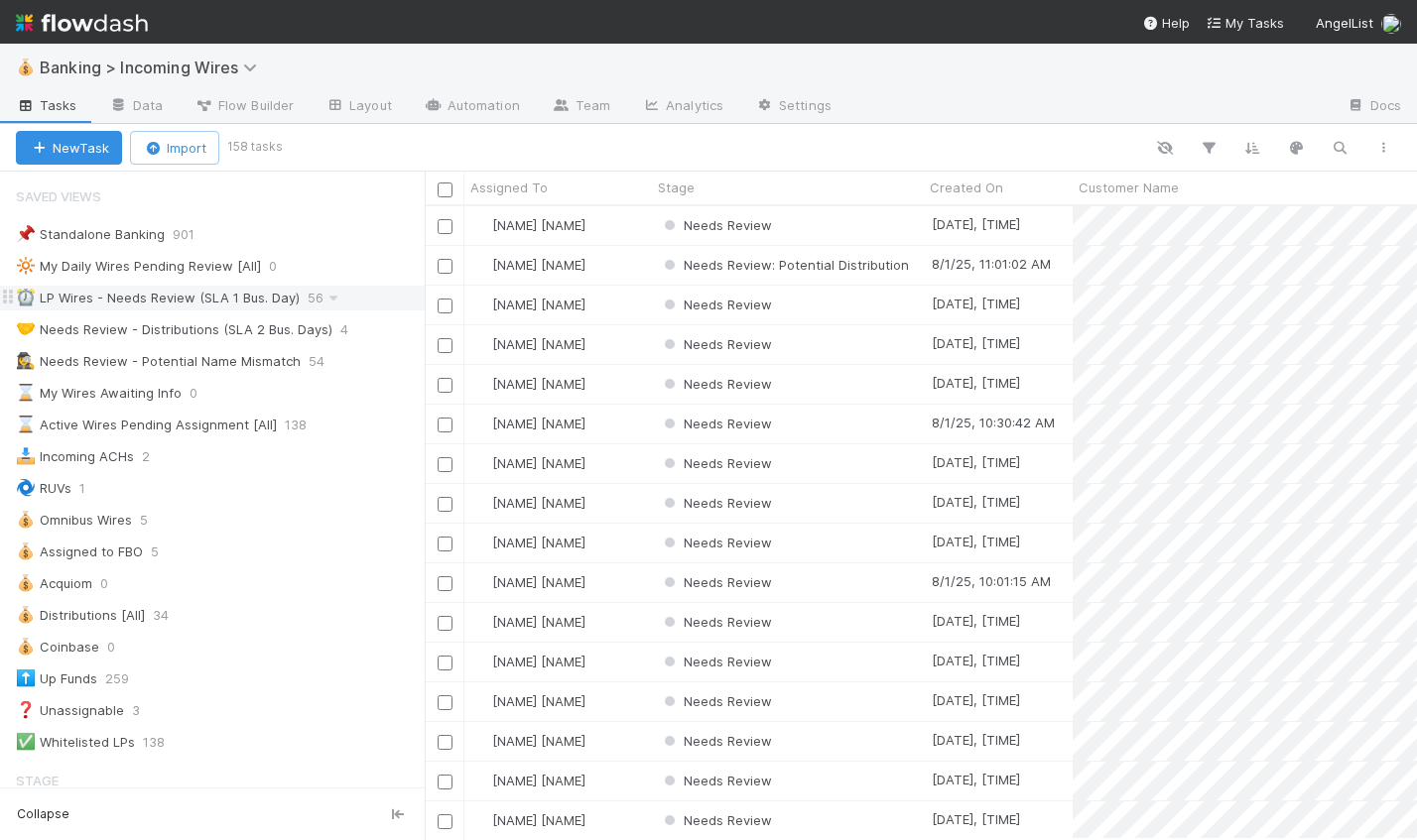 click on "⏰ LP Wires - Needs Review (SLA 1 Bus. Day)" at bounding box center [158, 298] 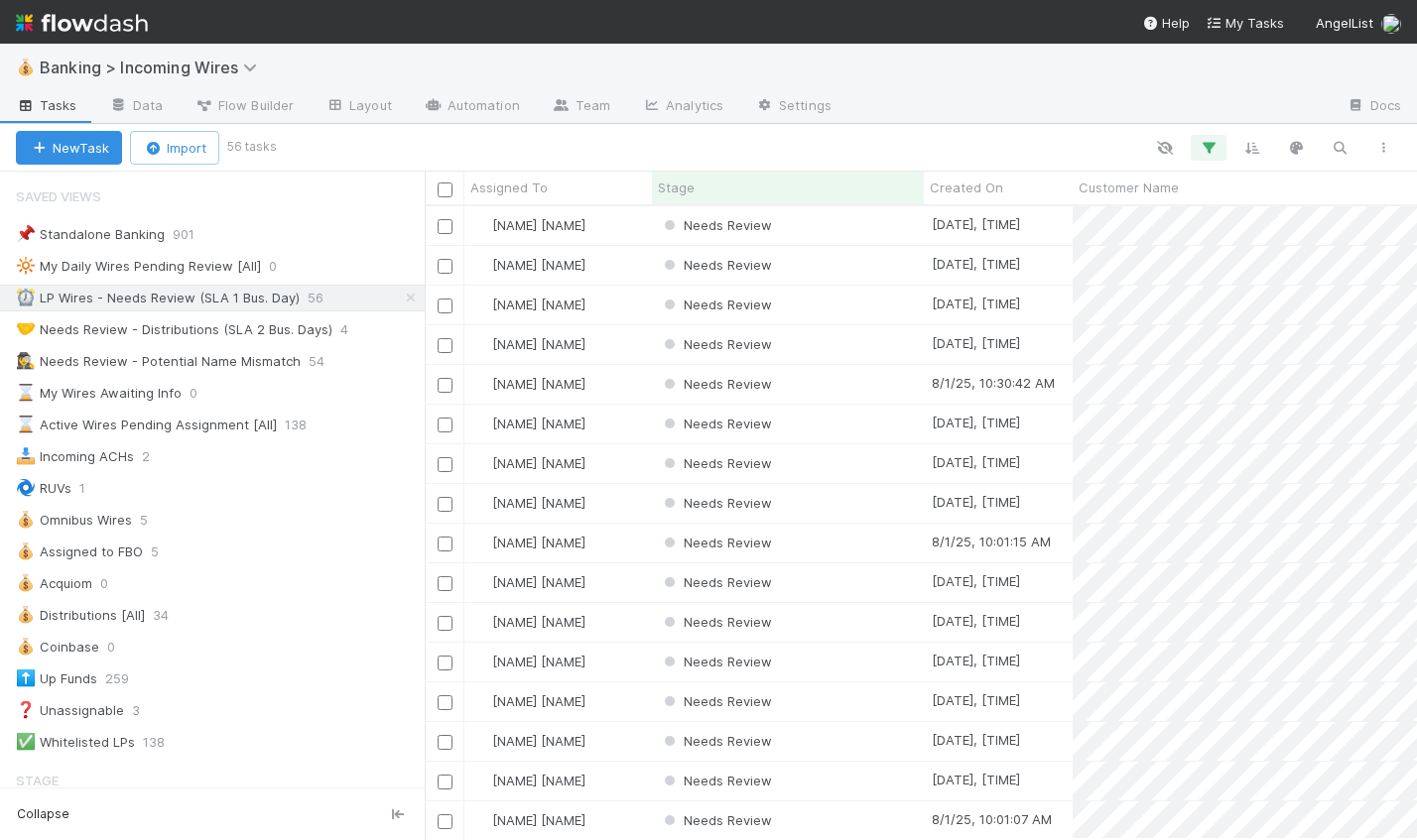 scroll, scrollTop: 15, scrollLeft: 16, axis: both 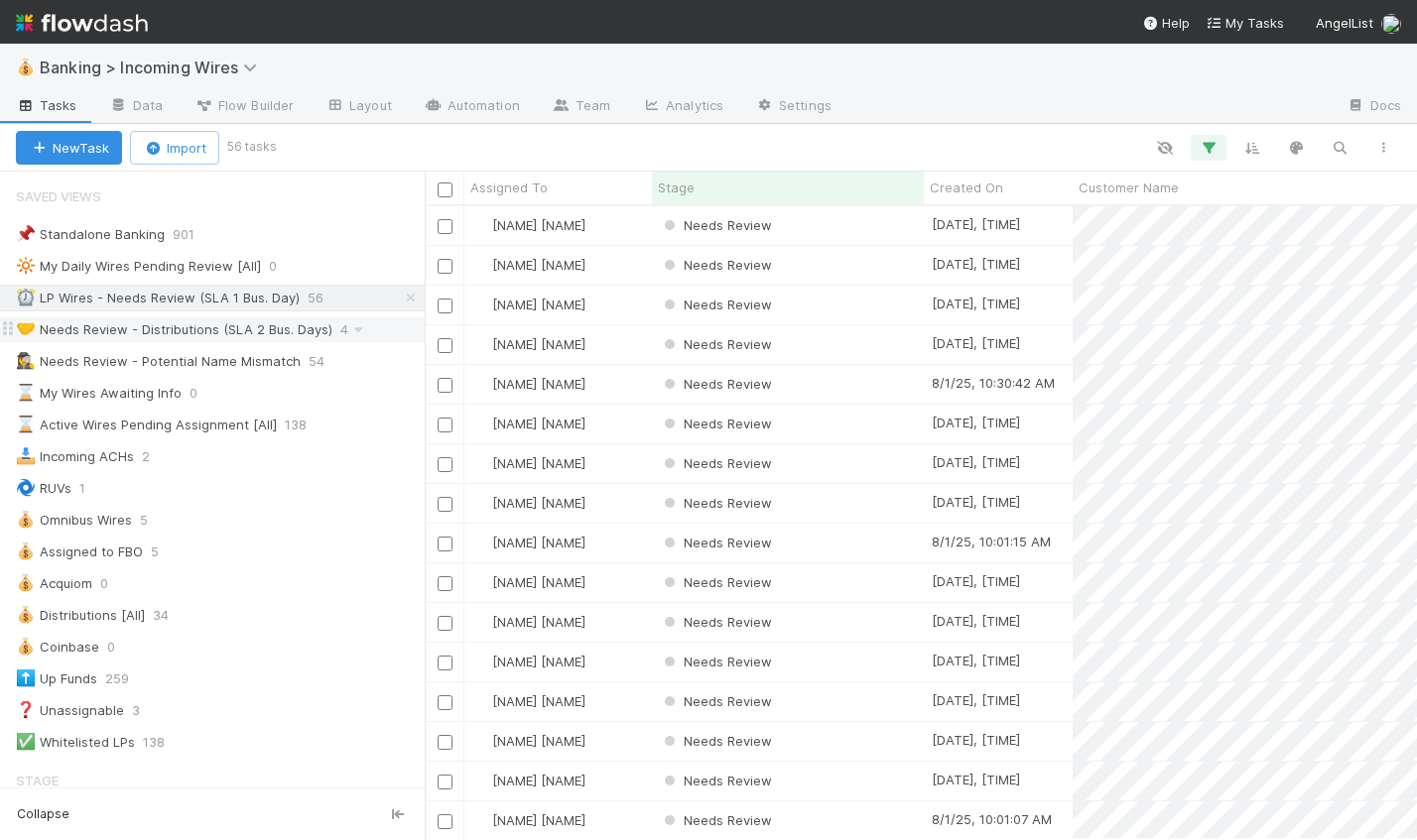 click on "🤝 Needs Review - Distributions (SLA 2 Bus. Days)" at bounding box center [174, 329] 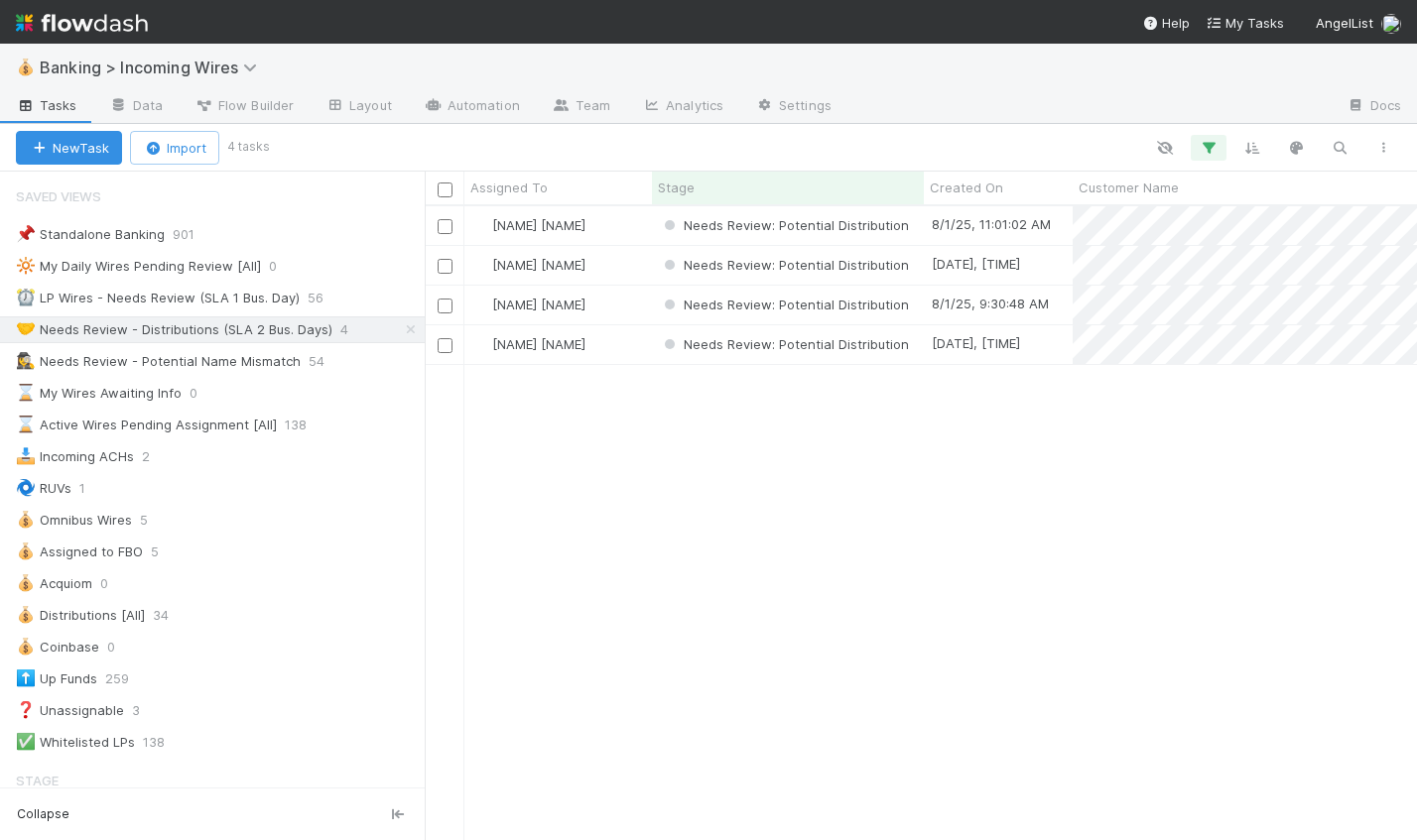 scroll, scrollTop: 15, scrollLeft: 16, axis: both 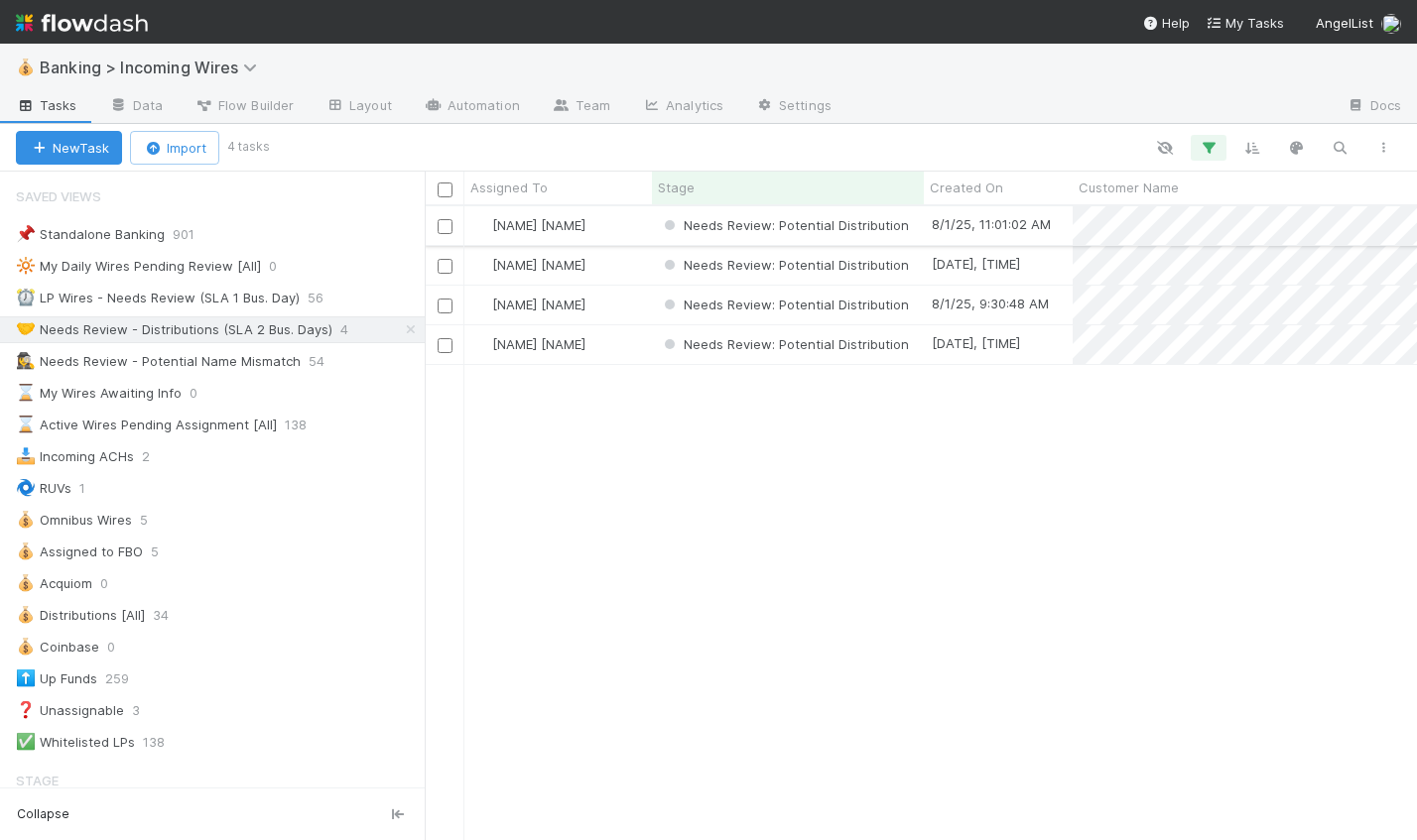 click on "Nate  Eisenstein" at bounding box center (558, 225) 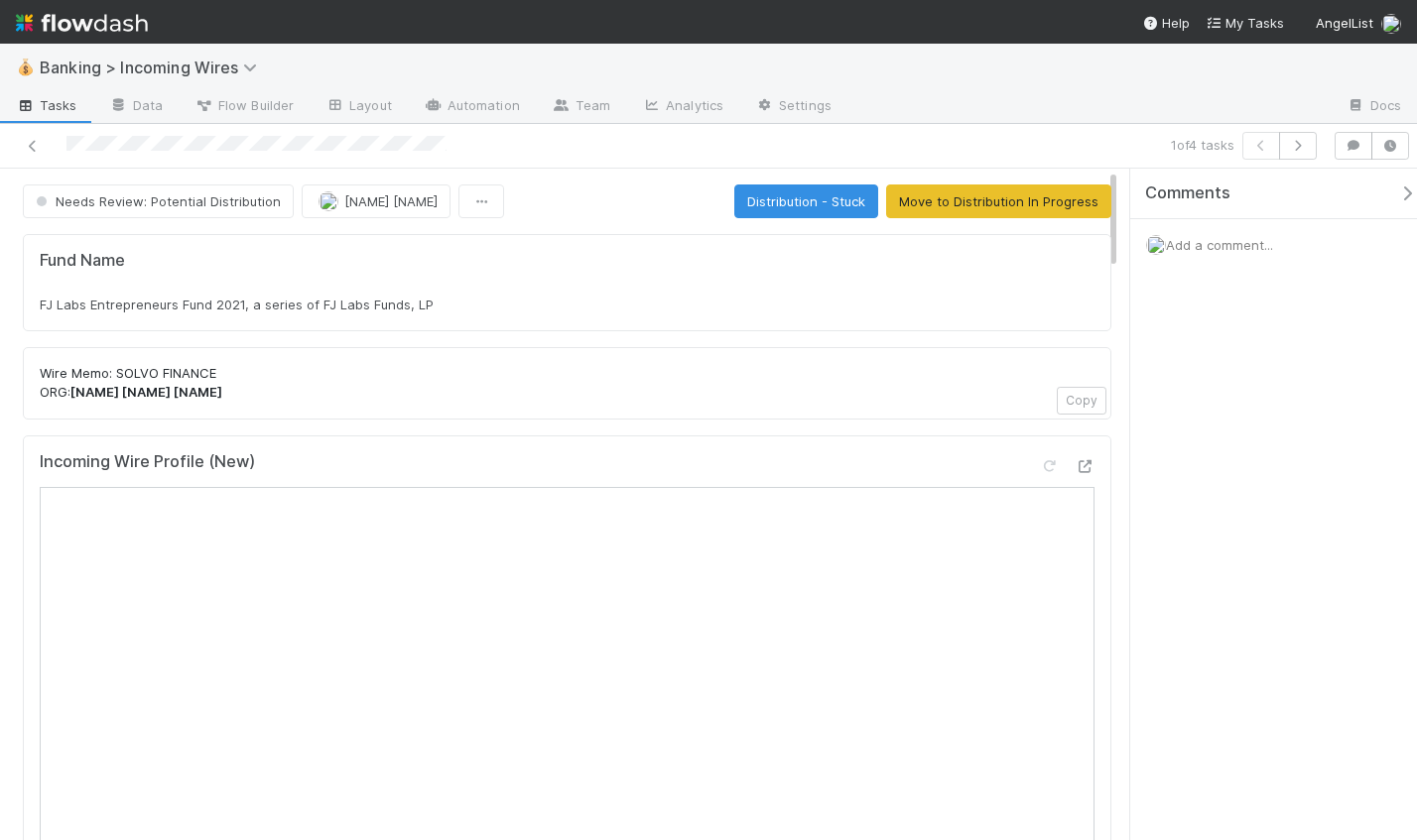 click on "FJ Labs Entrepreneurs Fund 2021, a series of FJ Labs Funds, LP" at bounding box center (236, 304) 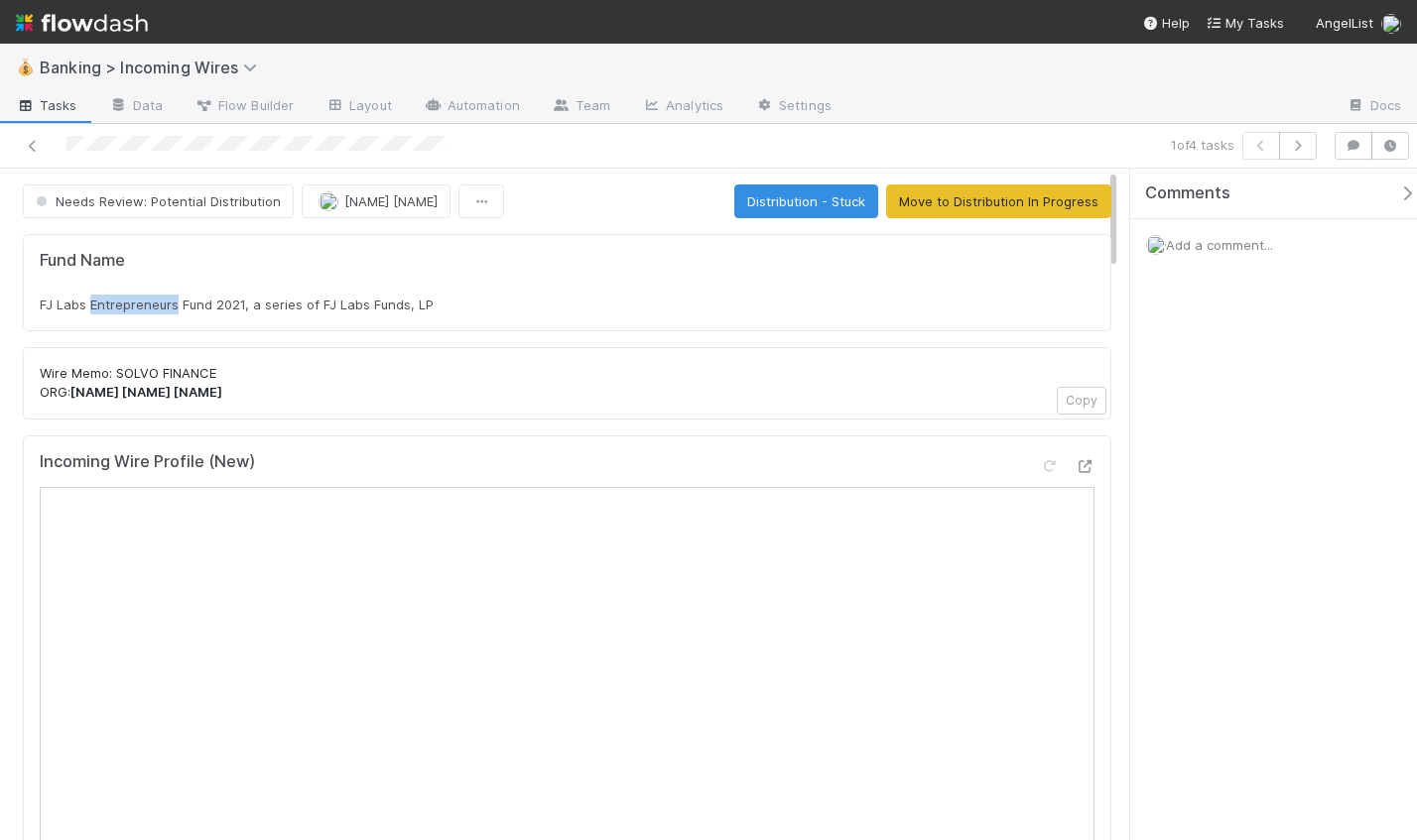 click on "FJ Labs Entrepreneurs Fund 2021, a series of FJ Labs Funds, LP" at bounding box center [236, 304] 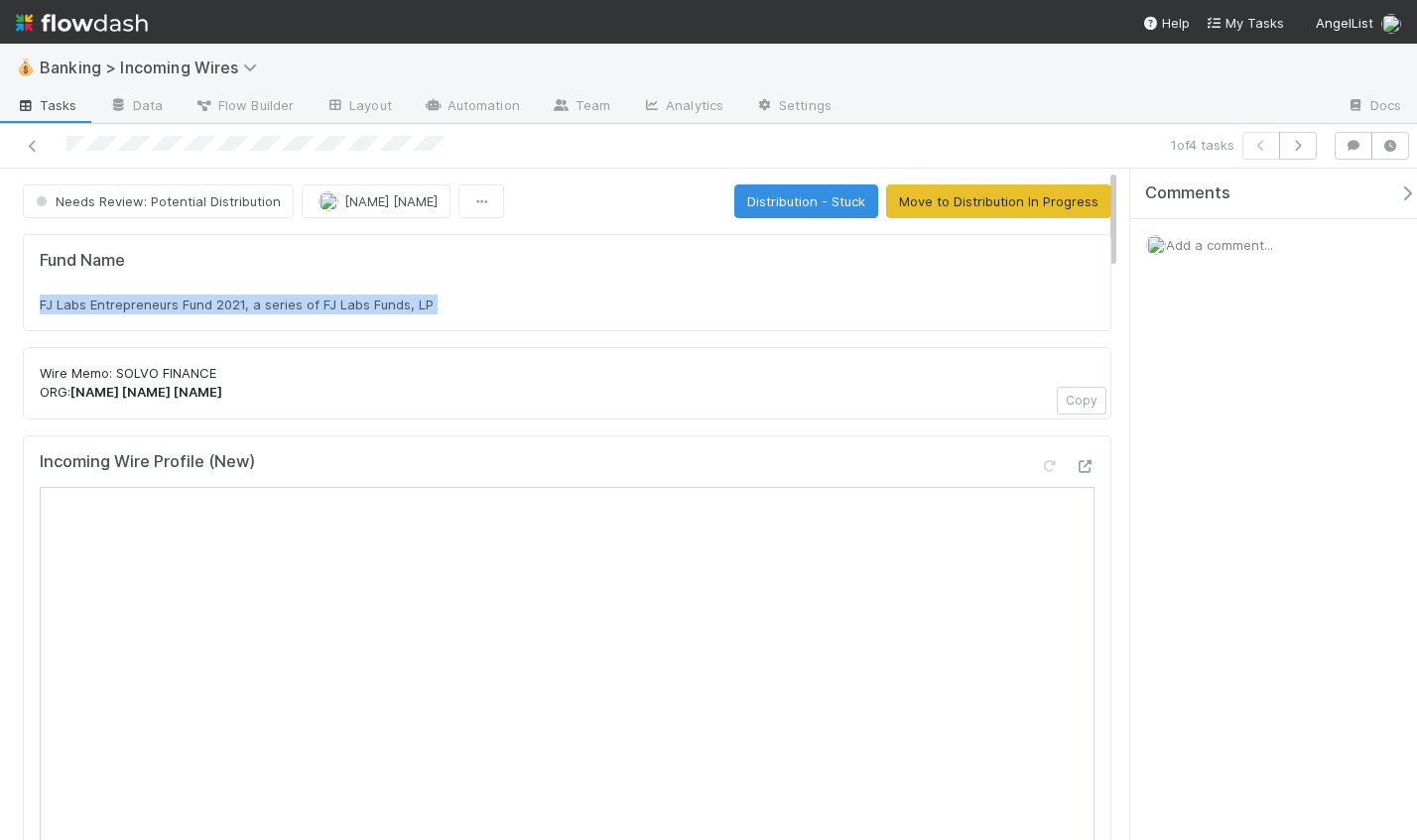 click on "FJ Labs Entrepreneurs Fund 2021, a series of FJ Labs Funds, LP" at bounding box center [236, 304] 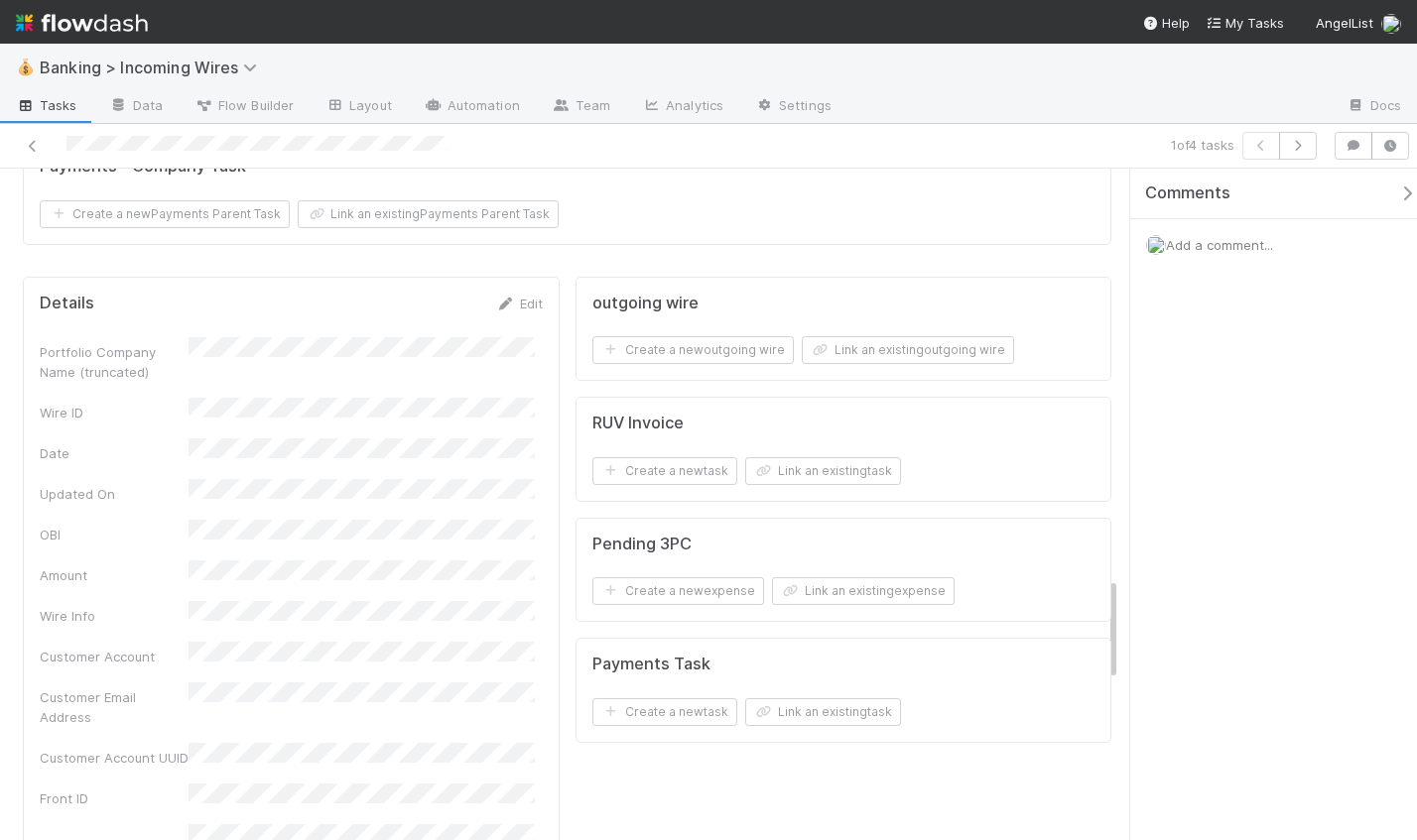 scroll, scrollTop: 2454, scrollLeft: 0, axis: vertical 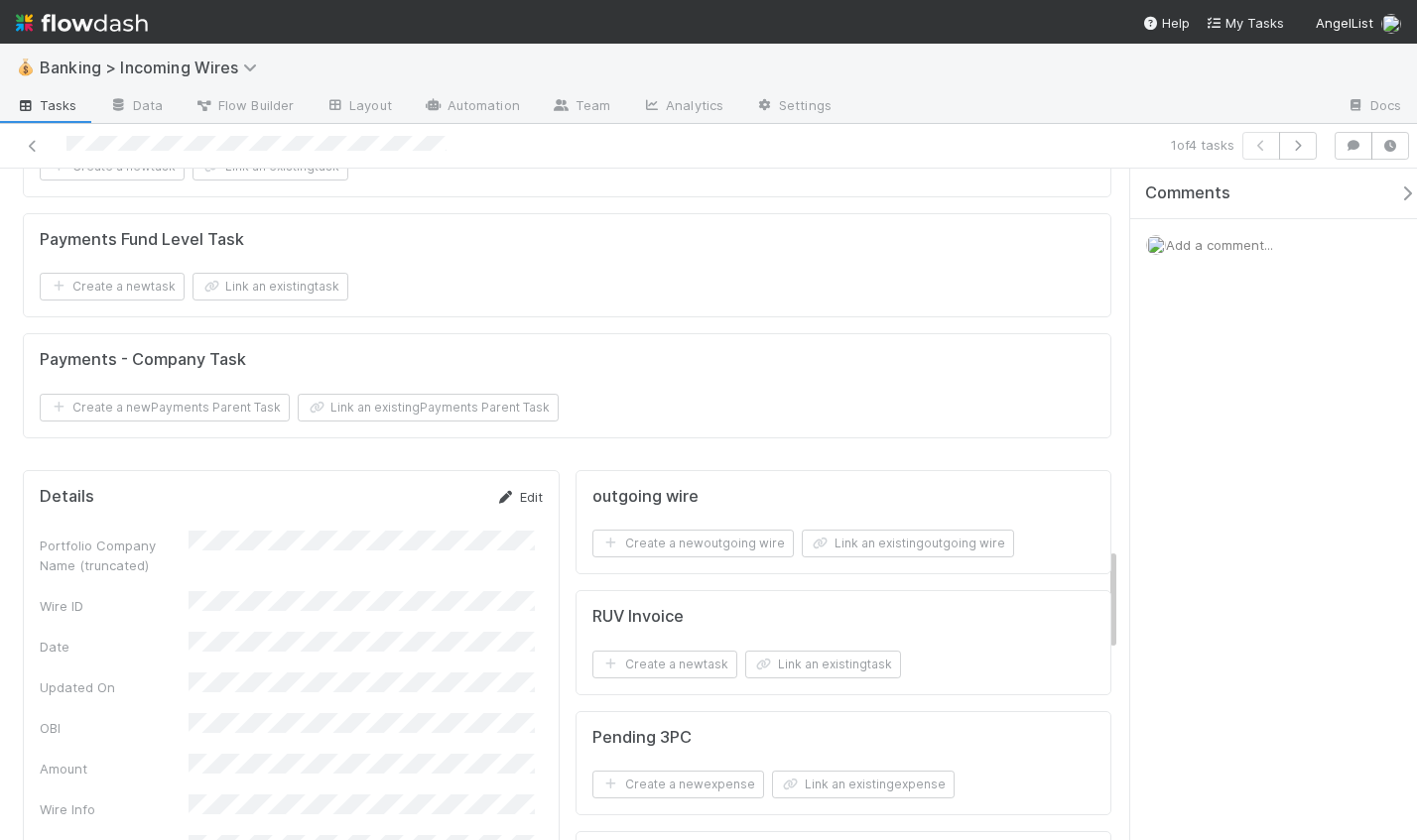 click on "Edit" at bounding box center (519, 497) 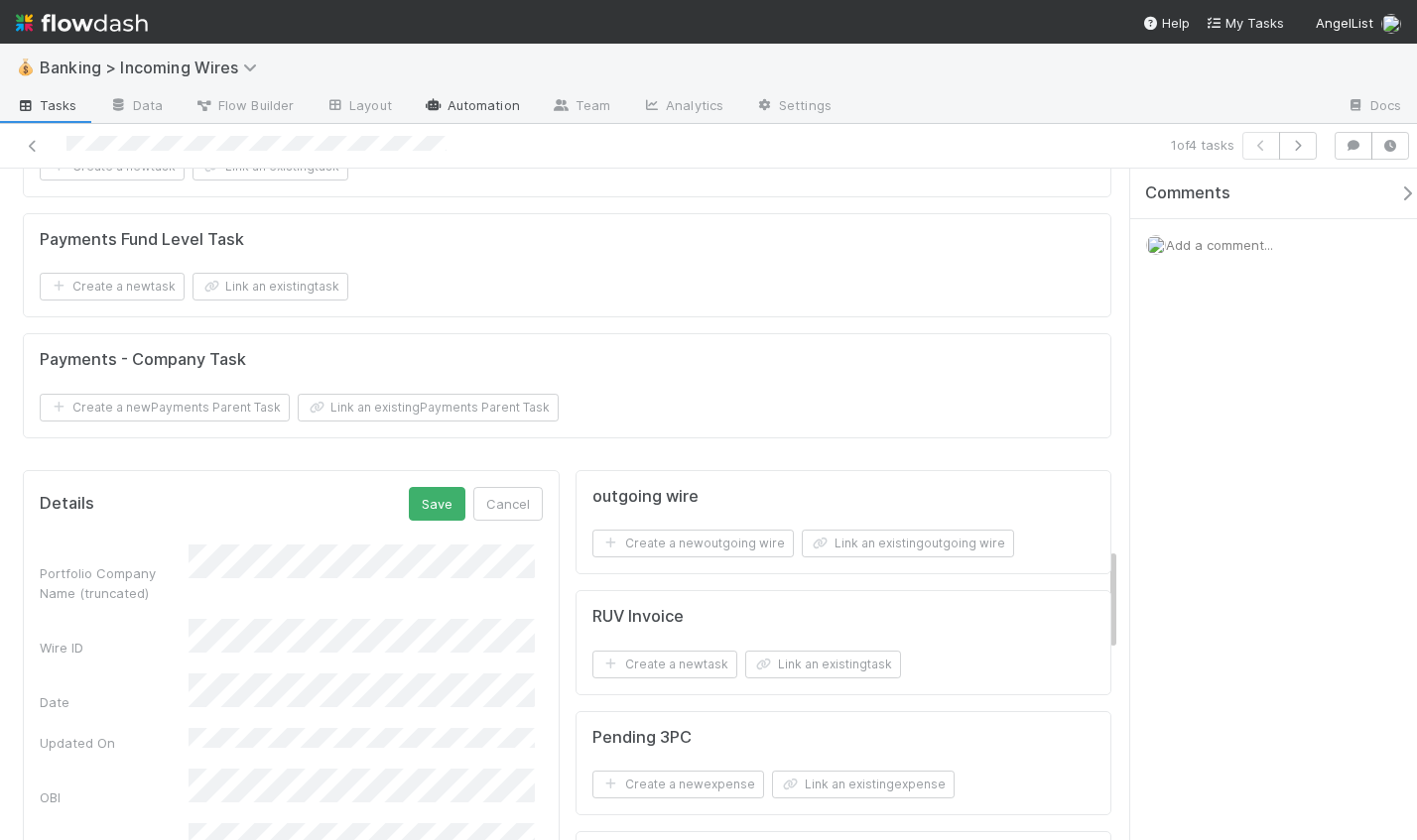 click on "Automation" at bounding box center (471, 107) 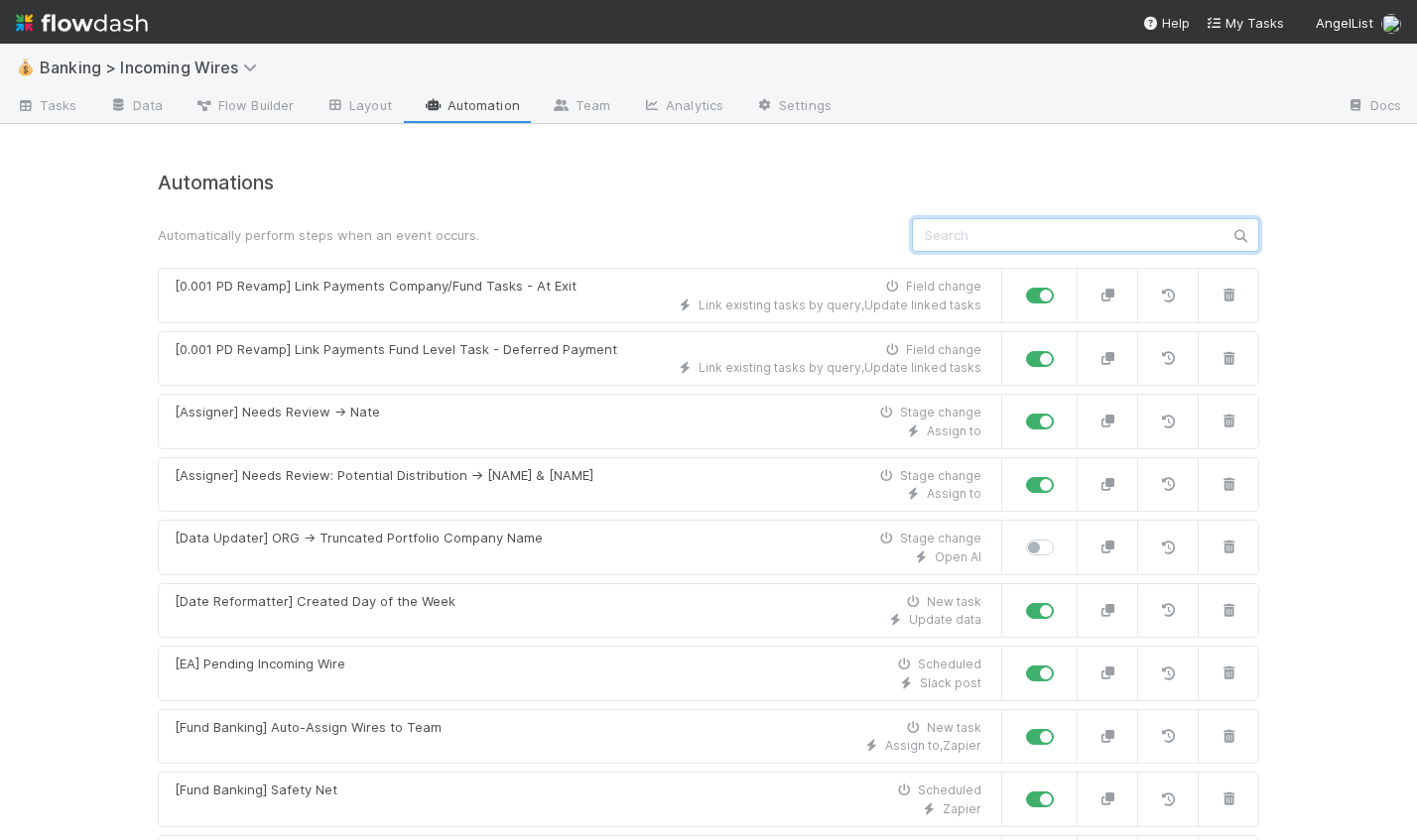 click at bounding box center [1086, 235] 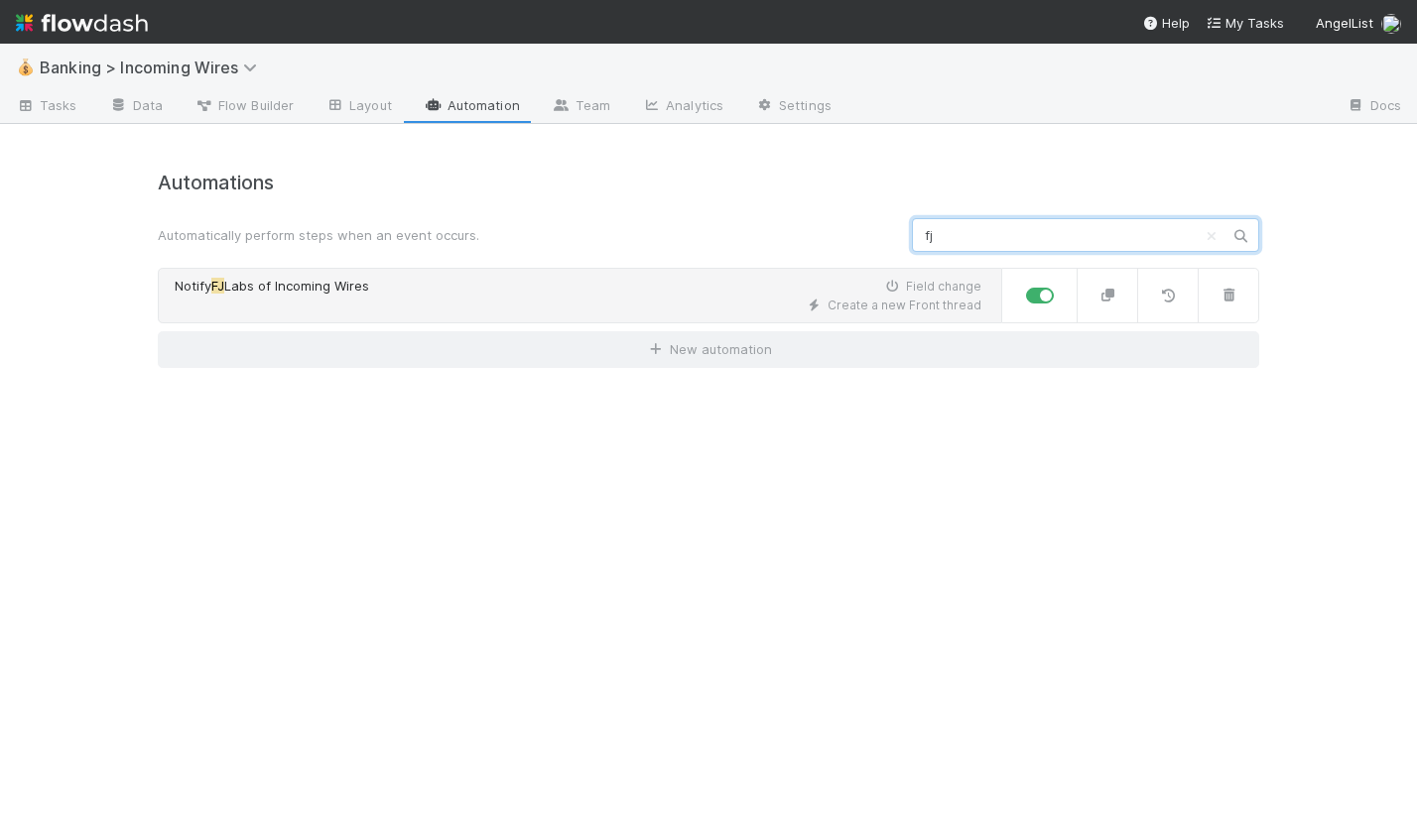 type on "fj" 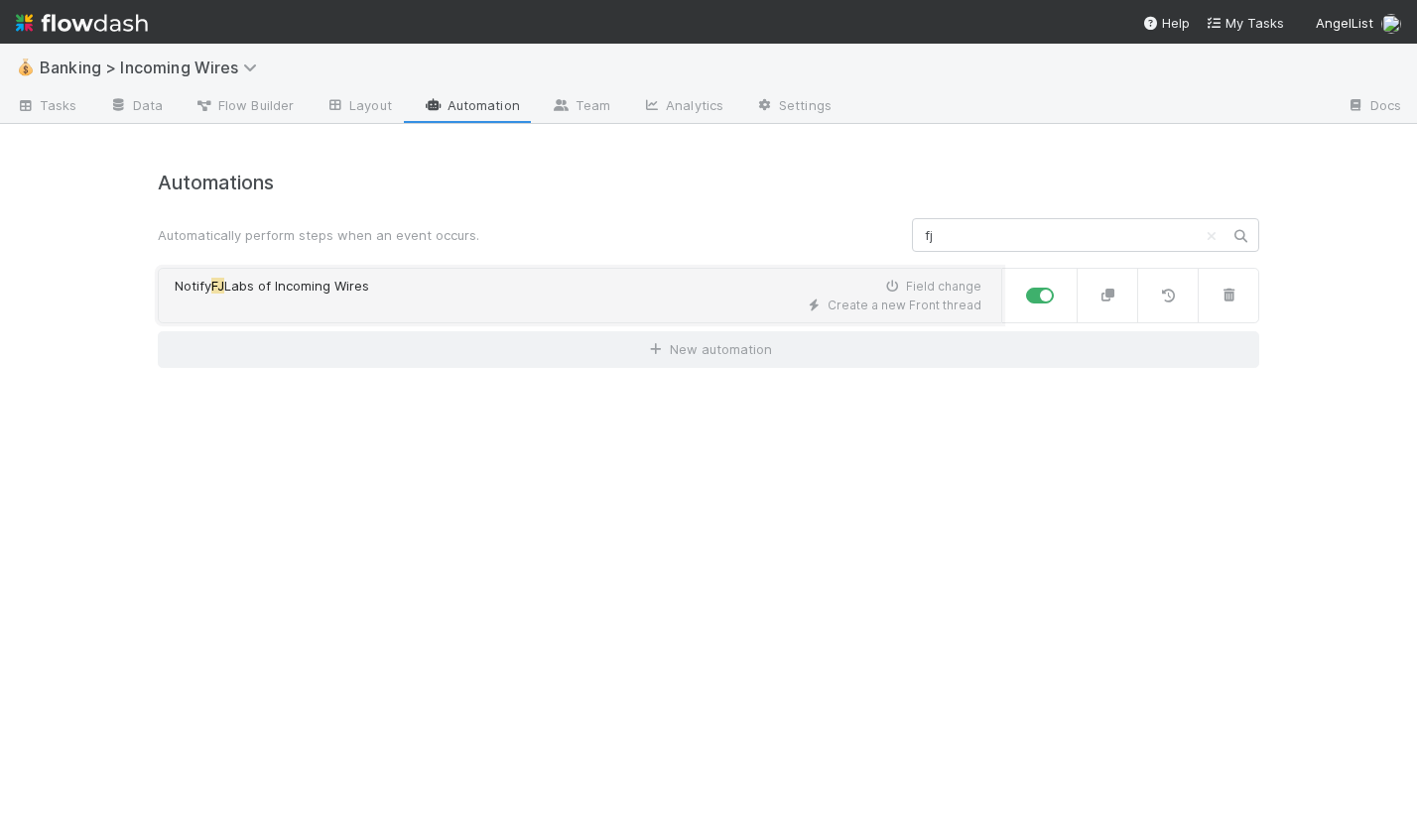 click on "Notify  FJ  Labs of Incoming Wires Field change" at bounding box center (578, 287) 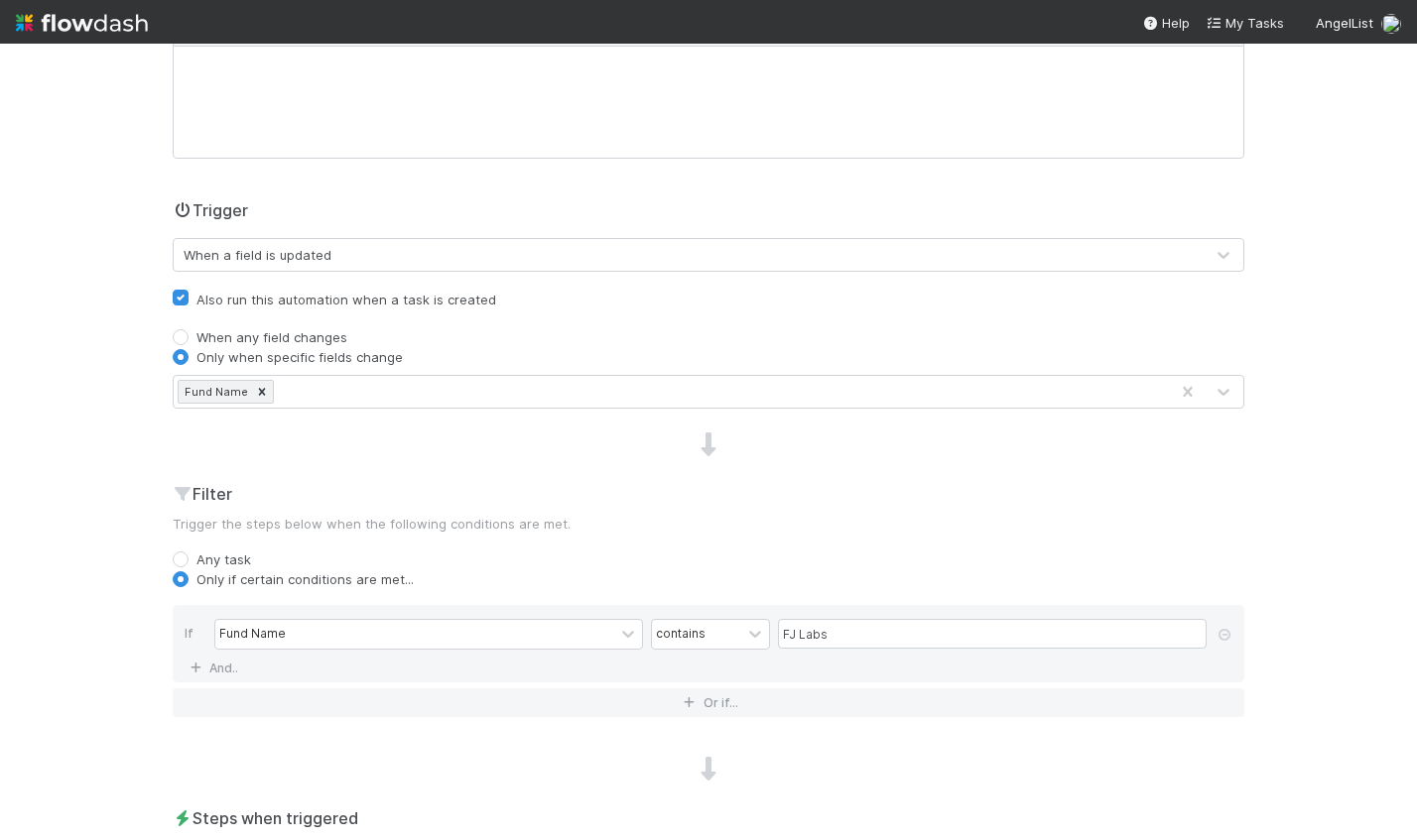 scroll, scrollTop: 563, scrollLeft: 0, axis: vertical 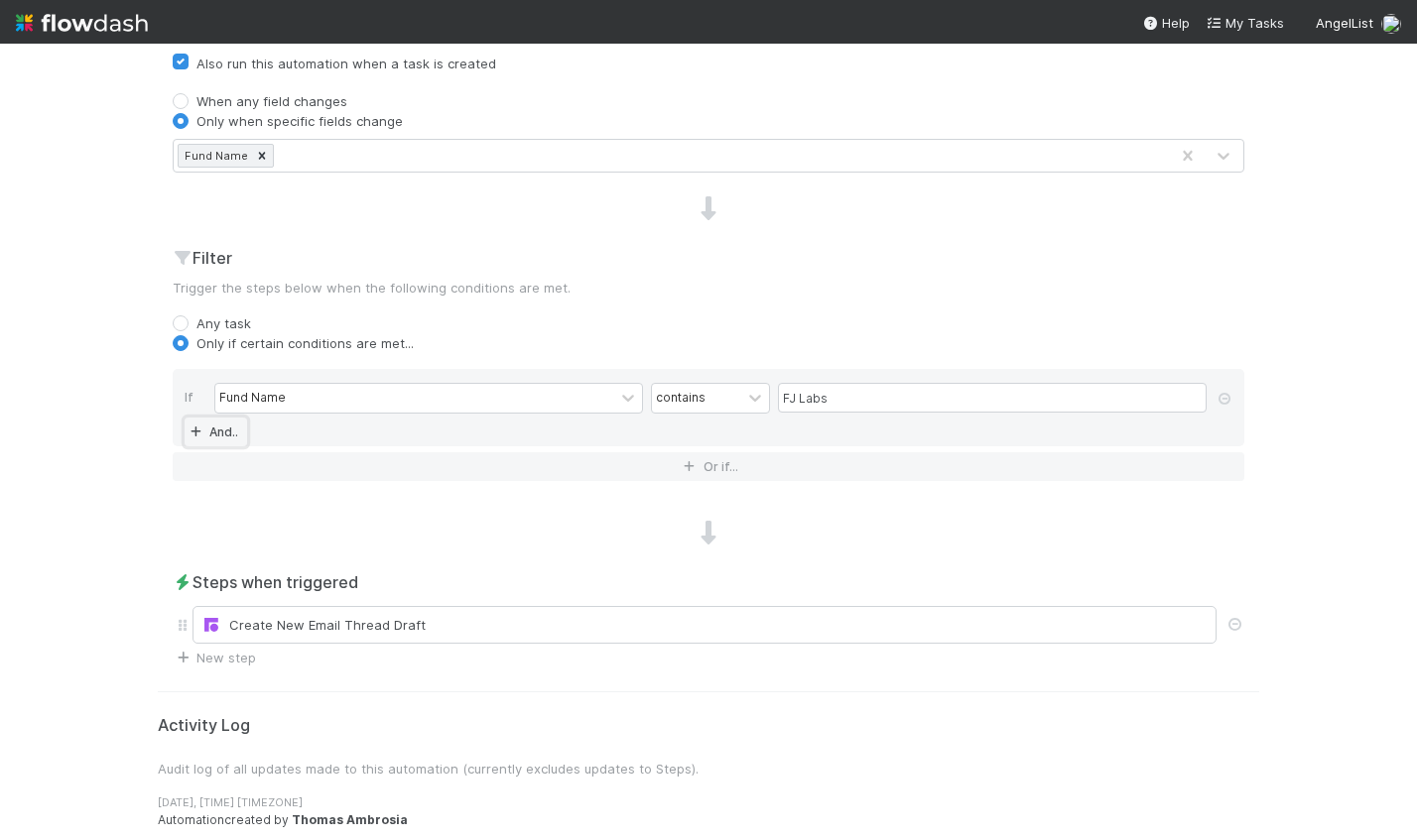 click on "And.." at bounding box center (215, 431) 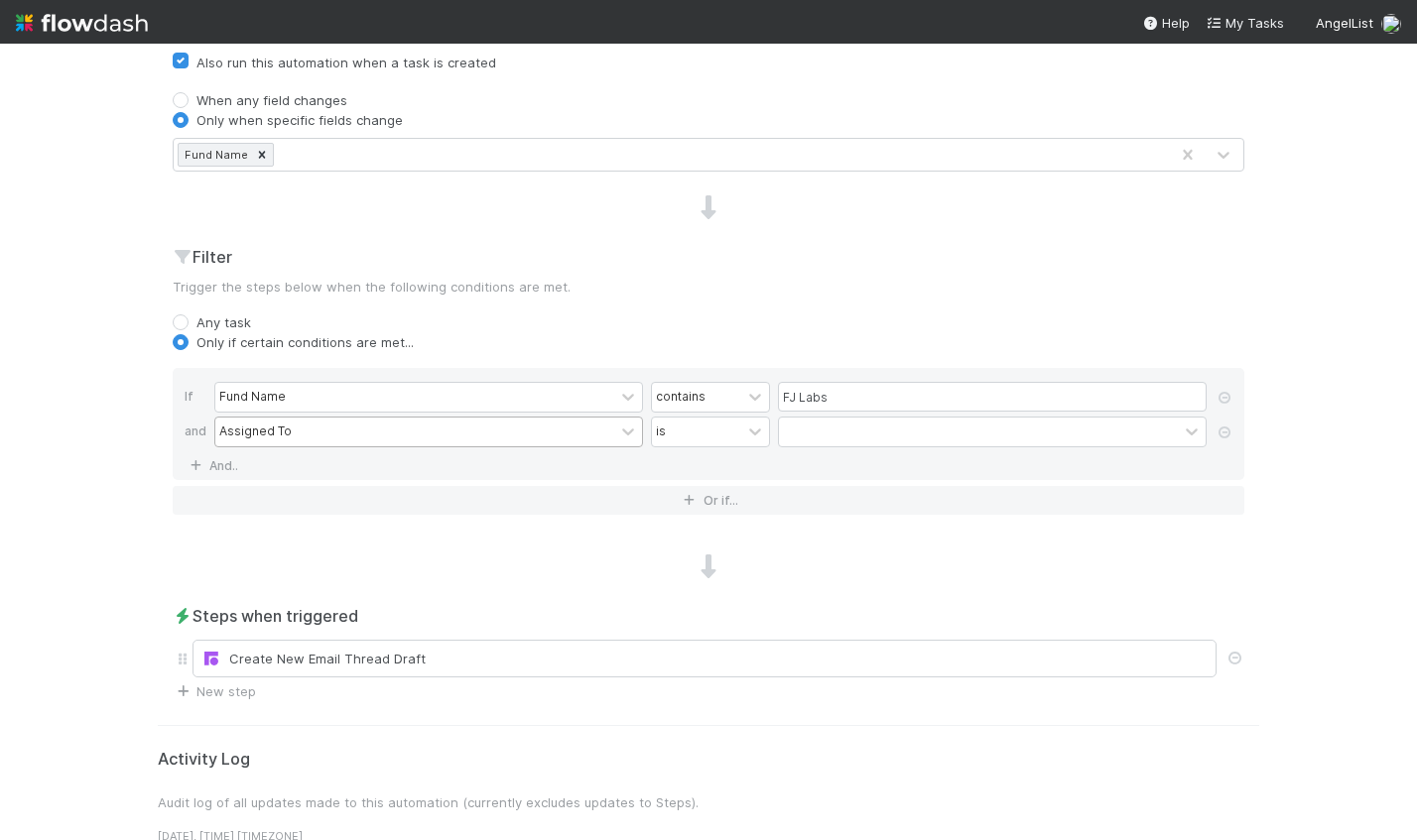 click on "Assigned To" at bounding box center (255, 431) 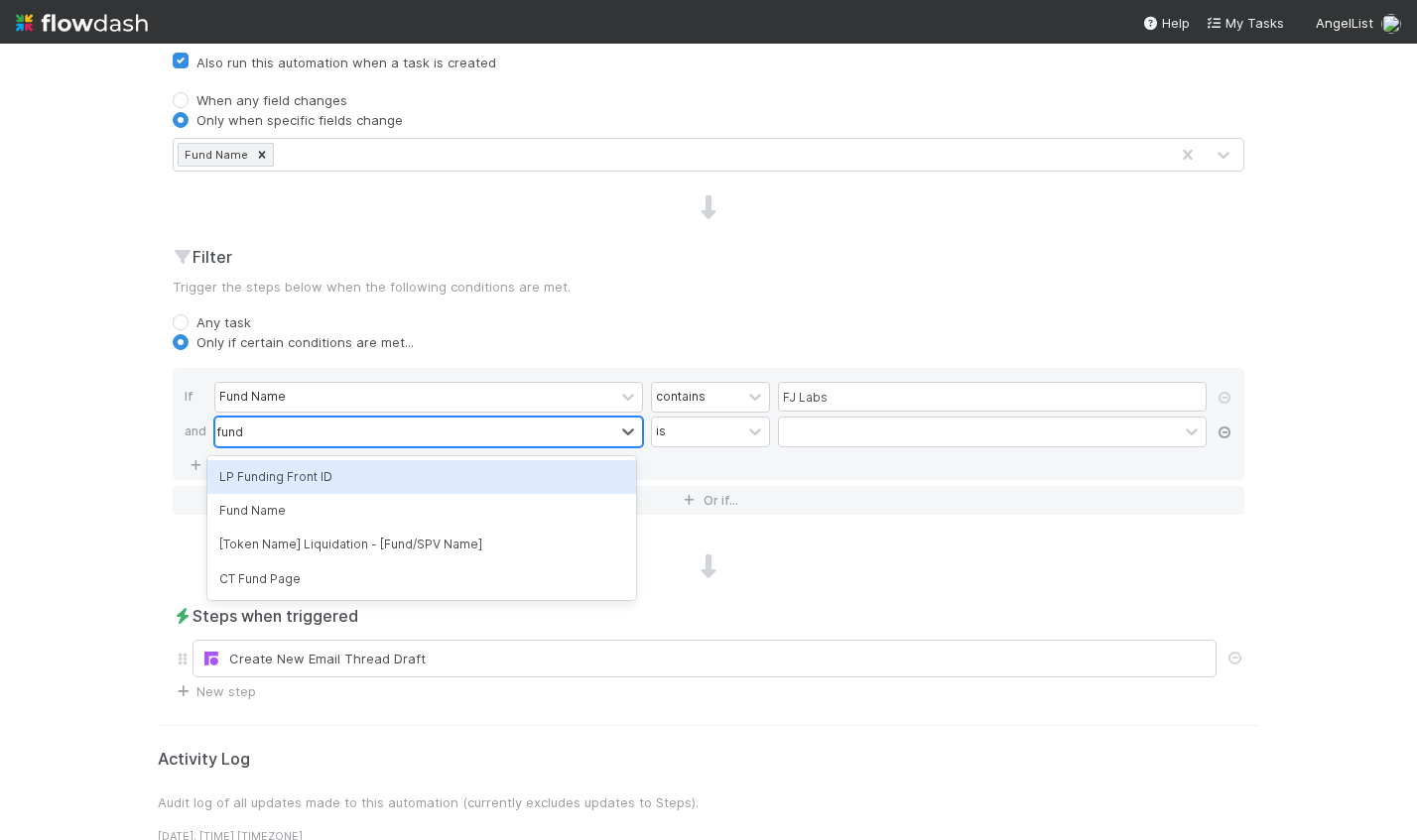 type on "fund" 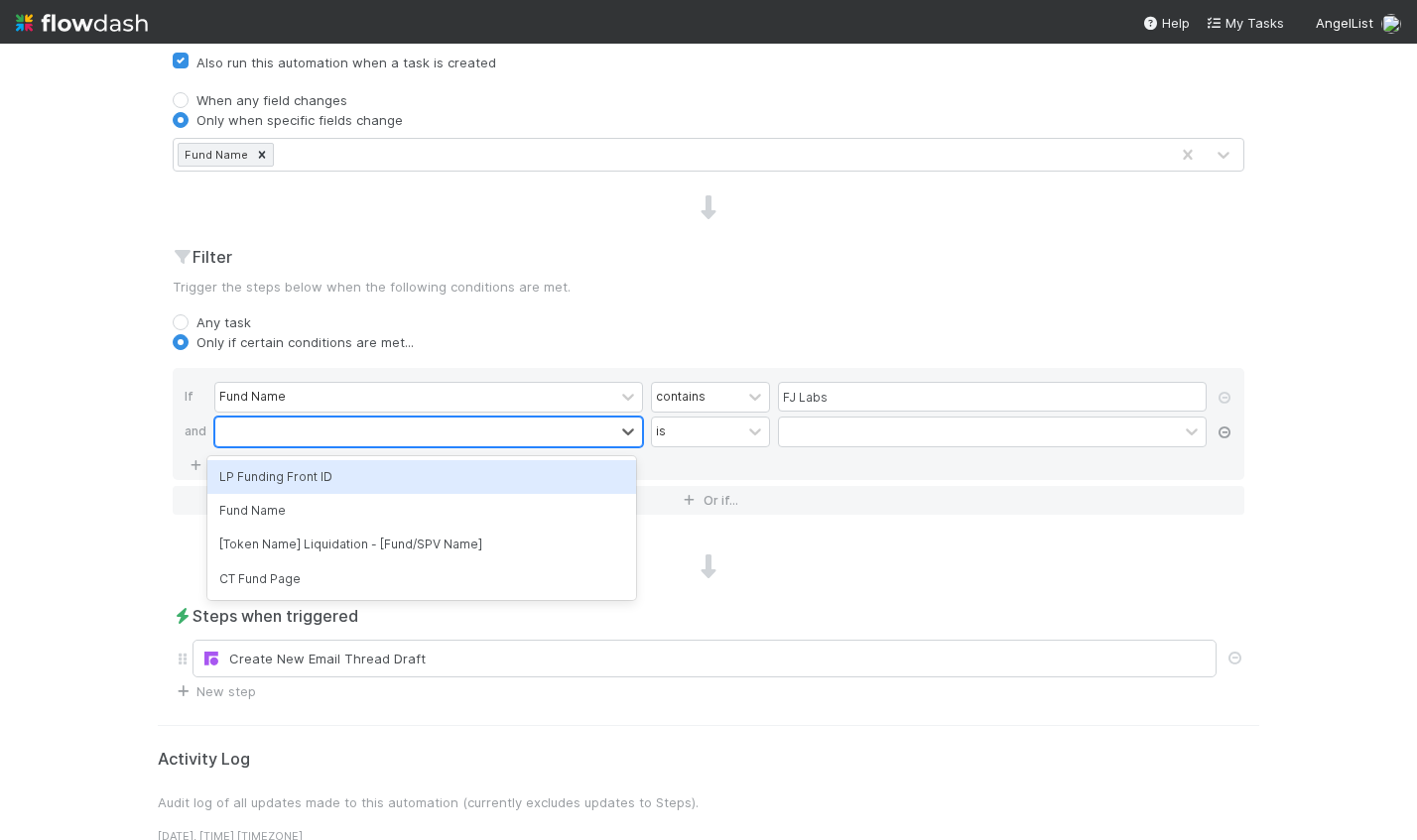 click at bounding box center [1224, 432] 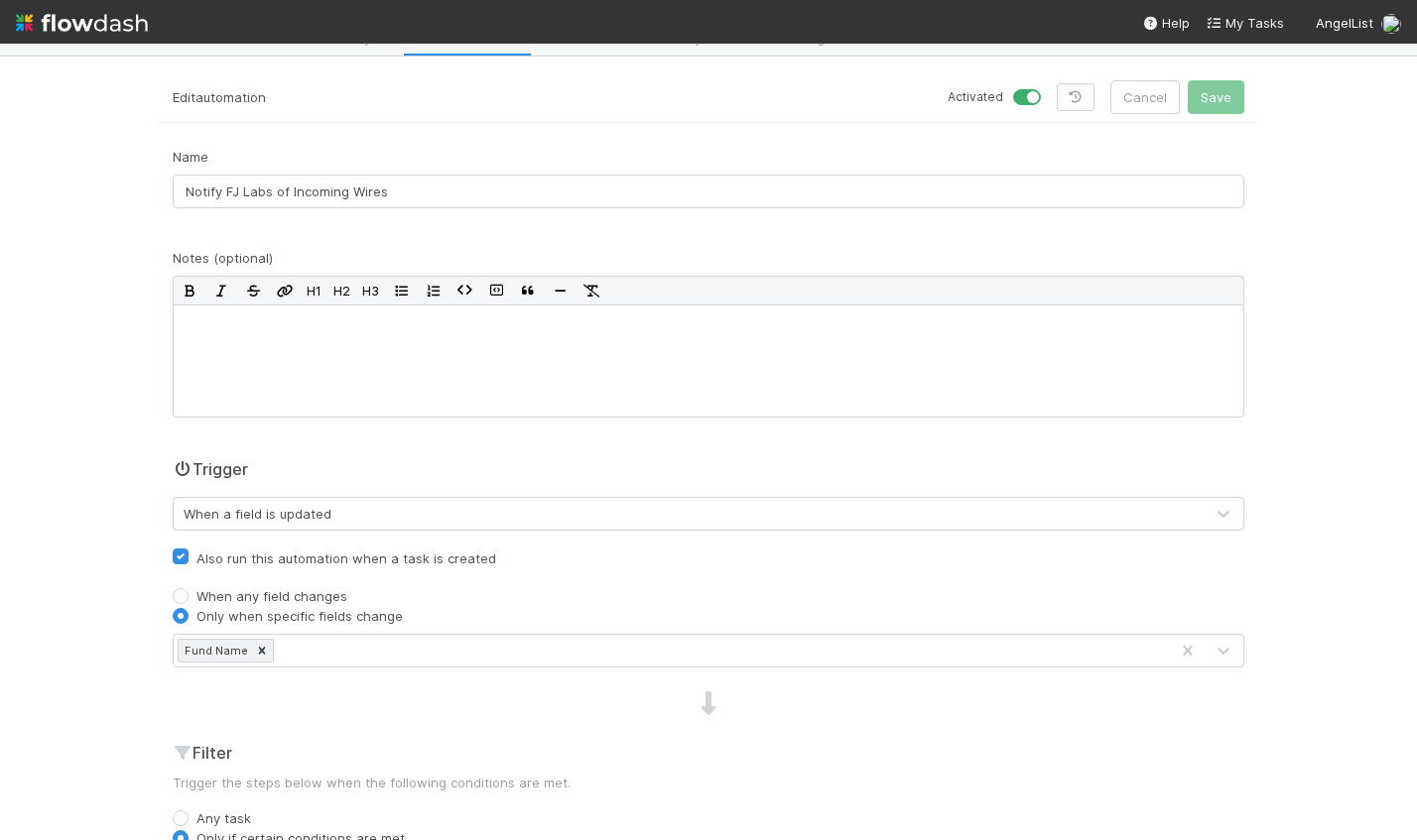 scroll, scrollTop: 0, scrollLeft: 0, axis: both 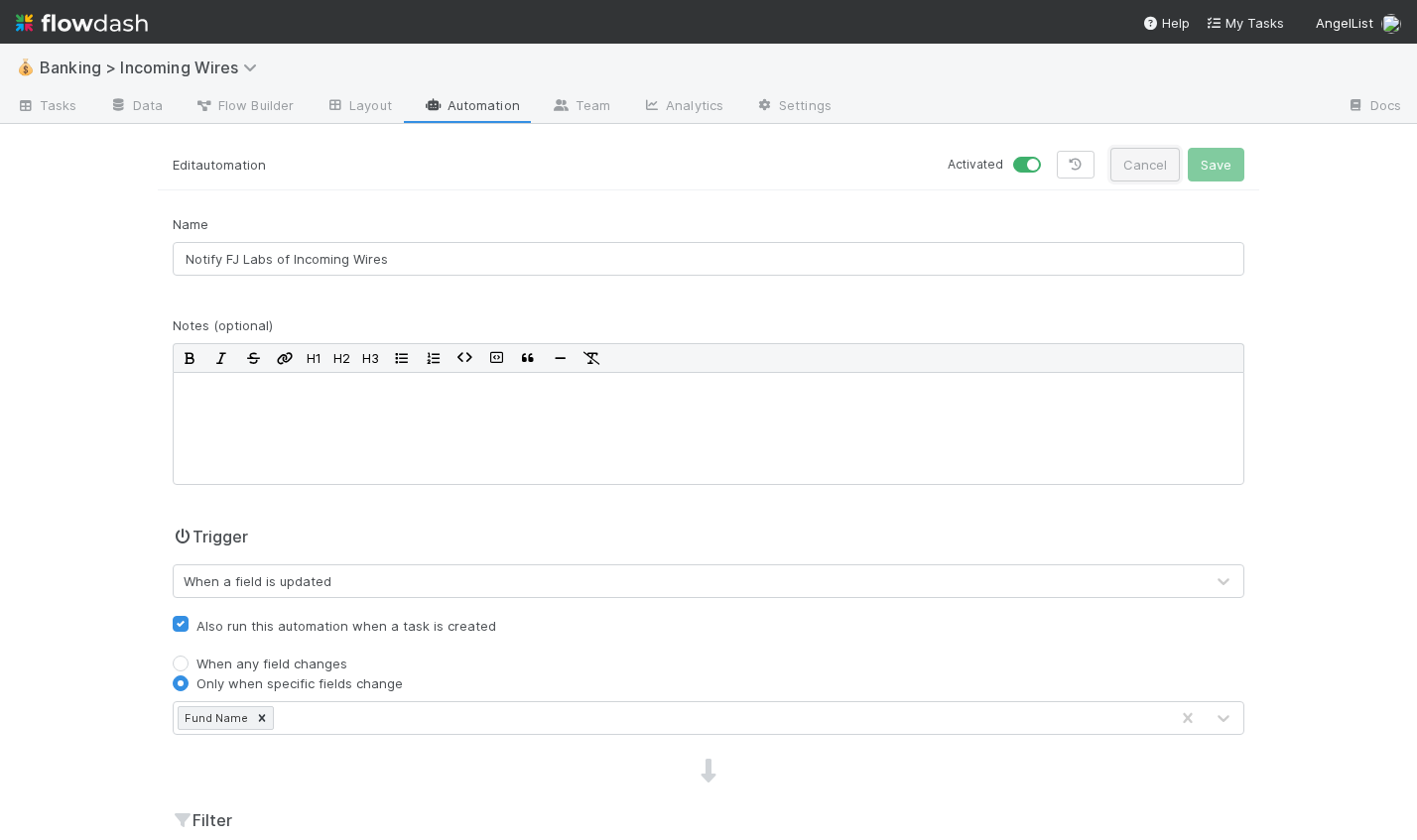 click on "Cancel" at bounding box center (1145, 165) 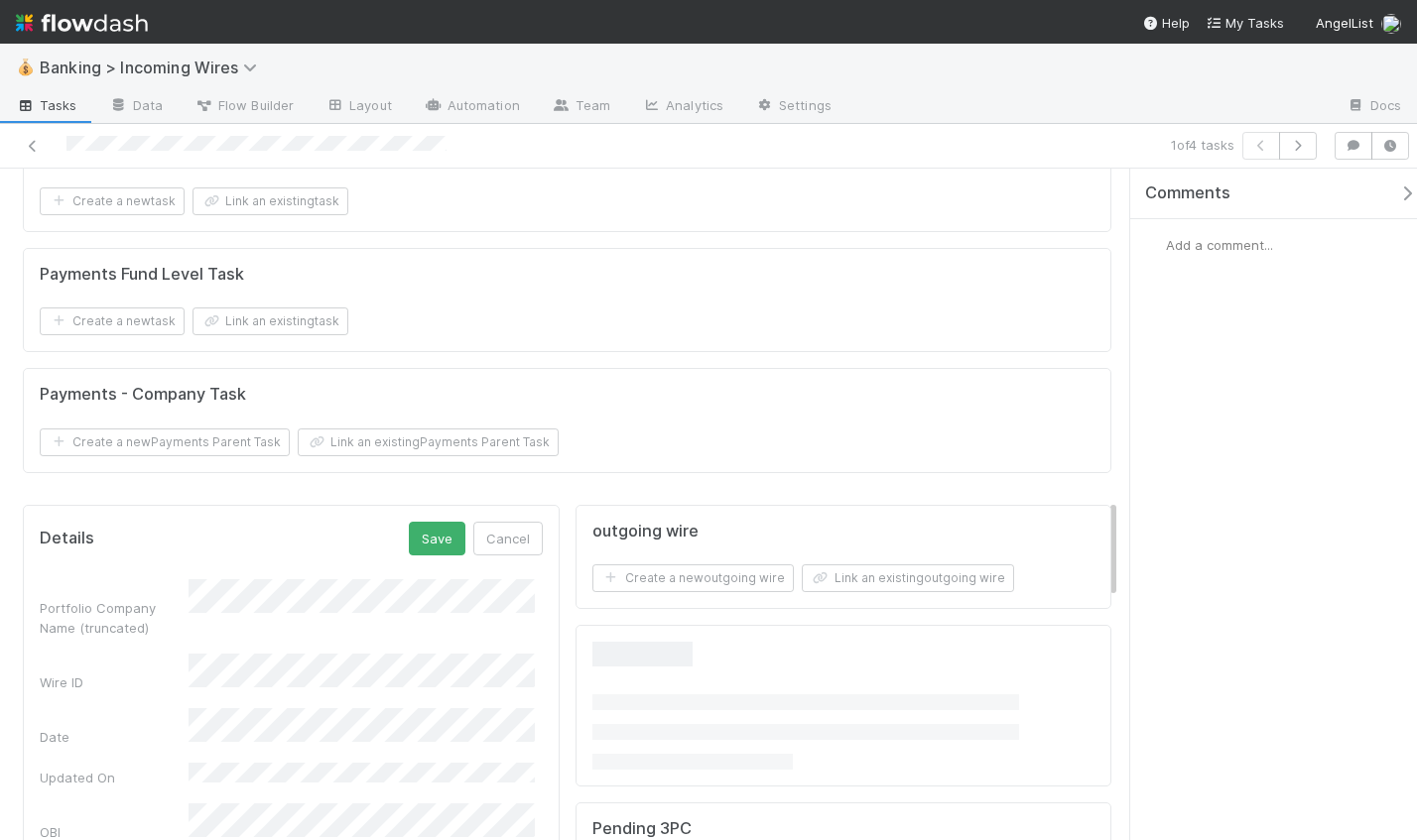 scroll, scrollTop: 2205, scrollLeft: 0, axis: vertical 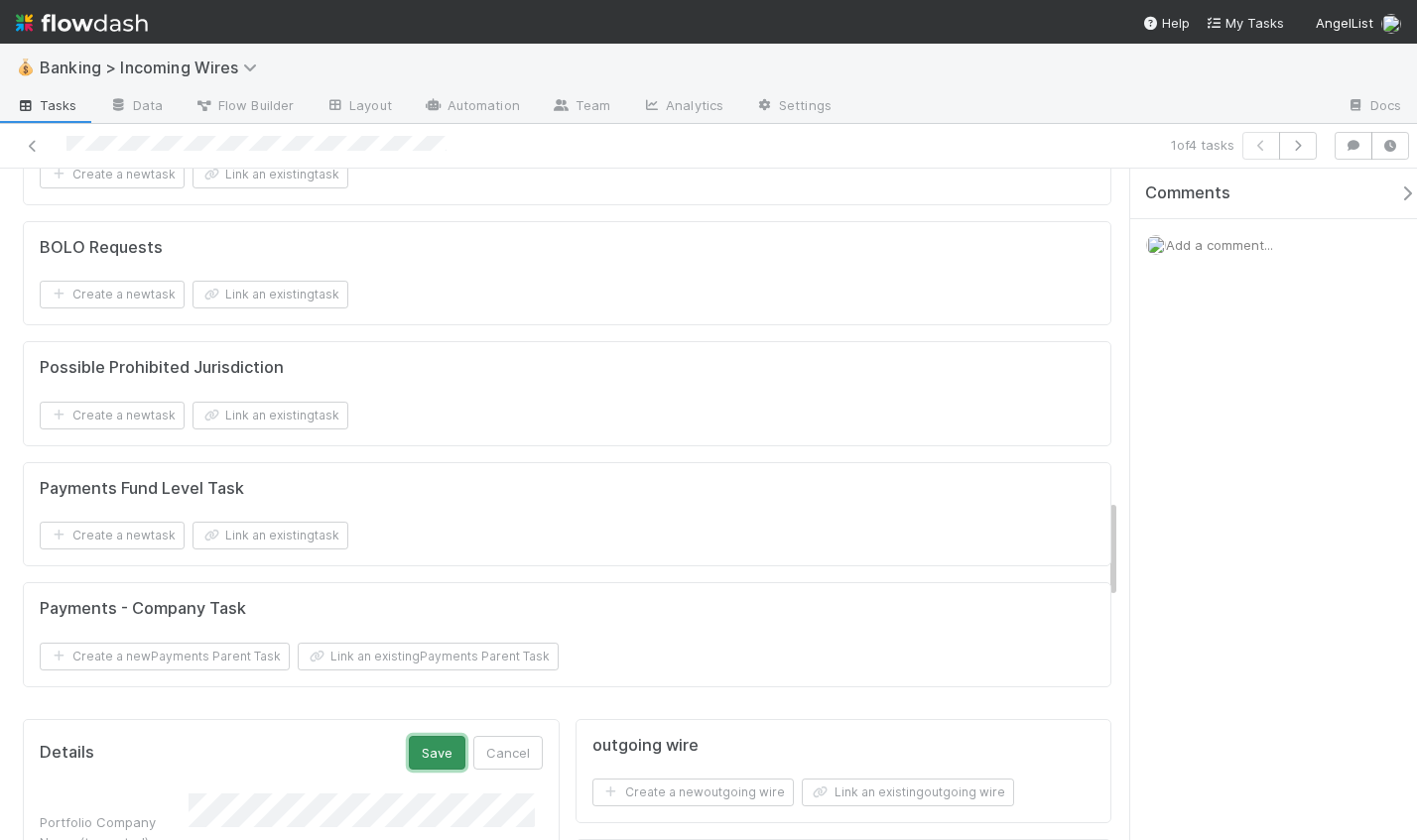 click on "Save" at bounding box center [437, 753] 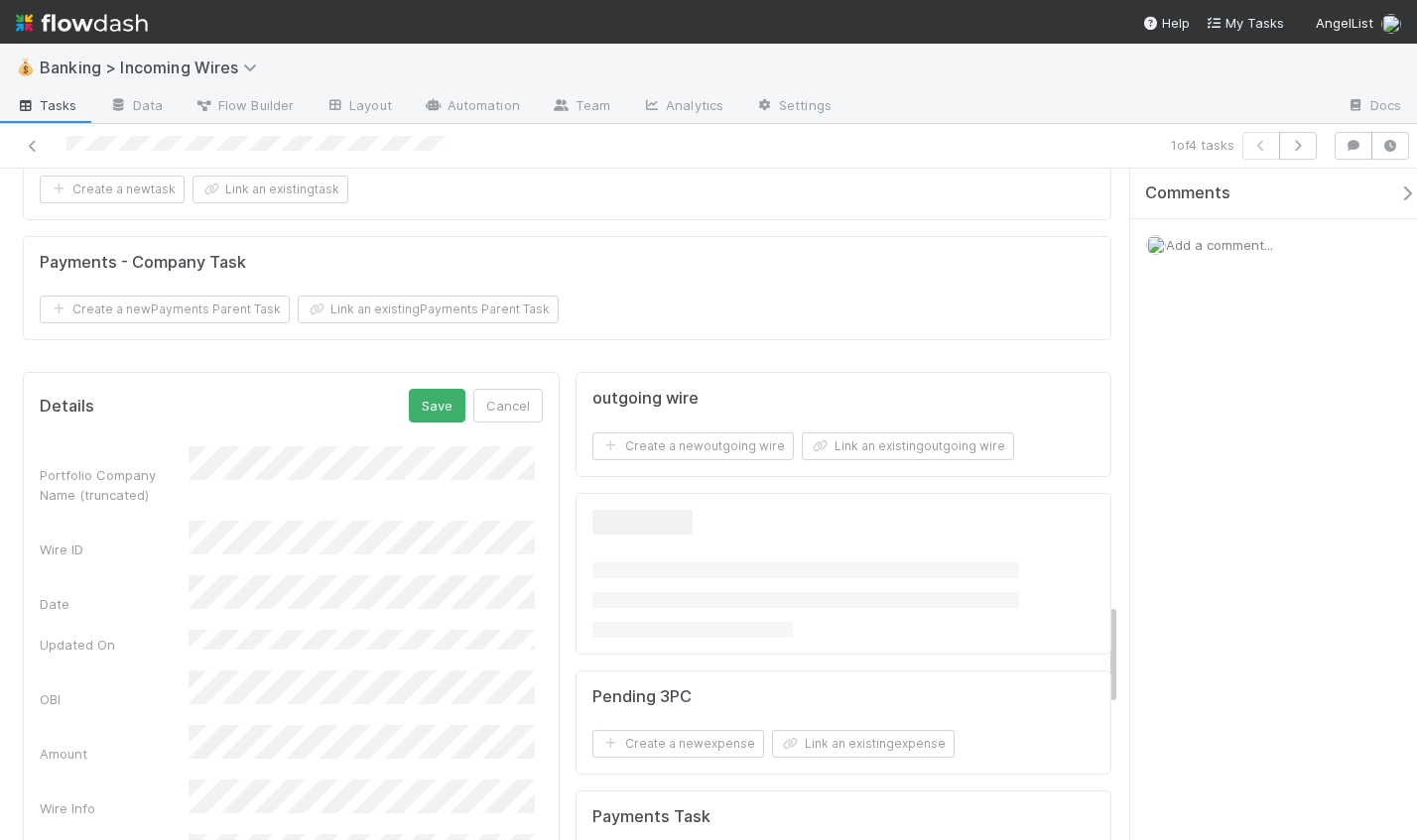 scroll, scrollTop: 2166, scrollLeft: 0, axis: vertical 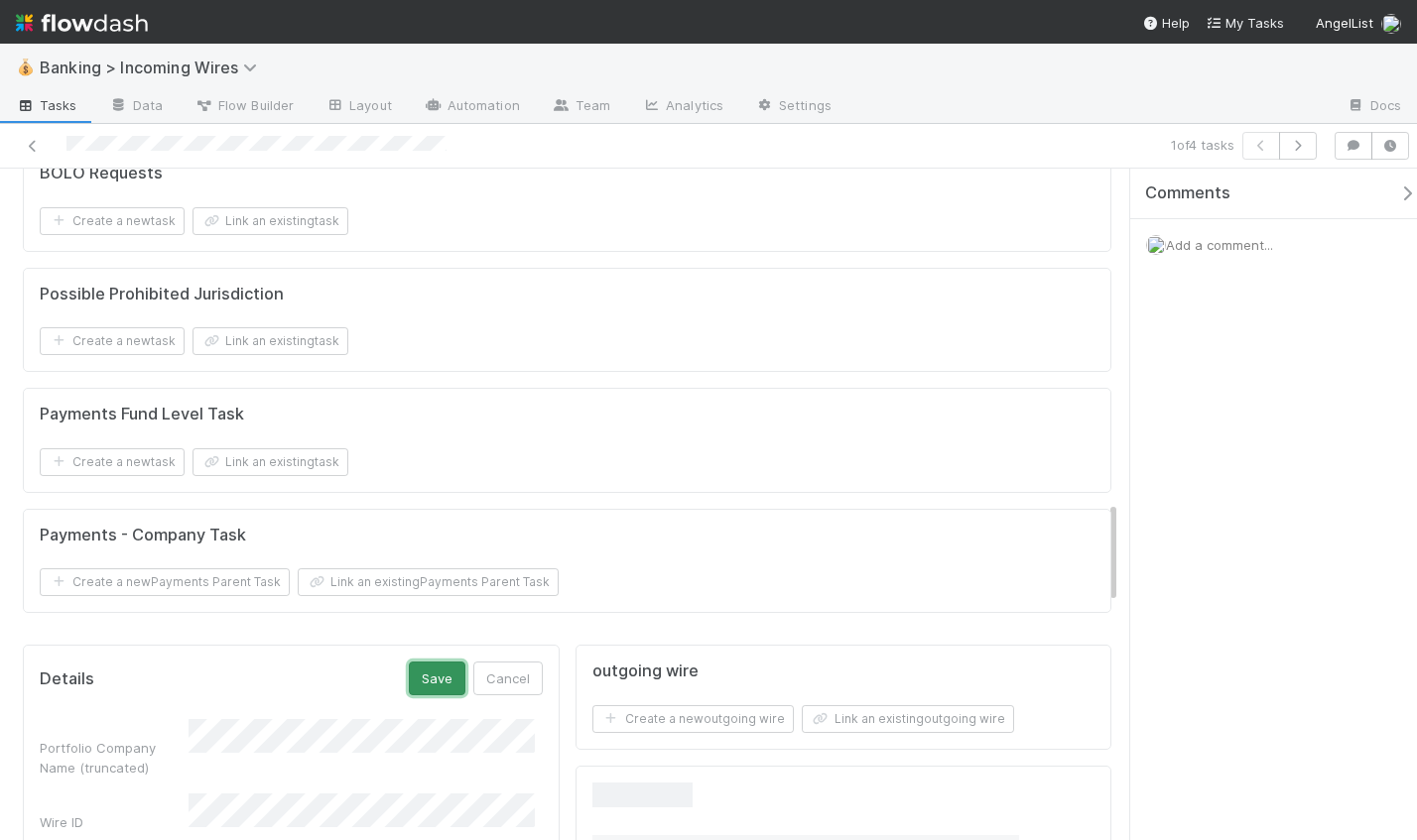 click on "Save" at bounding box center (437, 678) 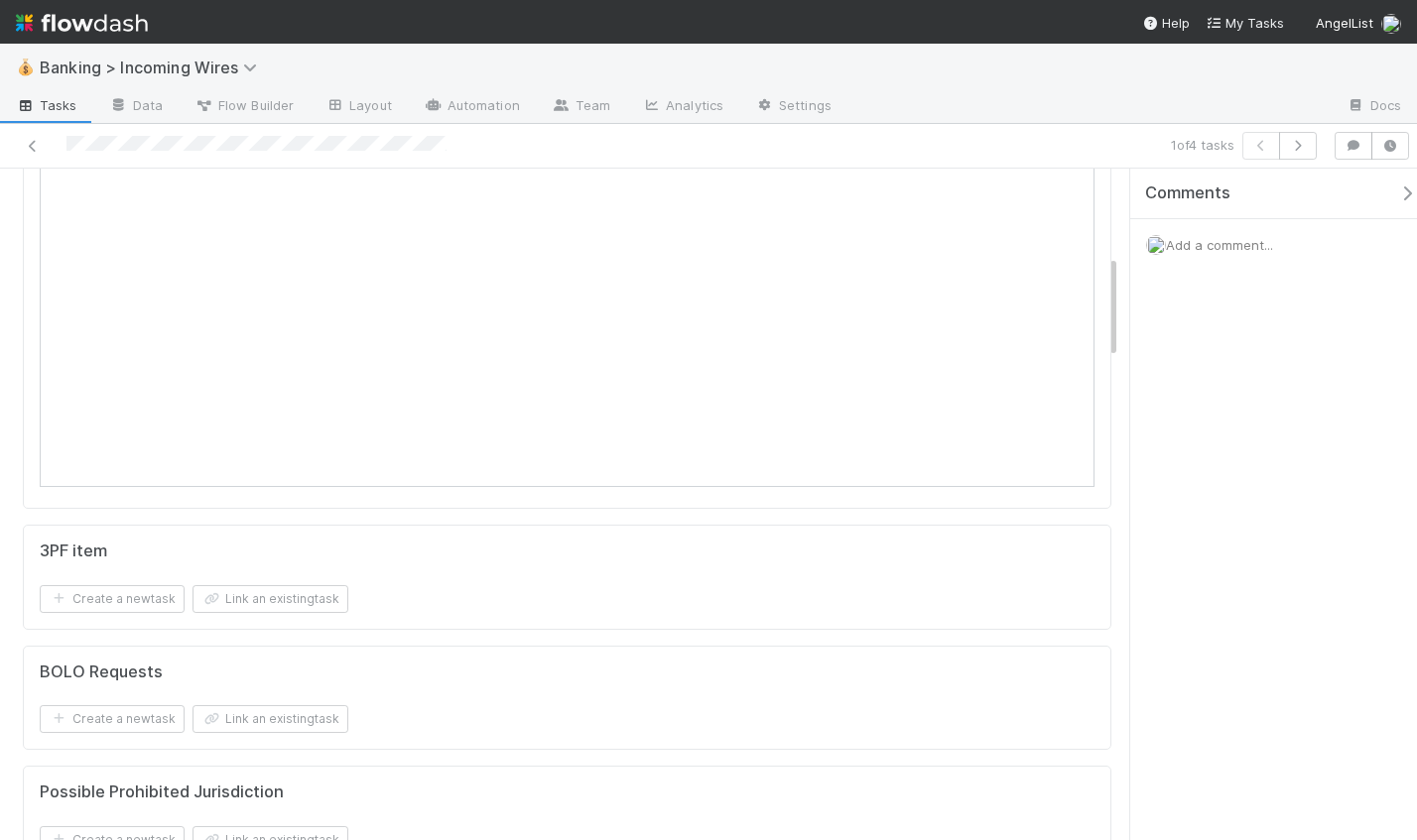 scroll, scrollTop: 271, scrollLeft: 0, axis: vertical 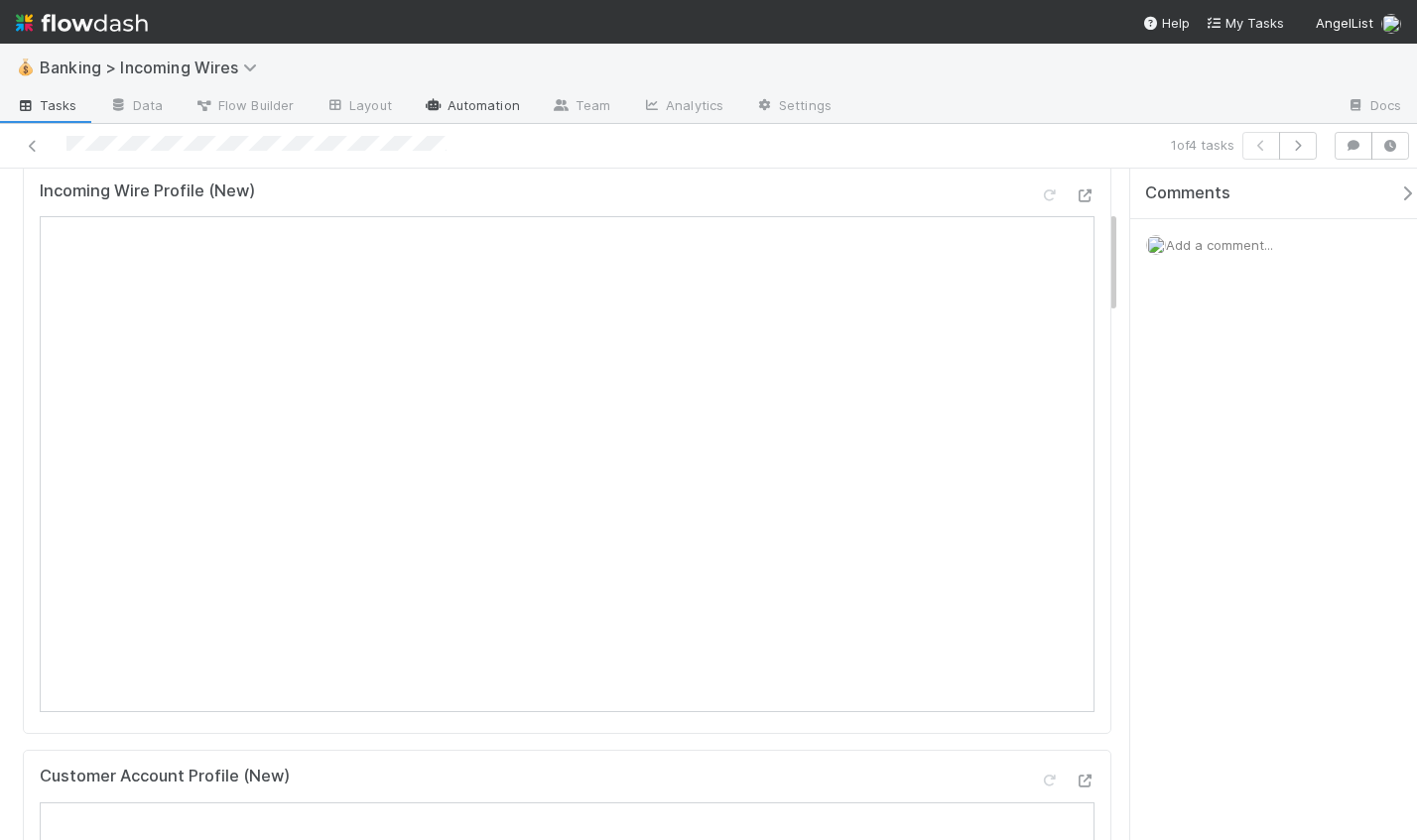click on "Automation" at bounding box center (471, 107) 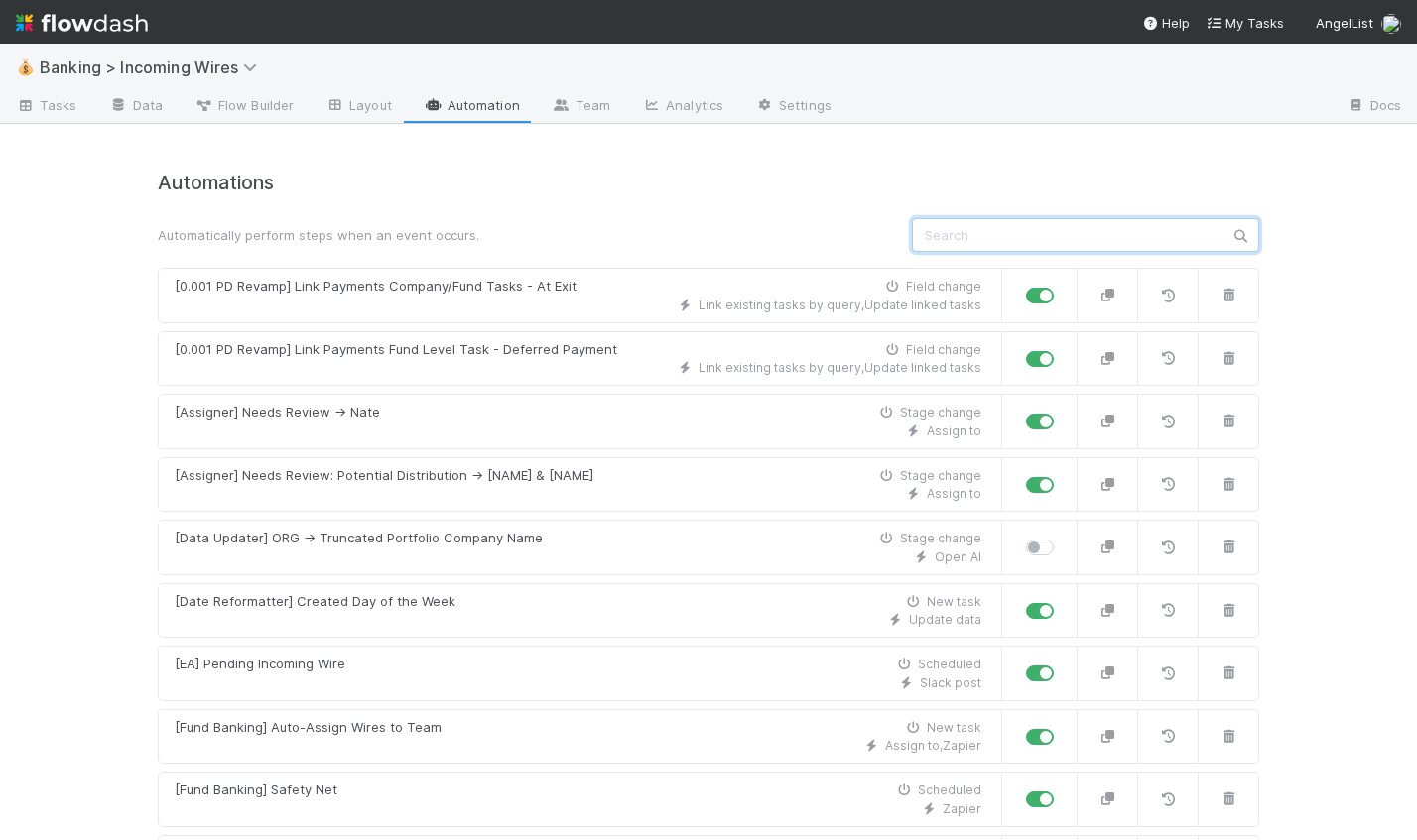click at bounding box center [1086, 235] 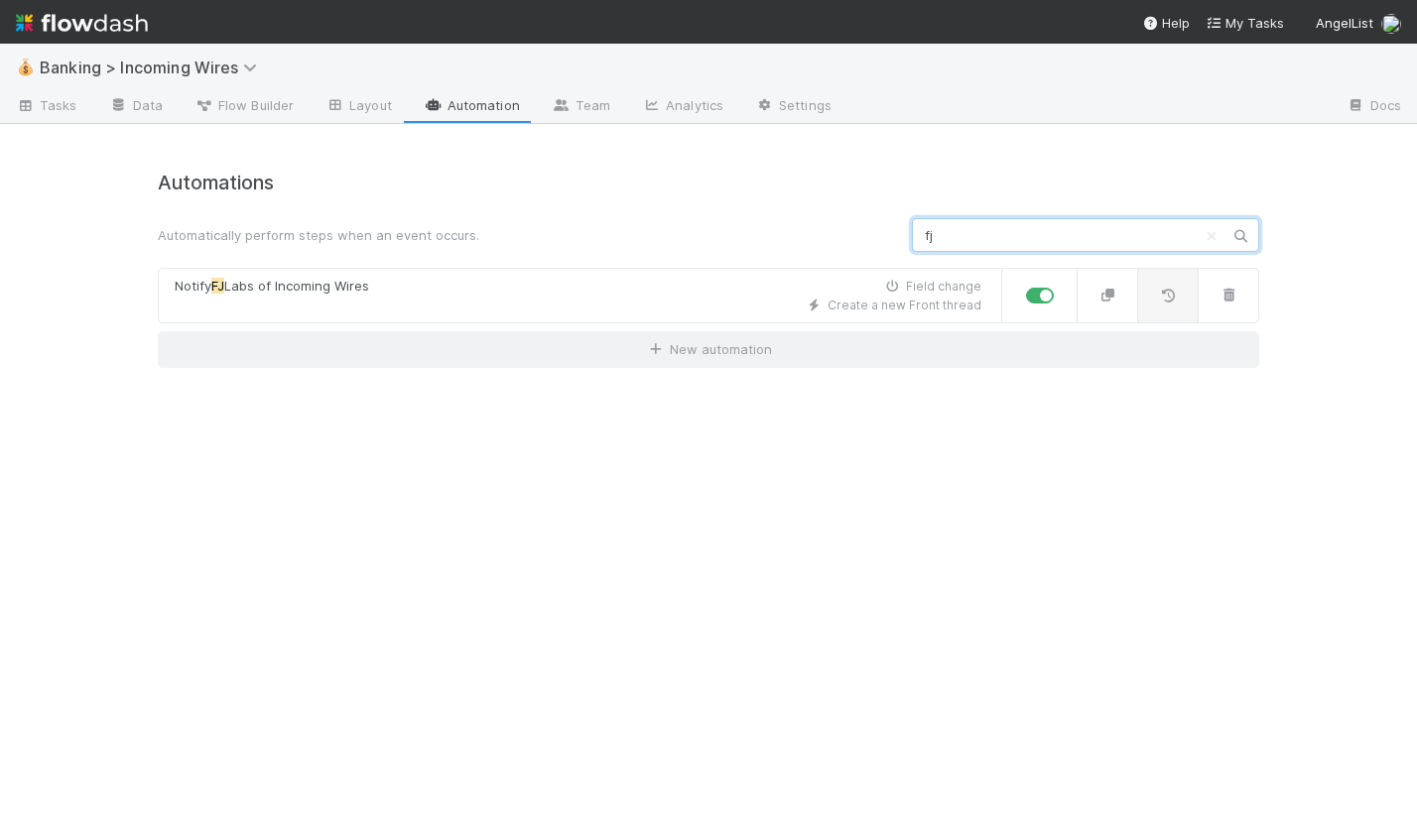 type on "fj" 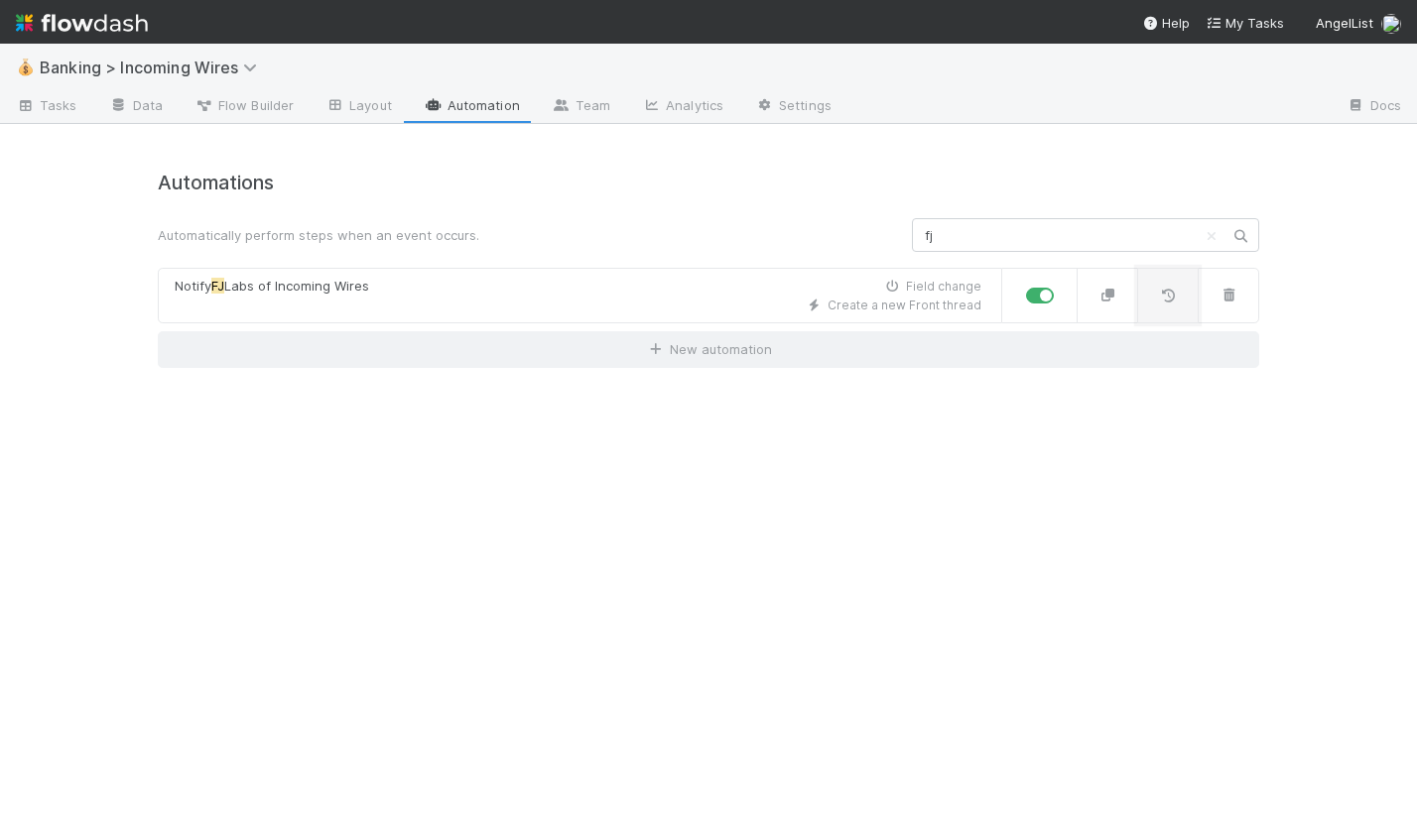 click at bounding box center (1168, 296) 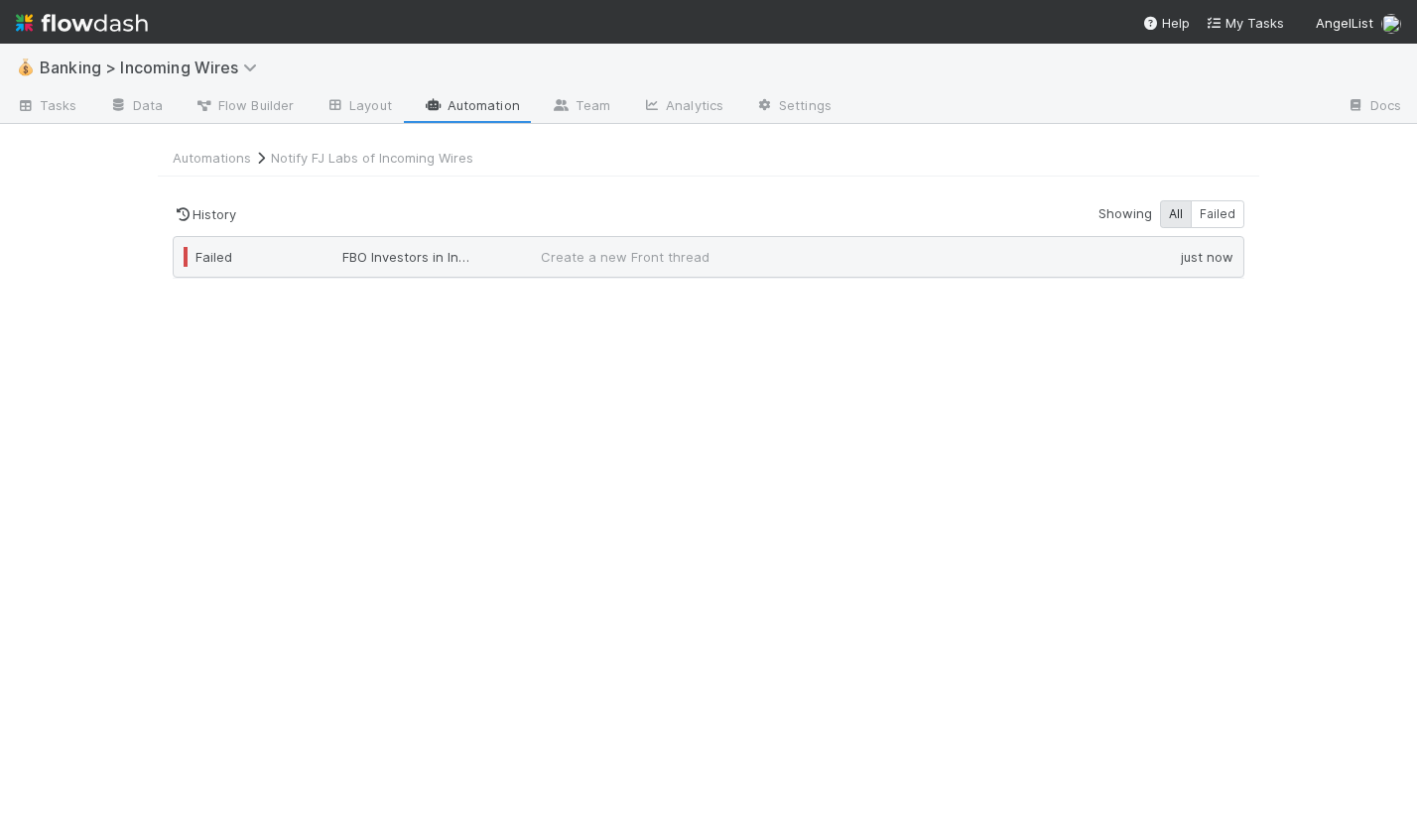 click on "Create a new Front thread" at bounding box center (690, 257) 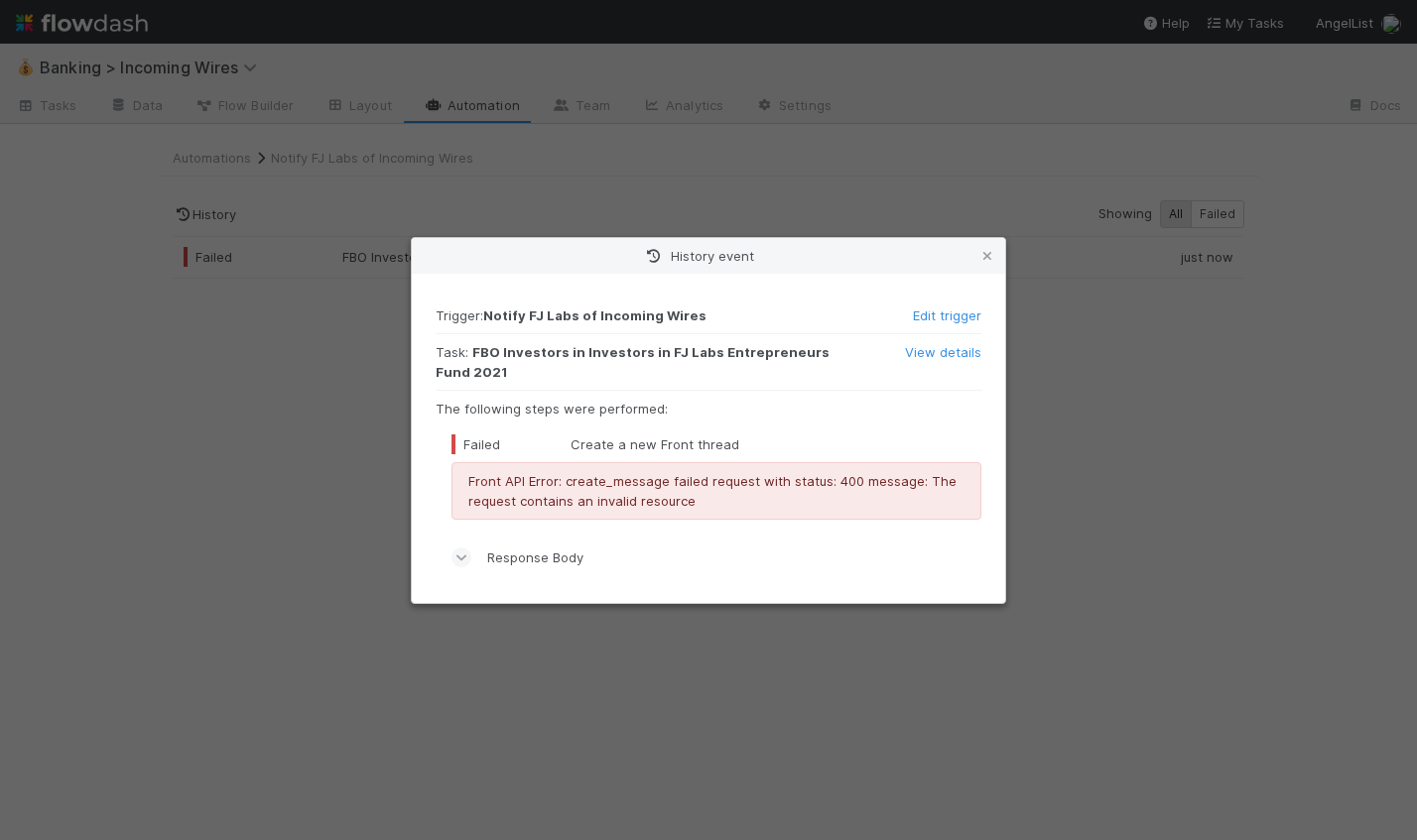 click on "Front API Error: create_message failed request with status: 400 message: The request contains an invalid resource" at bounding box center (716, 491) 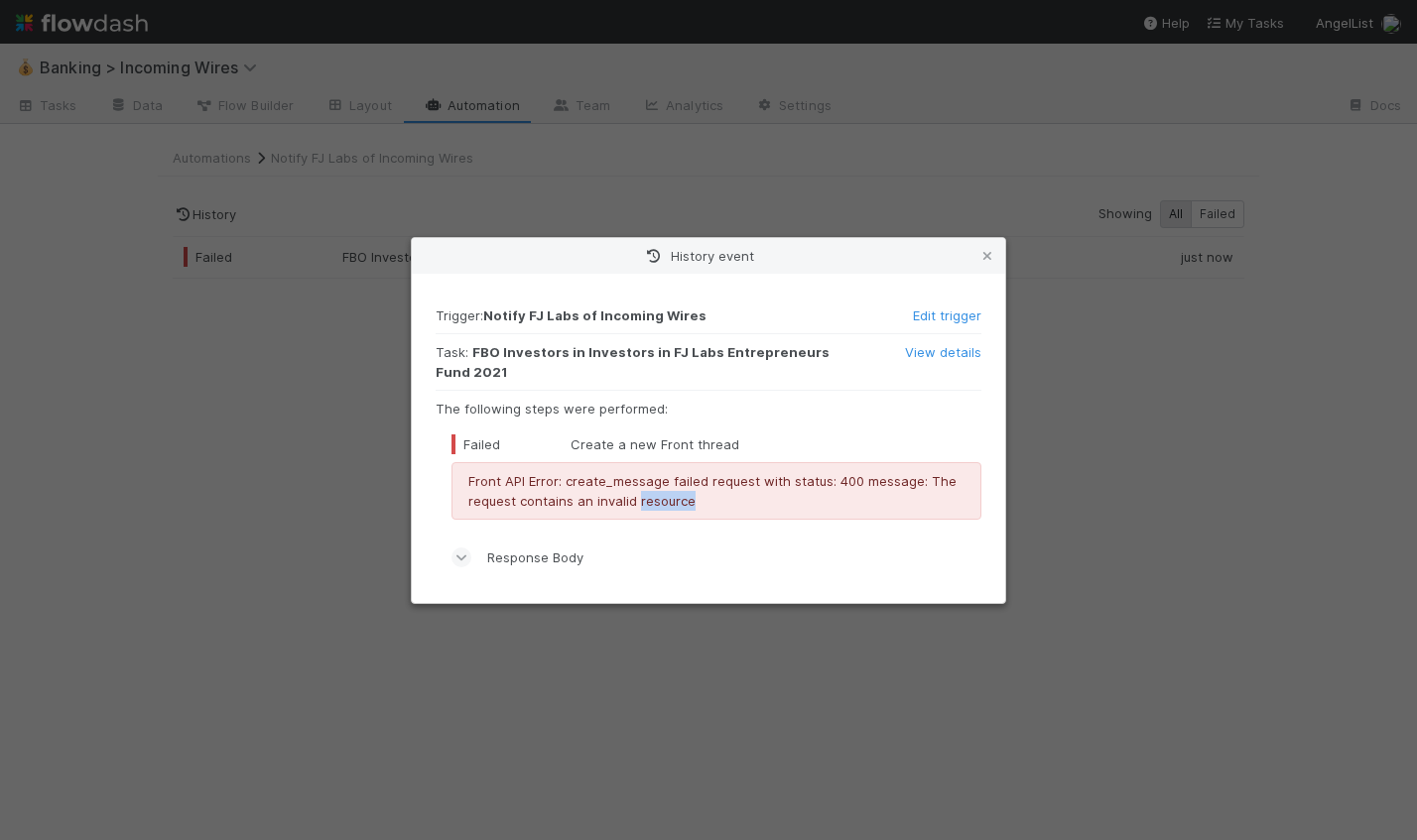 click on "Front API Error: create_message failed request with status: 400 message: The request contains an invalid resource" at bounding box center (716, 491) 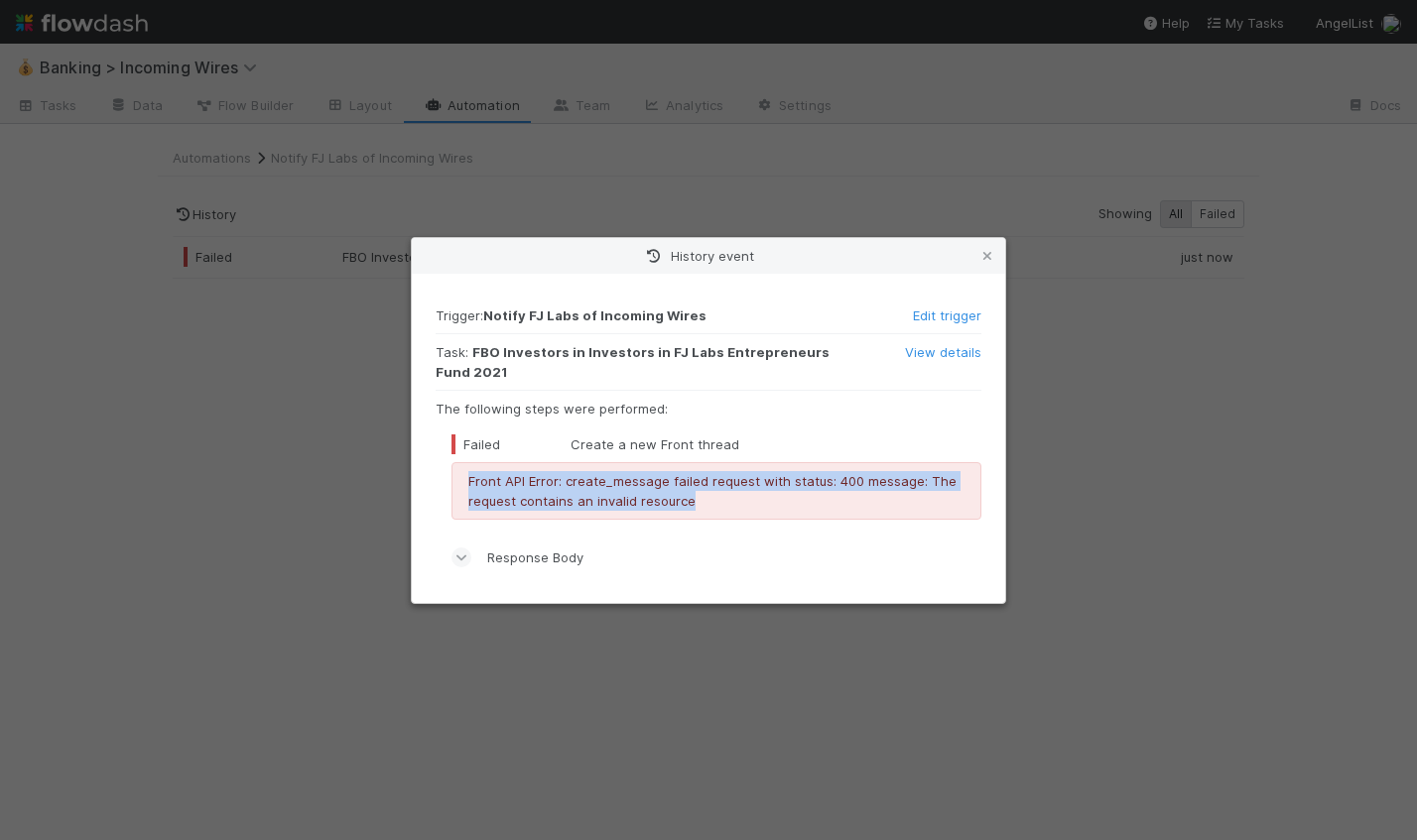 click on "Front API Error: create_message failed request with status: 400 message: The request contains an invalid resource" at bounding box center (716, 491) 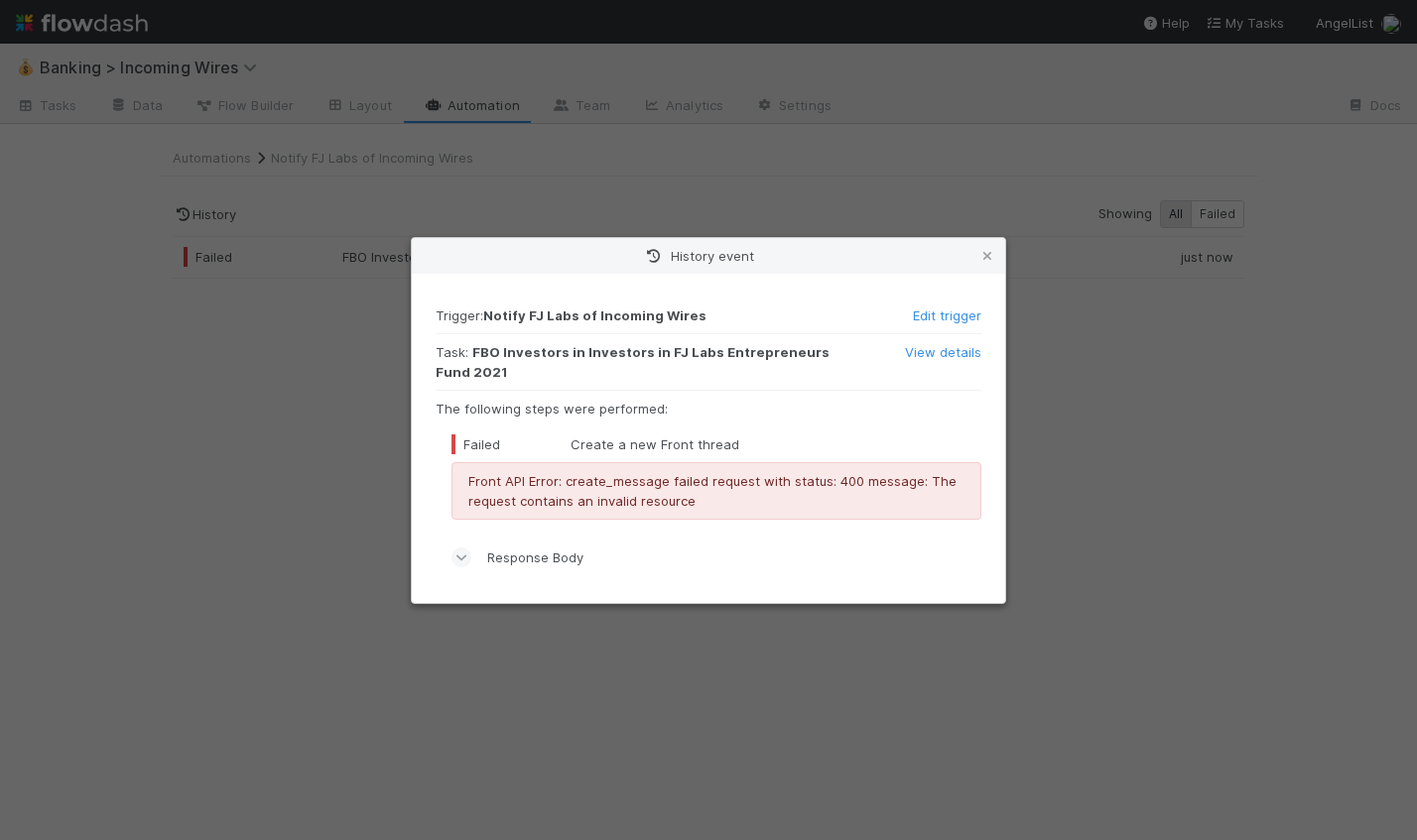 click on "Front API Error: create_message failed request with status: 400 message: The request contains an invalid resource" at bounding box center [716, 491] 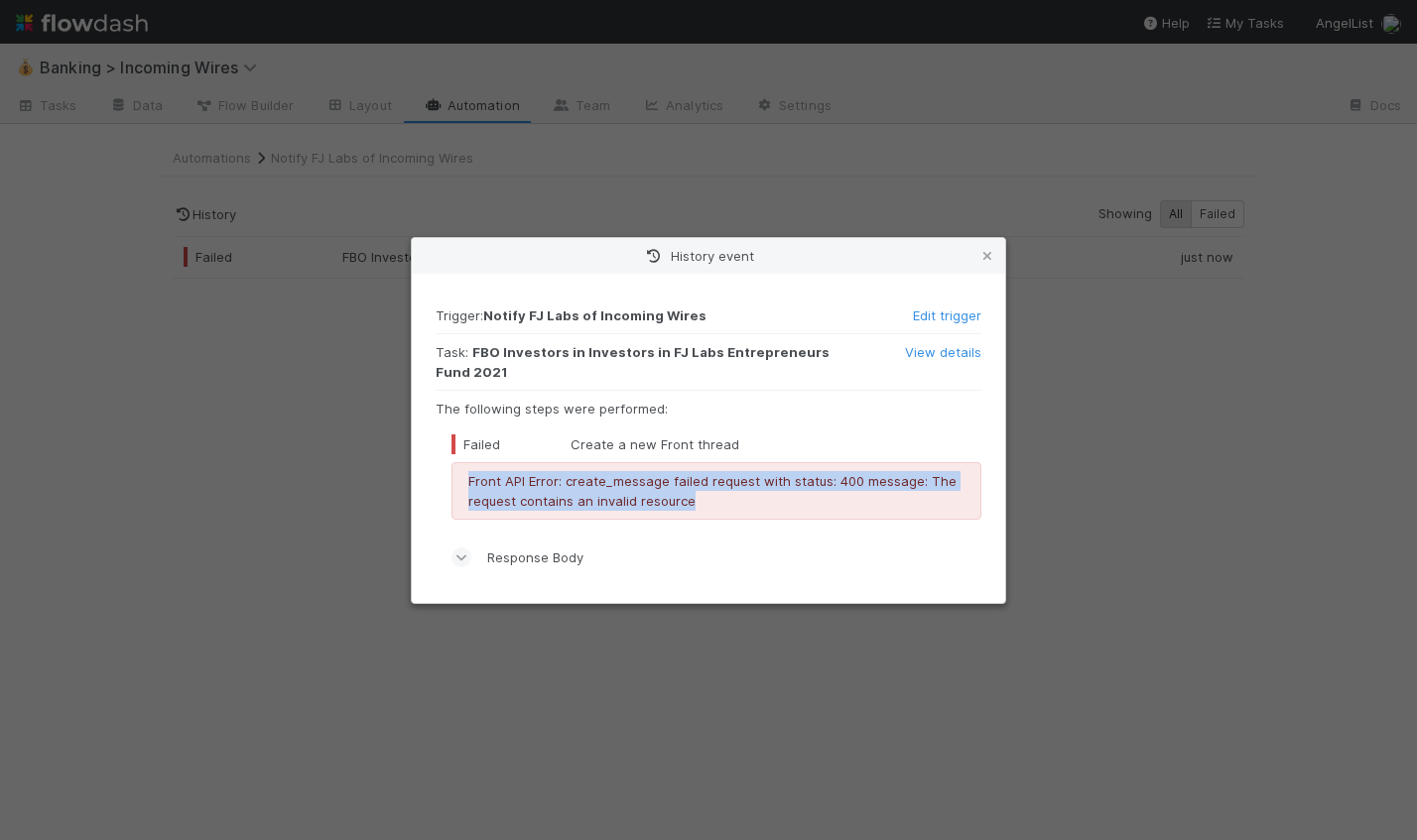 click on "Front API Error: create_message failed request with status: 400 message: The request contains an invalid resource" at bounding box center [716, 491] 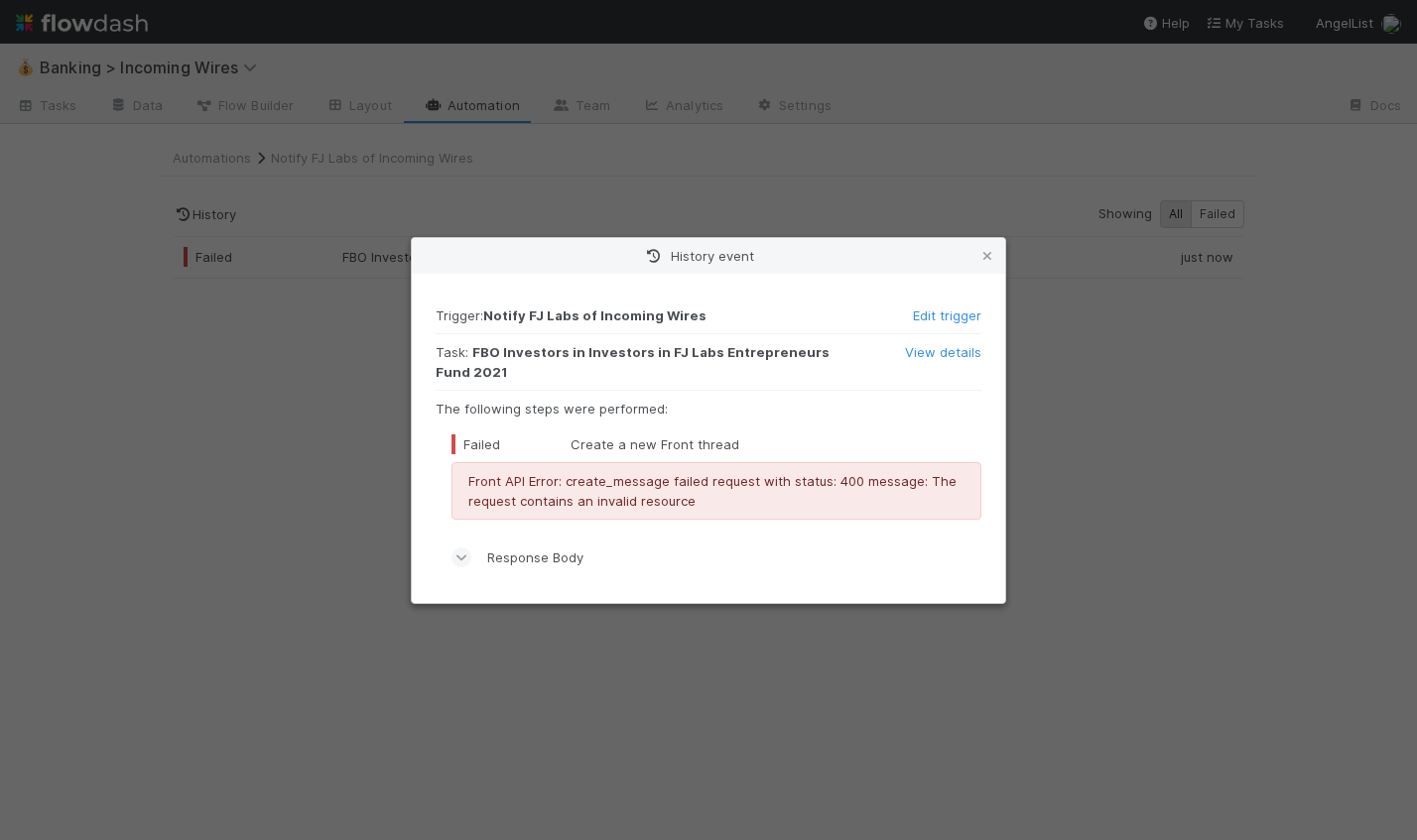 click on "Front API Error: create_message failed request with status: 400 message: The request contains an invalid resource" at bounding box center [716, 491] 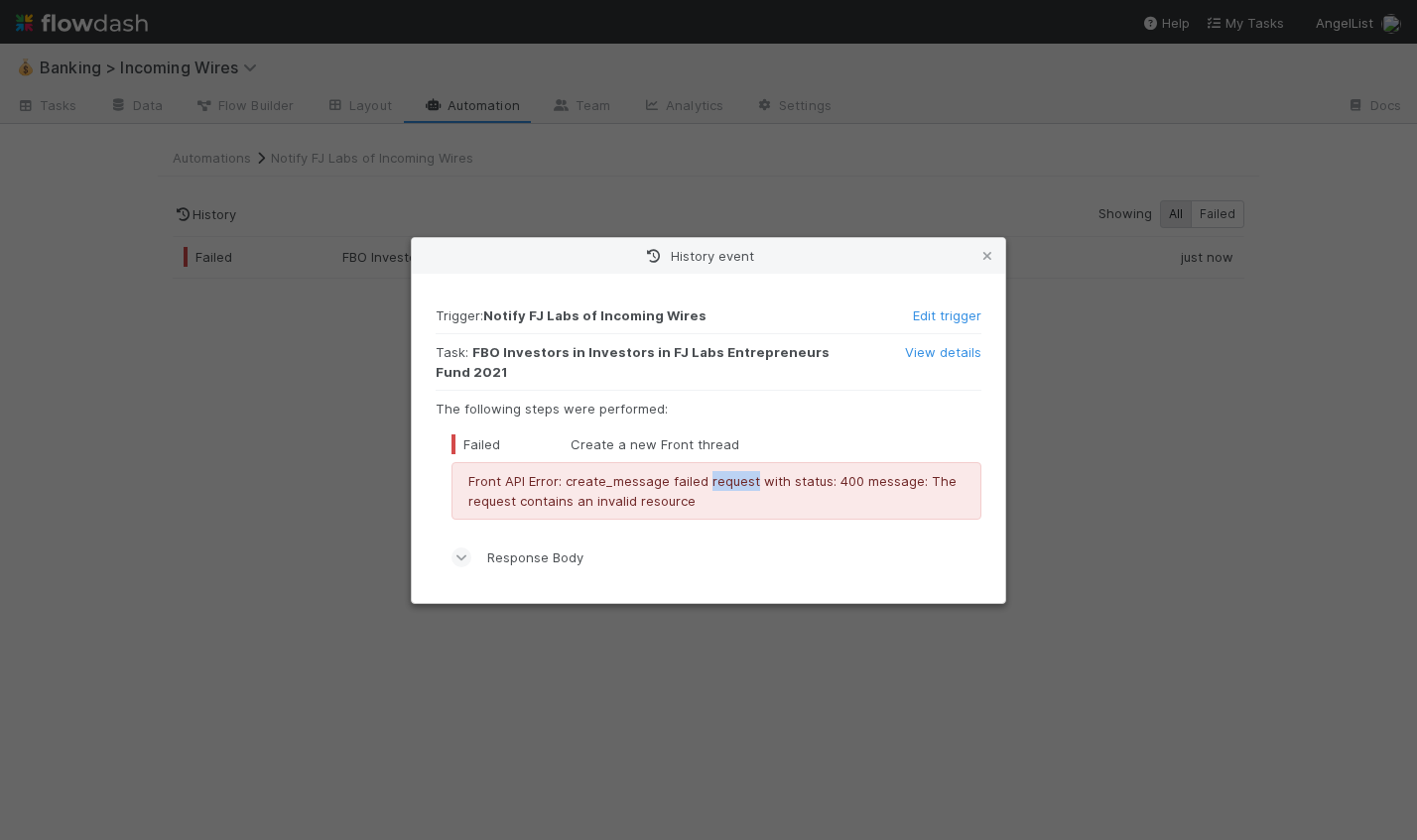 click on "Front API Error: create_message failed request with status: 400 message: The request contains an invalid resource" at bounding box center (716, 491) 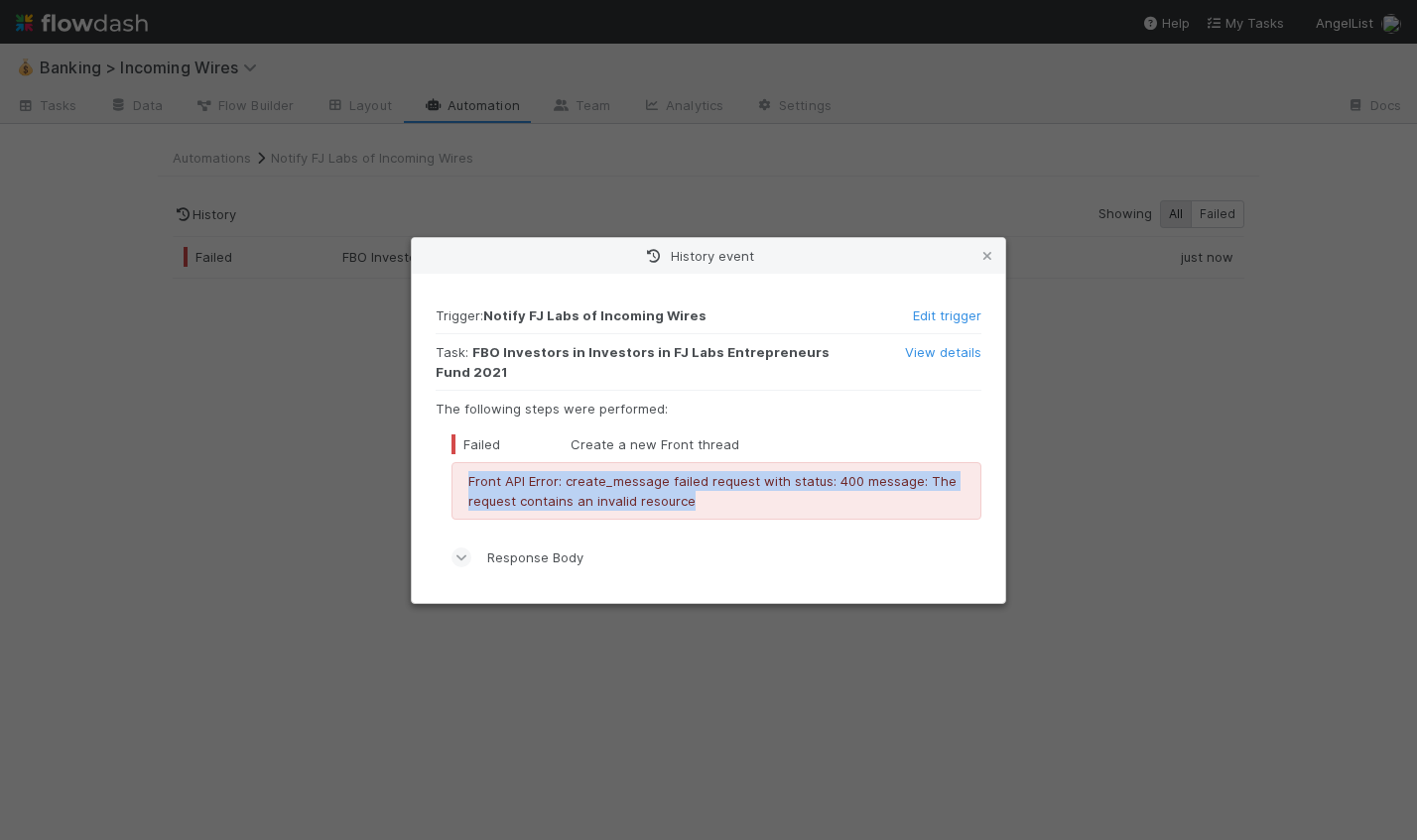 click on "Front API Error: create_message failed request with status: 400 message: The request contains an invalid resource" at bounding box center [716, 491] 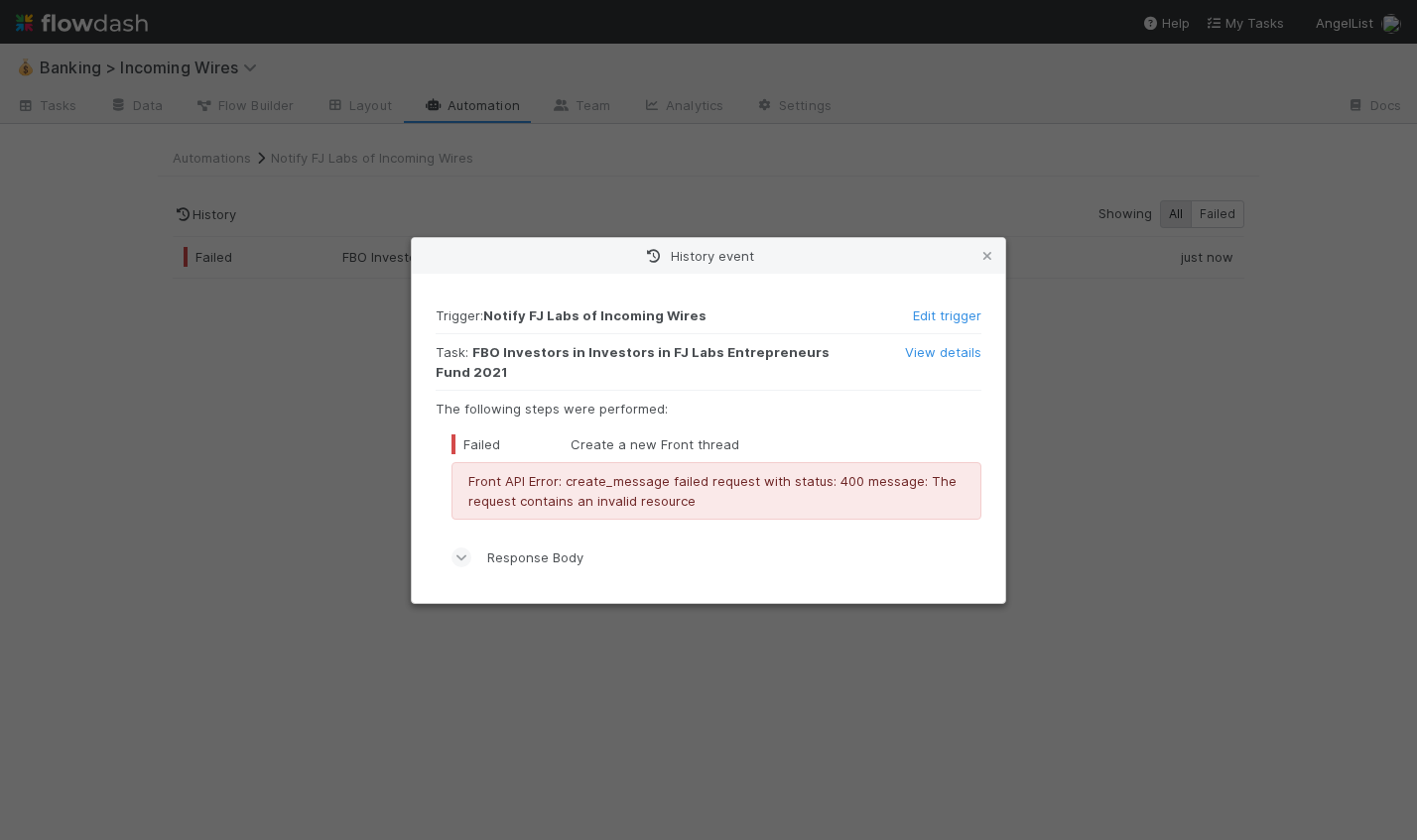 click on "Front API Error: create_message failed request with status: 400 message: The request contains an invalid resource" at bounding box center [716, 491] 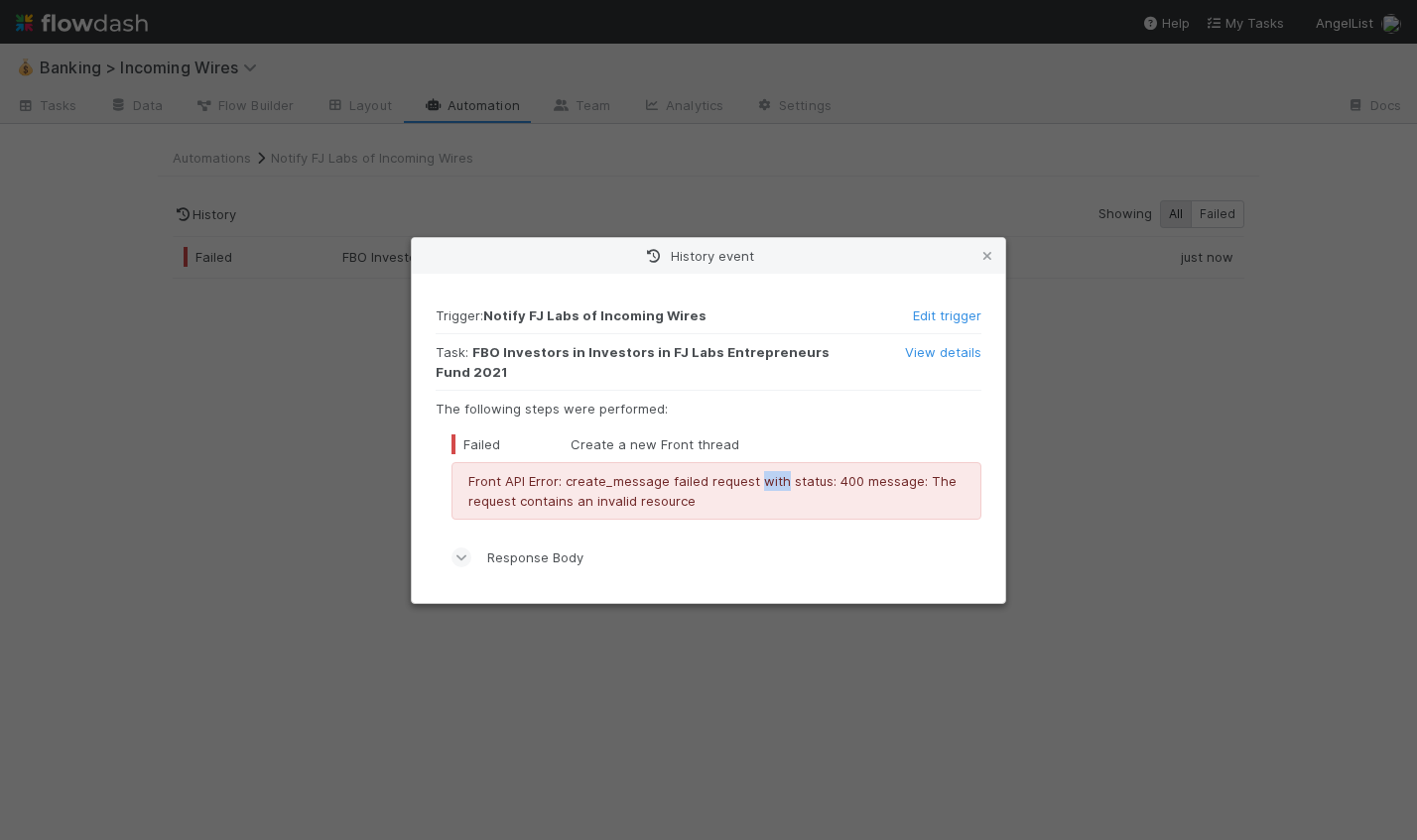 click on "Front API Error: create_message failed request with status: 400 message: The request contains an invalid resource" at bounding box center (716, 491) 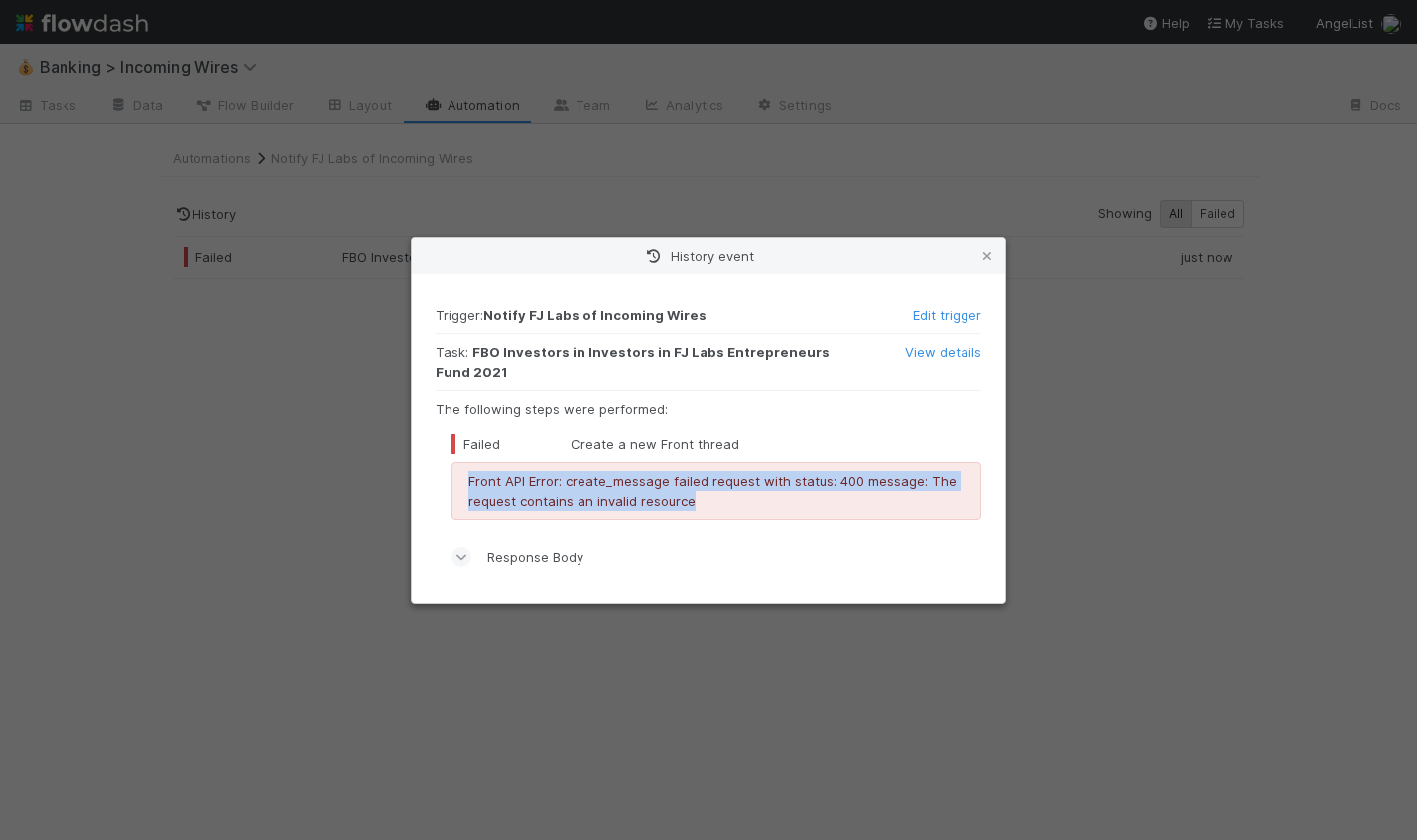 click on "Front API Error: create_message failed request with status: 400 message: The request contains an invalid resource" at bounding box center [716, 491] 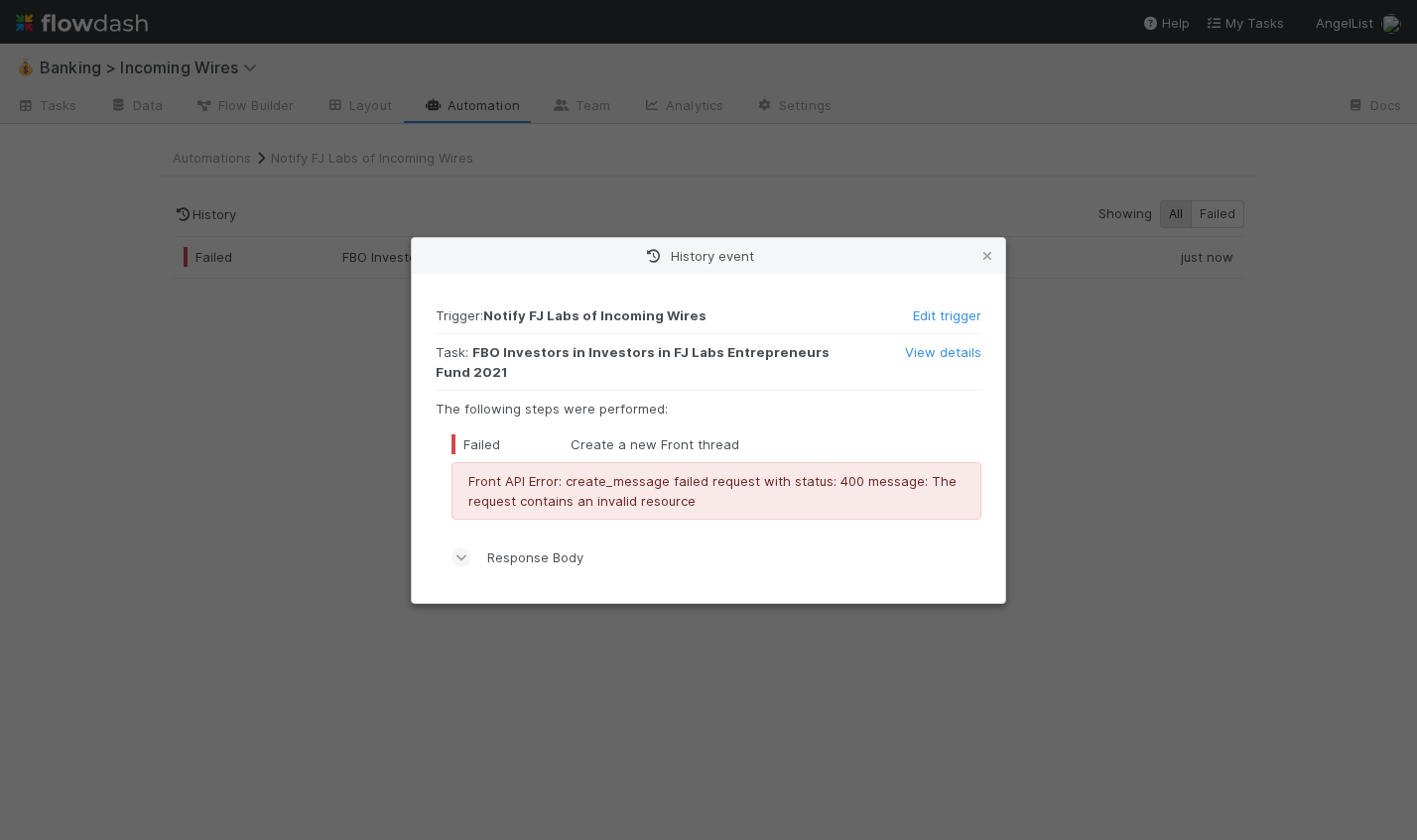 click on "Front API Error: create_message failed request with status: 400 message: The request contains an invalid resource" at bounding box center (716, 491) 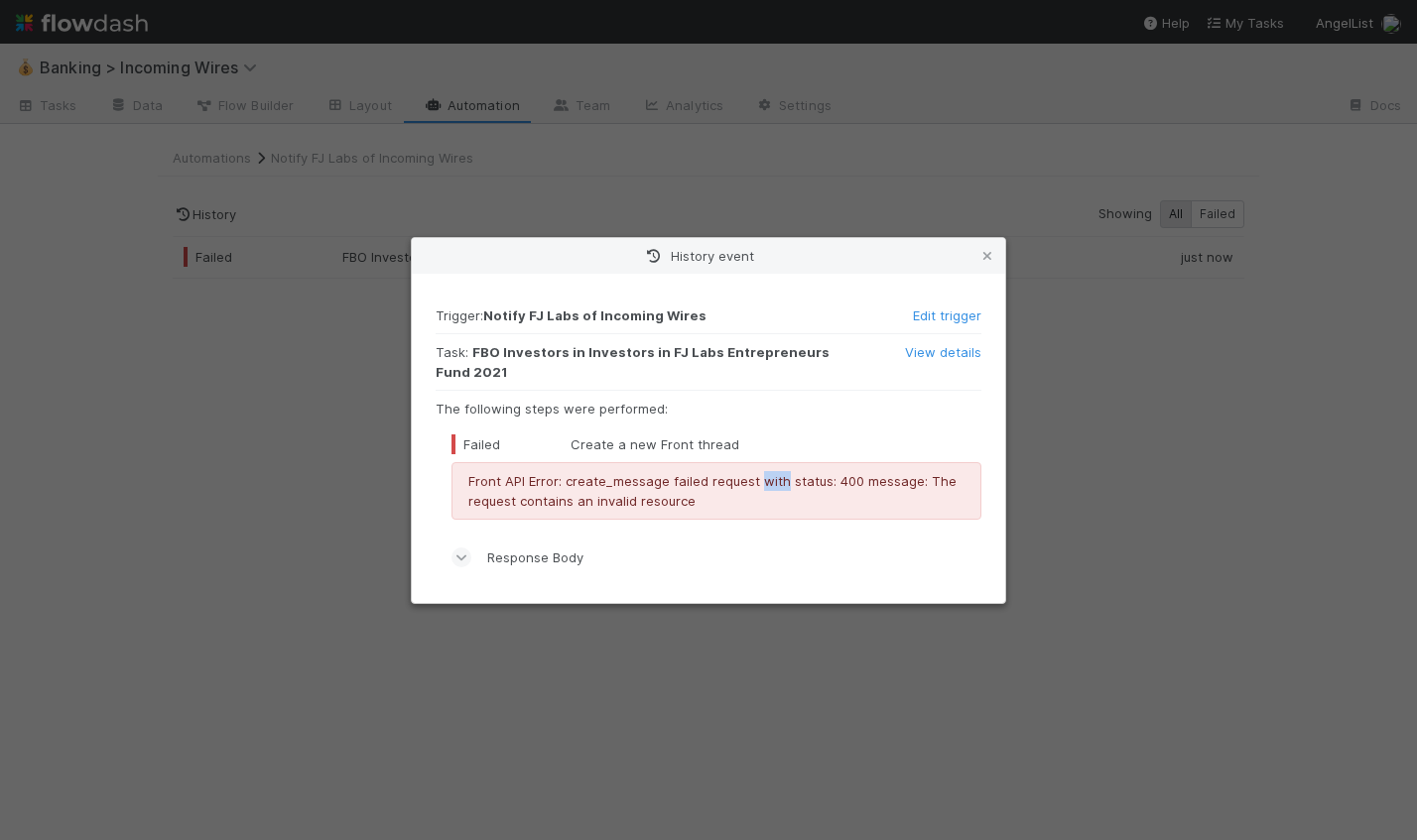 click on "Front API Error: create_message failed request with status: 400 message: The request contains an invalid resource" at bounding box center (716, 491) 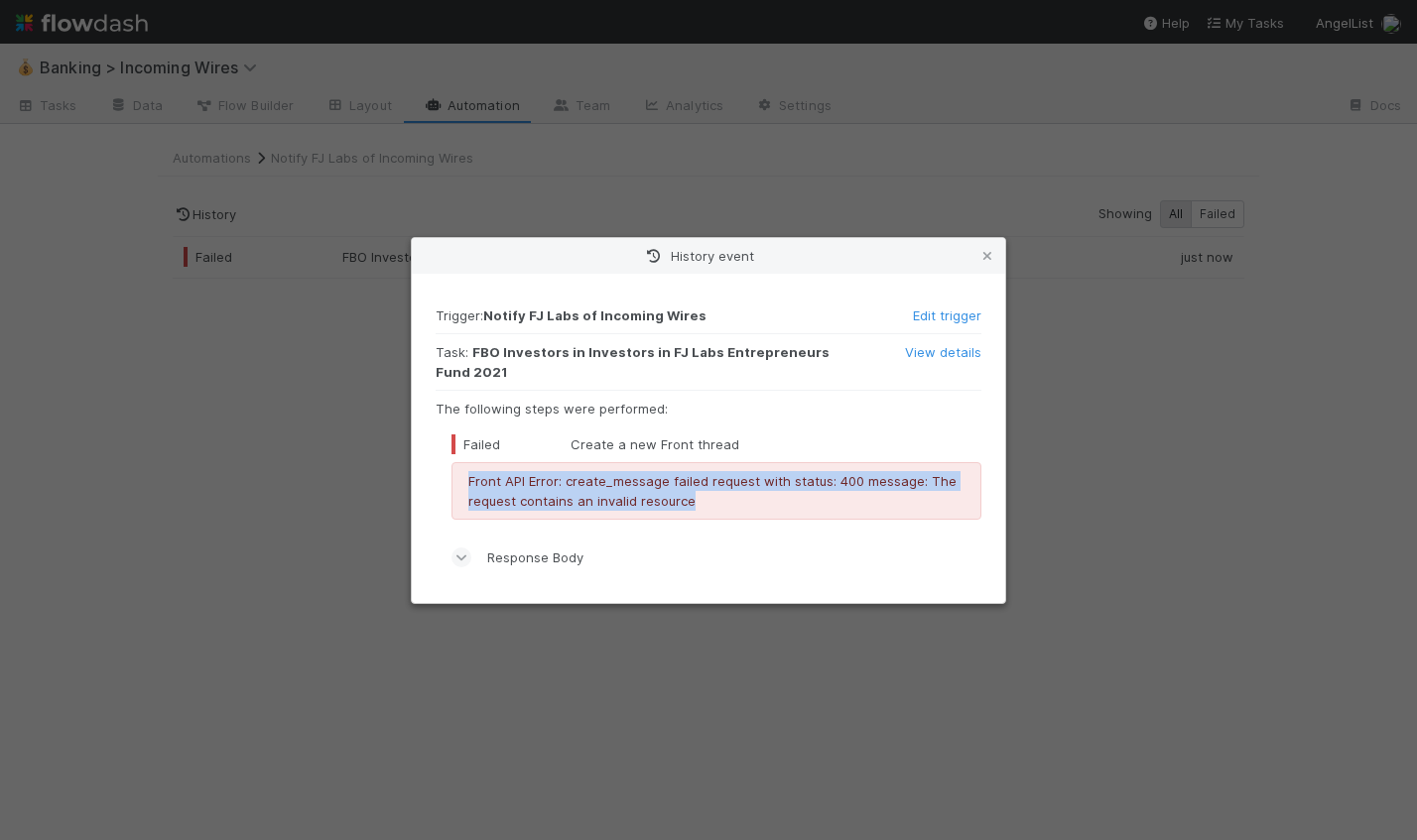 click on "Front API Error: create_message failed request with status: 400 message: The request contains an invalid resource" at bounding box center (716, 491) 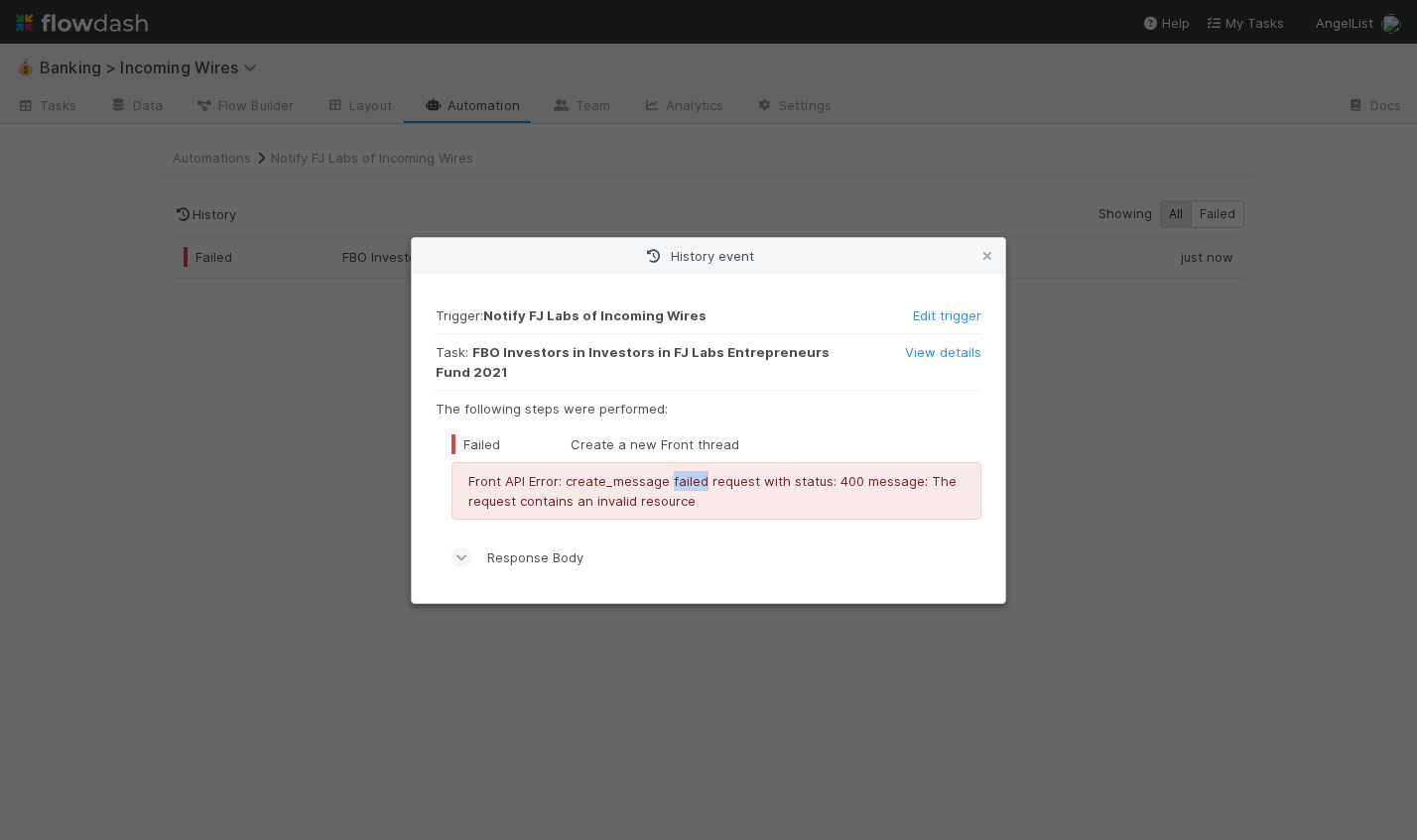click on "Front API Error: create_message failed request with status: 400 message: The request contains an invalid resource" at bounding box center (716, 491) 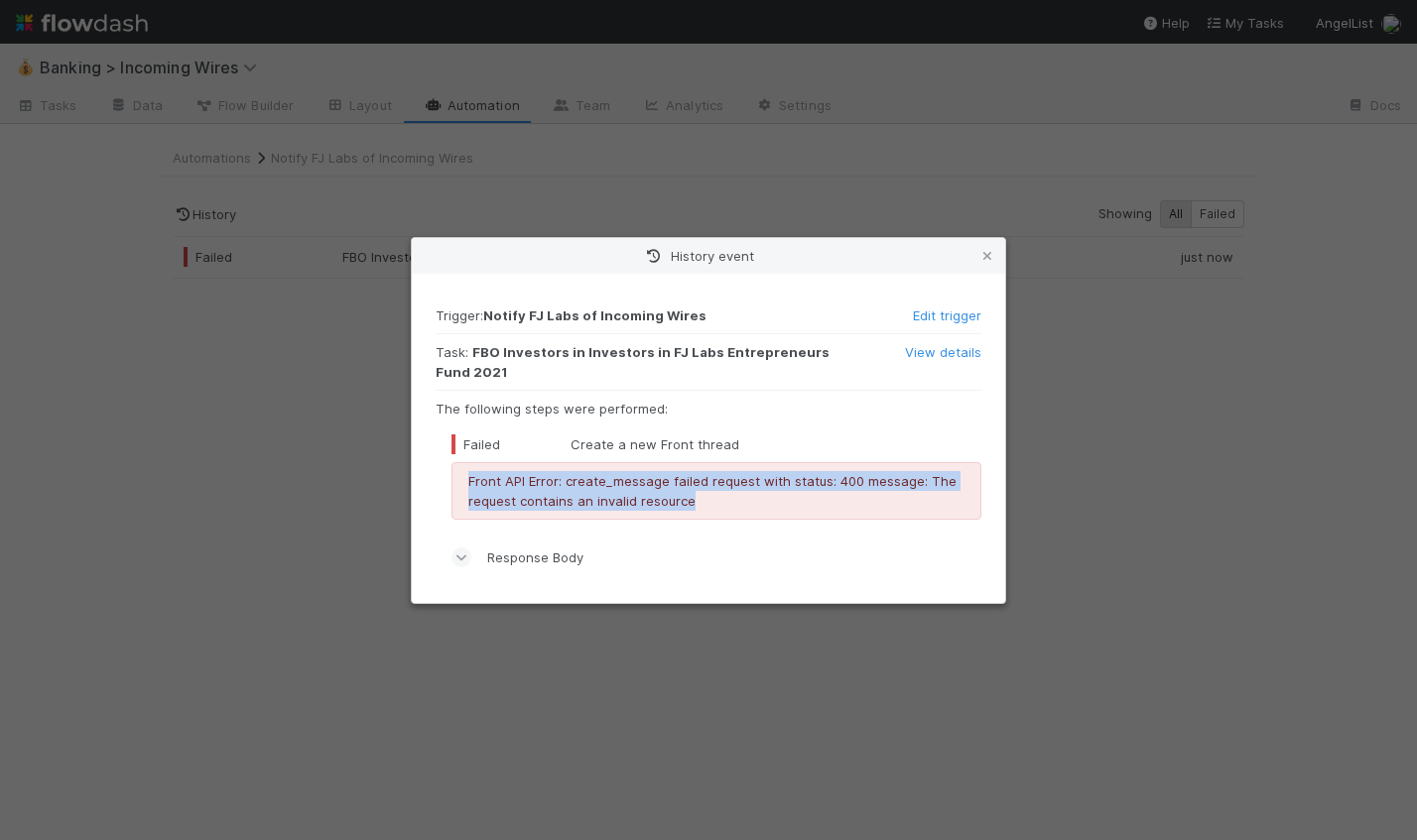 click on "Front API Error: create_message failed request with status: 400 message: The request contains an invalid resource" at bounding box center [716, 491] 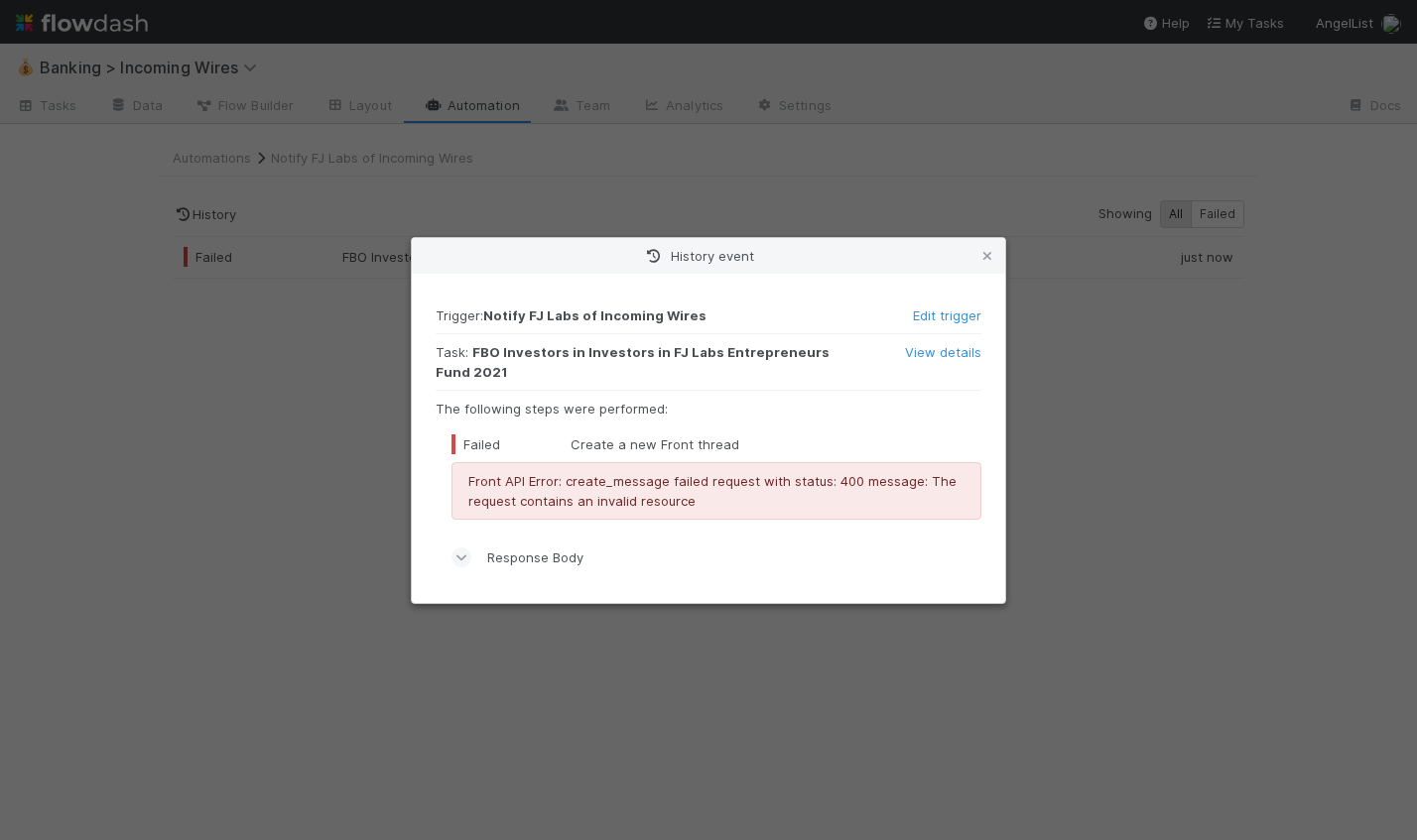 click on "Front API Error: create_message failed request with status: 400 message: The request contains an invalid resource" at bounding box center [716, 491] 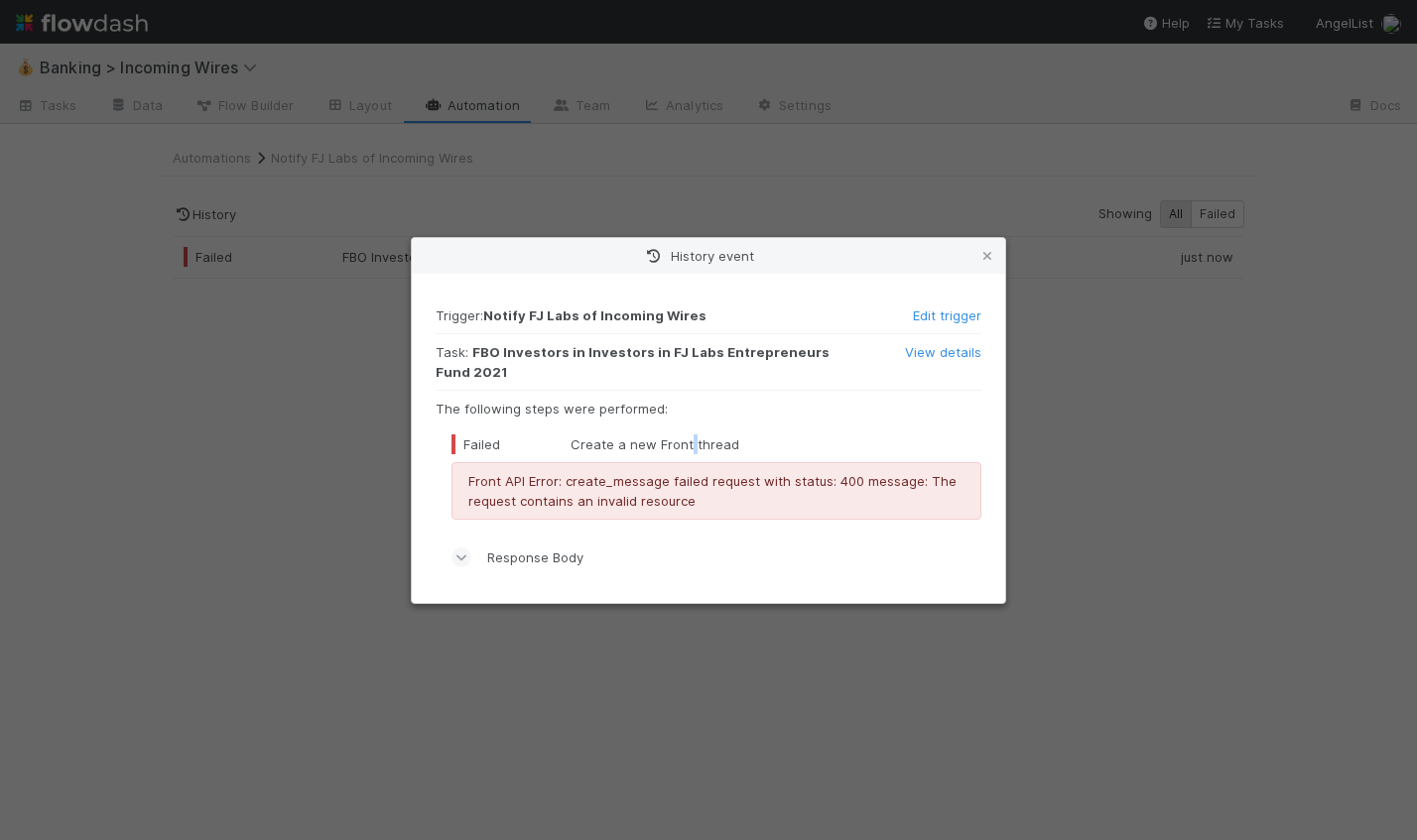 click on "Failed Create a new Front thread" at bounding box center [716, 444] 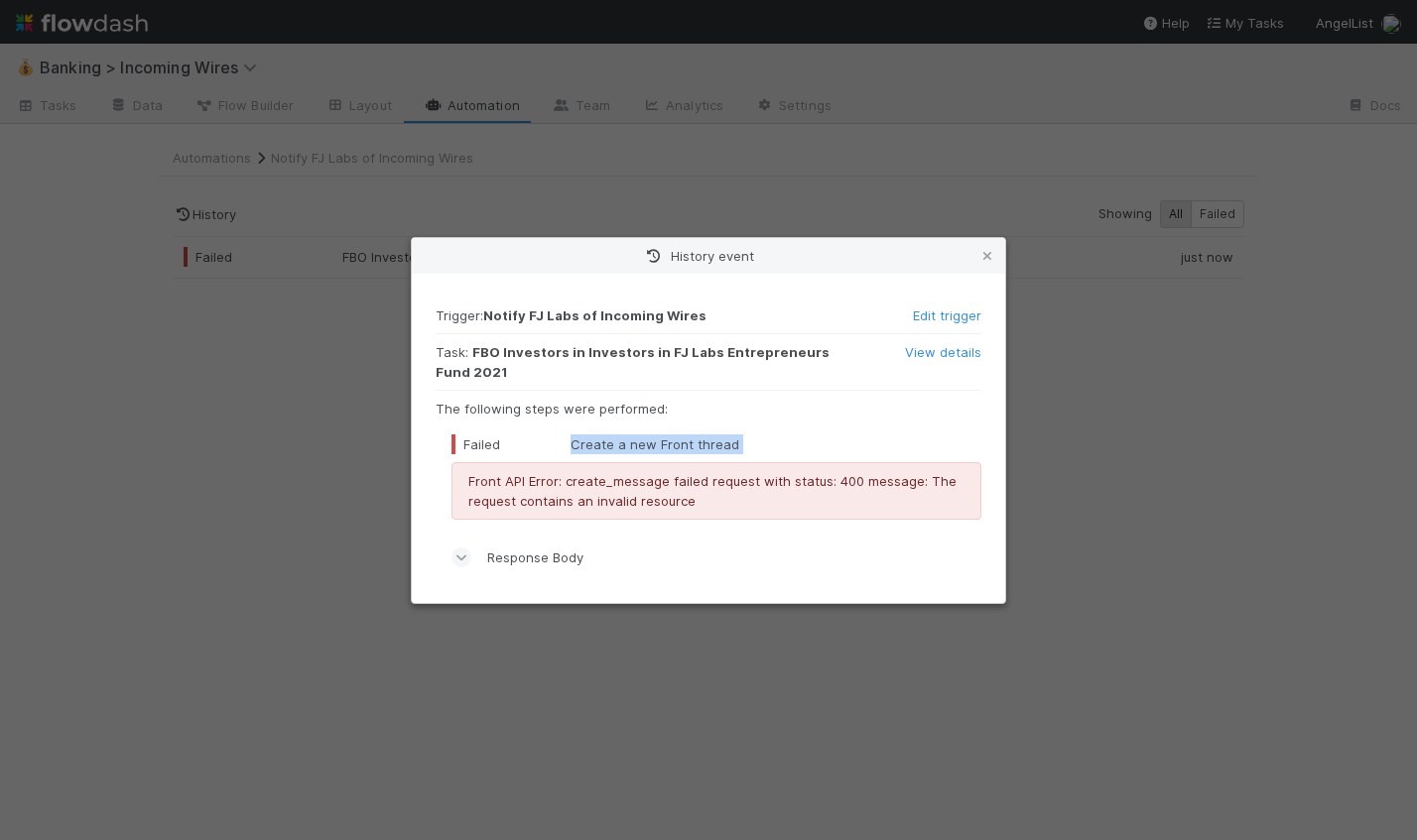 click on "Failed Create a new Front thread" at bounding box center [716, 444] 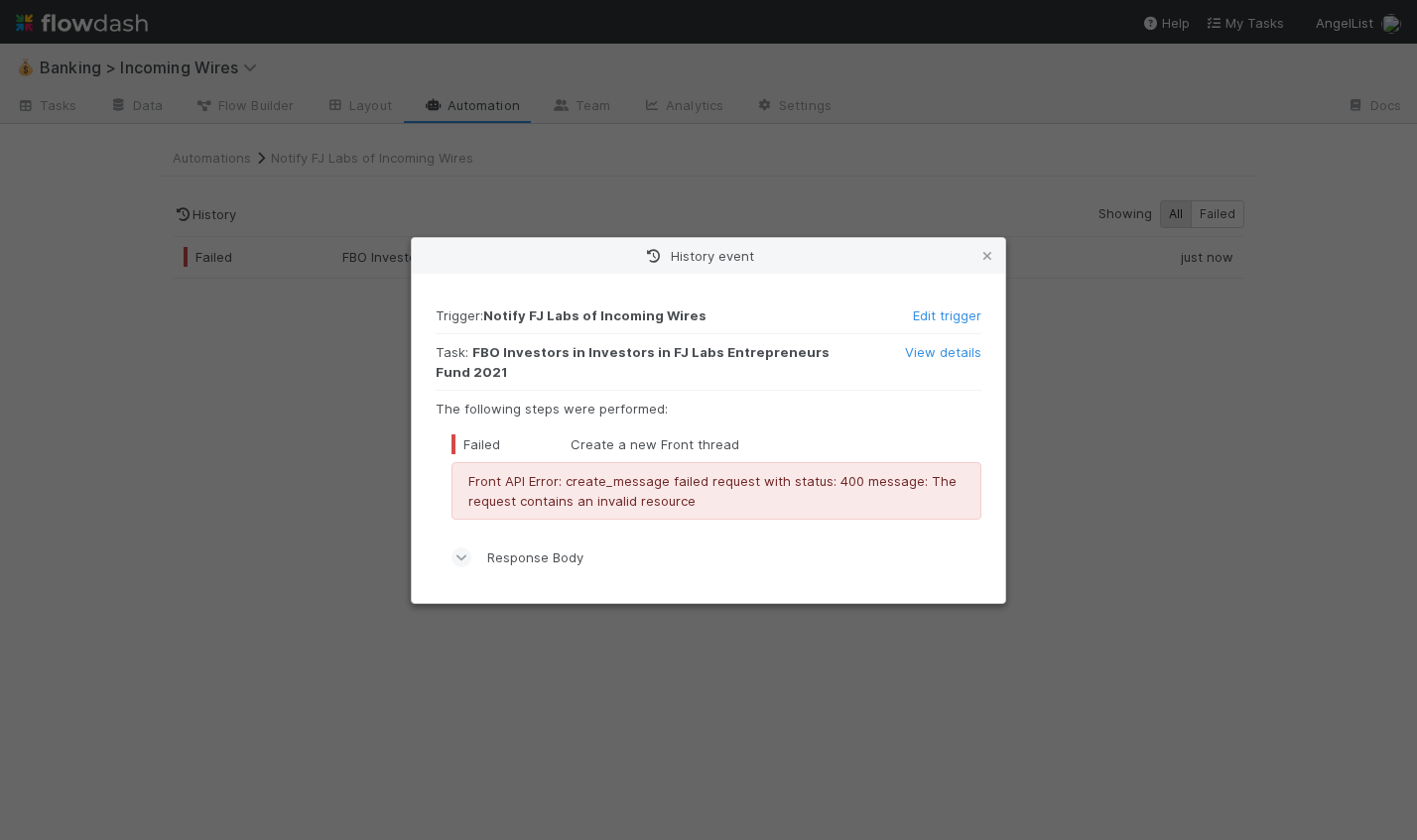 click on "Failed Create a new Front thread" at bounding box center (716, 444) 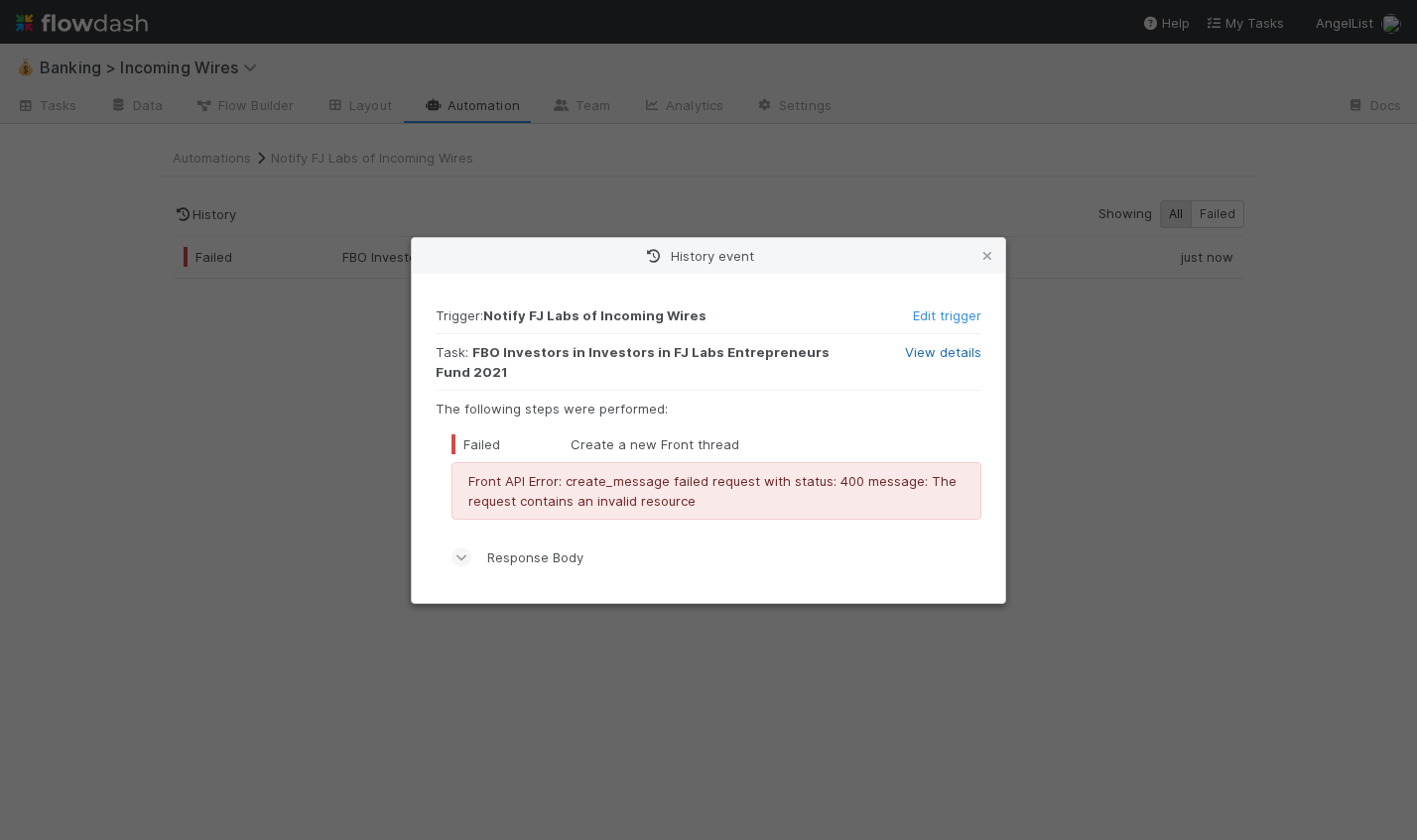 click on "View details" at bounding box center (943, 352) 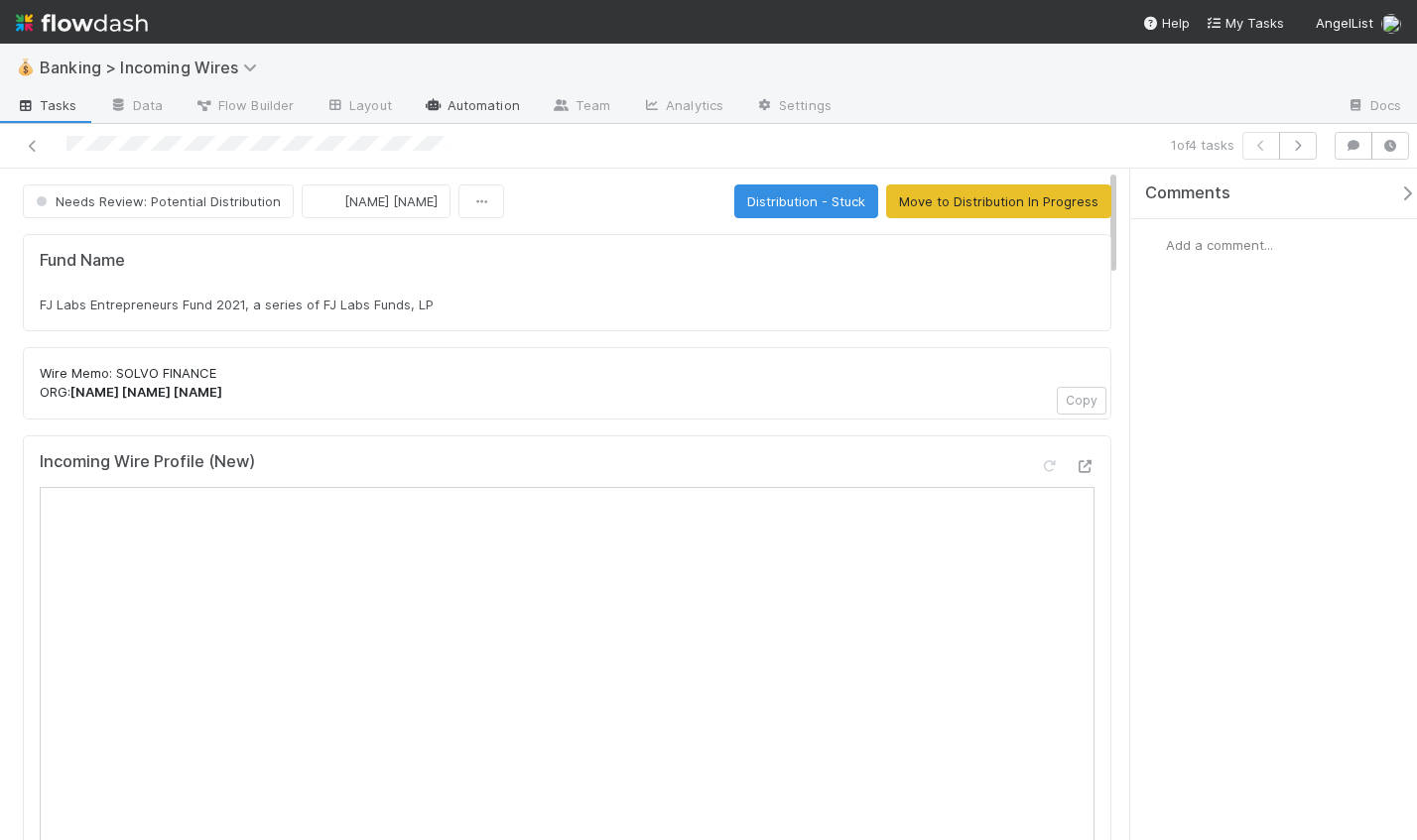 click on "Automation" at bounding box center [471, 107] 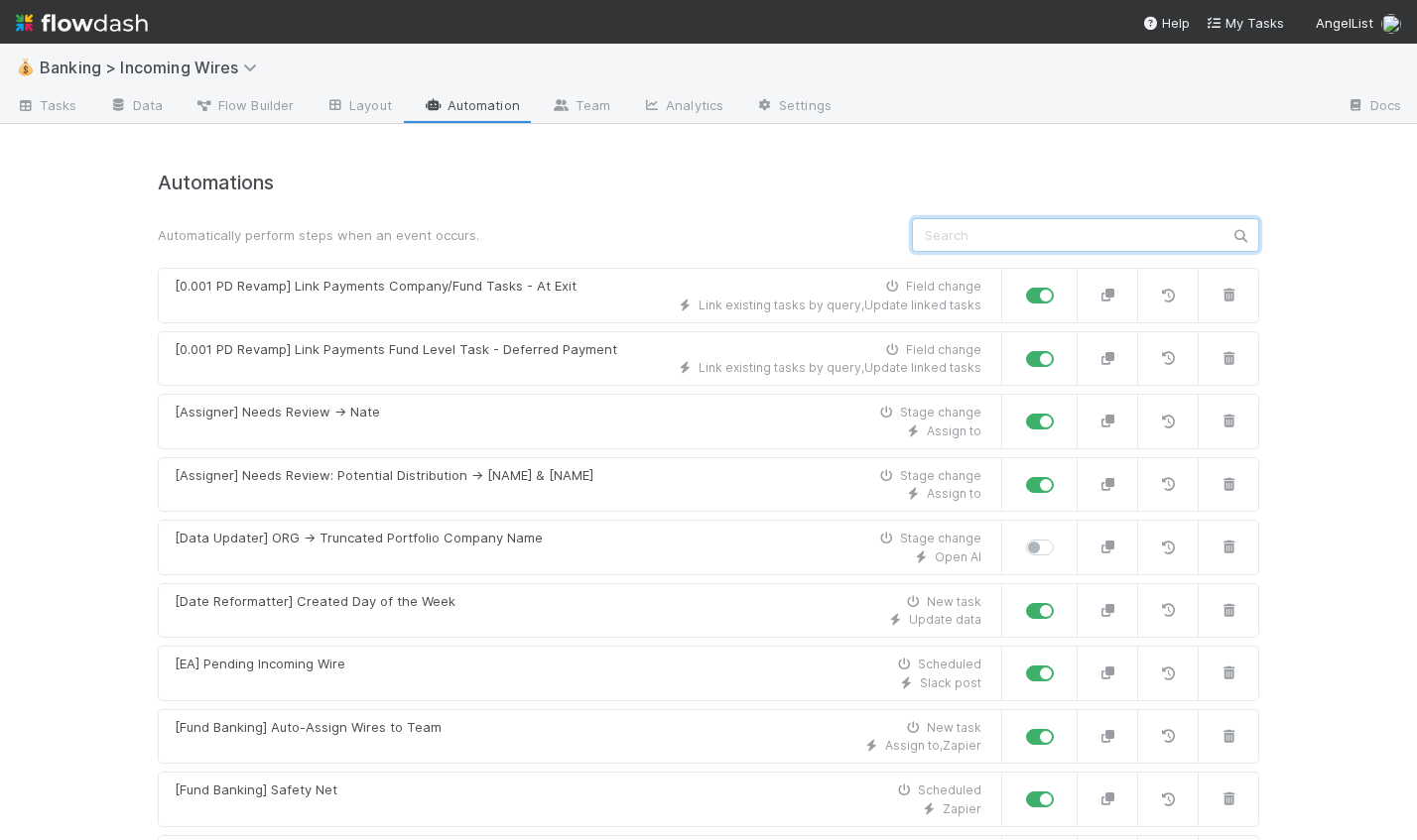 click at bounding box center (1086, 235) 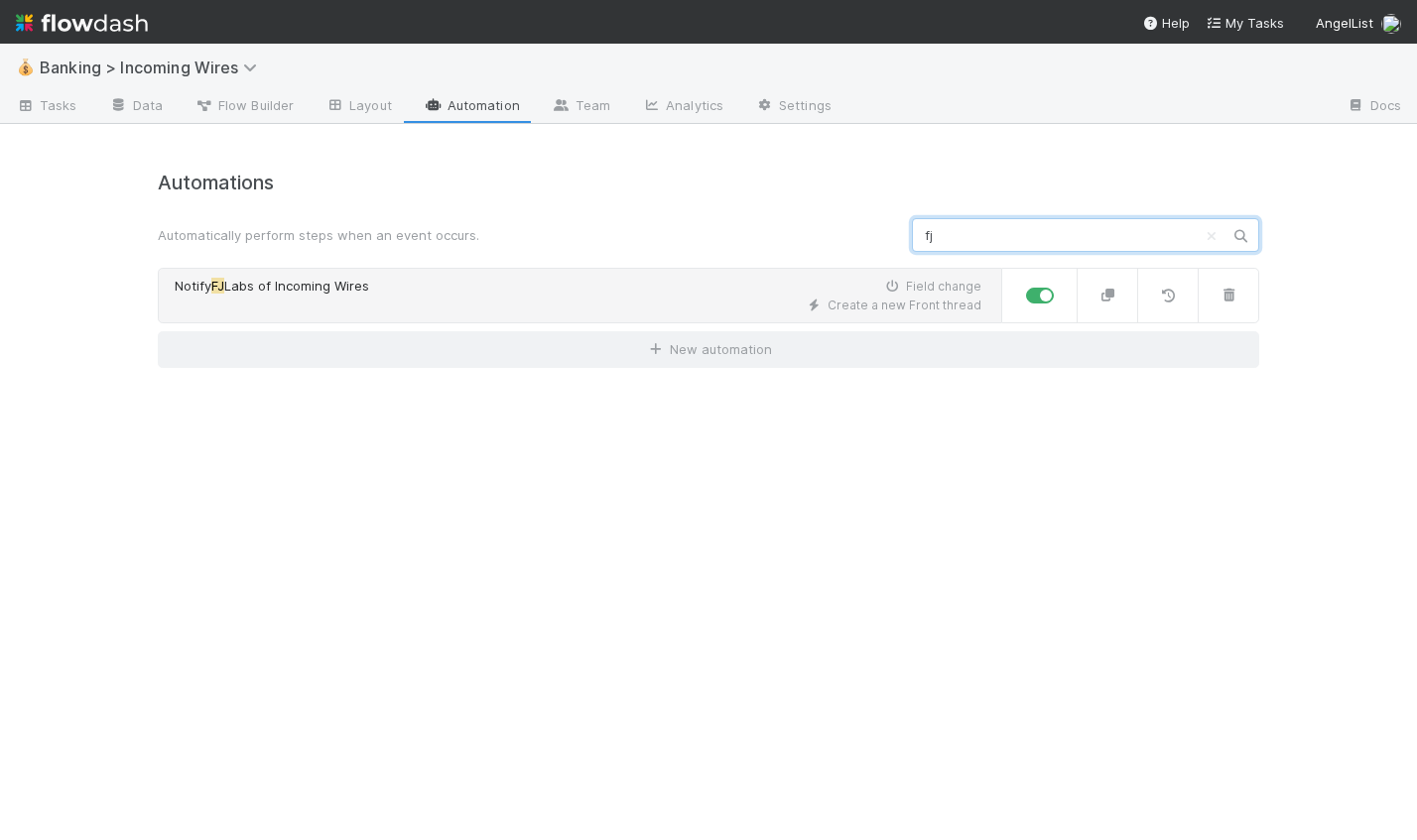 type on "fj" 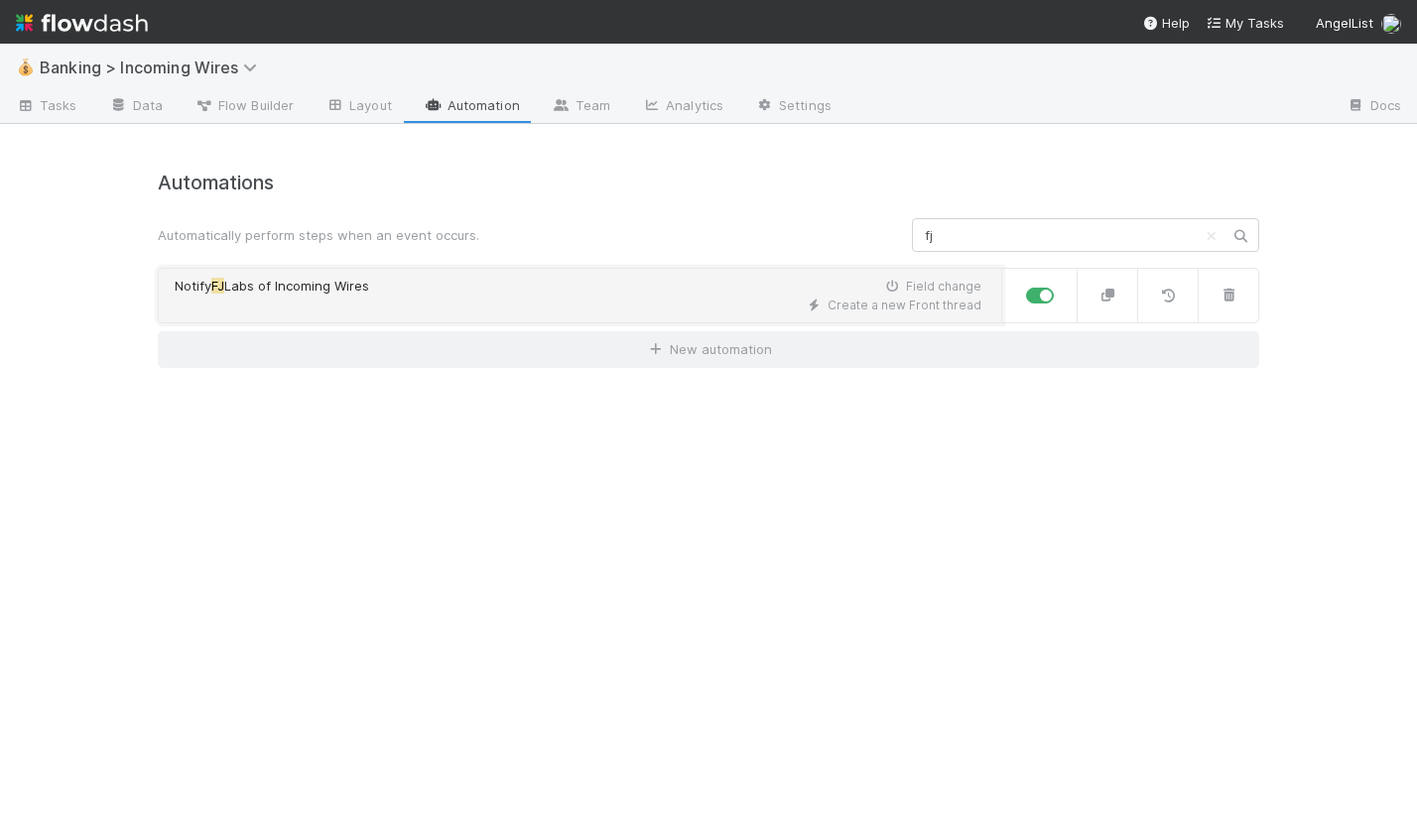 click on "Notify  FJ  Labs of Incoming Wires Field change" at bounding box center [578, 287] 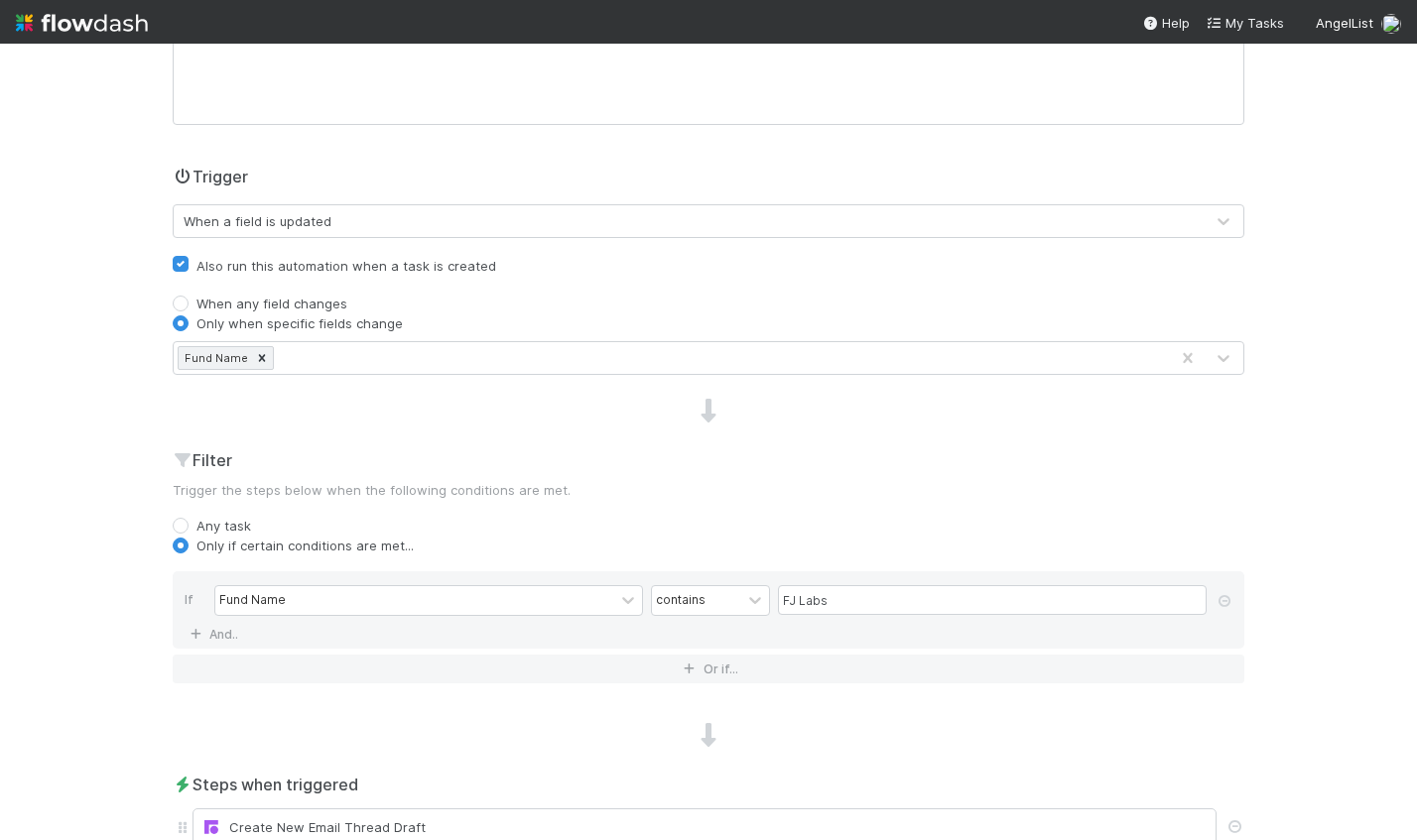 scroll, scrollTop: 518, scrollLeft: 0, axis: vertical 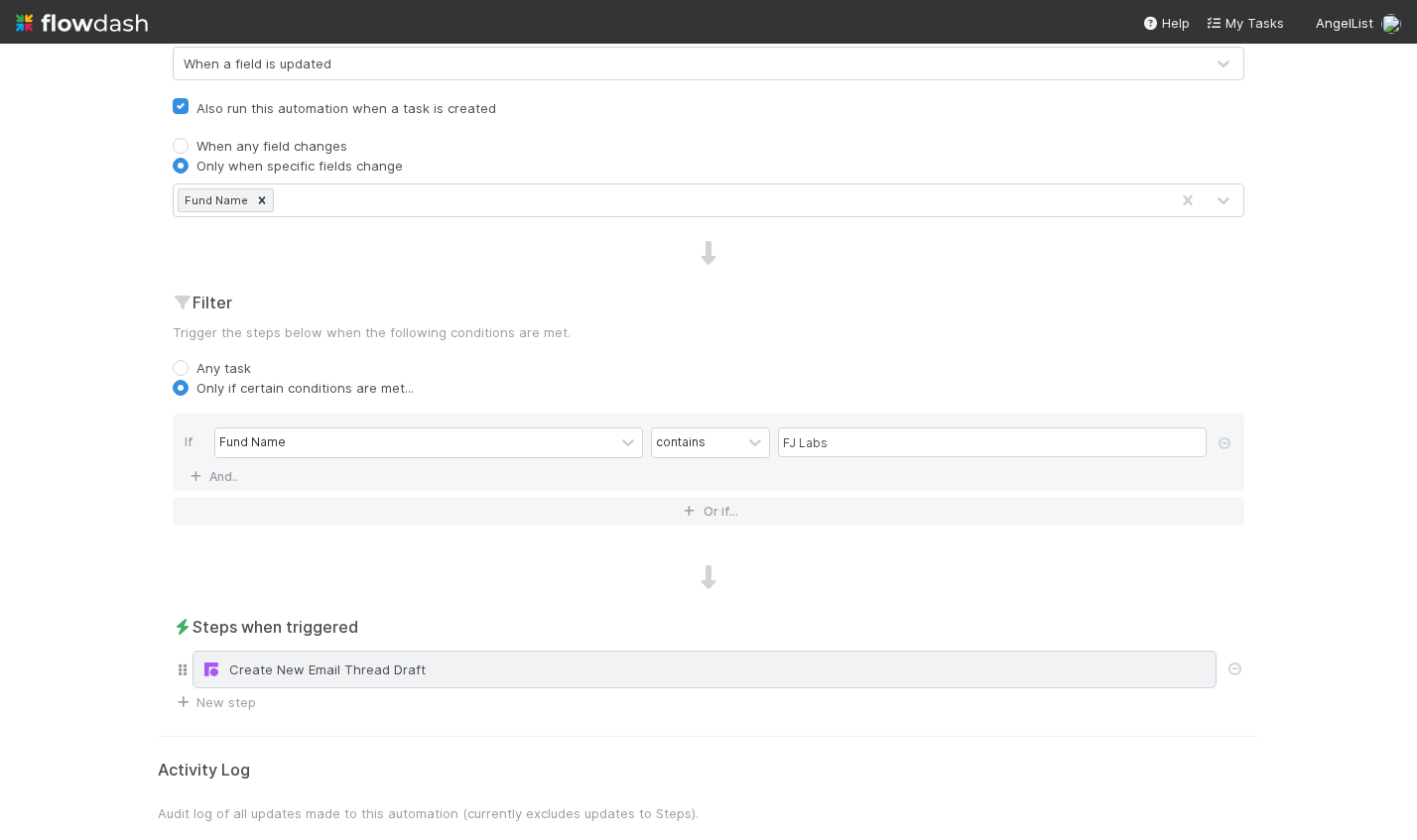 click on "Create New Email Thread Draft" at bounding box center (705, 669) 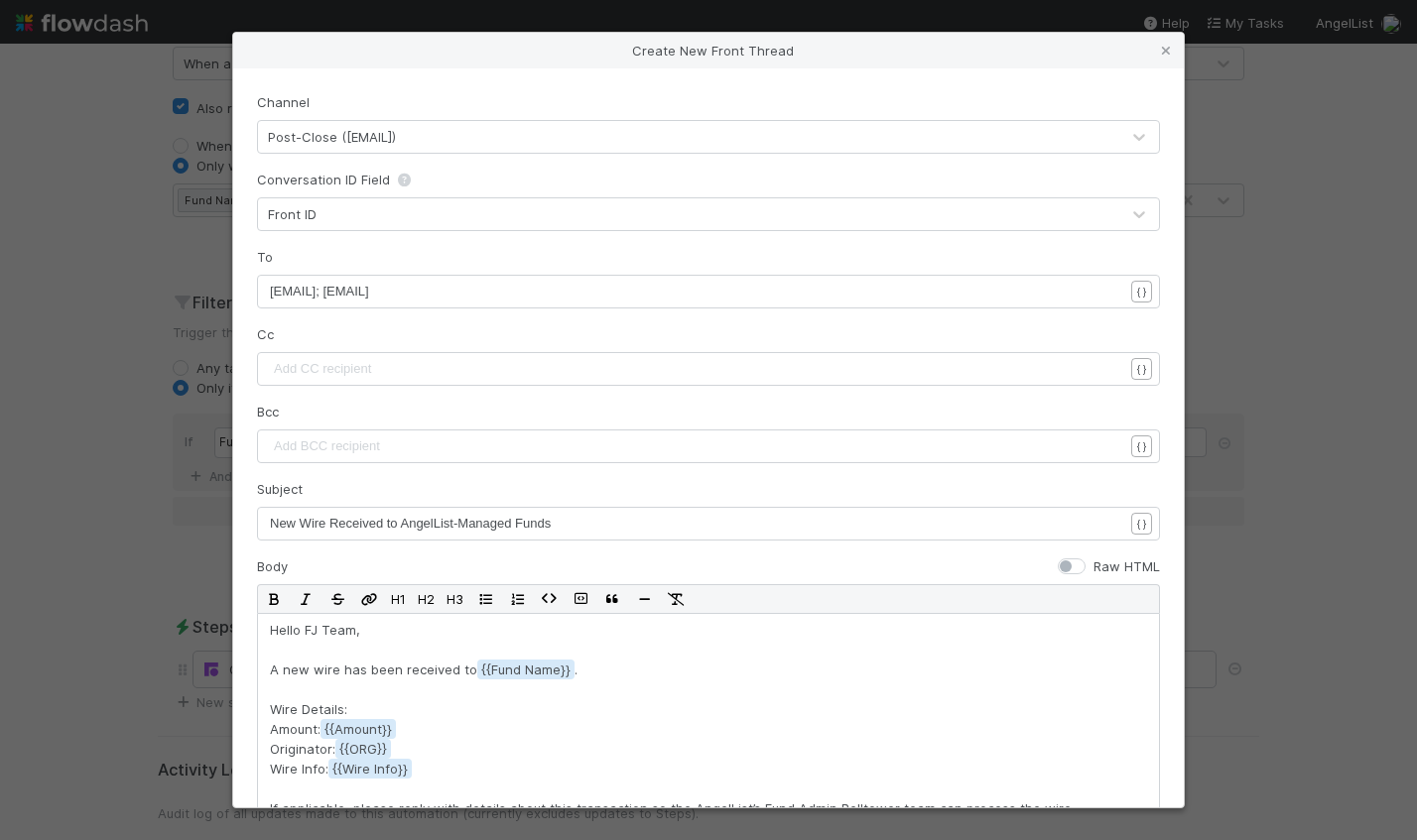click on "New Wire Received to AngelList-Managed Funds" at bounding box center [704, 524] 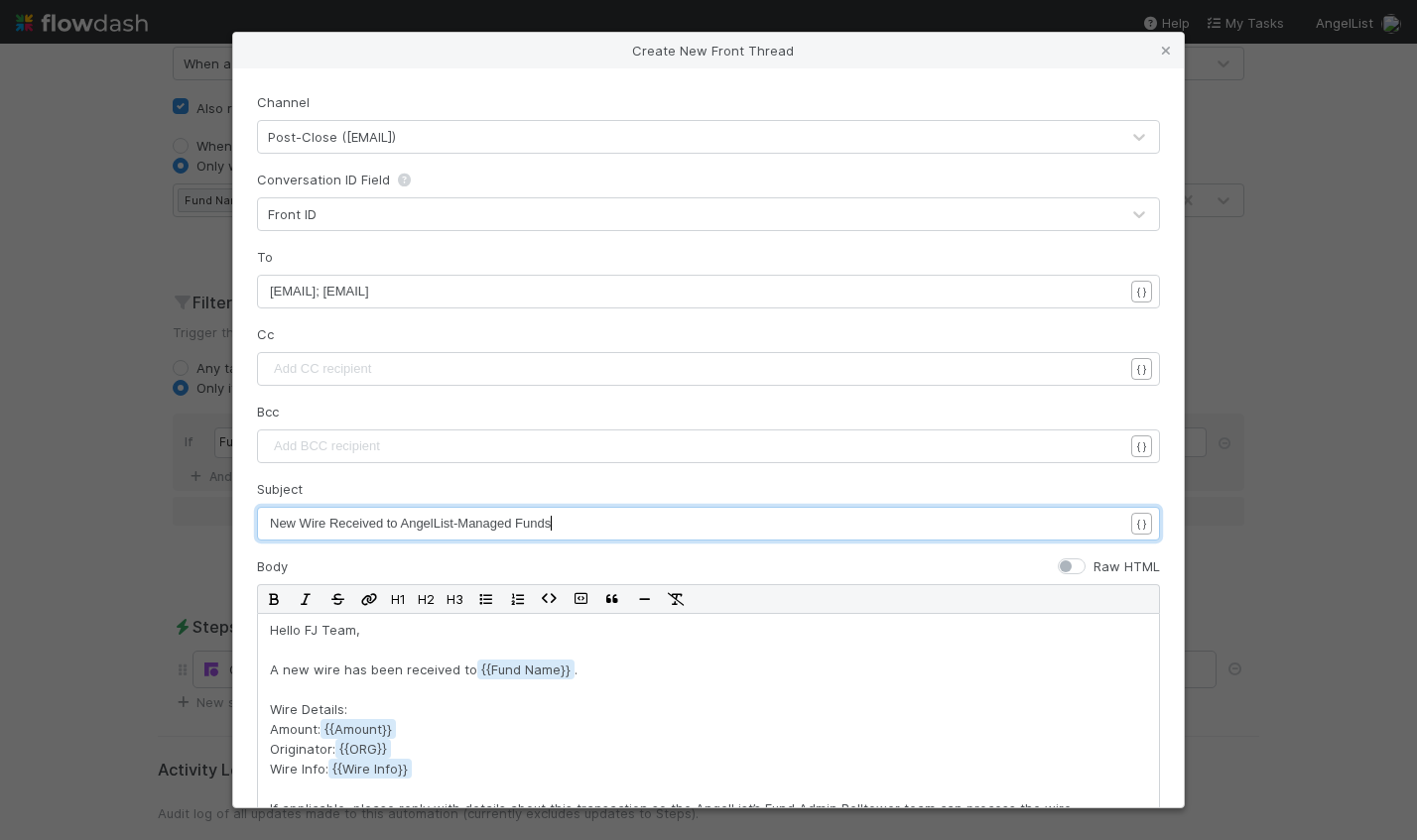 scroll, scrollTop: 2, scrollLeft: 0, axis: vertical 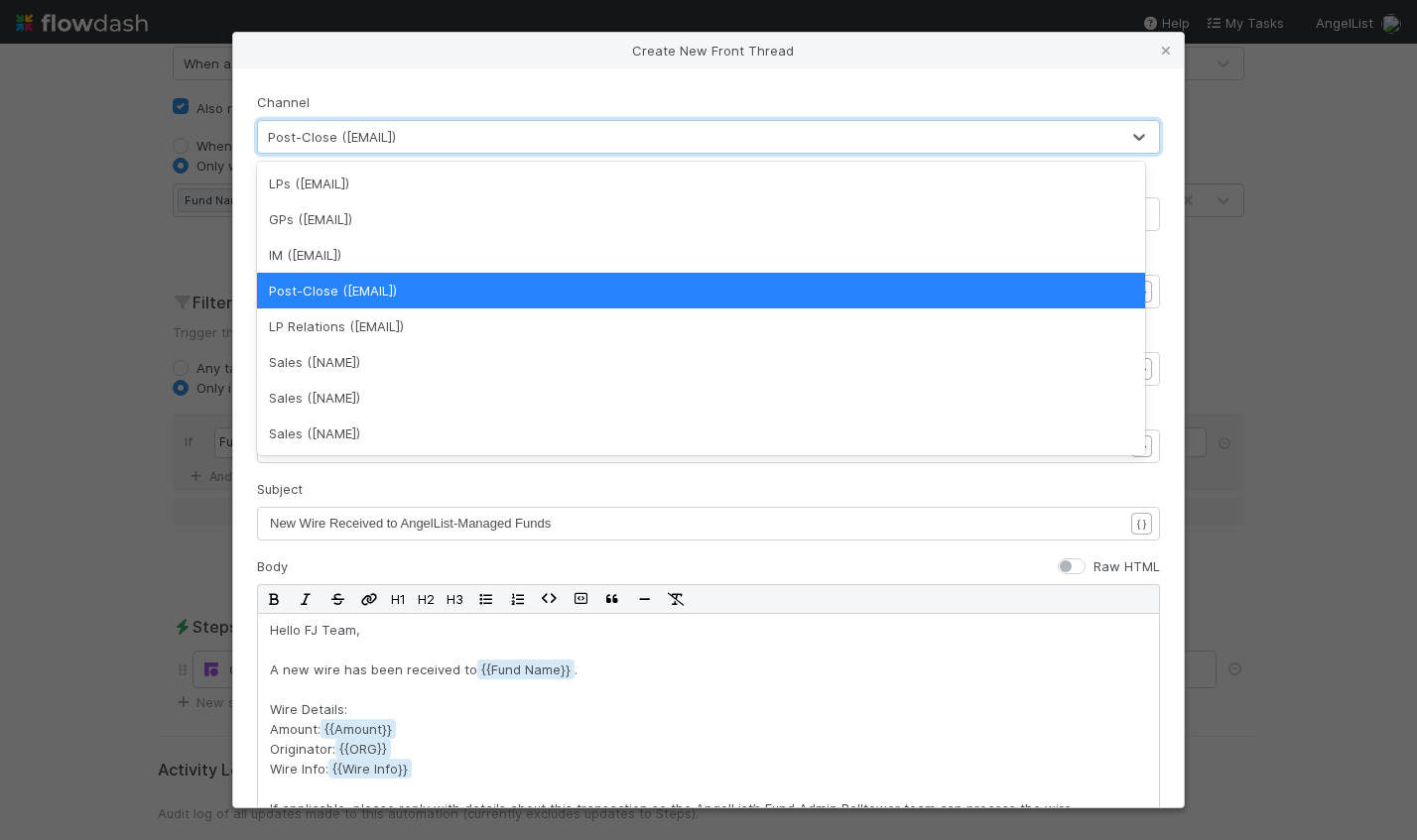 click on "Post-Close (portfolio@angellist.com)" at bounding box center (689, 137) 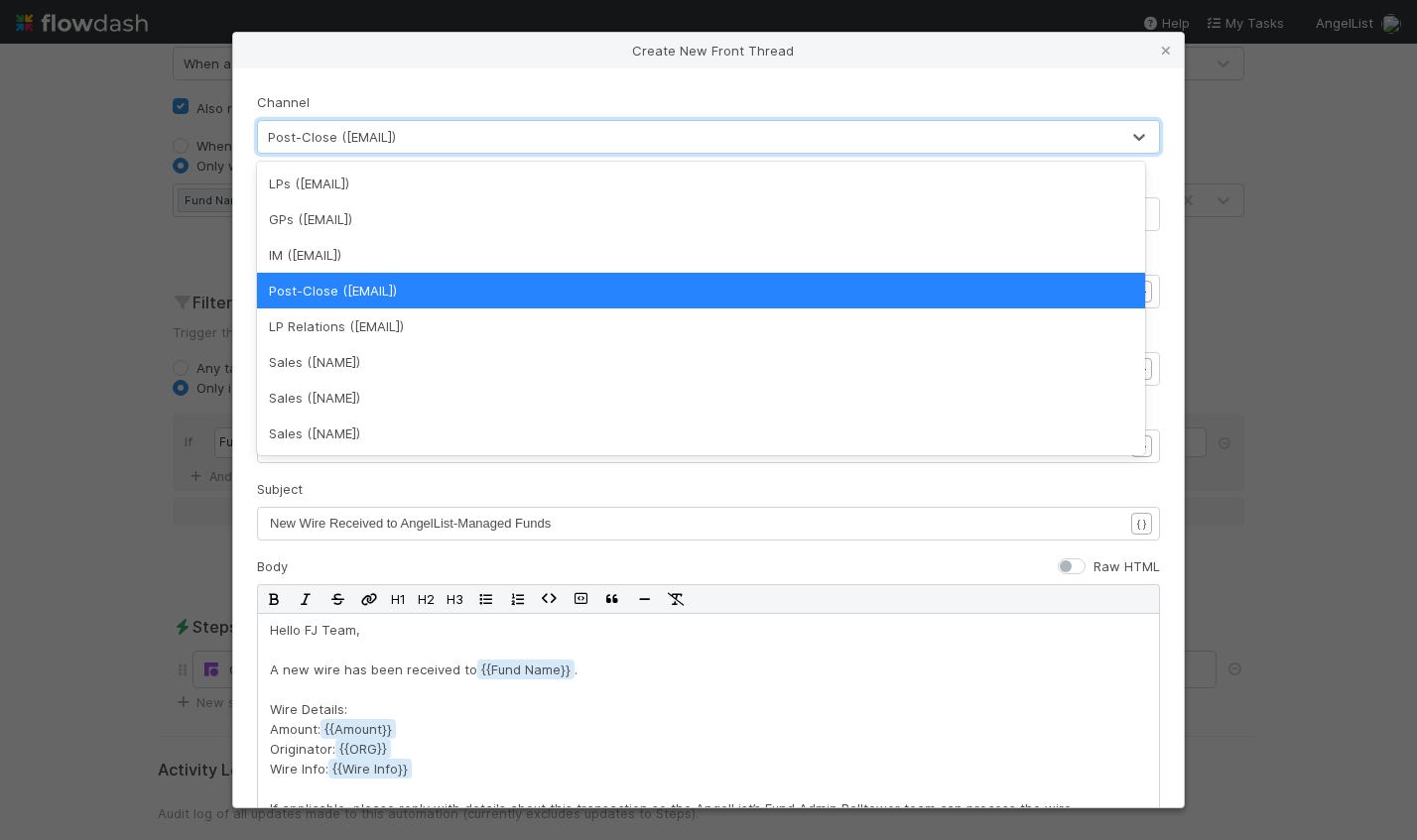 click on "Channel      option Post-Close (portfolio@angellist.com) focused, 4 of 8. 8 results available. Use Up and Down to choose options, press Enter to select the currently focused option, press Escape to exit the menu, press Tab to select the option and exit the menu. Post-Close (portfolio@angellist.com)" at bounding box center (708, 123) 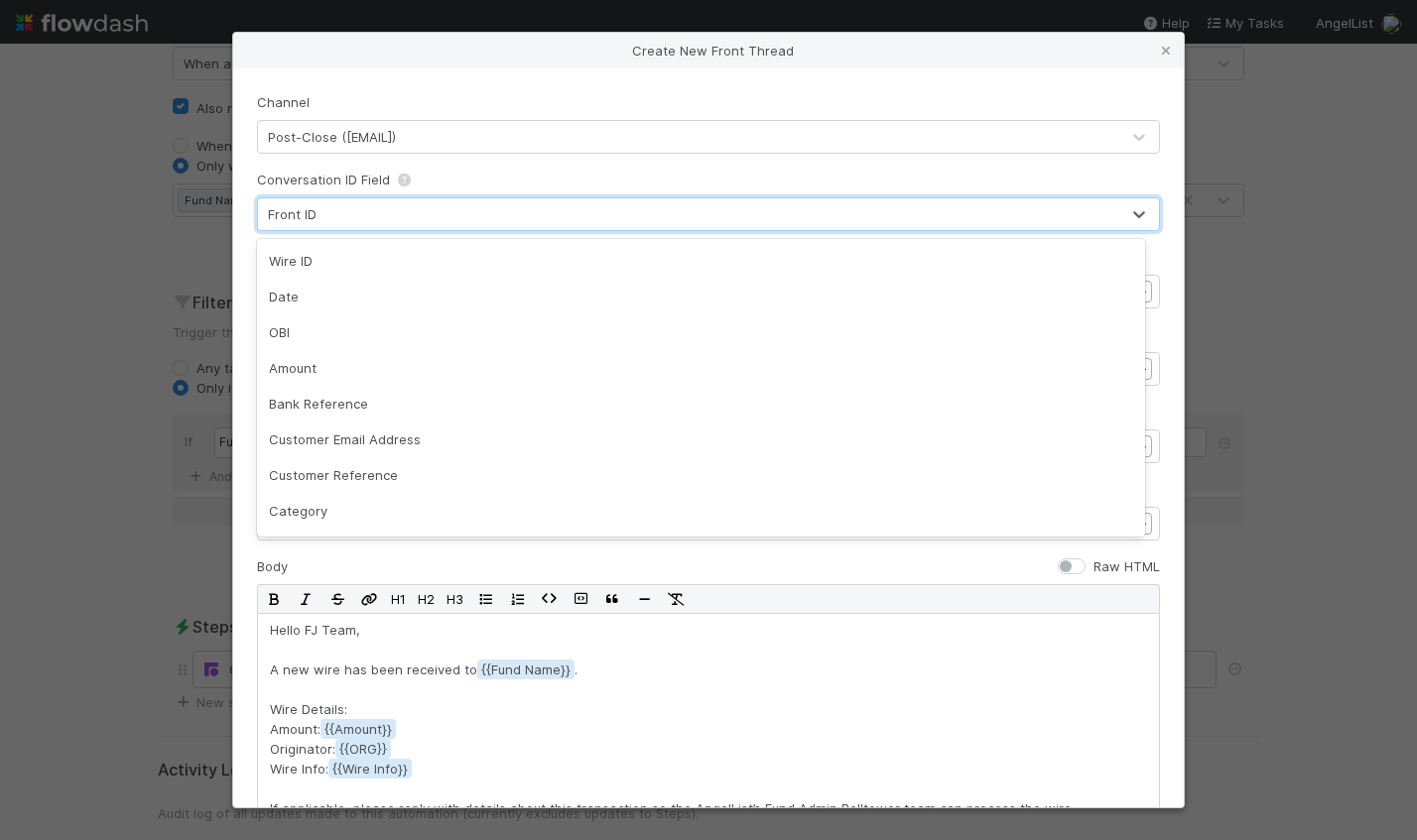 scroll, scrollTop: 147, scrollLeft: 0, axis: vertical 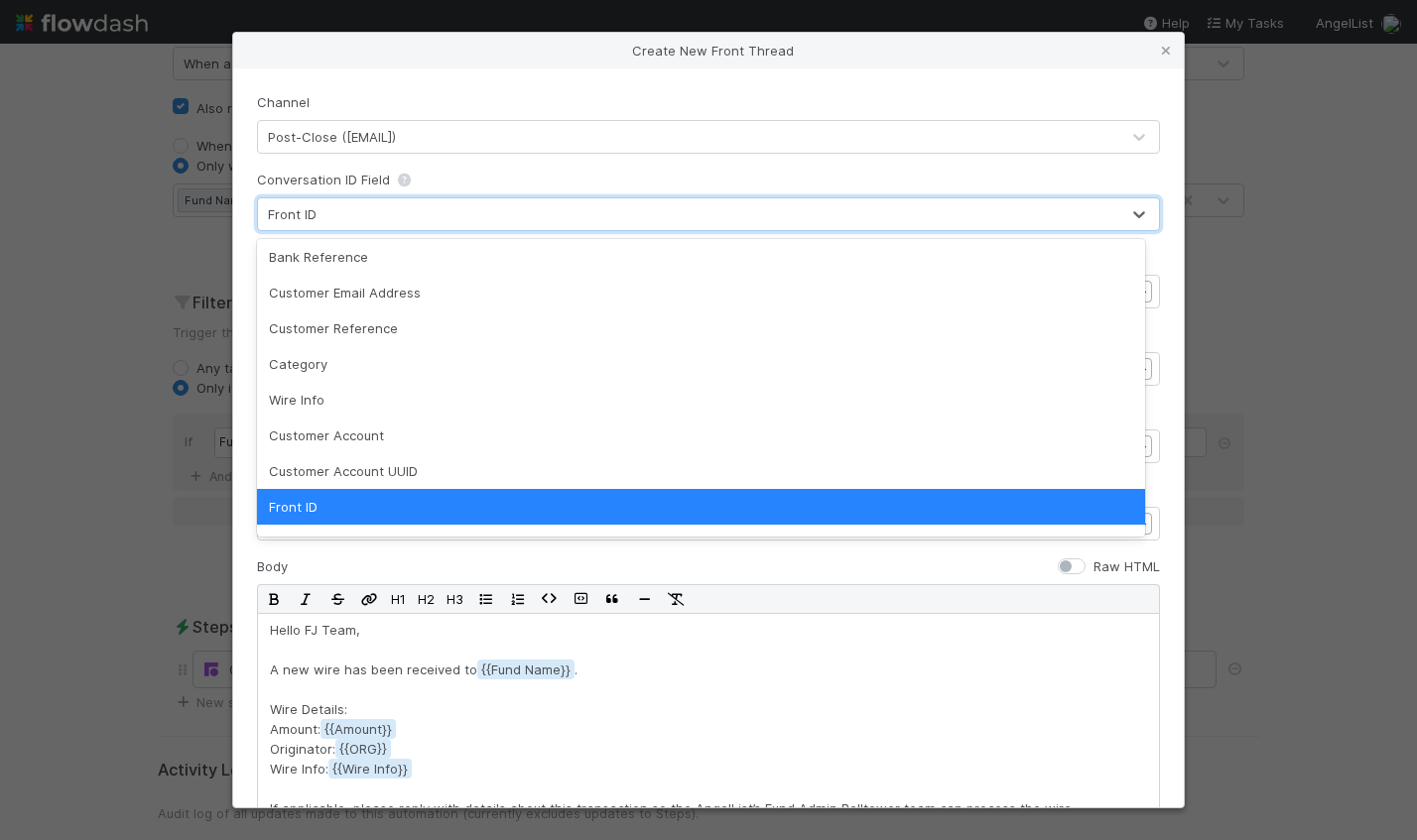 click on "Front ID" at bounding box center (689, 214) 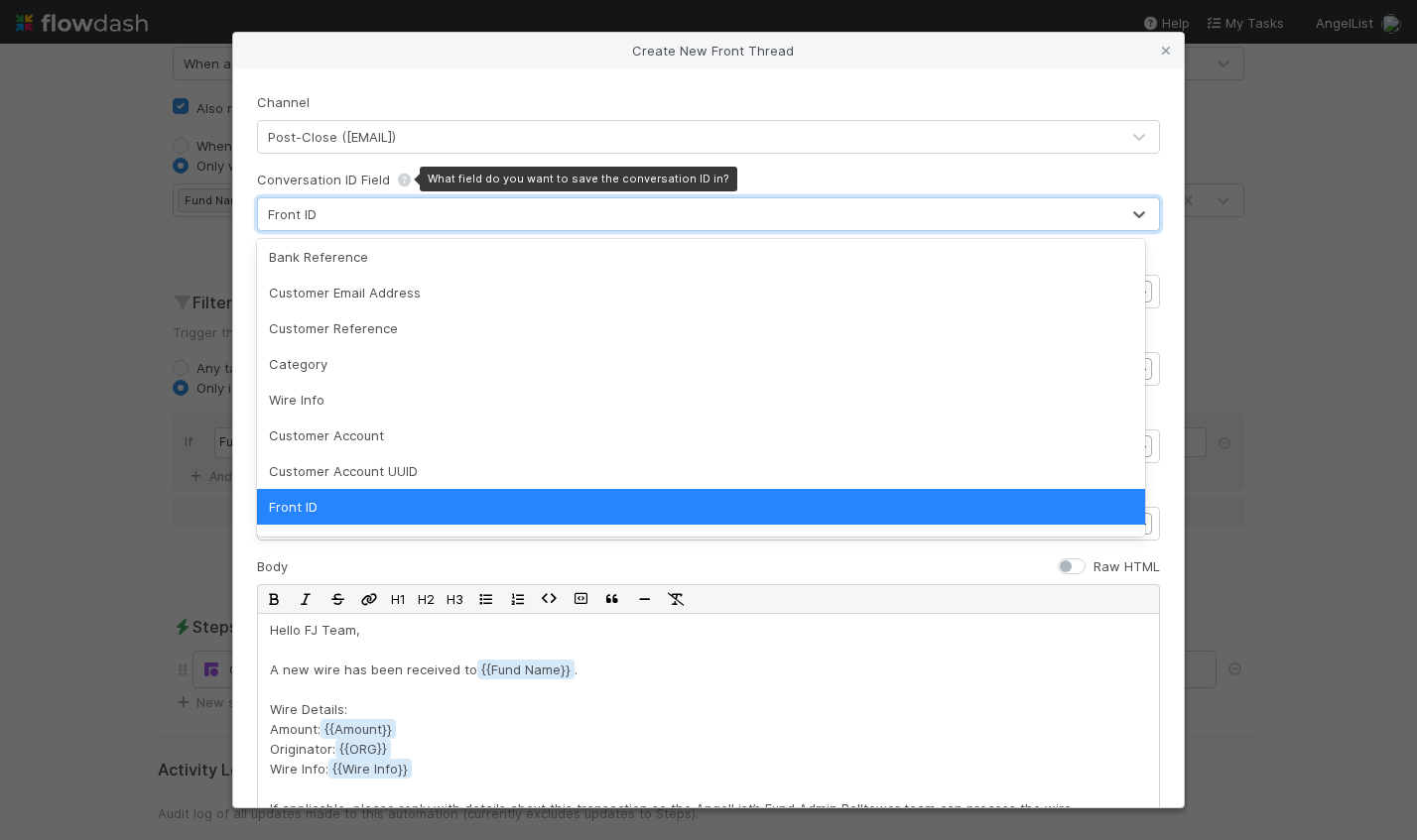 click at bounding box center (404, 180) 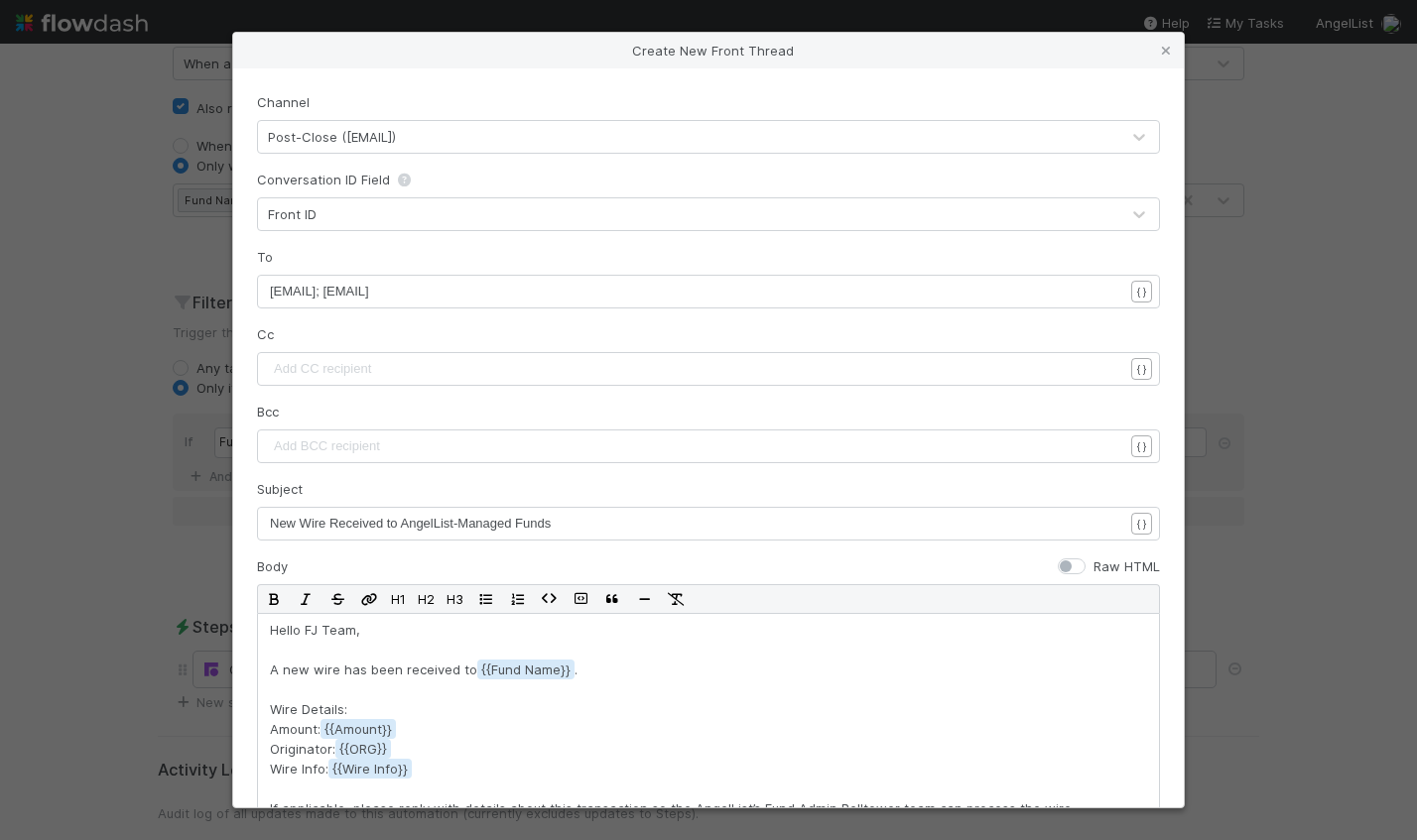 click on "Conversation ID Field   Front ID" at bounding box center (708, 200) 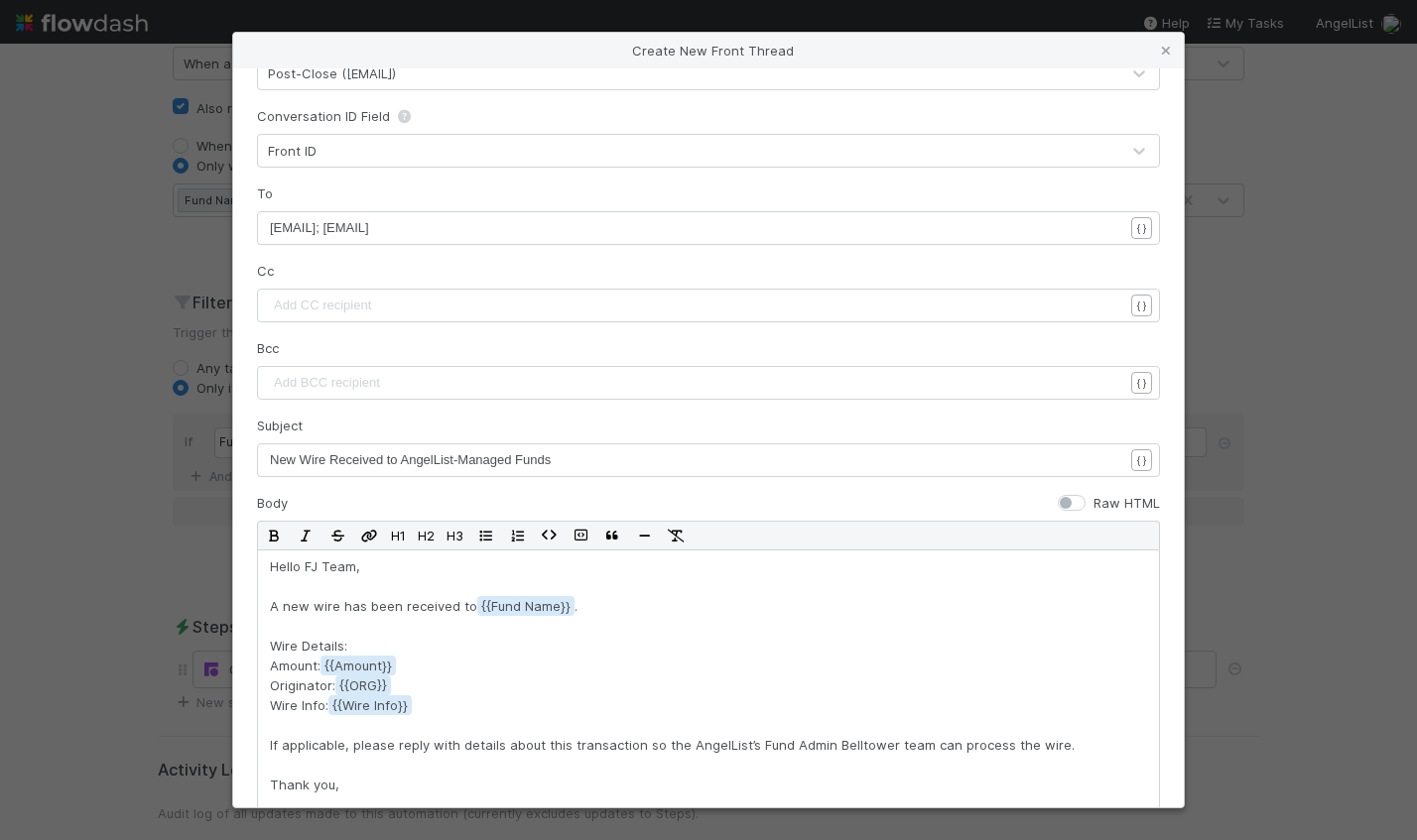 scroll, scrollTop: 86, scrollLeft: 0, axis: vertical 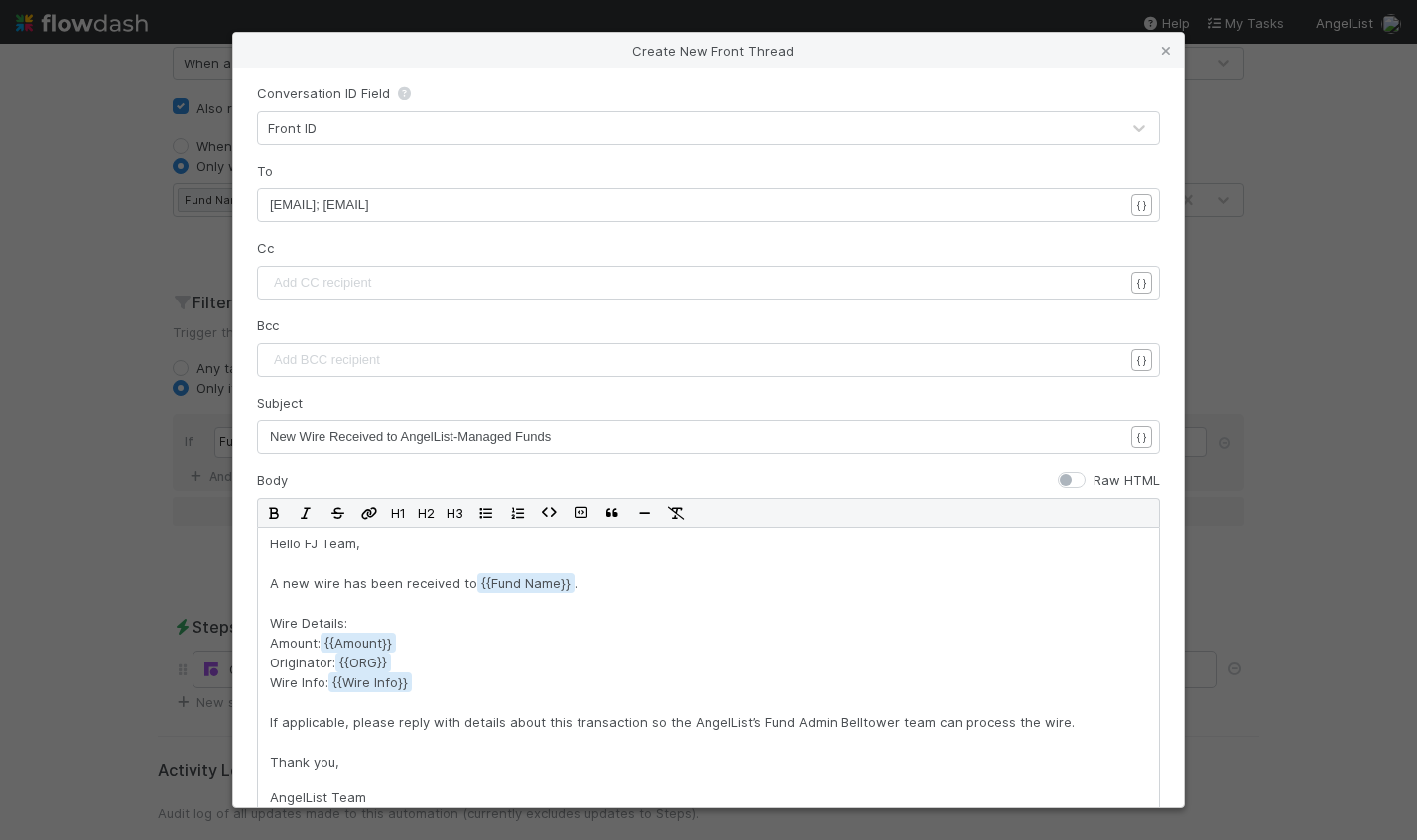 click on "Front ID" at bounding box center [689, 128] 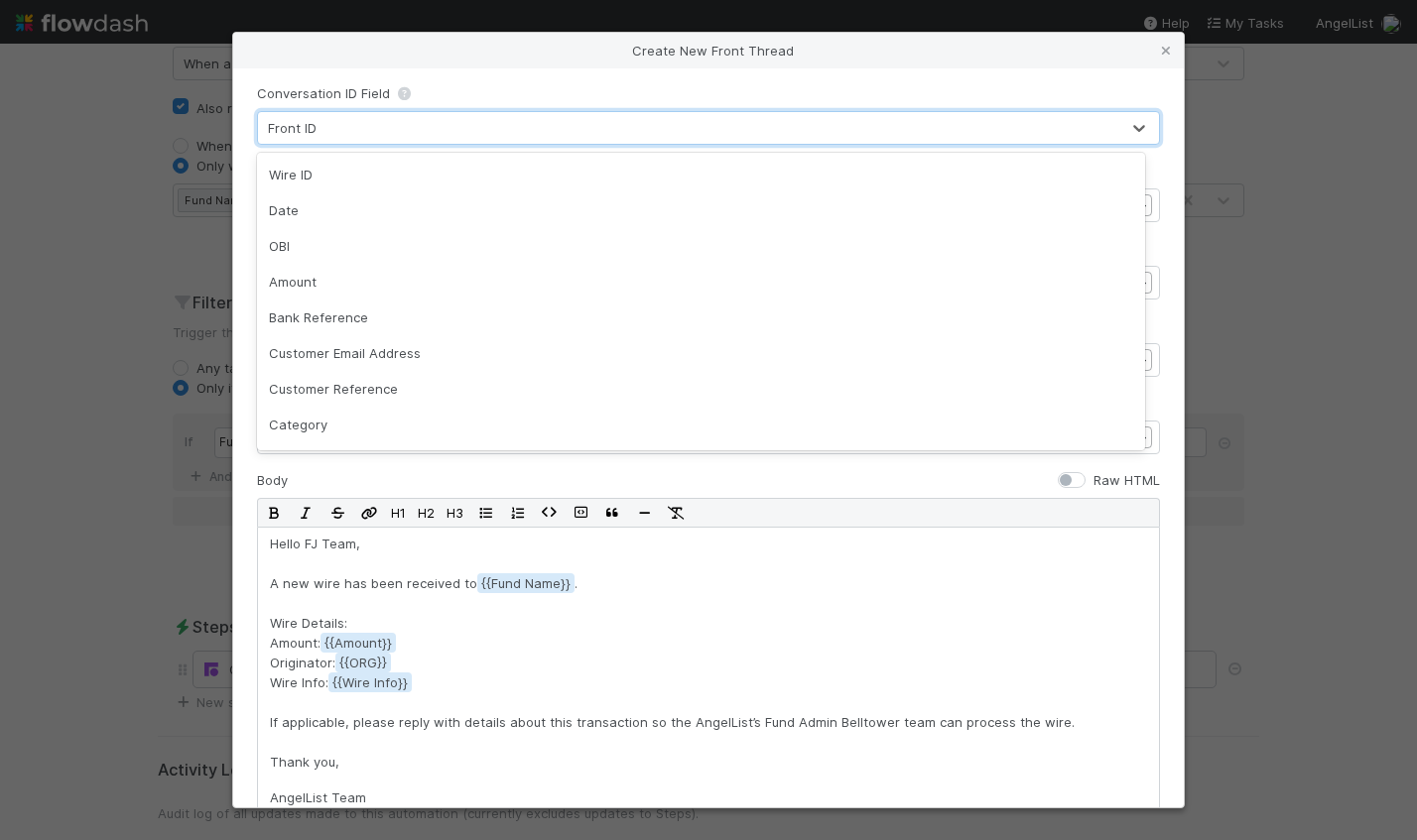 scroll, scrollTop: 147, scrollLeft: 0, axis: vertical 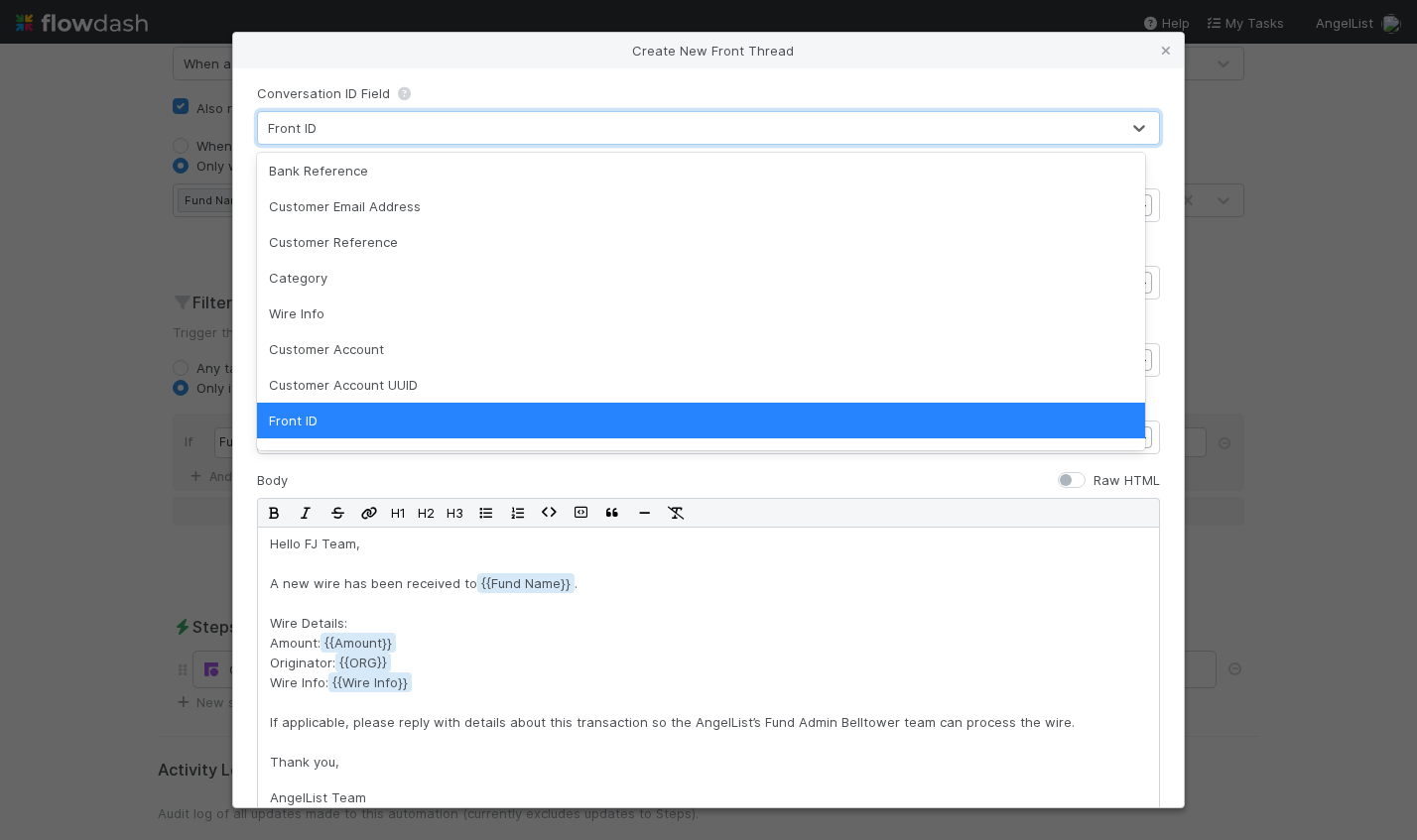 click on "Channel Post-Close (portfolio@angellist.com) Conversation ID Field        option Front ID focused, 12 of 55. 55 results available. Use Up and Down to choose options, press Enter to select the currently focused option, press Escape to exit the menu, press Tab to select the option and exit the menu. Front ID To xxxxxxxxxx   ryan@fjlabs.com; owen@fjlabs.com { } Cc Add CC recipient   ​ { } Bcc Add BCC recipient   ​ { } Subject xxxxxxxxxx   New Wire Received to AngelList-Managed Funds { } Body Raw HTML H1 H2 H3 Hello FJ Team,  A new wire has been received to  {{Fund Name  . Wire Details: Amount:  {{Amount   Originator:  {{ORG   Wire Info:  {{Wire Info   If applicable, please reply with details about this transaction so the AngelList’s Fund Admin Belltower team can process the wire.  Thank you, AngelList Team Attachments Select files to attach Template Belltower Deliver Email Front will deliver the email automatically if checked. Otherwise, a draft will be created. Apply" at bounding box center (708, 557) 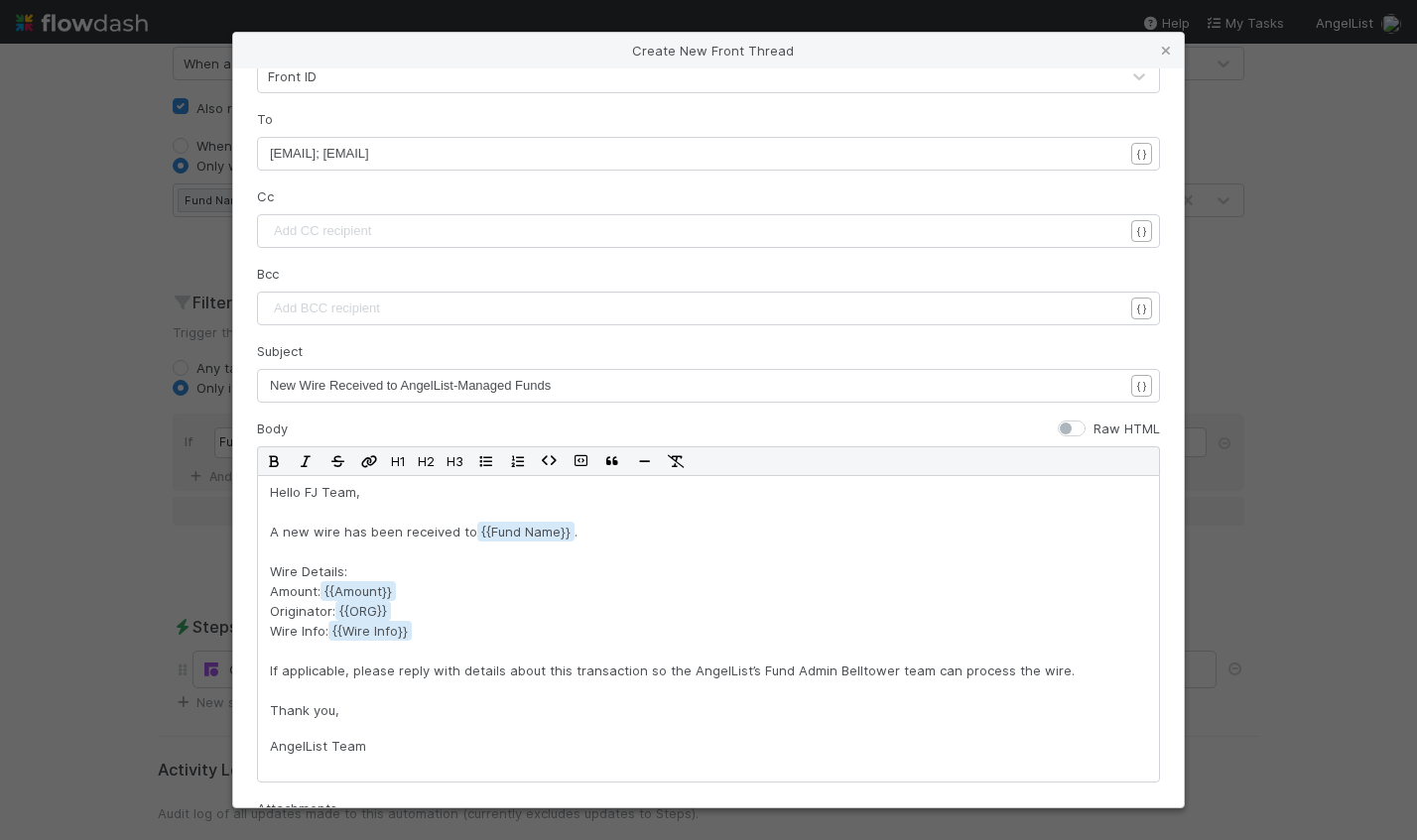 scroll, scrollTop: 164, scrollLeft: 0, axis: vertical 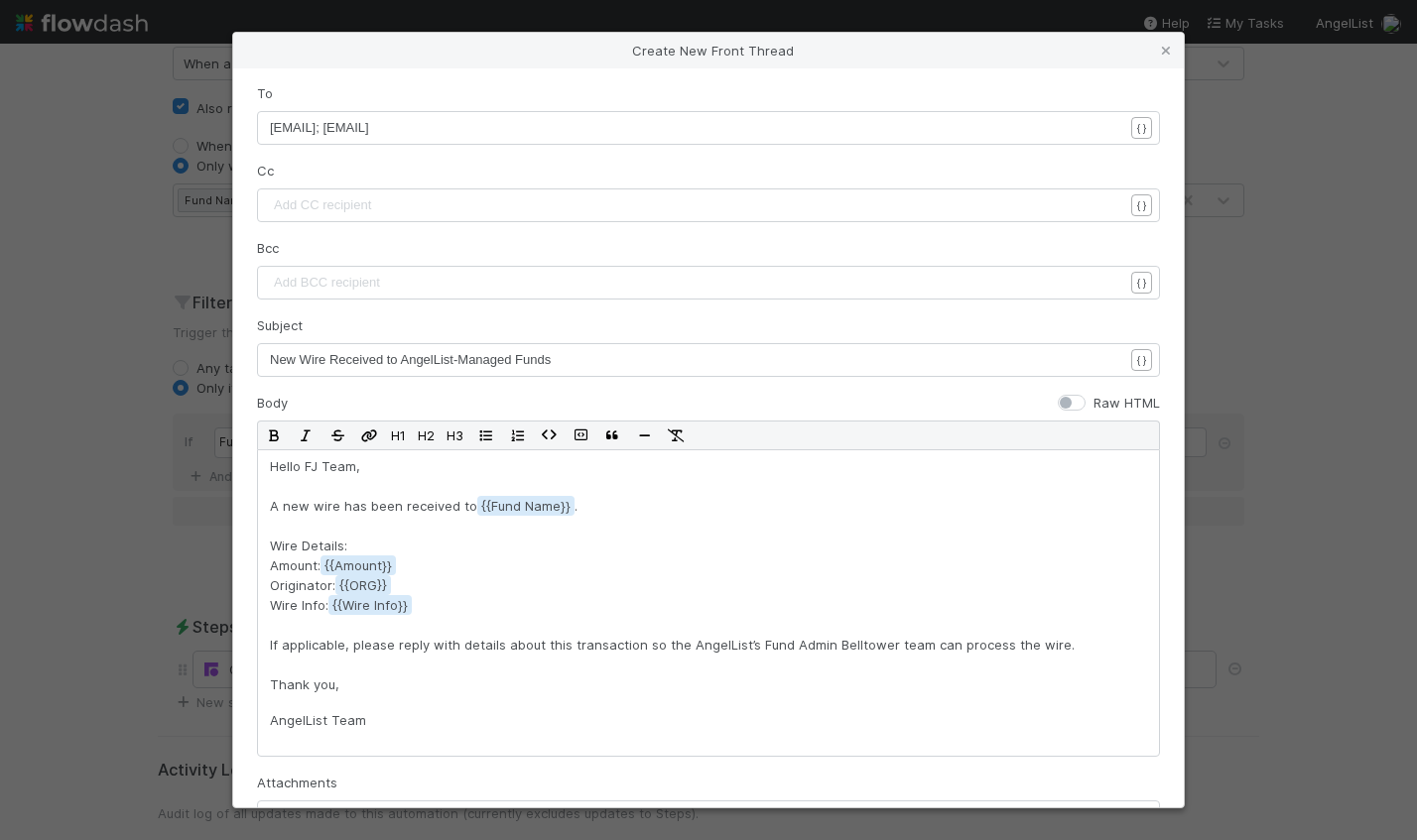click on "ryan@fjlabs.com; owen@fjlabs.com" at bounding box center [704, 128] 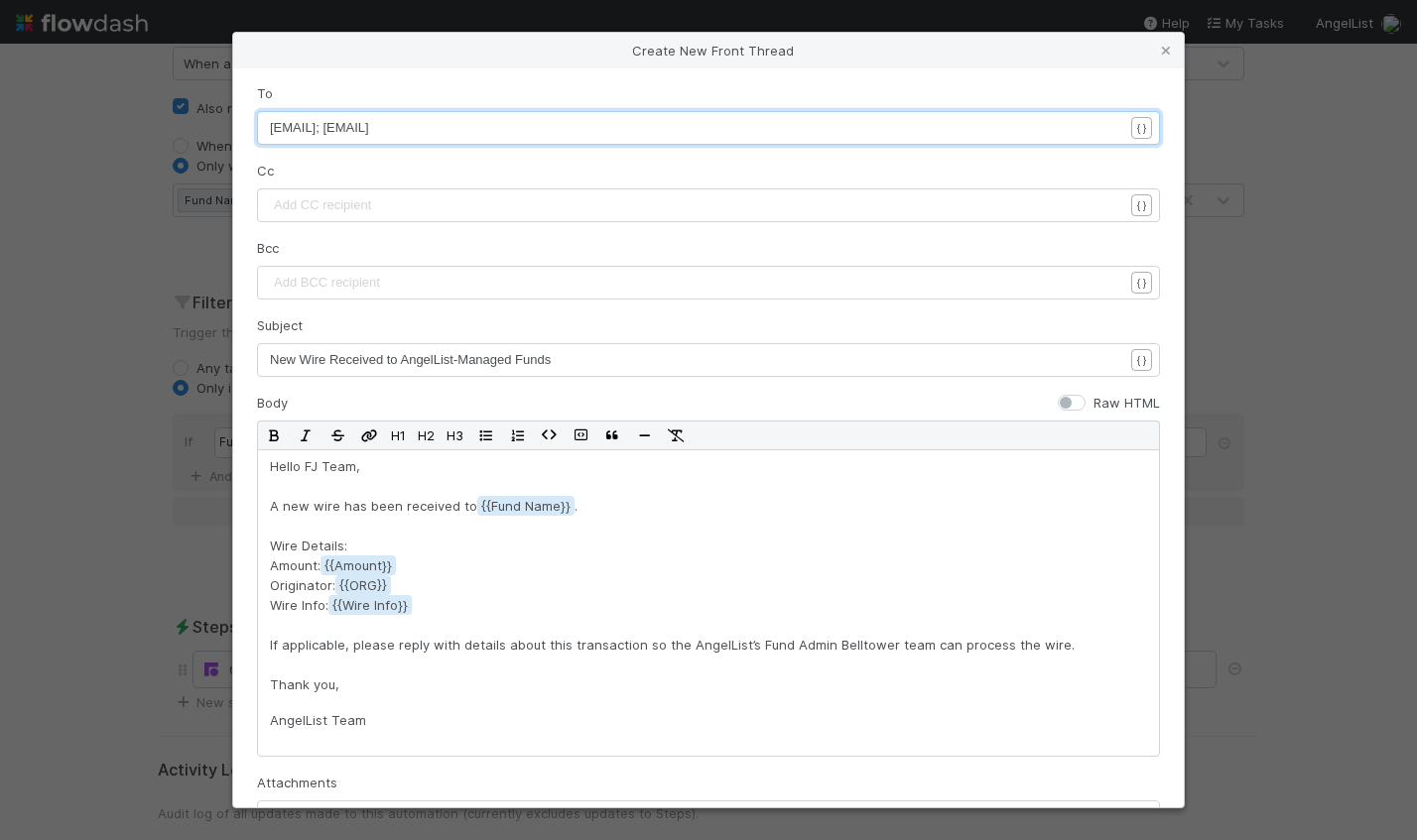 click on "ryan@fjlabs.com; owen@fjlabs.com" at bounding box center (320, 127) 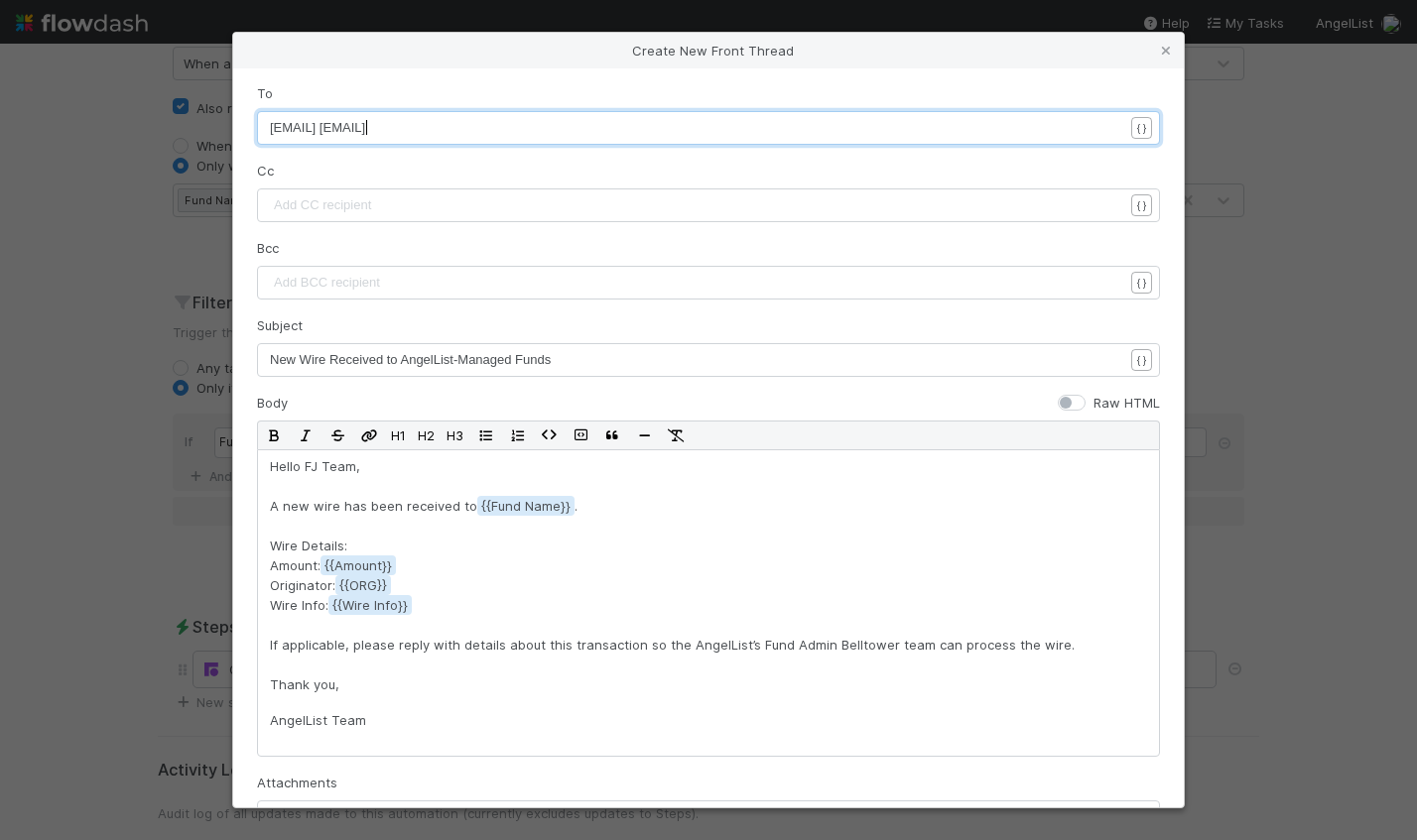 scroll, scrollTop: 6, scrollLeft: 2, axis: both 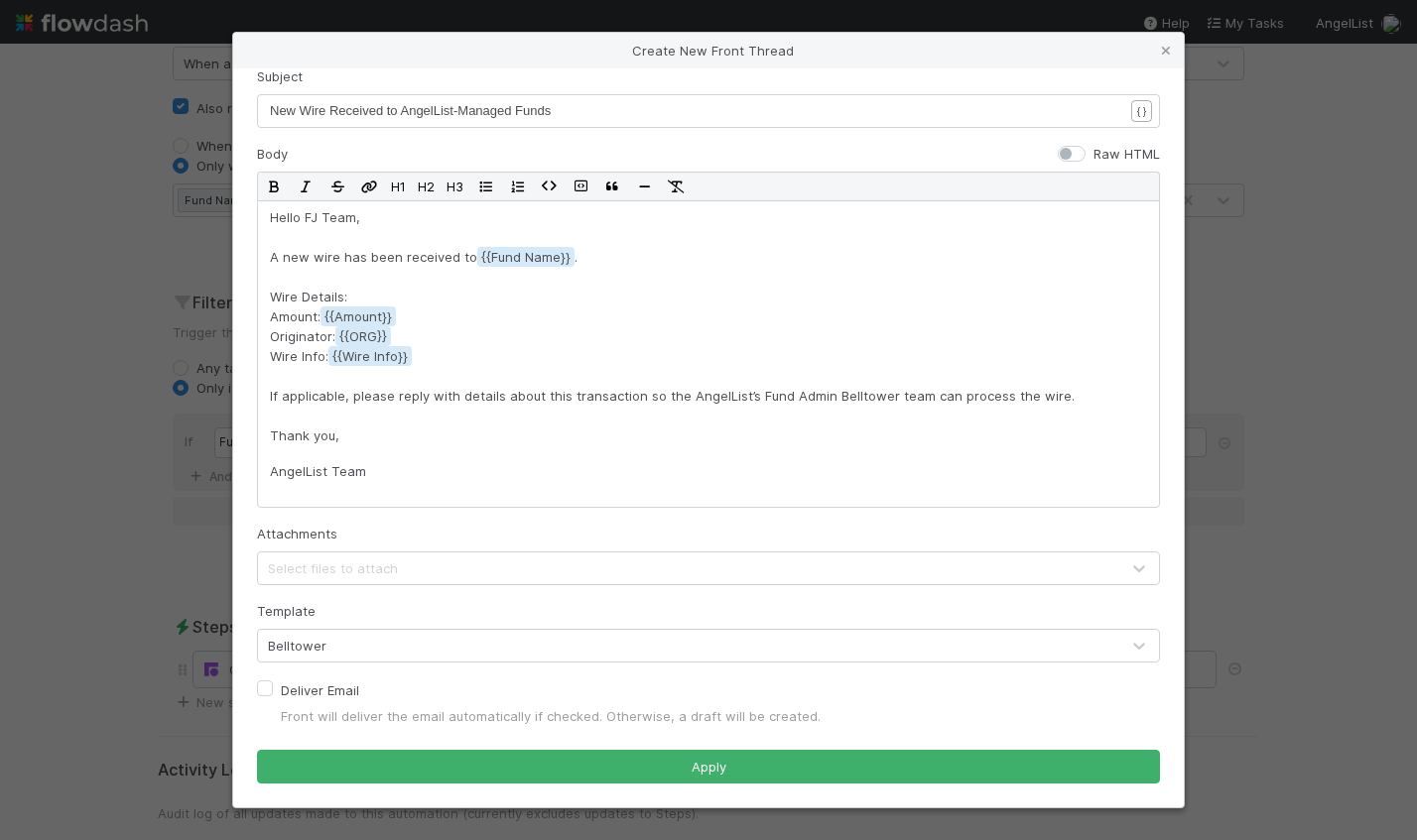 type on "," 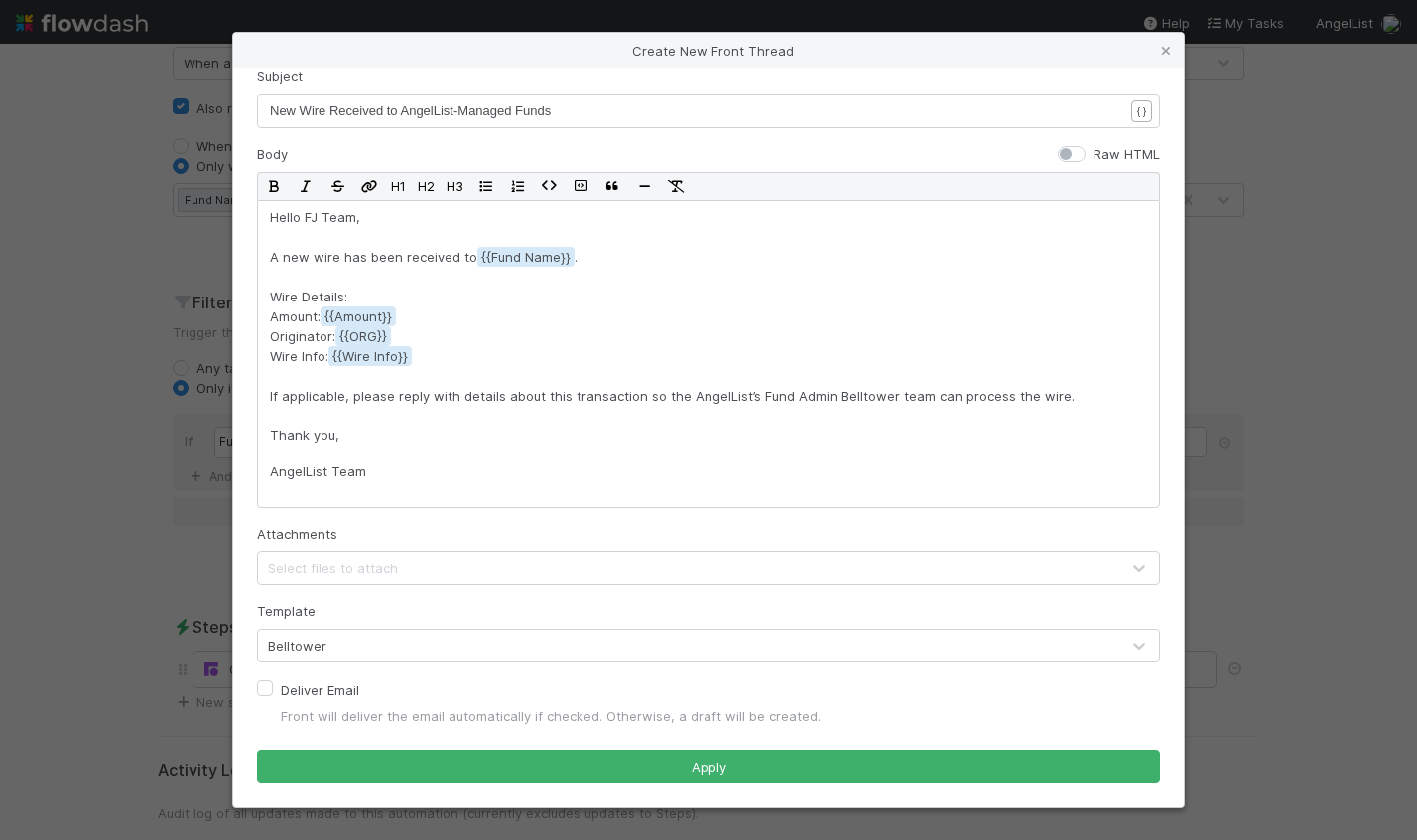 click on "Deliver Email" at bounding box center (320, 690) 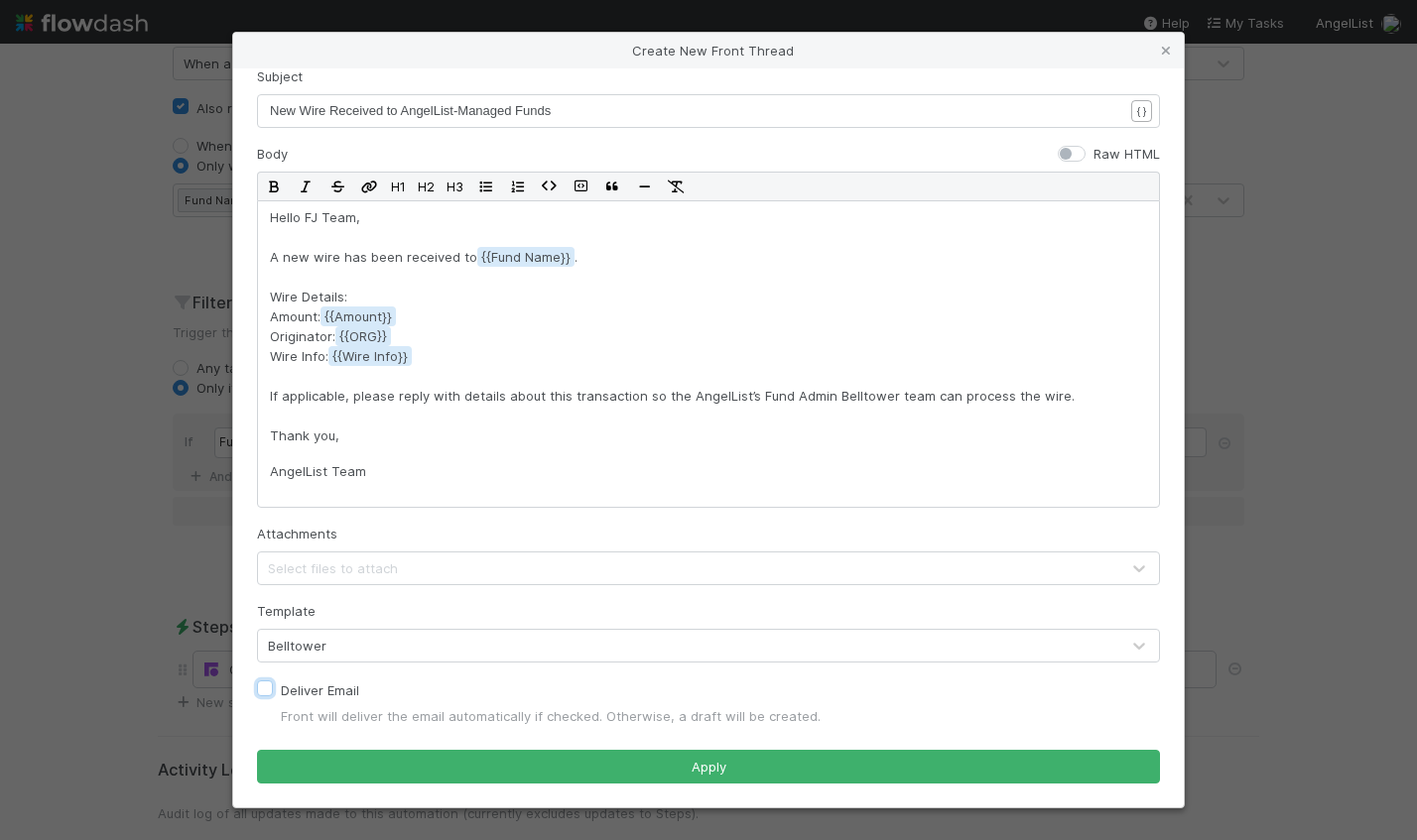 click on "Deliver Email" at bounding box center [265, 687] 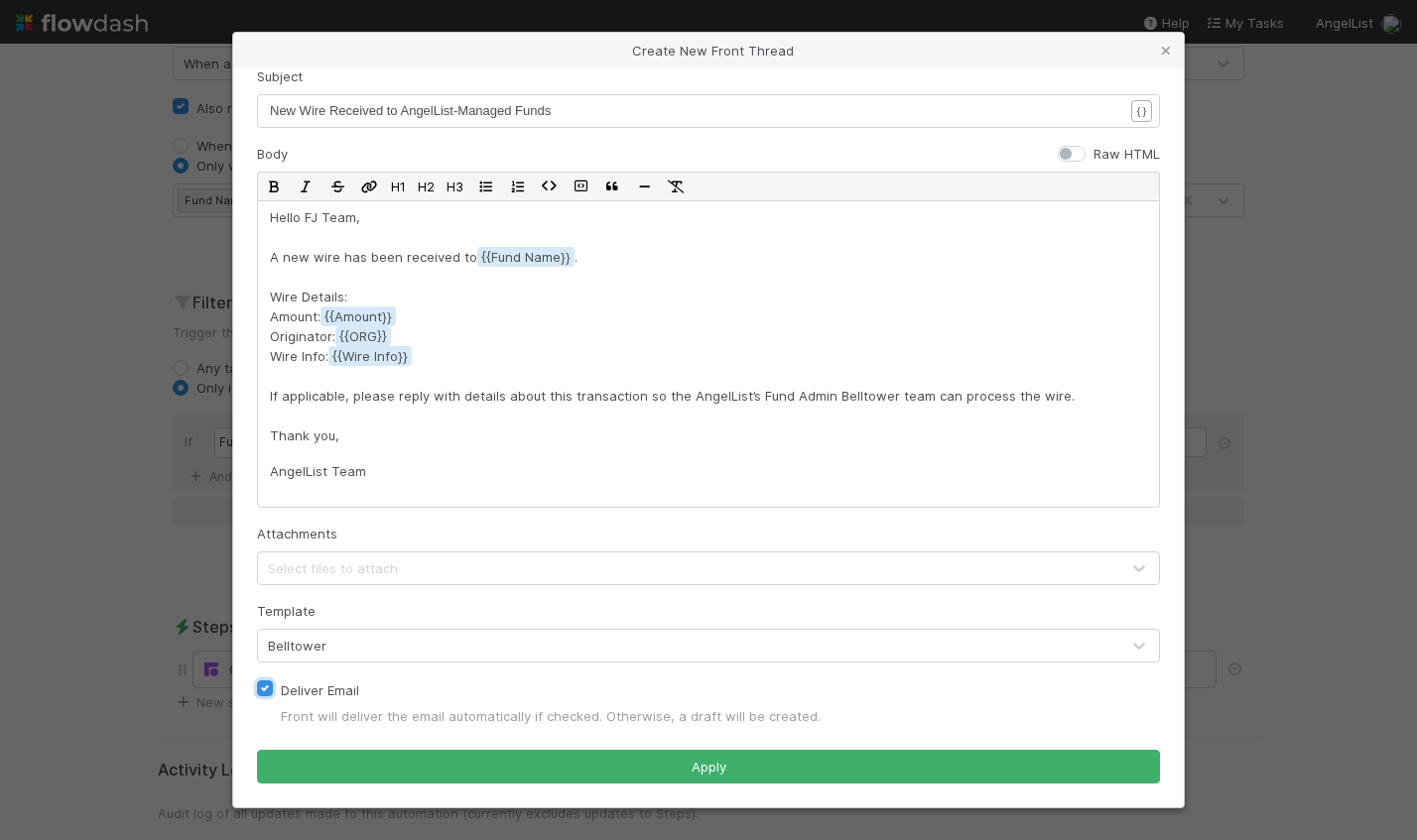 checkbox on "true" 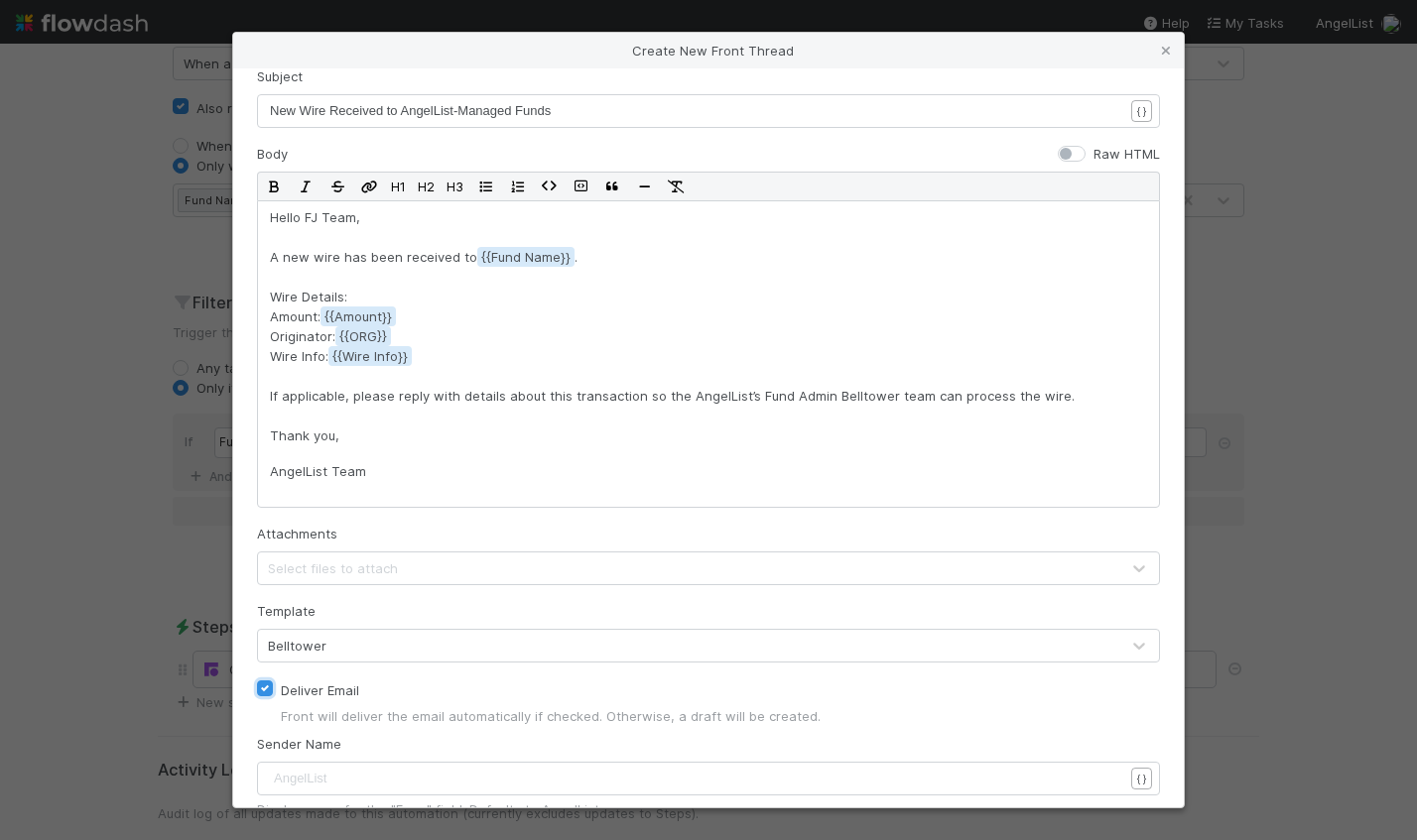 scroll, scrollTop: 506, scrollLeft: 0, axis: vertical 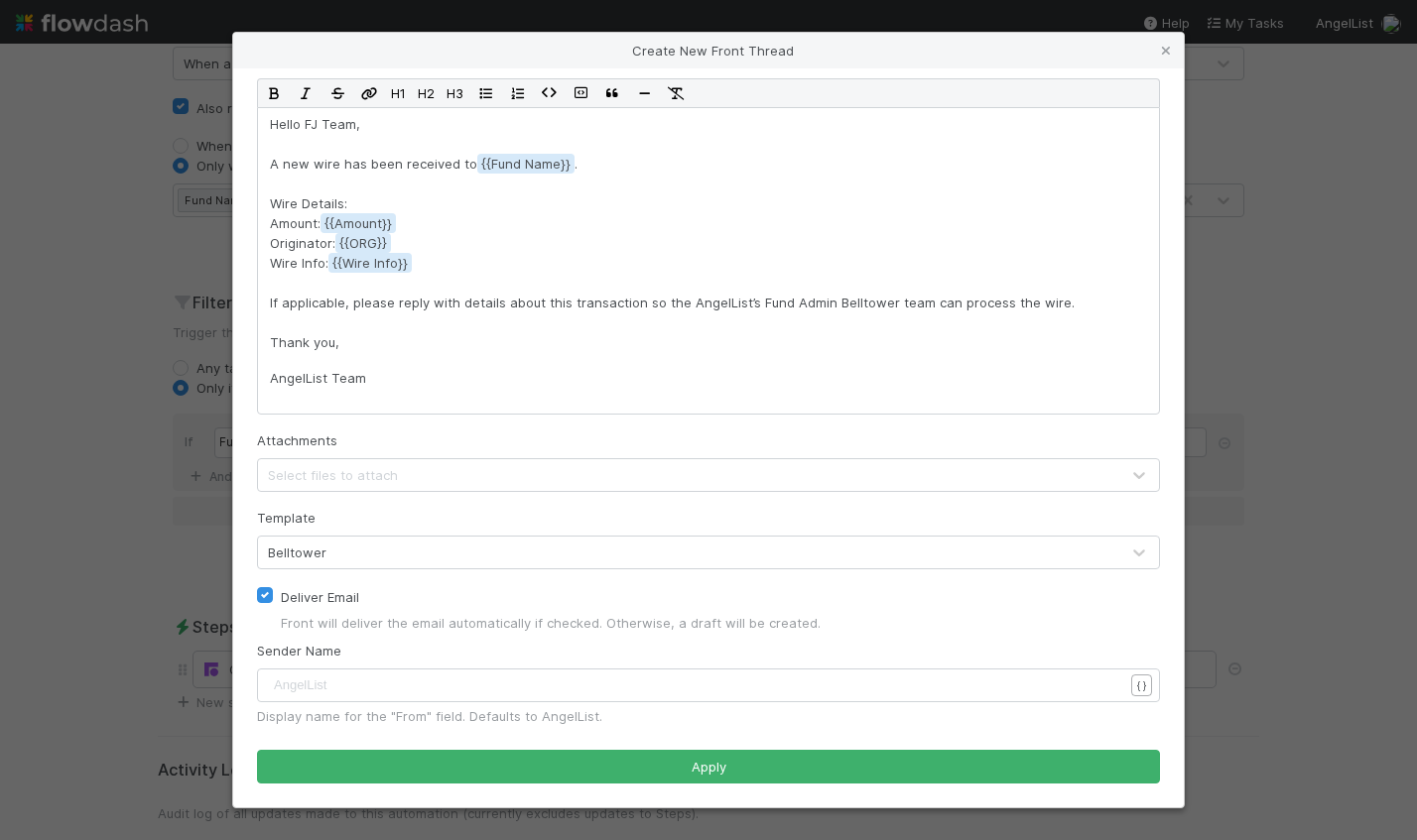 click on "​" at bounding box center (704, 685) 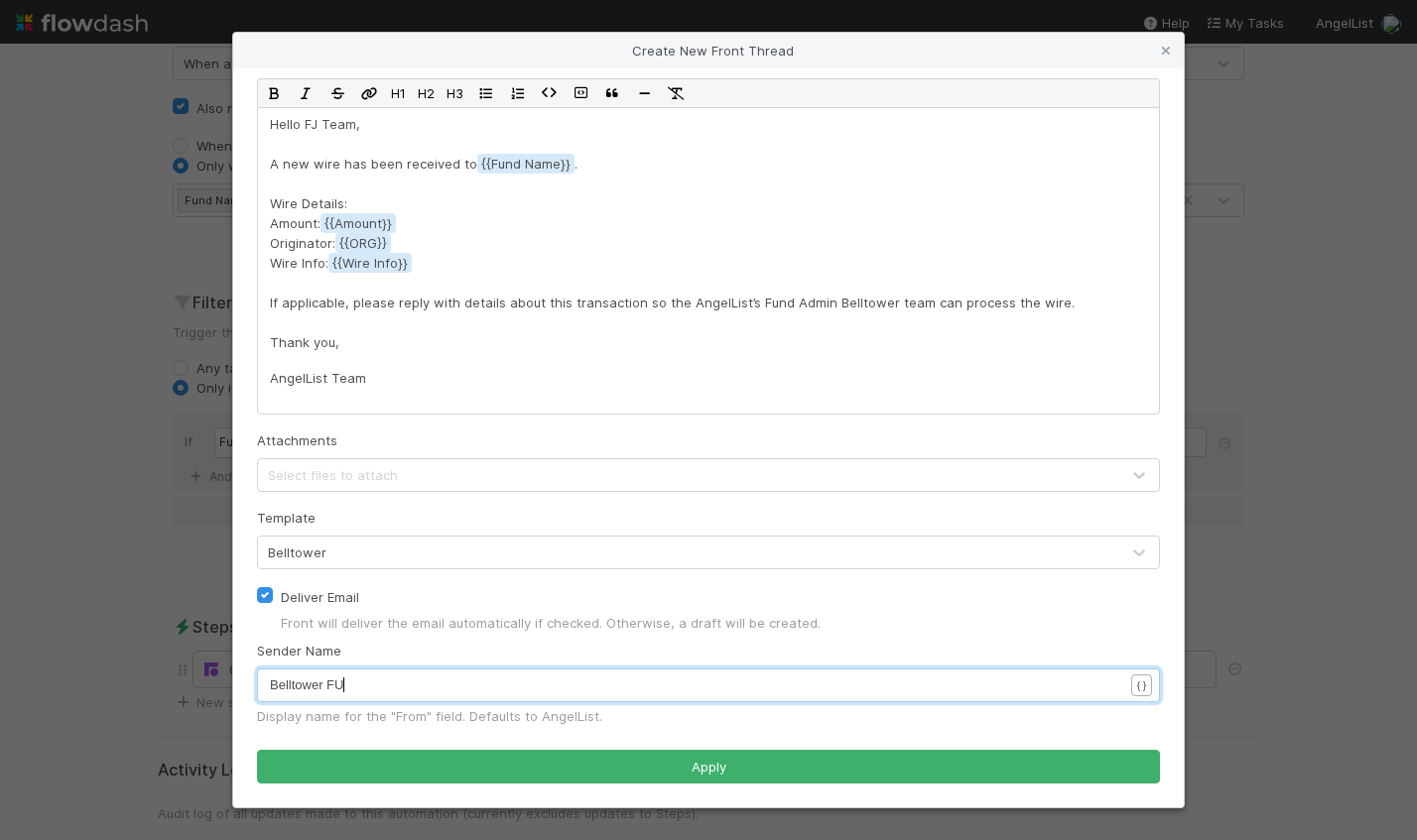 type on "Belltower FUnds" 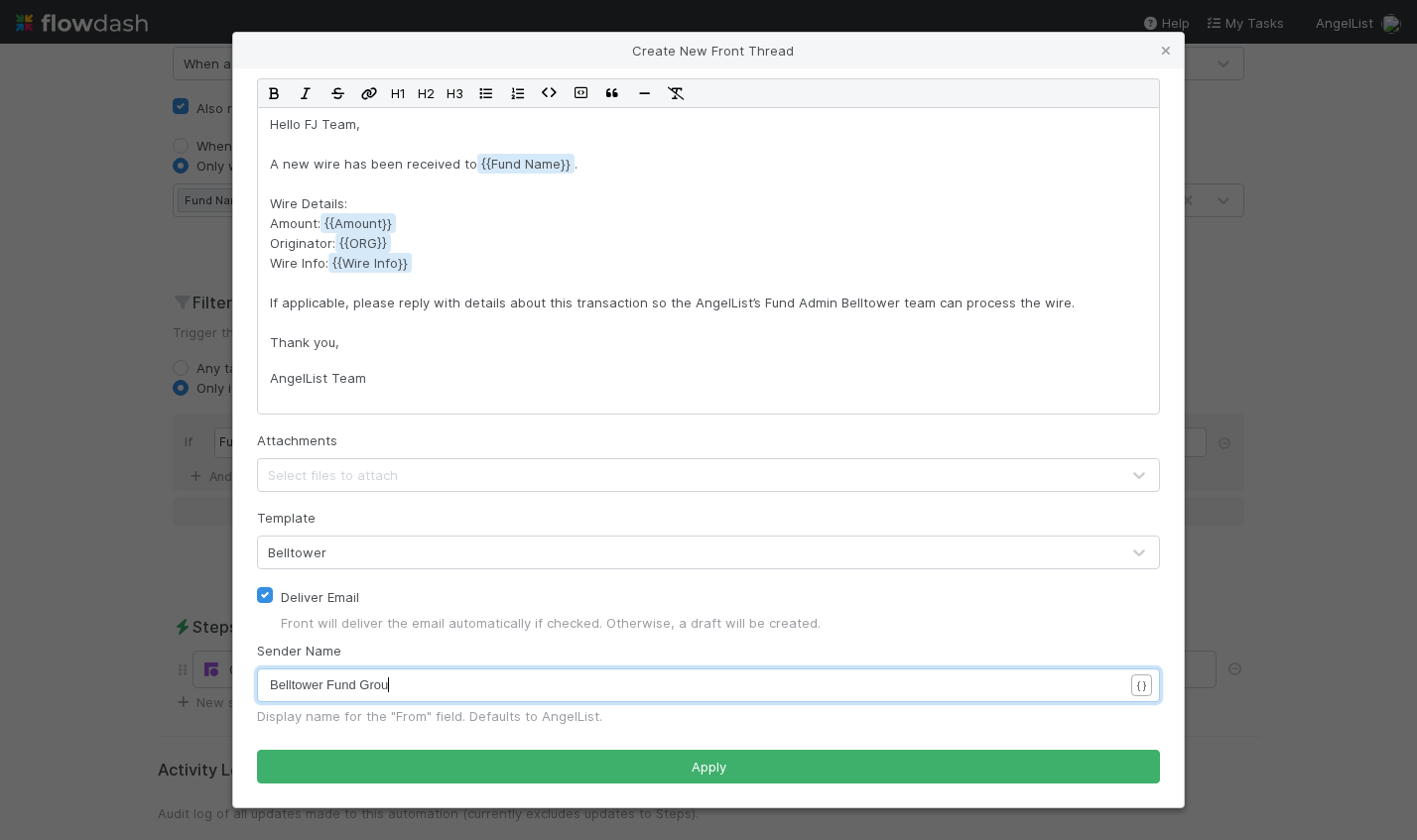scroll, scrollTop: 6, scrollLeft: 60, axis: both 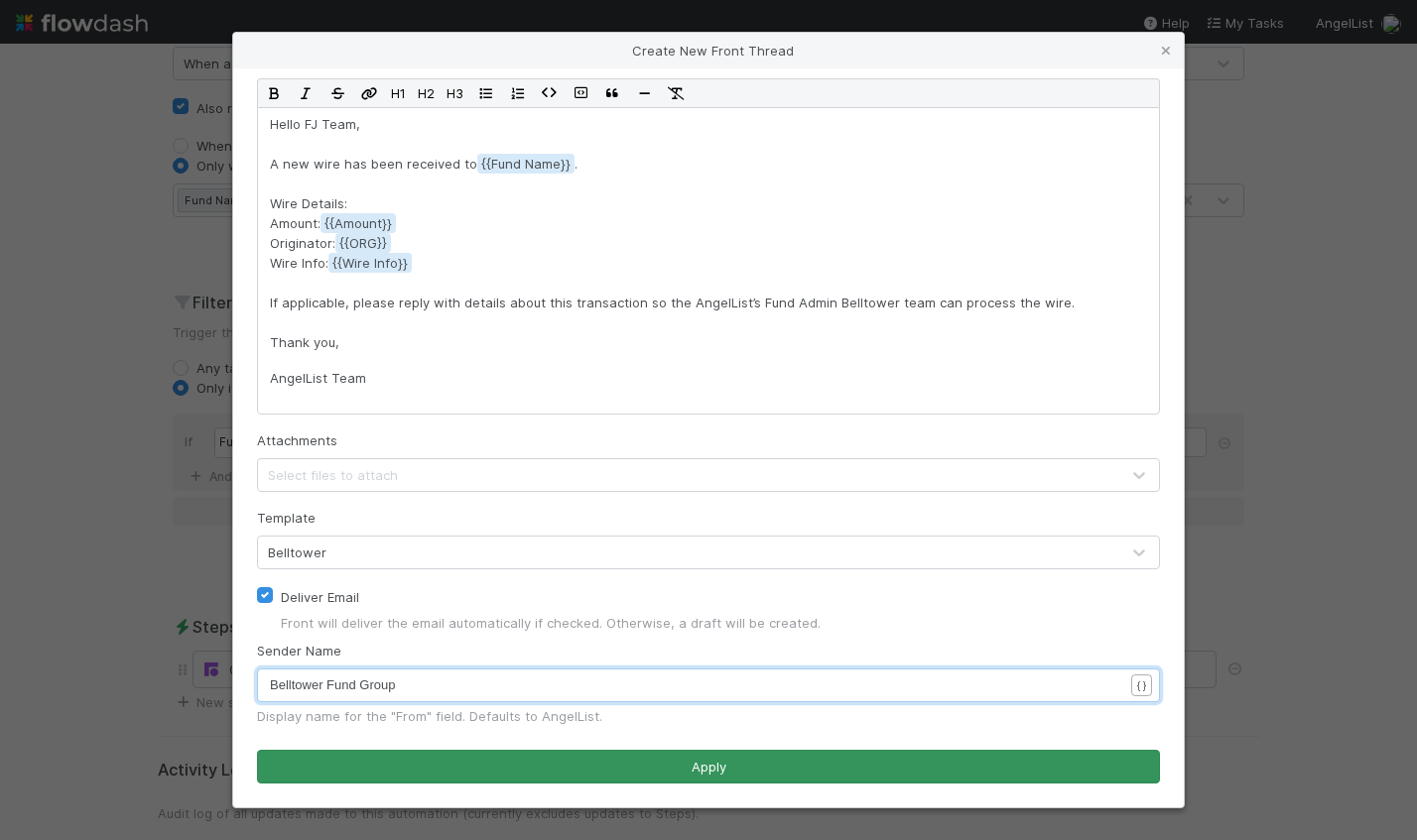 type on "und Group" 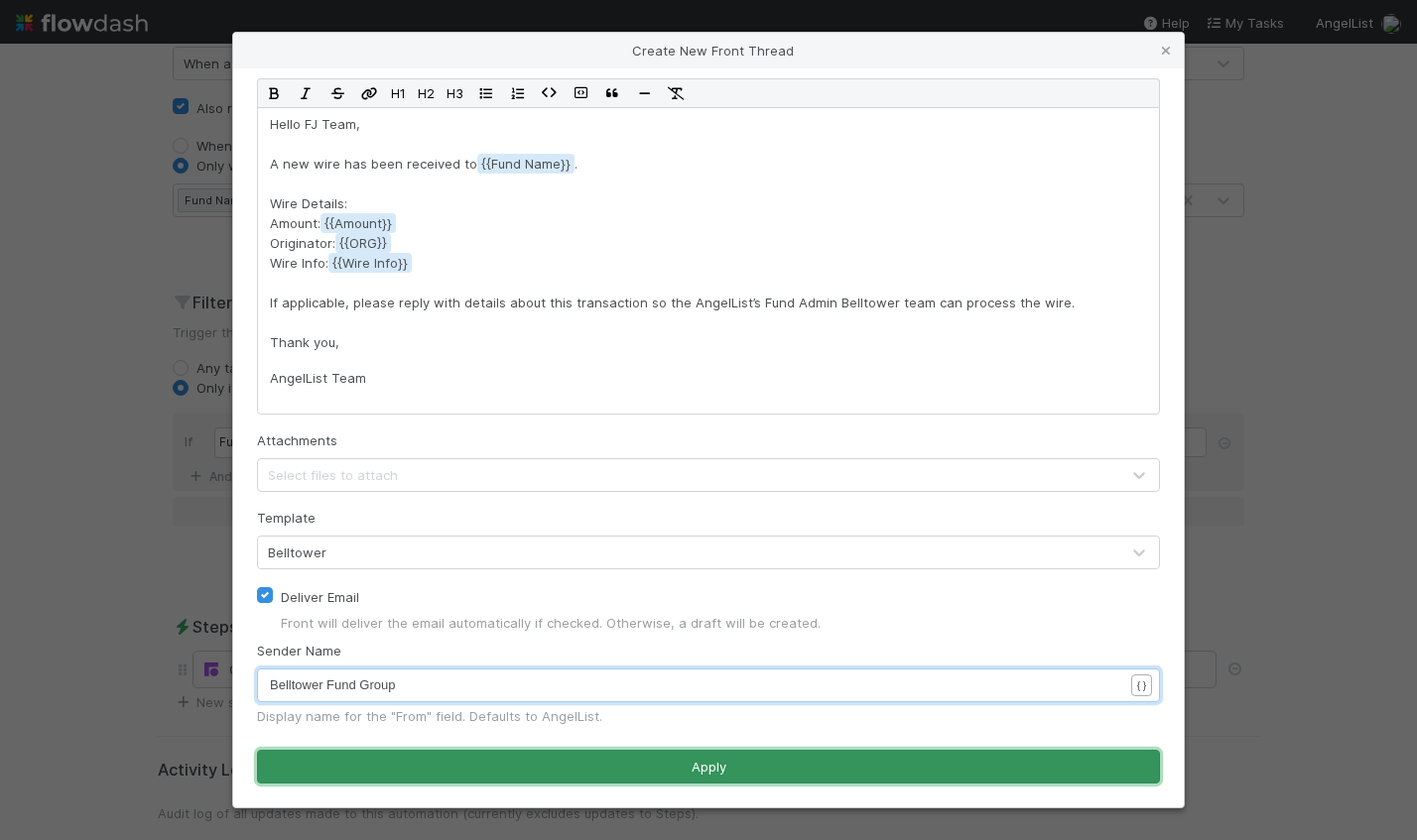 click on "Apply" at bounding box center [708, 767] 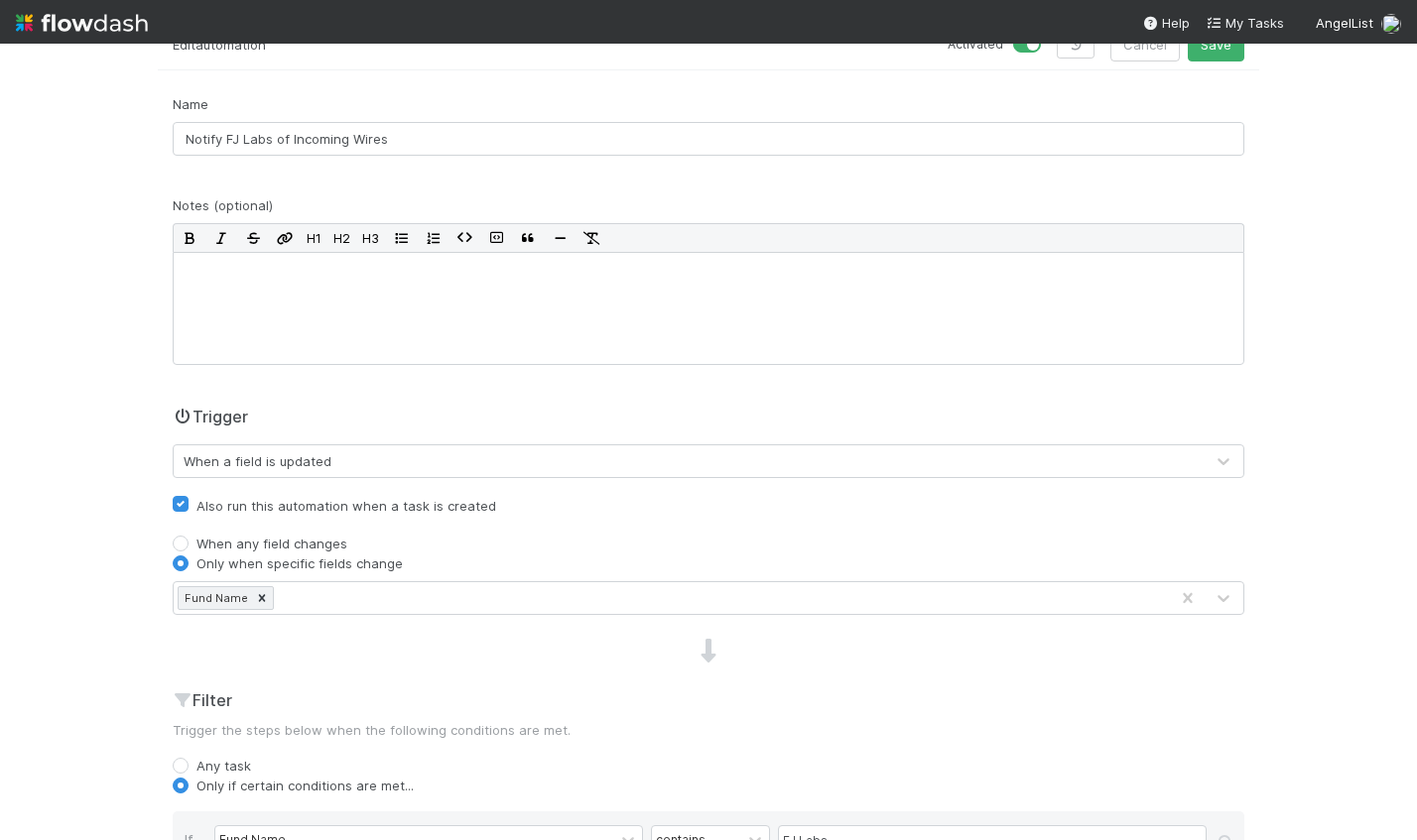 scroll, scrollTop: 0, scrollLeft: 0, axis: both 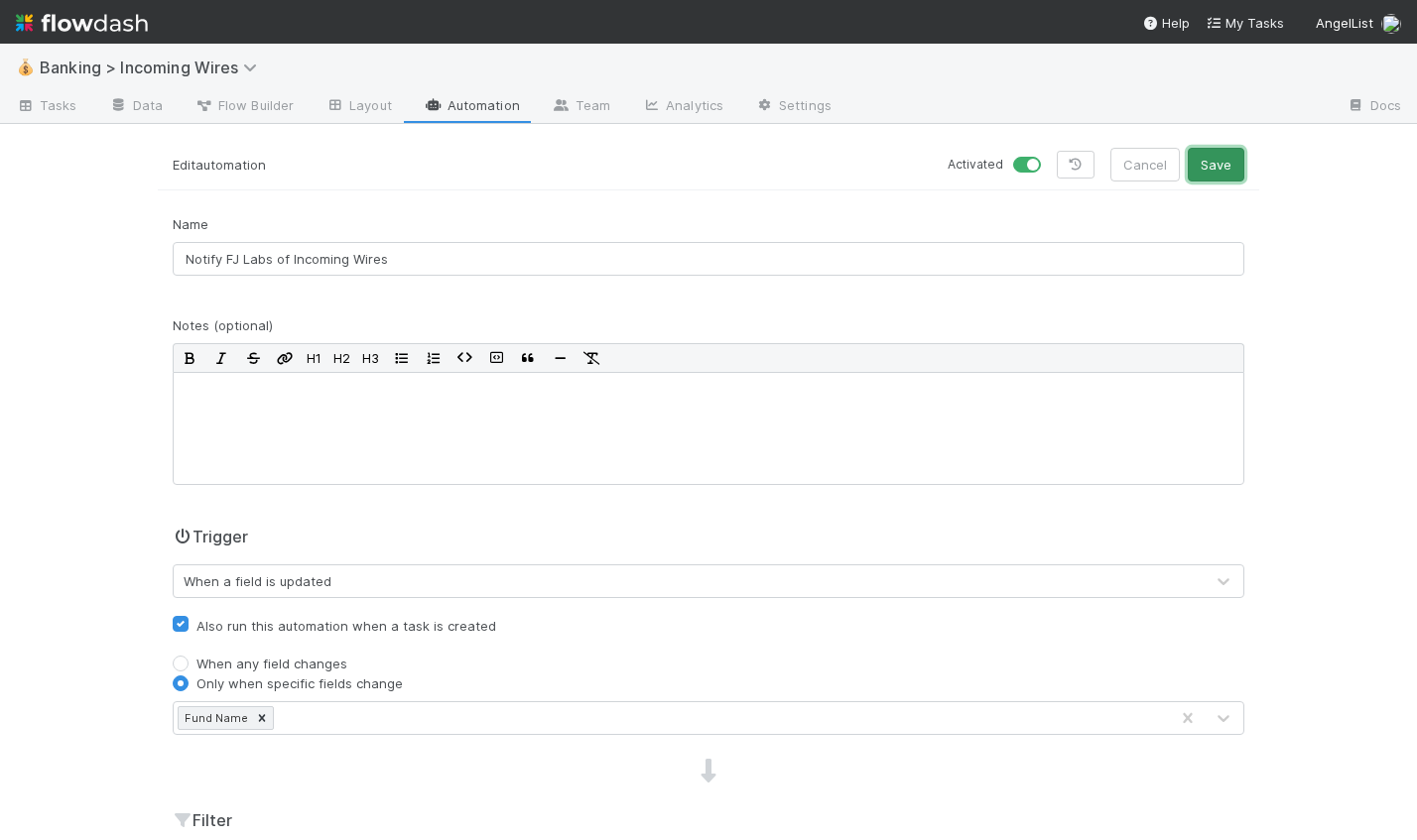 click on "Save" at bounding box center (1216, 165) 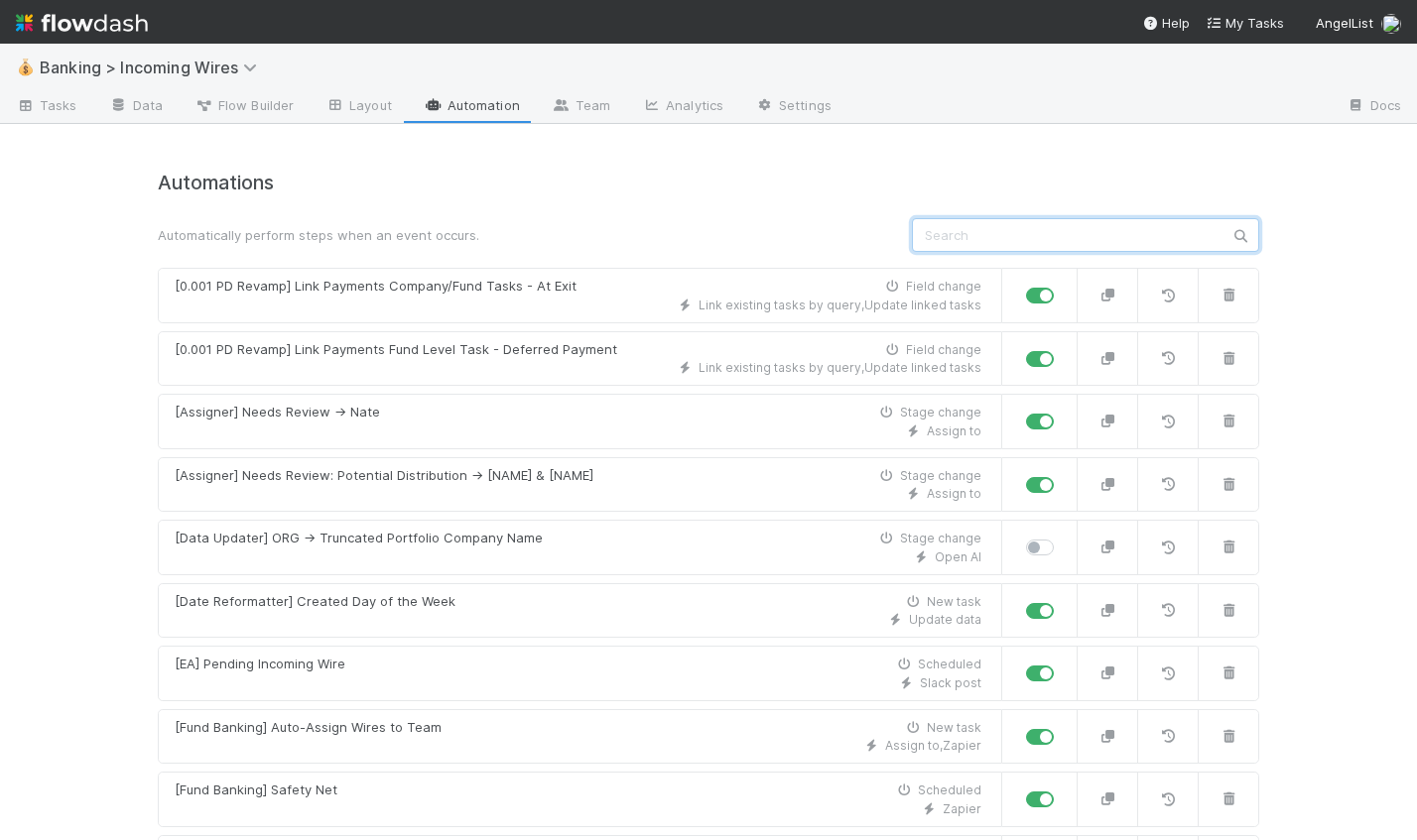 click at bounding box center [1086, 235] 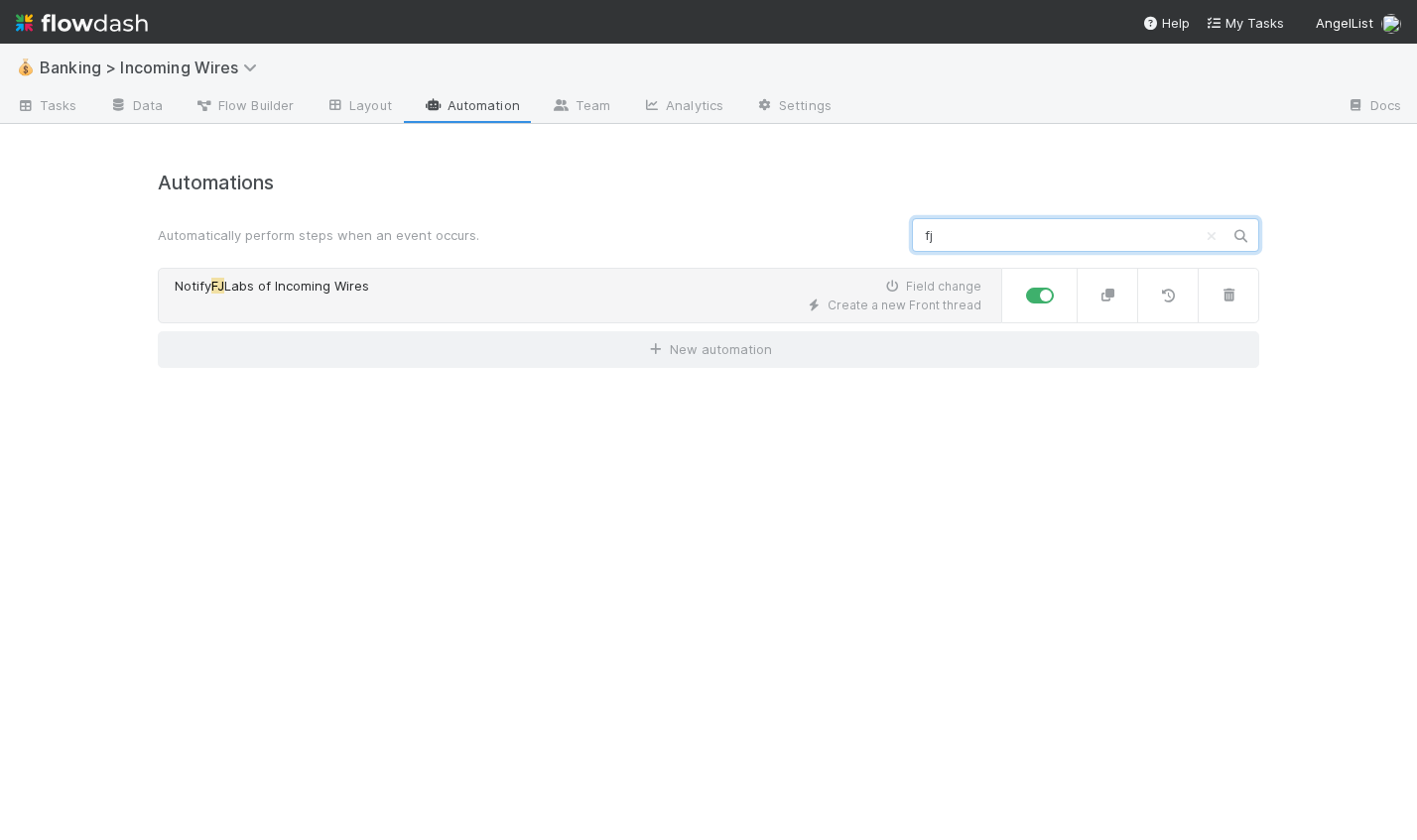 type on "fj" 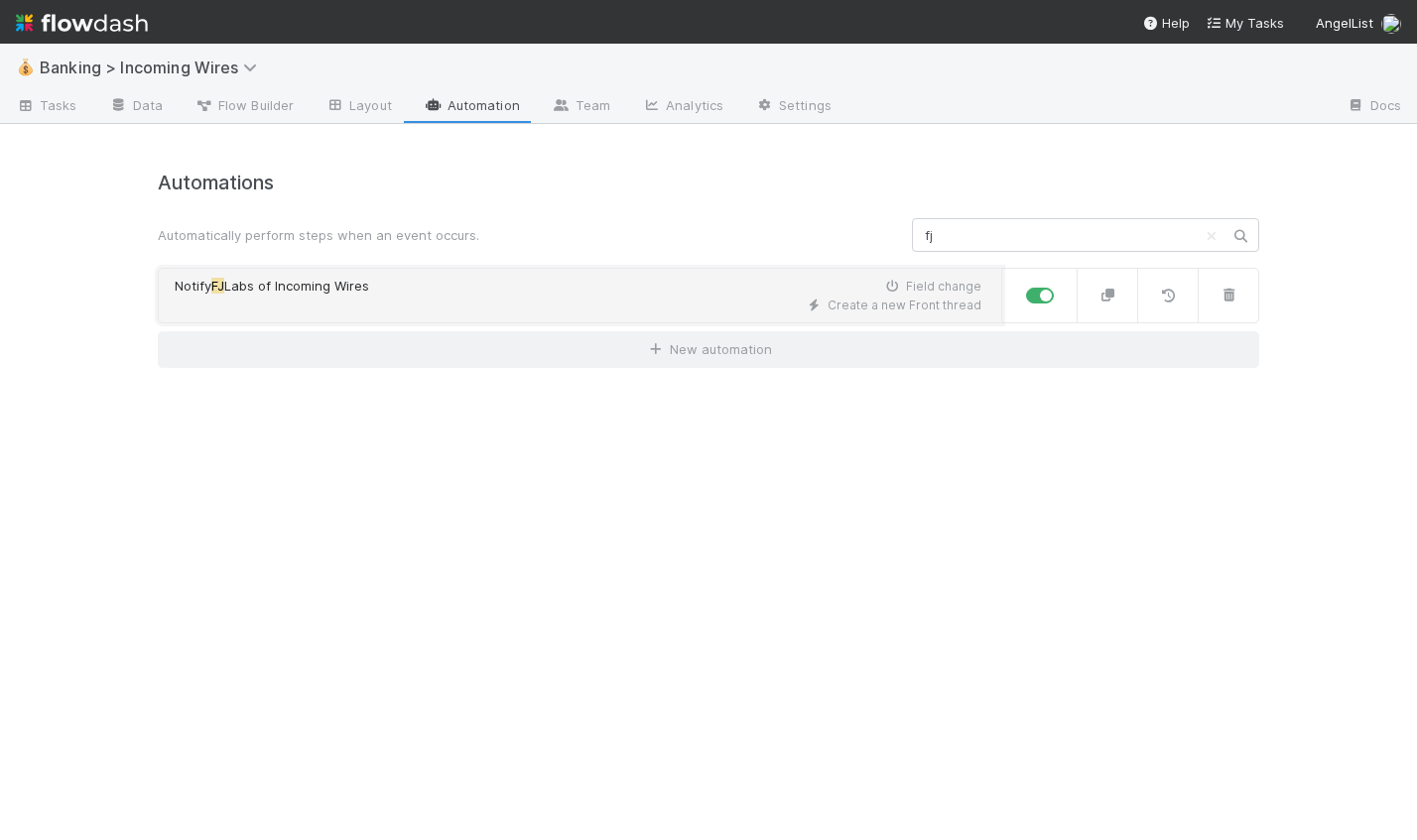 click on "Notify  FJ  Labs of Incoming Wires Field change" at bounding box center [578, 287] 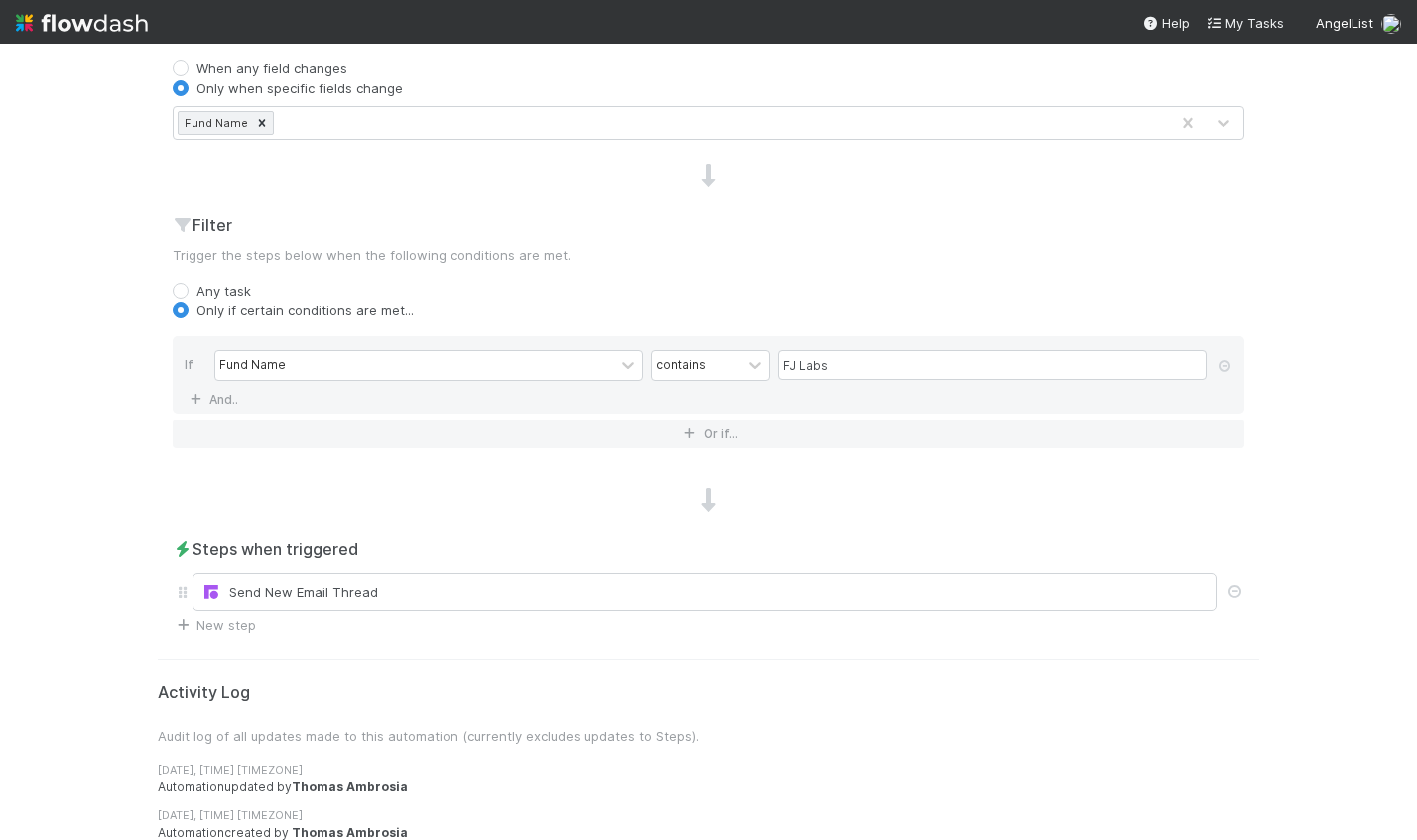 scroll, scrollTop: 608, scrollLeft: 0, axis: vertical 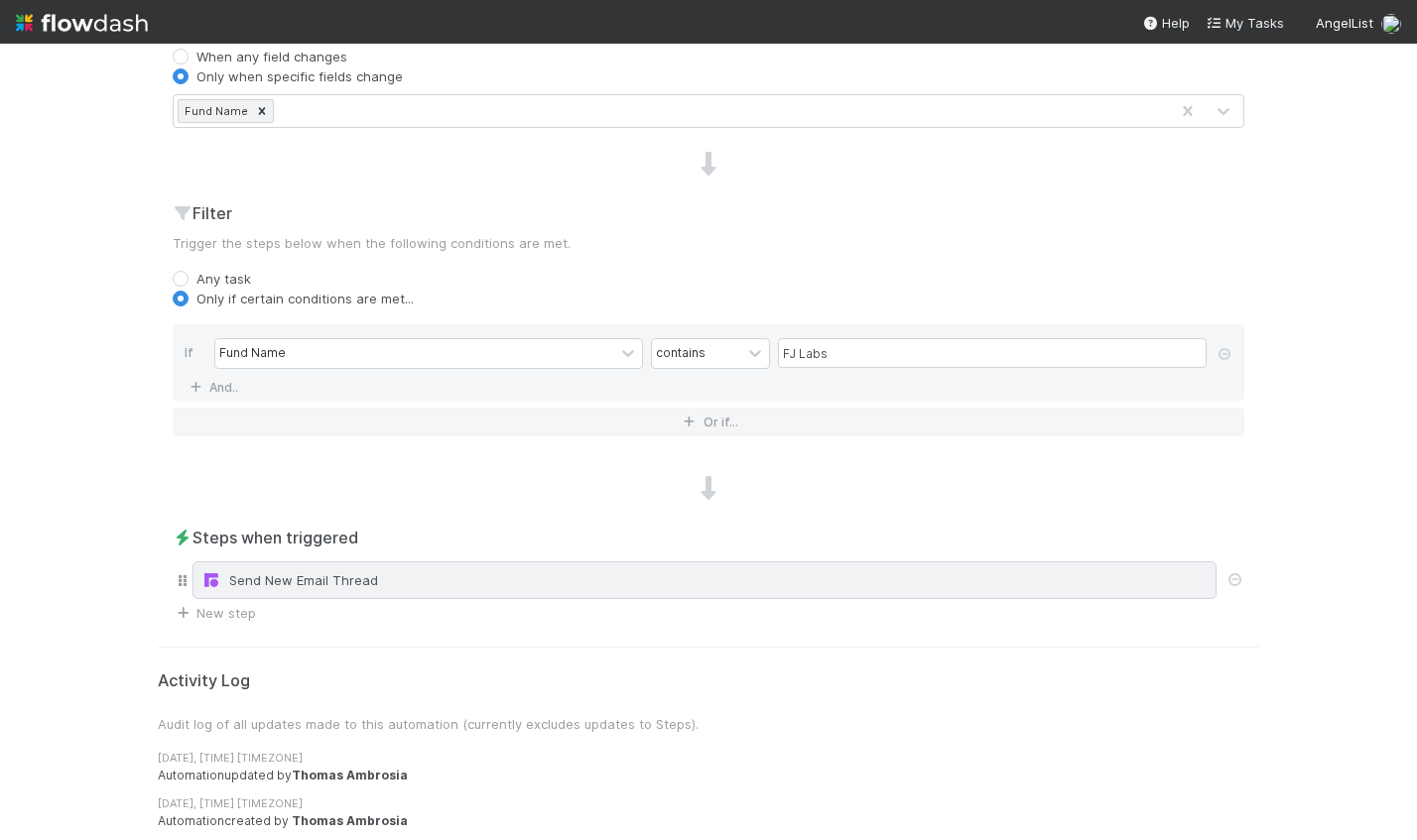 click on "Send New Email Thread" at bounding box center [705, 580] 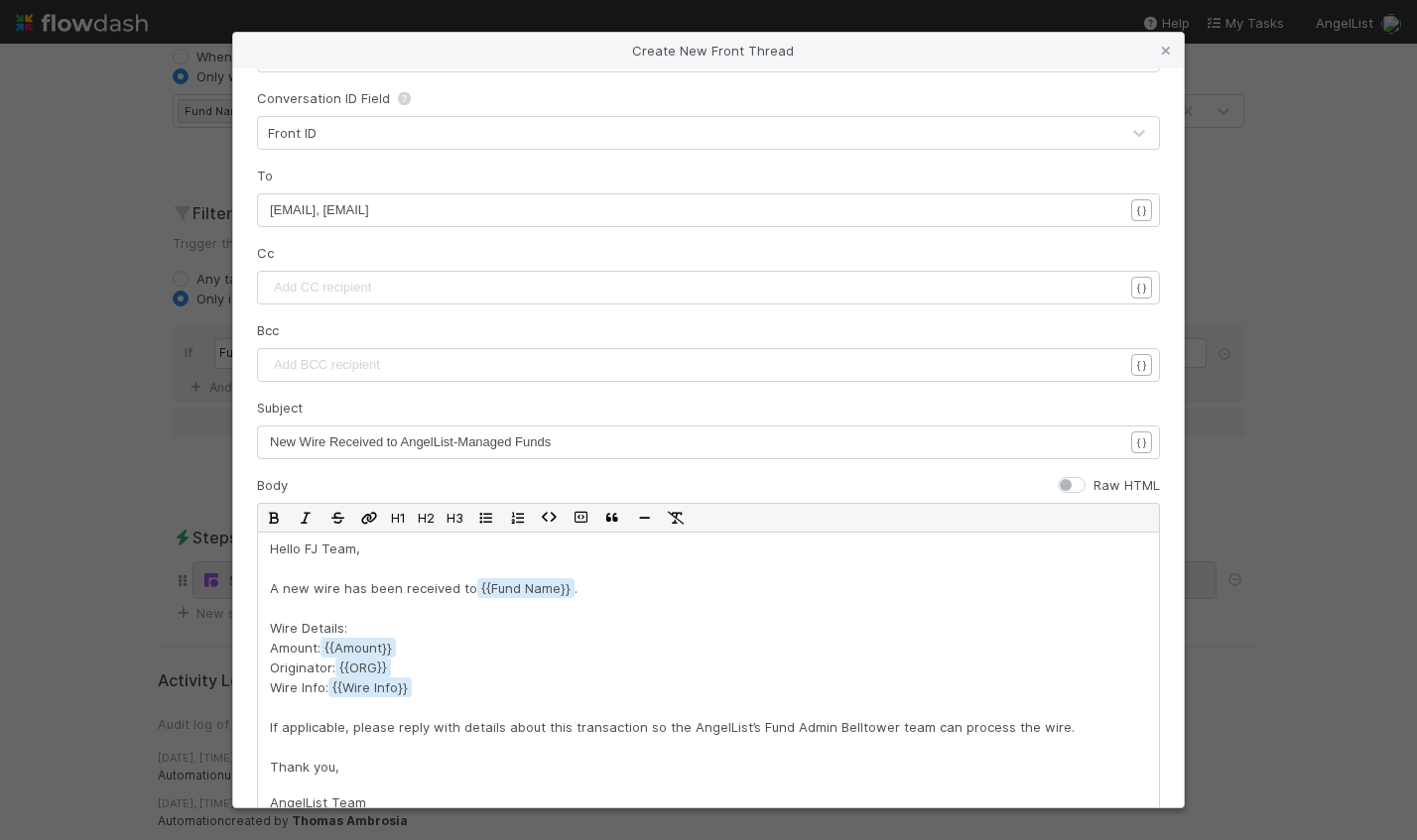 scroll, scrollTop: 148, scrollLeft: 0, axis: vertical 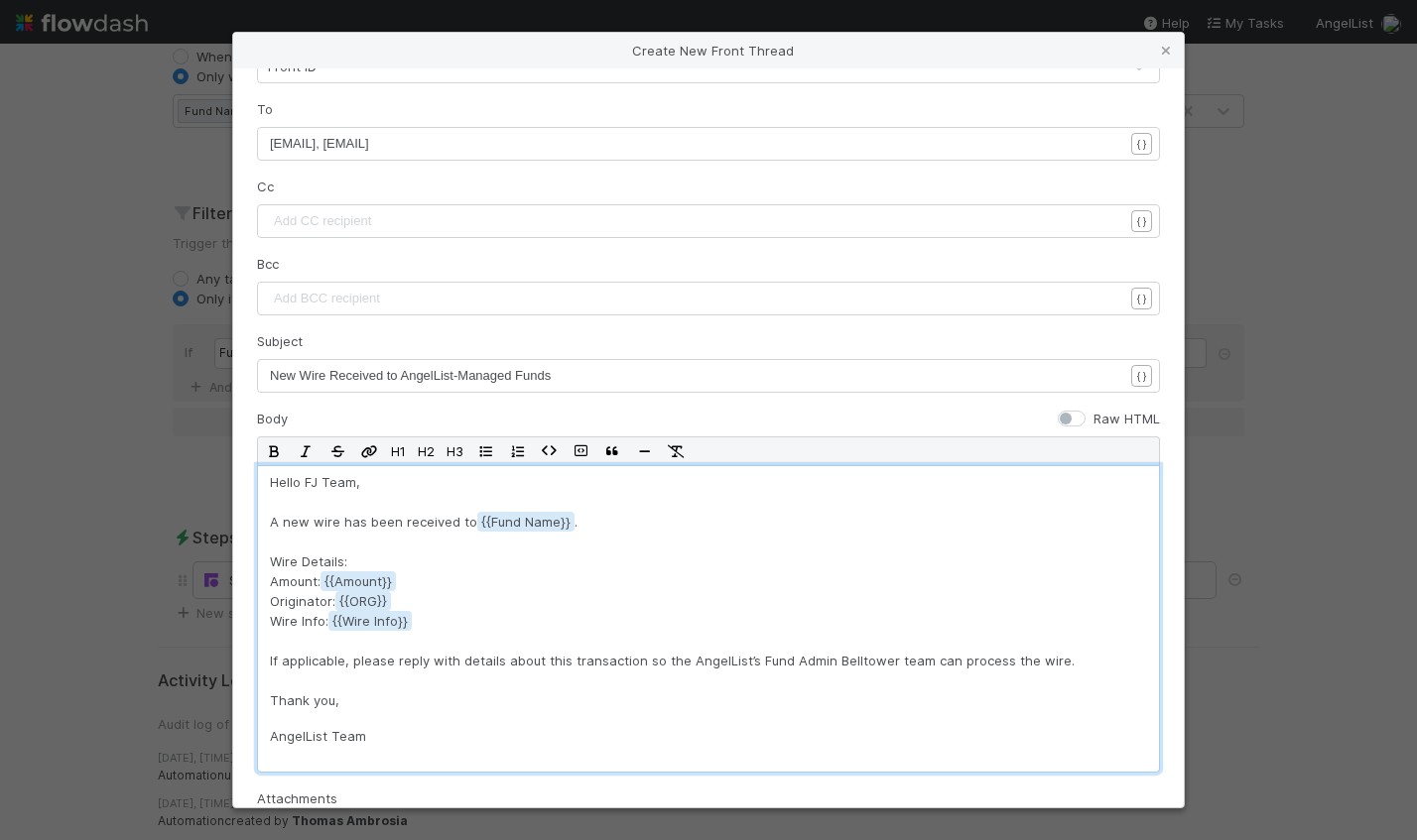 click on "Hello FJ Team,  A new wire has been received to  {{Fund Name  . Wire Details: Amount:  {{Amount   Originator:  {{ORG   Wire Info:  {{Wire Info   If applicable, please reply with details about this transaction so the AngelList’s Fund Admin Belltower team can process the wire.  Thank you," at bounding box center (708, 591) 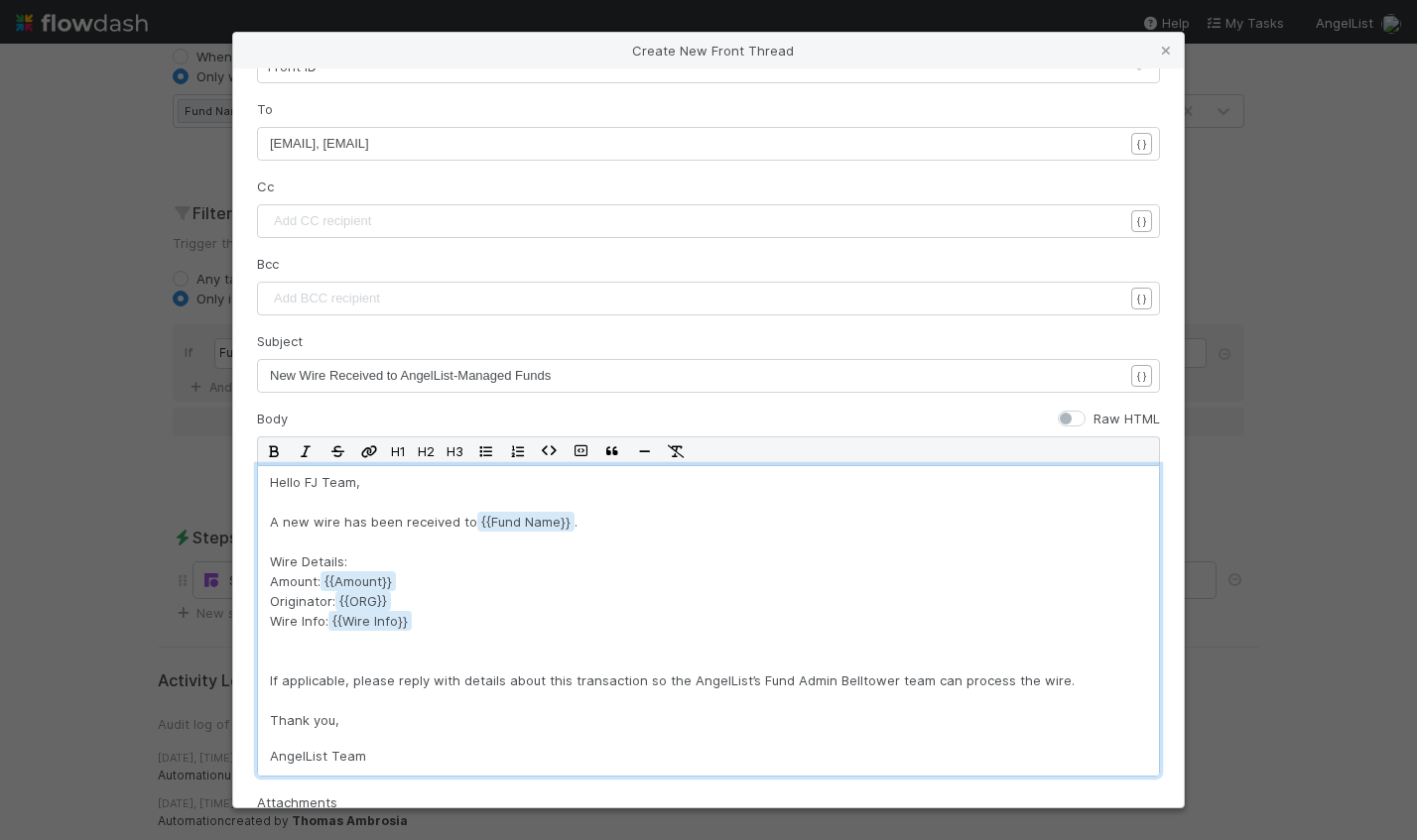 type 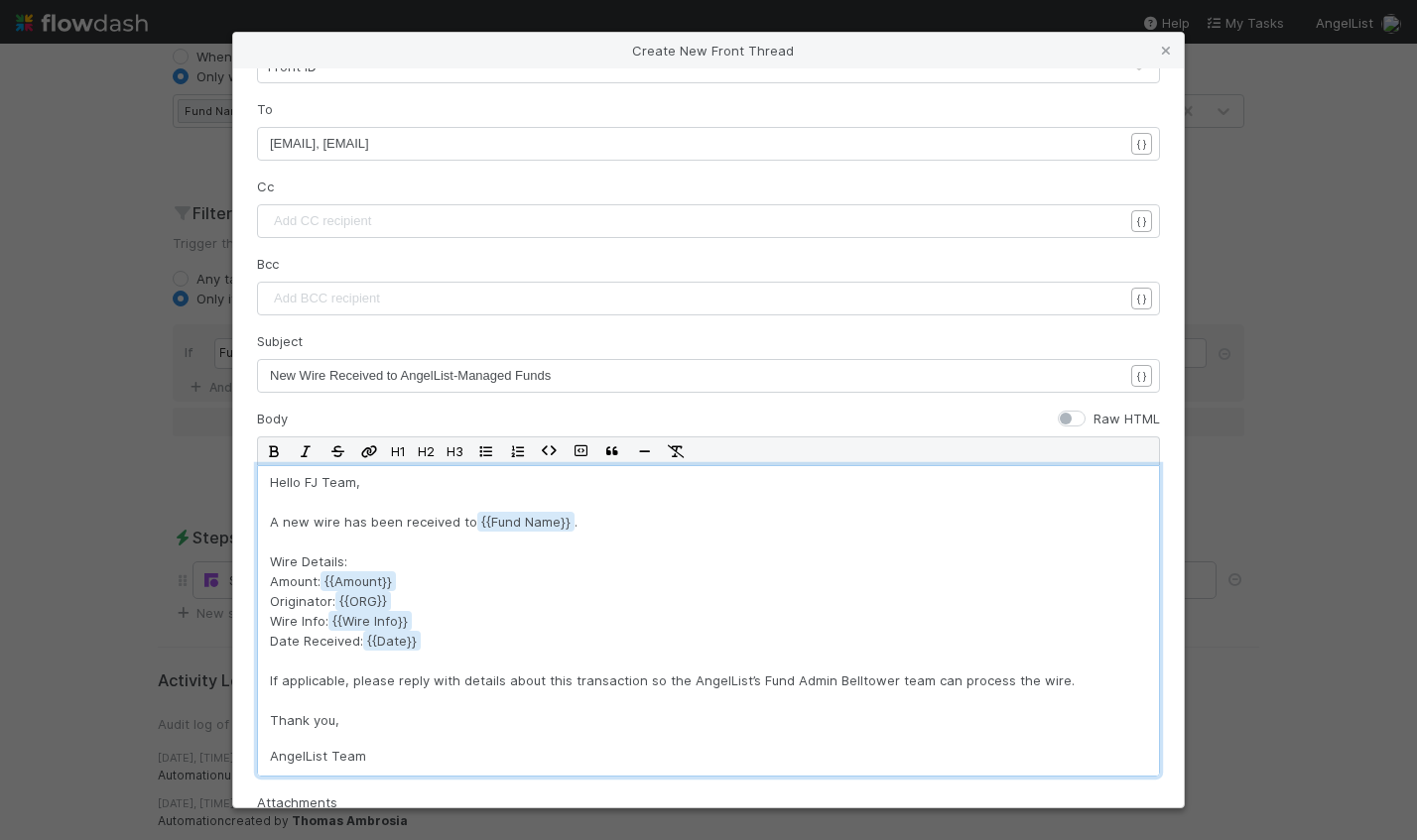 scroll, scrollTop: 16, scrollLeft: 0, axis: vertical 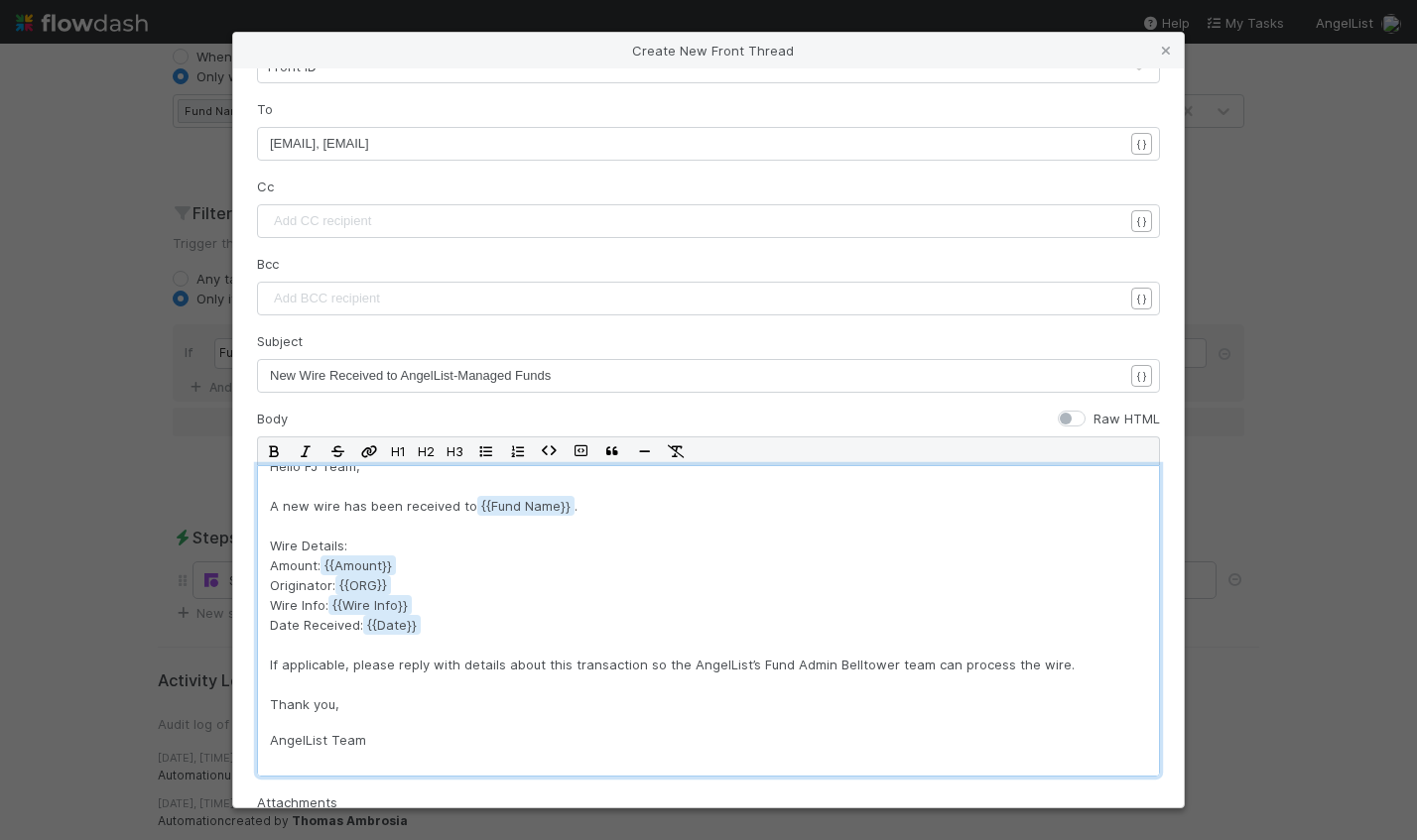 click on "Hello FJ Team,  A new wire has been received to  {{Fund Name  . Wire Details: Amount:  {{Amount   Originator:  {{ORG   Wire Info:  {{Wire Info   Date Received:  {{Date   If applicable, please reply with details about this transaction so the AngelList’s Fund Admin Belltower team can process the wire.  Thank you," at bounding box center [708, 585] 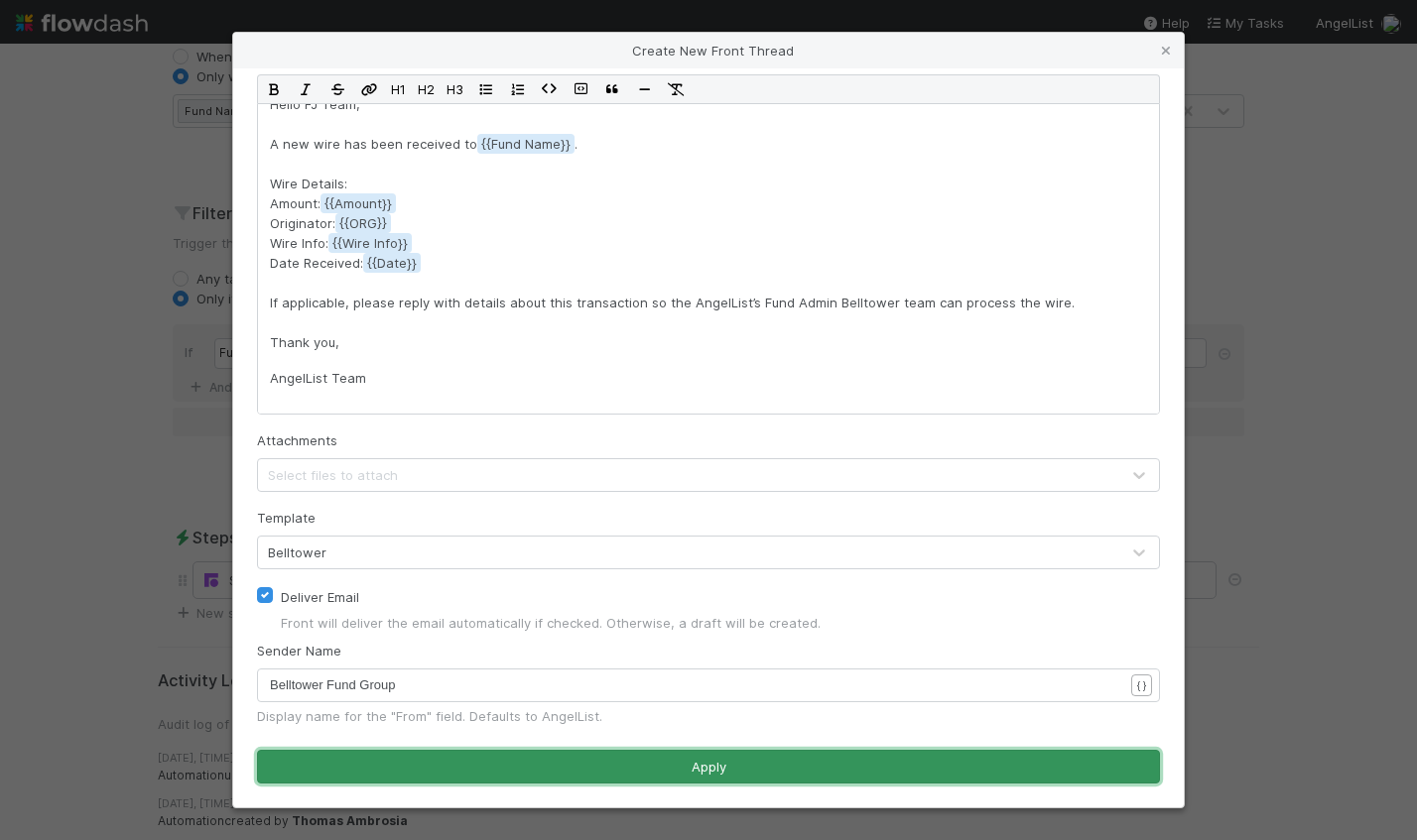 click on "Apply" at bounding box center [708, 767] 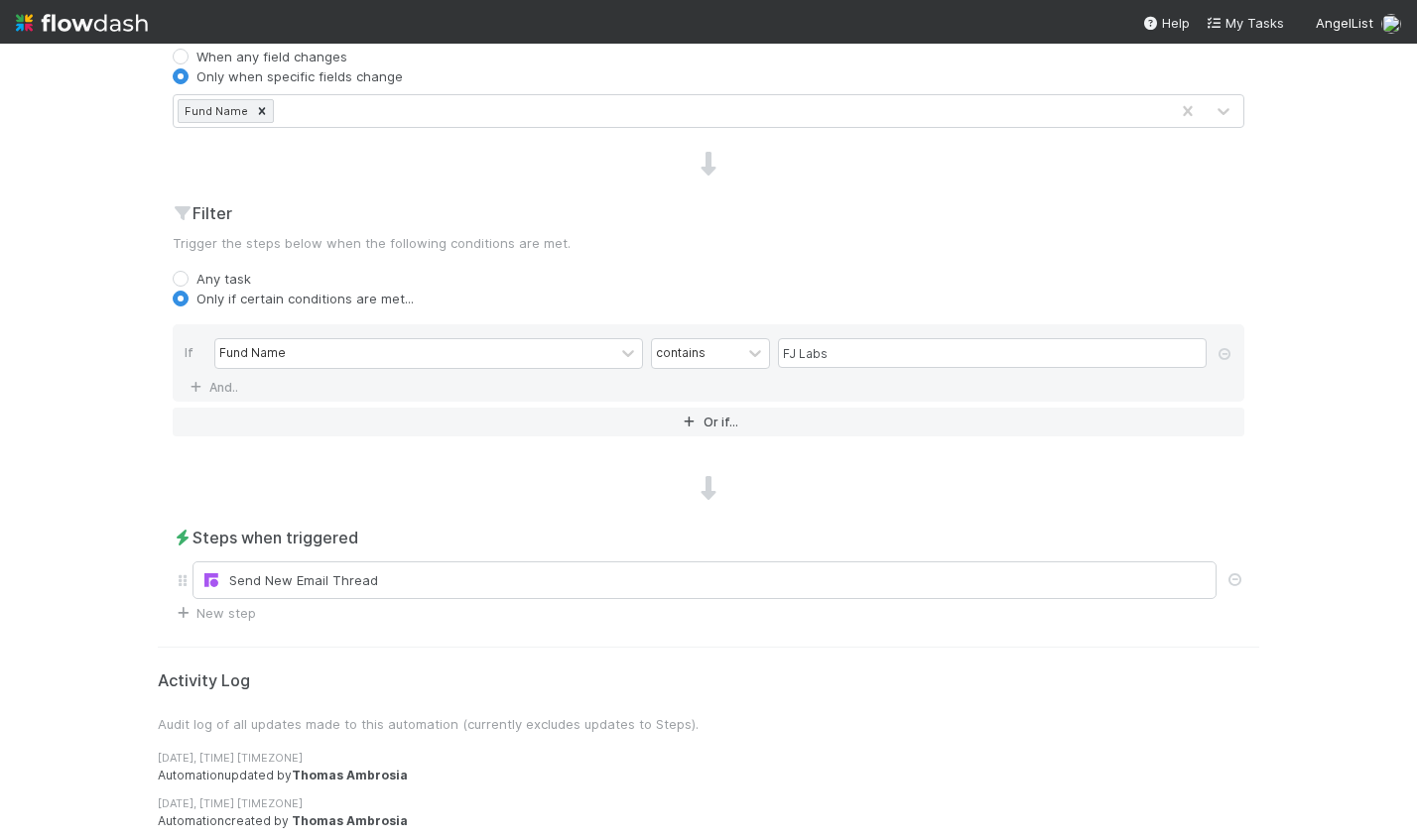 scroll, scrollTop: 0, scrollLeft: 0, axis: both 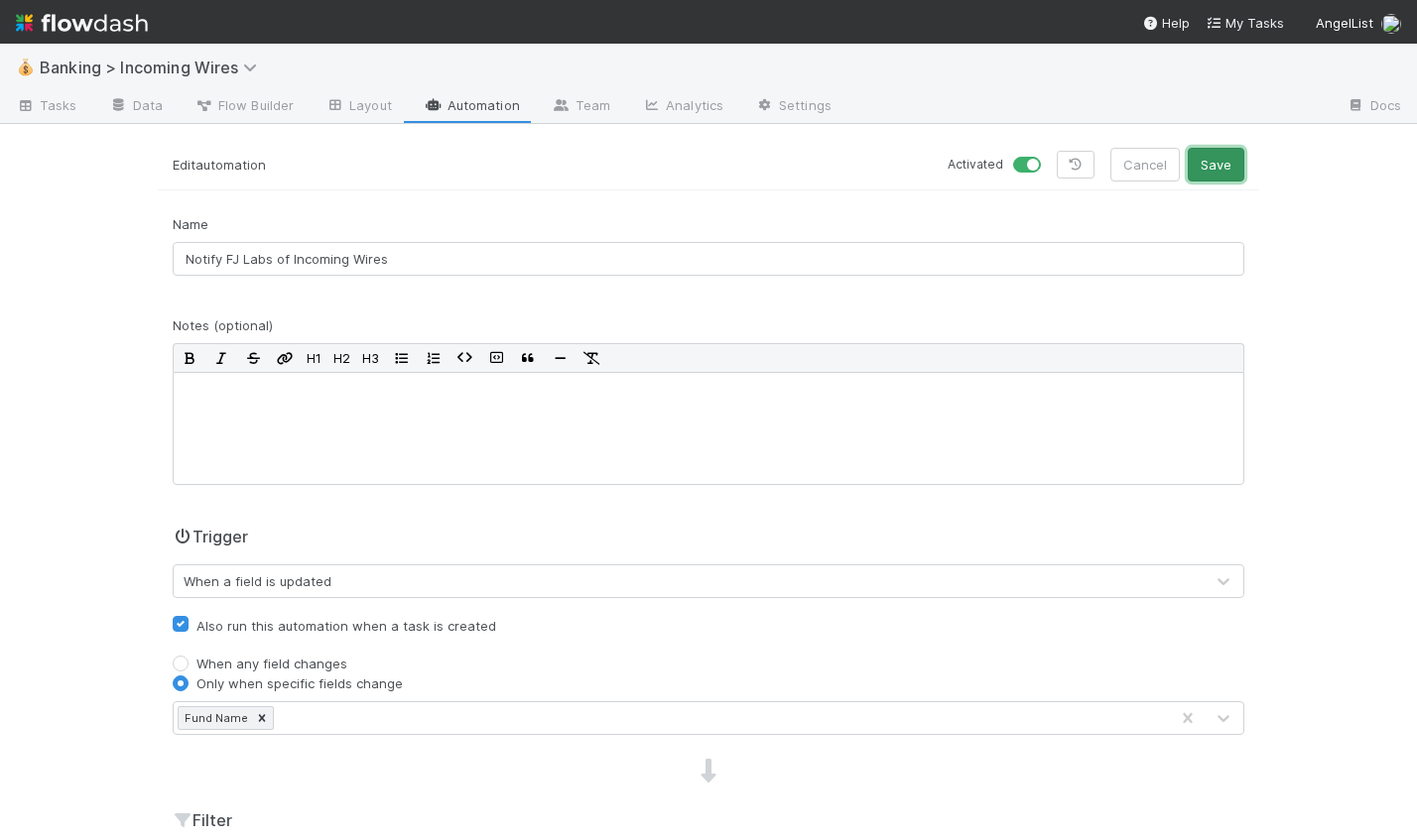 click on "Save" at bounding box center (1216, 165) 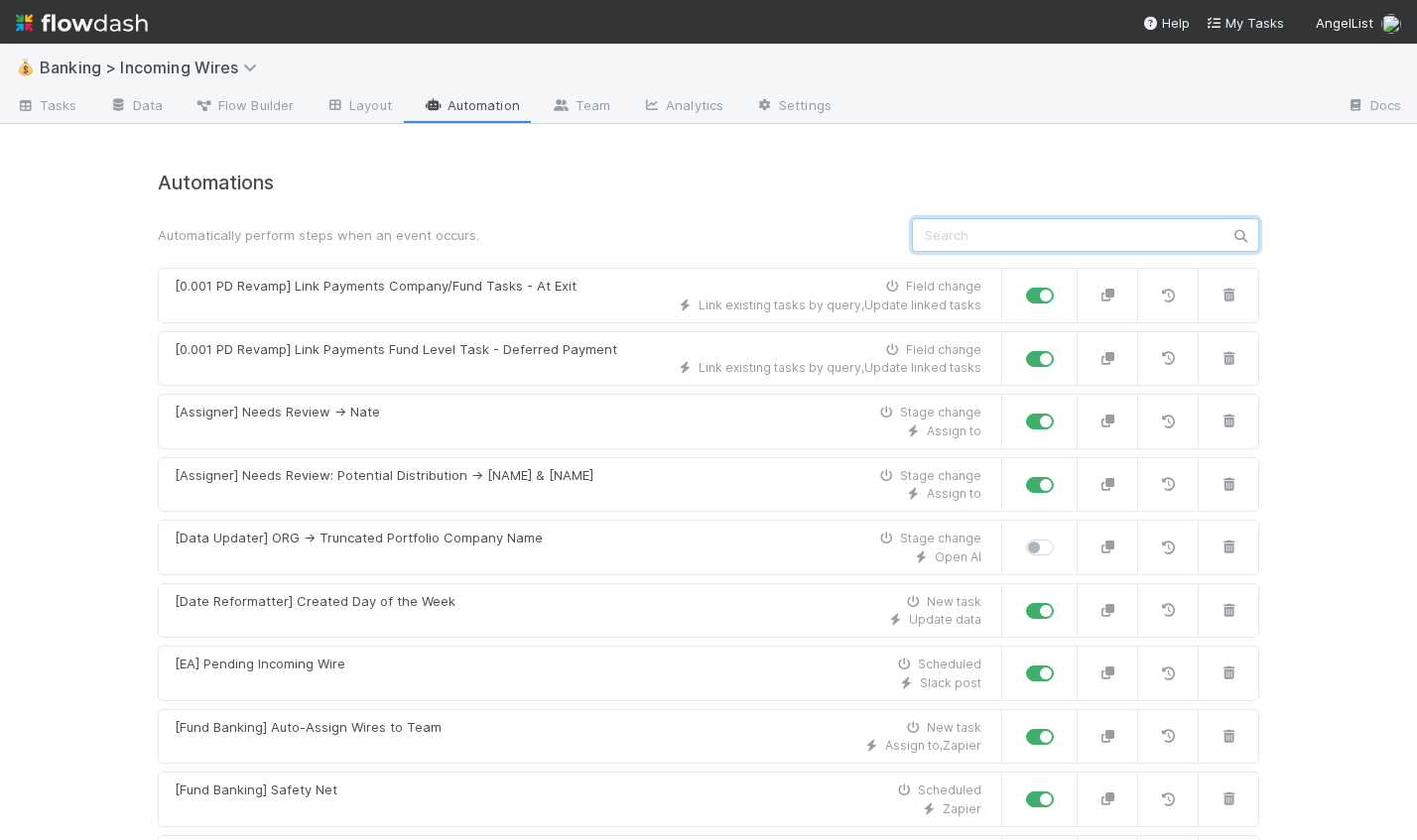 click at bounding box center [1086, 235] 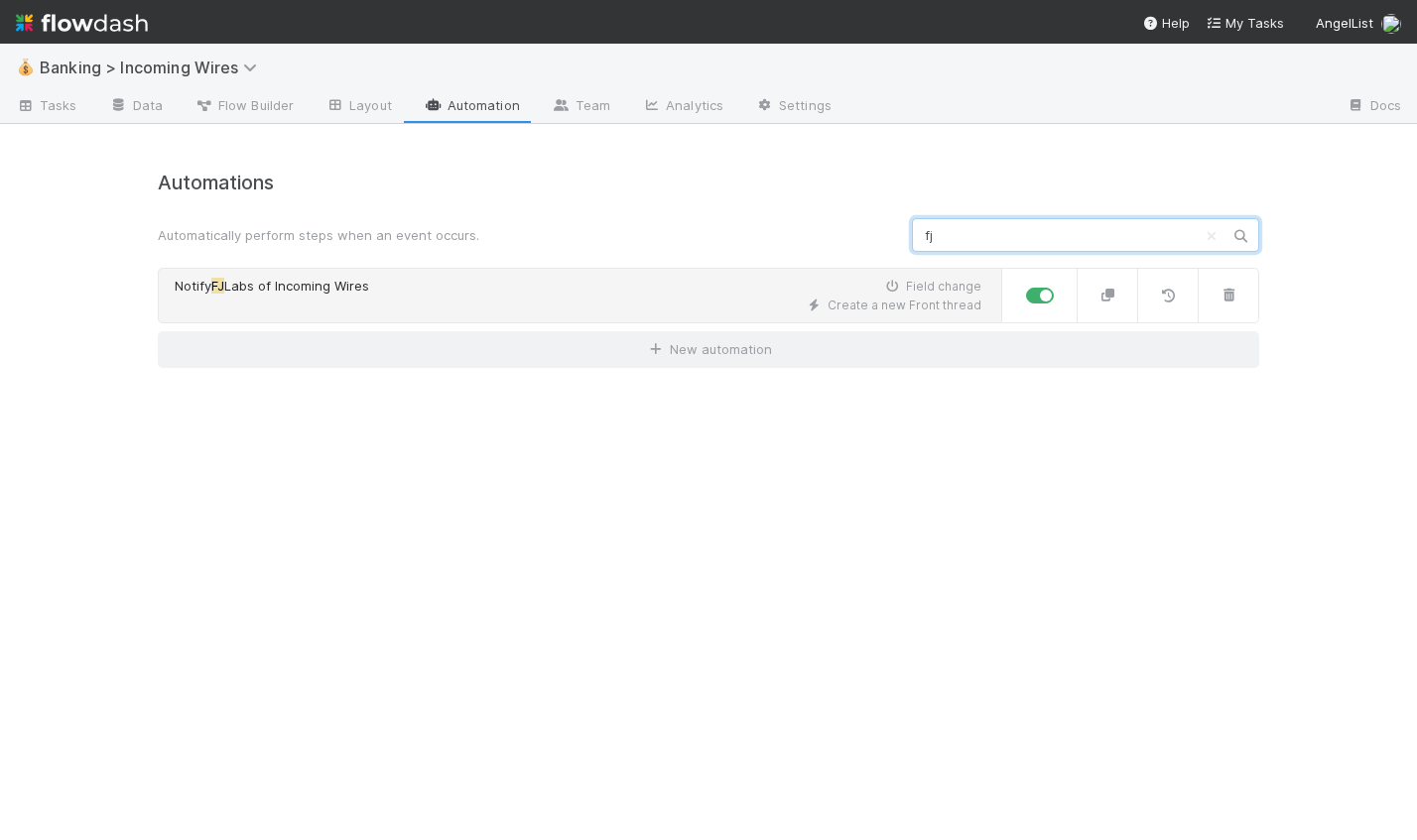 type on "fj" 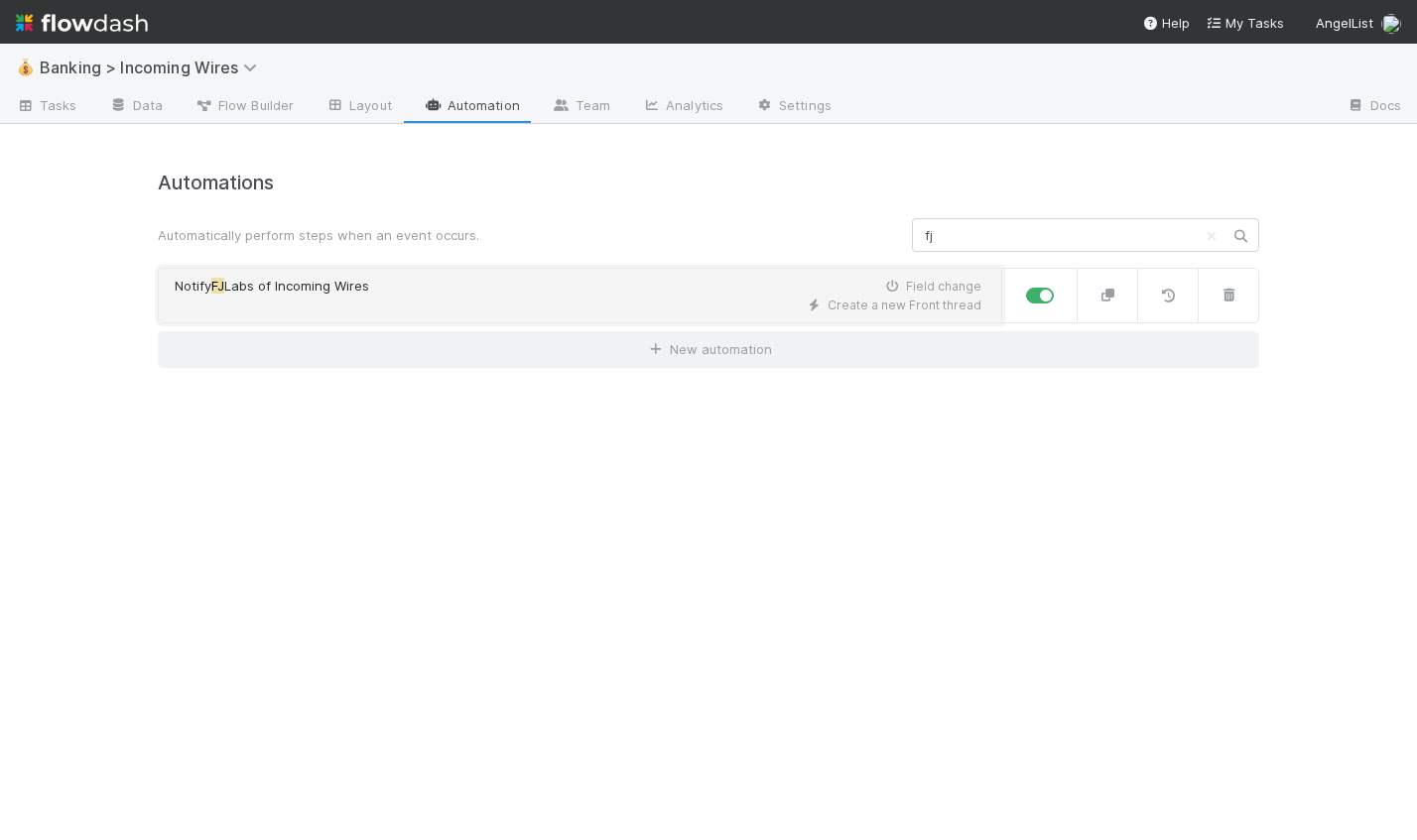 click on "Create a new Front thread" at bounding box center [578, 305] 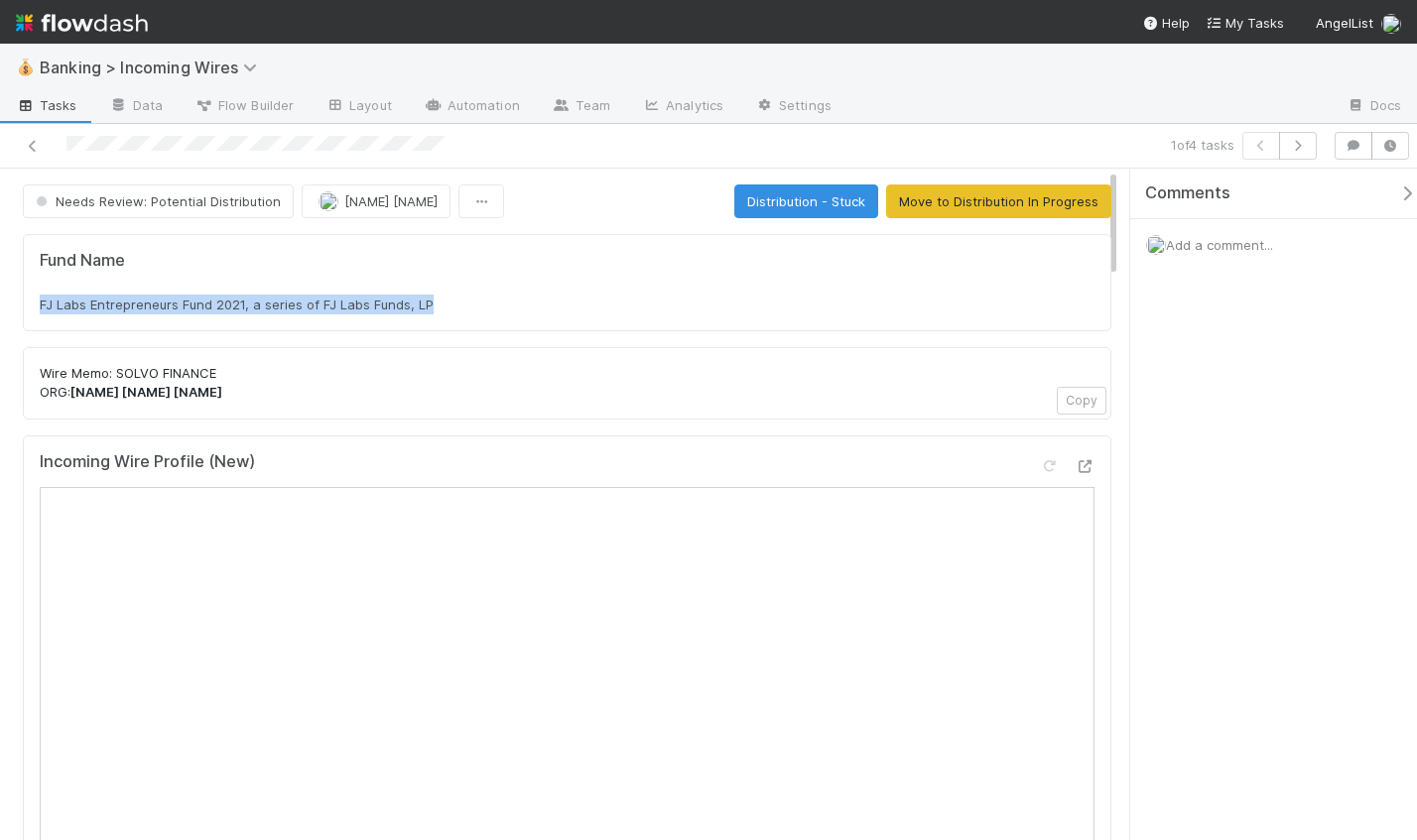 drag, startPoint x: 433, startPoint y: 305, endPoint x: 32, endPoint y: 305, distance: 401 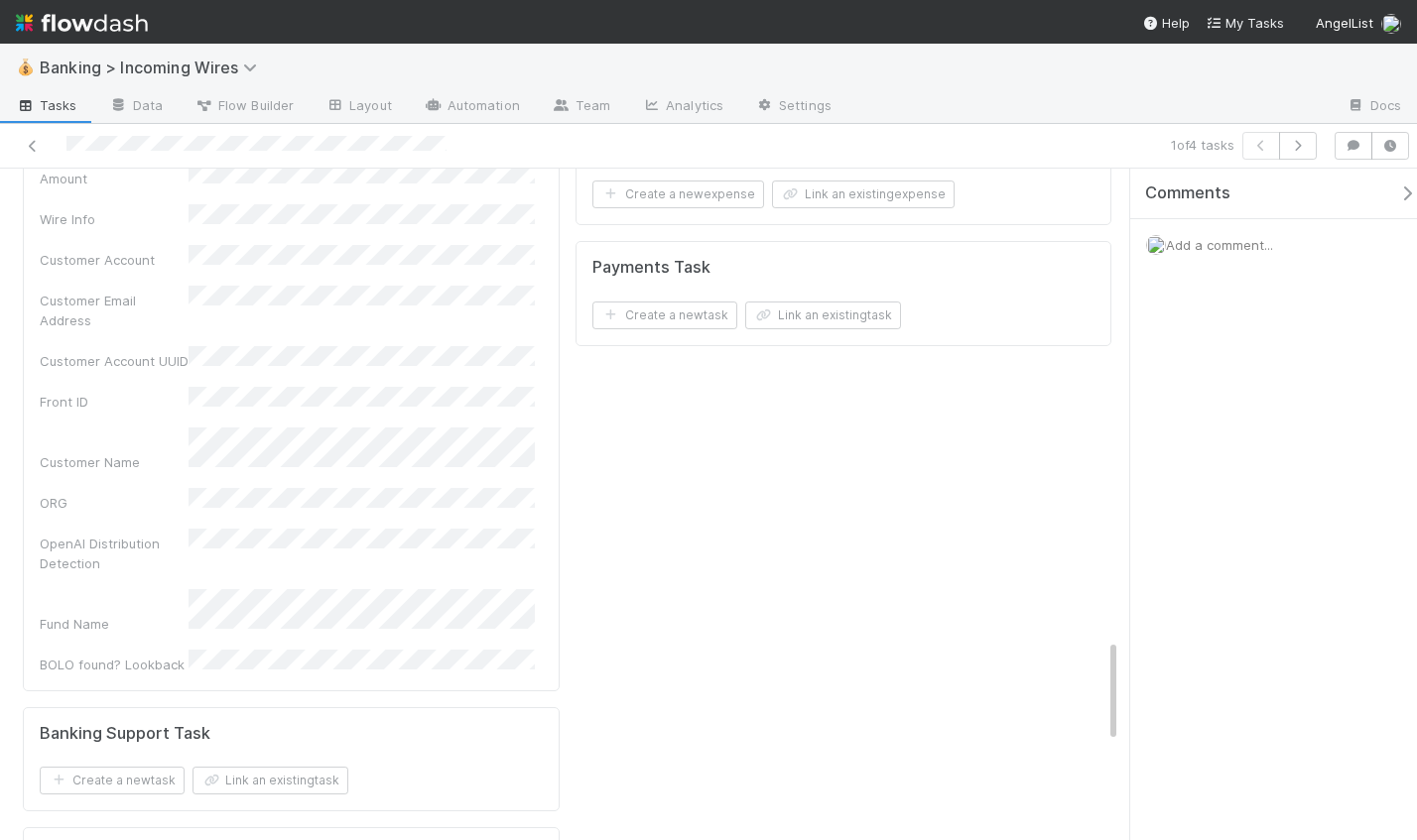 scroll, scrollTop: 3120, scrollLeft: 0, axis: vertical 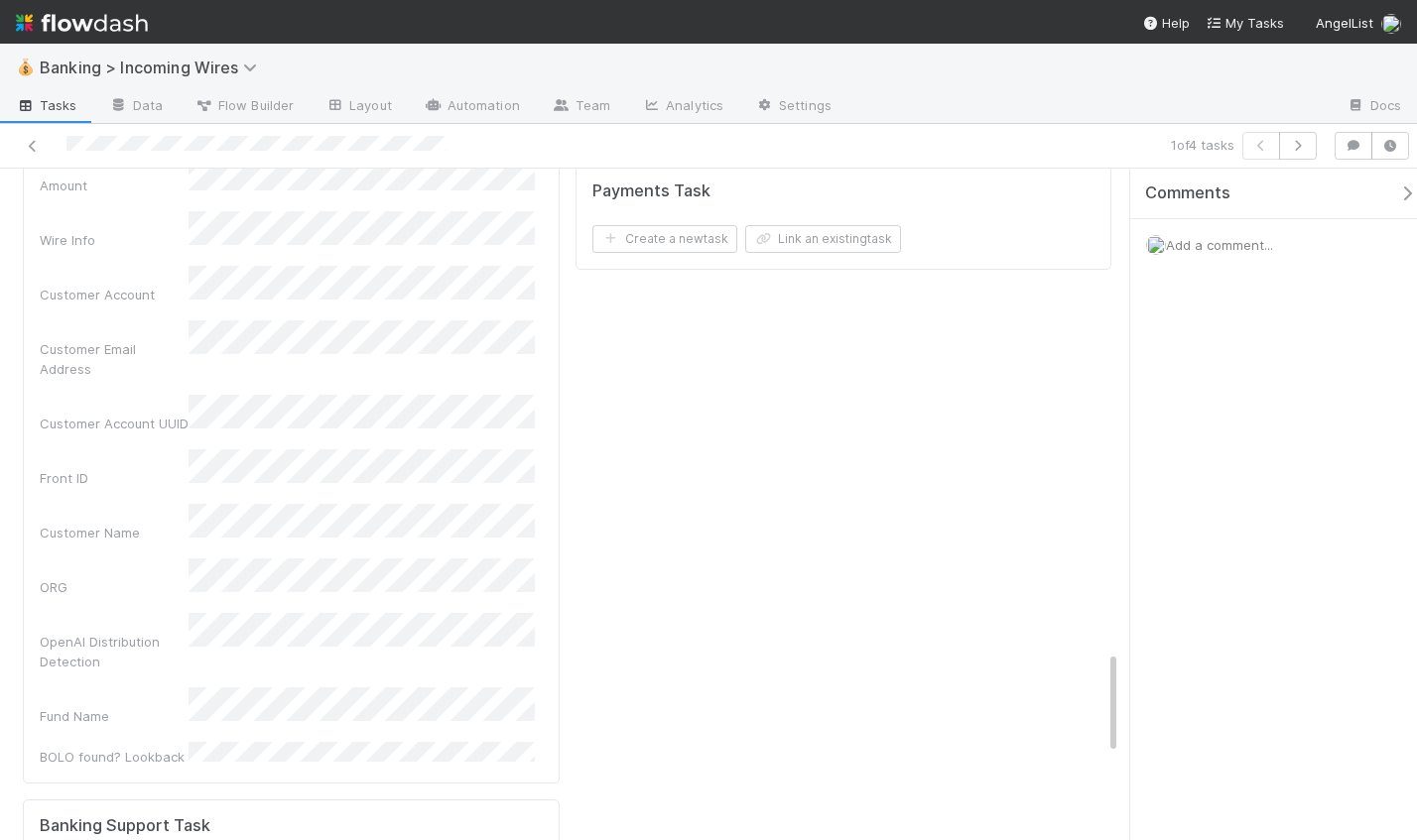 click on "Portfolio Company Name (truncated)  Wire ID  Date  Updated On OBI  Amount  Wire Info  Customer Account  Customer Email Address  Customer Account UUID  Front ID  Customer Name  ORG  OpenAI Distribution Detection  Fund Name  BOLO found? Lookback" at bounding box center (291, 322) 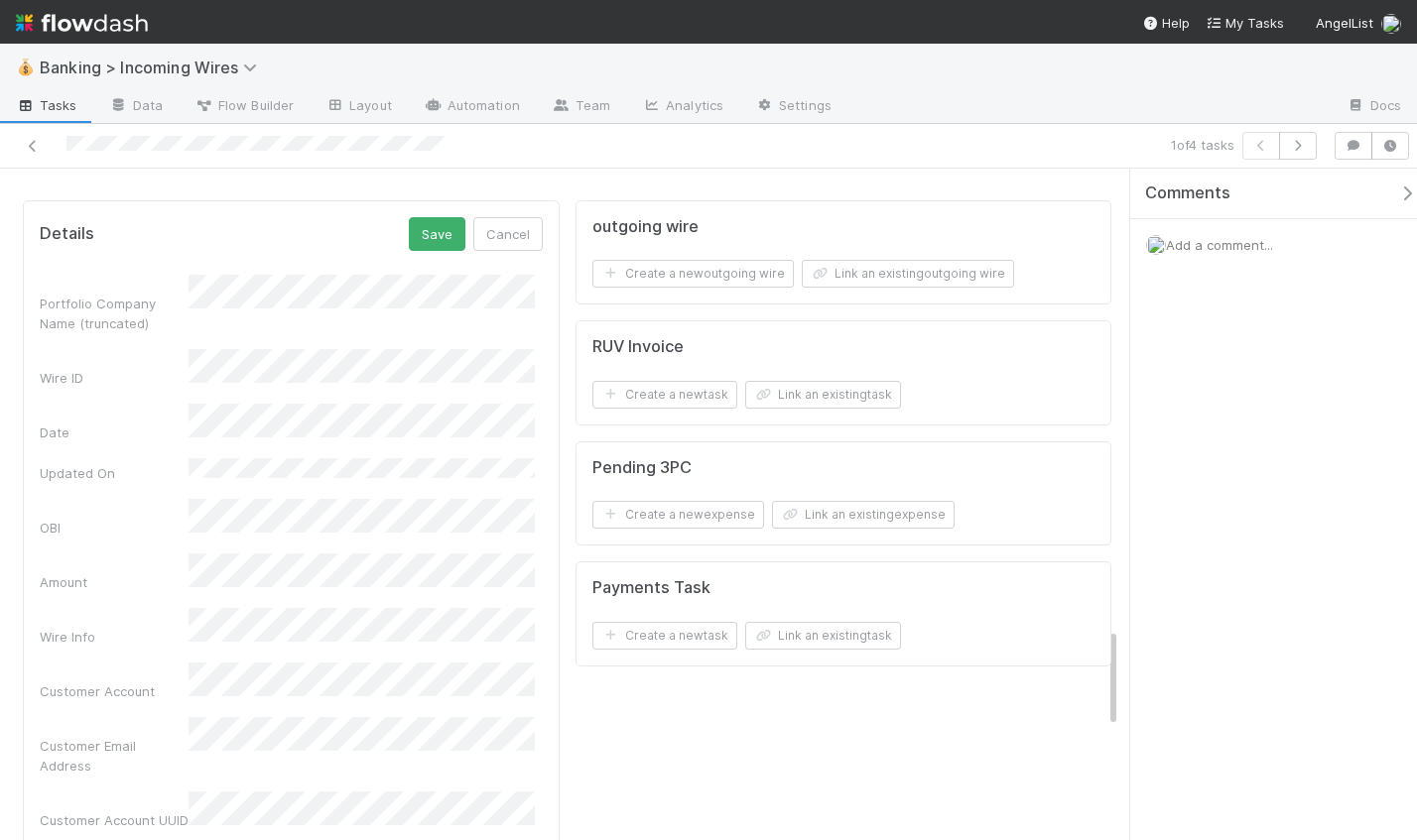 scroll, scrollTop: 2601, scrollLeft: 0, axis: vertical 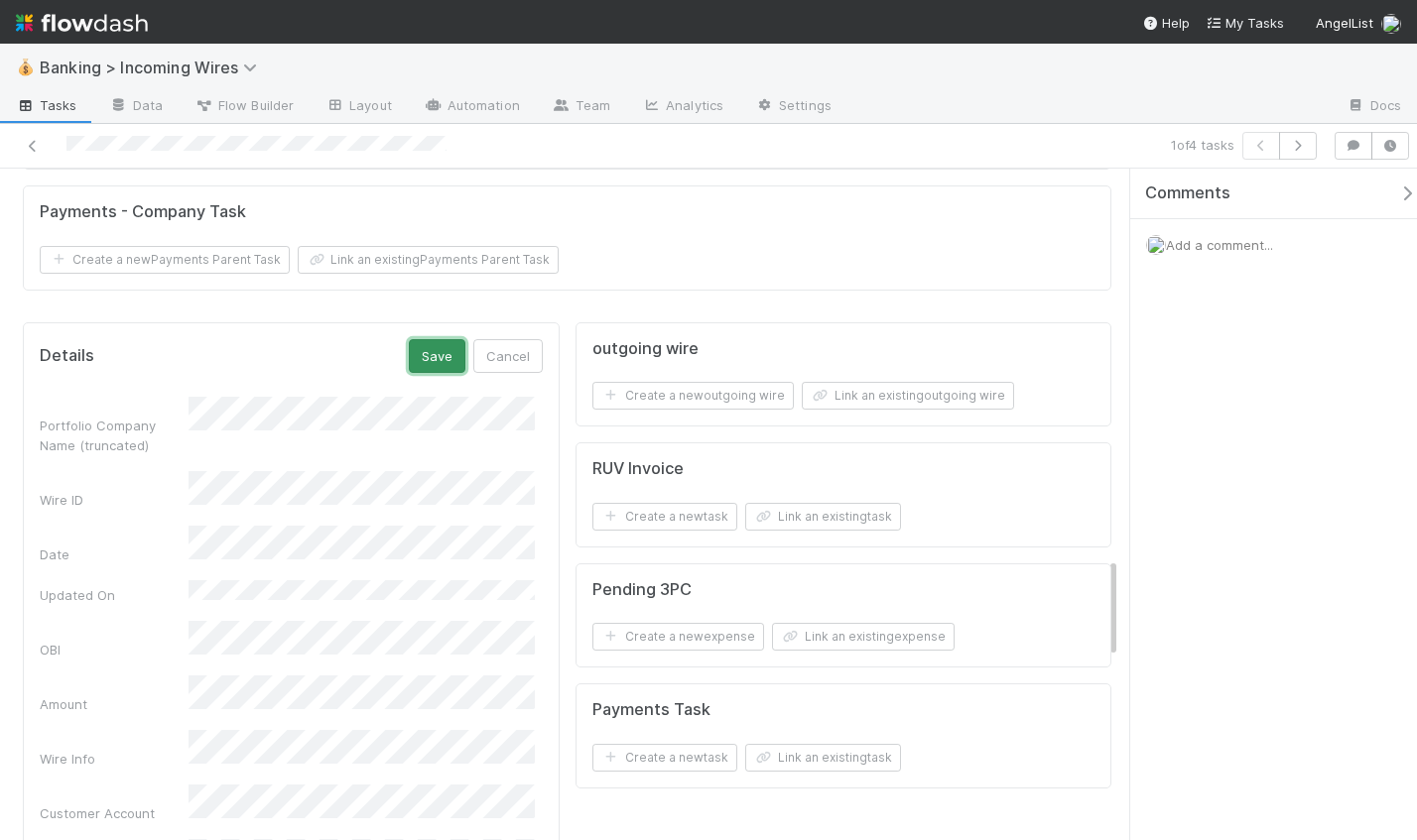 click on "Save" at bounding box center [437, 356] 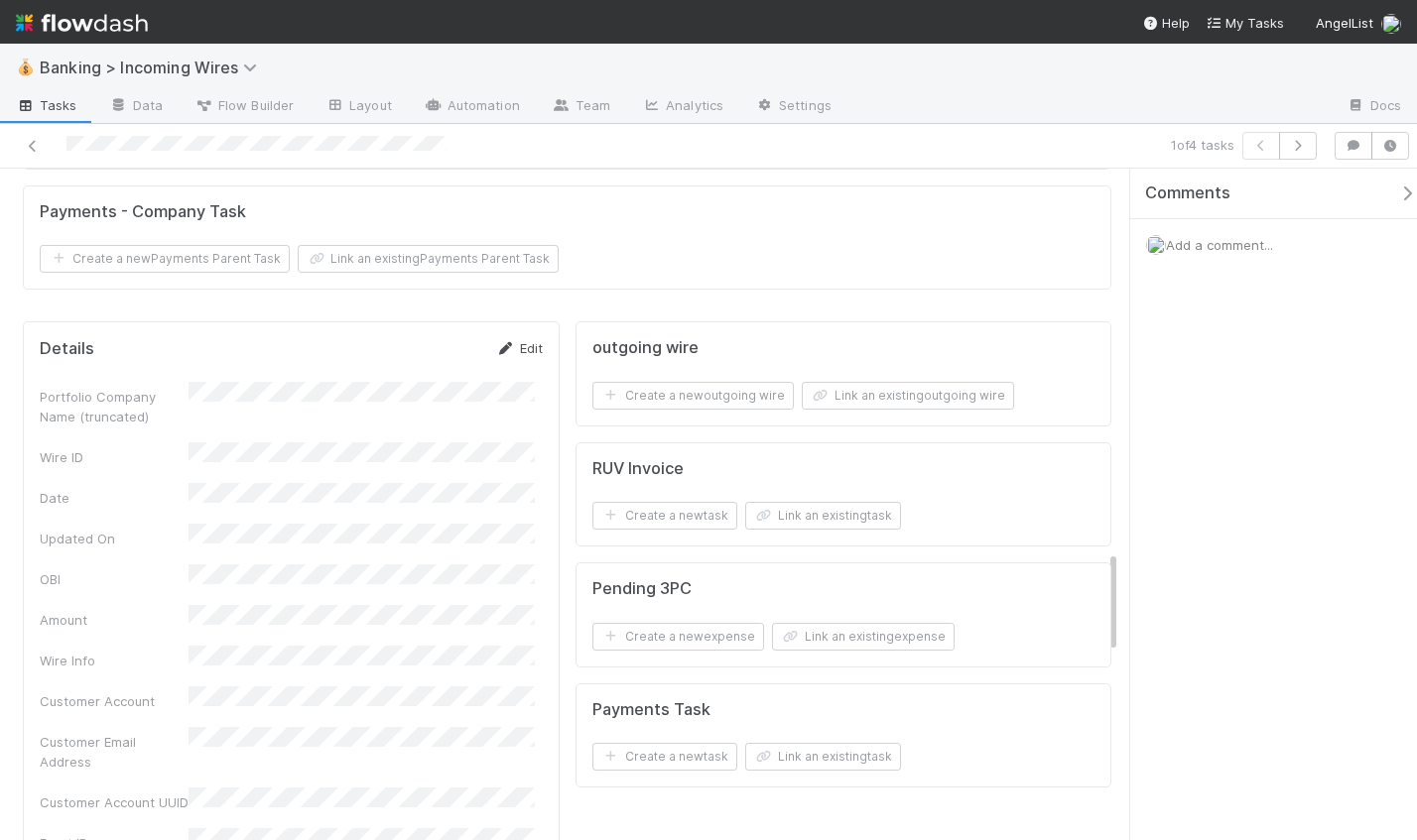 click on "Edit" at bounding box center [519, 348] 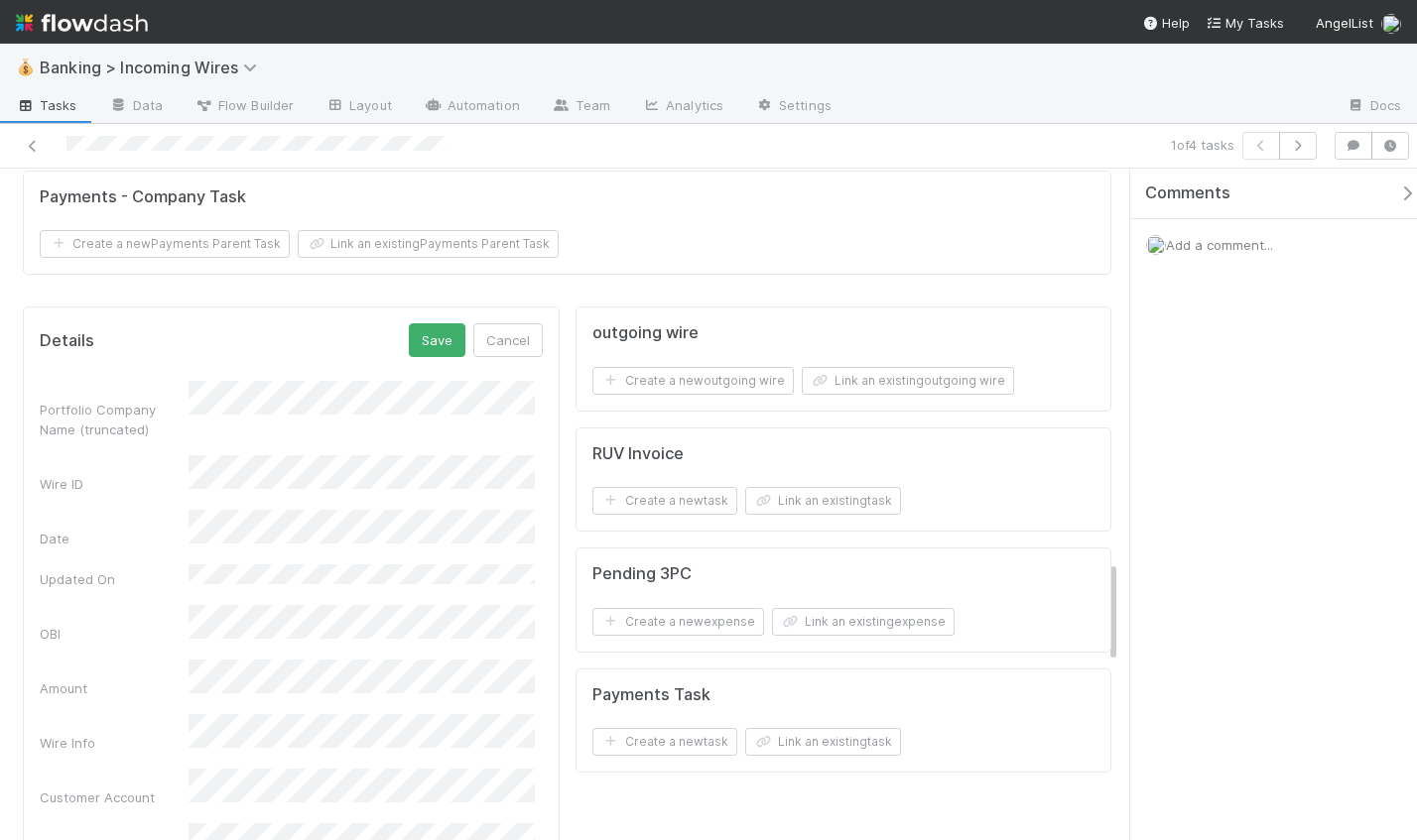 scroll, scrollTop: 2295, scrollLeft: 0, axis: vertical 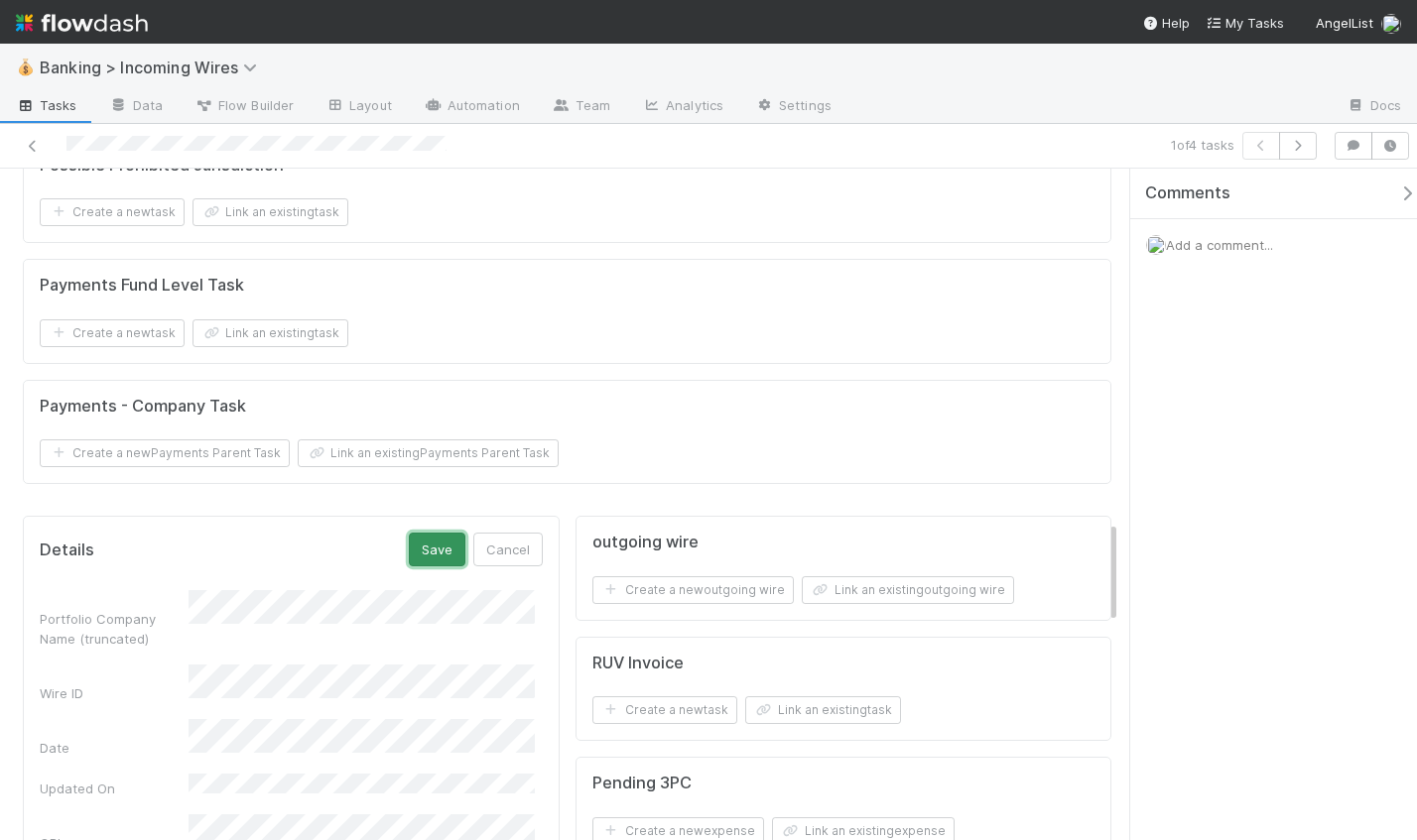 click on "Save" at bounding box center (437, 549) 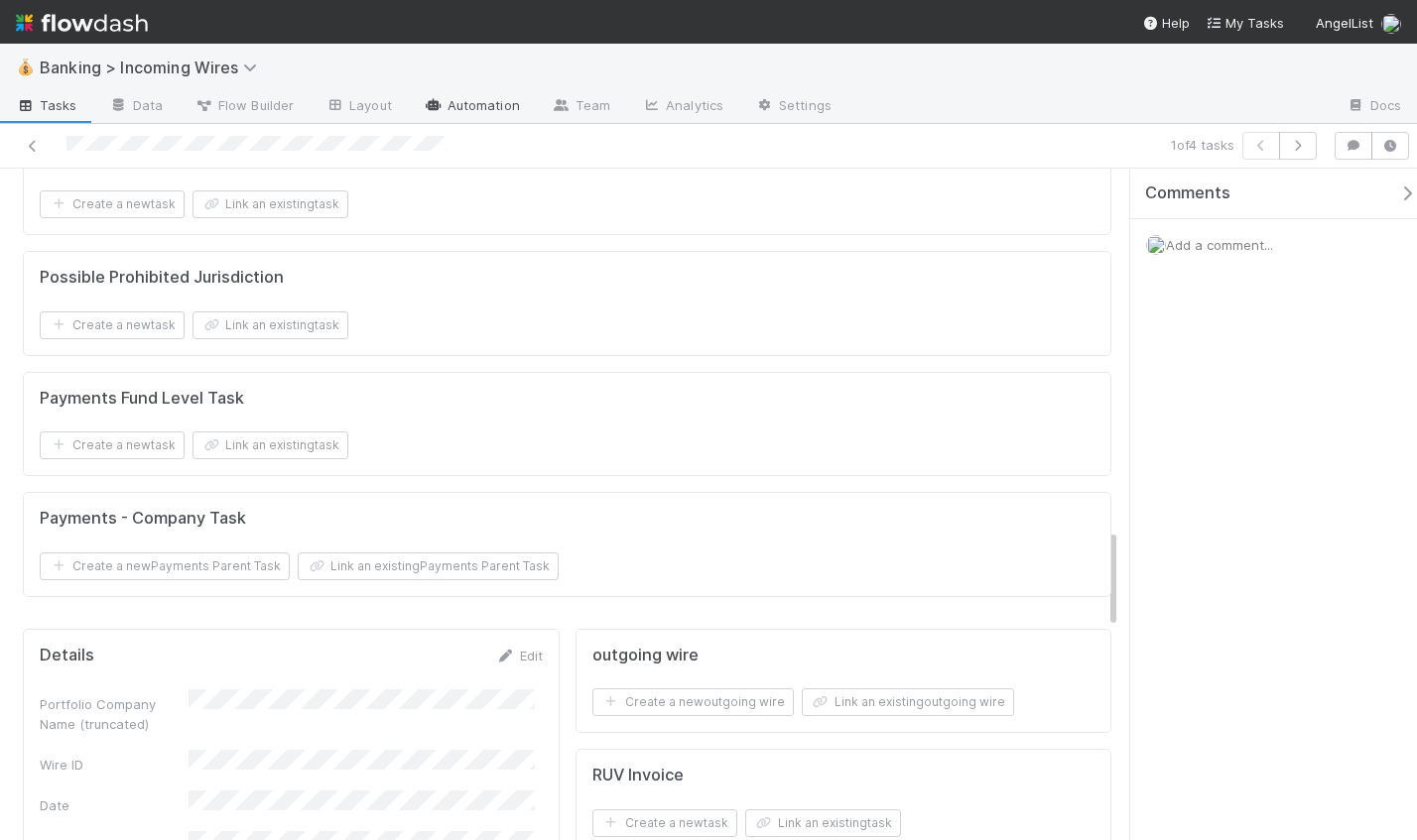scroll, scrollTop: 2407, scrollLeft: 0, axis: vertical 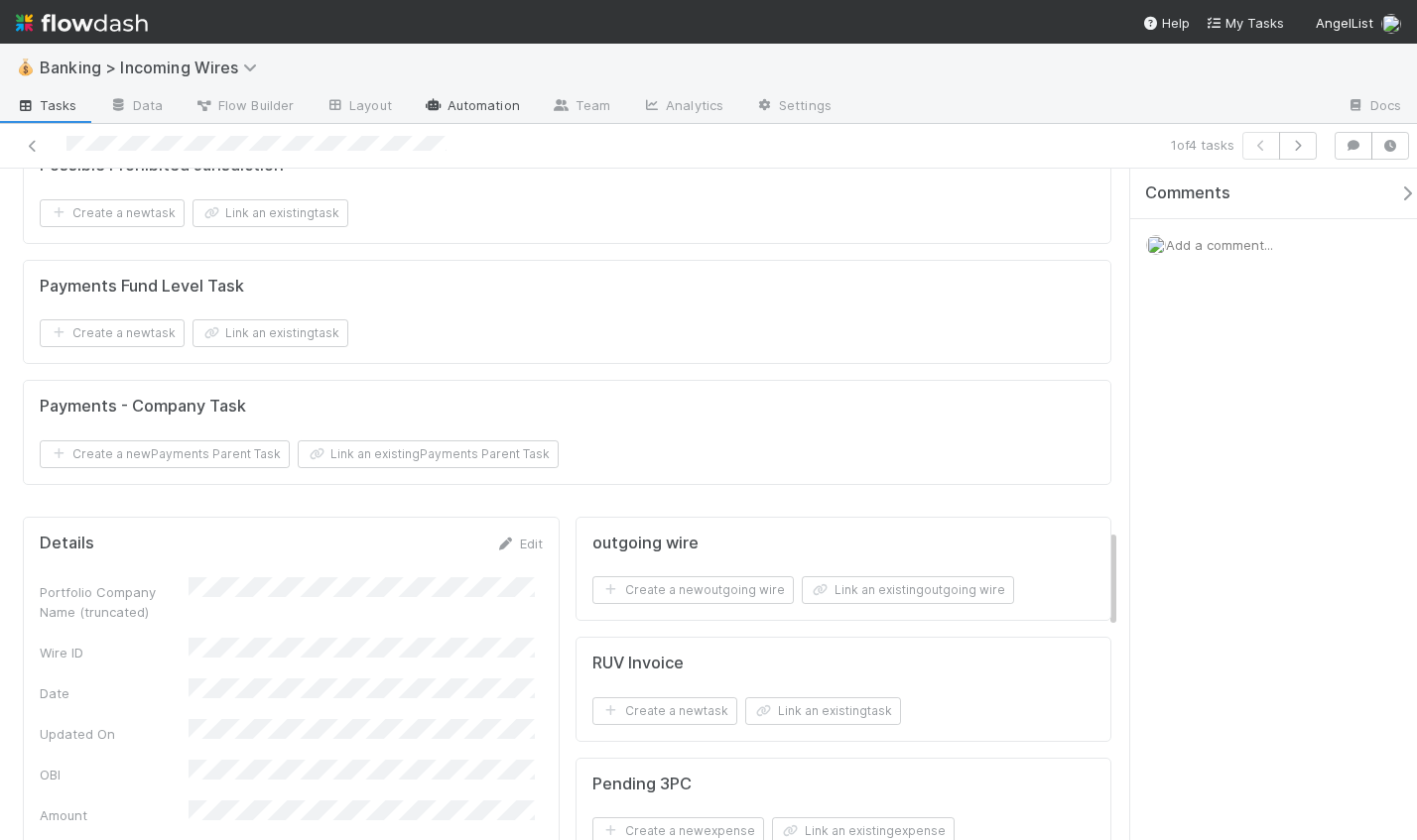 click on "Automation" at bounding box center (471, 107) 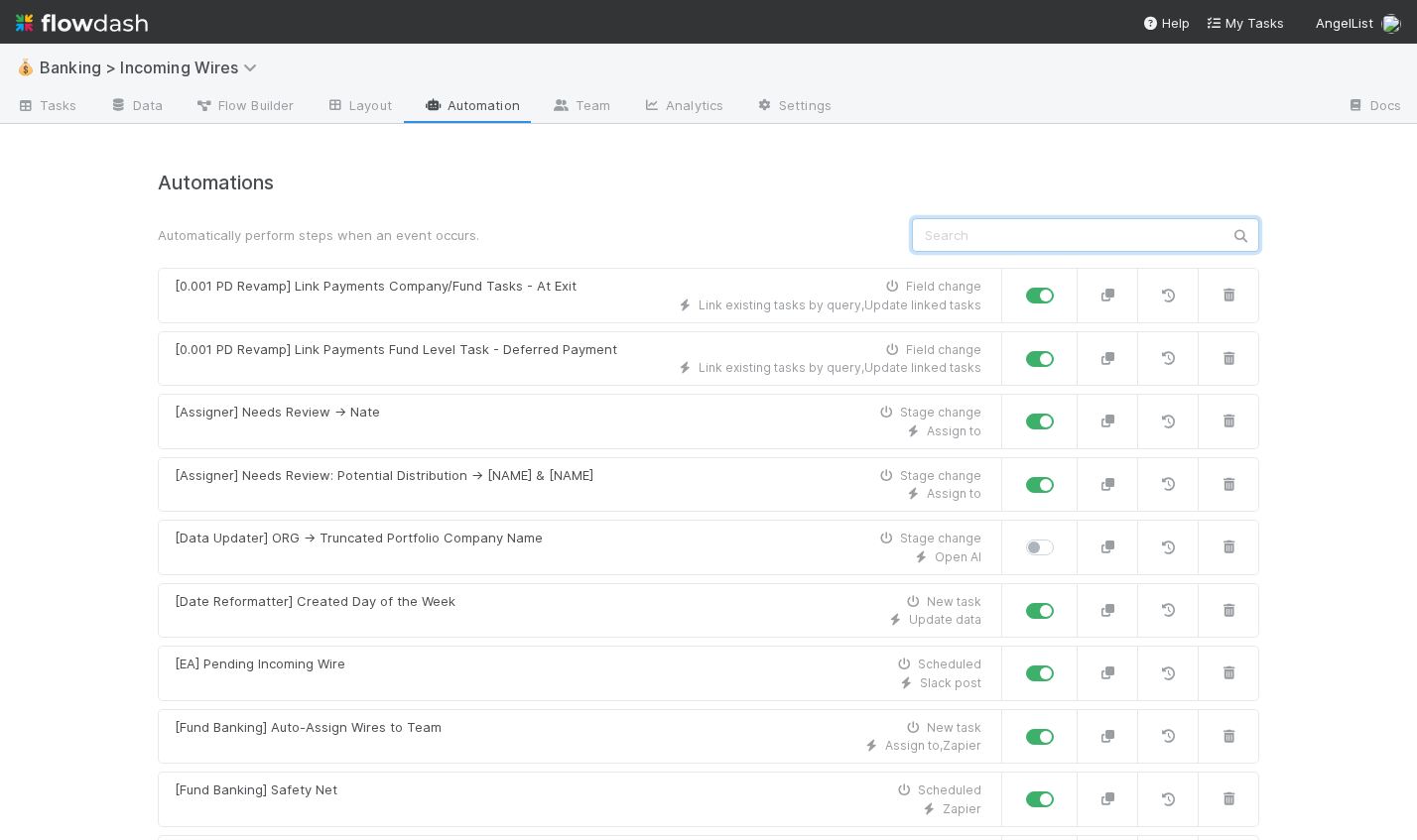 click at bounding box center [1086, 235] 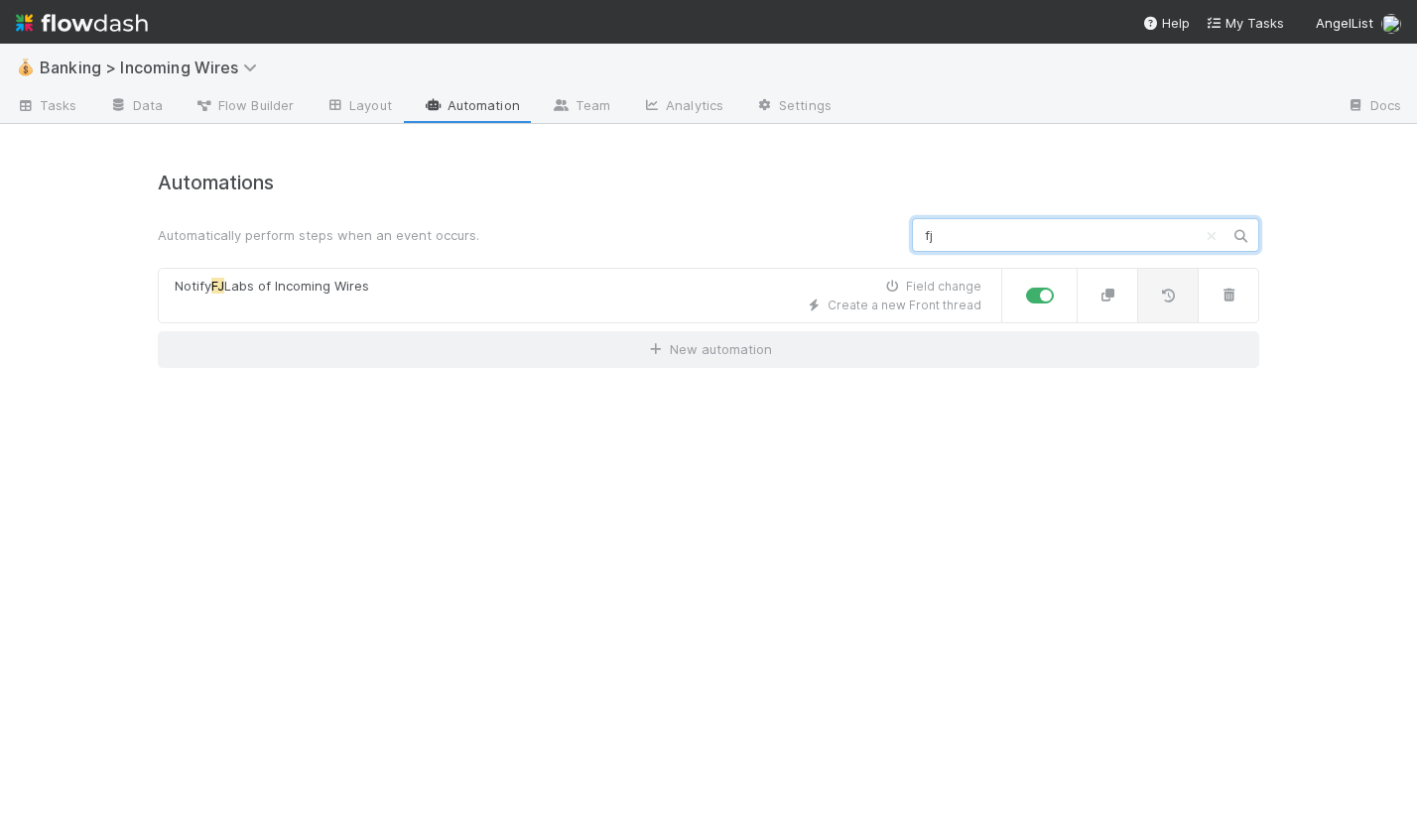 type on "fj" 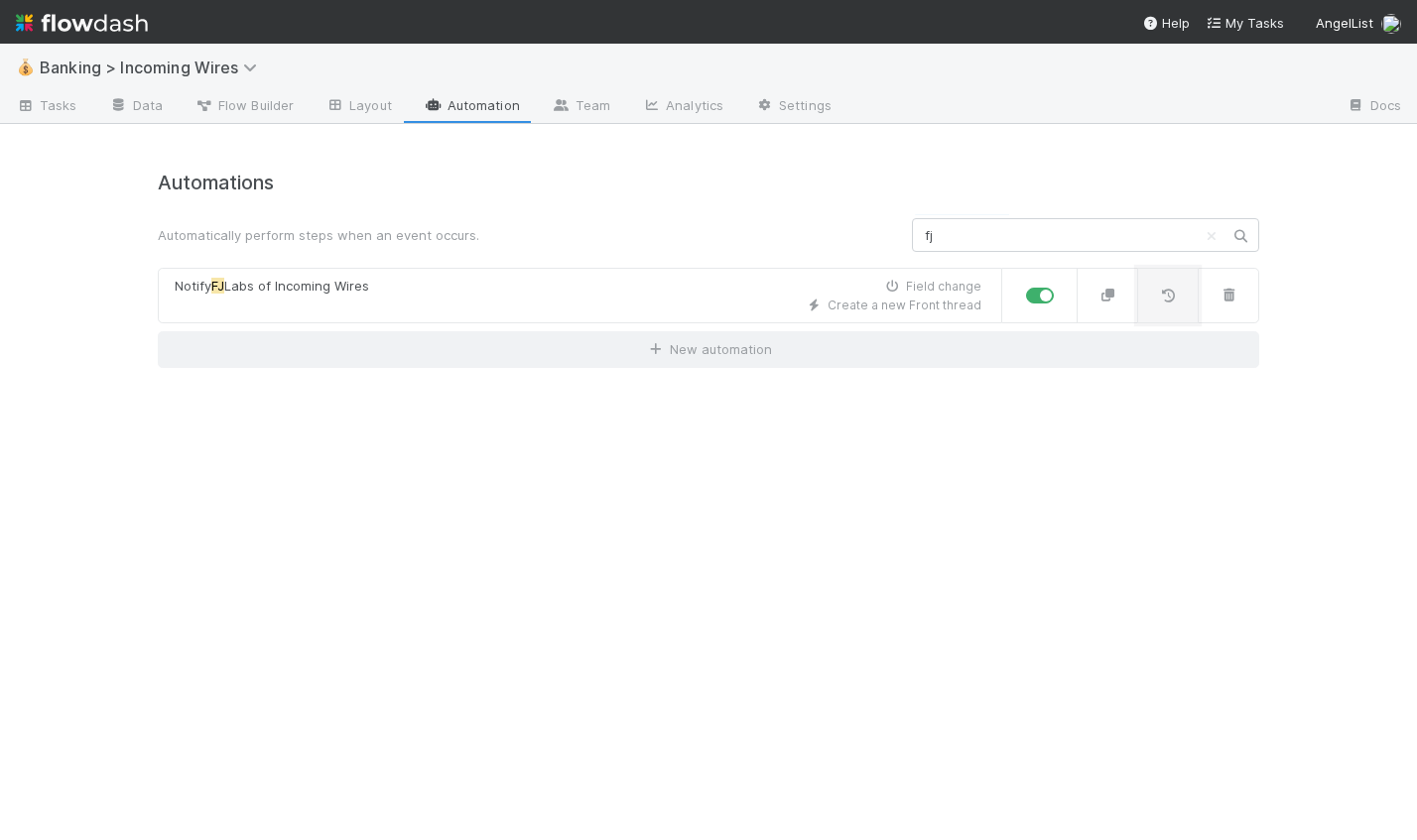 click at bounding box center (1168, 296) 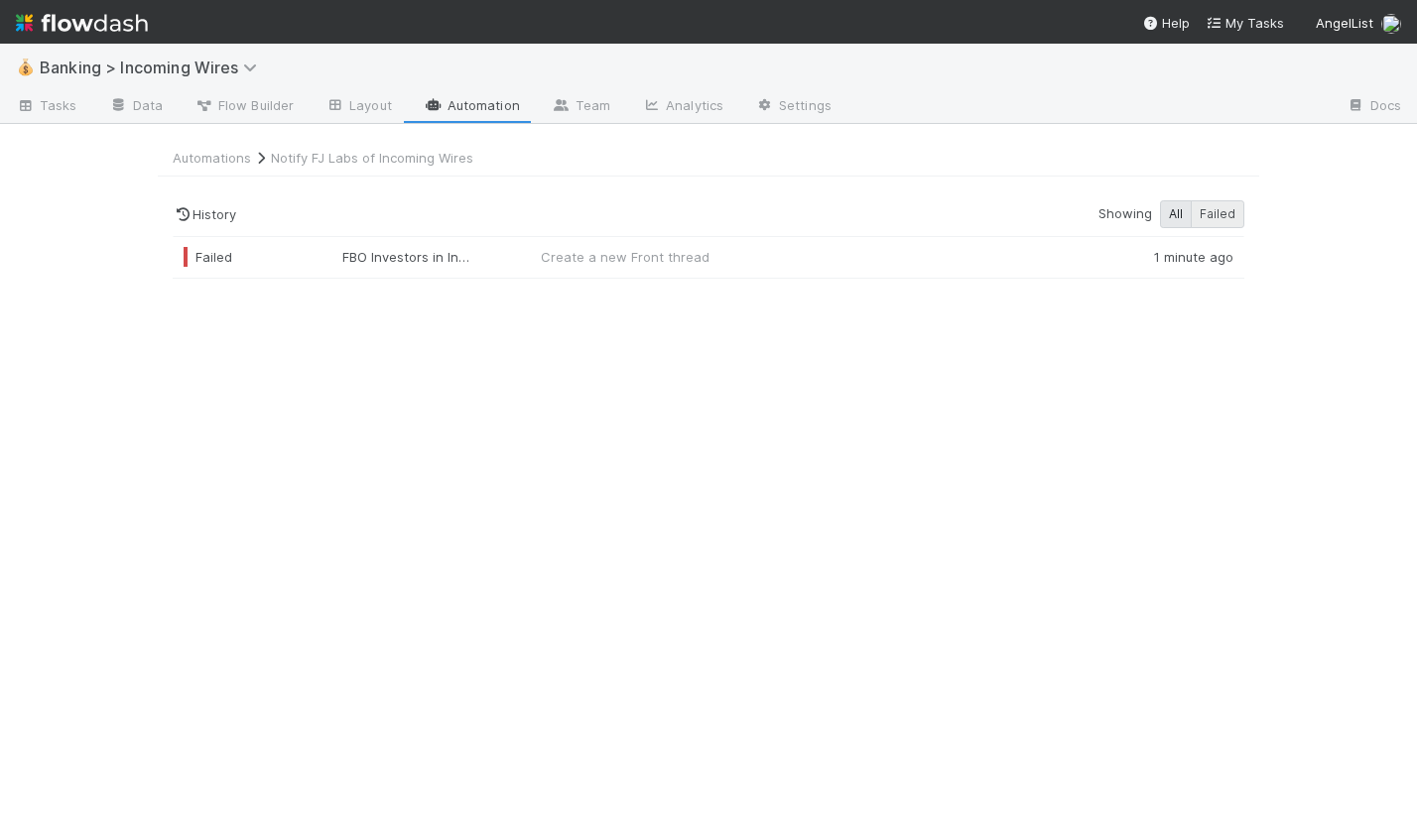 click on "Failed" at bounding box center [1218, 214] 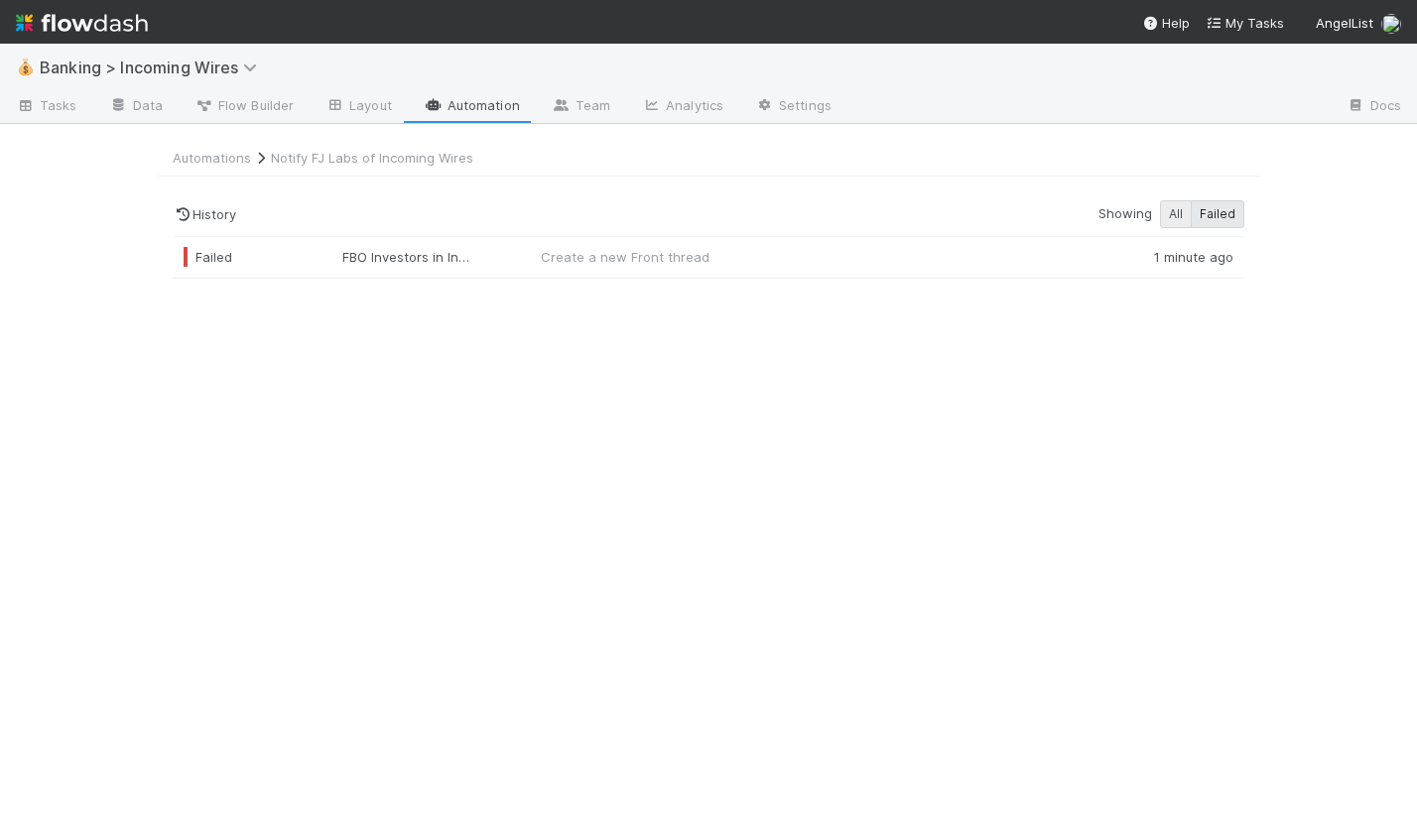 click on "All" at bounding box center [1176, 214] 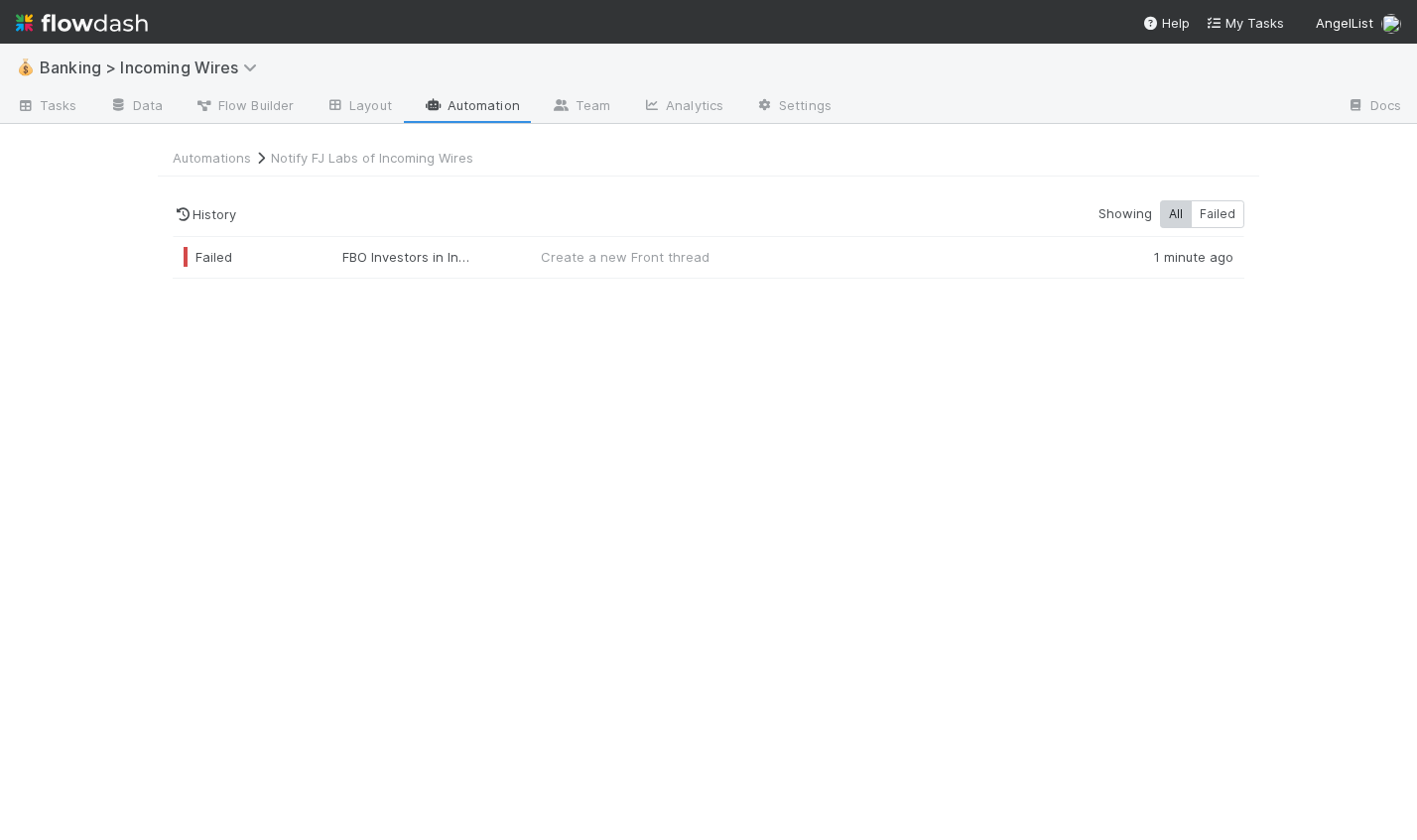 click on "All" at bounding box center [1176, 214] 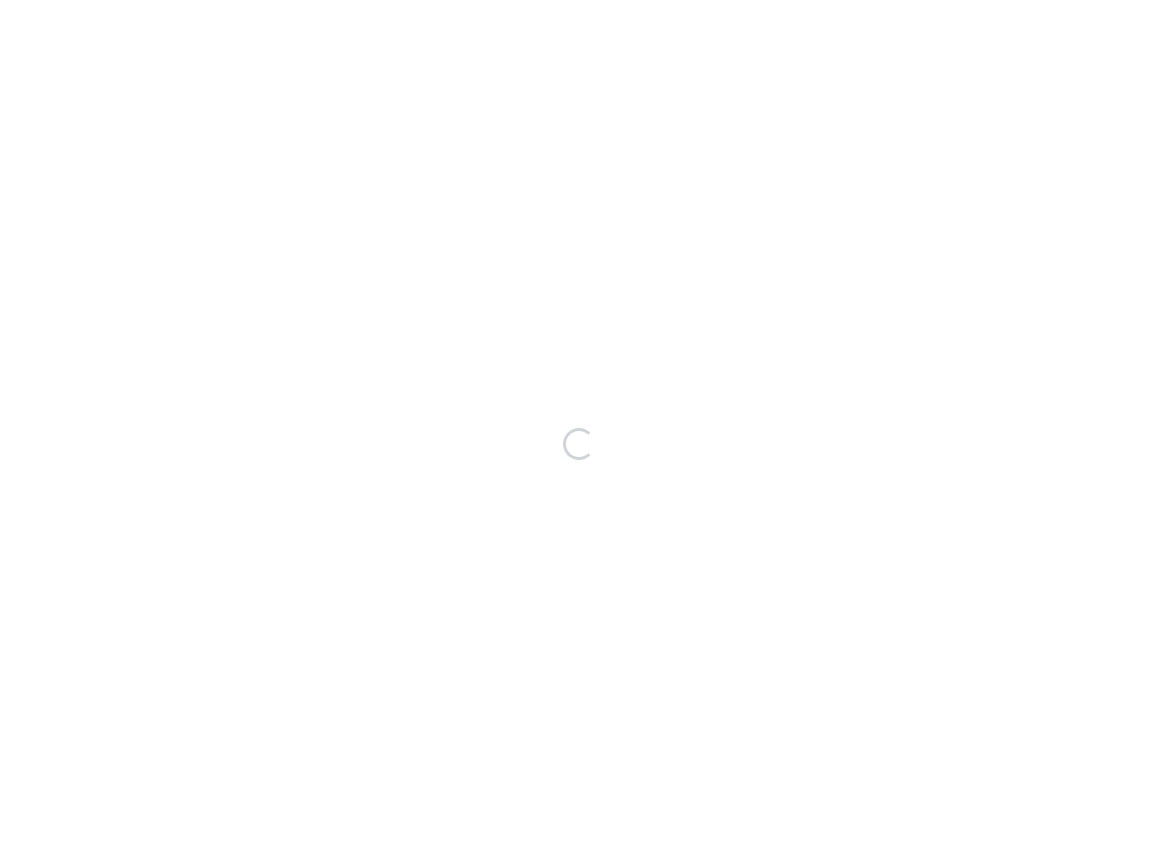 scroll, scrollTop: 0, scrollLeft: 0, axis: both 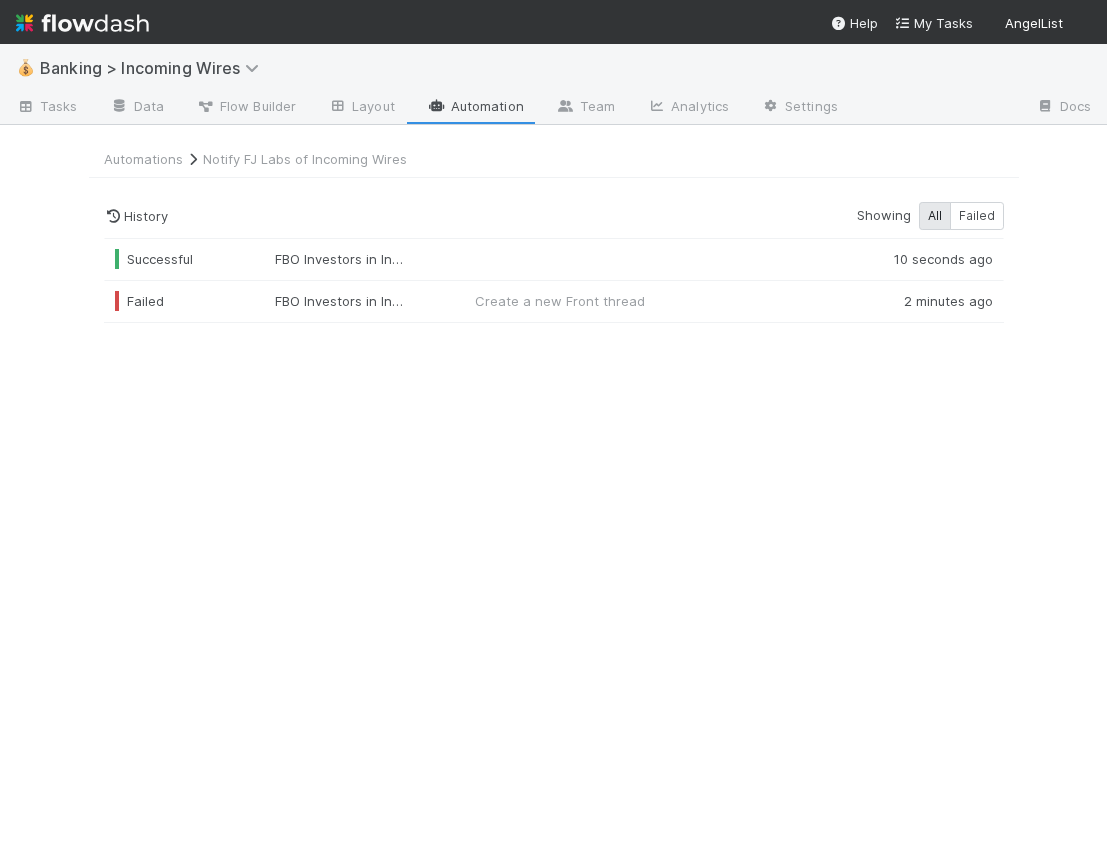 click on "Automation" at bounding box center (475, 108) 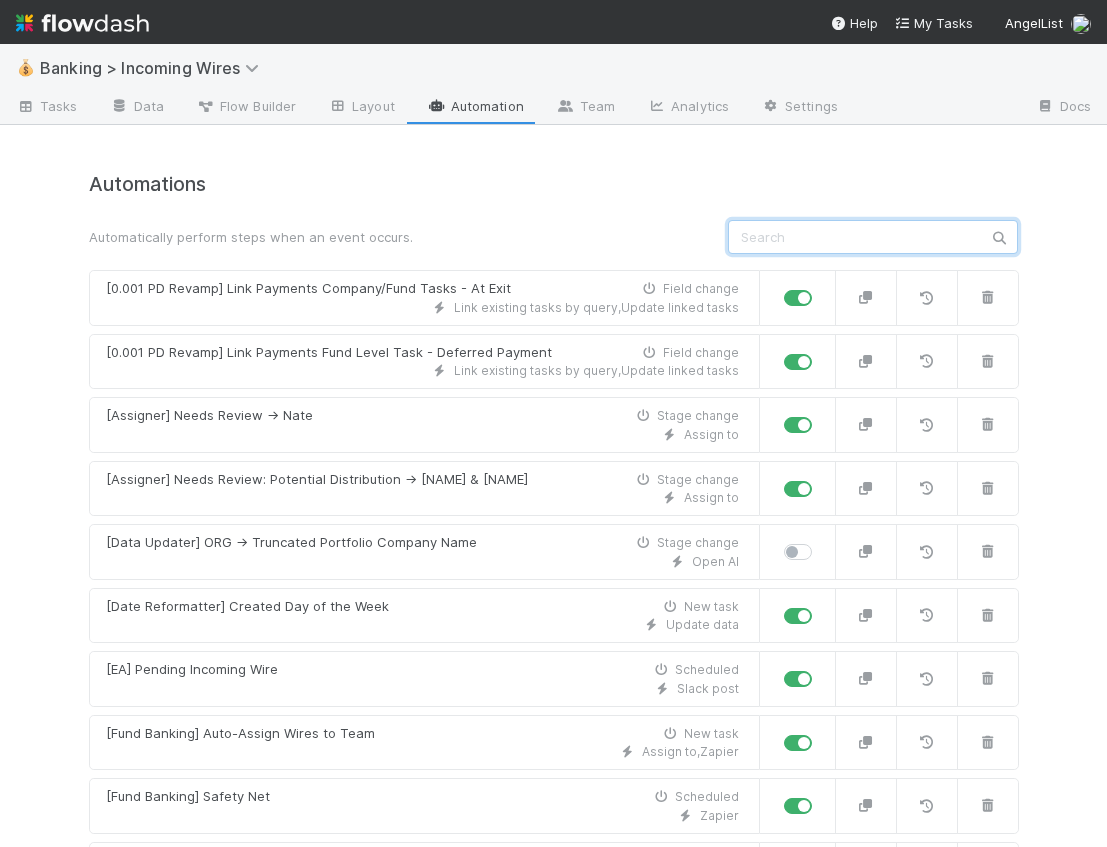click at bounding box center (873, 237) 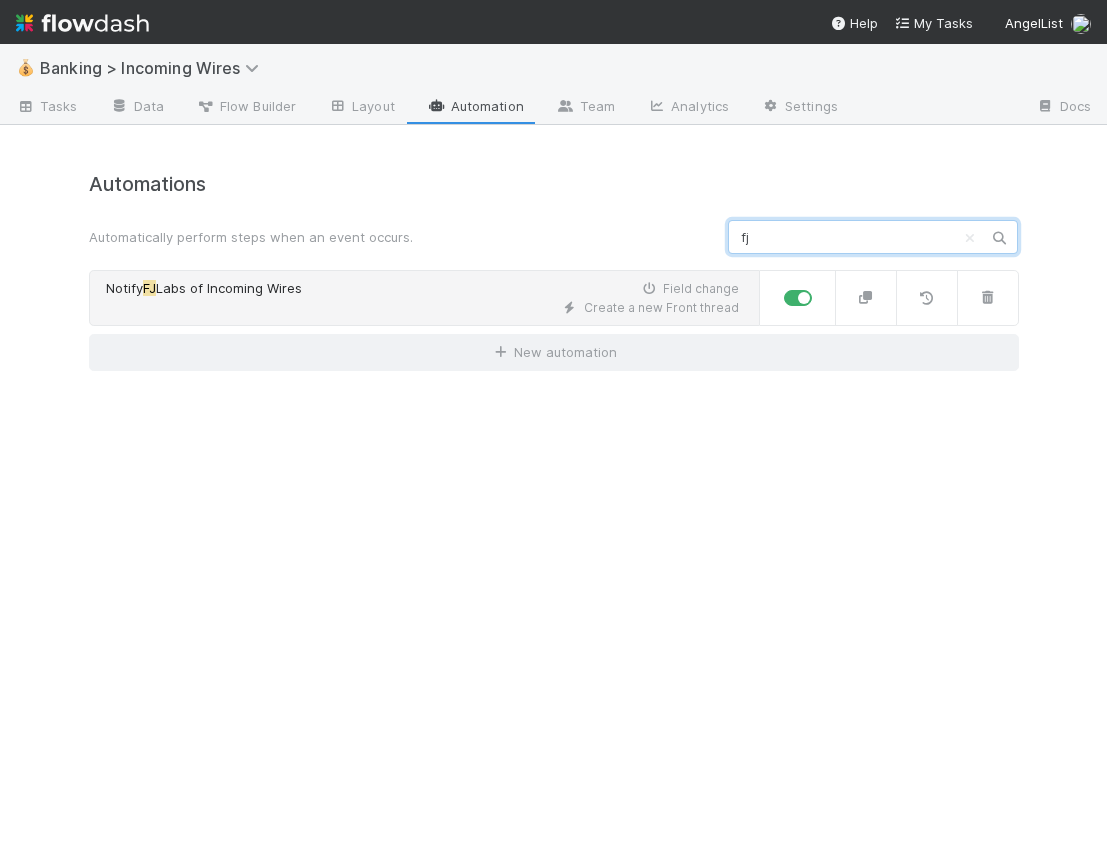 type on "fj" 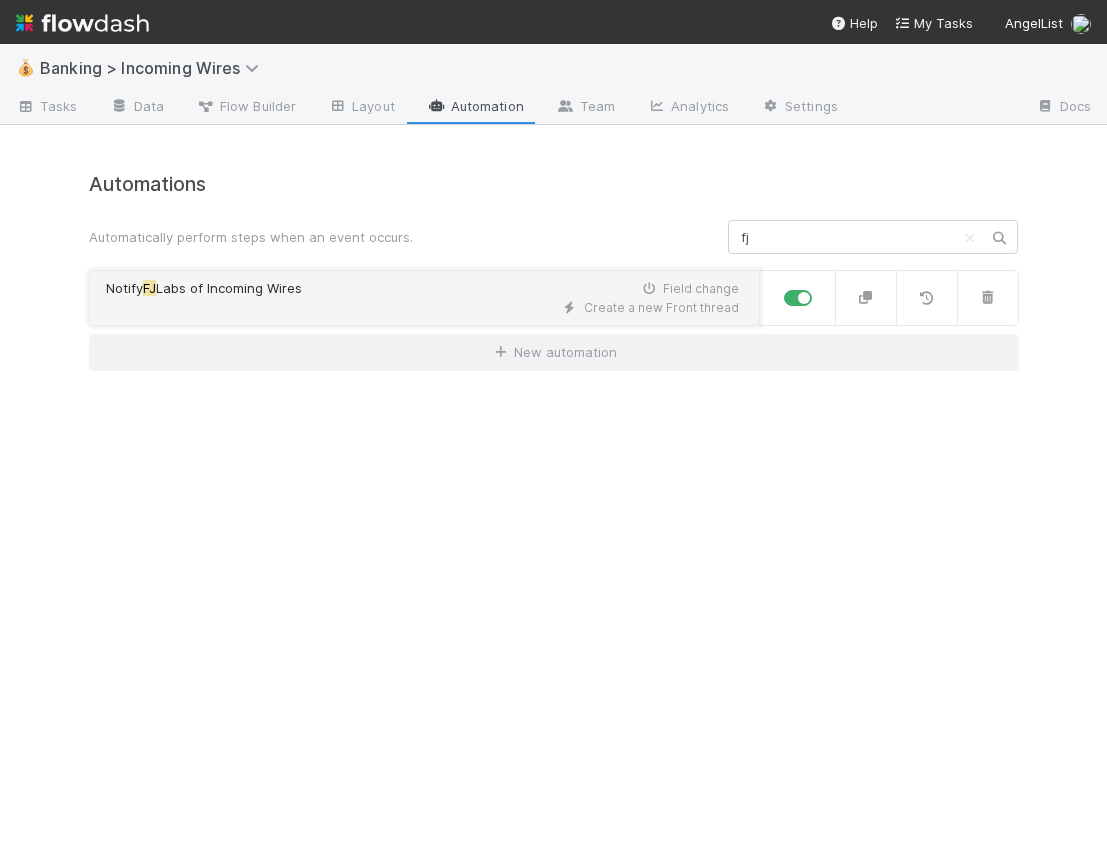 click on "Notify  FJ  Labs of Incoming Wires Field change Create a new Front thread" at bounding box center (424, 298) 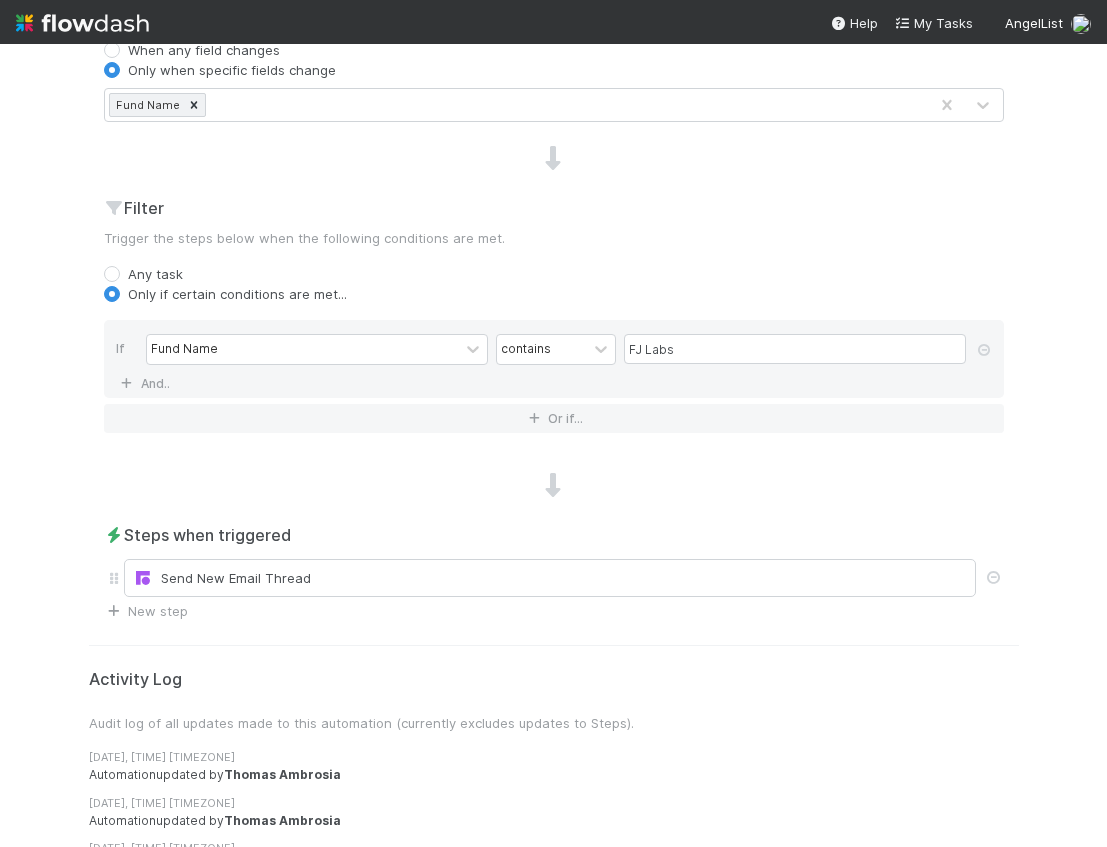 scroll, scrollTop: 658, scrollLeft: 0, axis: vertical 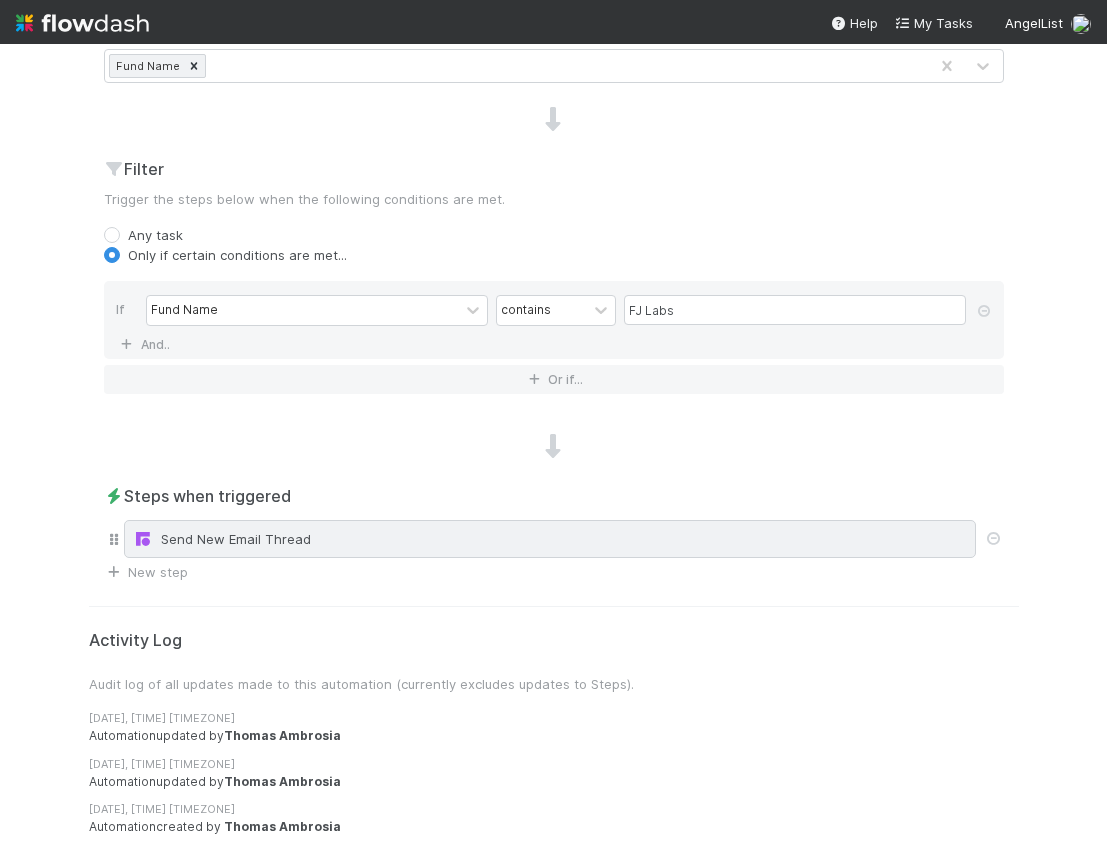 click on "Send New Email Thread" at bounding box center (550, 539) 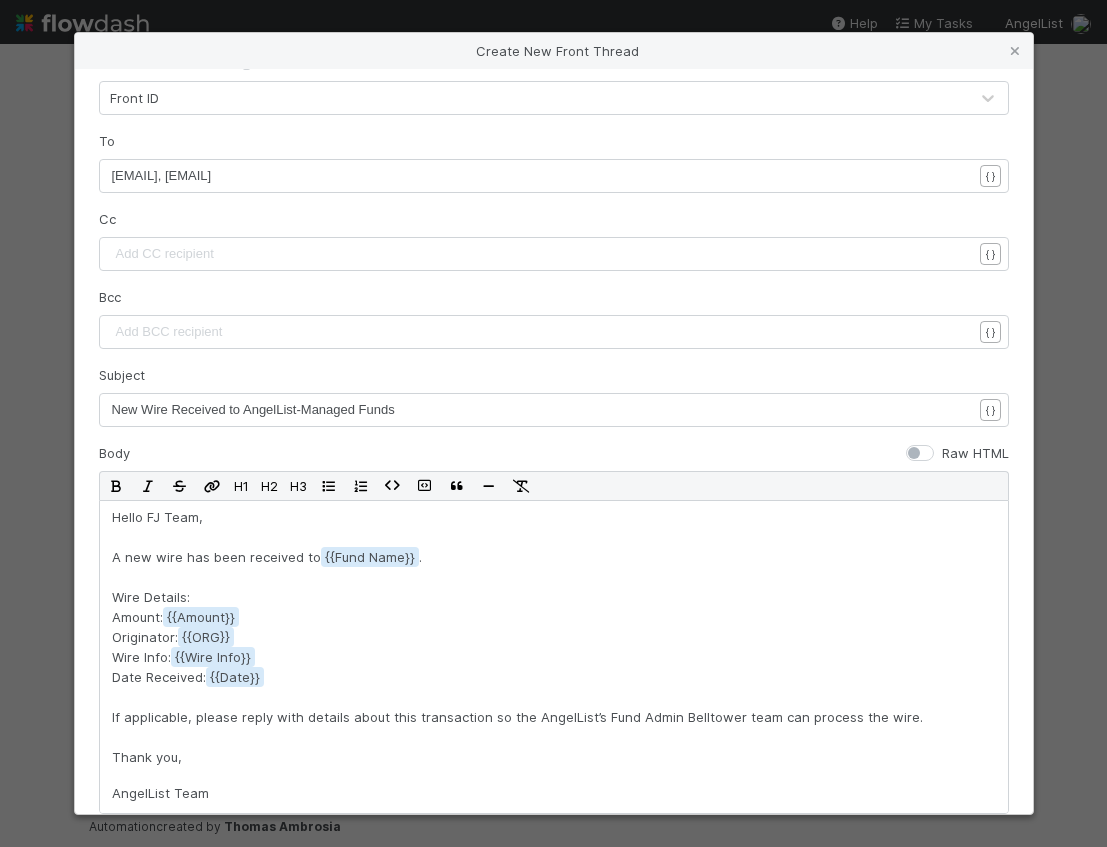 scroll, scrollTop: 119, scrollLeft: 0, axis: vertical 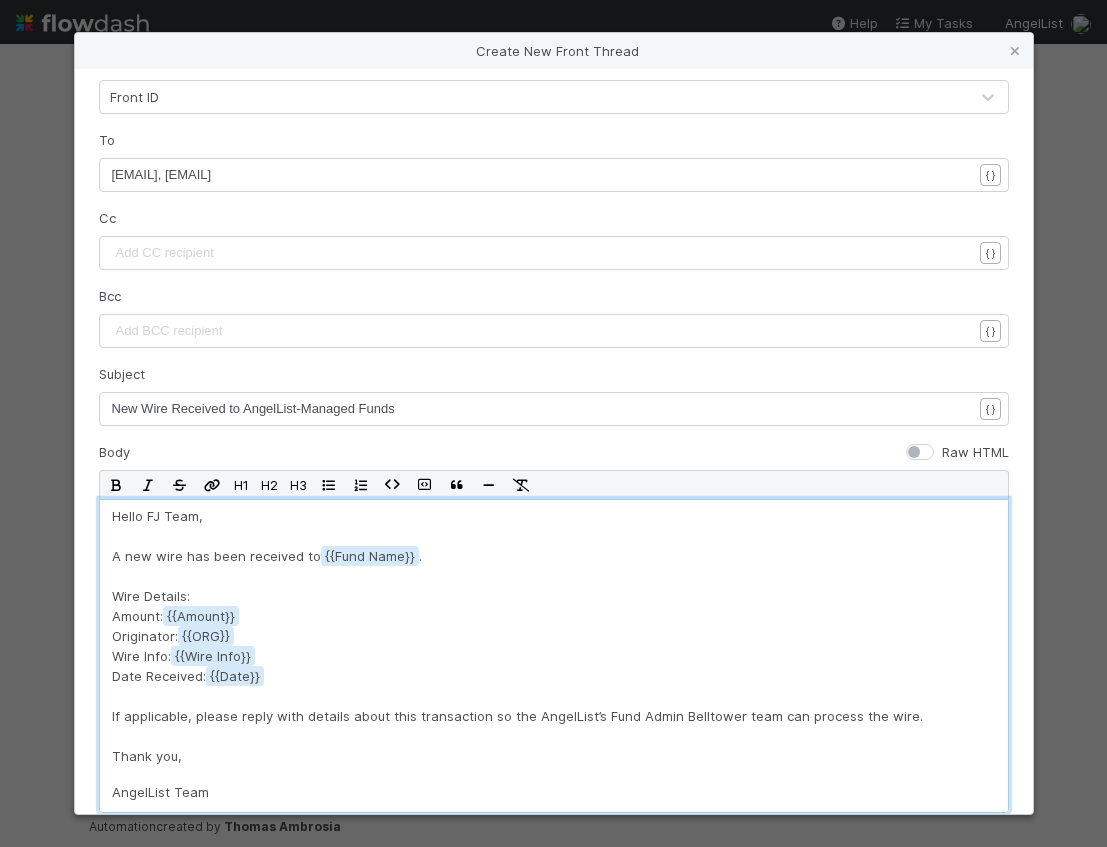 click on "Hello FJ Team,  A new wire has been received to  {{Fund Name  . Wire Details: Amount:  {{Amount   Originator:  {{ORG   Wire Info:  {{Wire Info   Date Received:  {{Date   If applicable, please reply with details about this transaction so the AngelList’s Fund Admin Belltower team can process the wire.  Thank you," at bounding box center (554, 636) 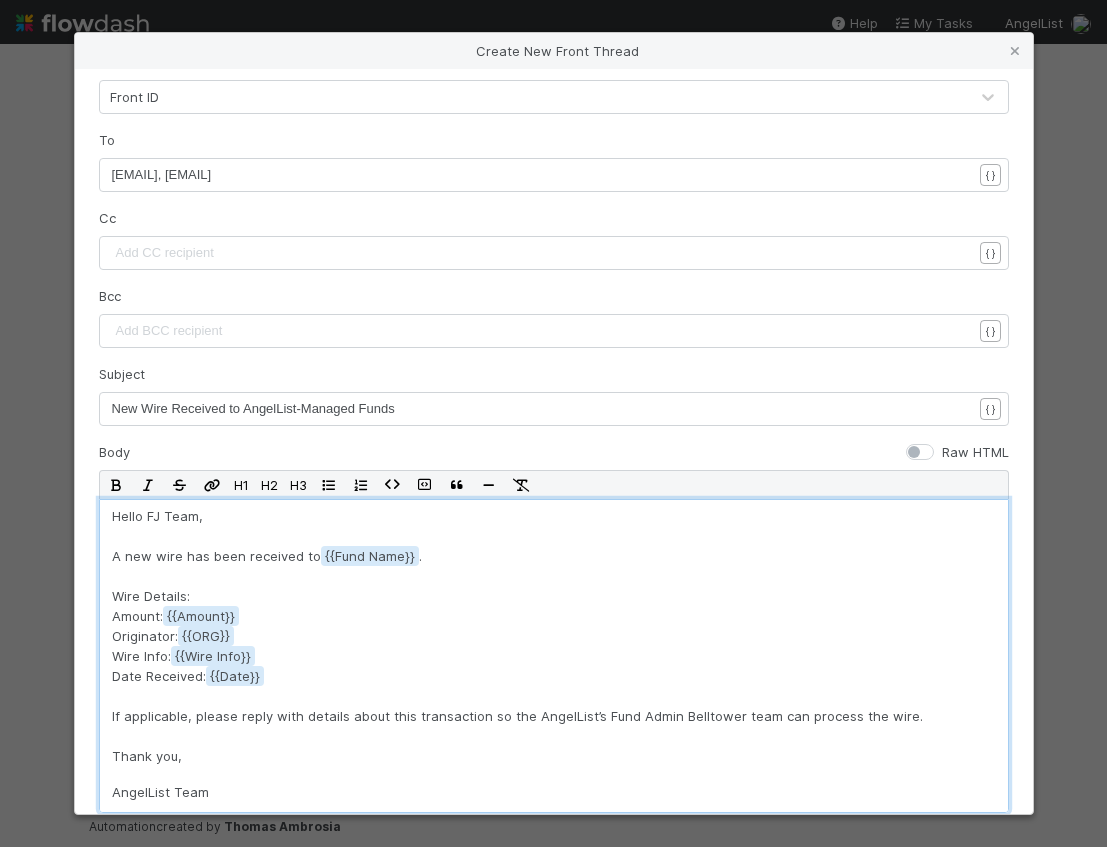 type 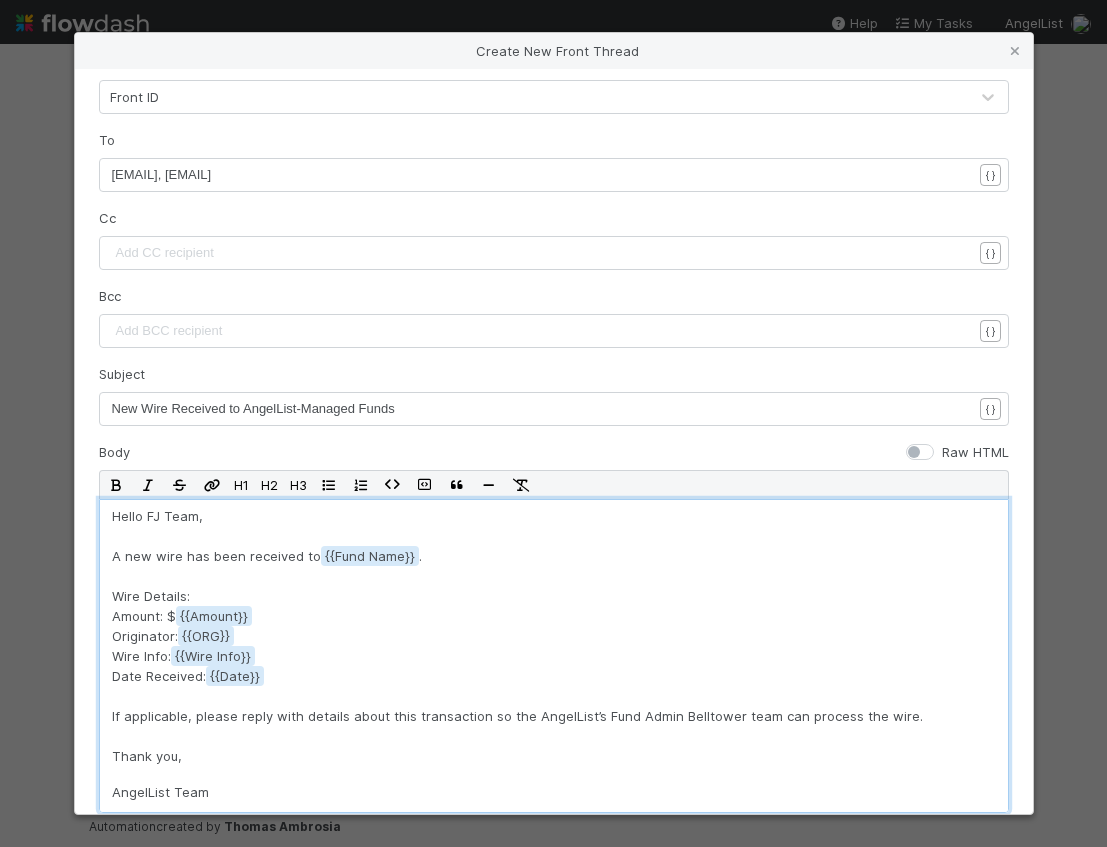 scroll, scrollTop: 16, scrollLeft: 0, axis: vertical 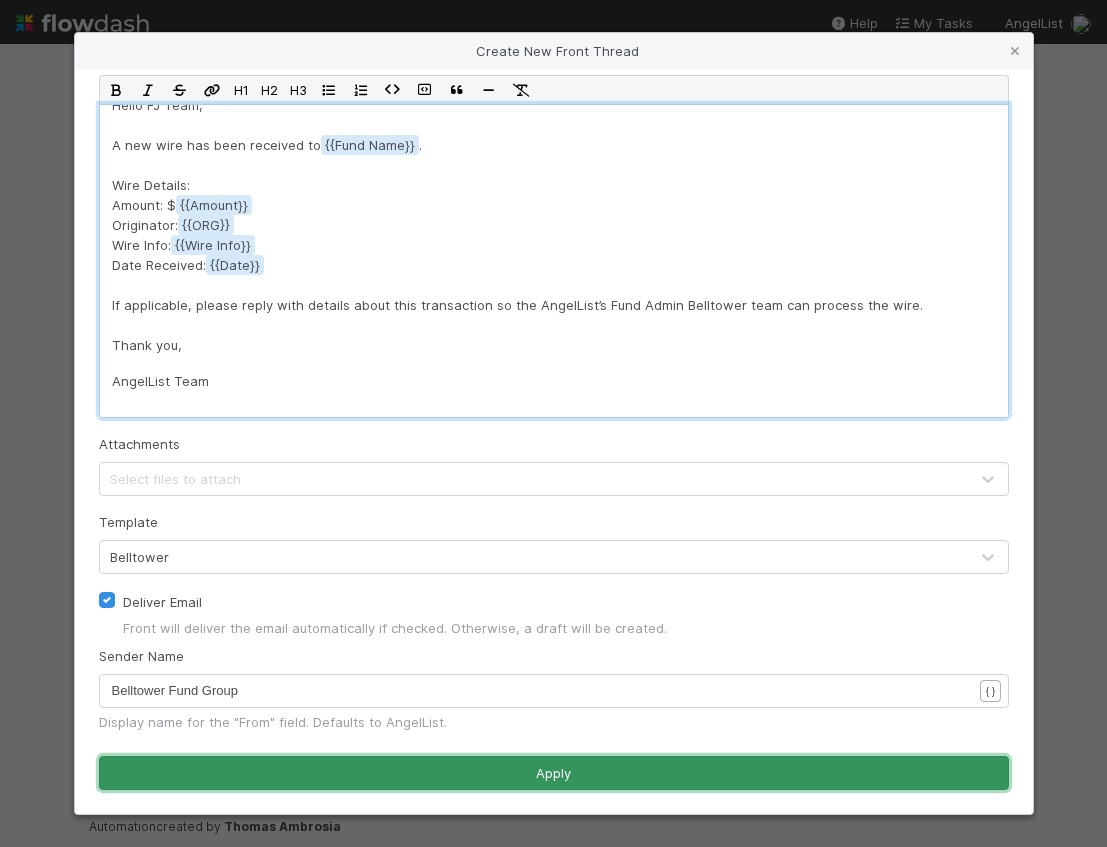 click on "Apply" at bounding box center (554, 773) 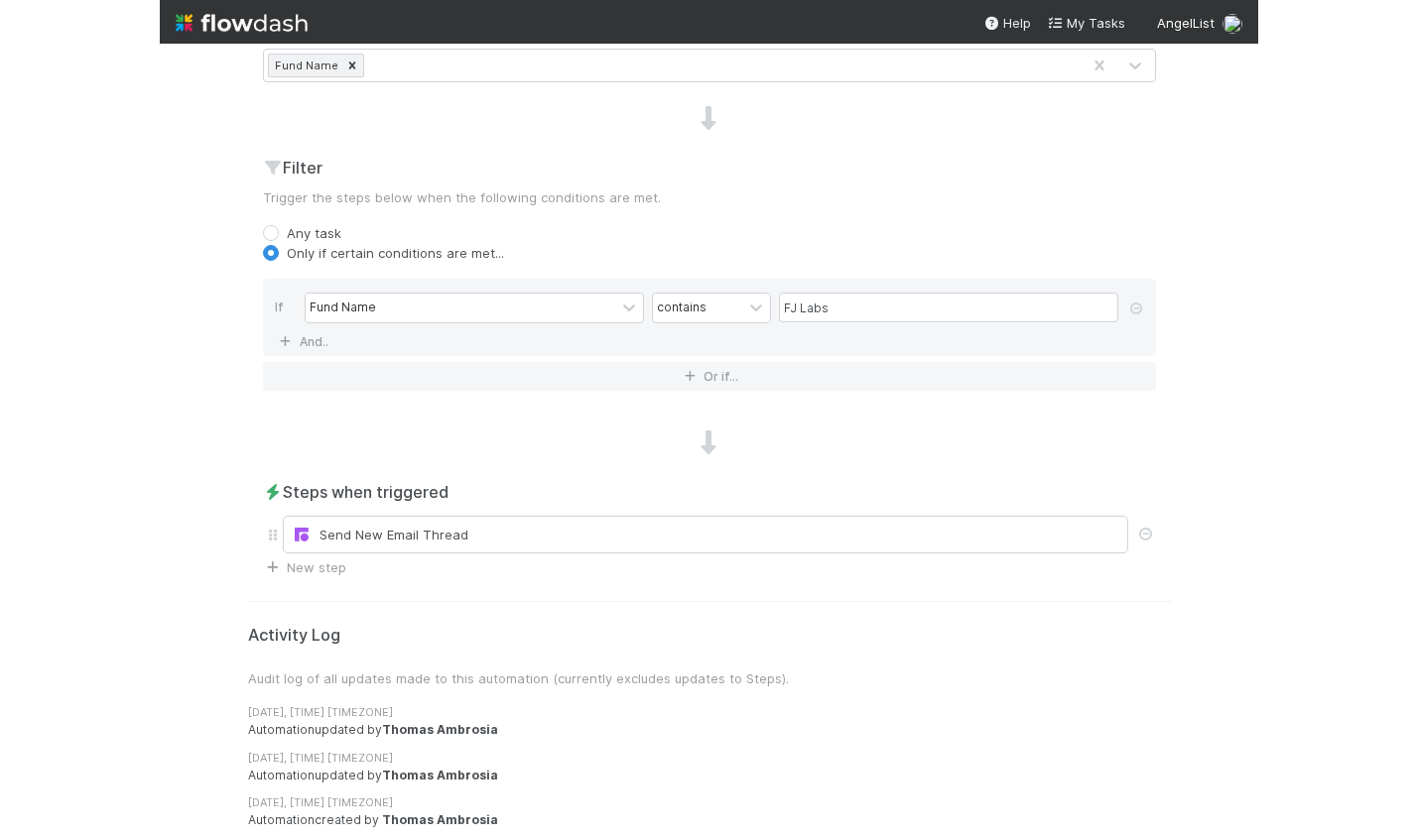 scroll, scrollTop: 0, scrollLeft: 0, axis: both 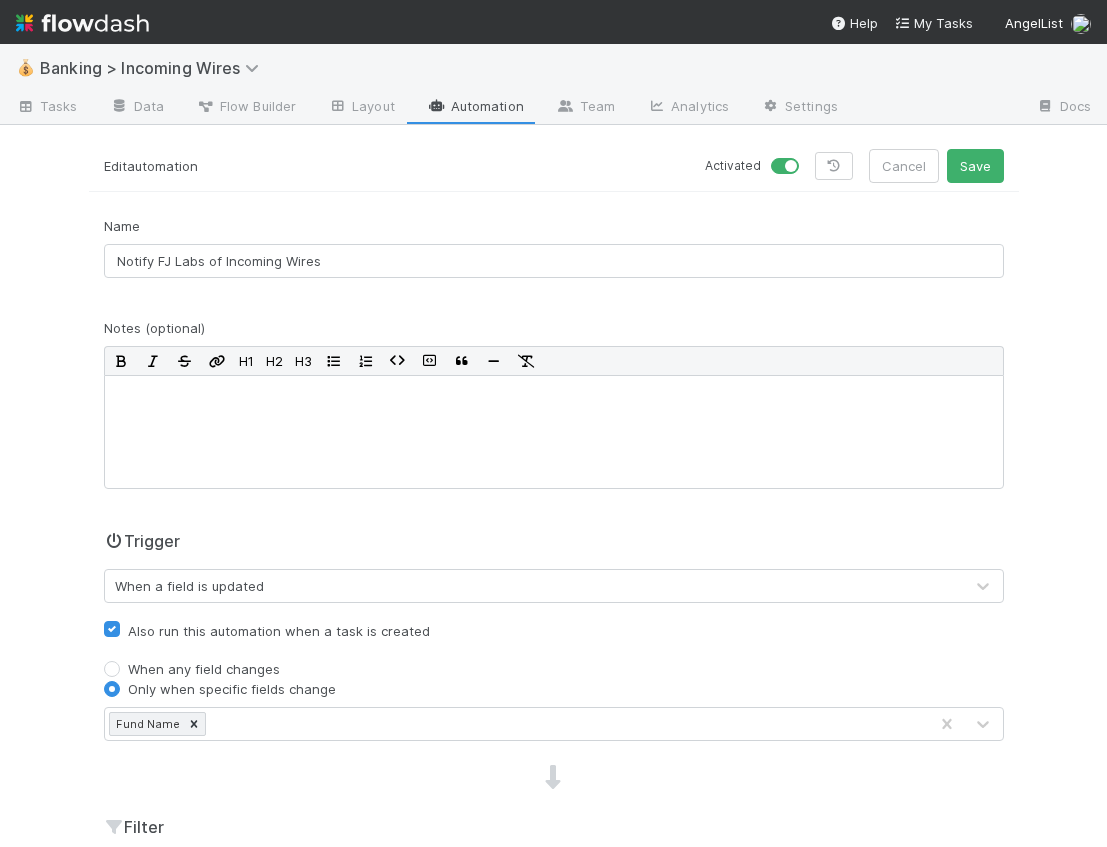 click on "💰 Banking > Incoming Wires Tasks Data Flow Builder Layout Automation Team Analytics Settings  Docs Edit  automation Activated Cancel Save Name Notify FJ Labs of Incoming Wires Notes (optional) H1 H2 H3  Trigger When a field is updated Also run this automation when a task is created When any field changes Only when specific fields change Fund Name  Filter Trigger the steps below when the following conditions are met. Any task Only if certain conditions are met... If Fund Name contains FJ Labs And.. Or if...  Steps when triggered Send New Email Thread New step Activity Log Audit log of all updates made to this automation (currently excludes updates to Steps). 8/1/25, 11:11:04 AM MDT Automation  updated by  Thomas Ambrosia 8/1/25, 11:10:42 AM MDT Automation  updated by  Thomas Ambrosia 8/1/25, 11:08:50 AM MDT Automation  created by   Thomas Ambrosia" at bounding box center (553, 445) 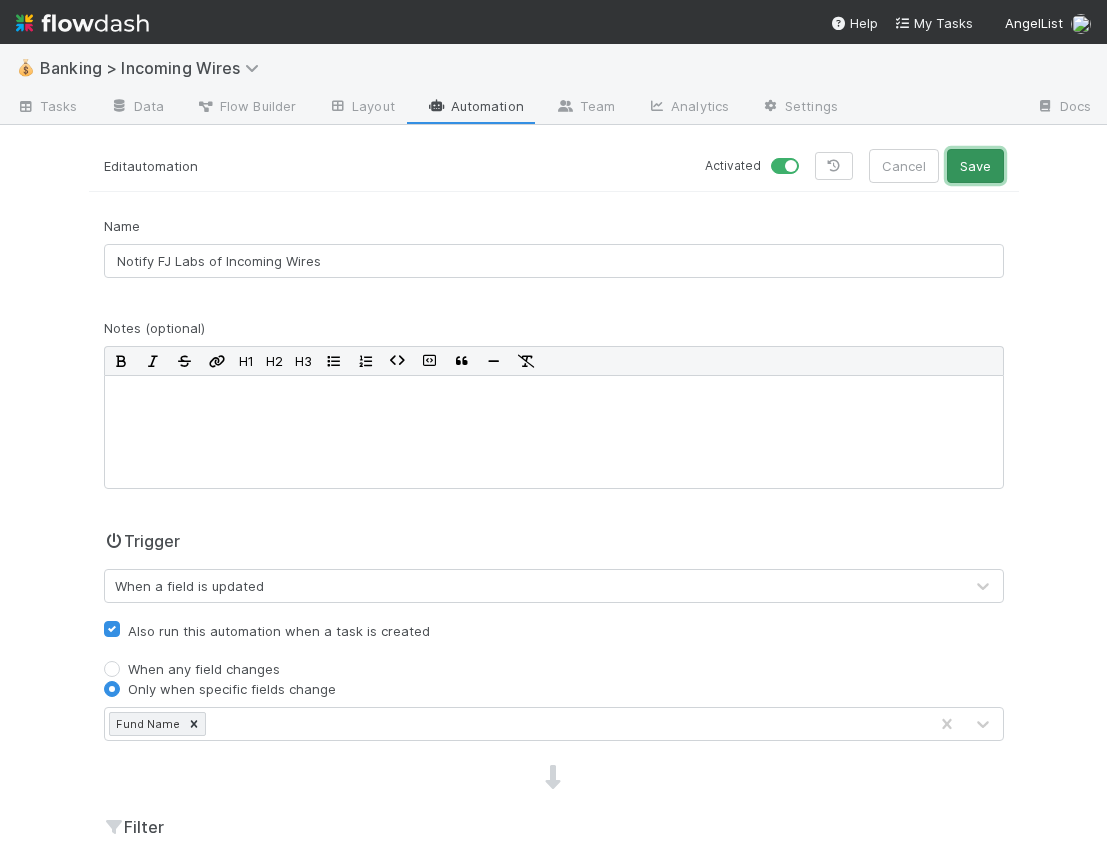 click on "Save" at bounding box center (975, 166) 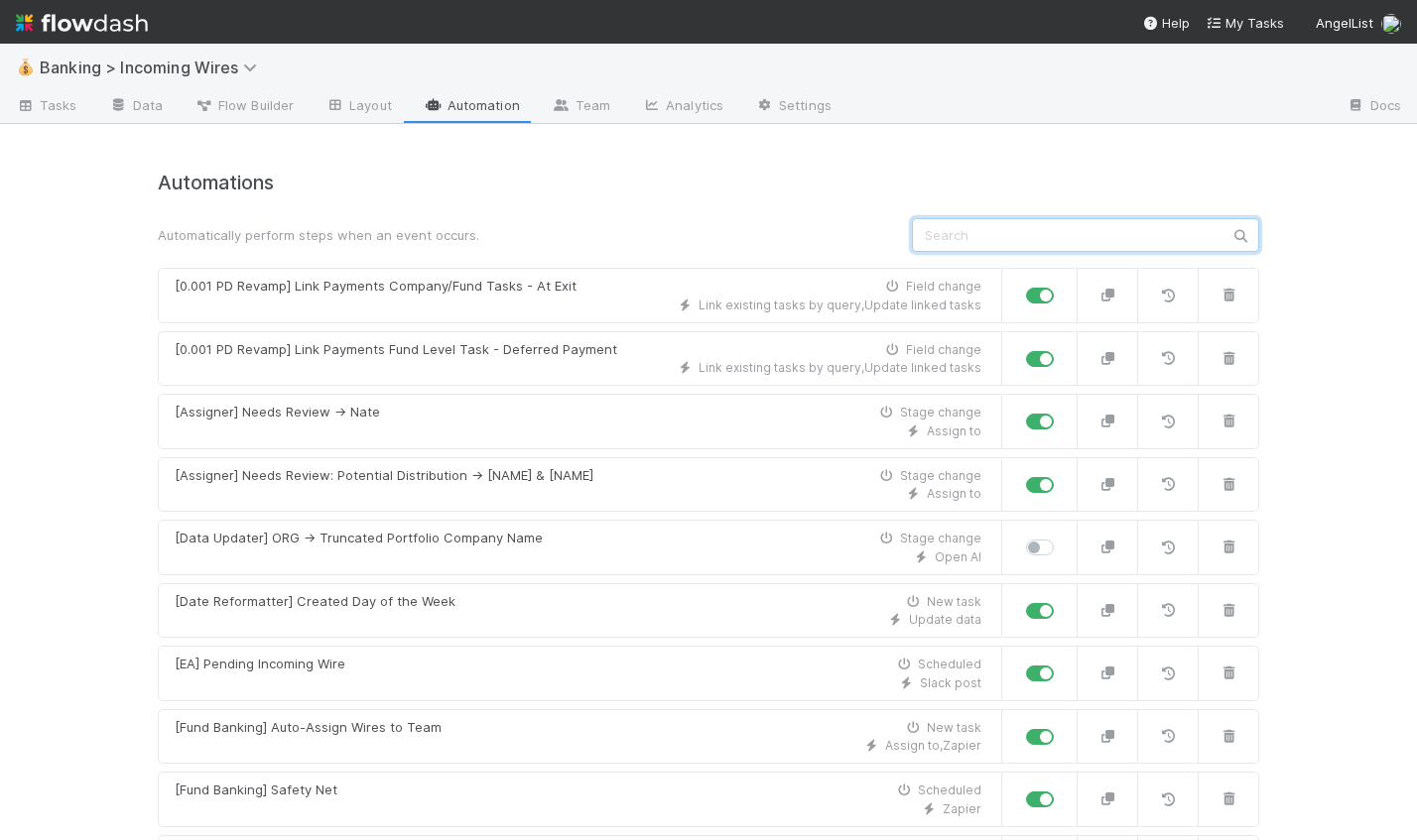 click at bounding box center (1086, 235) 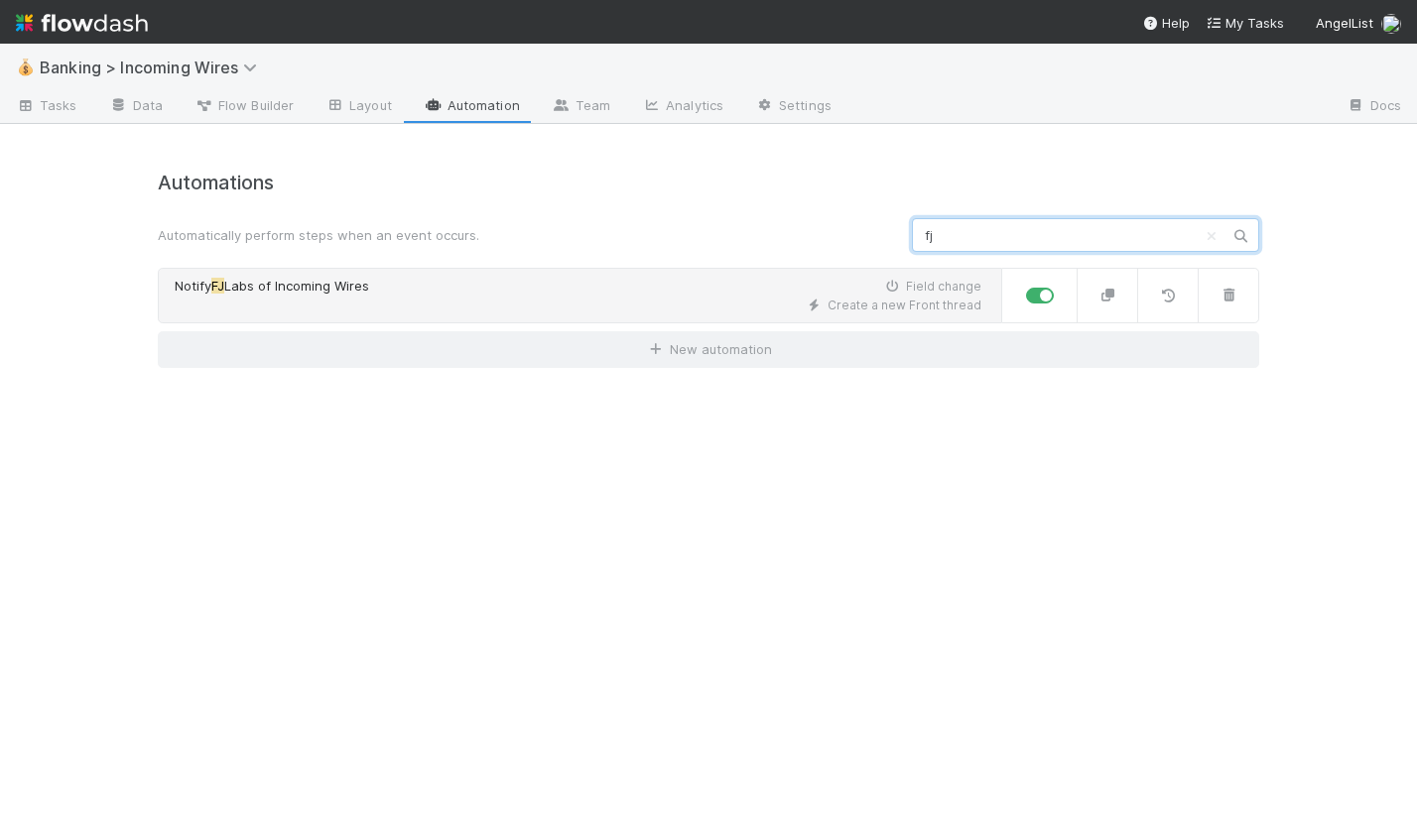 type on "fj" 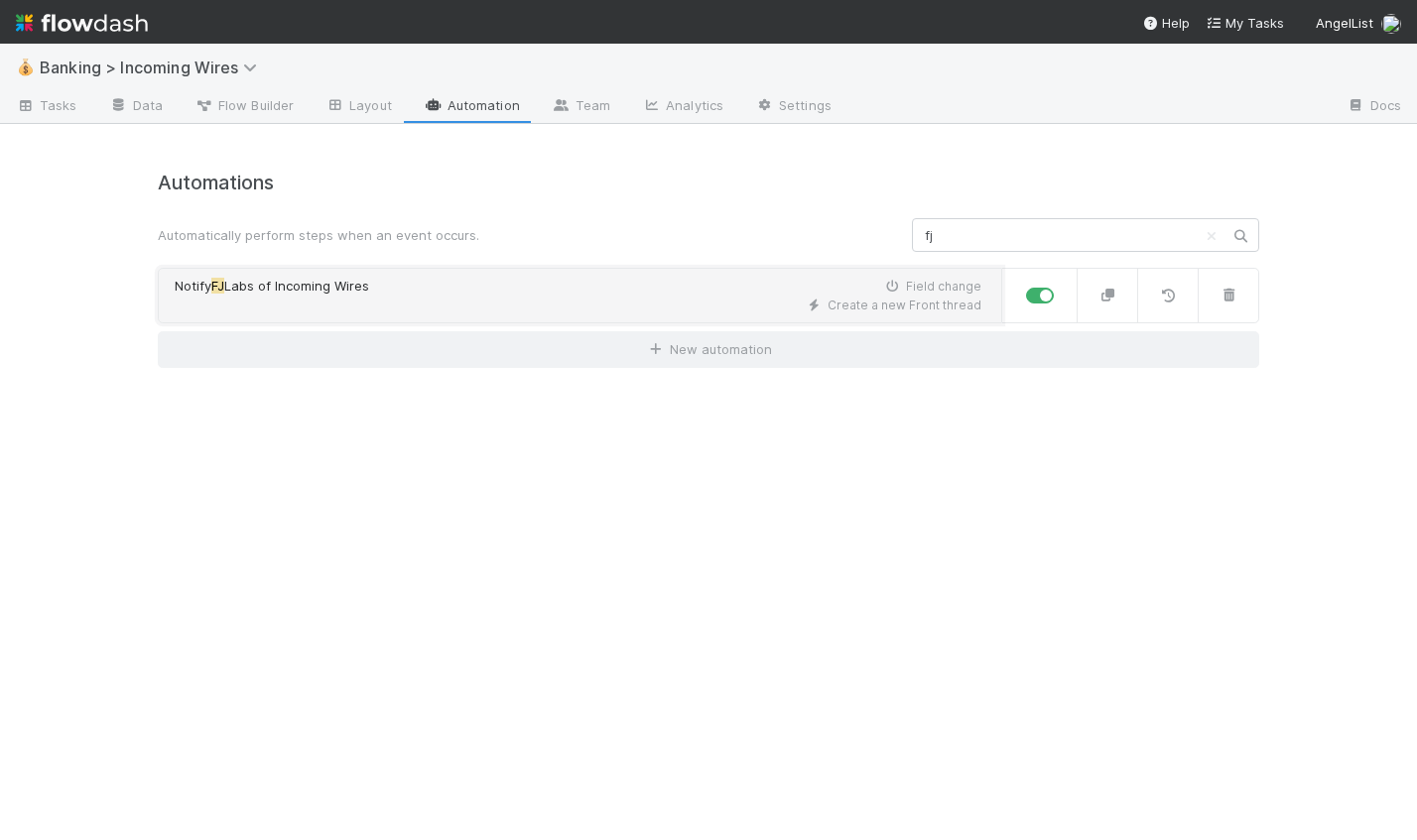 click on "Notify  FJ  Labs of Incoming Wires Field change" at bounding box center [578, 287] 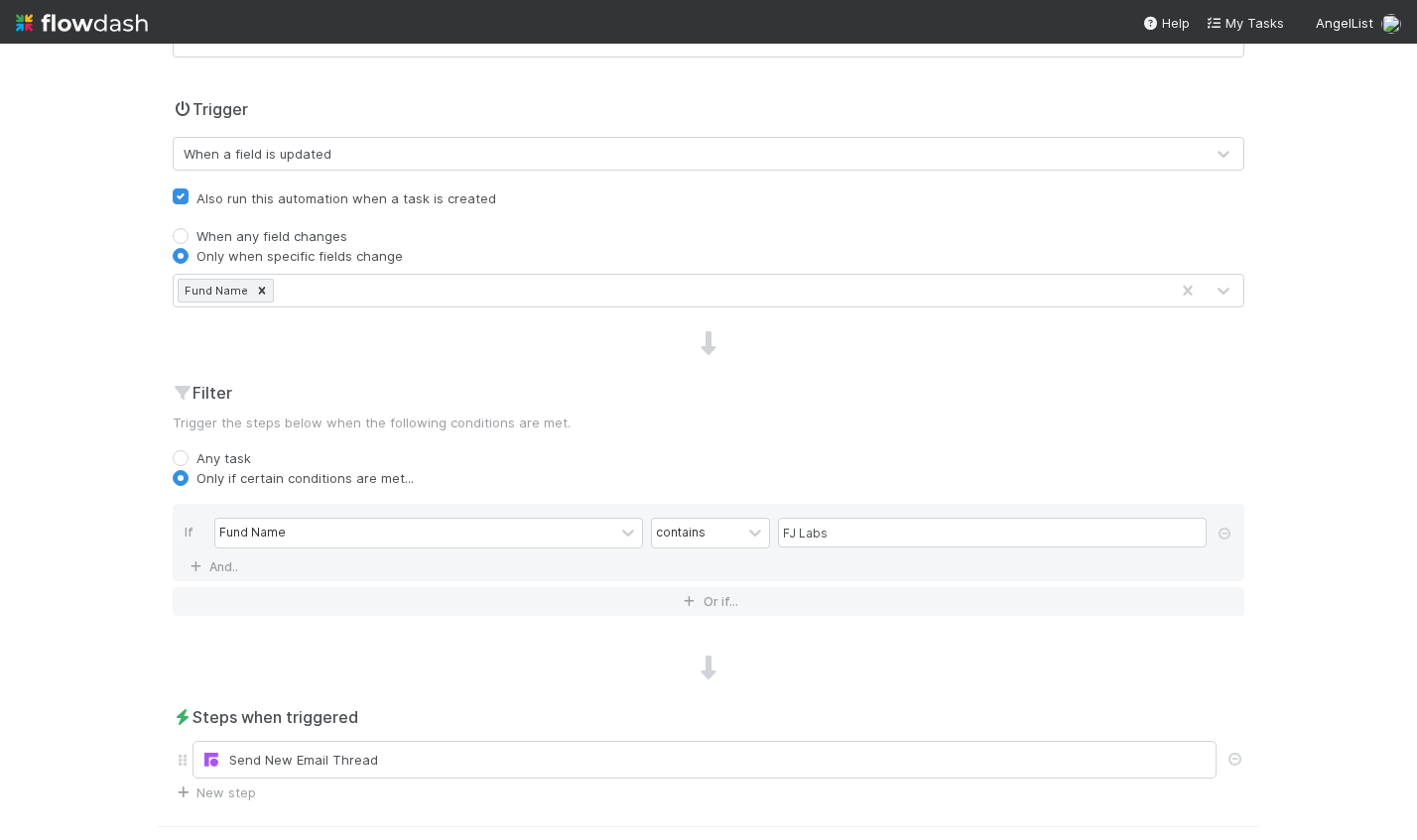 scroll, scrollTop: 548, scrollLeft: 0, axis: vertical 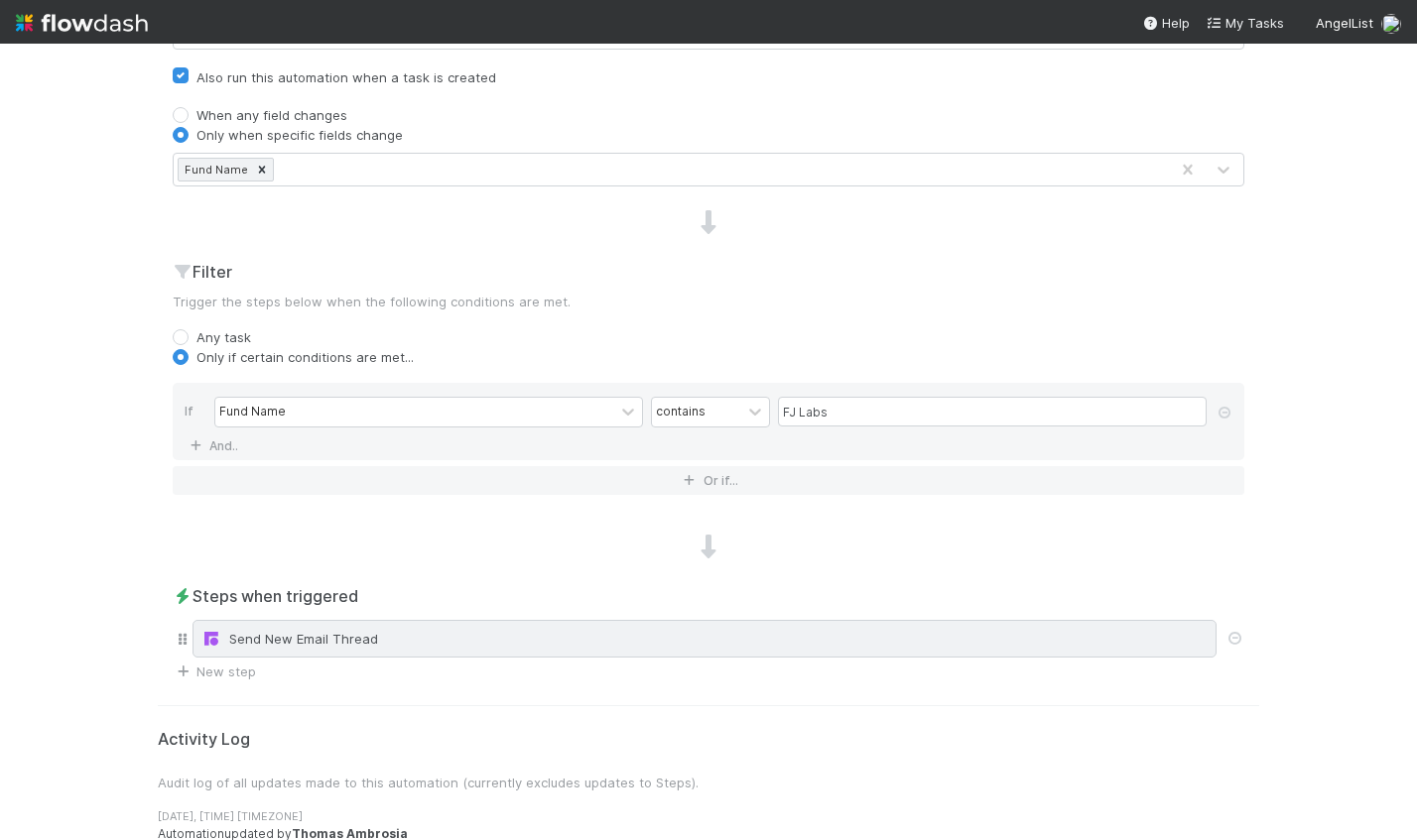 click on "Send New Email Thread" at bounding box center (705, 639) 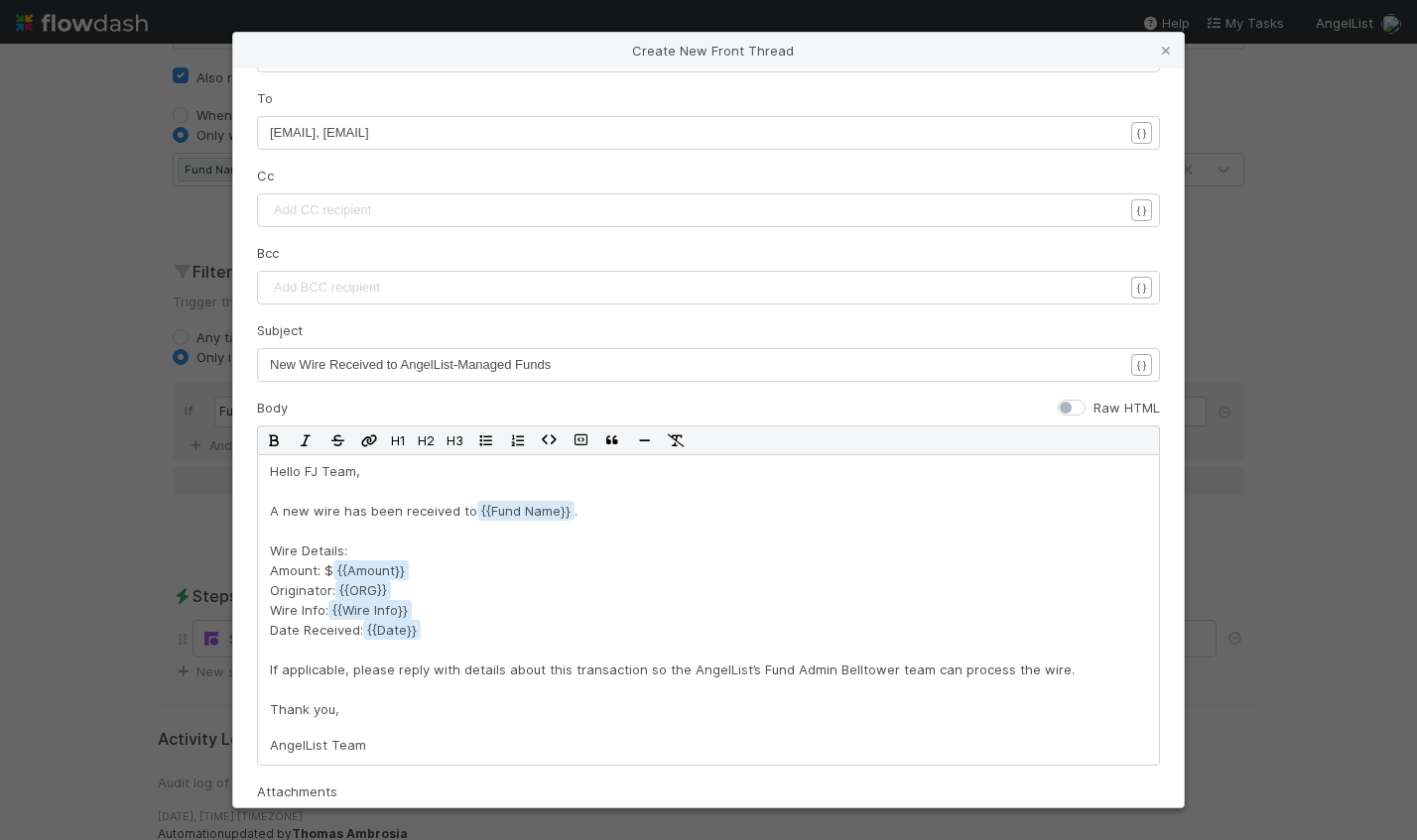 scroll, scrollTop: 161, scrollLeft: 0, axis: vertical 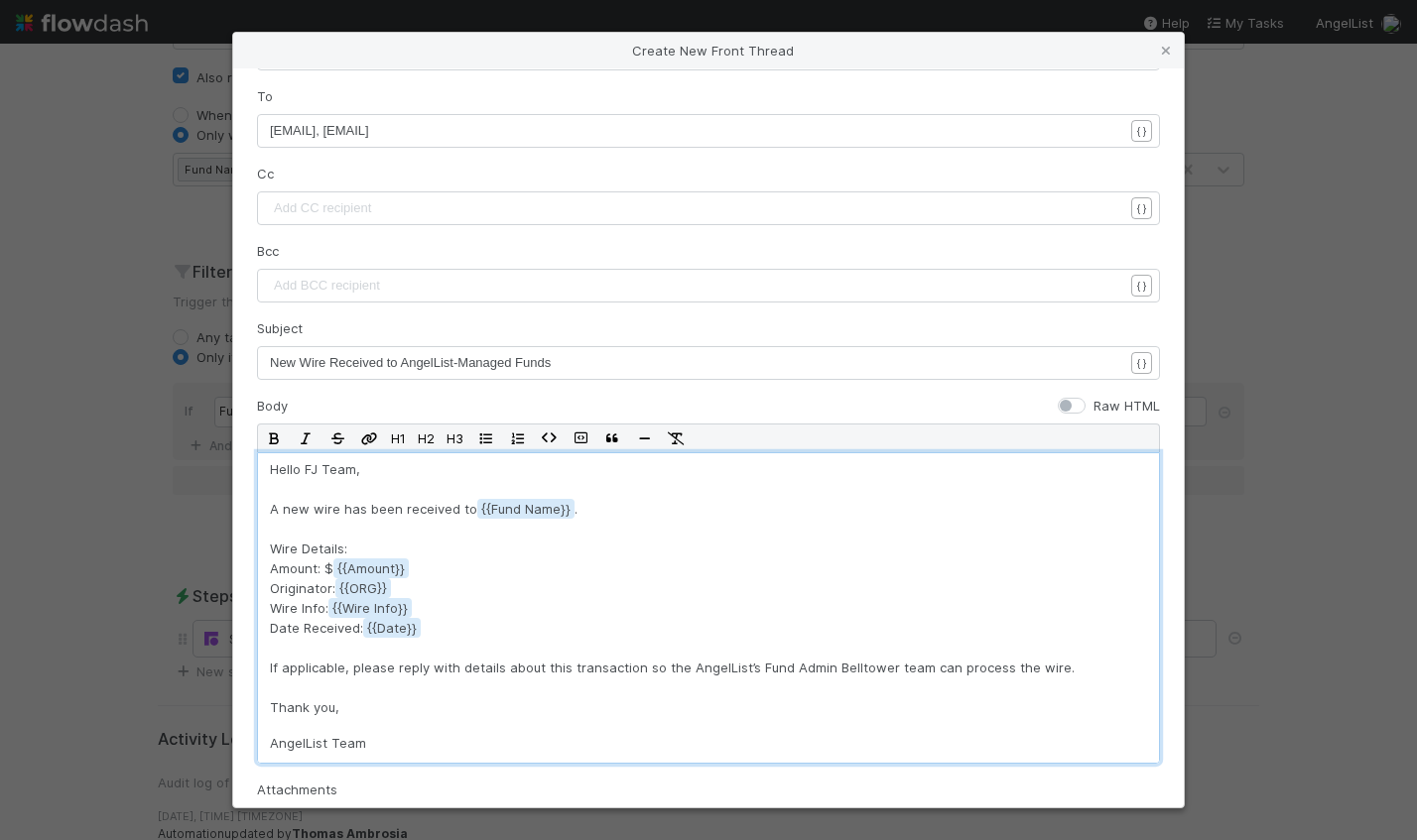 click on "Hello FJ Team,  A new wire has been received to  {{Fund Name  . Wire Details: Amount: $ {{Amount   Originator:  {{ORG   Wire Info:  {{Wire Info   Date Received:  {{Date   If applicable, please reply with details about this transaction so the AngelList’s Fund Admin Belltower team can process the wire.  Thank you," at bounding box center (708, 588) 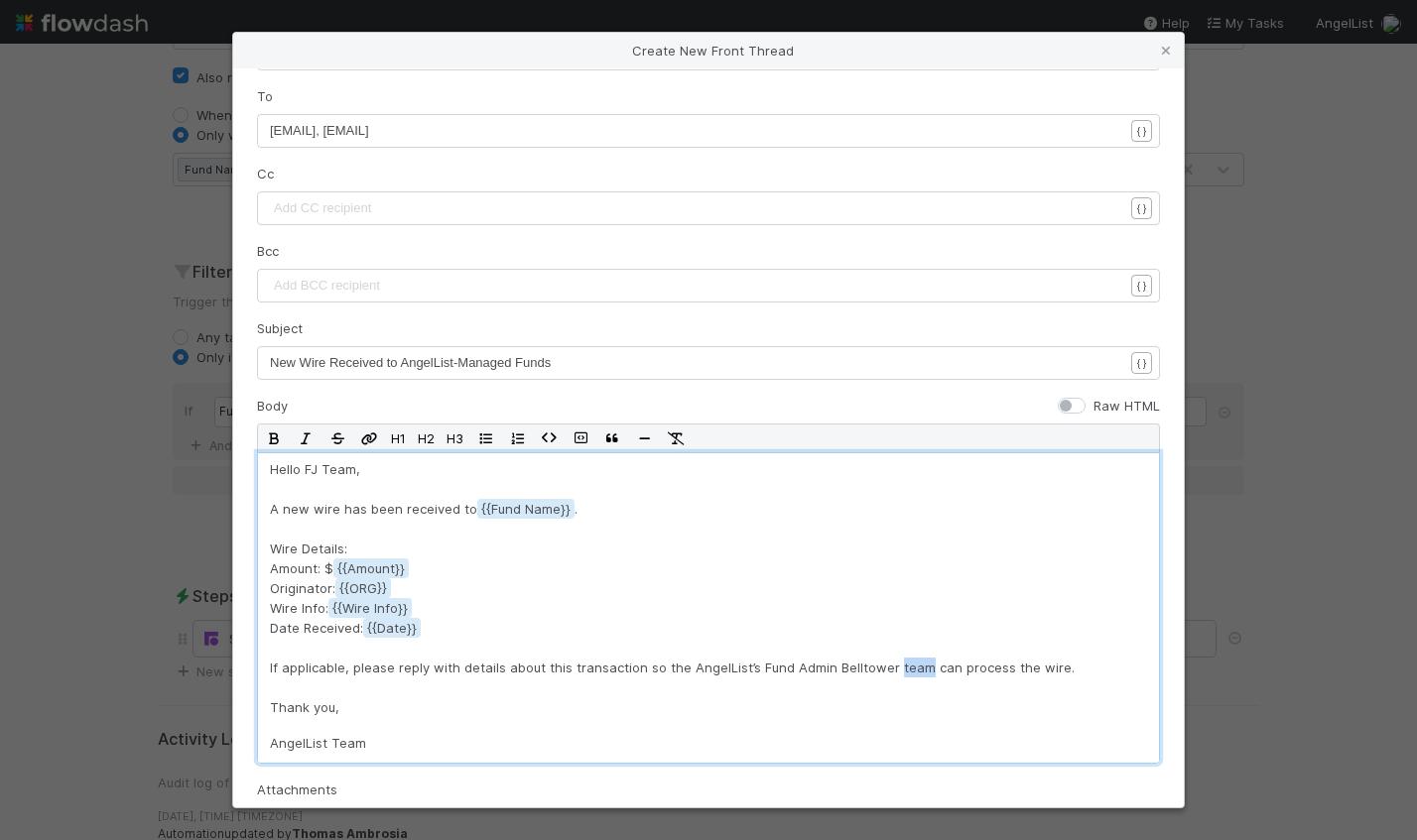 click on "Hello FJ Team,  A new wire has been received to  {{Fund Name  . Wire Details: Amount: $ {{Amount   Originator:  {{ORG   Wire Info:  {{Wire Info   Date Received:  {{Date   If applicable, please reply with details about this transaction so the AngelList’s Fund Admin Belltower team can process the wire.  Thank you," at bounding box center (708, 588) 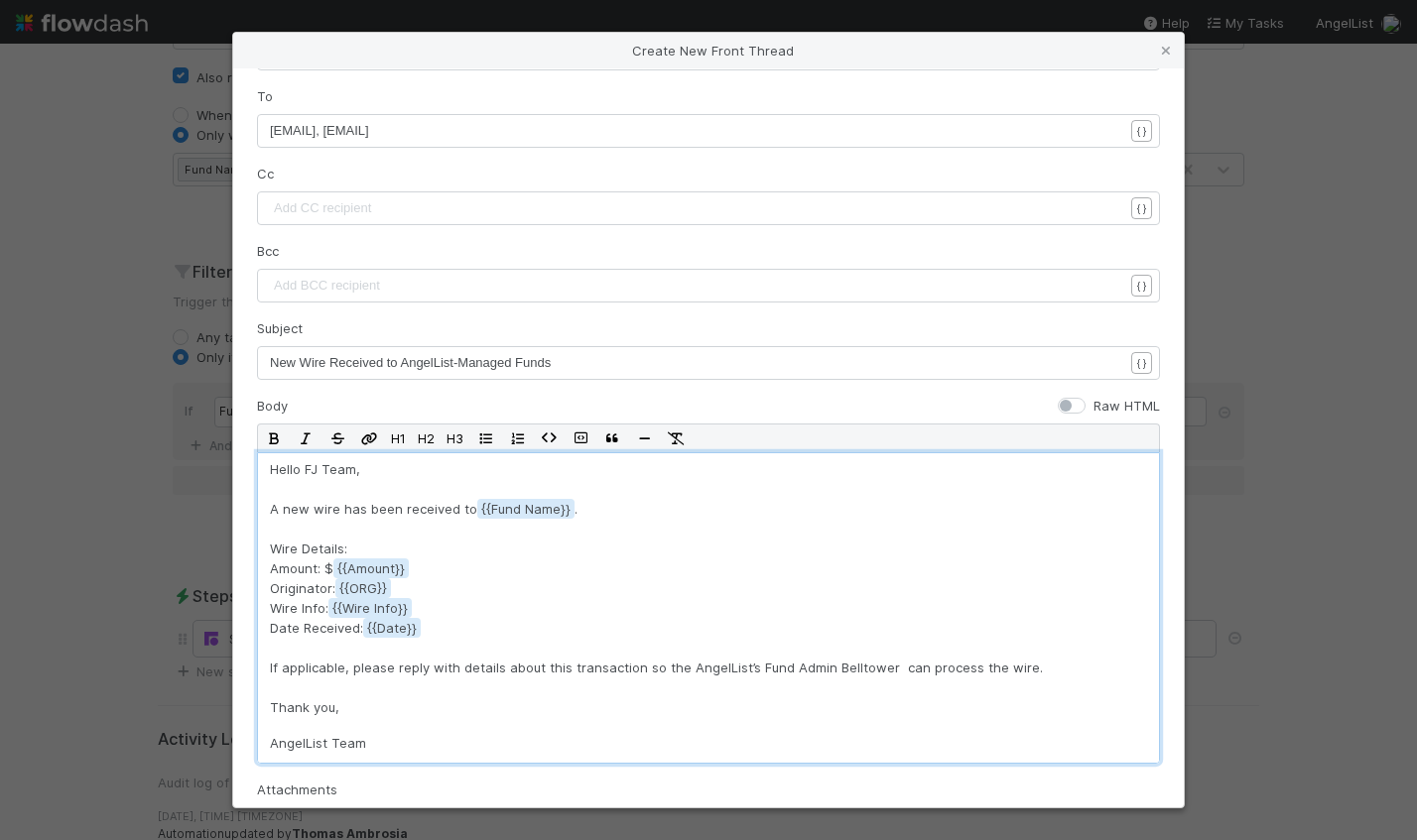 type 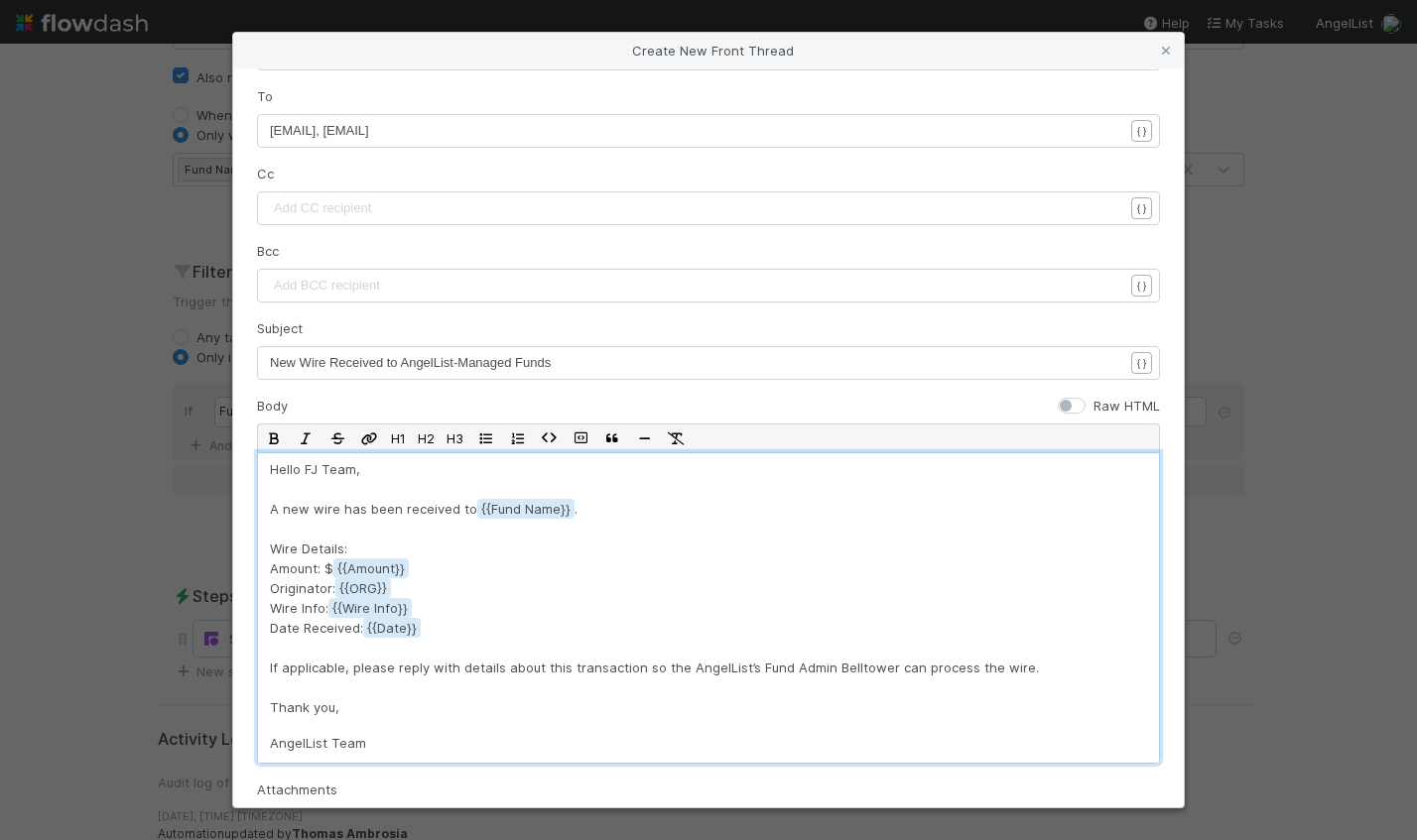 scroll, scrollTop: 16, scrollLeft: 0, axis: vertical 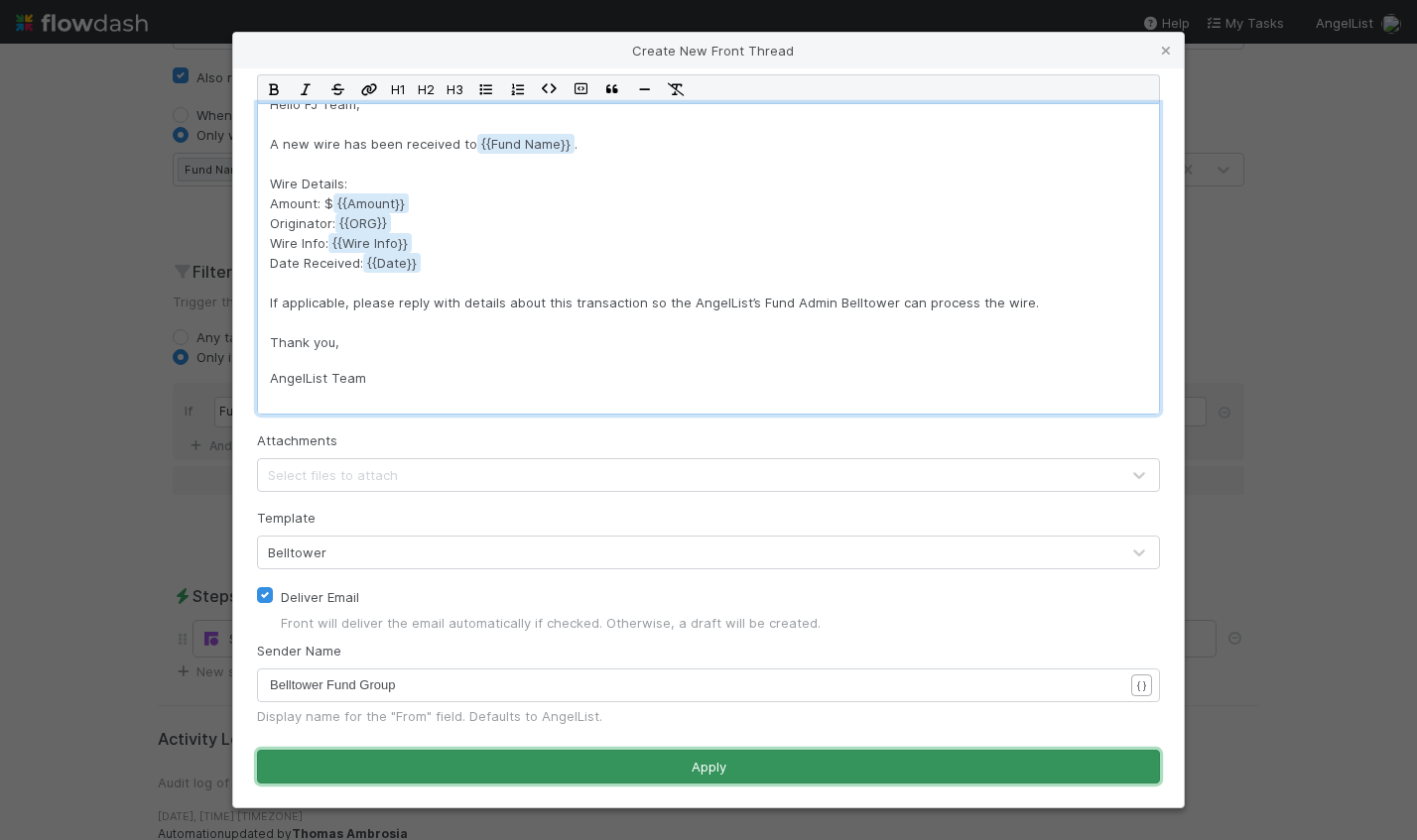click on "Apply" at bounding box center (708, 767) 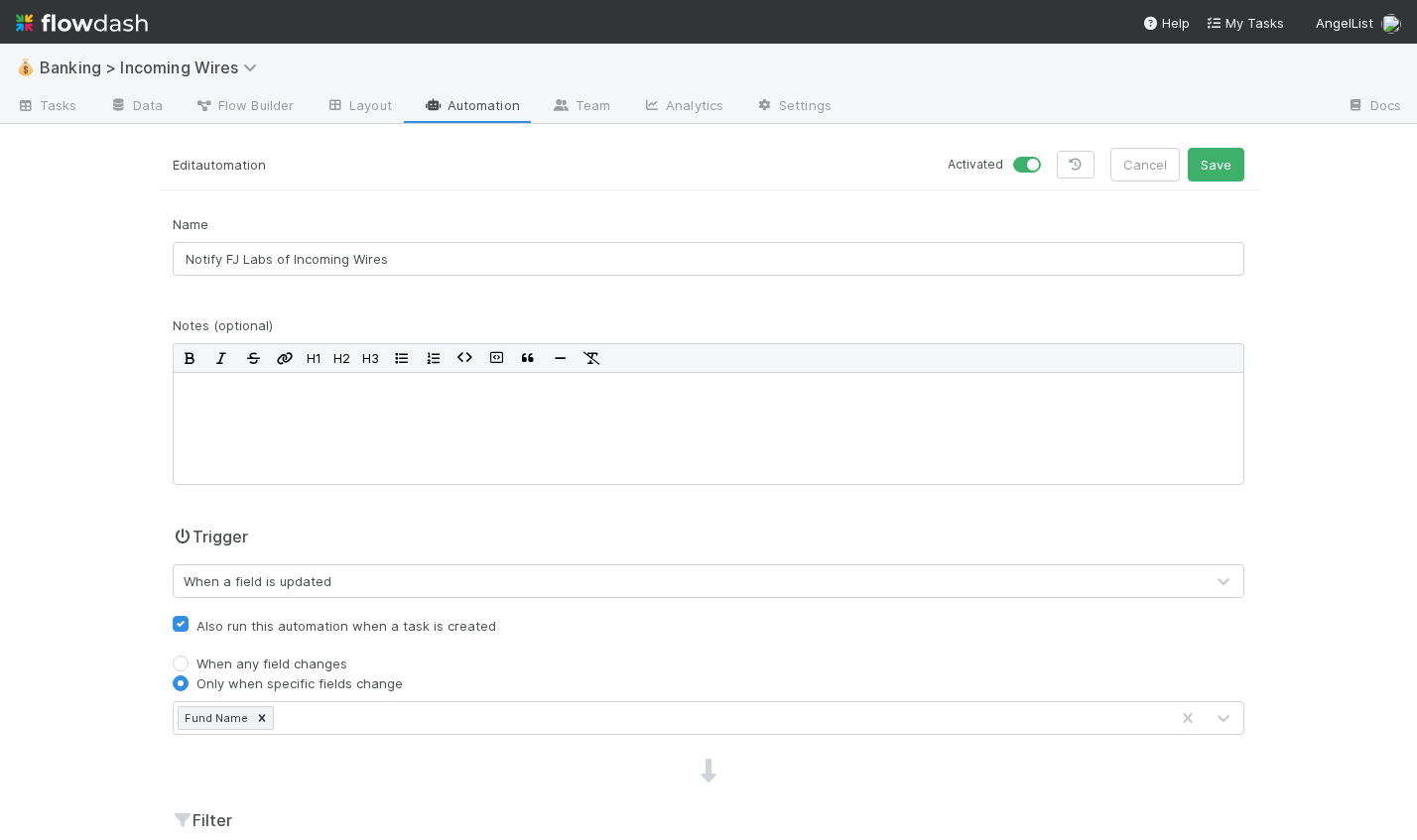 scroll, scrollTop: 698, scrollLeft: 0, axis: vertical 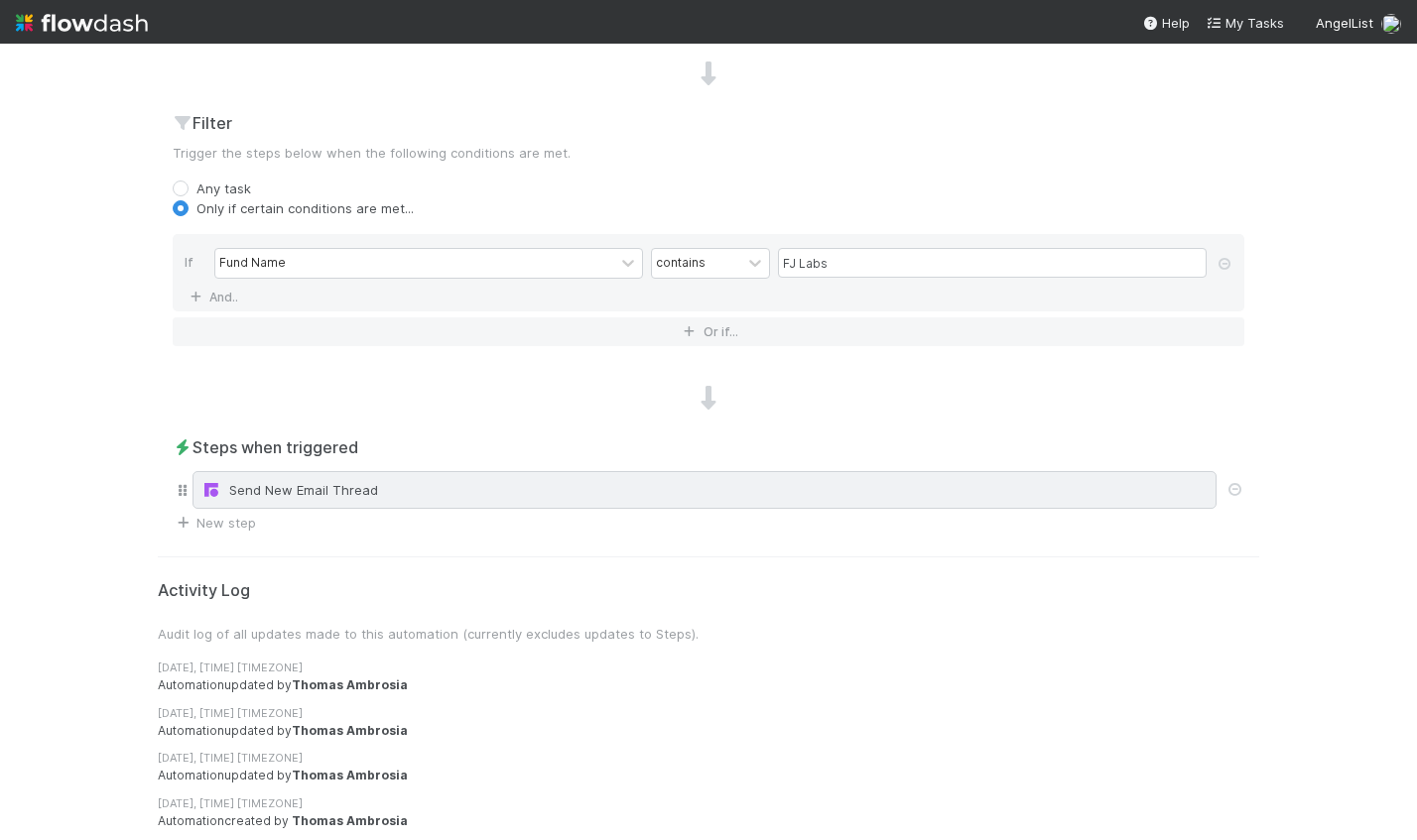 click on "Send New Email Thread" at bounding box center [705, 490] 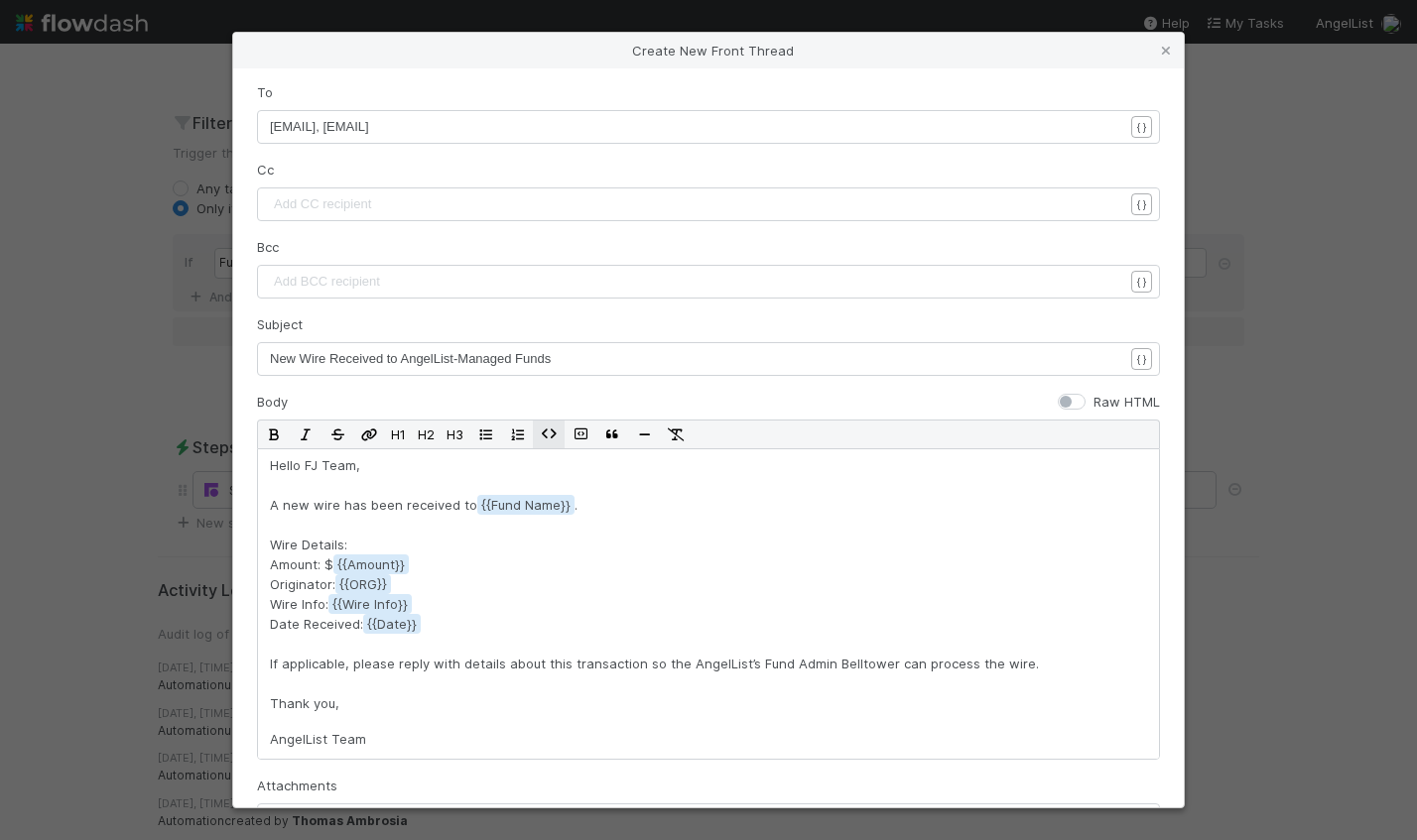 scroll, scrollTop: 510, scrollLeft: 0, axis: vertical 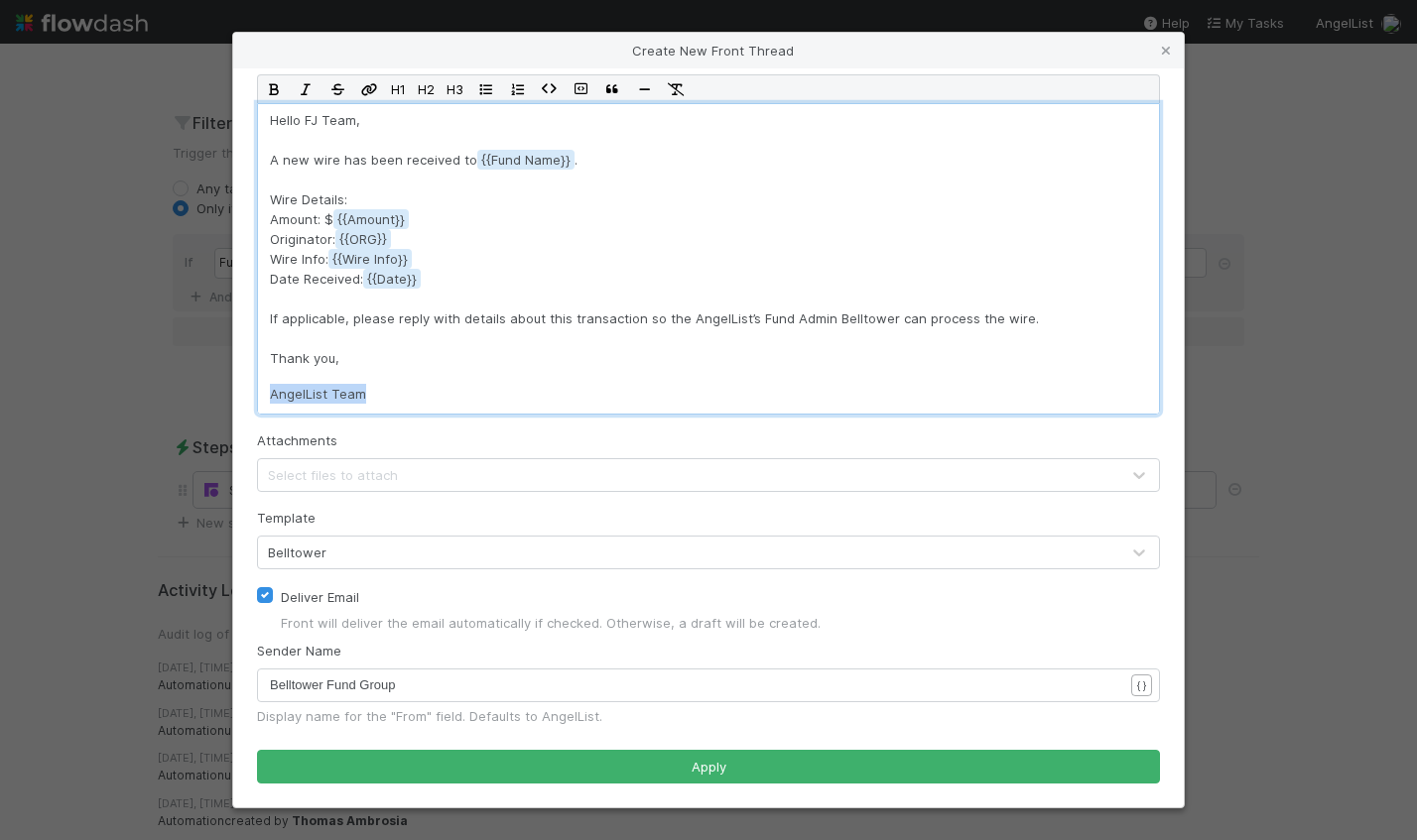 drag, startPoint x: 307, startPoint y: 396, endPoint x: 200, endPoint y: 396, distance: 107 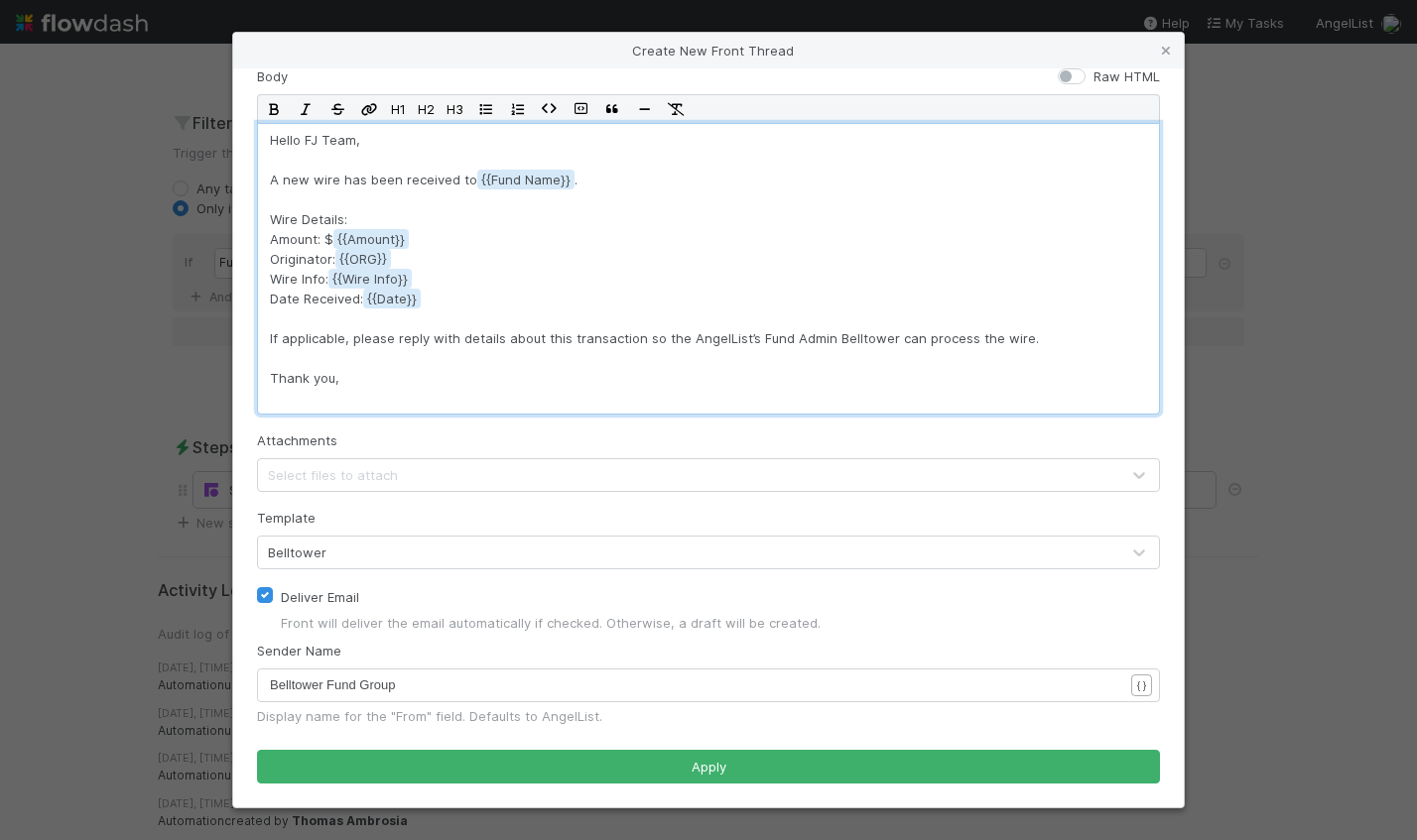 scroll, scrollTop: 490, scrollLeft: 0, axis: vertical 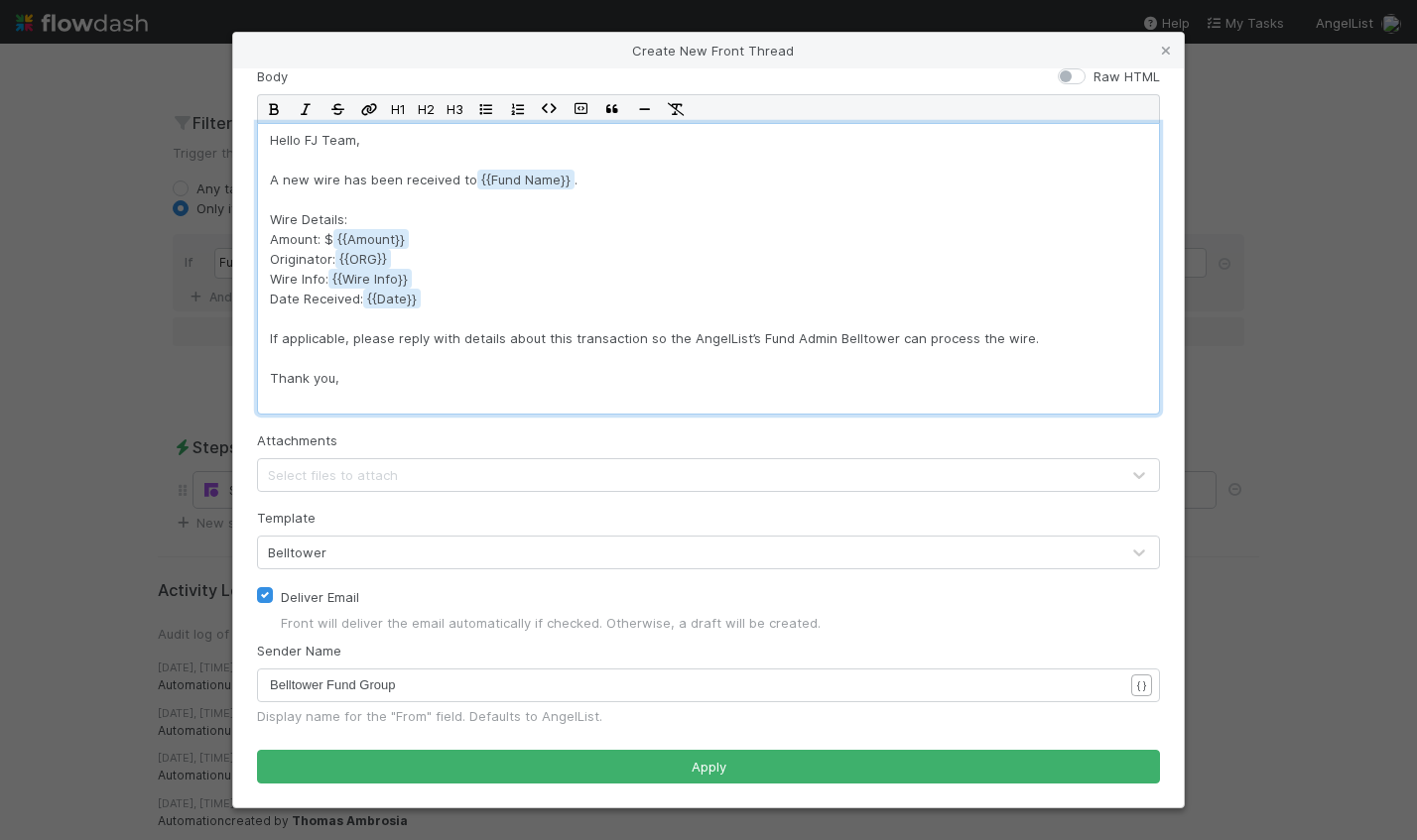 type 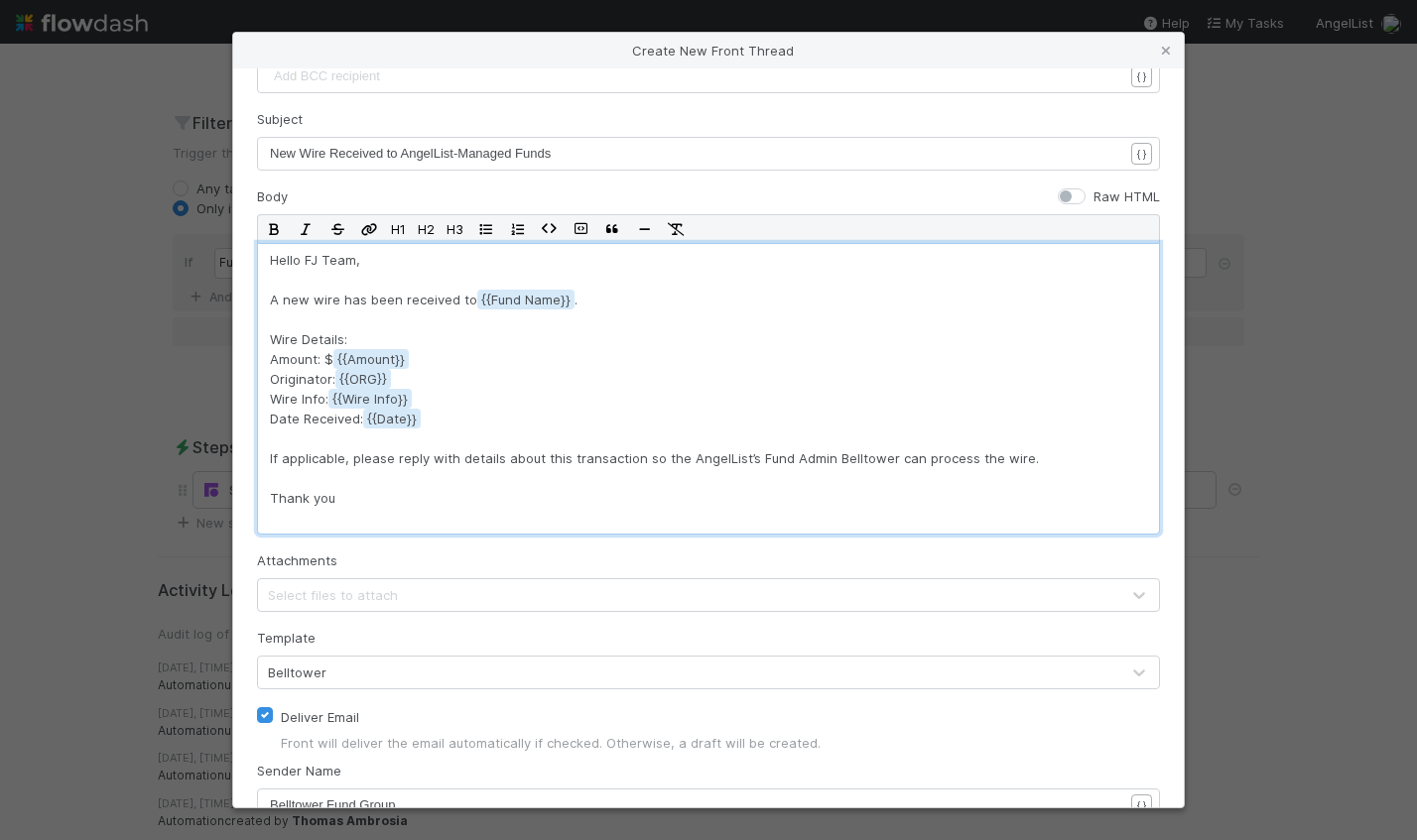 scroll, scrollTop: 490, scrollLeft: 0, axis: vertical 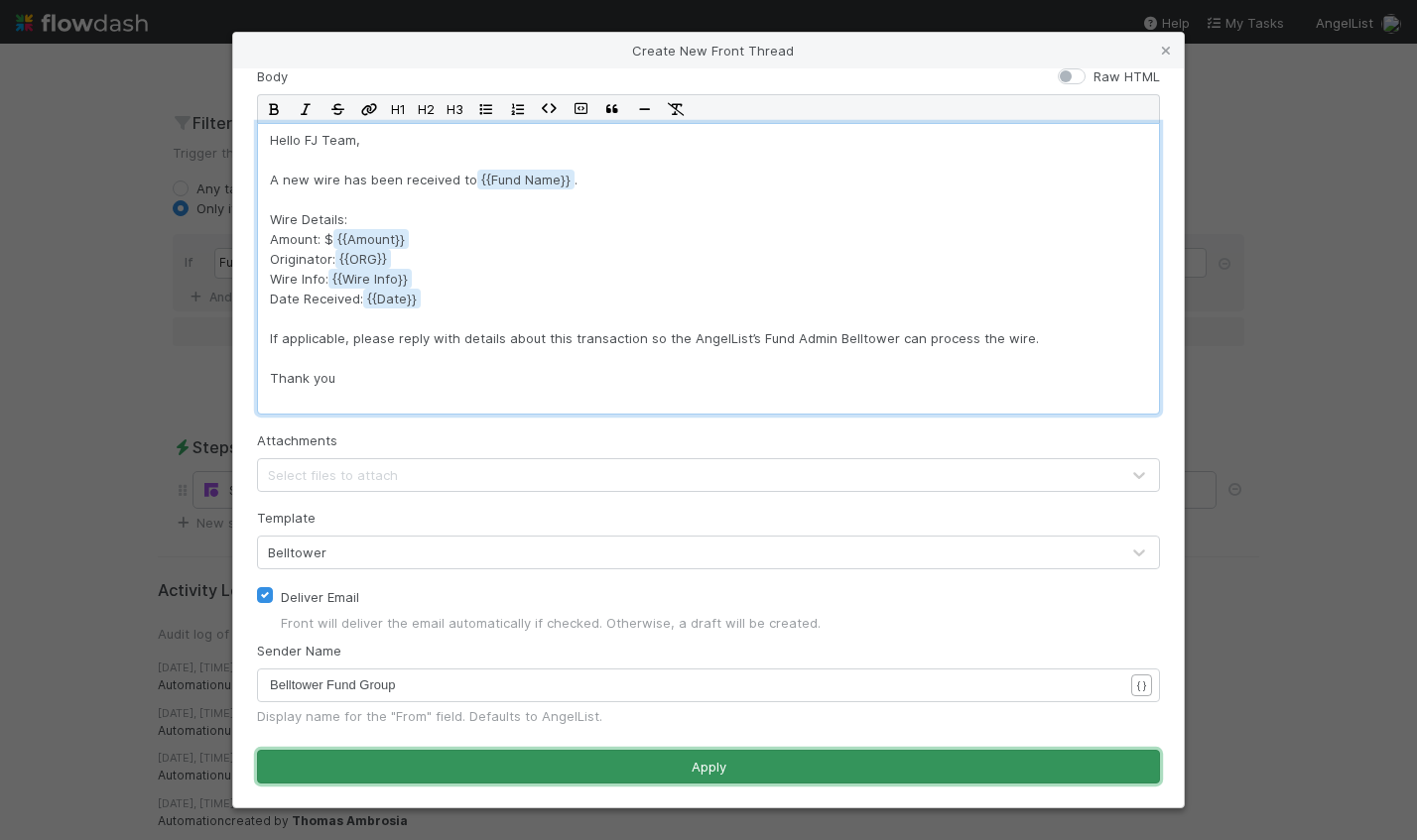 click on "Apply" at bounding box center (708, 767) 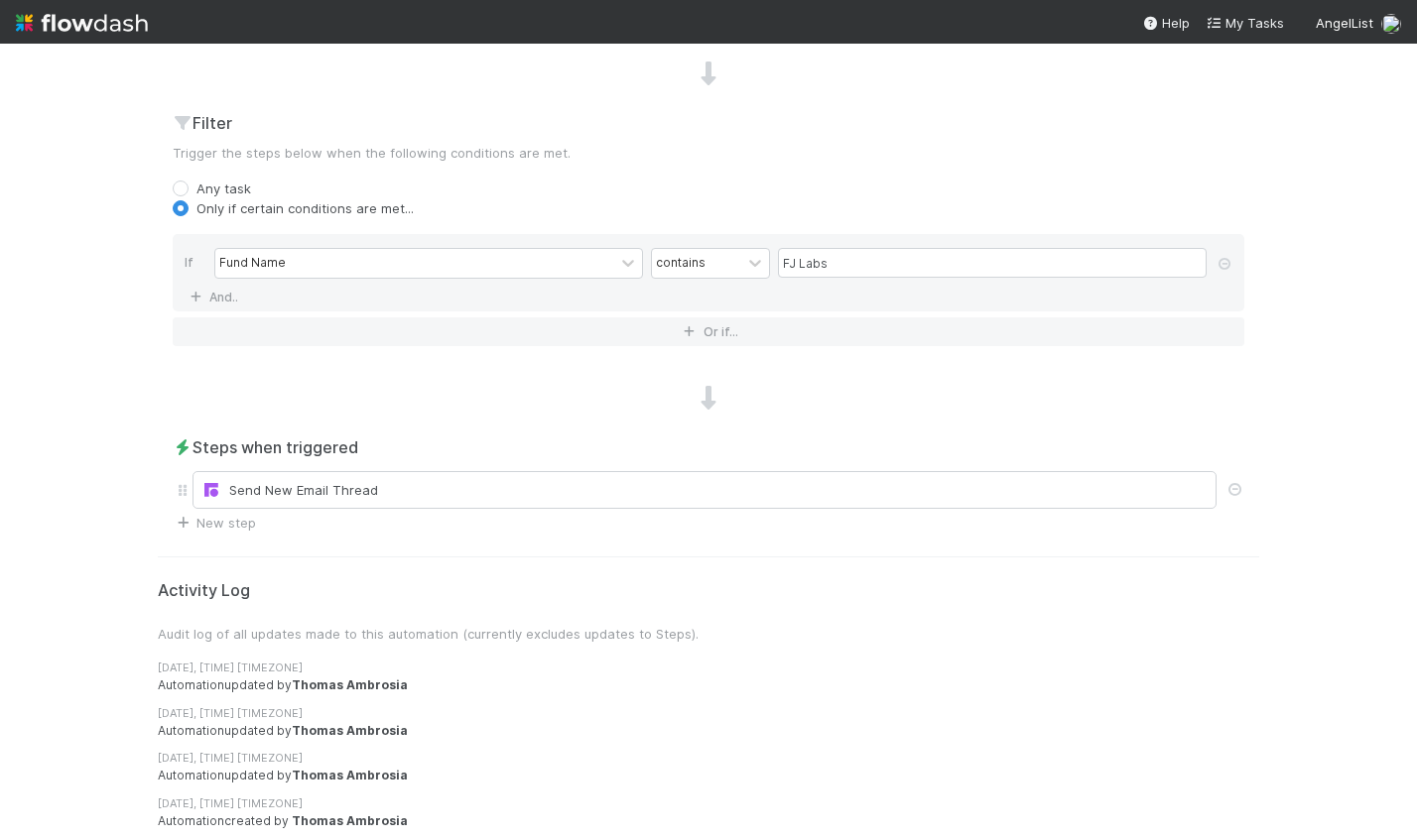 scroll, scrollTop: 0, scrollLeft: 0, axis: both 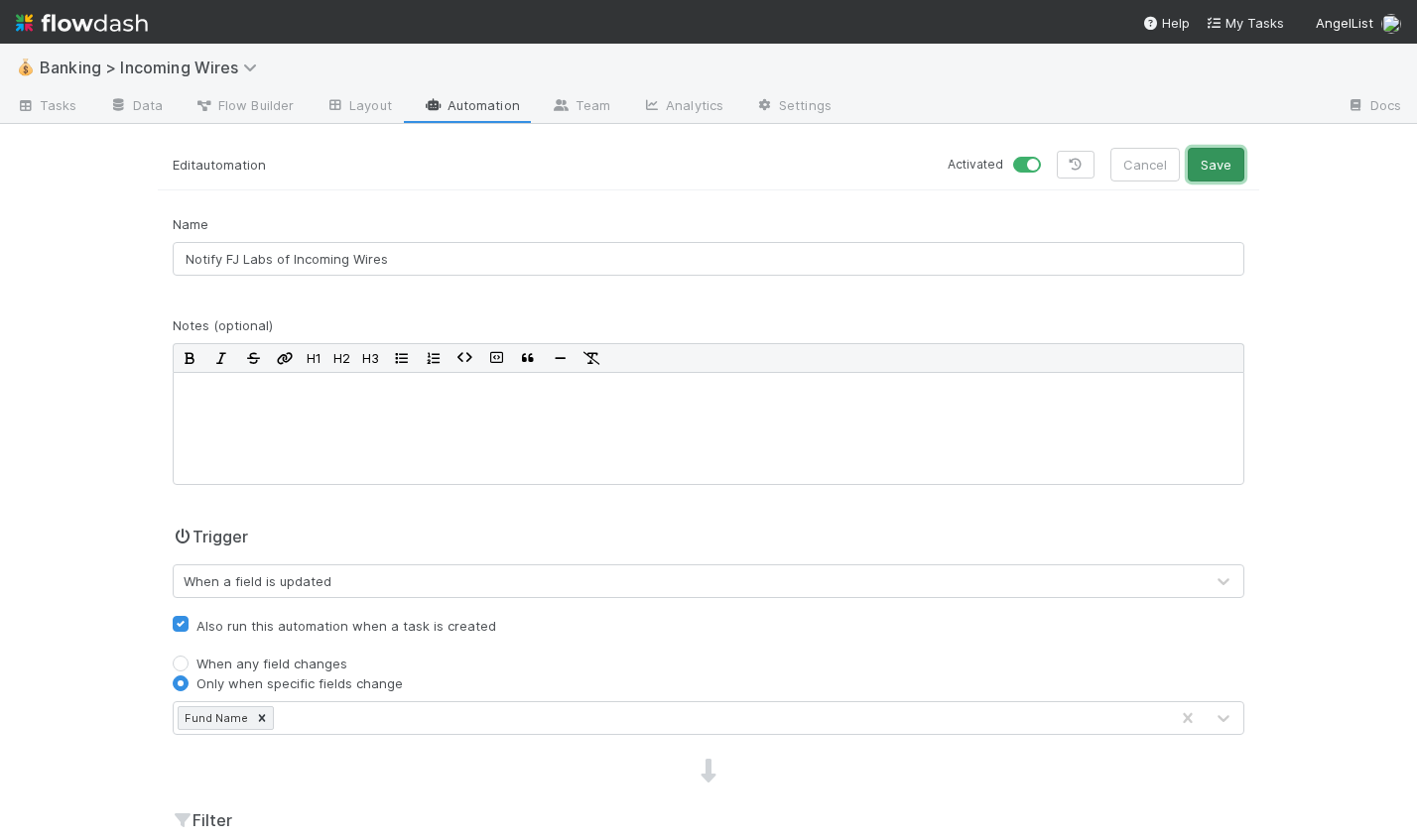 click on "Save" at bounding box center [1216, 165] 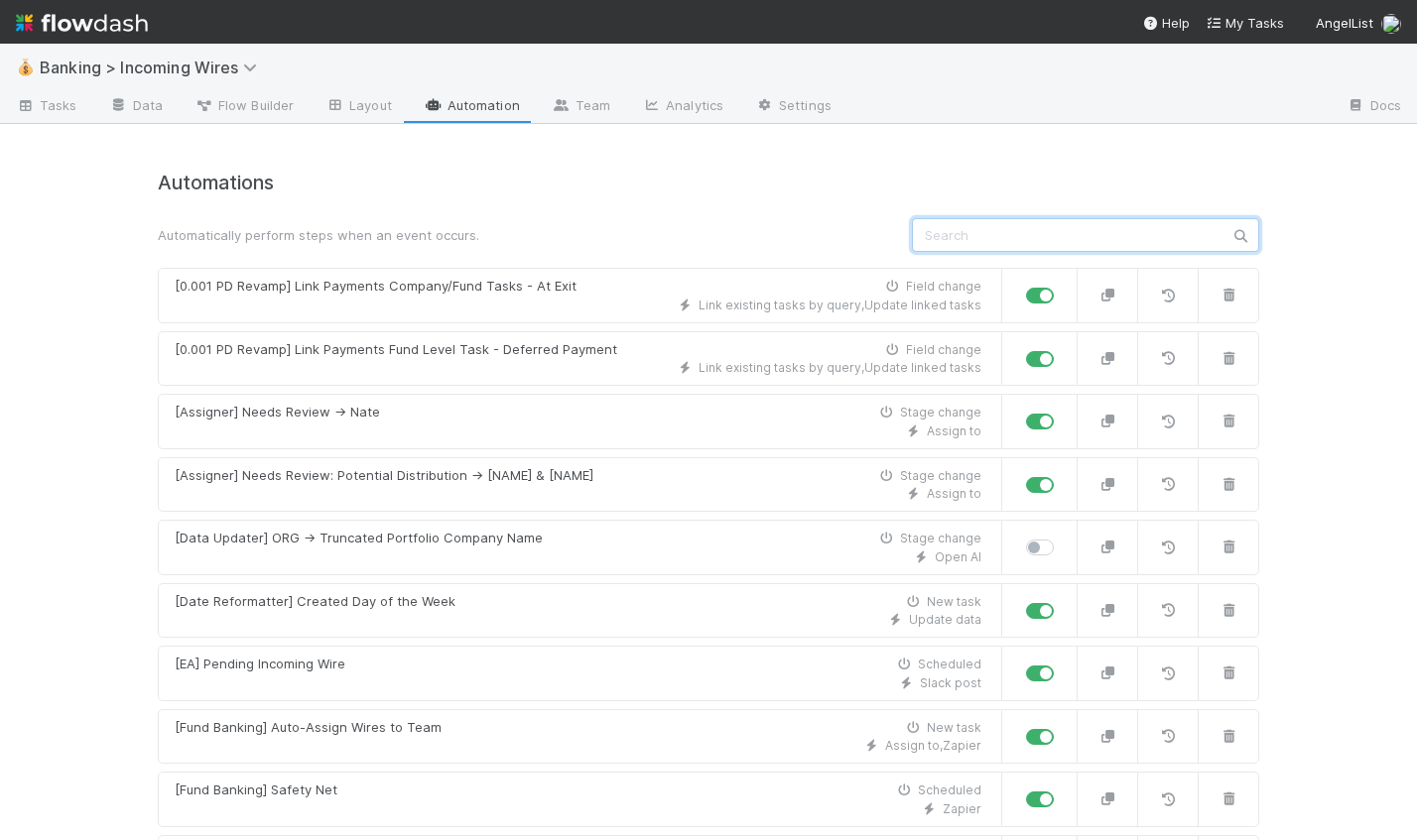 click at bounding box center (1086, 235) 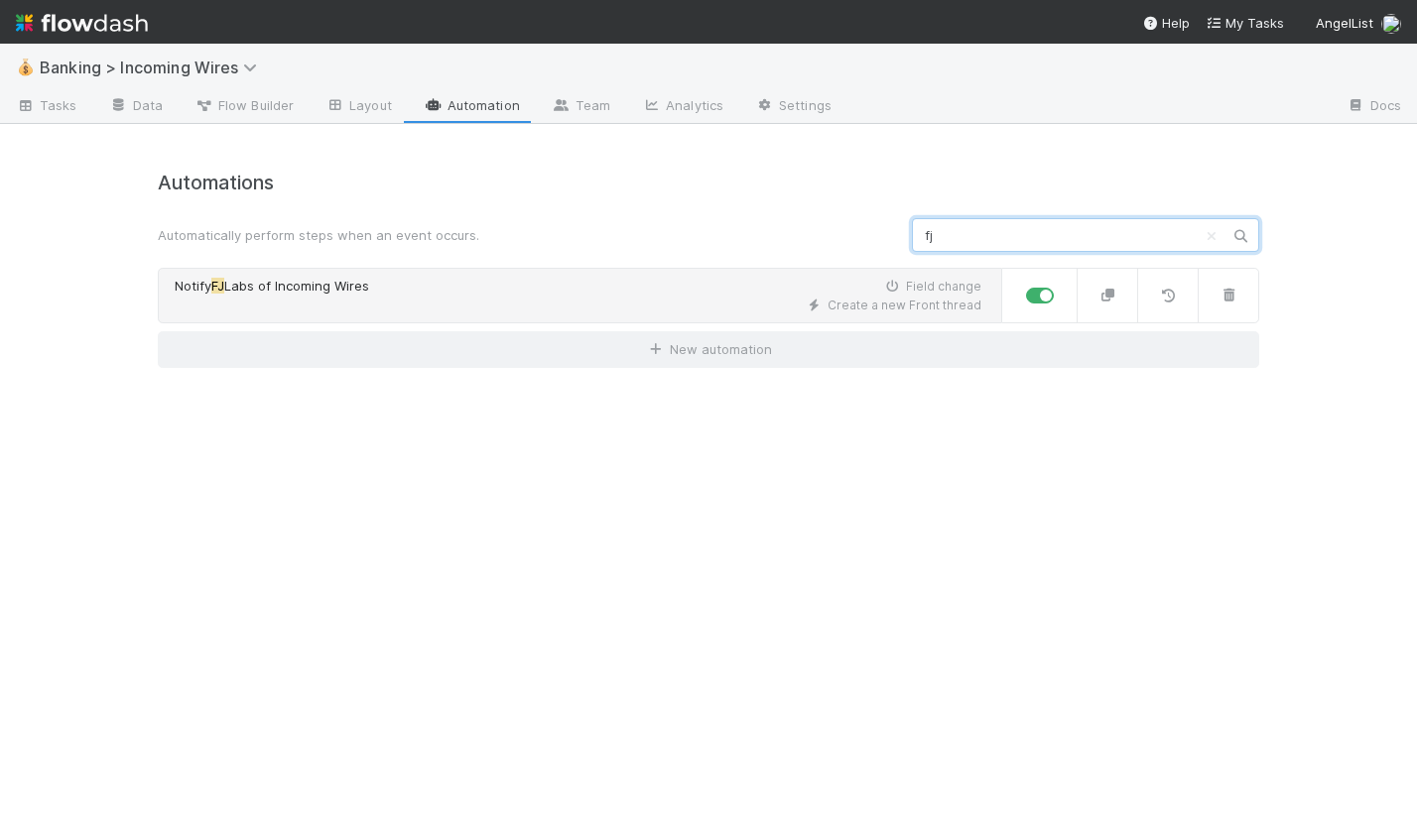 type on "fj" 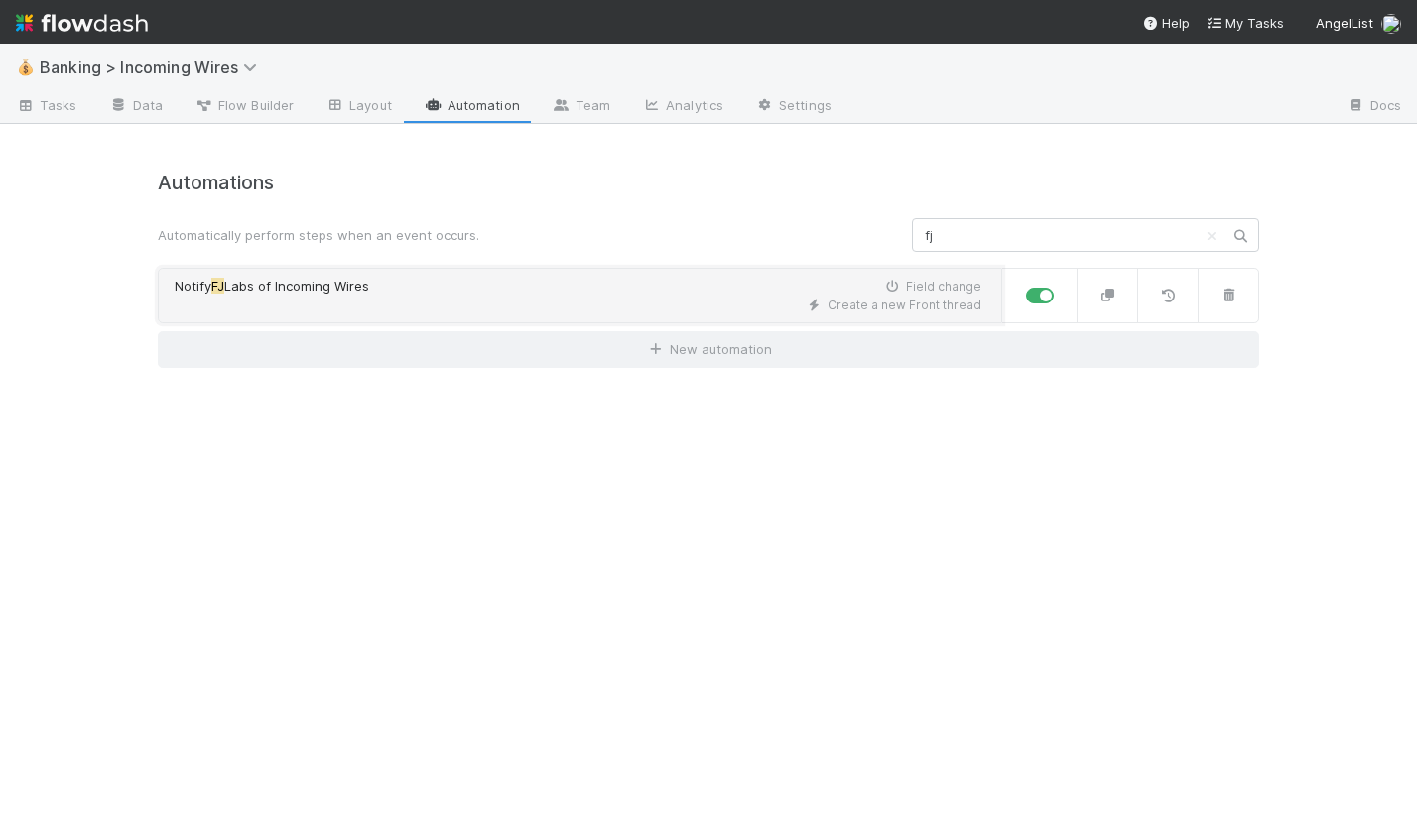 click on "Create a new Front thread" at bounding box center (578, 305) 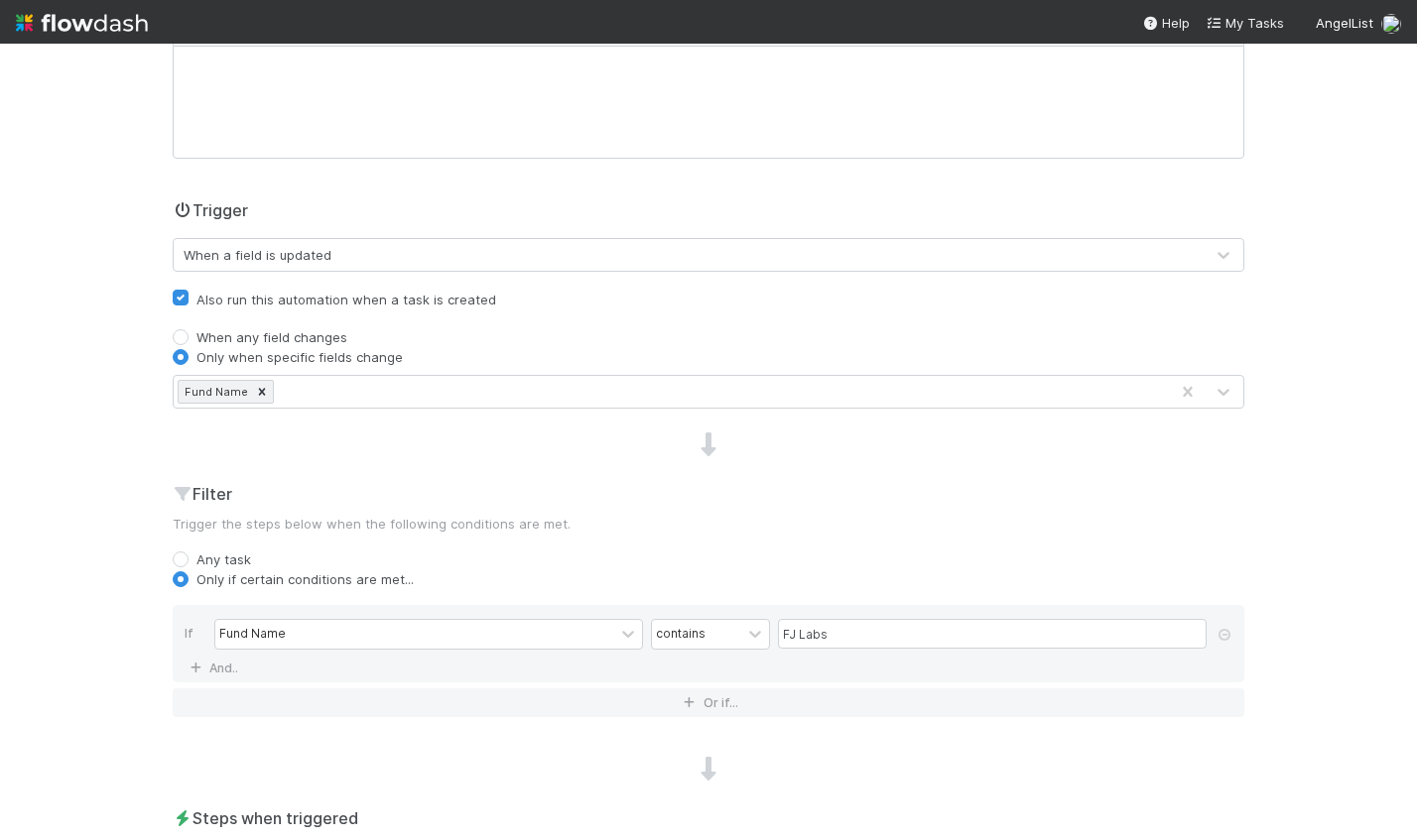 scroll, scrollTop: 743, scrollLeft: 0, axis: vertical 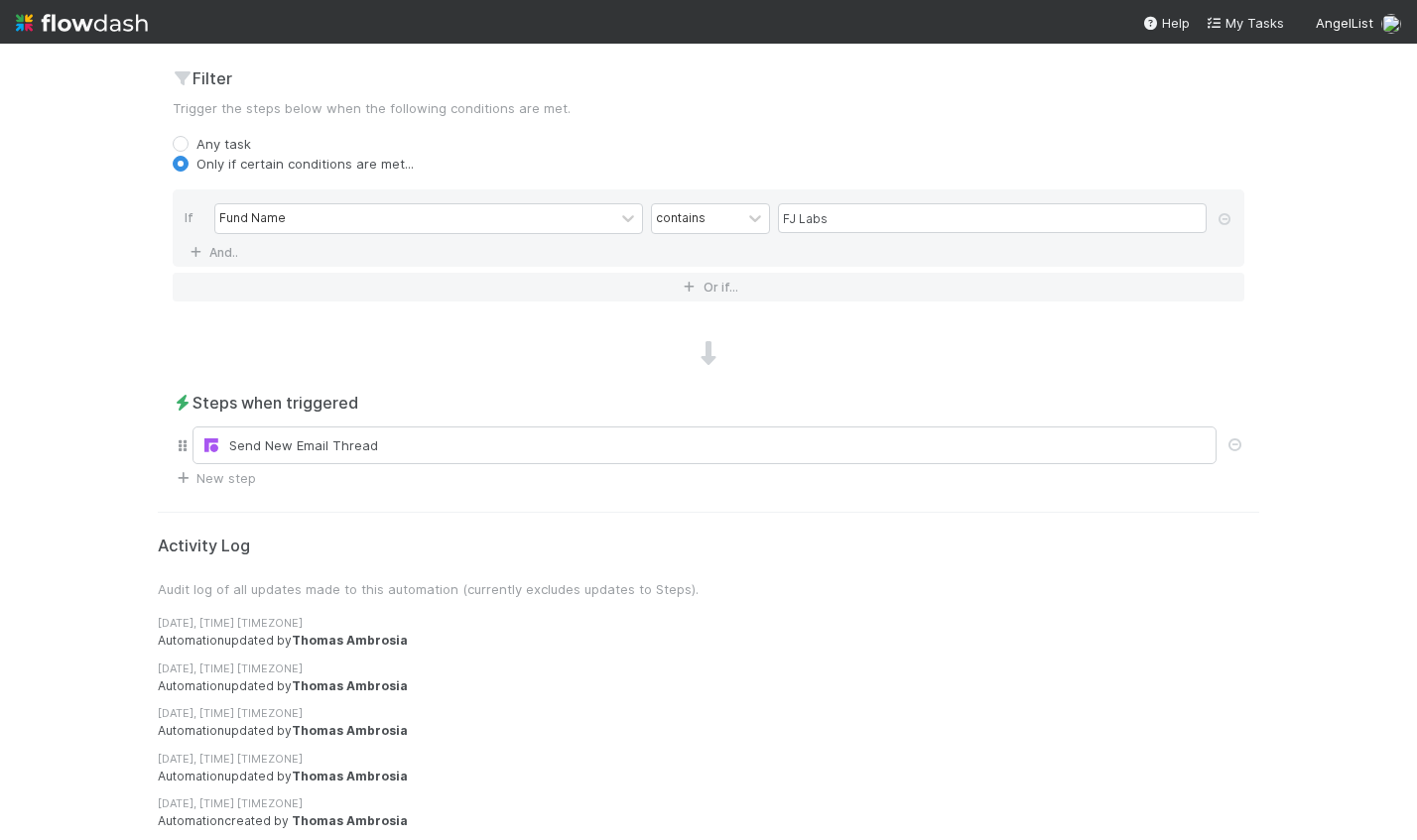 click on "Send New Email Thread" at bounding box center (708, 445) 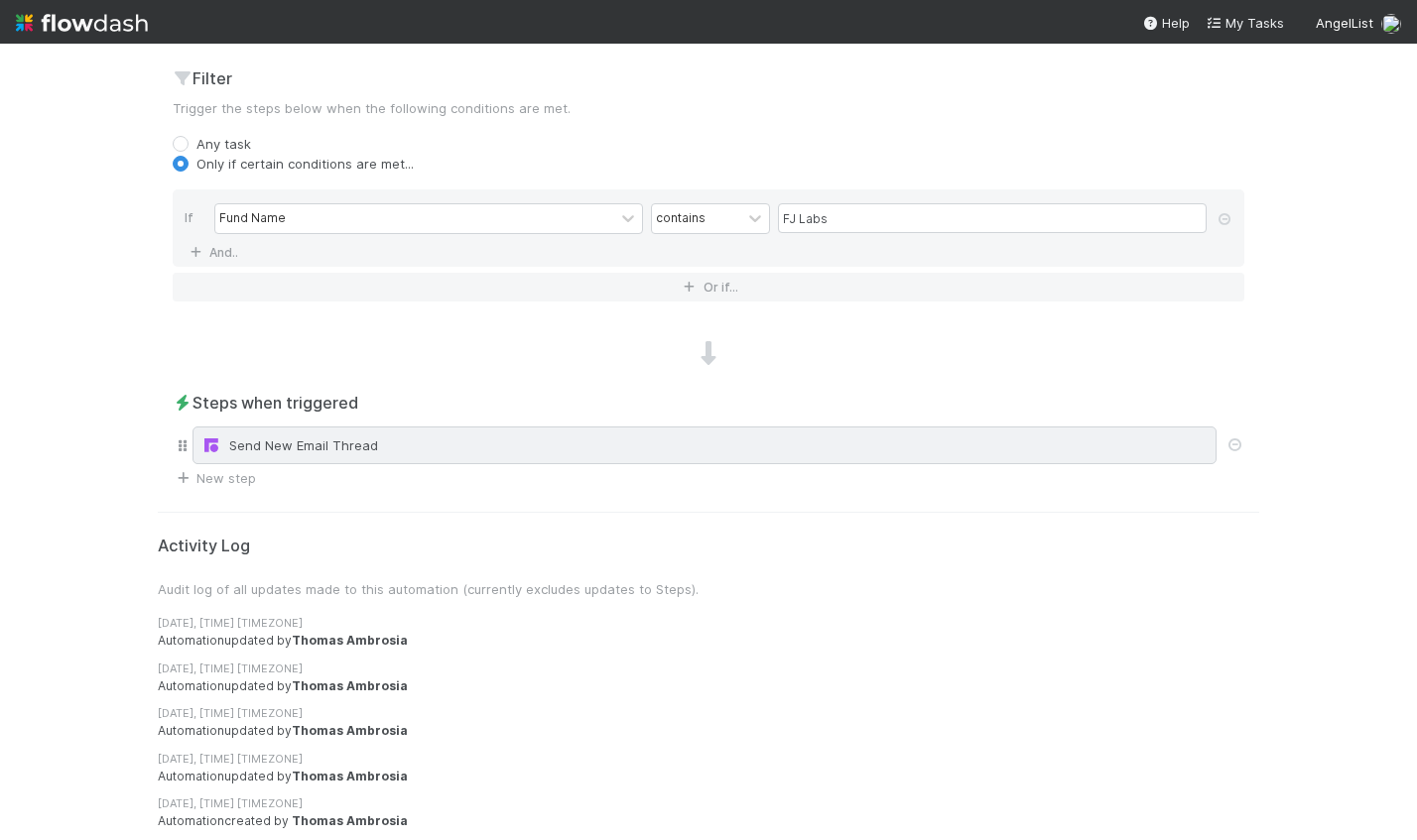 click on "Send New Email Thread" at bounding box center [705, 445] 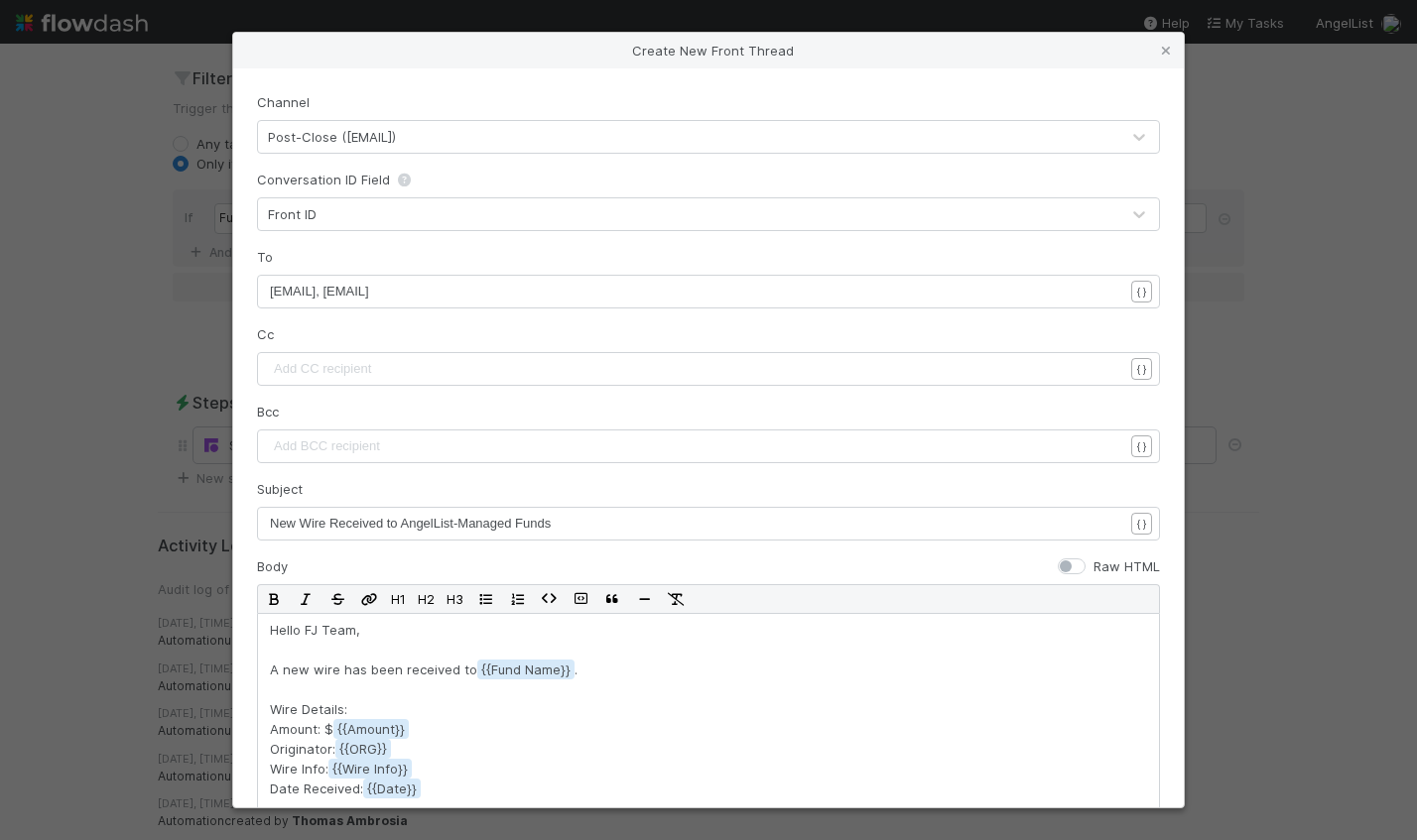 scroll, scrollTop: 22, scrollLeft: 0, axis: vertical 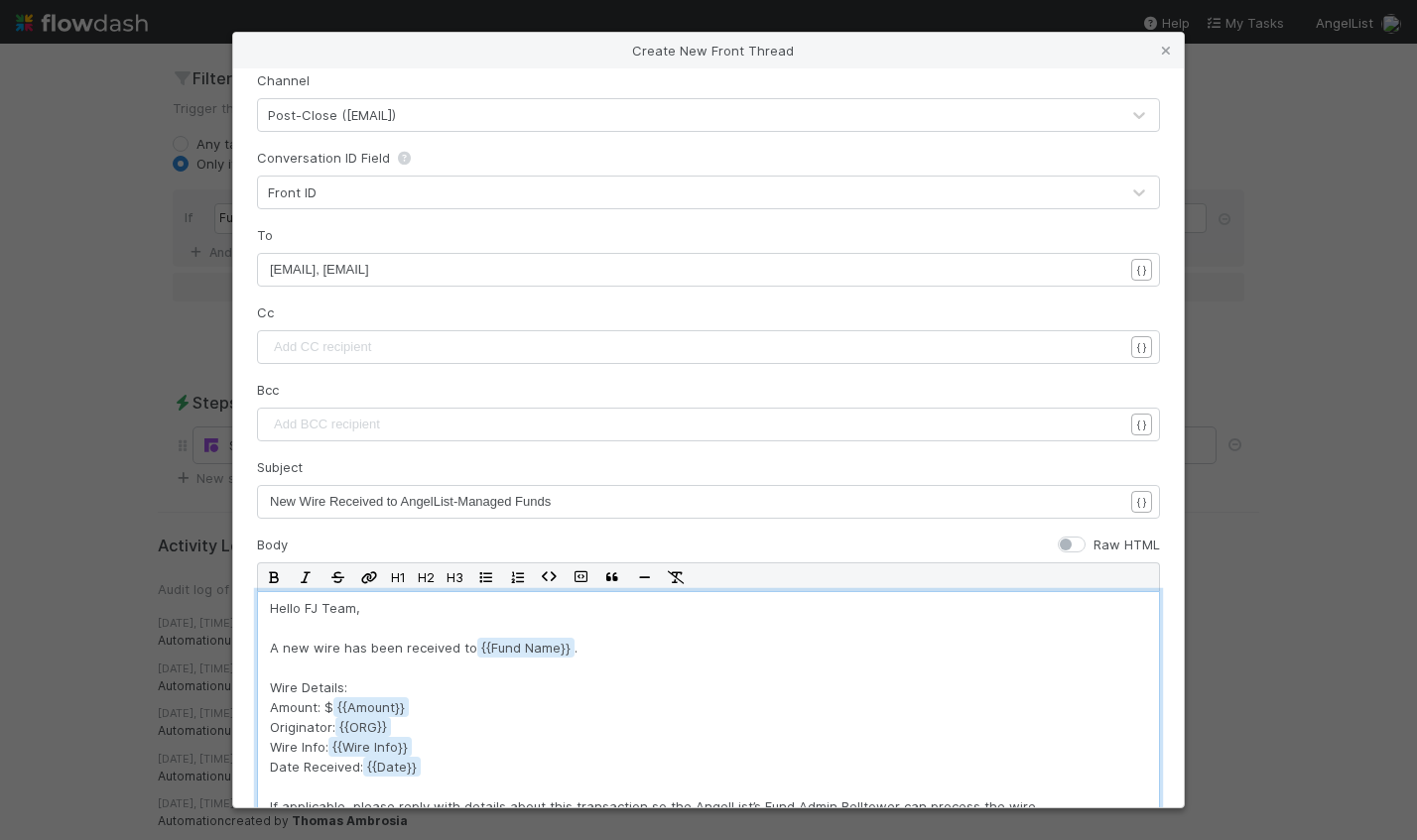 click on "Hello FJ Team,  A new wire has been received to  {{Fund Name  . Wire Details: Amount: $ {{Amount   Originator:  {{ORG   Wire Info:  {{Wire Info   Date Received:  {{Date   If applicable, please reply with details about this transaction so the AngelList’s Fund Admin Belltower can process the wire.  Thank you" at bounding box center (708, 737) 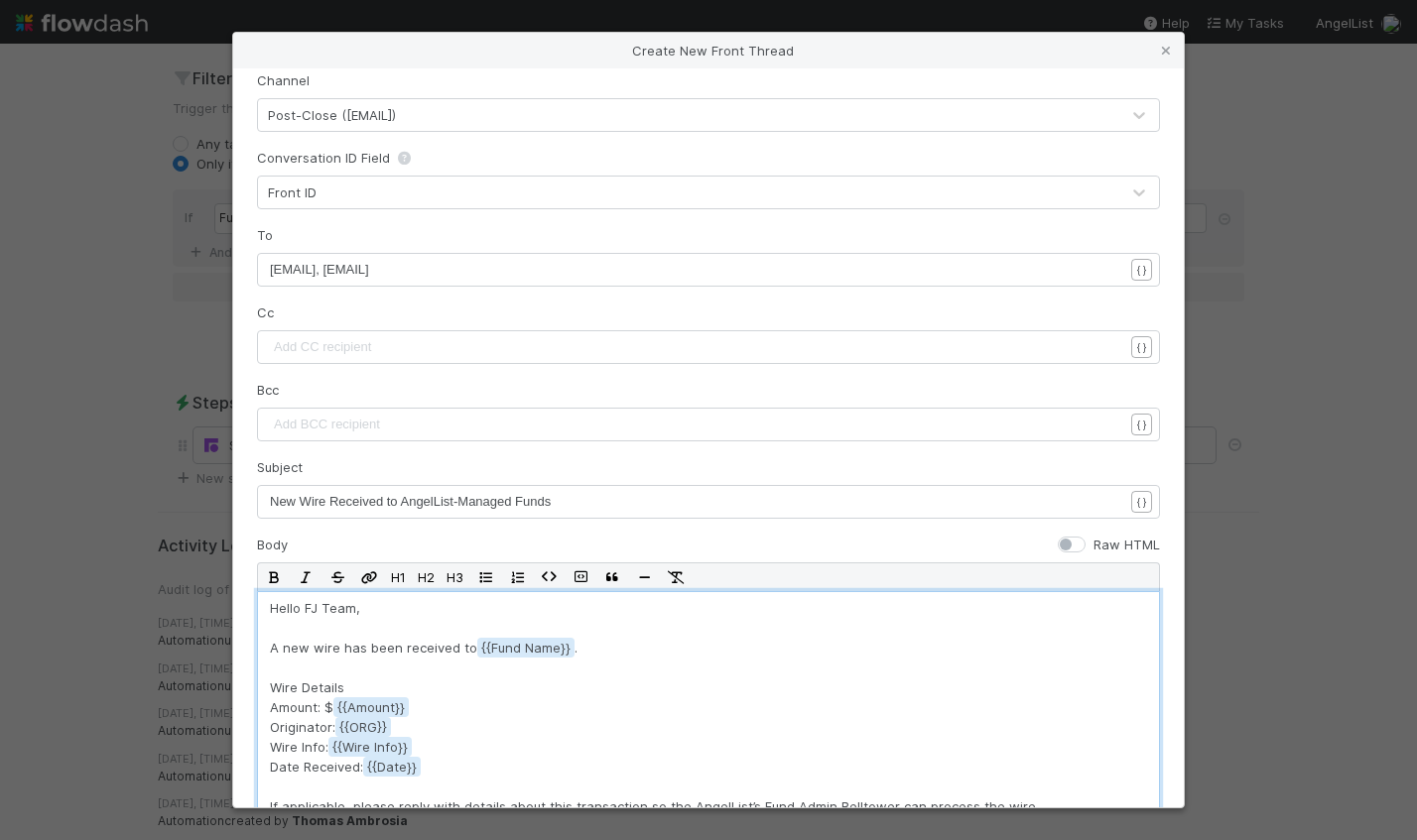 click on "Hello FJ Team,  A new wire has been received to  {{Fund Name  . Wire Details Amount: $ {{Amount   Originator:  {{ORG   Wire Info:  {{Wire Info   Date Received:  {{Date   If applicable, please reply with details about this transaction so the AngelList’s Fund Admin Belltower can process the wire.  Thank you" at bounding box center (708, 737) 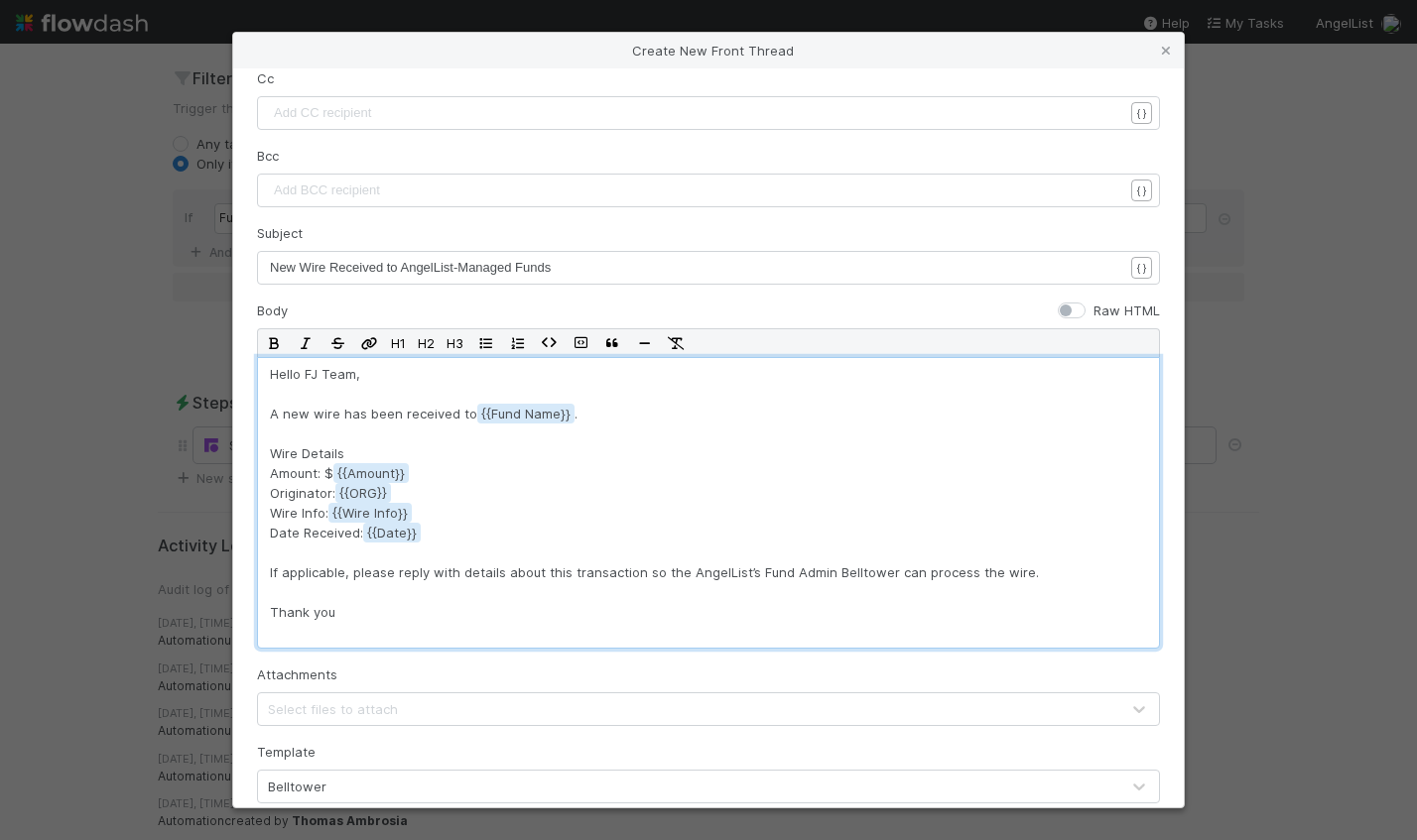 scroll, scrollTop: 490, scrollLeft: 0, axis: vertical 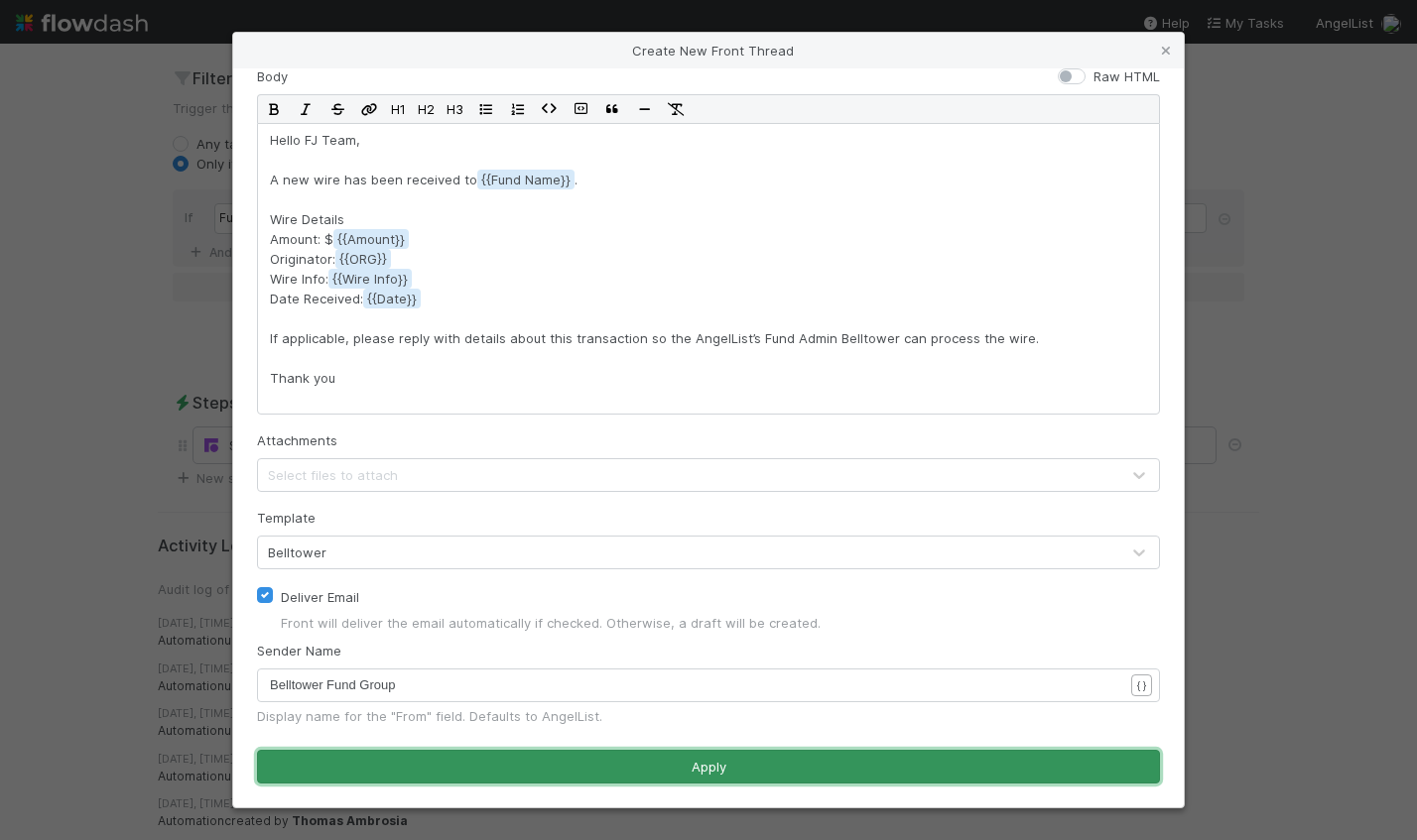 click on "Apply" at bounding box center (708, 767) 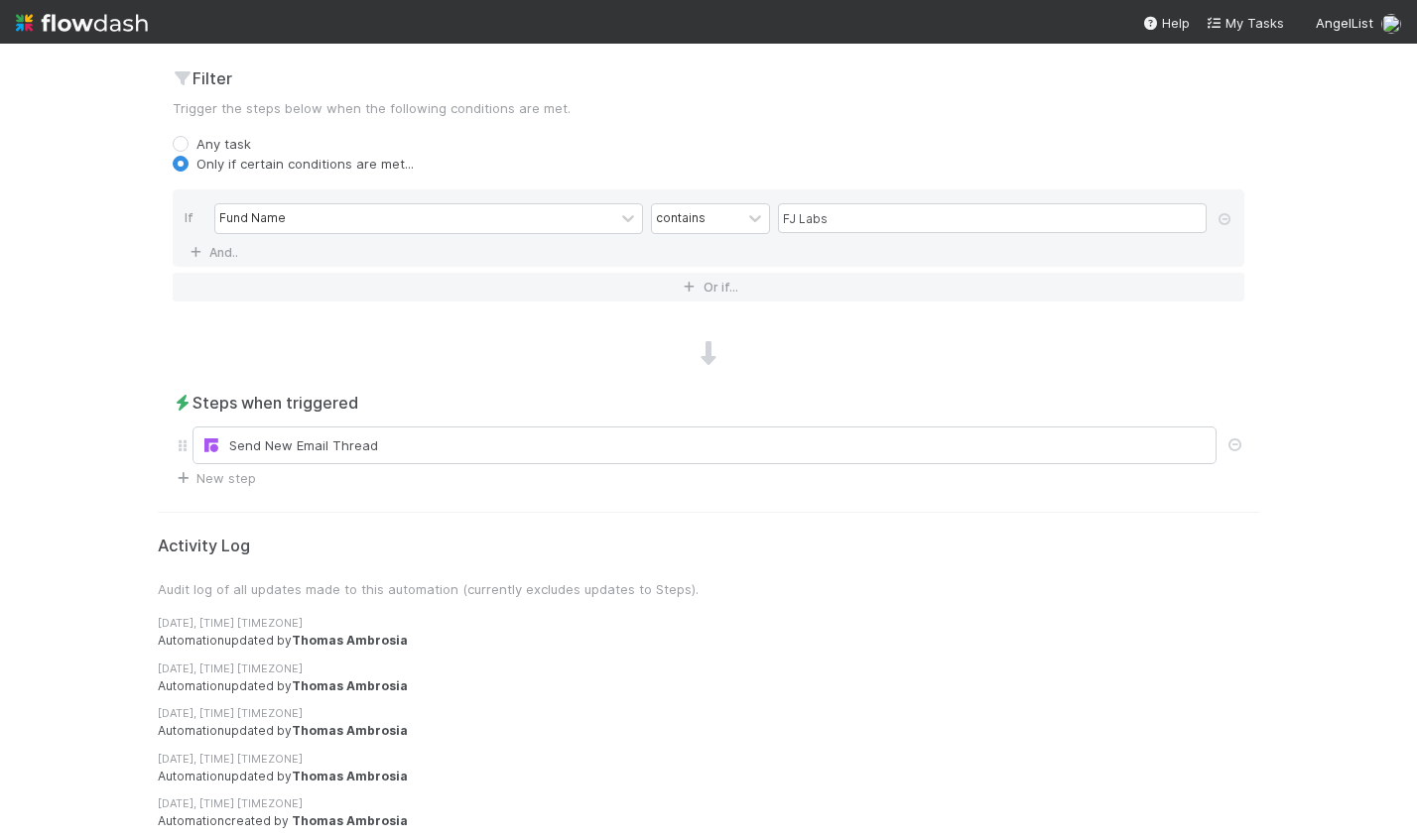 scroll, scrollTop: 0, scrollLeft: 0, axis: both 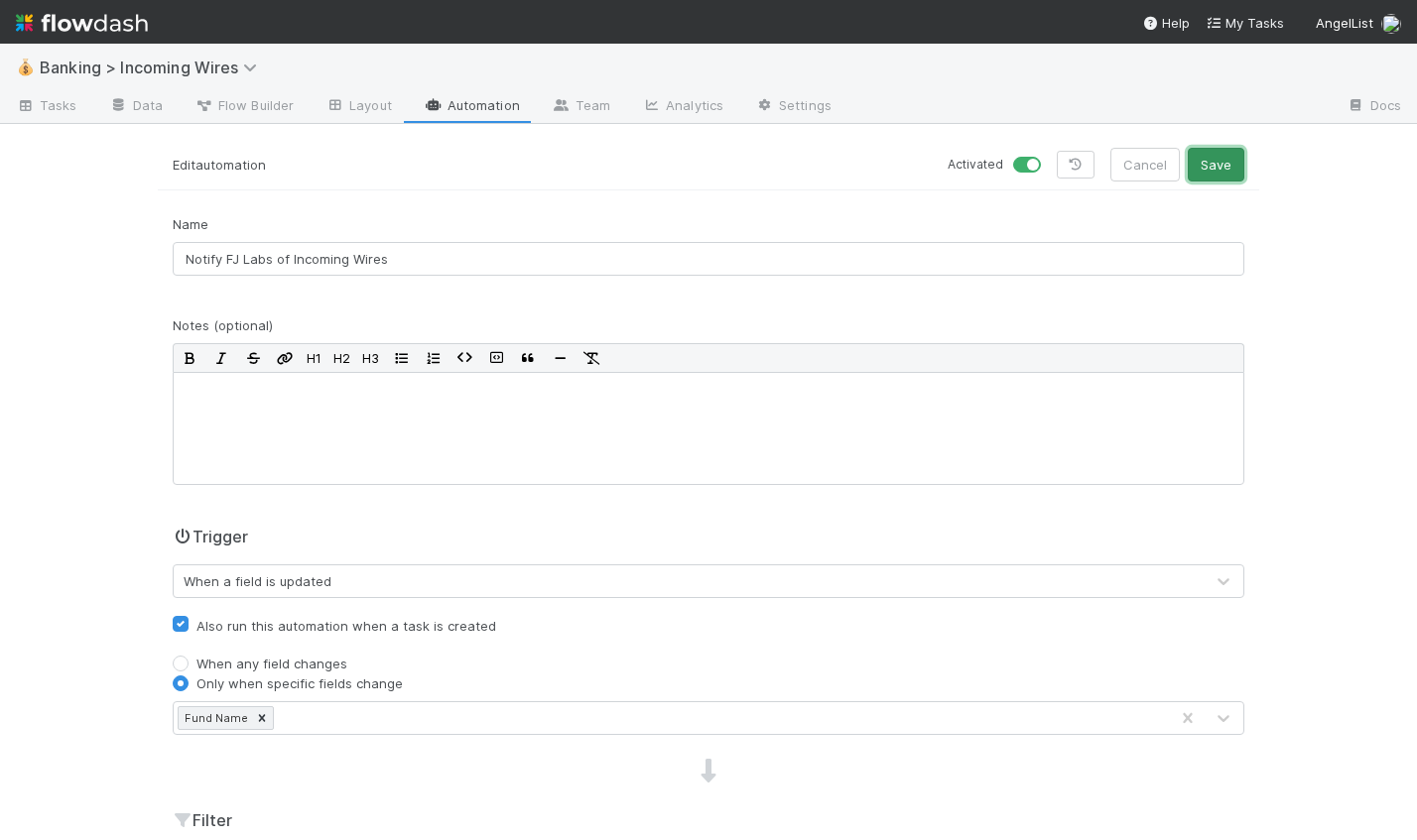 click on "Save" at bounding box center [1216, 165] 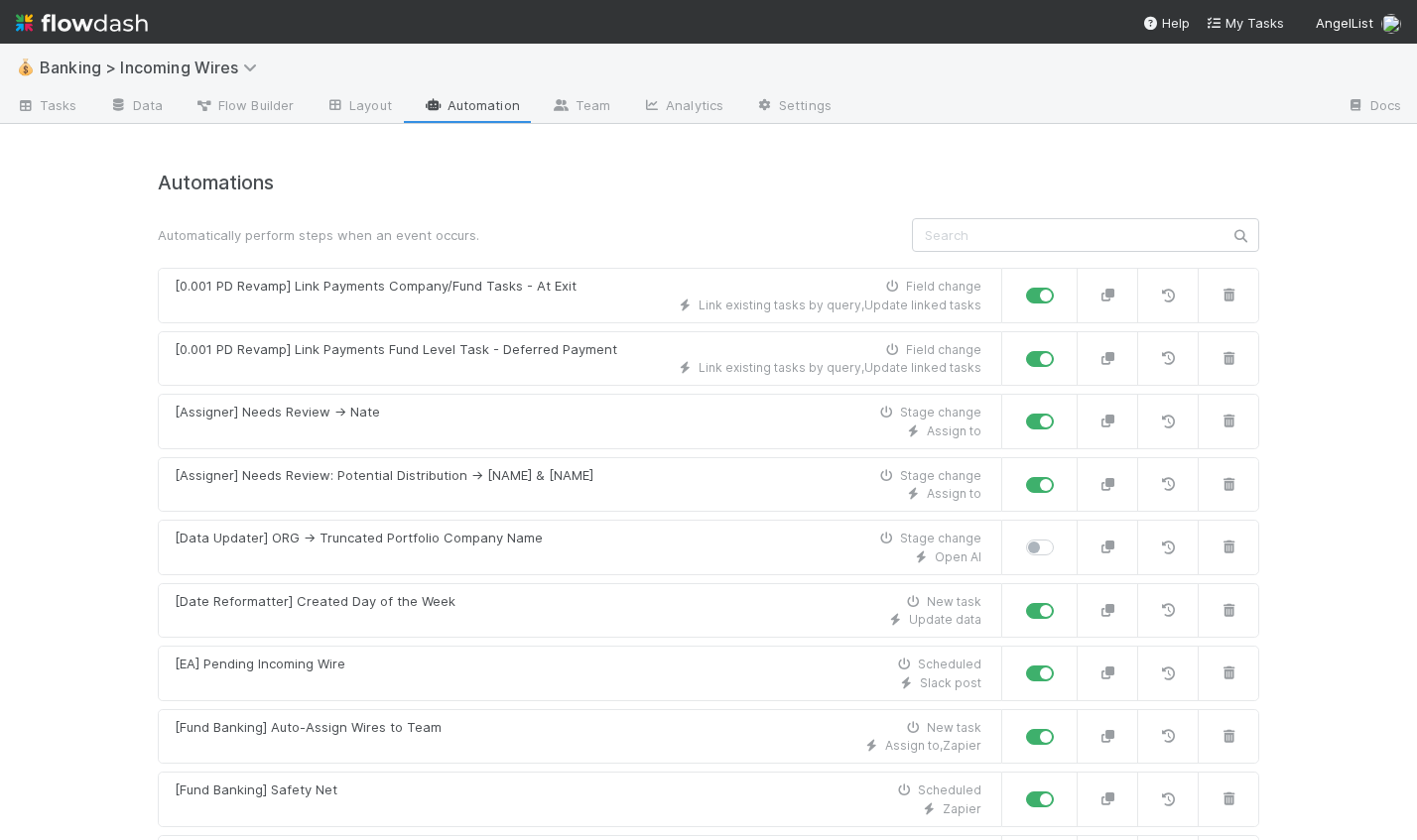 click on "Automations Automatically perform steps when an event occurs. [0.001 PD Revamp] Link Payments Company/Fund Tasks - At Exit Field change Link existing tasks by query ,  Update linked tasks [0.001 PD Revamp] Link Payments Fund Level Task - Deferred Payment Field change Link existing tasks by query ,  Update linked tasks [Assigner] Needs Review -> Nate Stage change Assign to [Assigner] Needs Review: Potential Distribution -> Nate & Michael G Stage change Assign to [Data Updater] ORG -> Truncated Portfolio Company Name Stage change Open AI [Date Reformatter] Created Day of the Week New task Update data [EA] Pending Incoming Wire Scheduled Slack post [Fund Banking] Auto-Assign Wires to Team New task Assign to ,  Zapier [Fund Banking] Safety Net Scheduled Zapier [Linked Task Updater] Update Payments Task Last Received Amount Stage change Update linked tasks [Task Linker] Link to payments task by portfolio company name Field change Link existing tasks by query ,  Update linked tasks Stage change Stage change Zapier" at bounding box center (708, 2109) 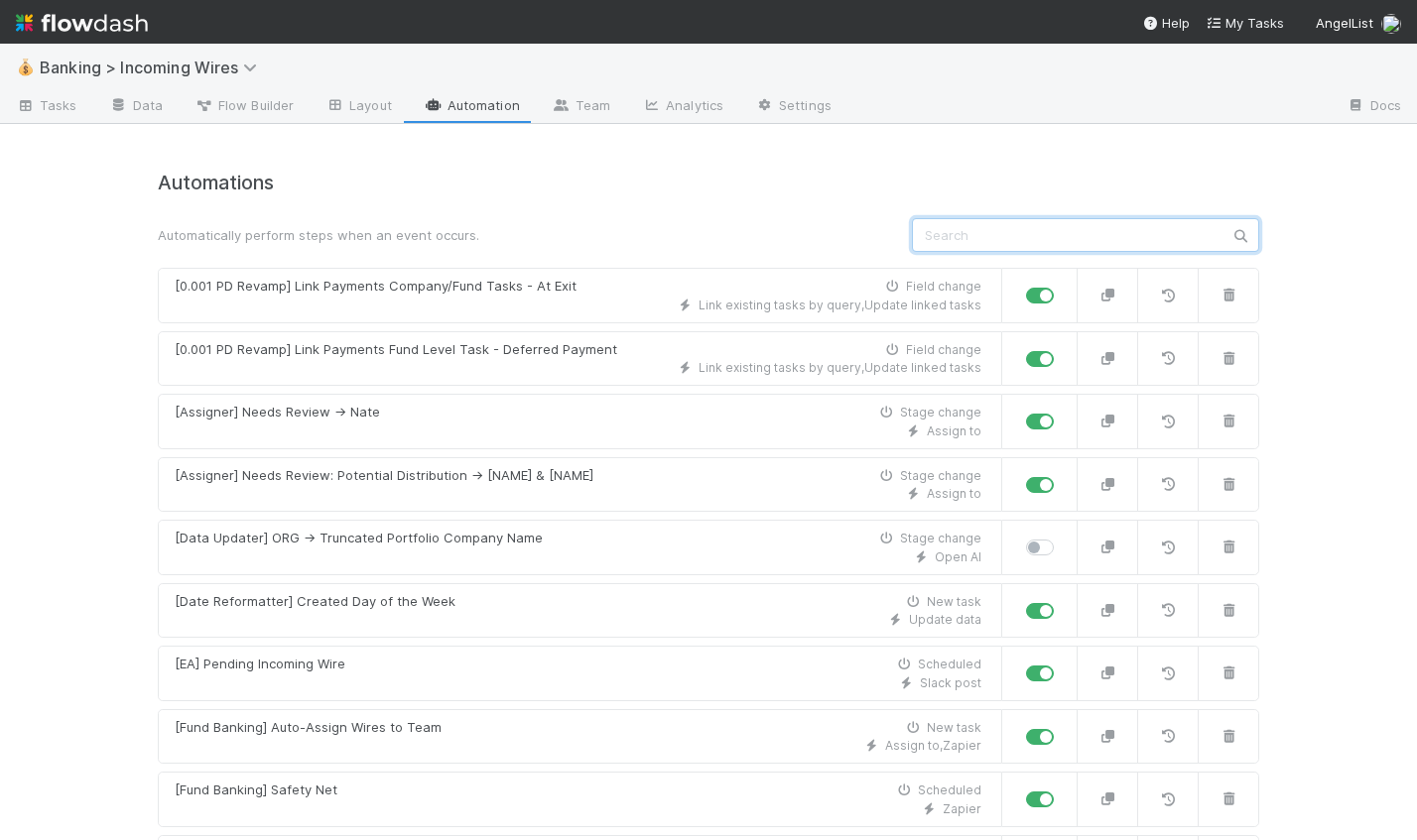 click at bounding box center [1086, 235] 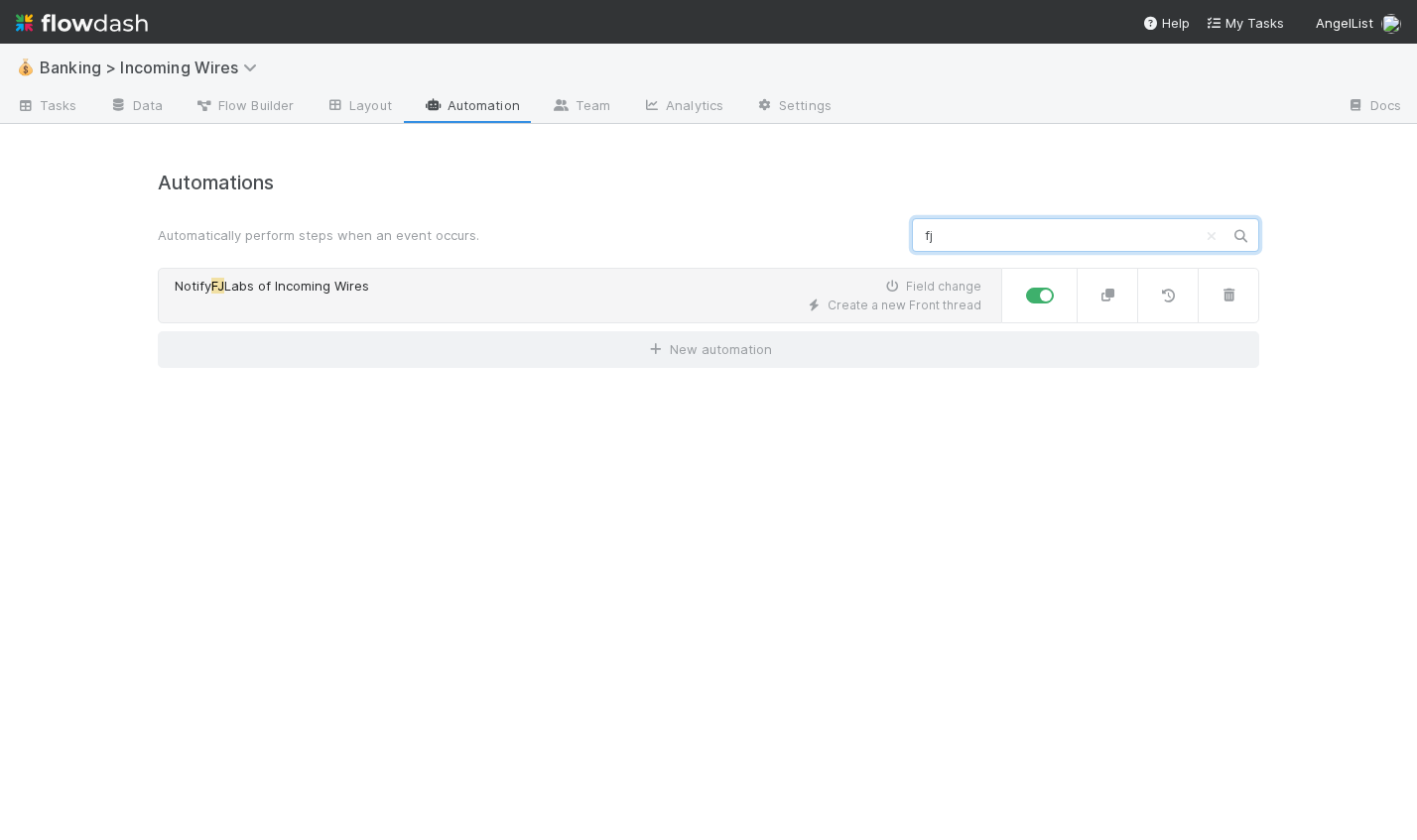 type on "fj" 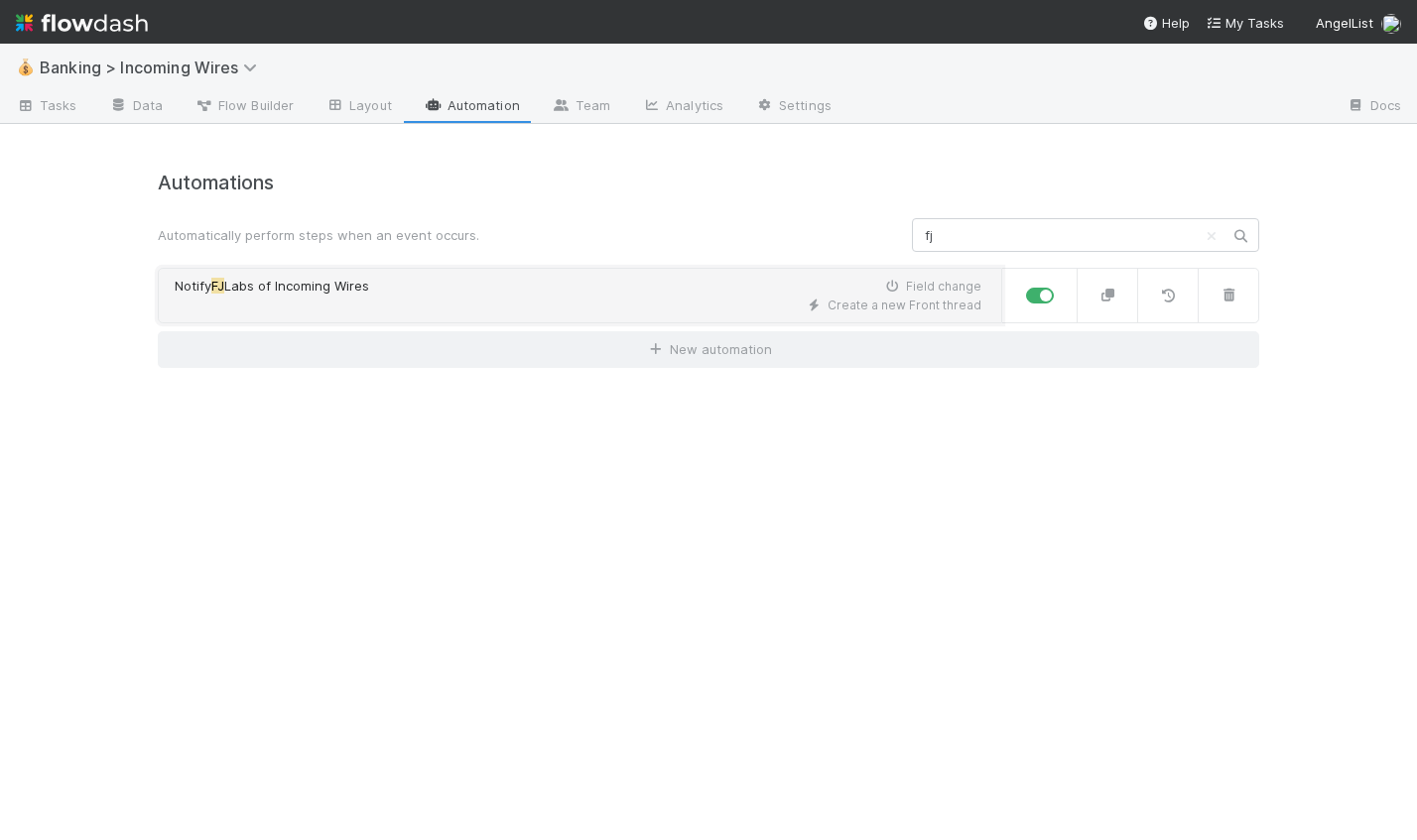 click on "Create a new Front thread" at bounding box center [578, 305] 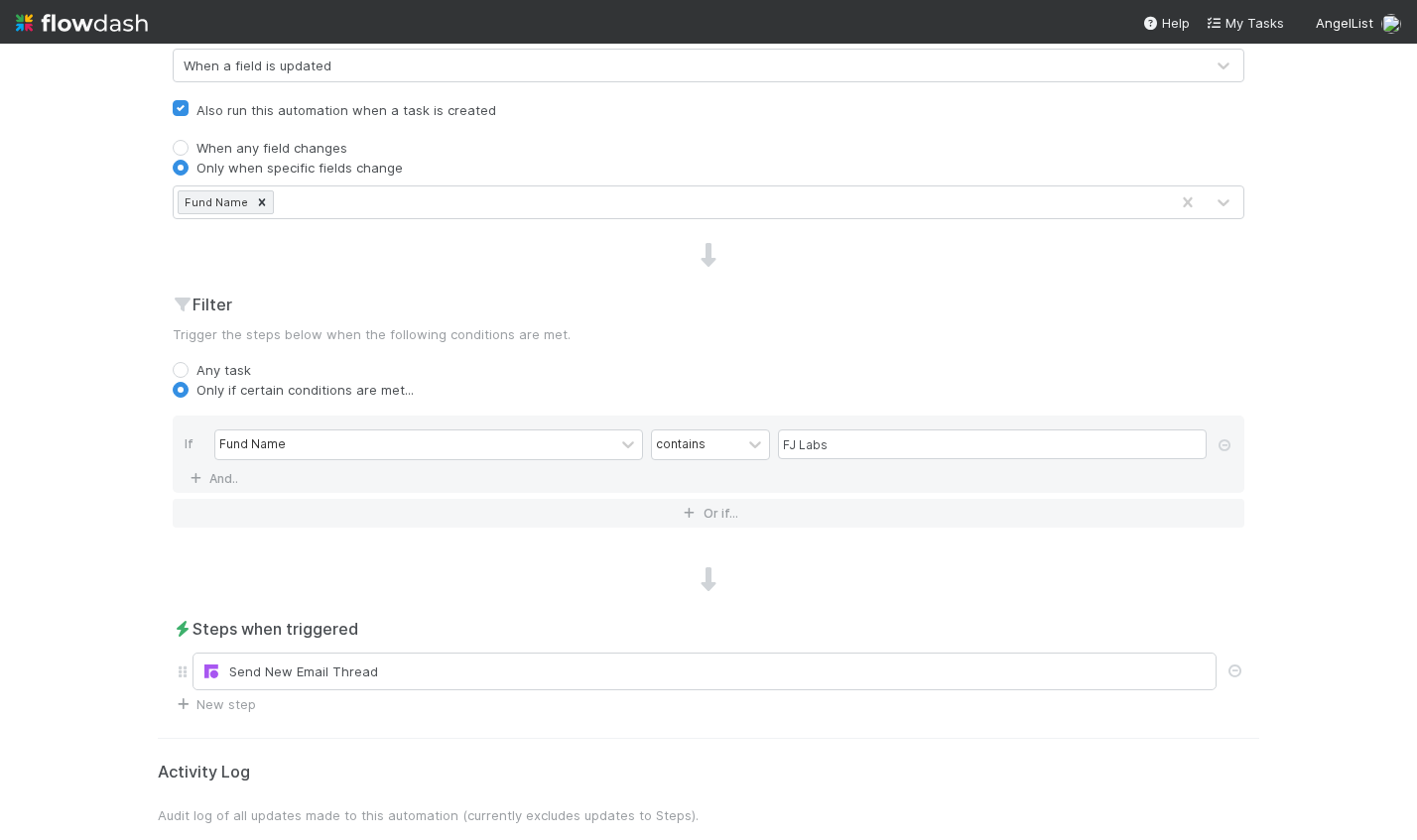 scroll, scrollTop: 788, scrollLeft: 0, axis: vertical 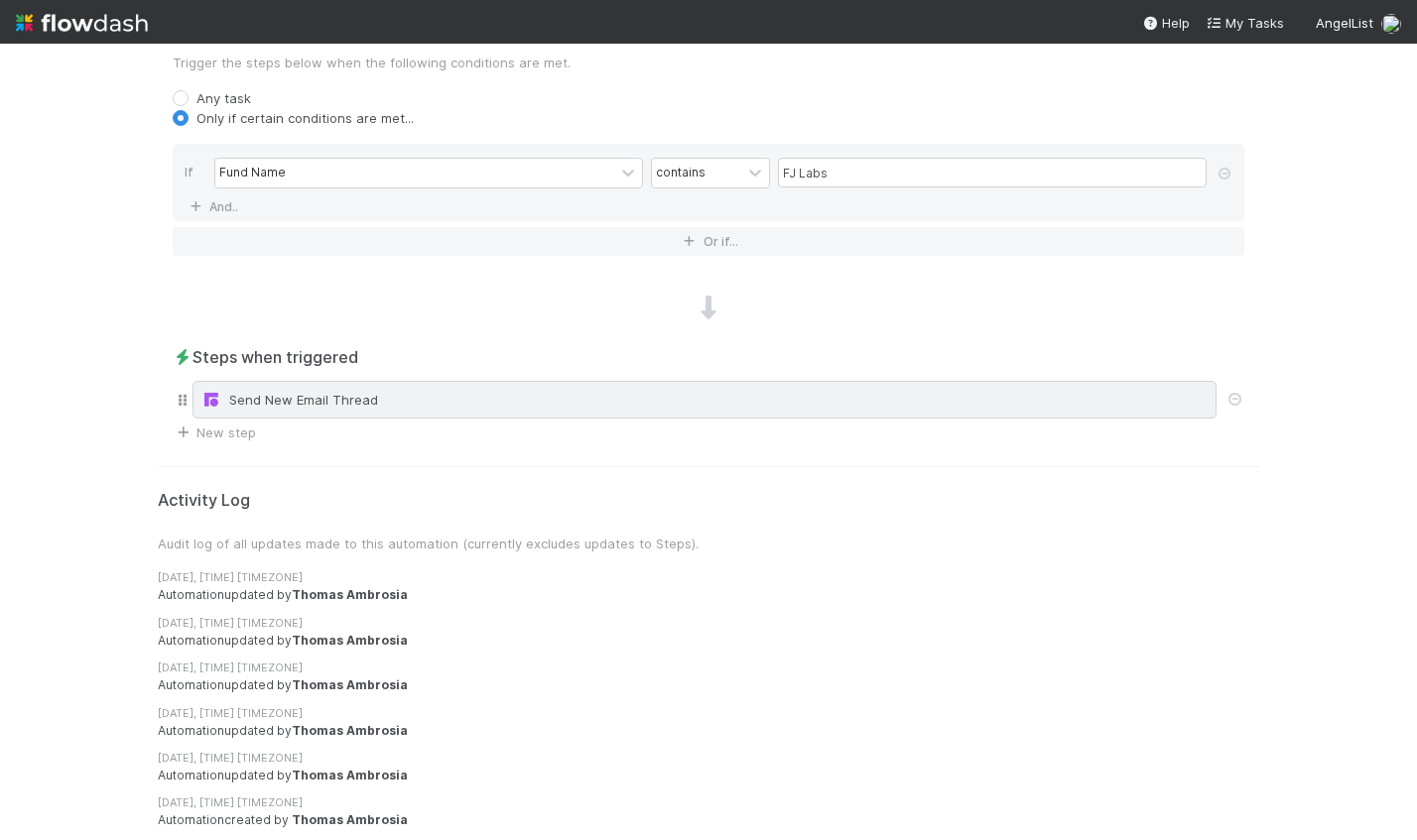 click on "Send New Email Thread" at bounding box center [705, 400] 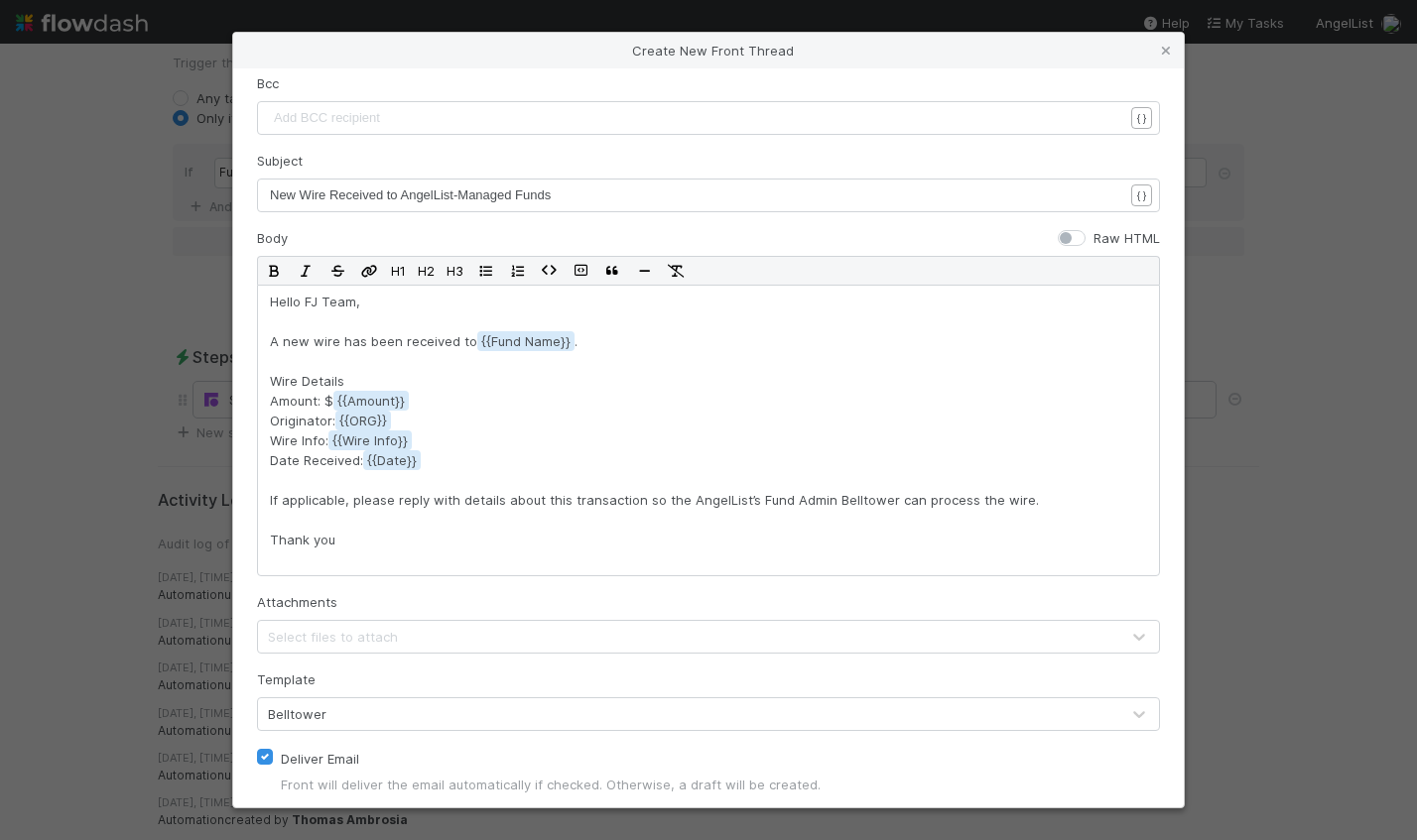 scroll, scrollTop: 353, scrollLeft: 0, axis: vertical 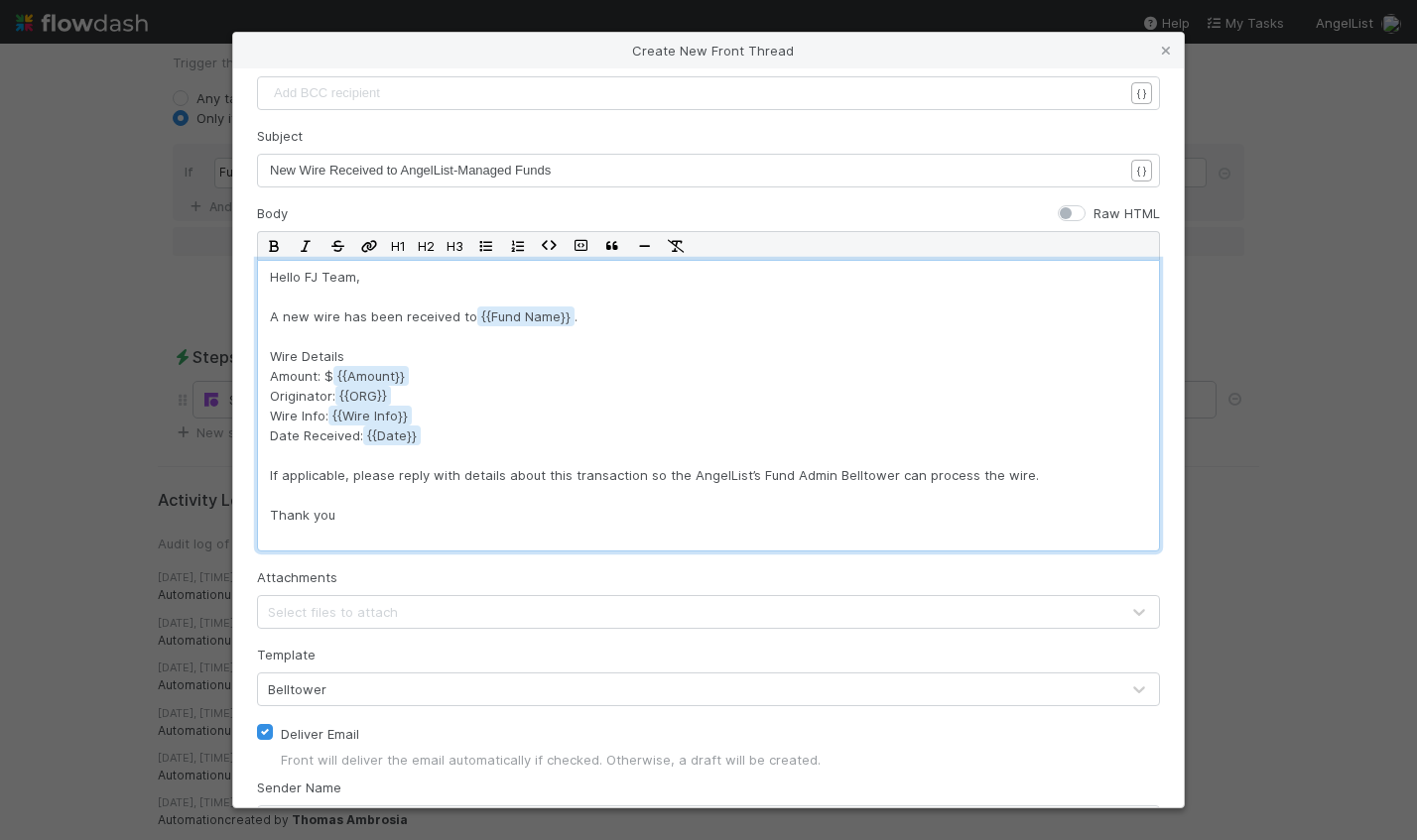 click on "Hello FJ Team,  A new wire has been received to  {{Fund Name  . Wire Details Amount: $ {{Amount   Originator:  {{ORG   Wire Info:  {{Wire Info   Date Received:  {{Date   If applicable, please reply with details about this transaction so the AngelList’s Fund Admin Belltower can process the wire.  Thank you" at bounding box center [708, 406] 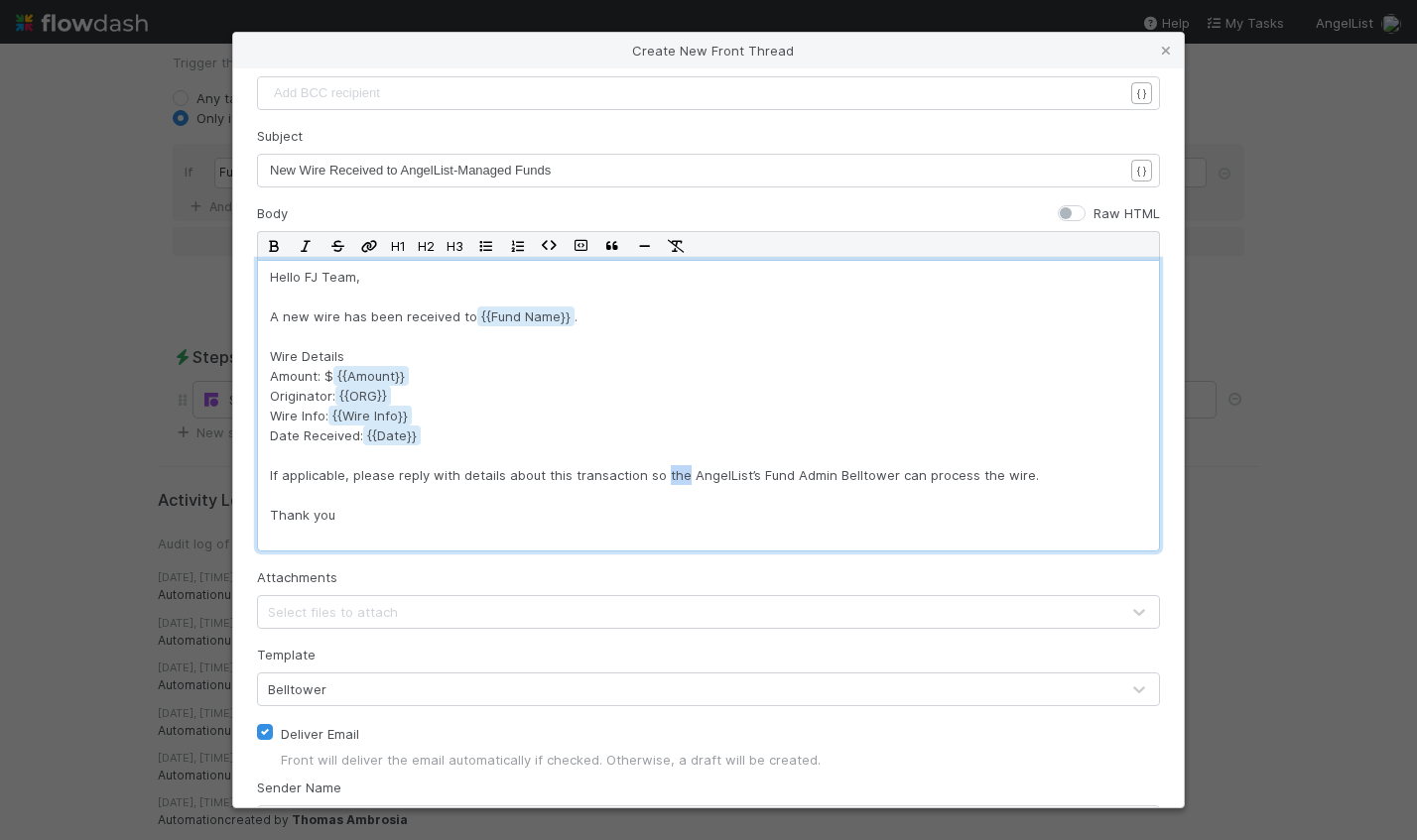click on "Hello FJ Team,  A new wire has been received to  {{Fund Name  . Wire Details Amount: $ {{Amount   Originator:  {{ORG   Wire Info:  {{Wire Info   Date Received:  {{Date   If applicable, please reply with details about this transaction so the AngelList’s Fund Admin Belltower can process the wire.  Thank you" at bounding box center [708, 406] 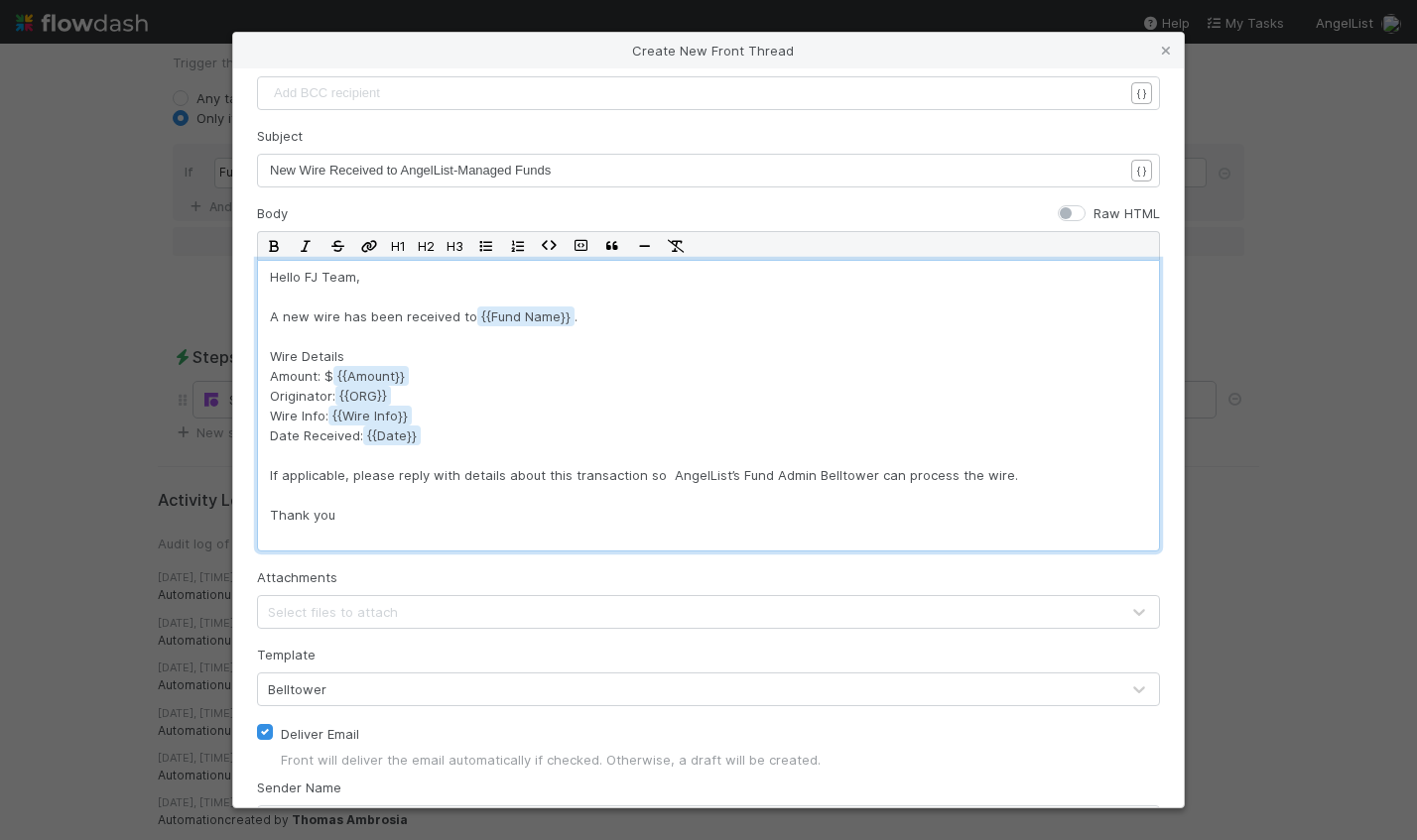 type 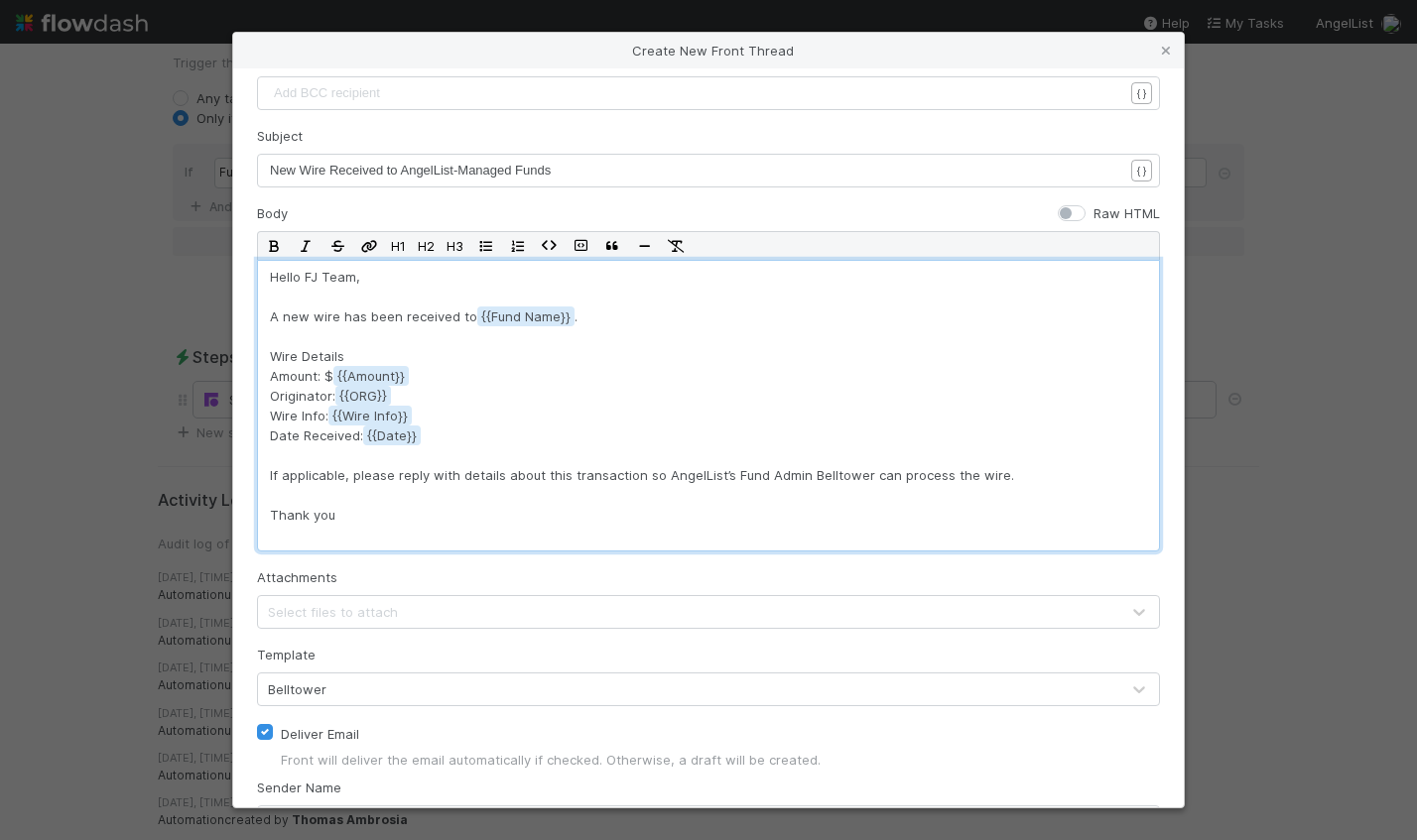 click on "Hello FJ Team,  A new wire has been received to  {{Fund Name  . Wire Details Amount: $ {{Amount   Originator:  {{ORG   Wire Info:  {{Wire Info   Date Received:  {{Date   If applicable, please reply with details about this transaction so AngelList’s Fund Admin Belltower can process the wire.  Thank you" at bounding box center (708, 406) 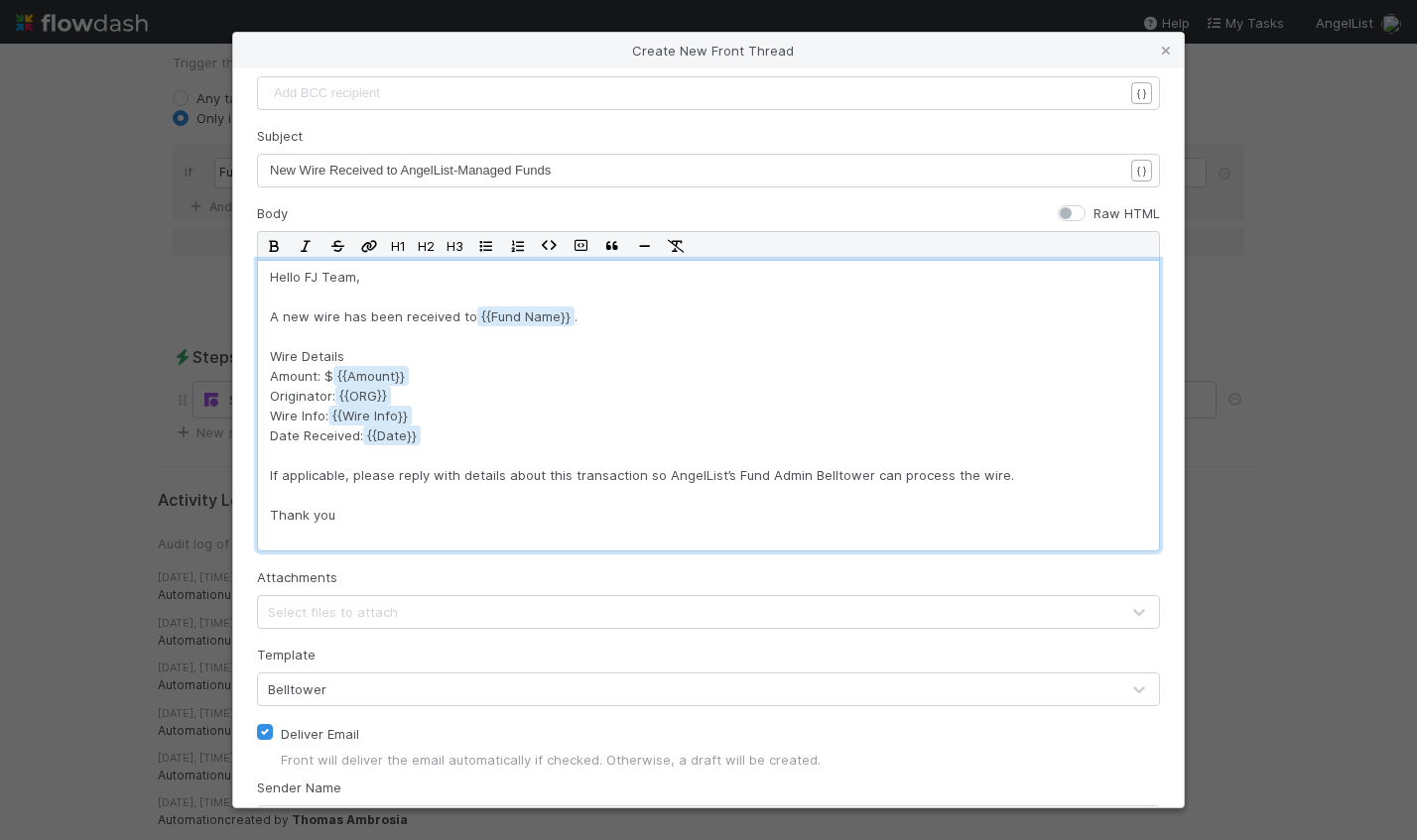 scroll, scrollTop: 490, scrollLeft: 0, axis: vertical 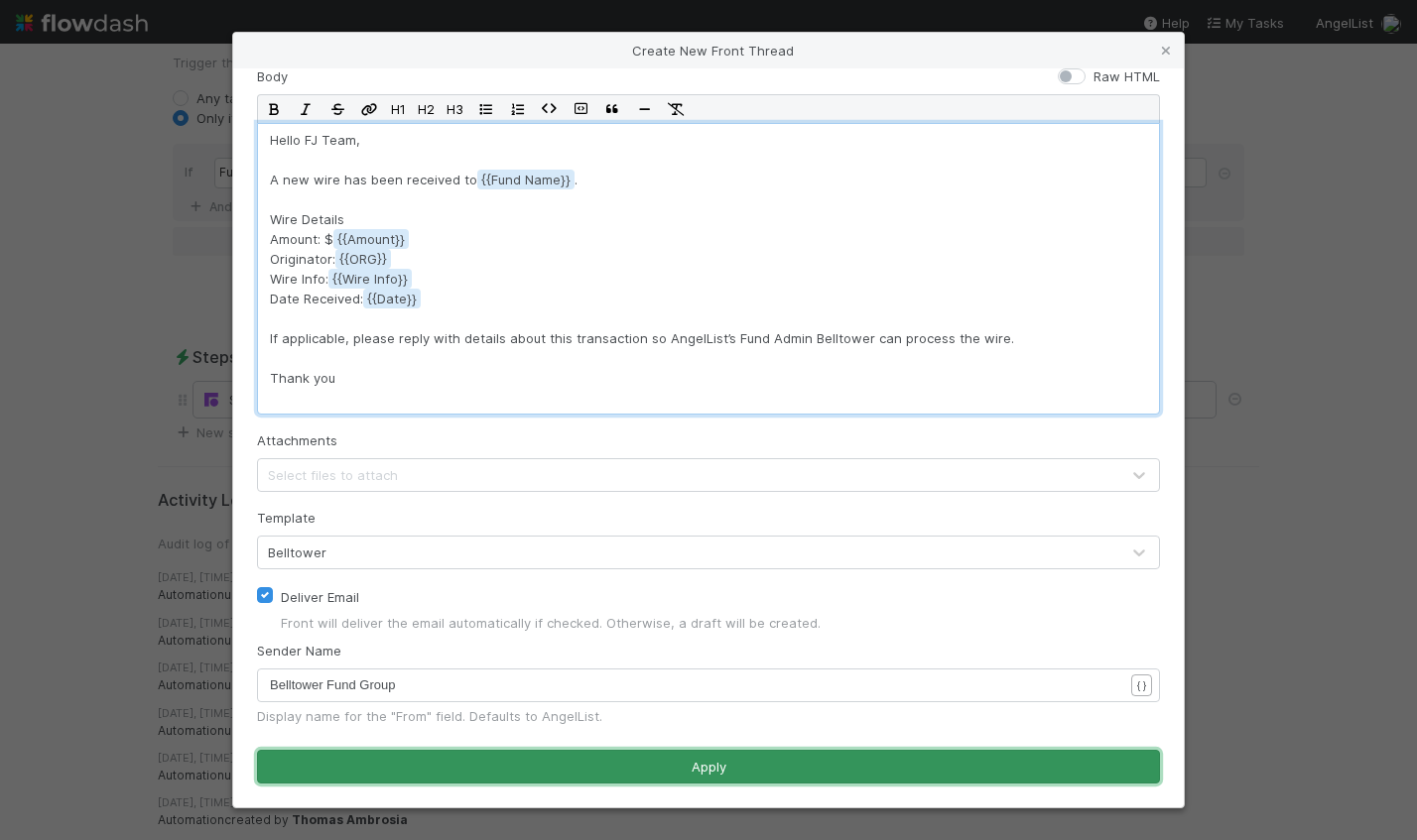 click on "Apply" at bounding box center [708, 767] 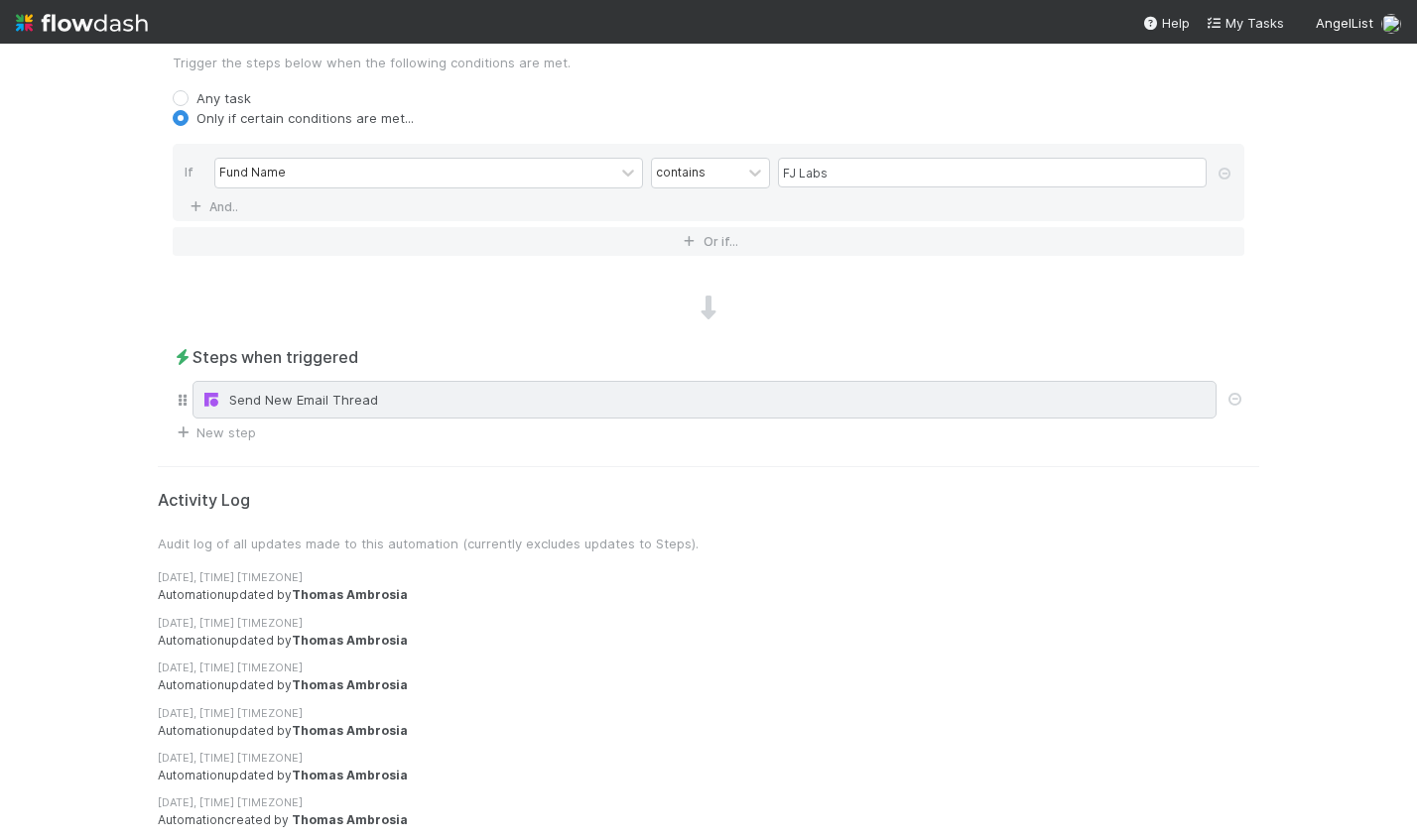 scroll, scrollTop: 0, scrollLeft: 0, axis: both 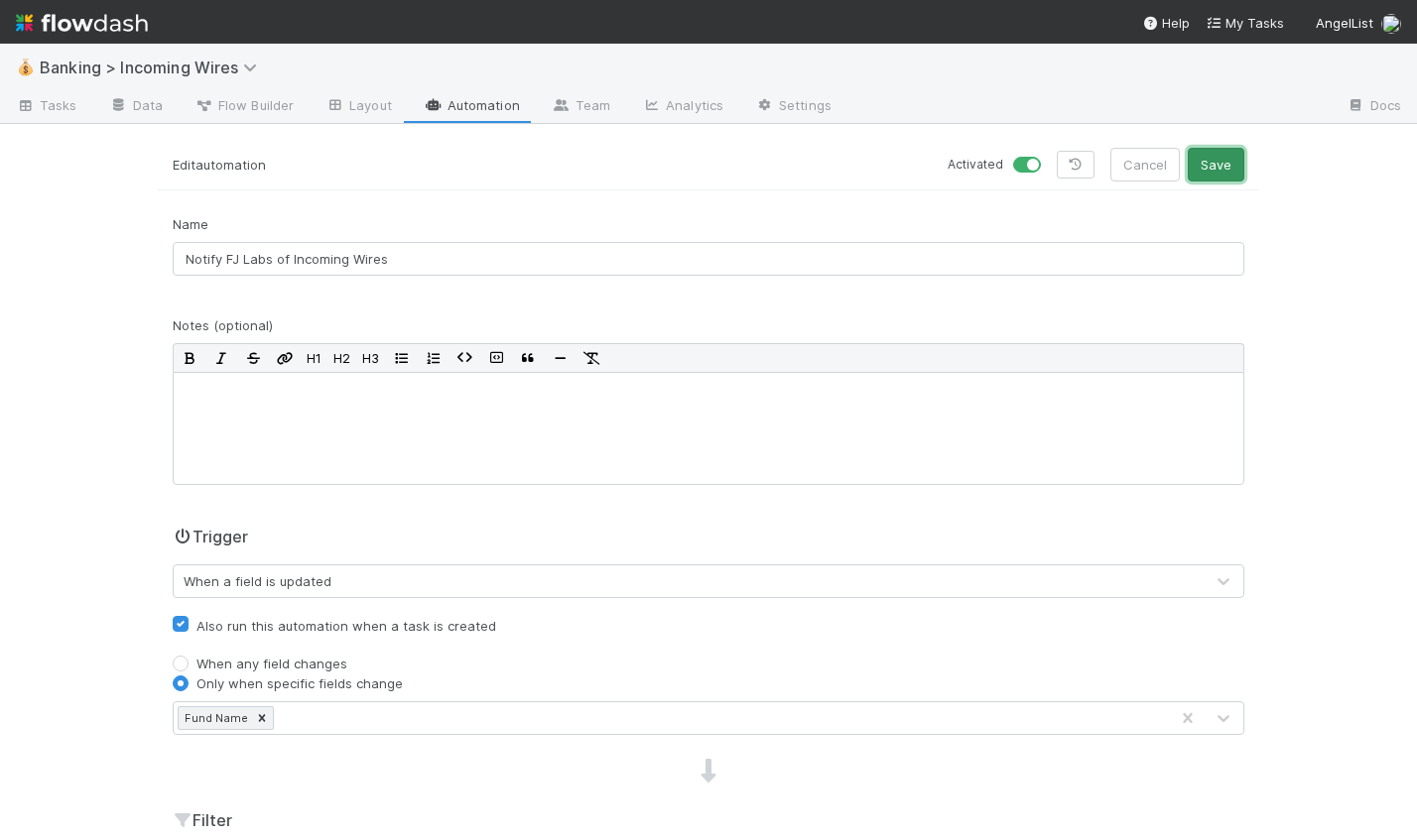 click on "Save" at bounding box center (1216, 165) 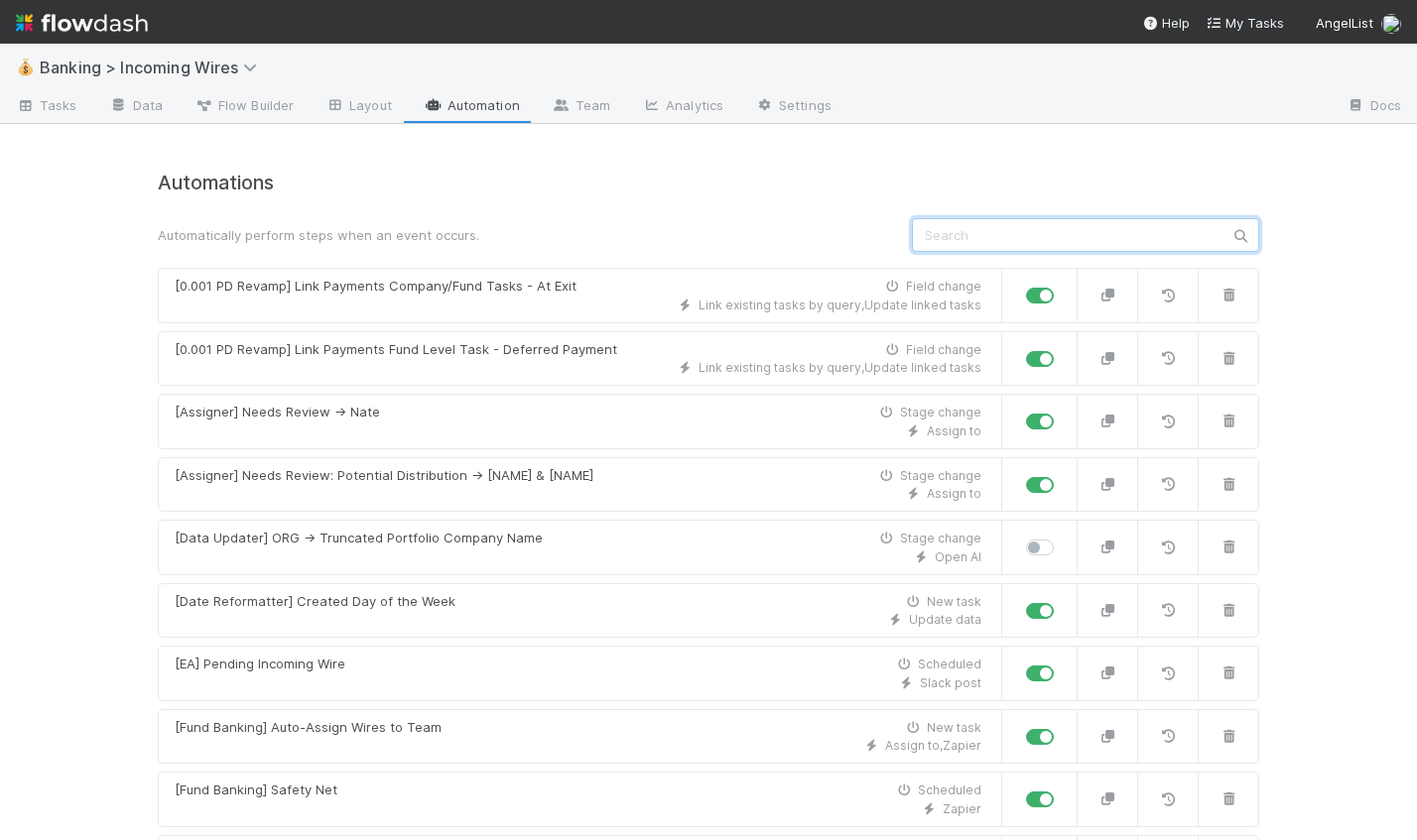 click at bounding box center [1086, 235] 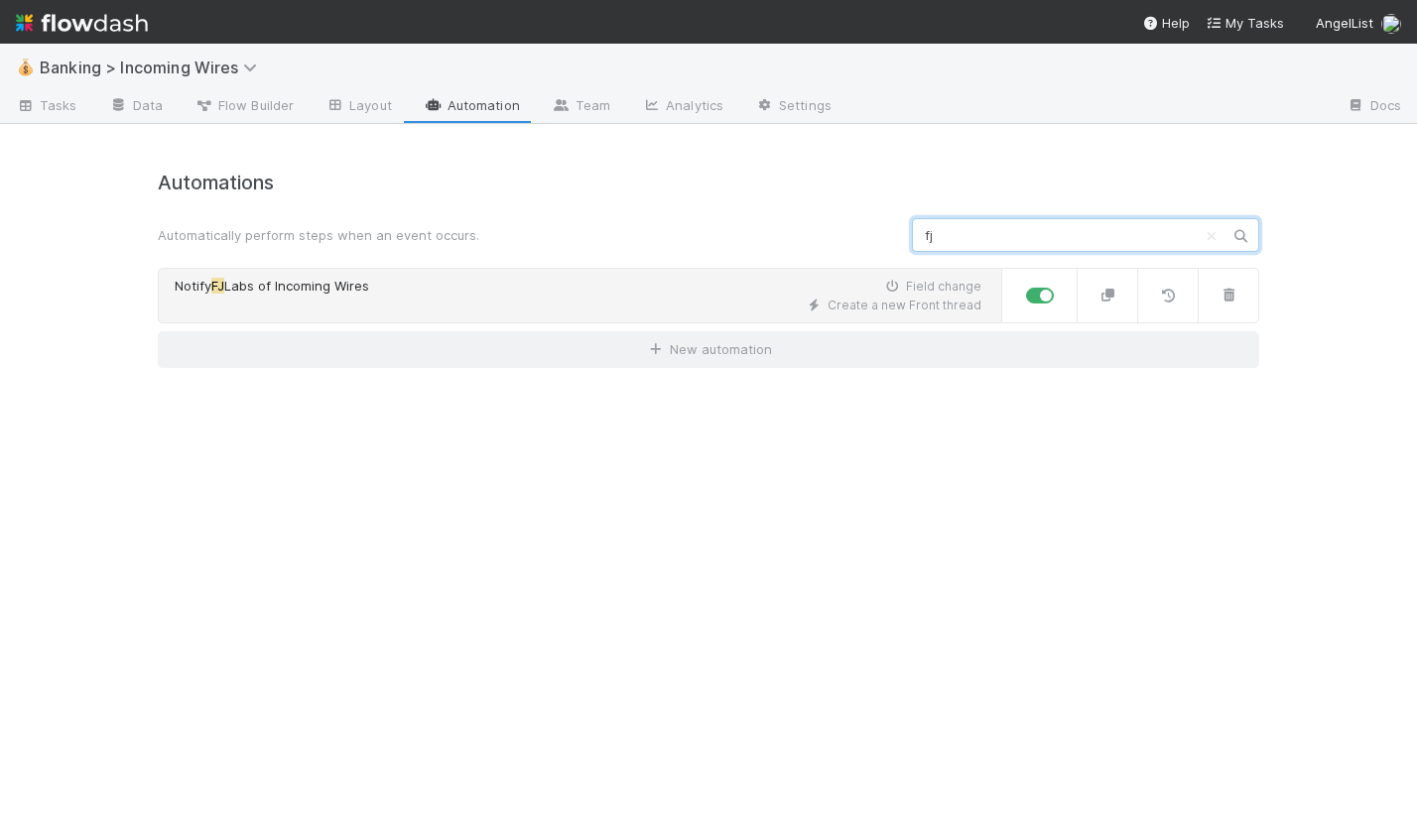 type on "fj" 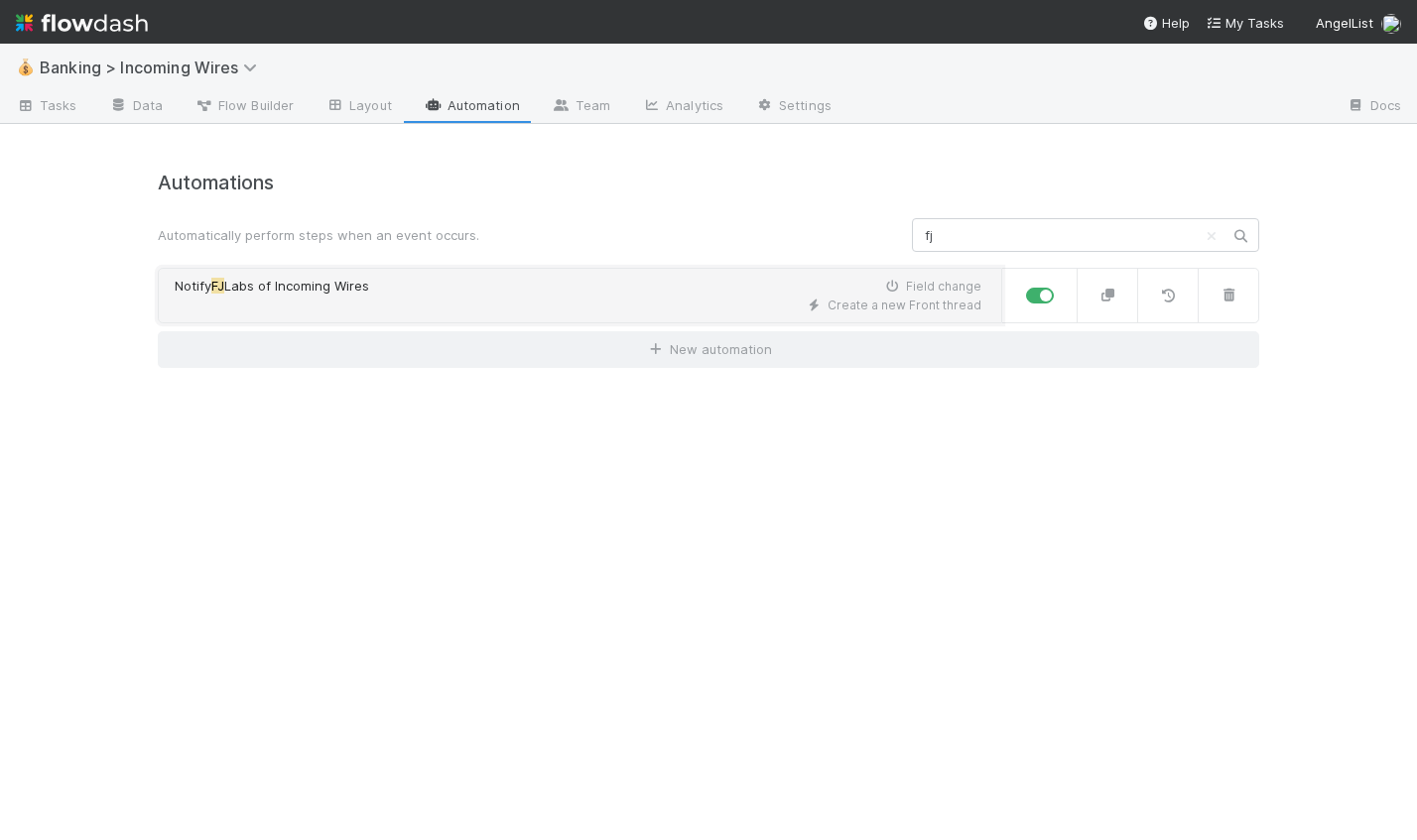 click on "Notify  FJ  Labs of Incoming Wires Field change" at bounding box center (578, 287) 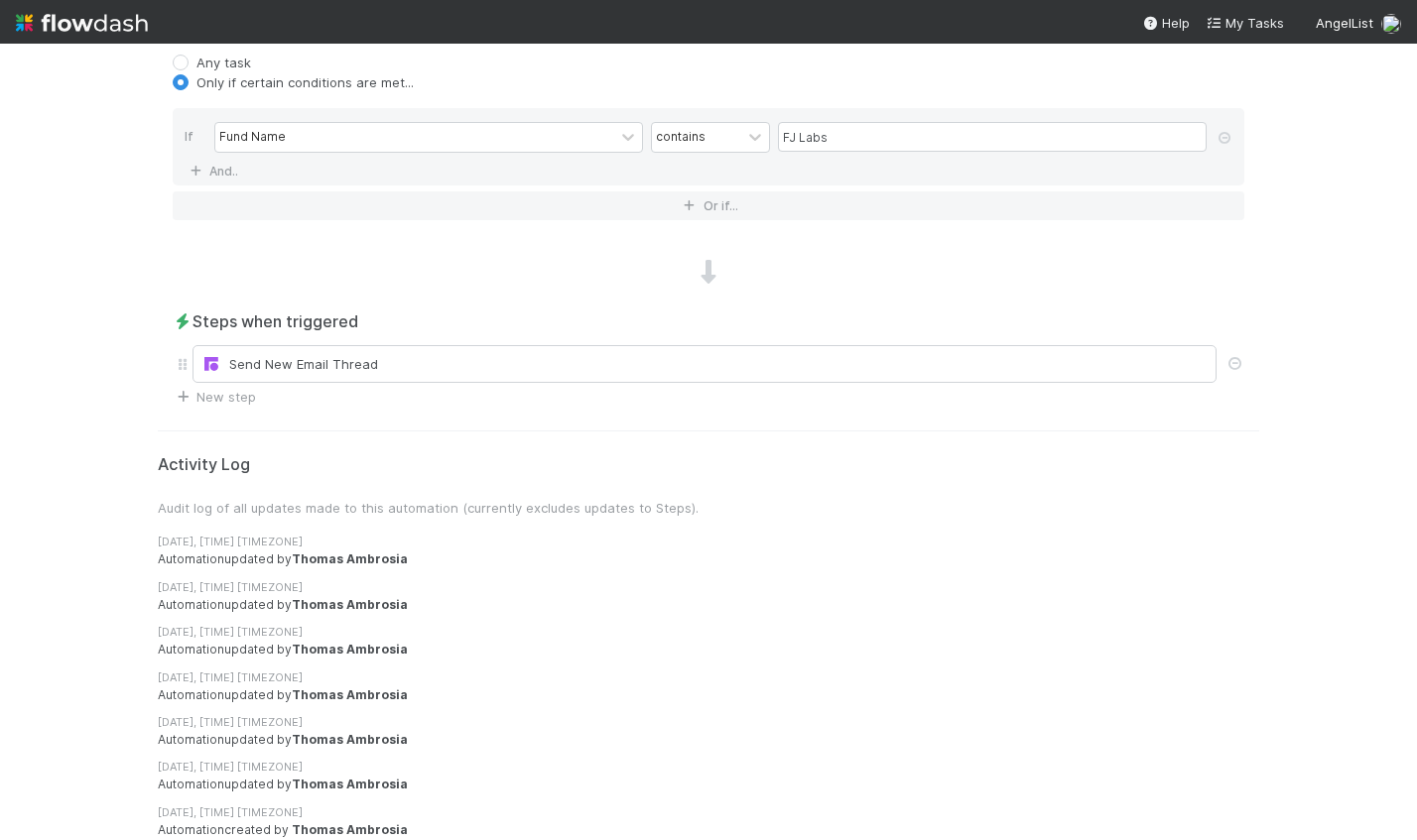 scroll, scrollTop: 833, scrollLeft: 0, axis: vertical 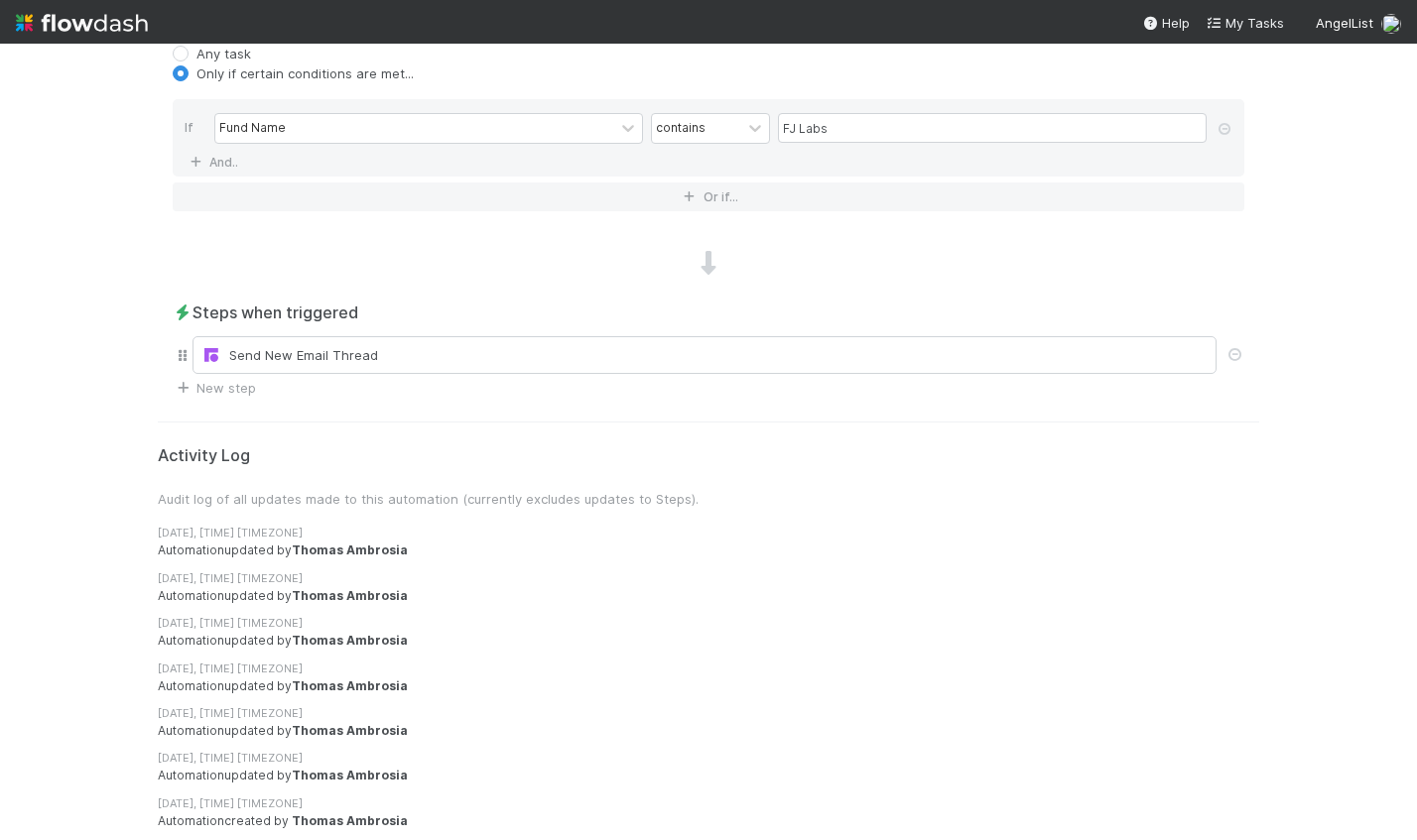 click on "Send New Email Thread" at bounding box center [708, 355] 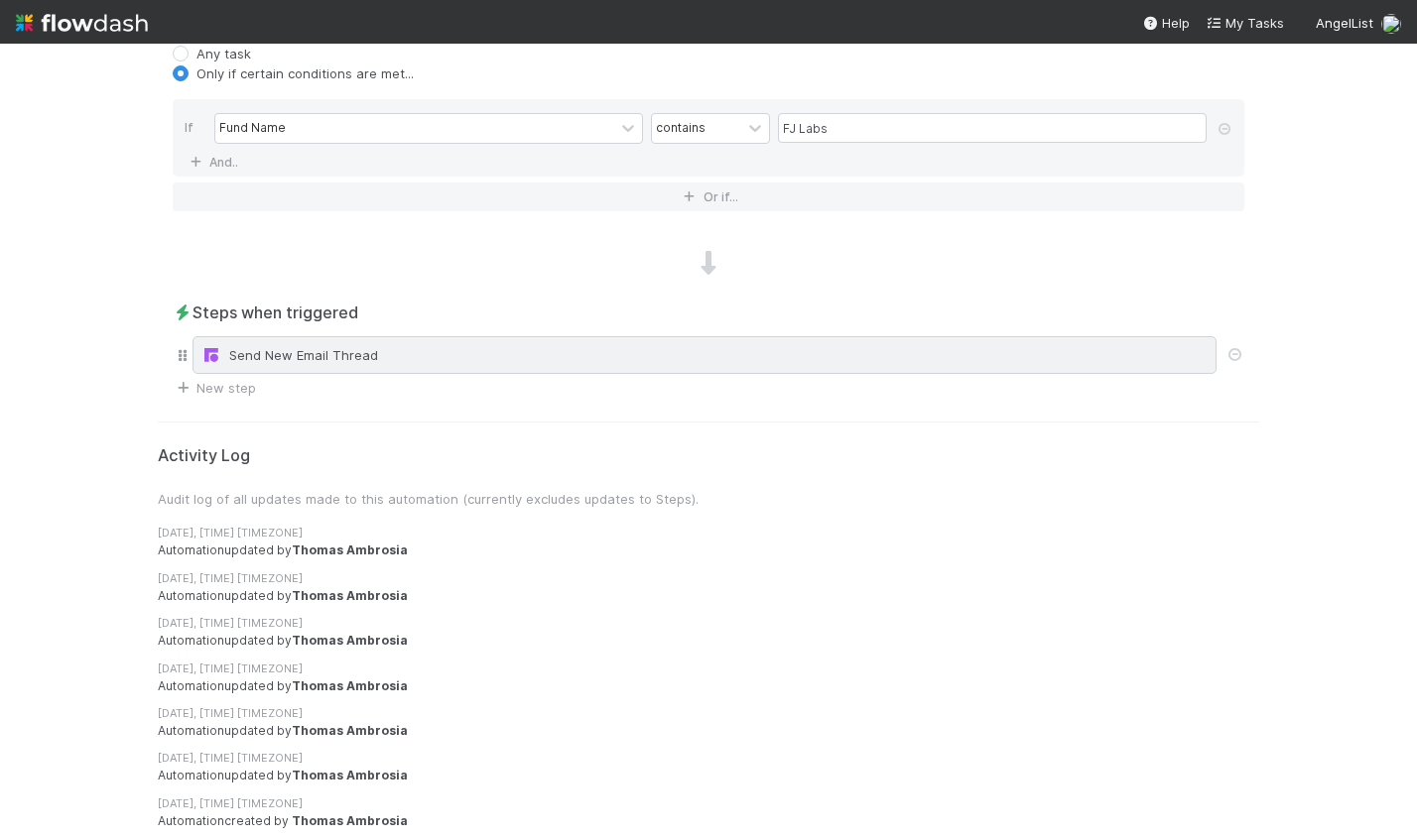 click on "Send New Email Thread" at bounding box center (705, 355) 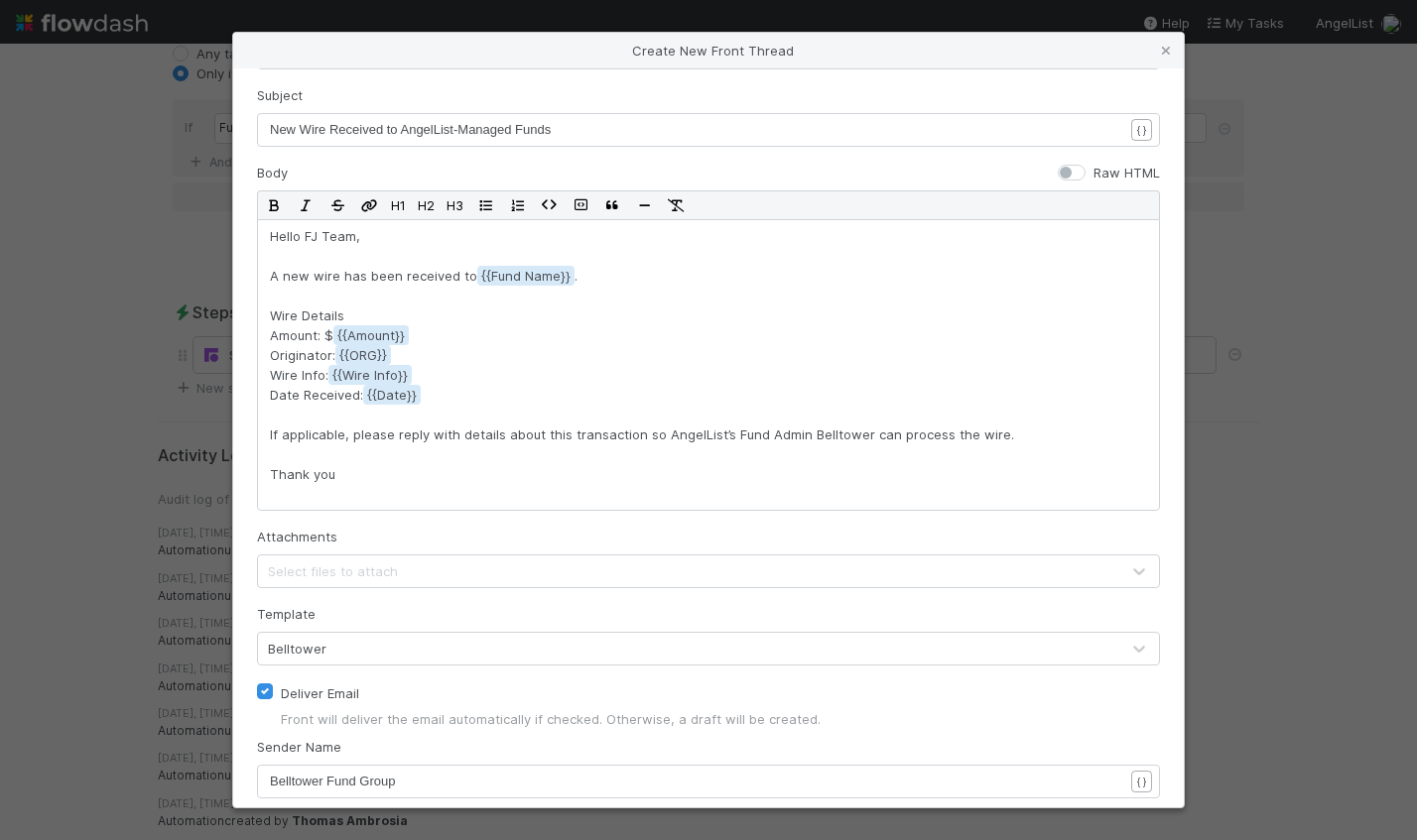scroll, scrollTop: 409, scrollLeft: 0, axis: vertical 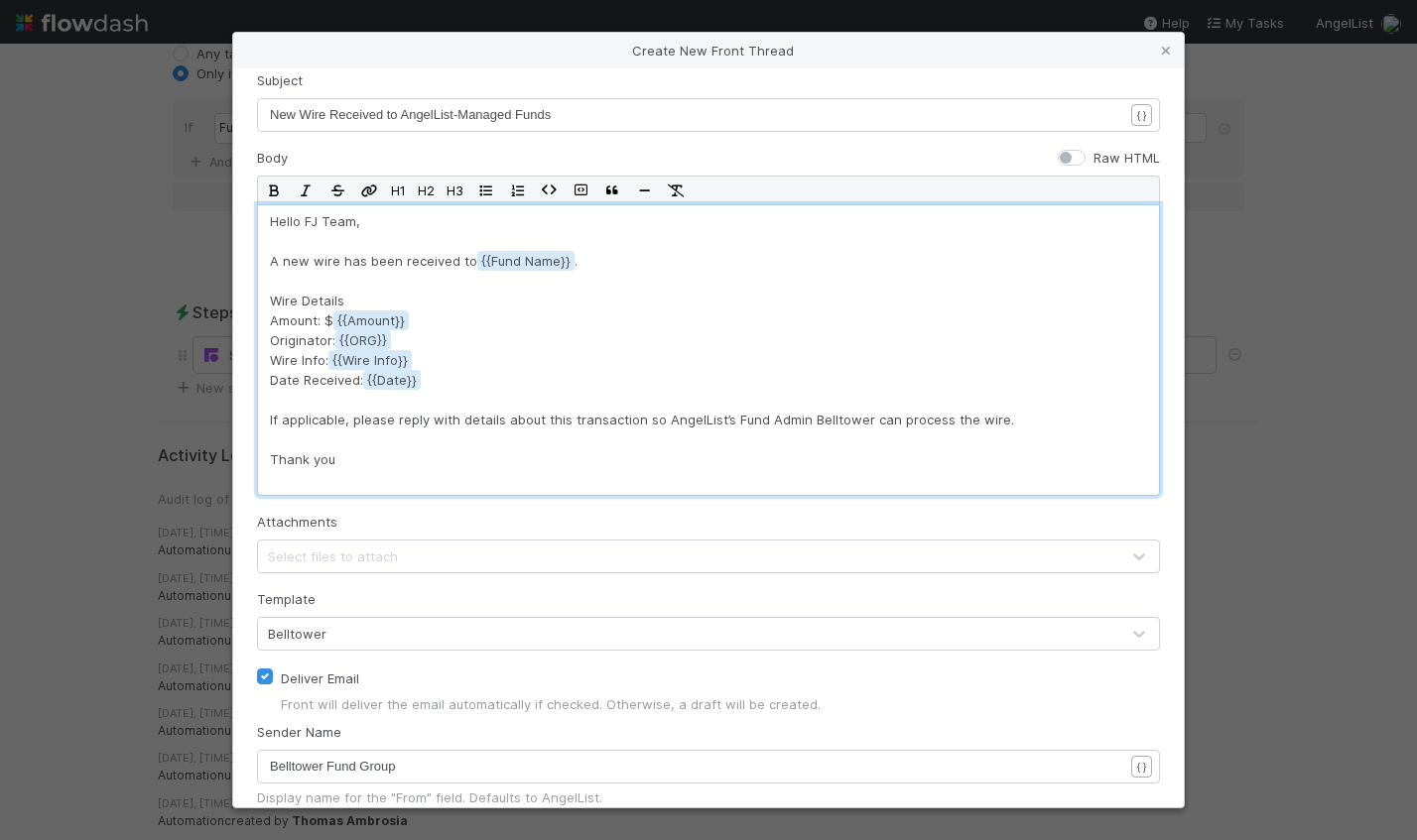 click on "Hello FJ Team,  A new wire has been received to  {{Fund Name . Wire Details Amount: $ {{Amount   Originator:  {{ORG   Wire Info:  {{Wire Info   Date Received:  {{Date   If applicable, please reply with details about this transaction so AngelList’s Fund Admin Belltower can process the wire.  Thank you" at bounding box center (708, 350) 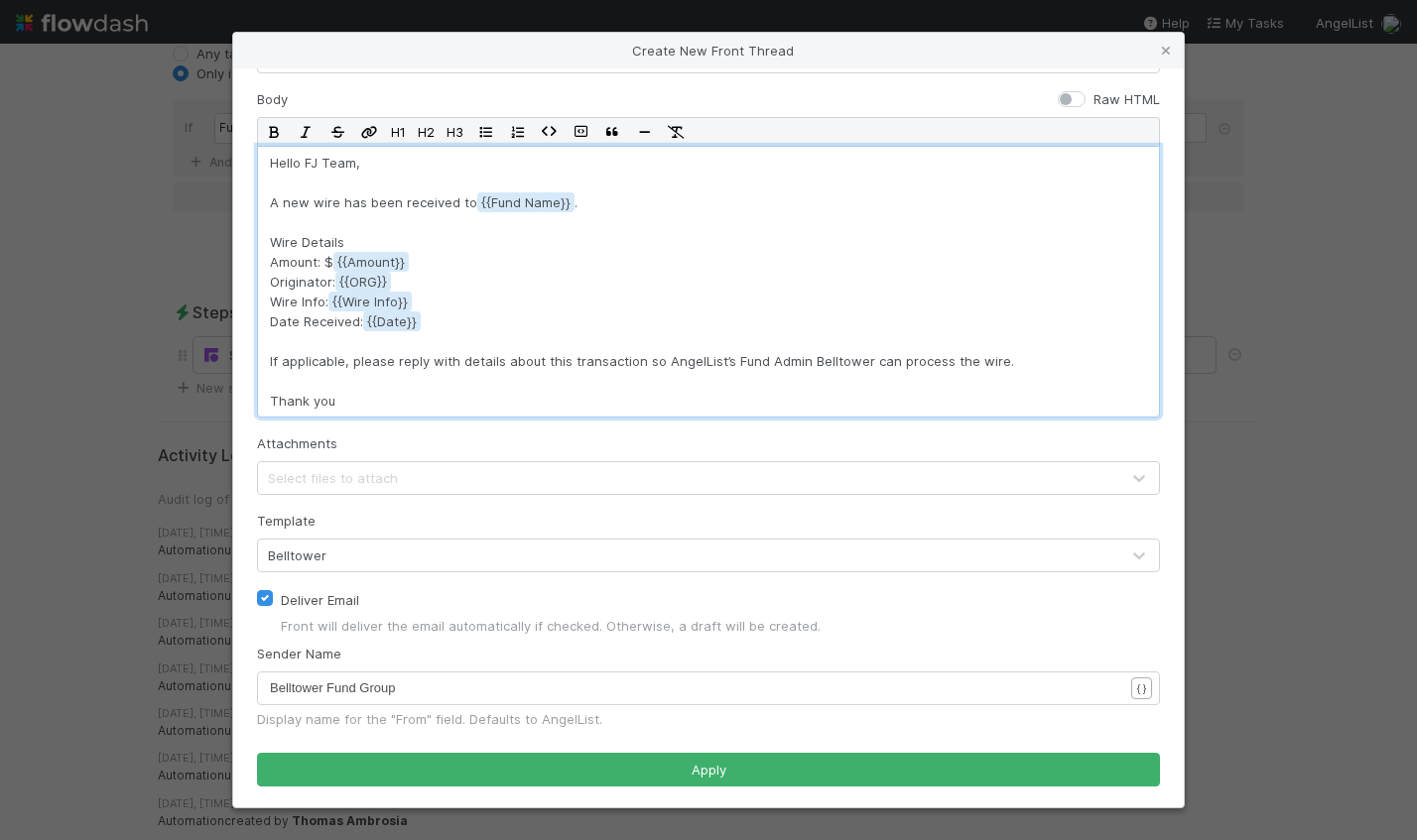 scroll, scrollTop: 470, scrollLeft: 0, axis: vertical 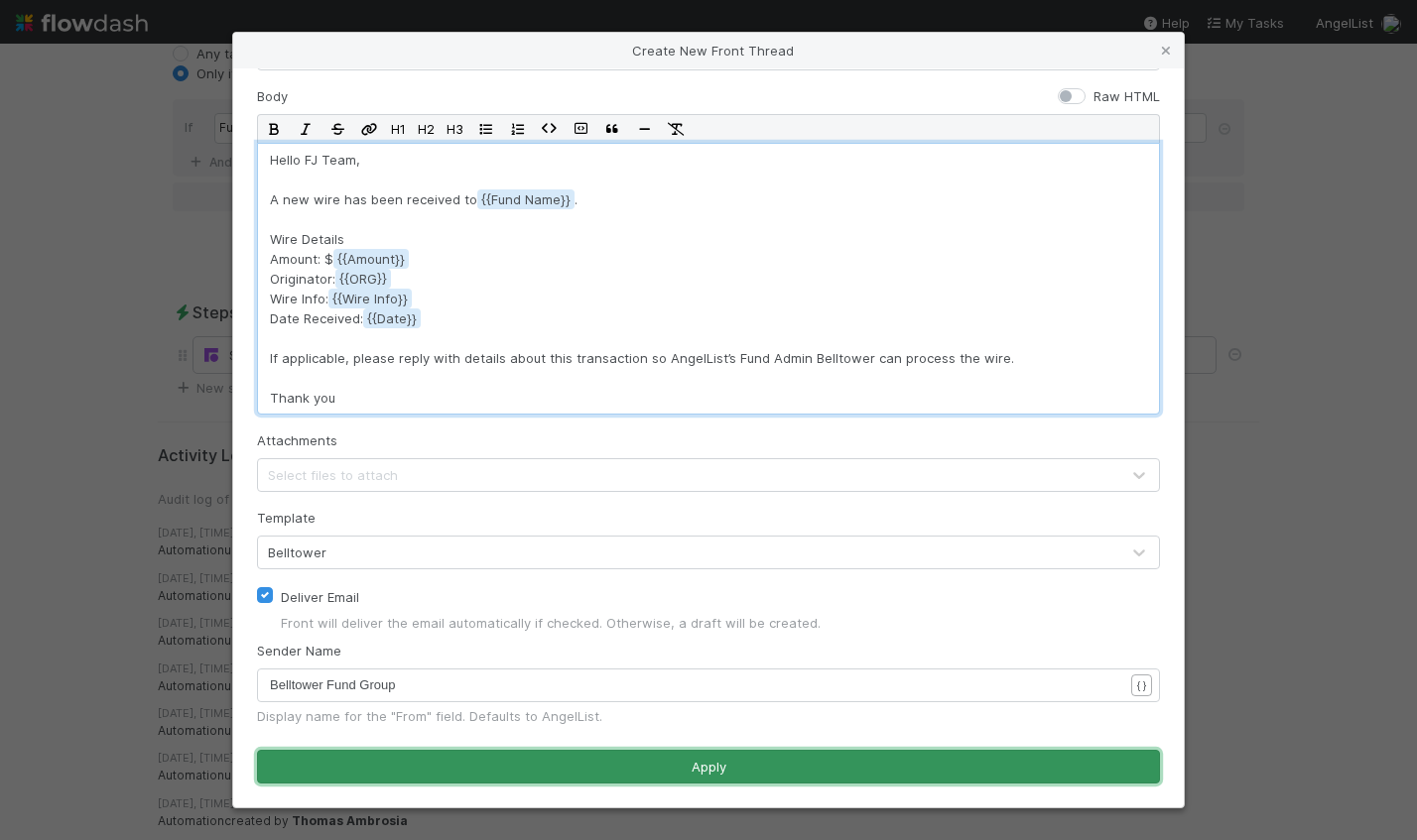 click on "Apply" at bounding box center [708, 767] 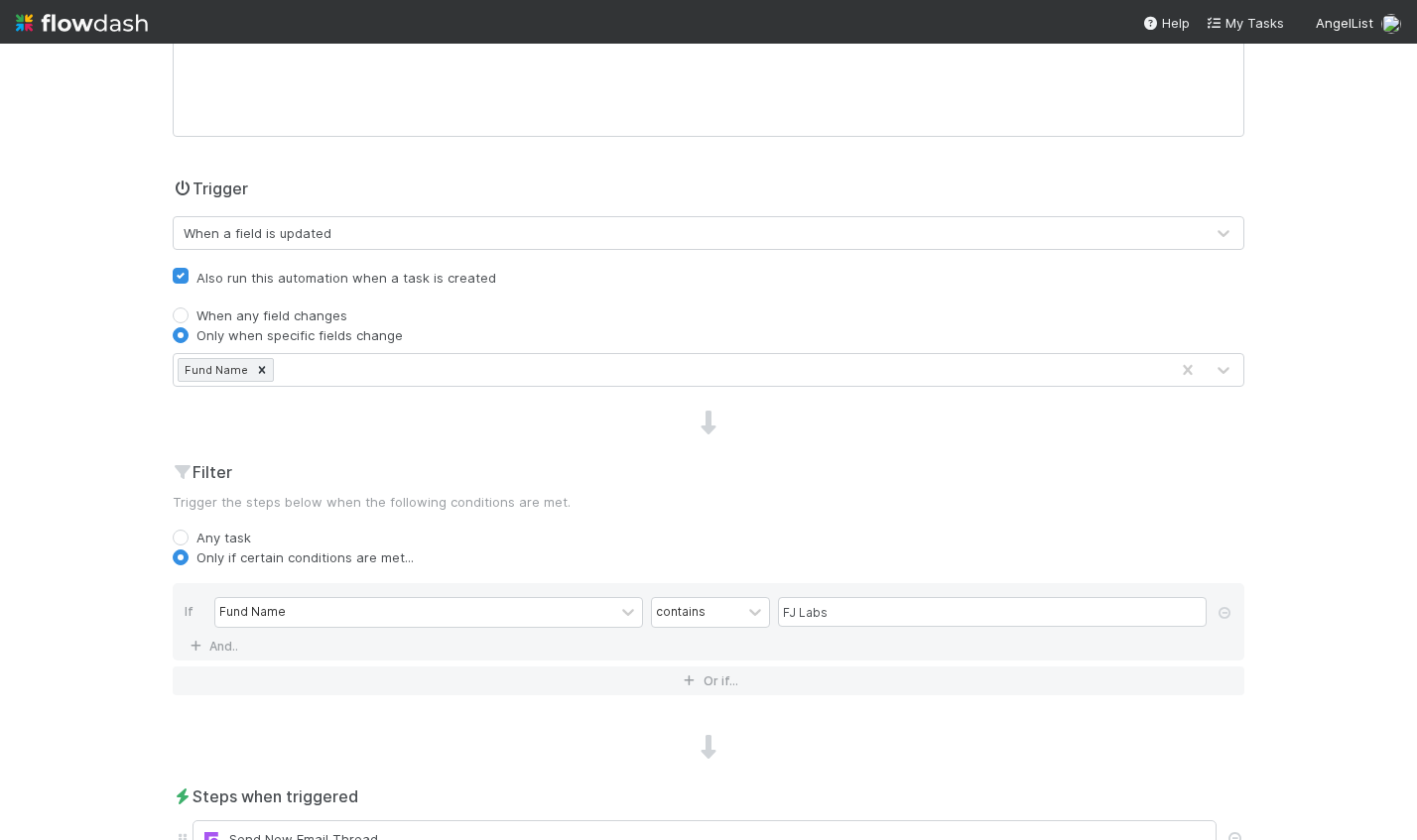 scroll, scrollTop: 345, scrollLeft: 0, axis: vertical 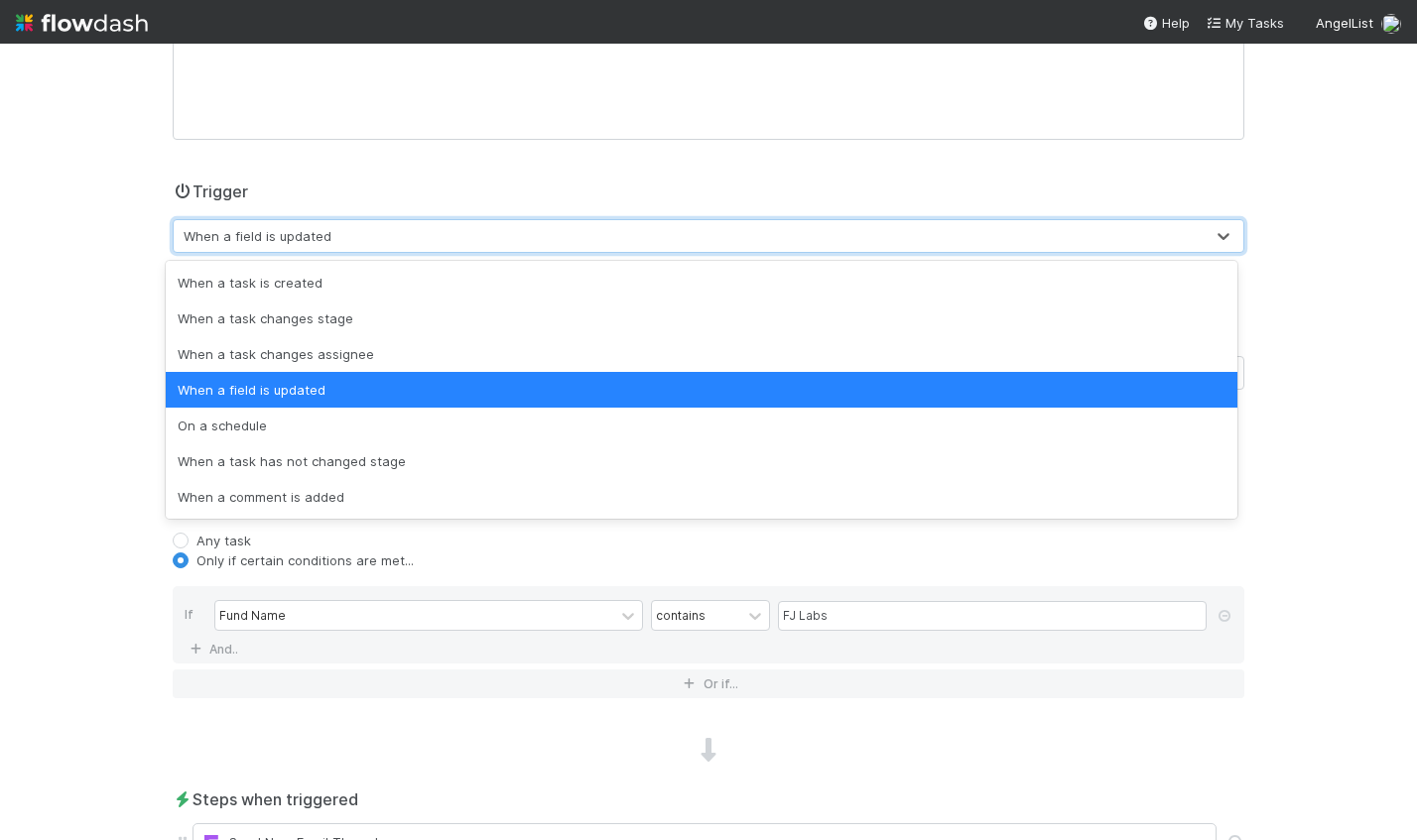 click on "When a field is updated" at bounding box center [257, 236] 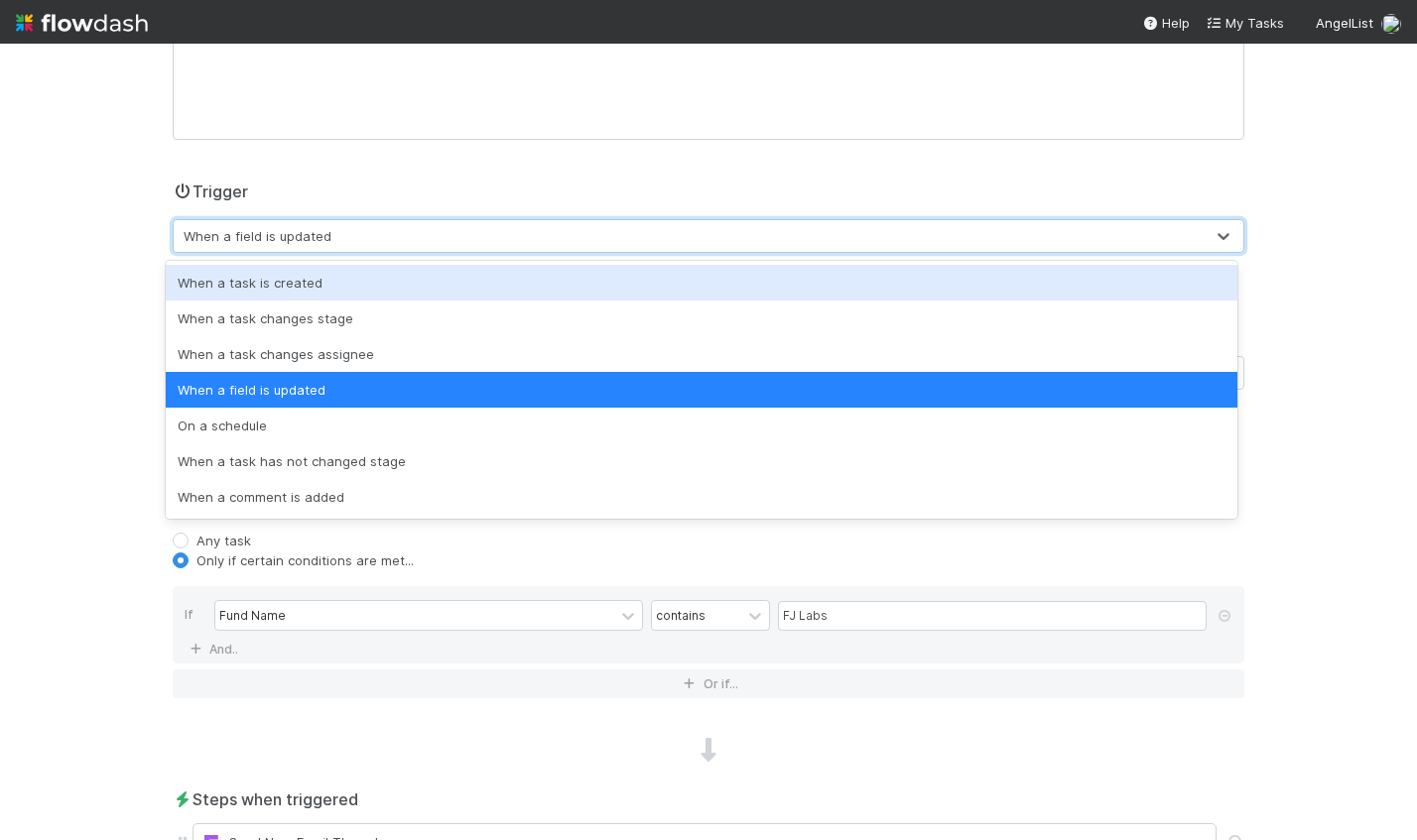 click on "When a task is created" at bounding box center [702, 283] 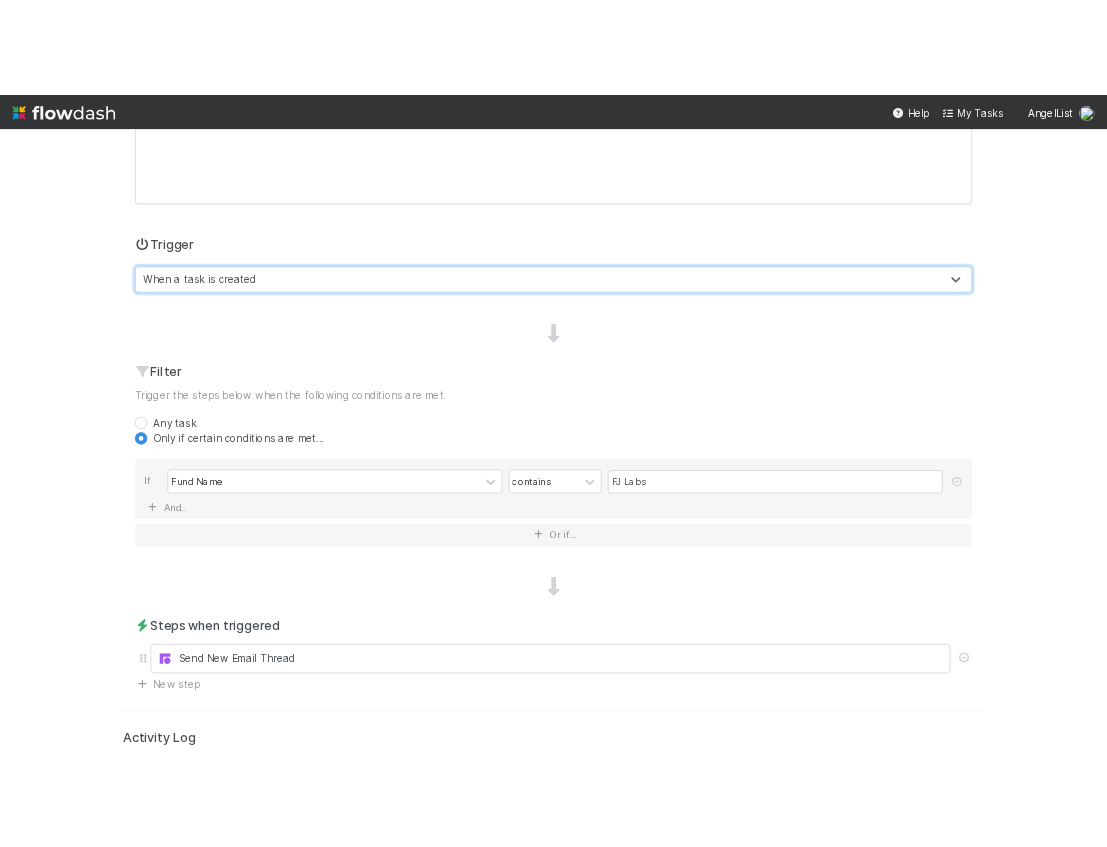 scroll, scrollTop: 0, scrollLeft: 0, axis: both 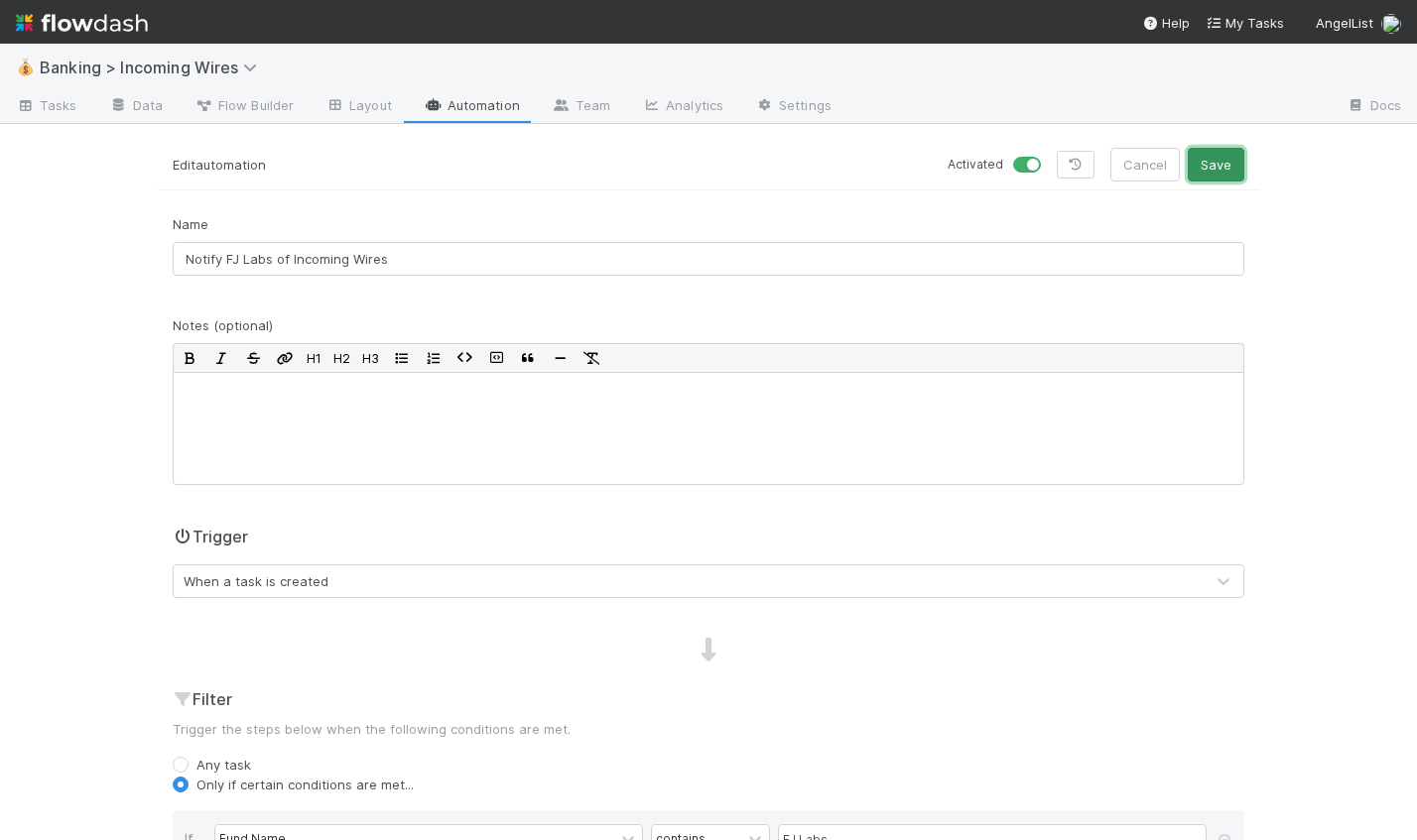 click on "Save" at bounding box center [1216, 165] 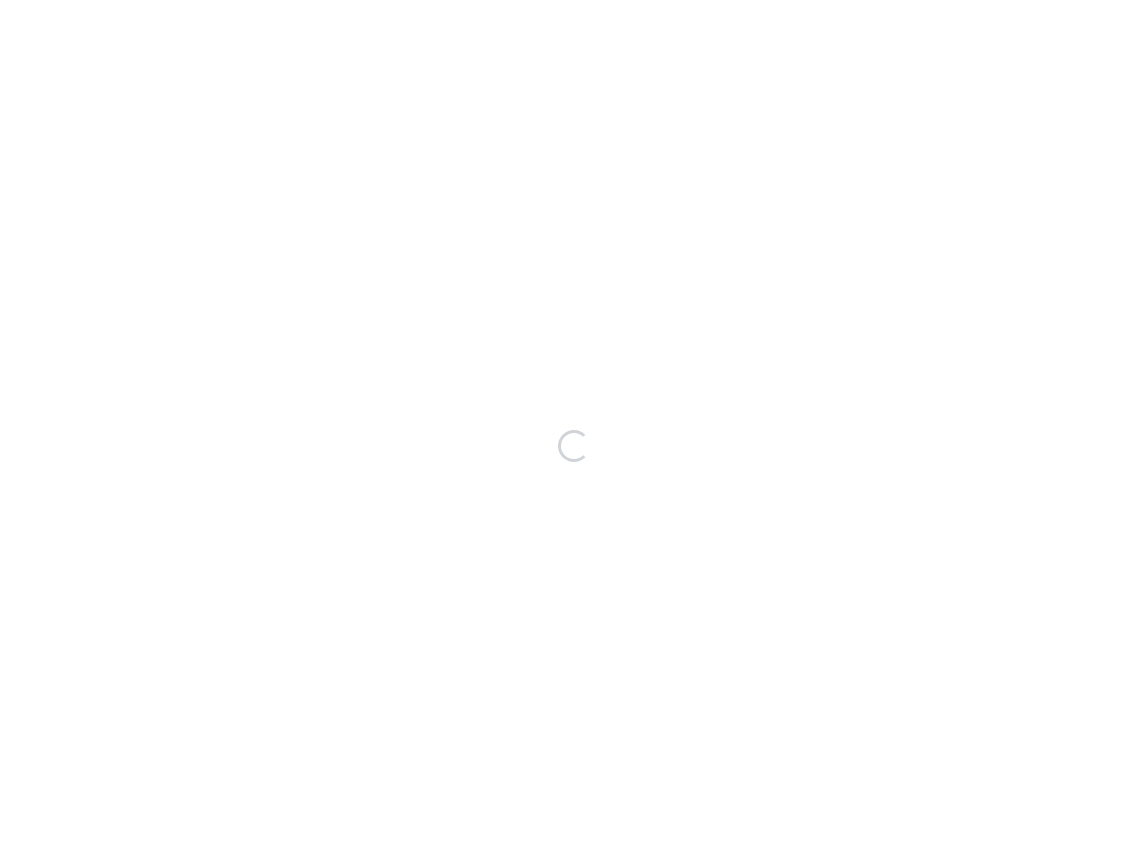 scroll, scrollTop: 0, scrollLeft: 0, axis: both 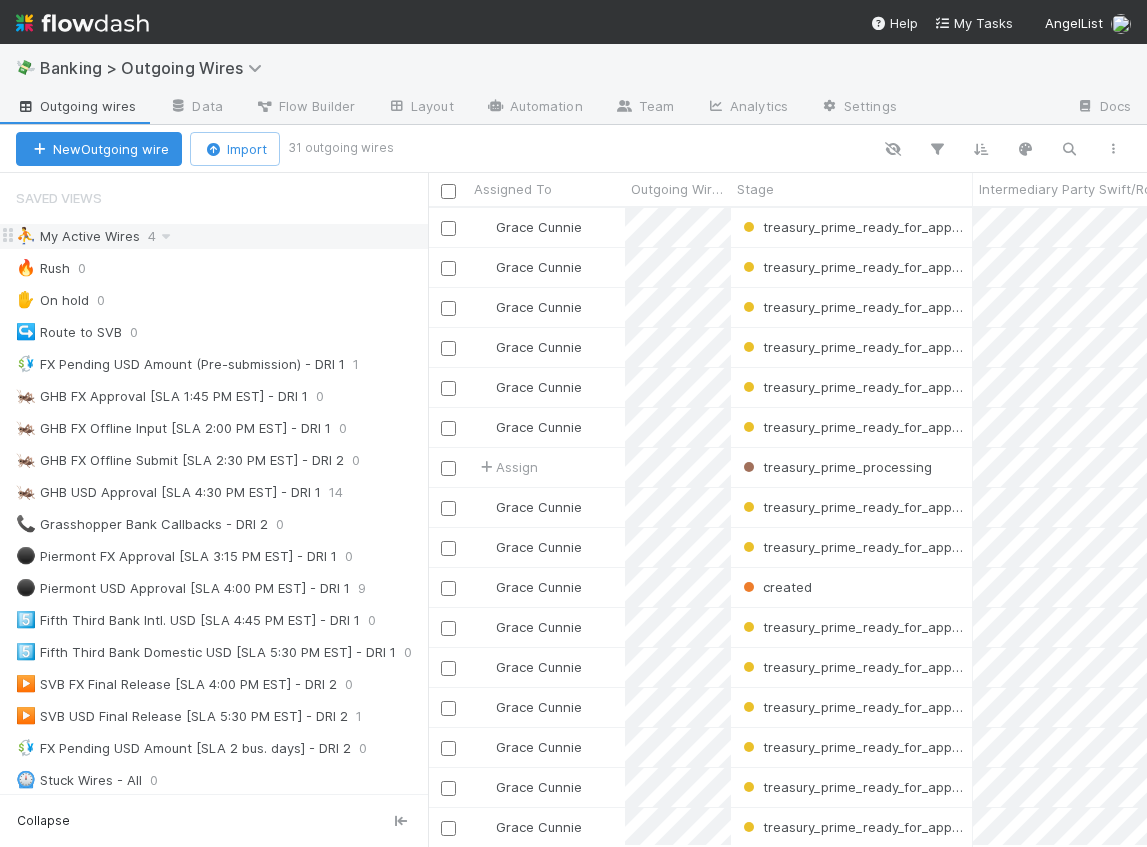 click on "⛹️ My Active Wires 4" at bounding box center (222, 236) 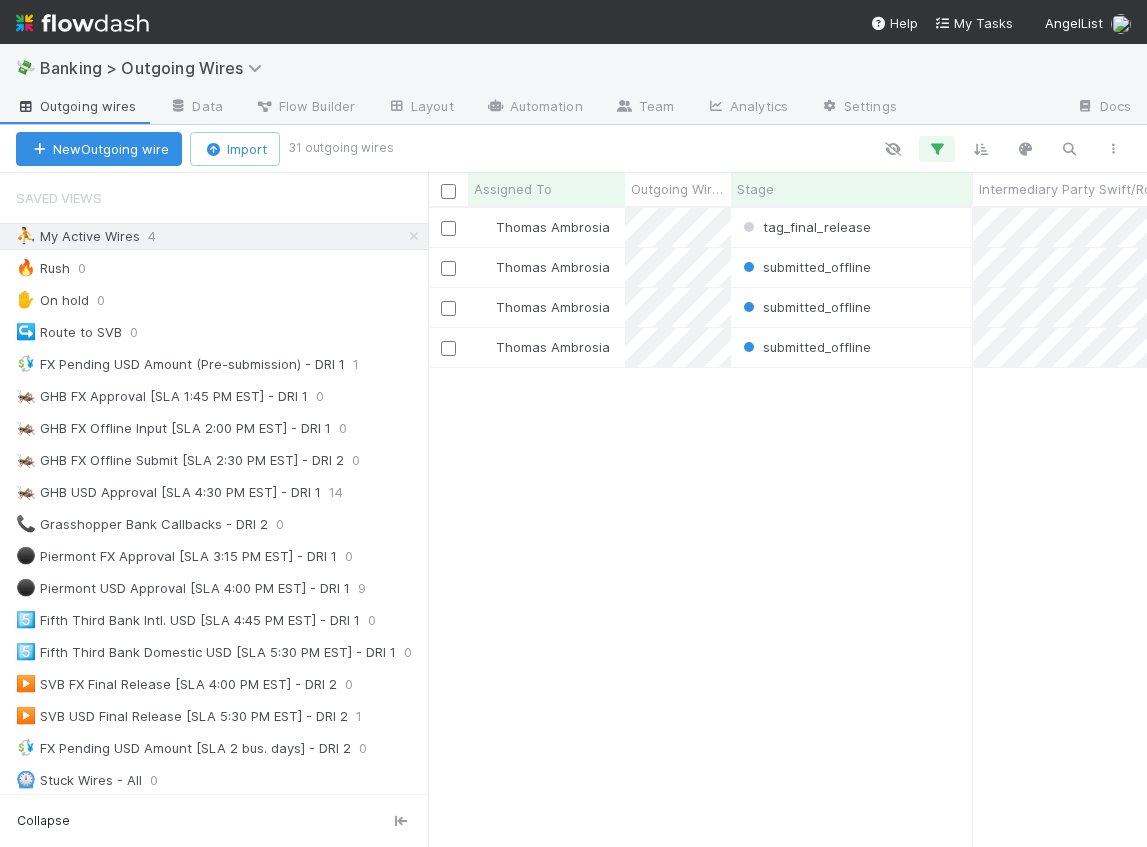 scroll, scrollTop: 0, scrollLeft: 1, axis: horizontal 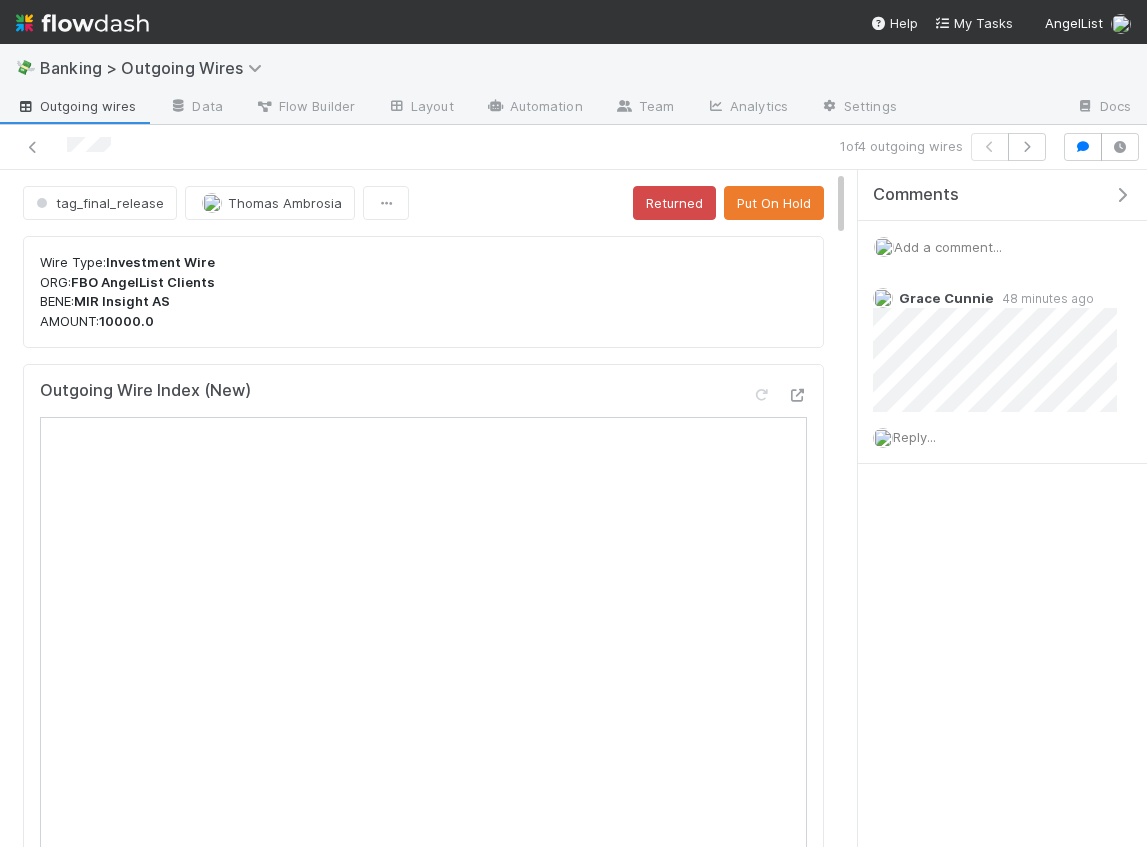 click on "Wire Type:  Investment Wire
ORG:  FBO AngelList Clients
BENE:  MIR Insight AS
AMOUNT:  10000.0" at bounding box center [423, 292] 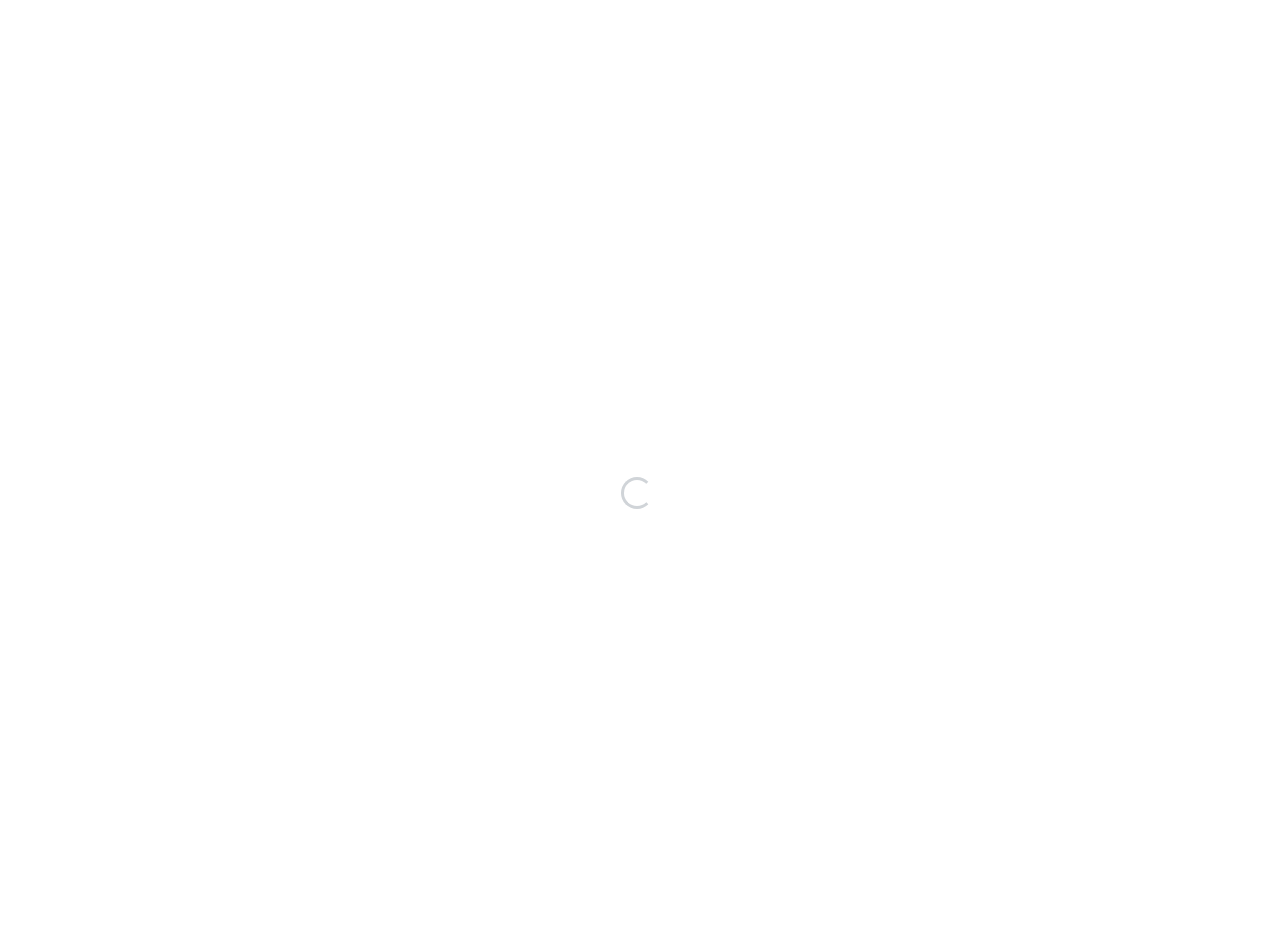 scroll, scrollTop: 0, scrollLeft: 0, axis: both 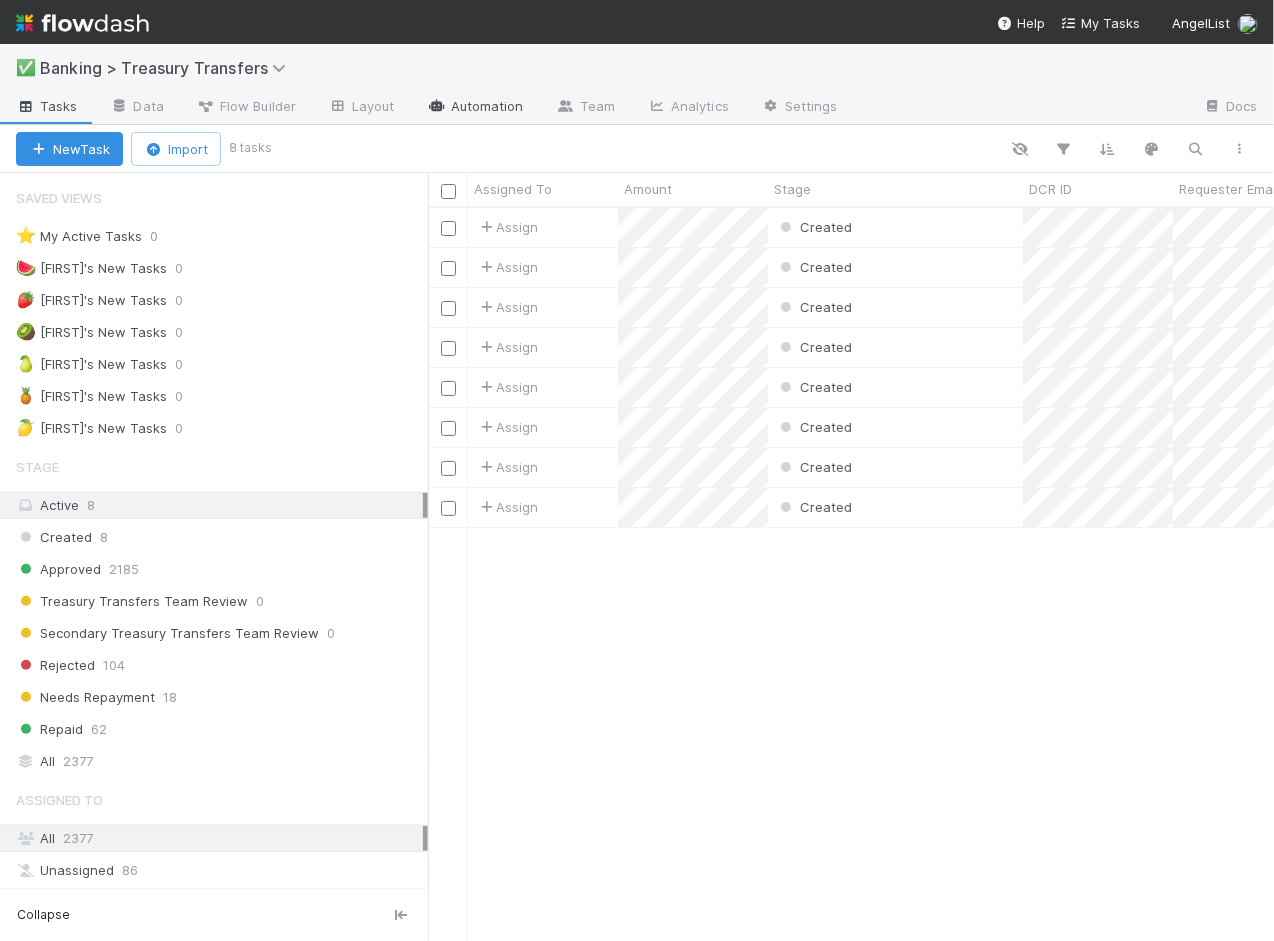 click on "Automation" at bounding box center [475, 108] 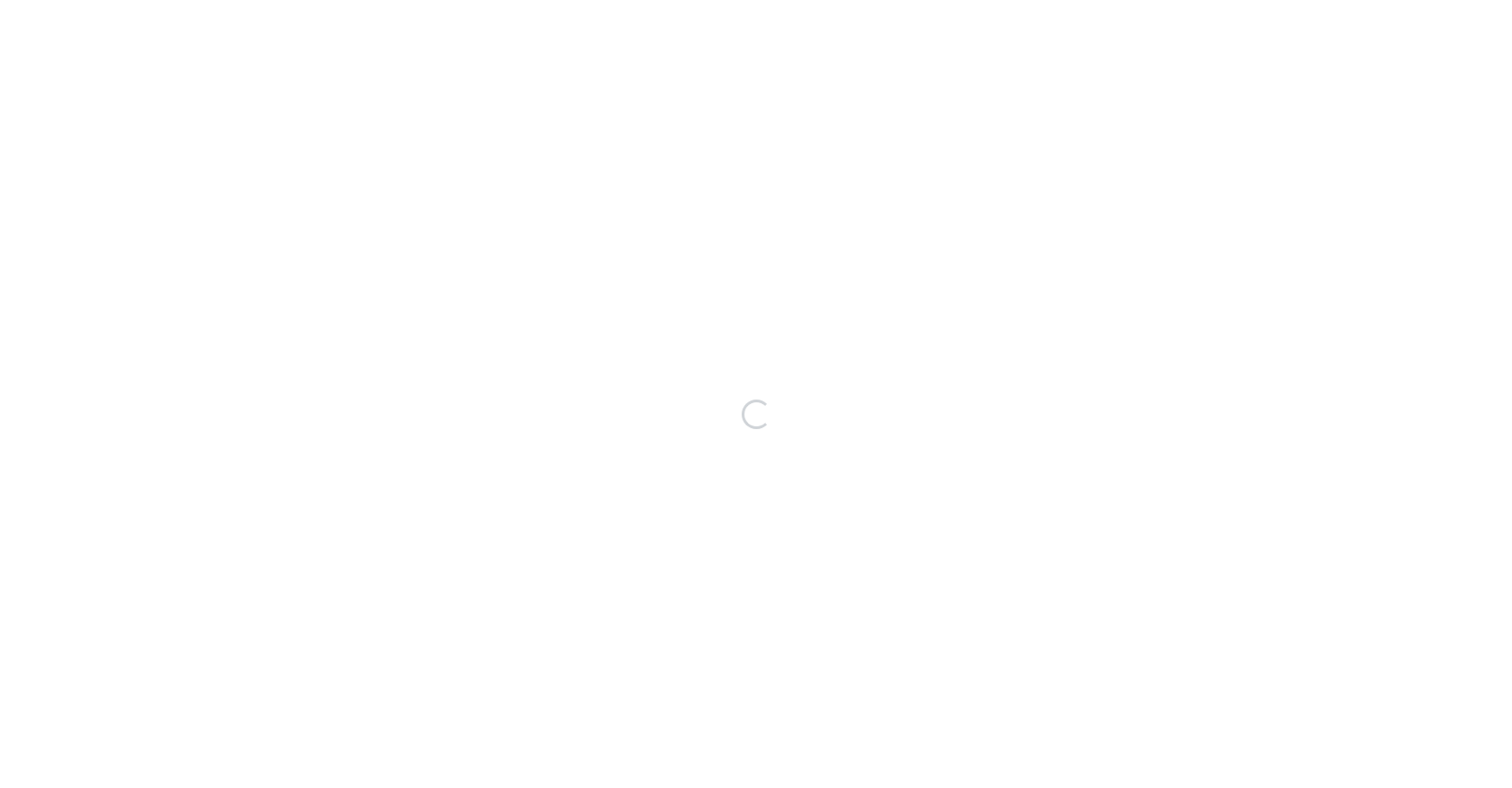 scroll, scrollTop: 0, scrollLeft: 0, axis: both 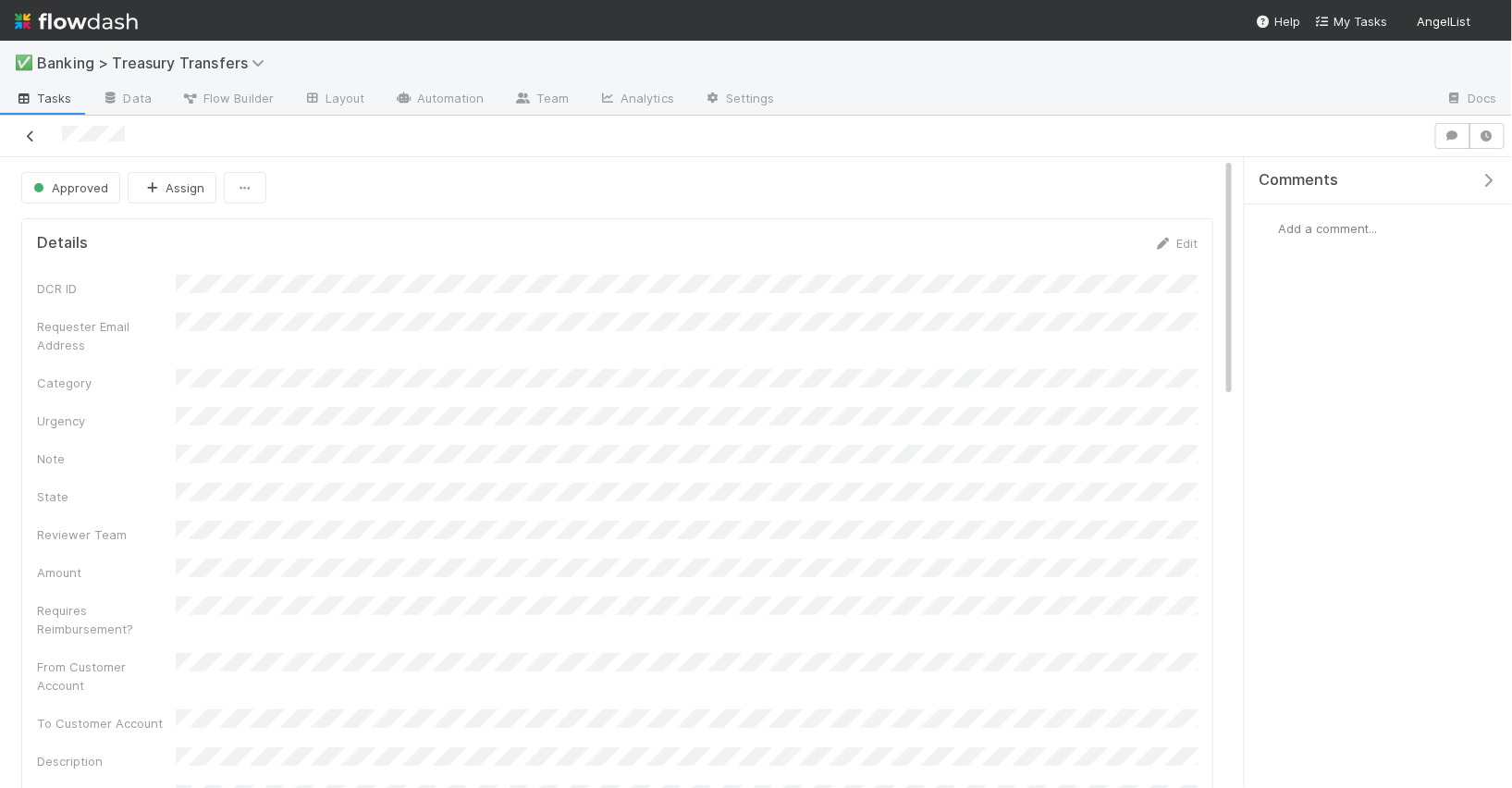 click at bounding box center (31, 136) 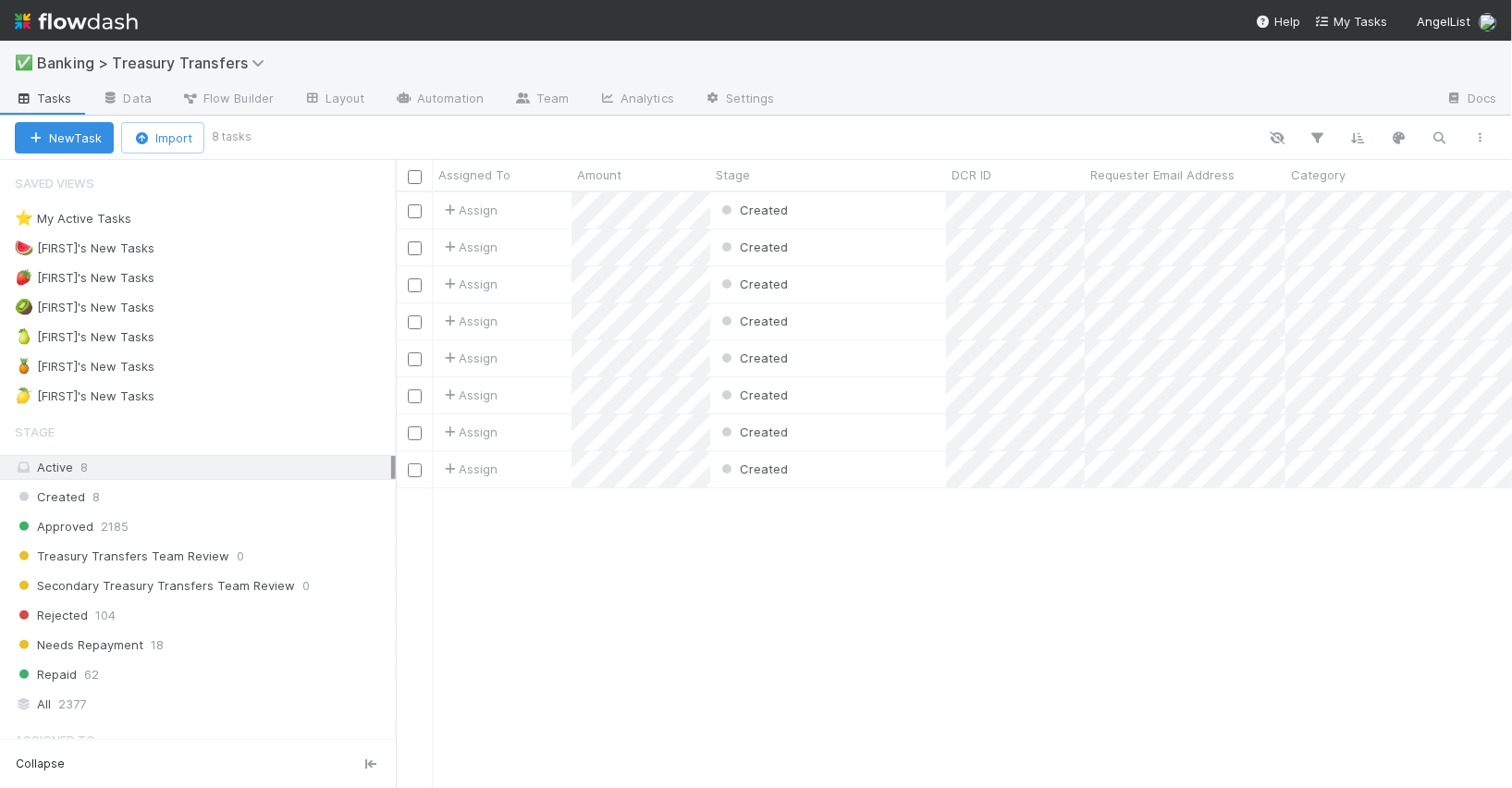 scroll, scrollTop: 1, scrollLeft: 1, axis: both 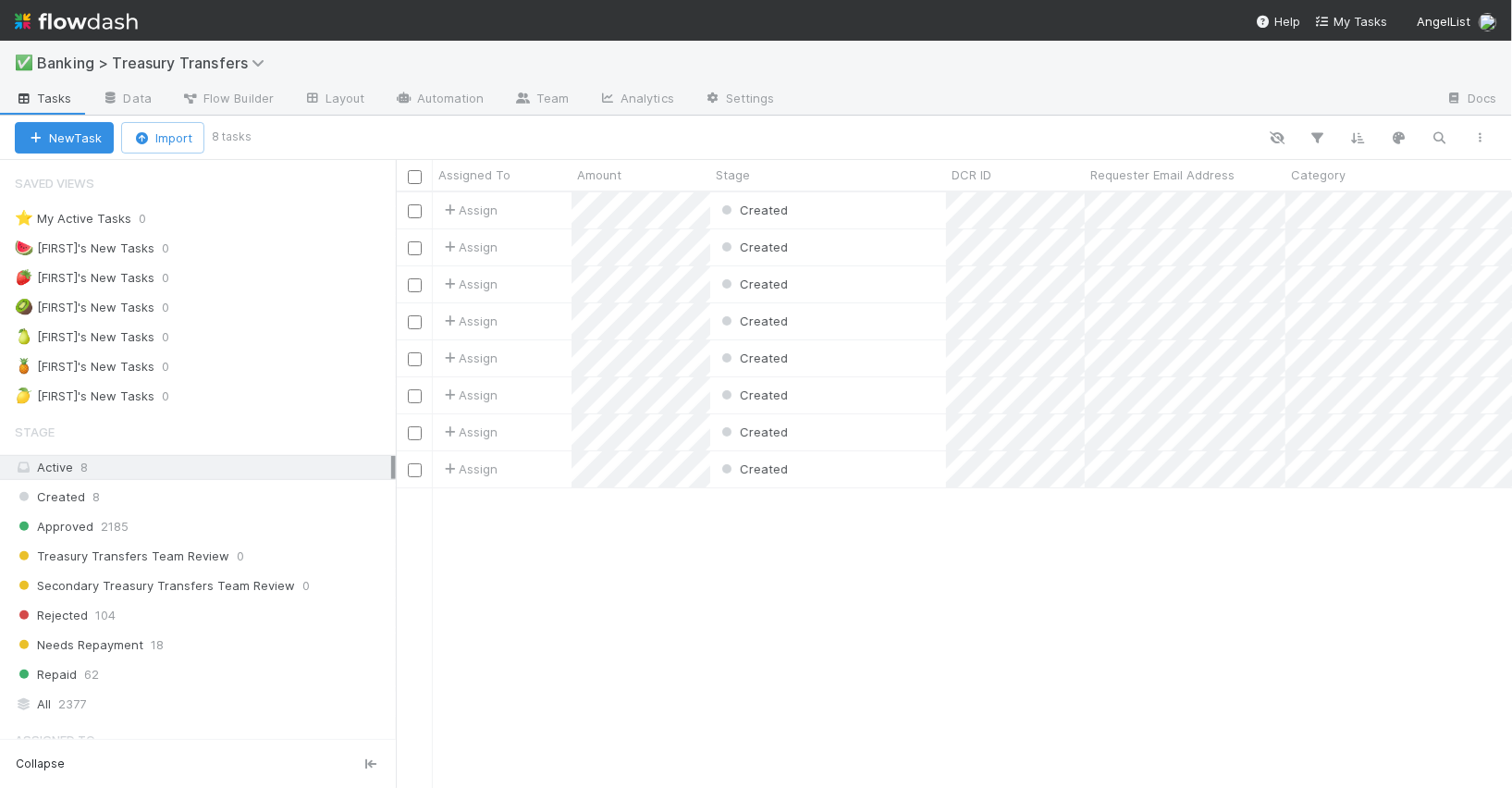 click on "Assign Created [DATE], [TIME] [DATE], [TIME] Assign Created [DATE], [TIME] [DATE], [TIME] Assign Created [DATE], [TIME] [DATE], [TIME] Assign Created [DATE], [TIME] [DATE], [TIME] Assign Created [DATE], [TIME] [DATE], [TIME] Assign Created [DATE], [TIME] [DATE], [TIME] Assign Created [DATE], [TIME] [DATE], [TIME] Assign Created [DATE], [TIME] [DATE], [TIME]" at bounding box center [954, 490] 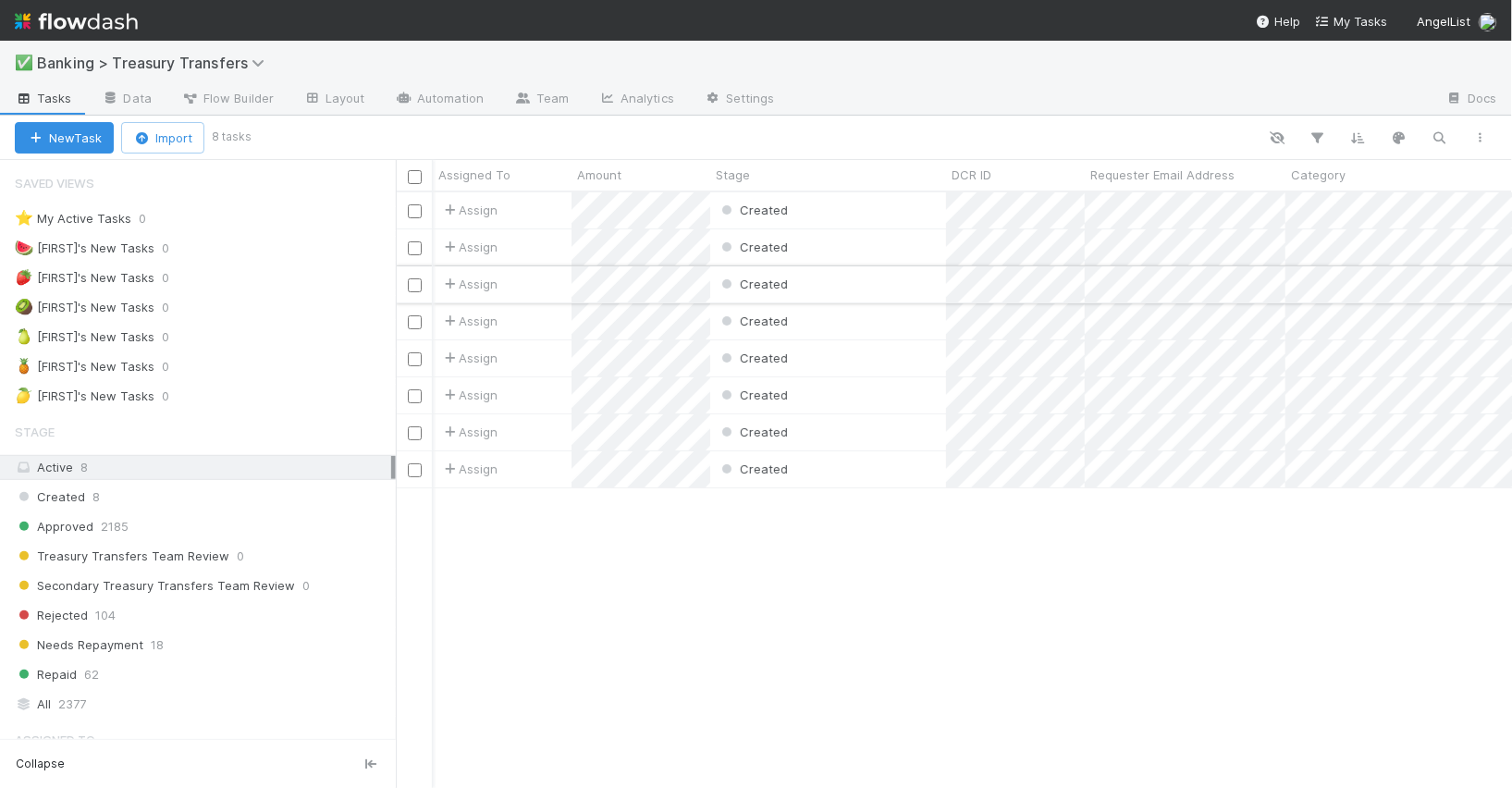 scroll, scrollTop: 0, scrollLeft: 191, axis: horizontal 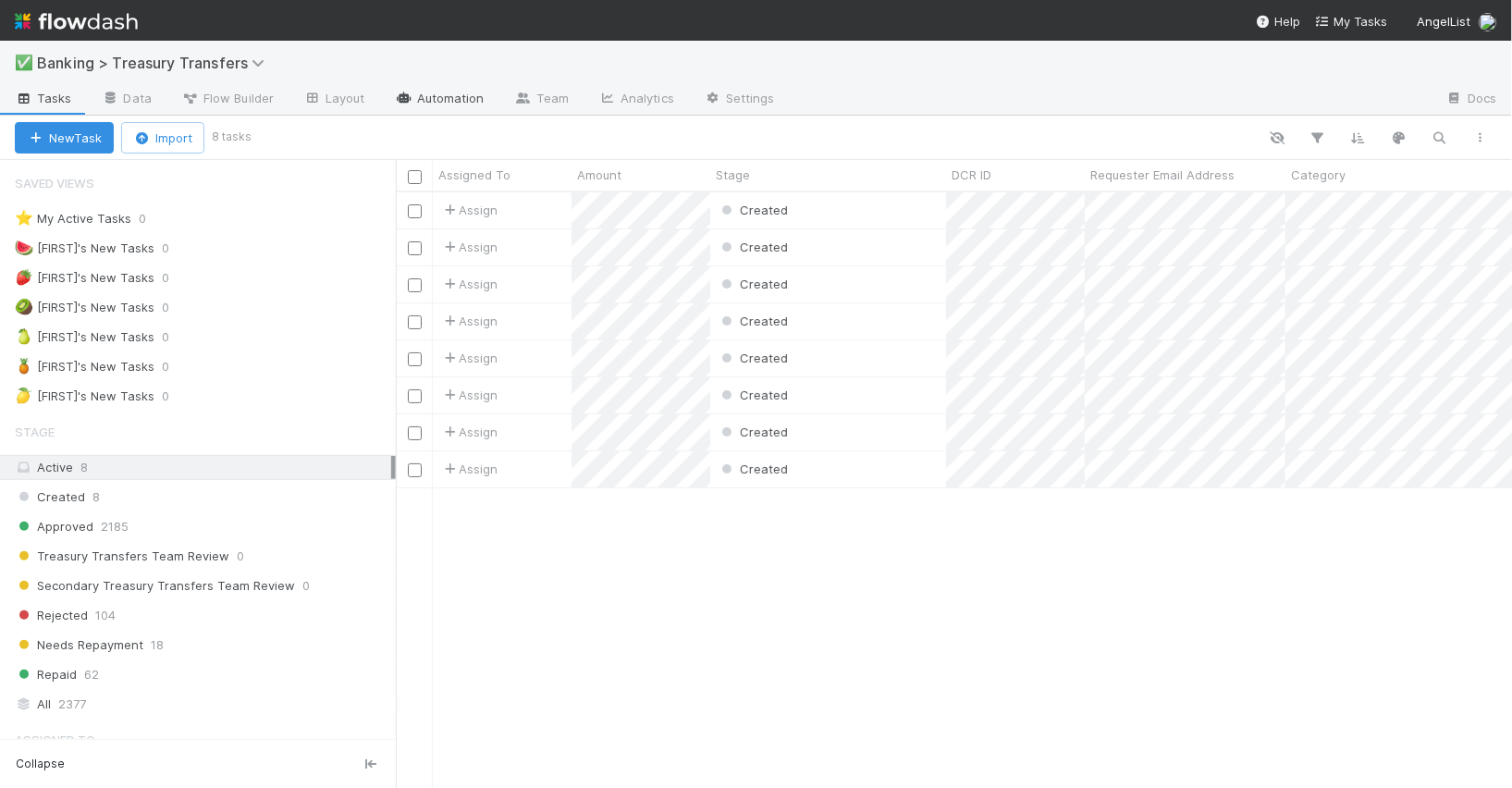 click on "Automation" at bounding box center (439, 100) 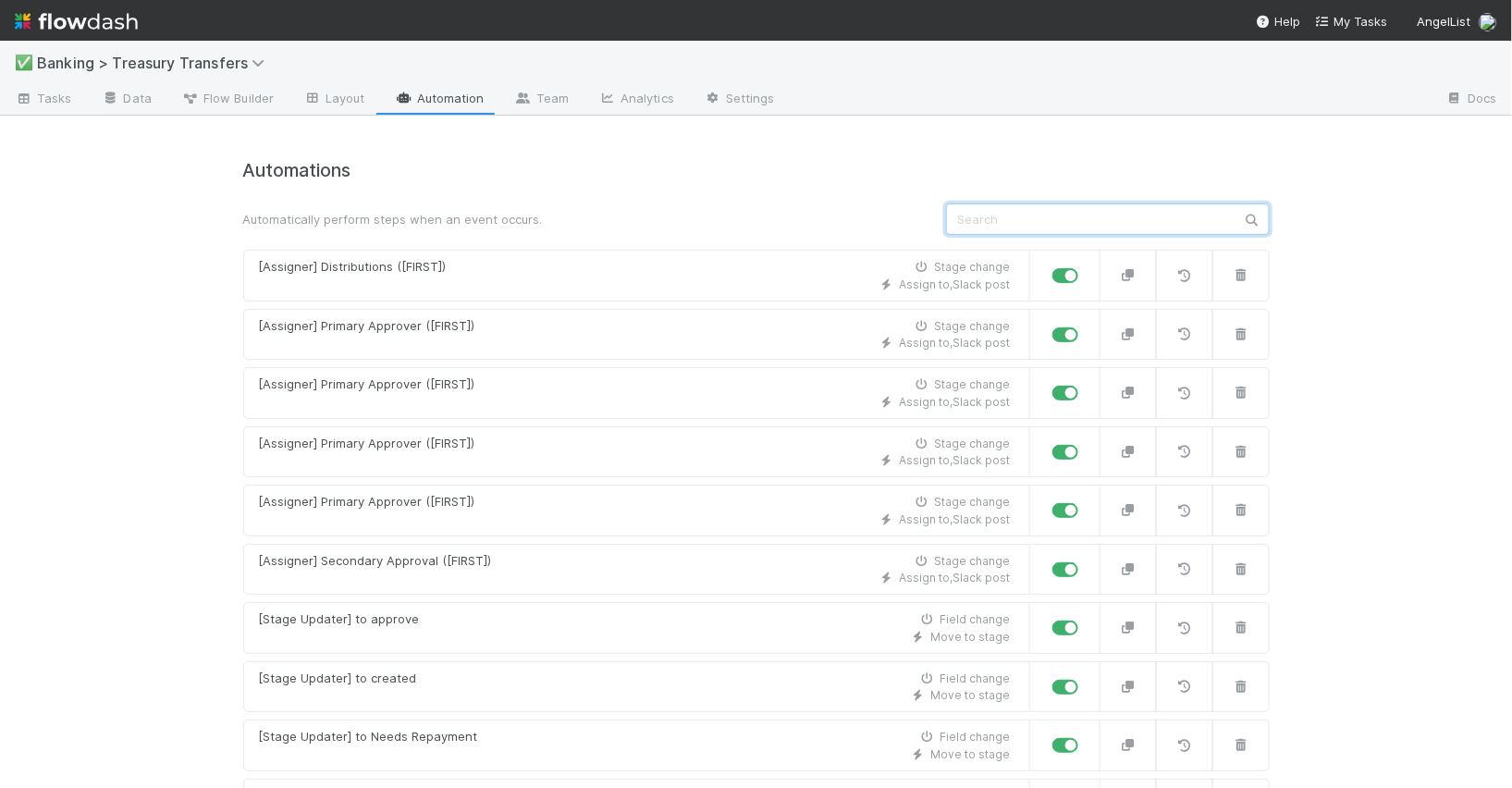 click at bounding box center [1108, 219] 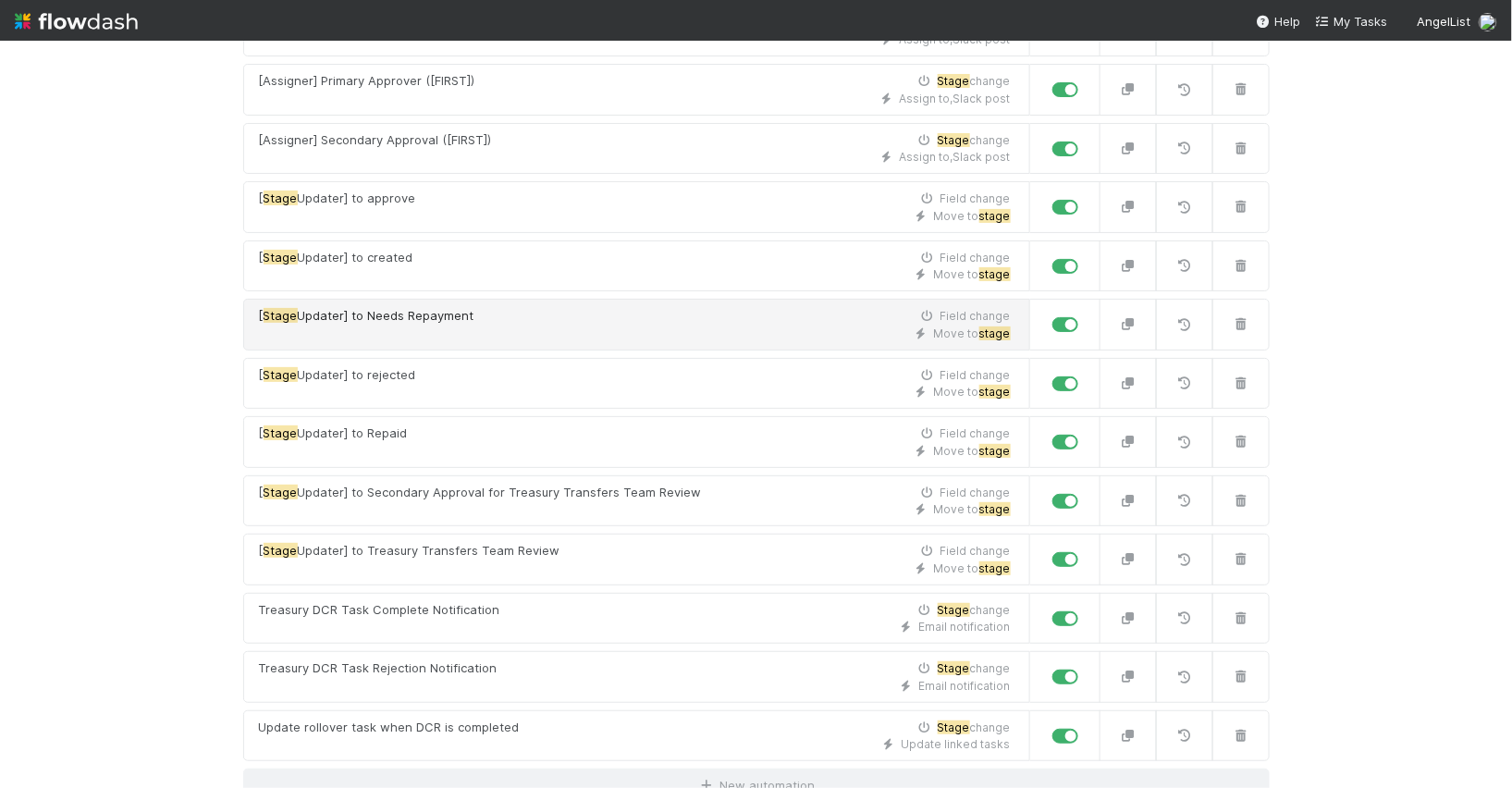 scroll, scrollTop: 418, scrollLeft: 0, axis: vertical 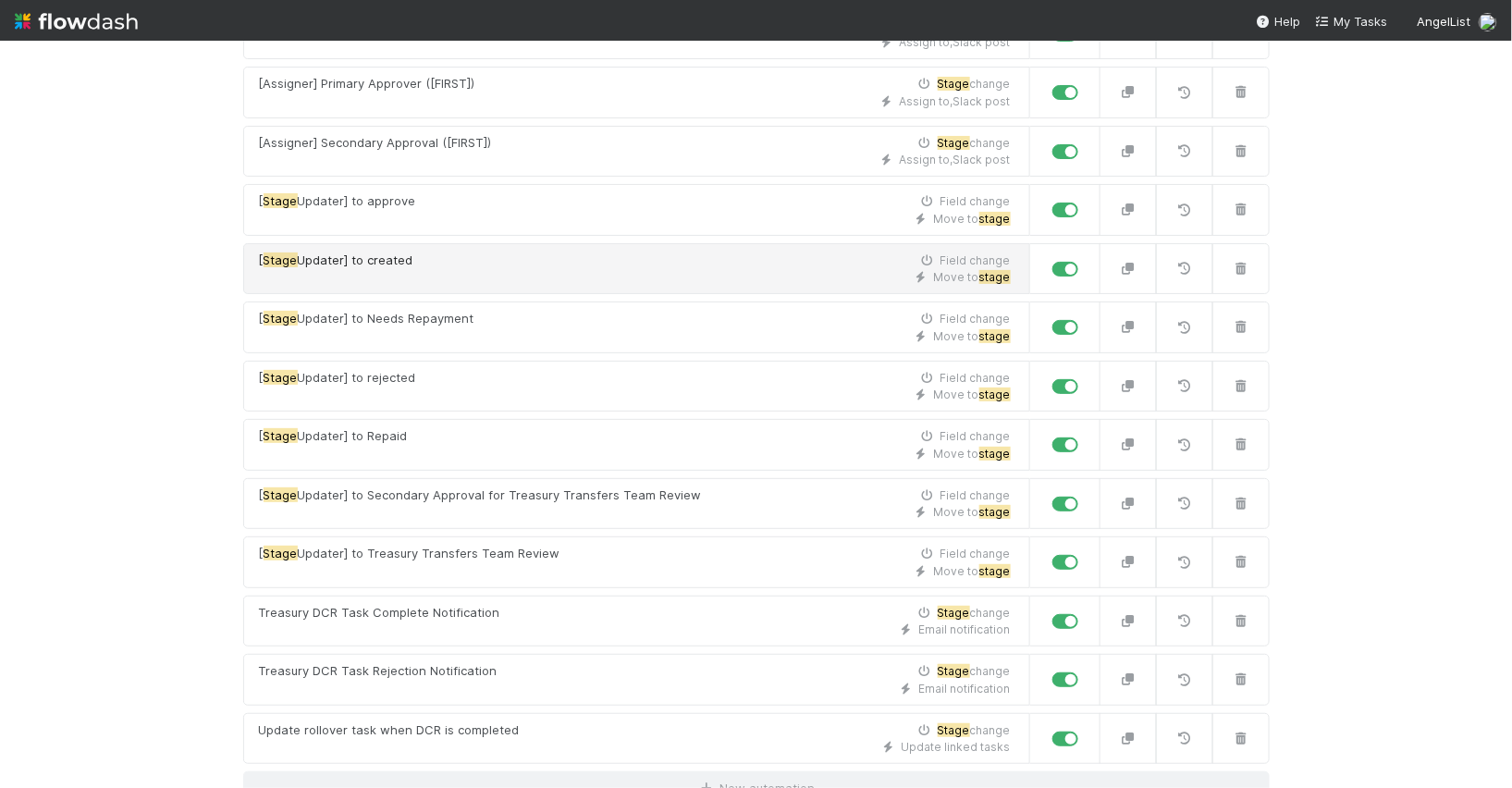 type on "stage" 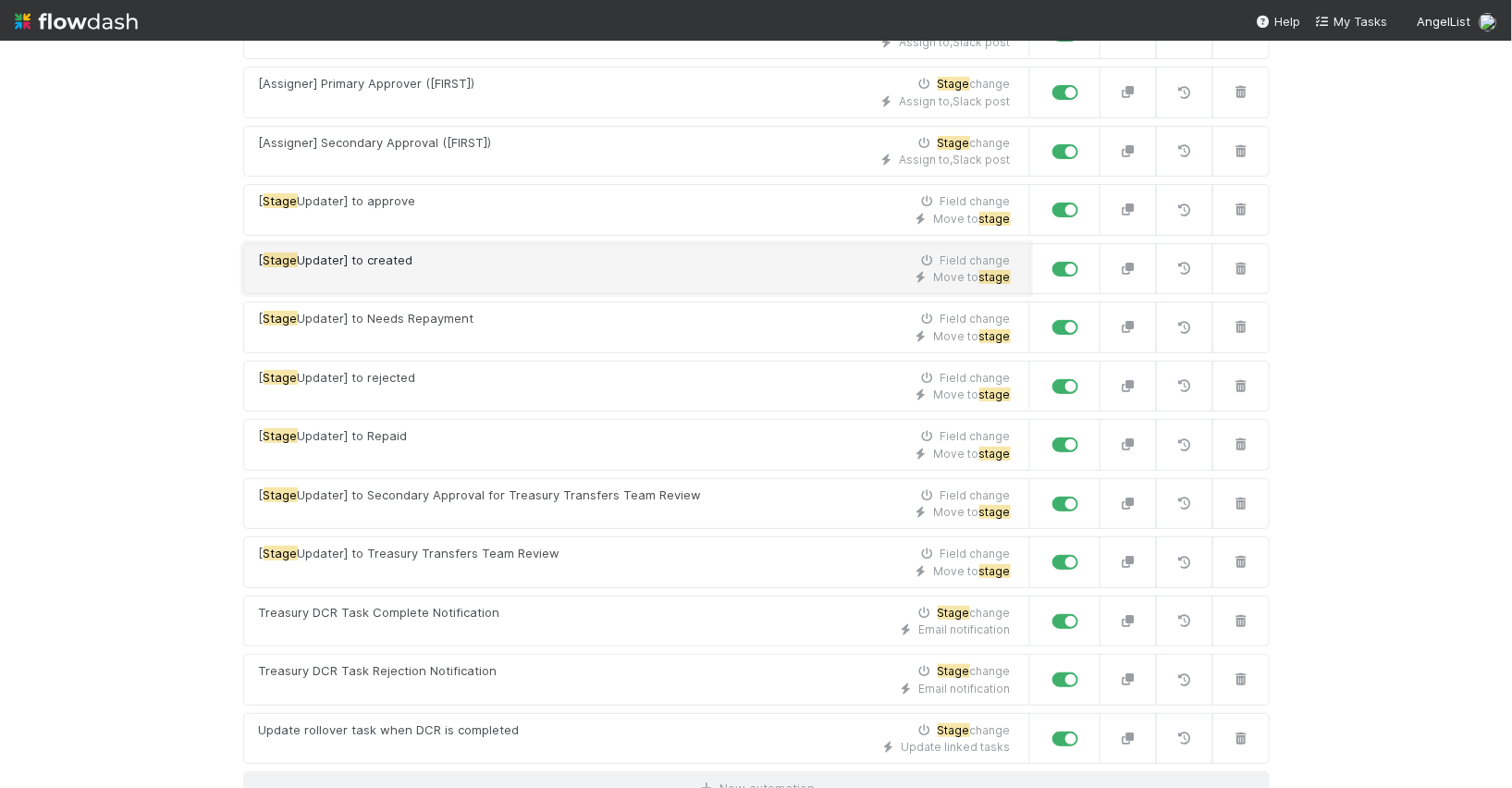 click on "[ Stage  Updater] to created Field change" at bounding box center (634, 261) 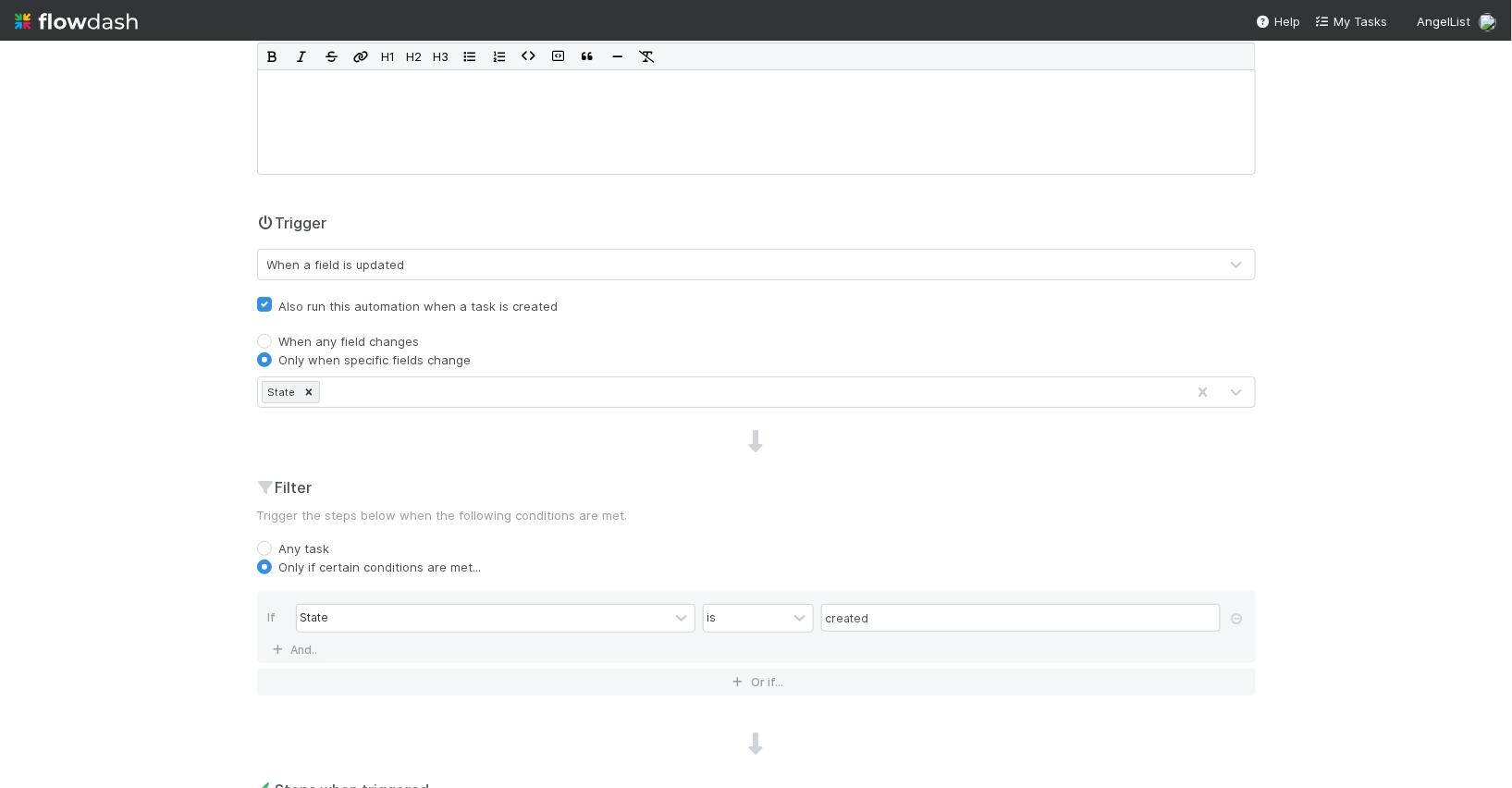 scroll, scrollTop: 298, scrollLeft: 0, axis: vertical 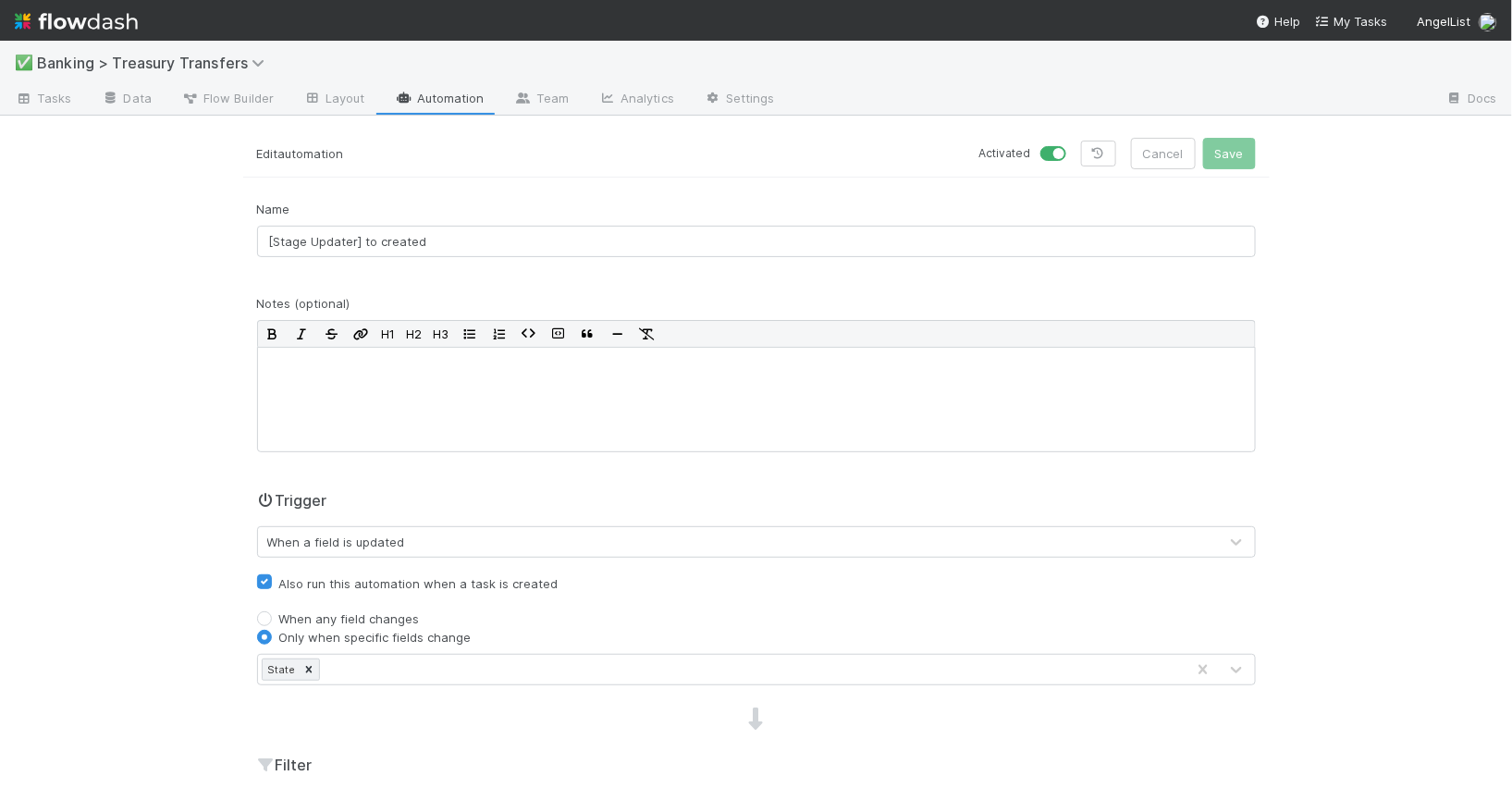 click on "Automation" at bounding box center [439, 100] 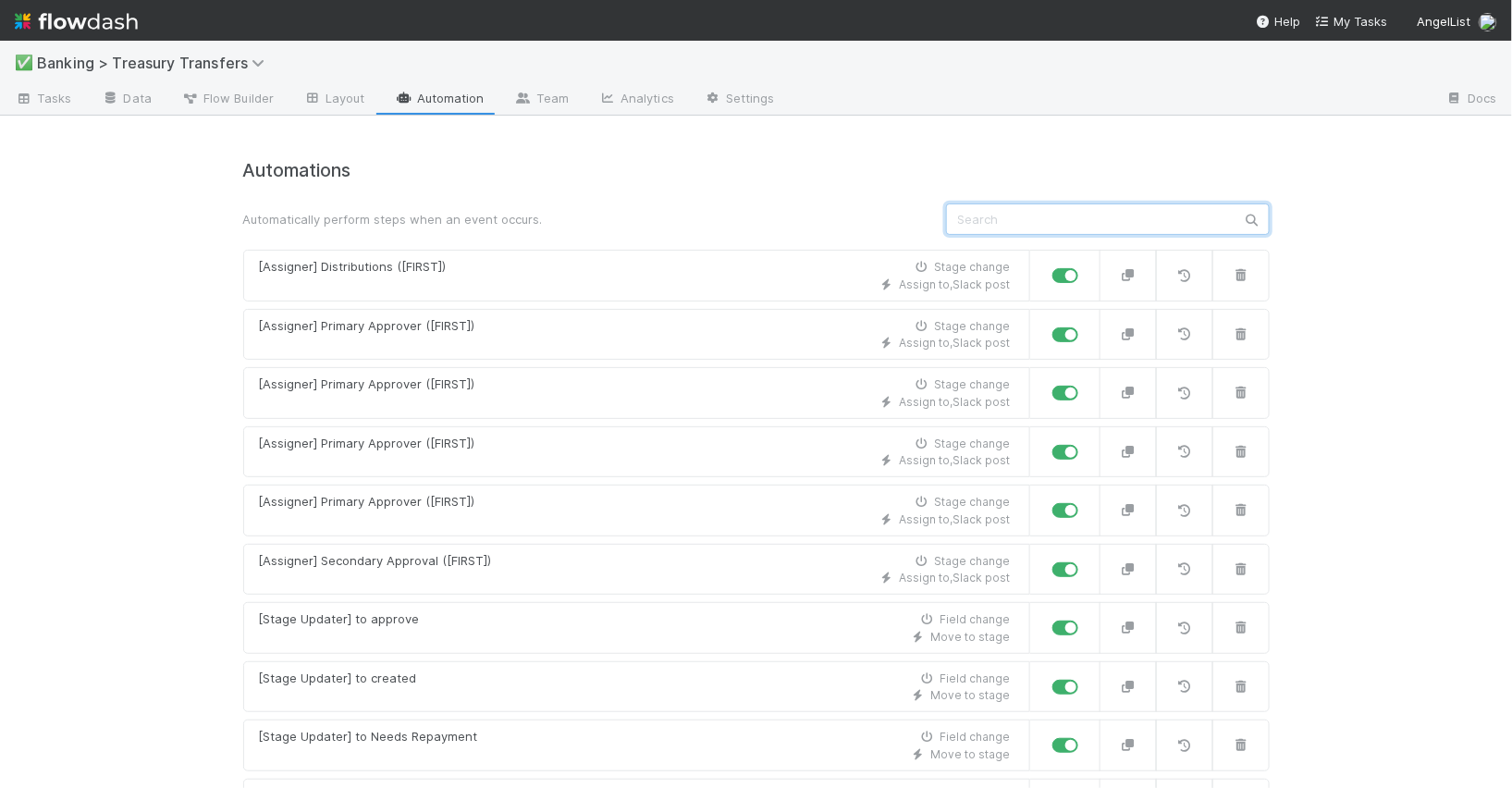 click at bounding box center [1108, 219] 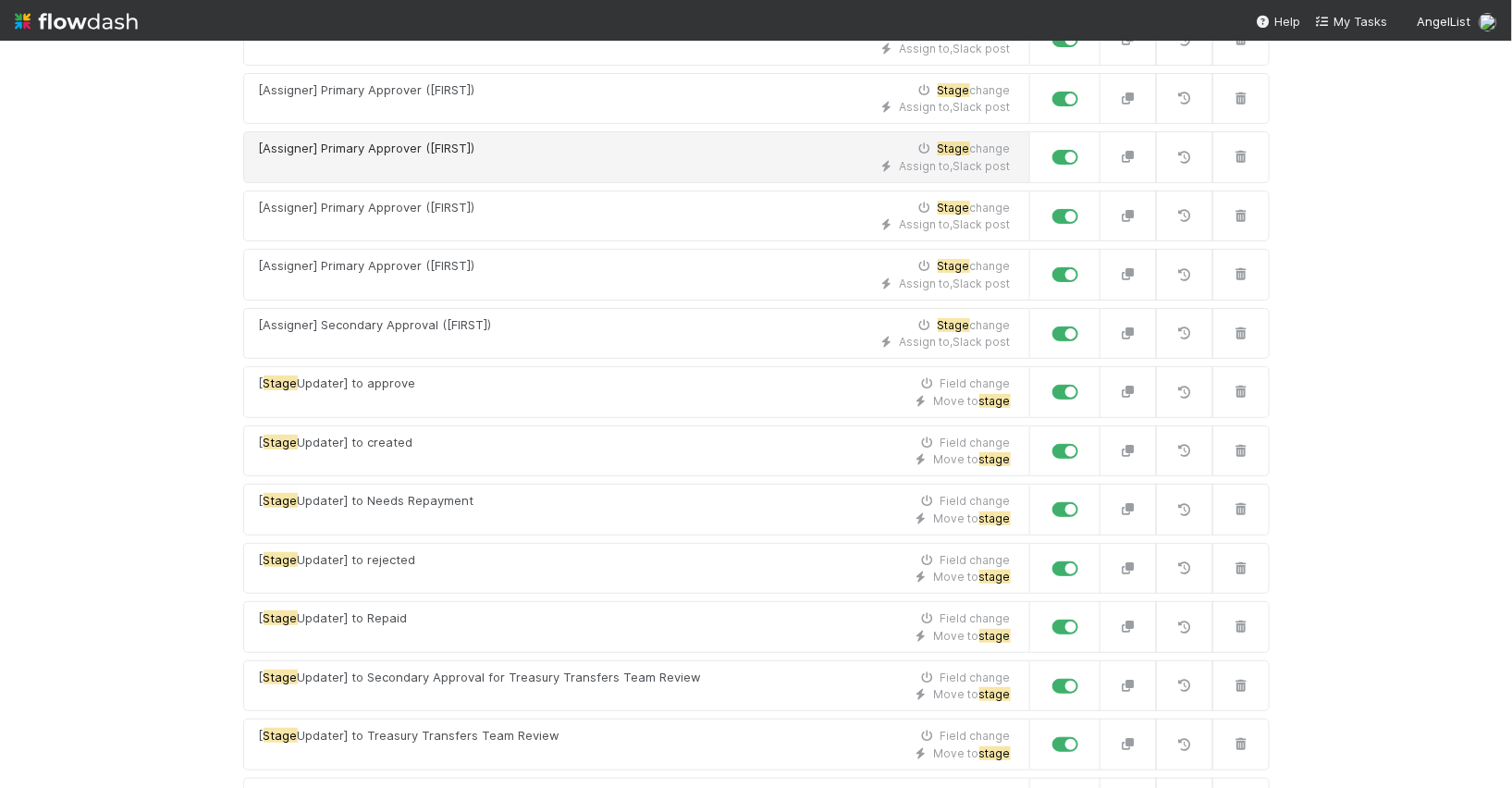 scroll, scrollTop: 0, scrollLeft: 0, axis: both 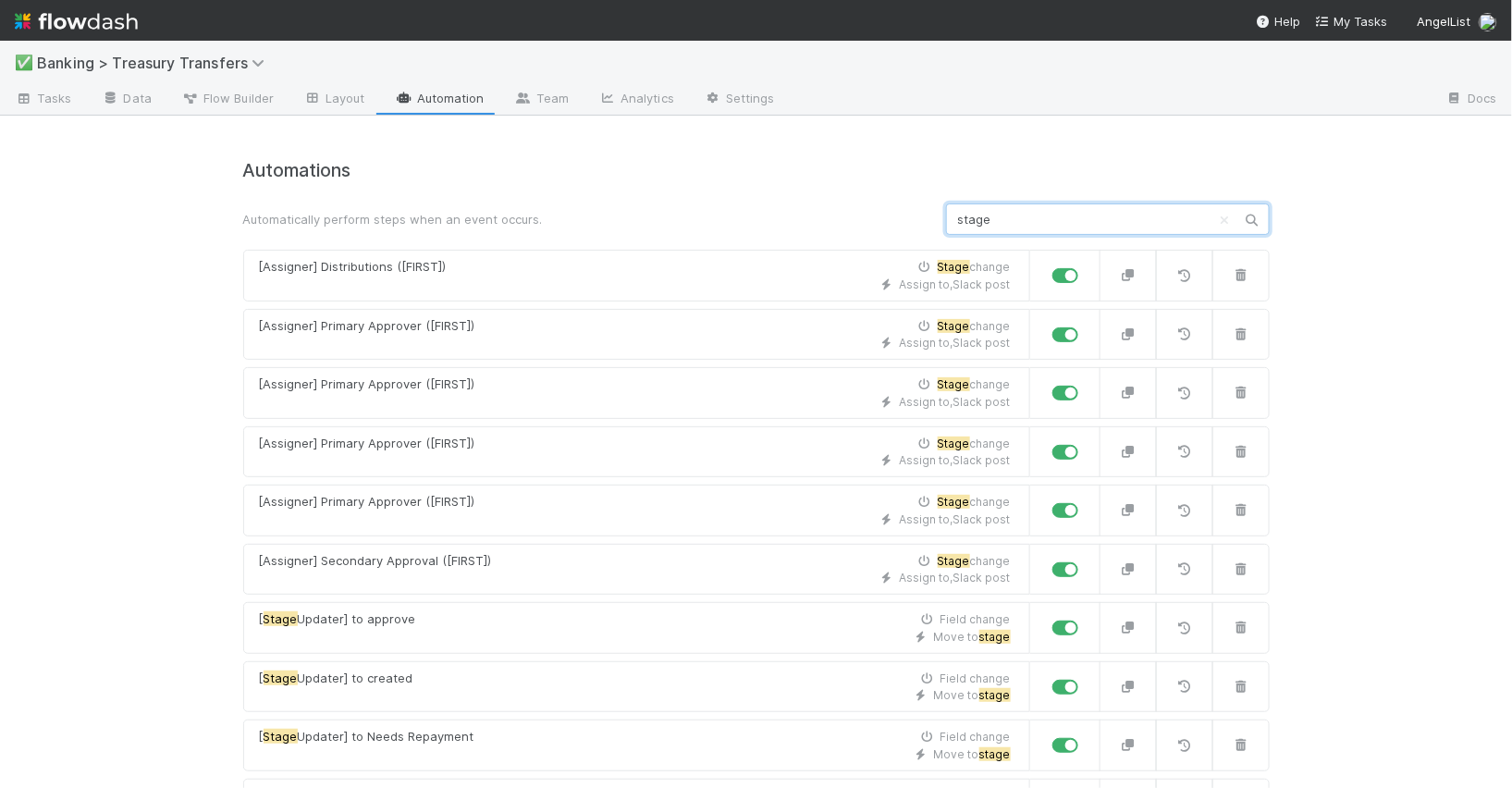 click on "stage" at bounding box center [1108, 219] 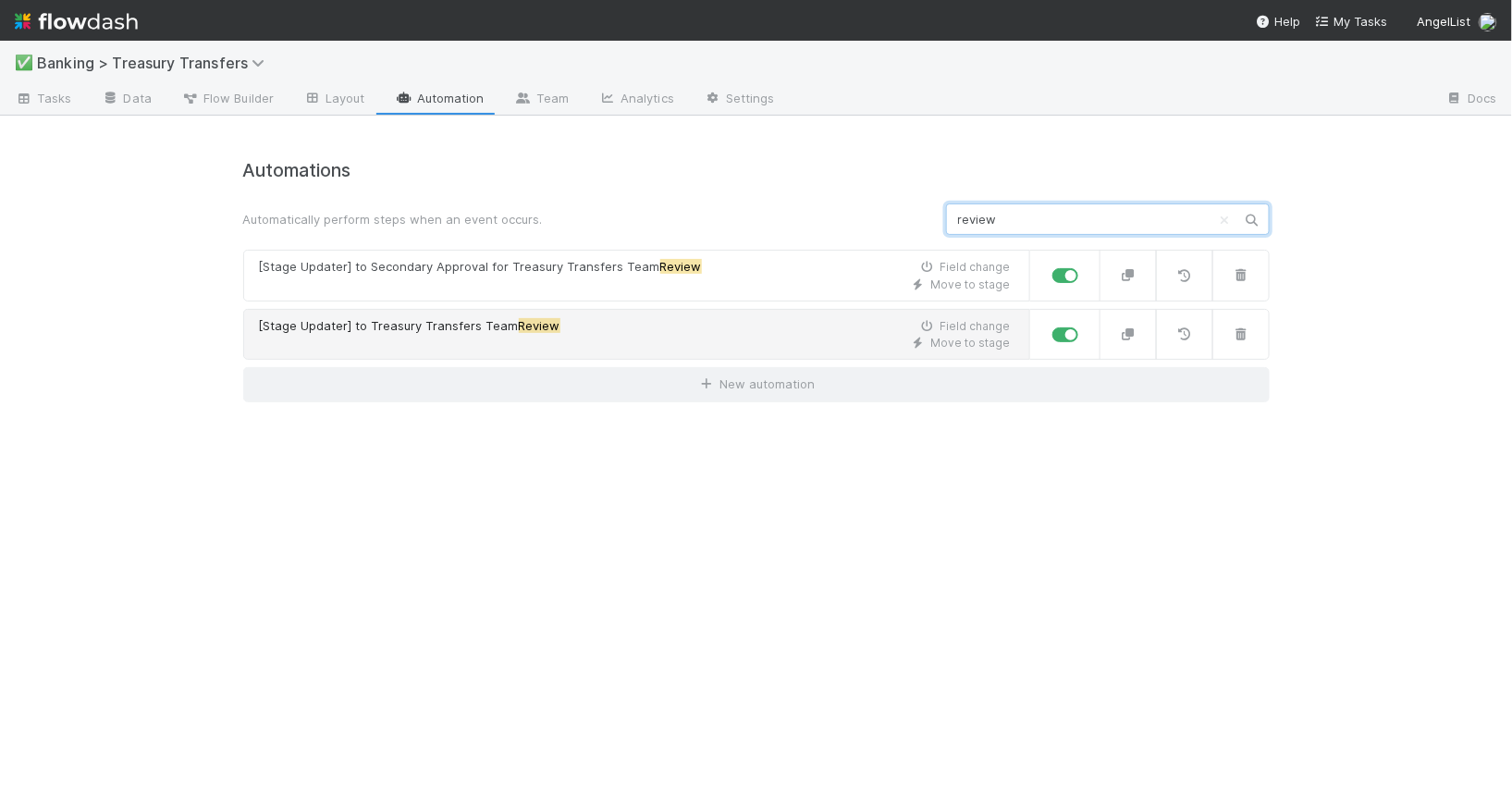 type on "review" 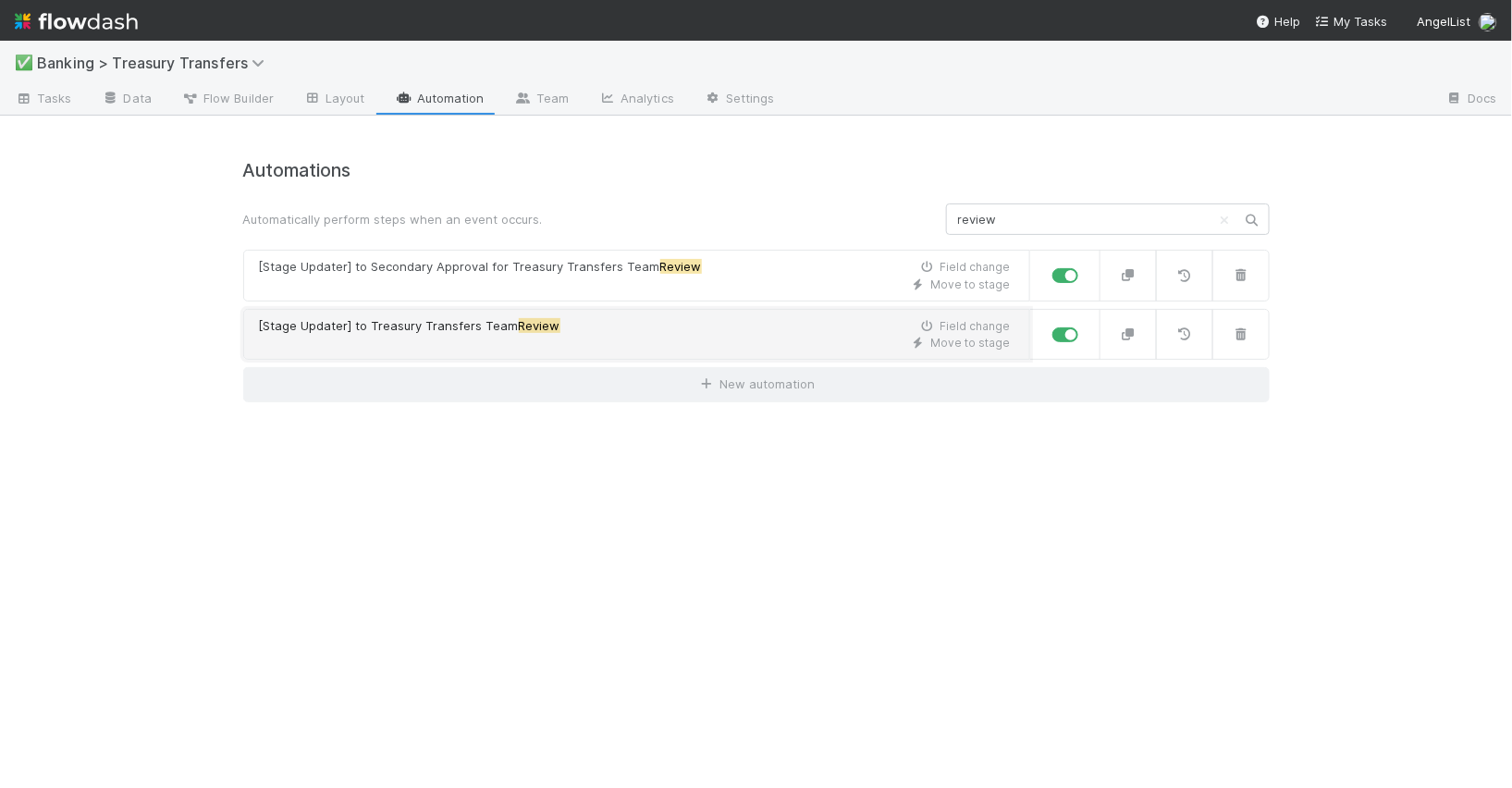 click on "Move to stage" at bounding box center [634, 343] 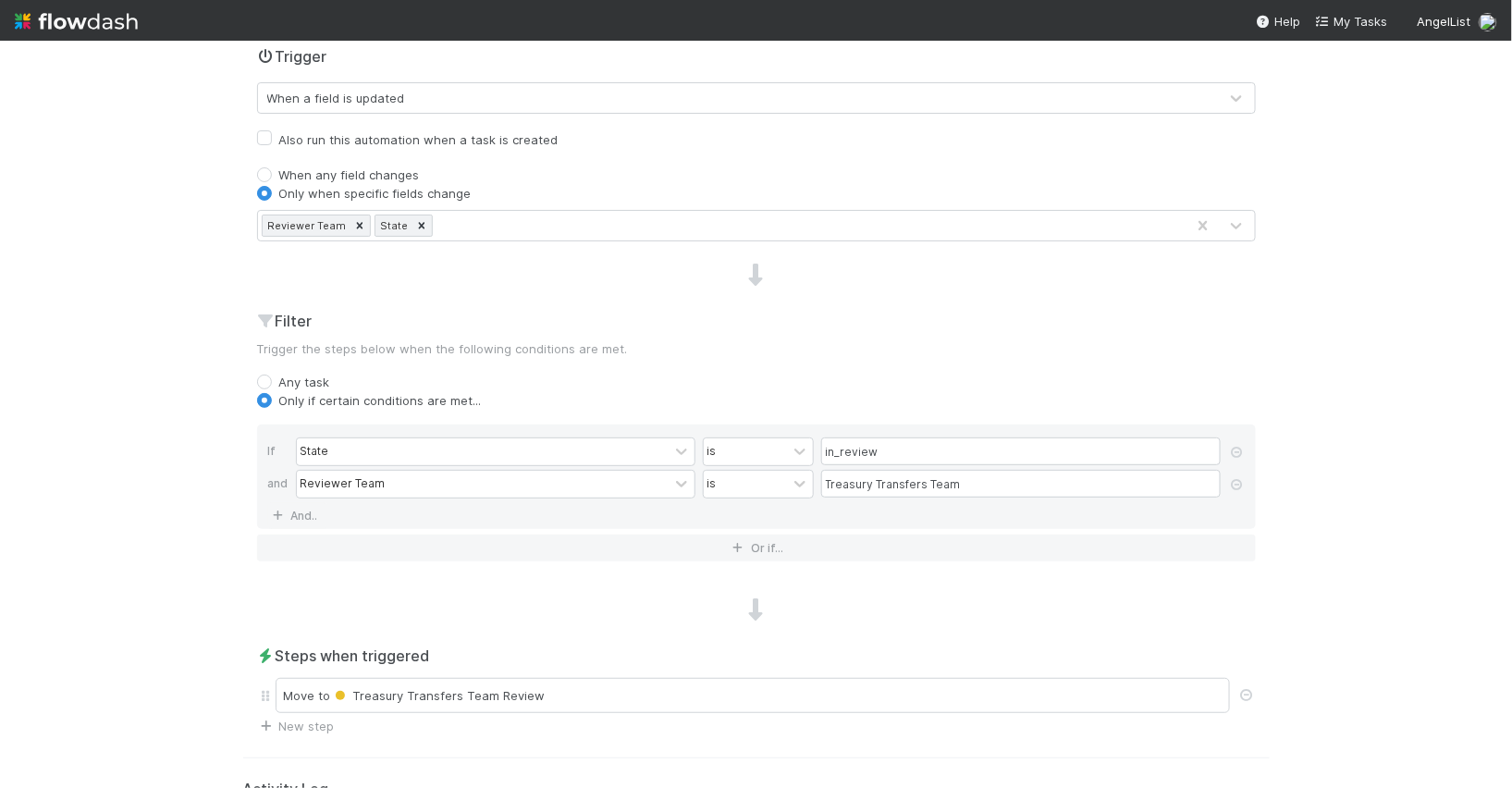 scroll, scrollTop: 442, scrollLeft: 0, axis: vertical 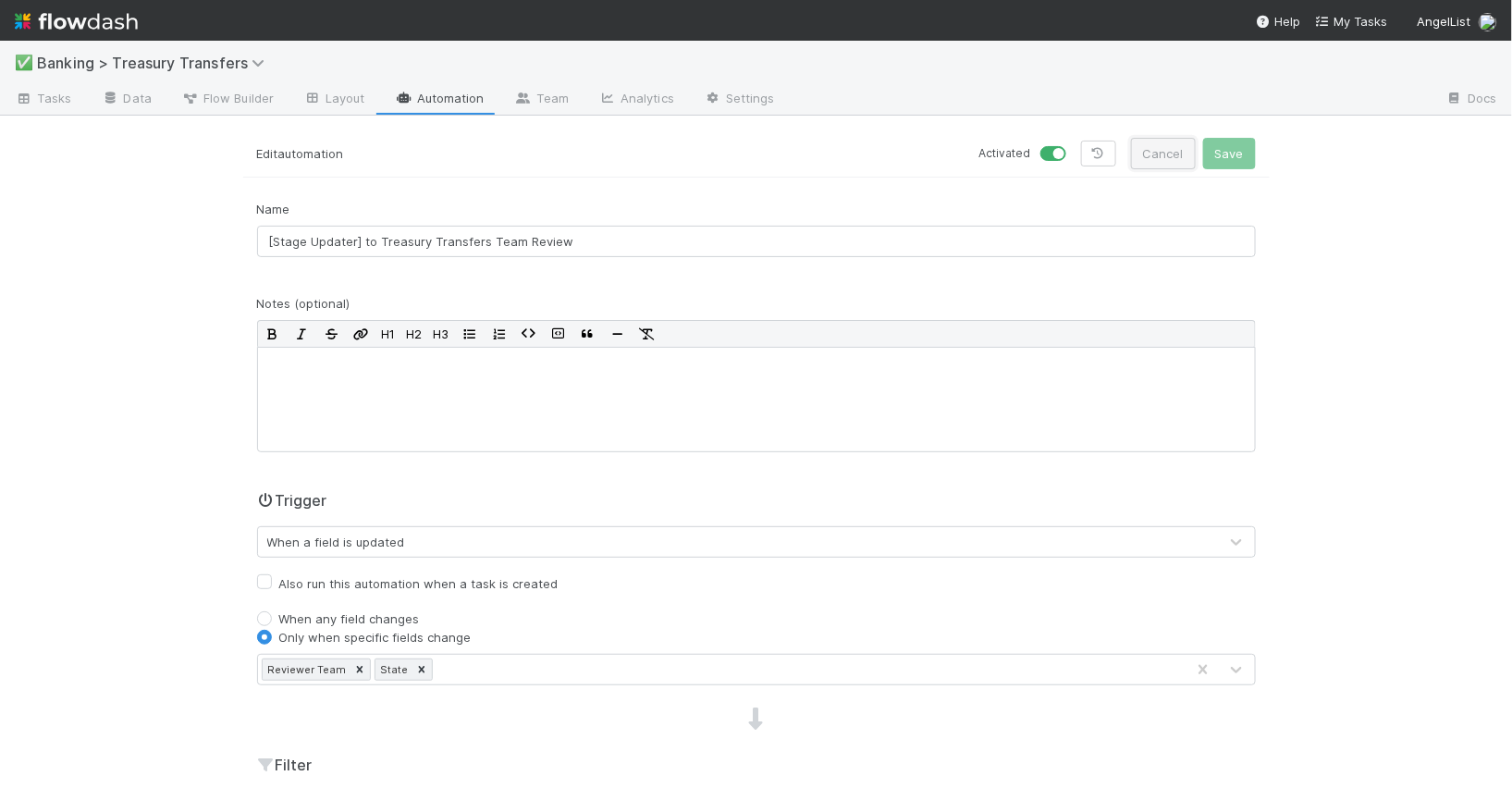 click on "Cancel" at bounding box center (1163, 154) 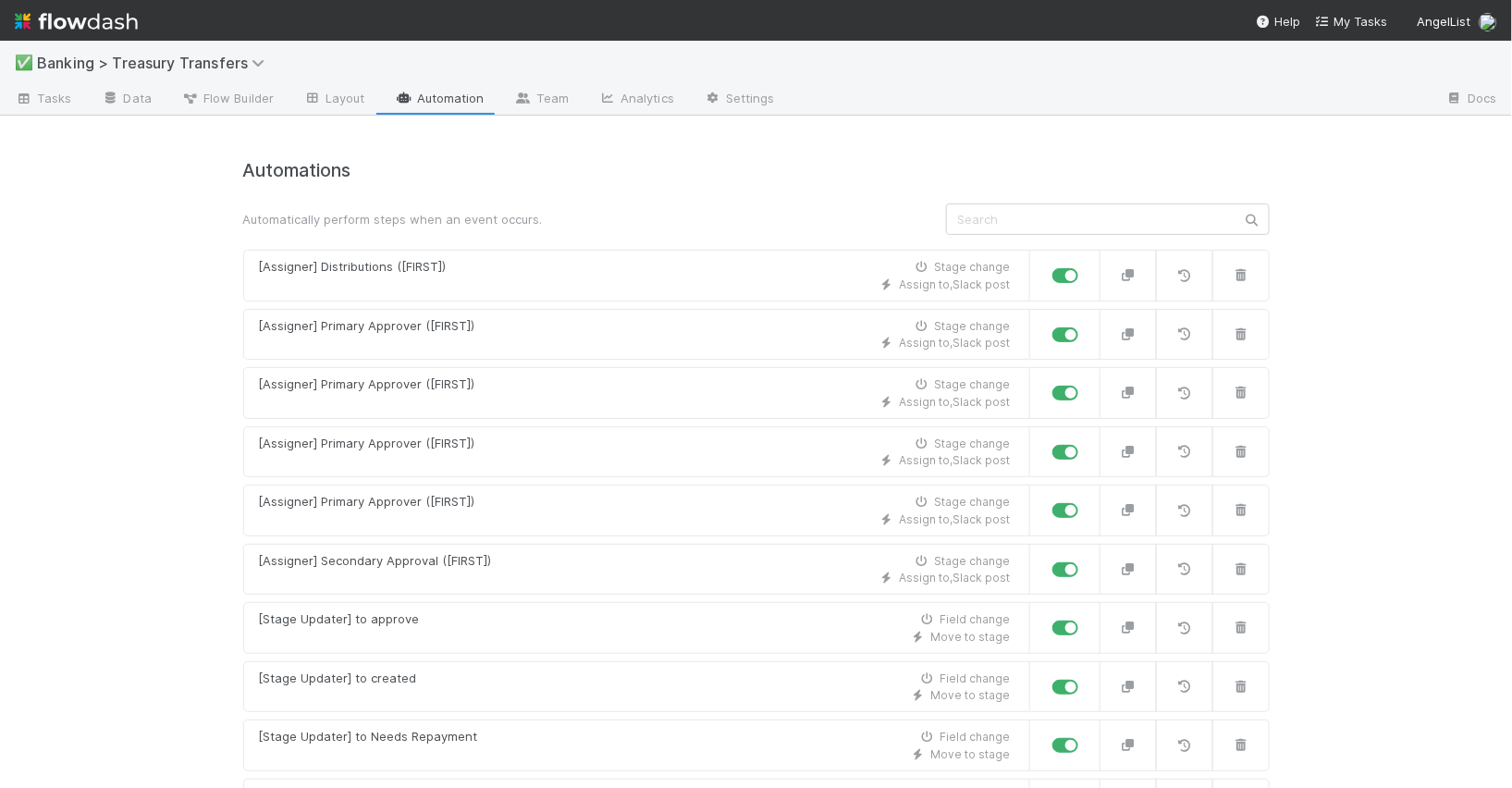 click on "✅ Banking > Treasury Transfers Tasks Data Flow Builder Layout Automation Team Analytics Settings  Docs Automations Automatically perform steps when an event occurs. [Assigner] Distributions (David) Stage change Assign to ,  Slack post [Assigner] Primary Approver (Alix) Stage change Assign to ,  Slack post [Assigner] Primary Approver (Linda) Stage change Assign to ,  Slack post [Assigner] Primary Approver (Nate) Stage change Assign to ,  Slack post [Assigner] Primary Approver (Thomas) Stage change Assign to ,  Slack post [Assigner] Secondary Approval (Giang) Stage change Assign to ,  Slack post [Stage Updater] to approve Field change Move to stage [Stage Updater] to created Field change Move to stage [Stage Updater] to Needs Repayment Field change Move to stage [Stage Updater] to rejected Field change Move to stage [Stage Updater] to Repaid Field change Move to stage [Stage Updater] to Secondary Approval for Treasury Transfers Team Review Field change Move to stage Field change Move to stage New task ," at bounding box center (756, 414) 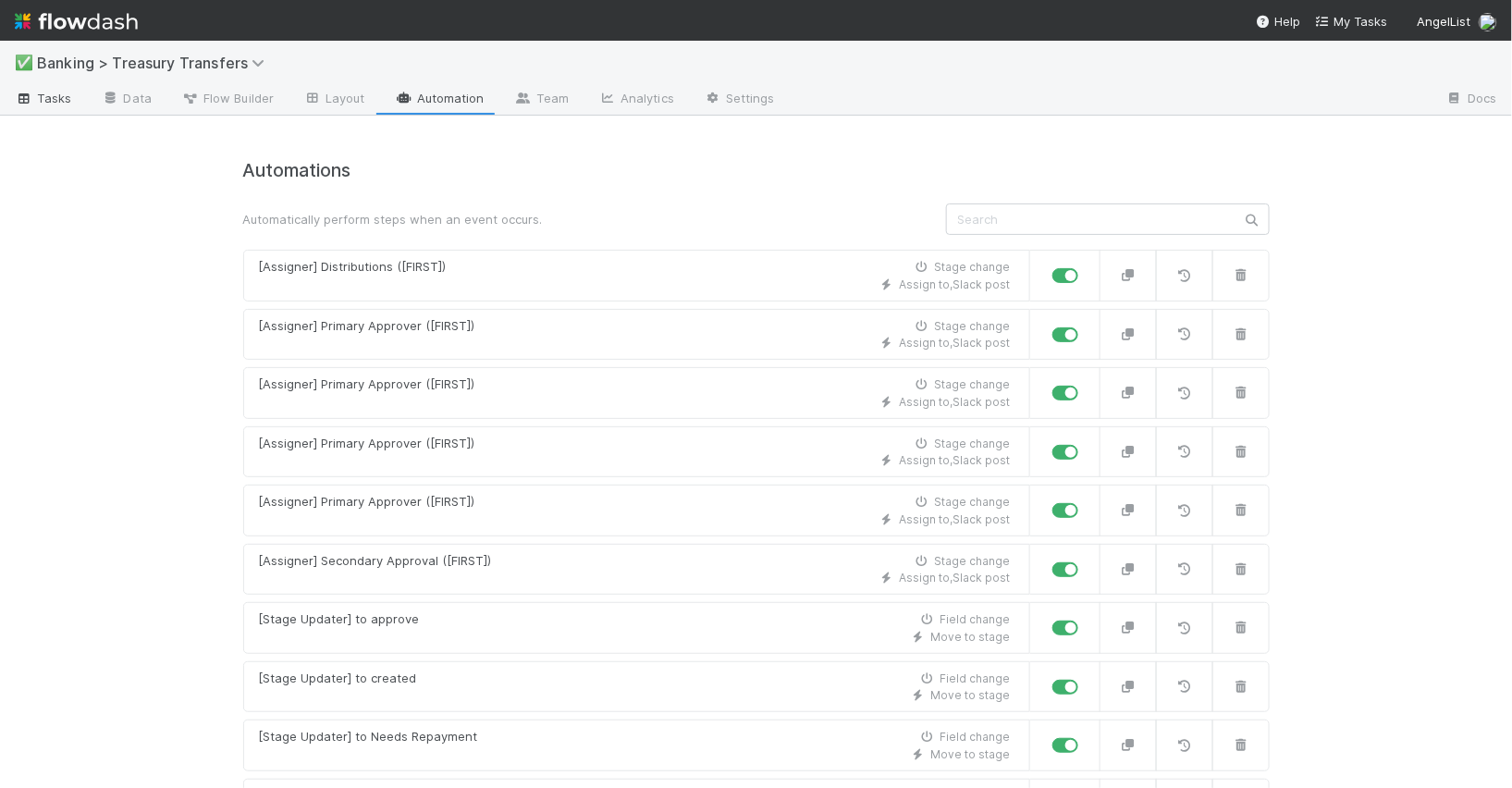 click on "Tasks" at bounding box center (43, 100) 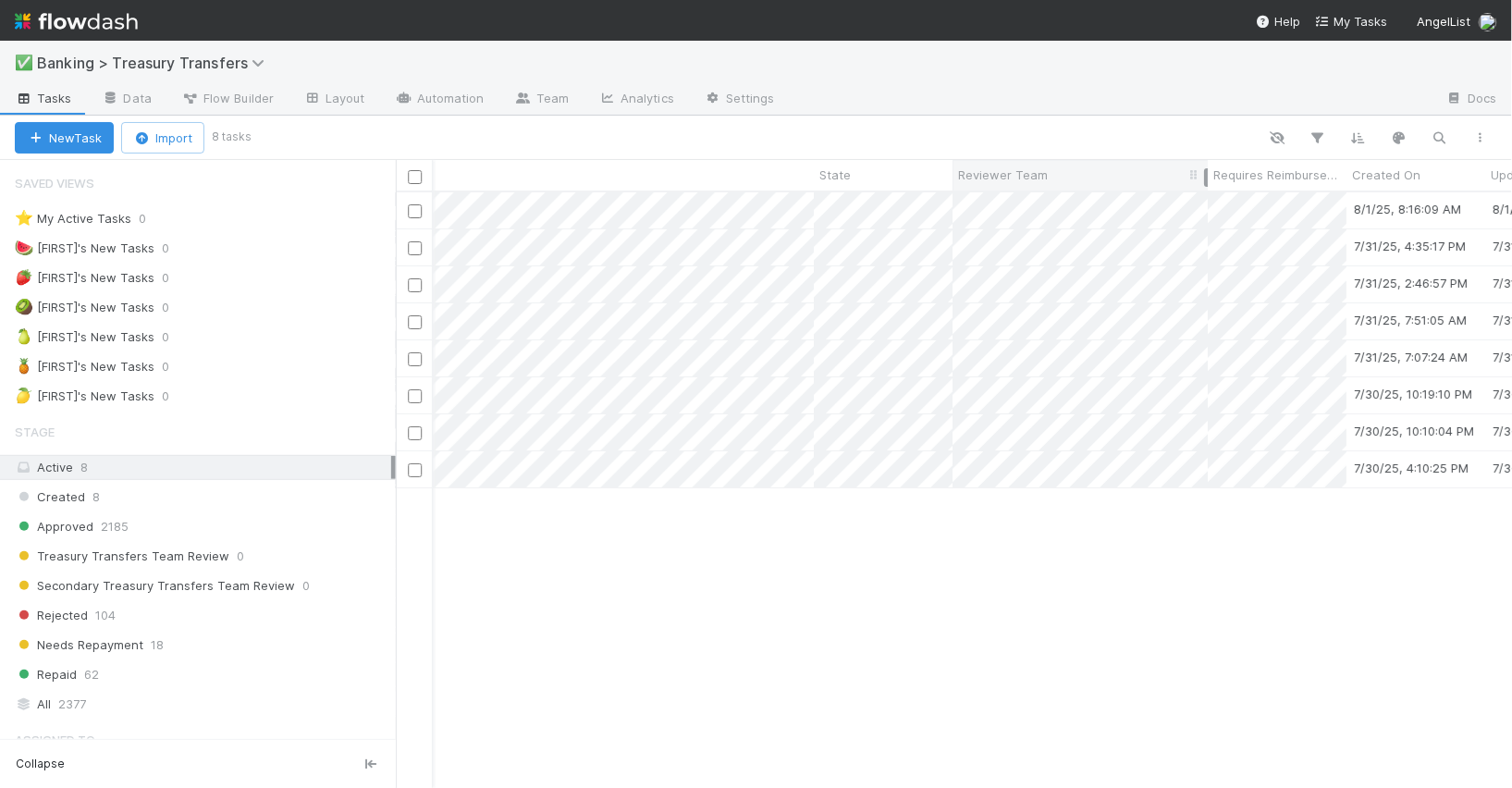 drag, startPoint x: 1088, startPoint y: 172, endPoint x: 1204, endPoint y: 172, distance: 116 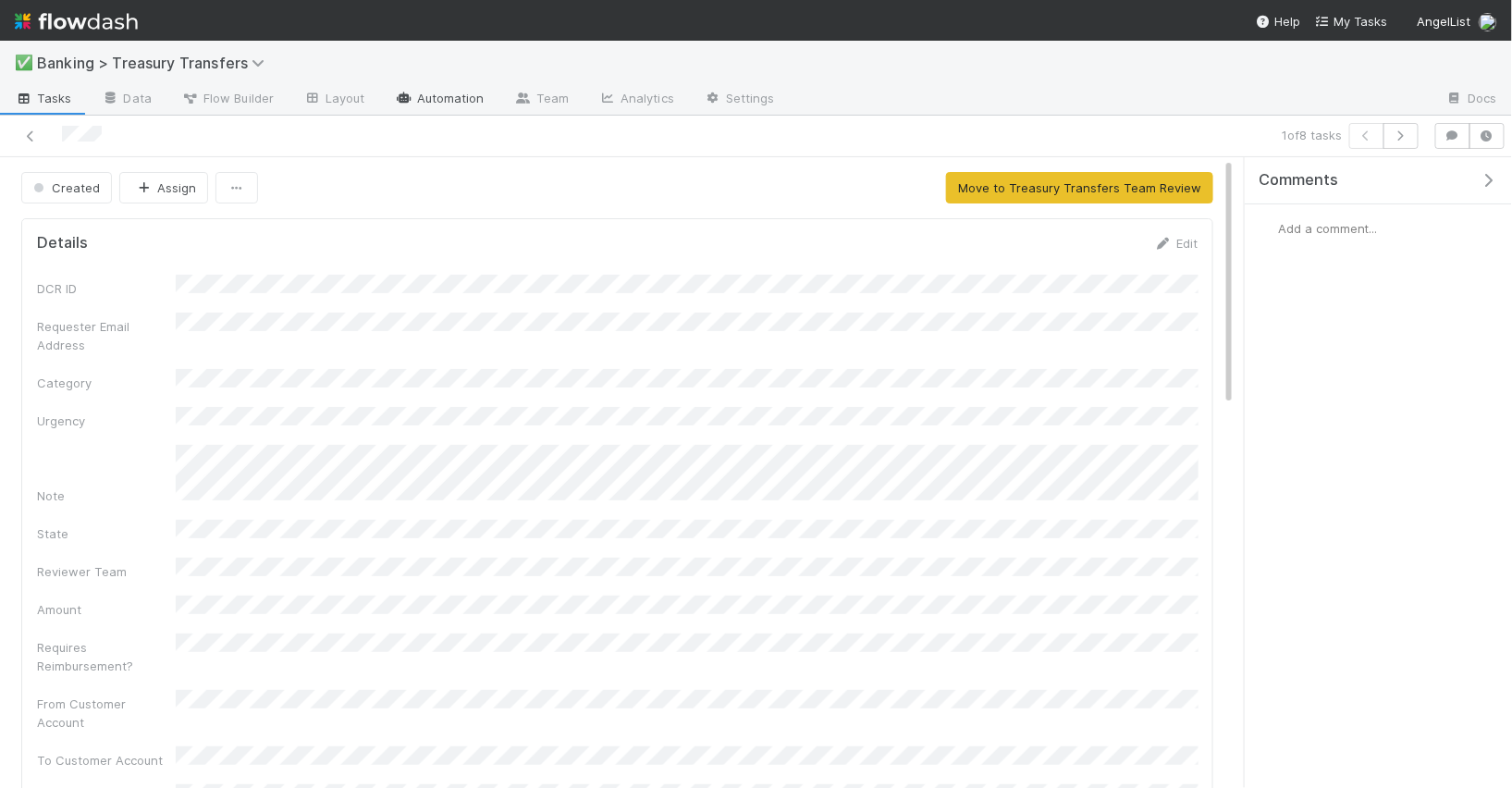 click on "Automation" at bounding box center (439, 100) 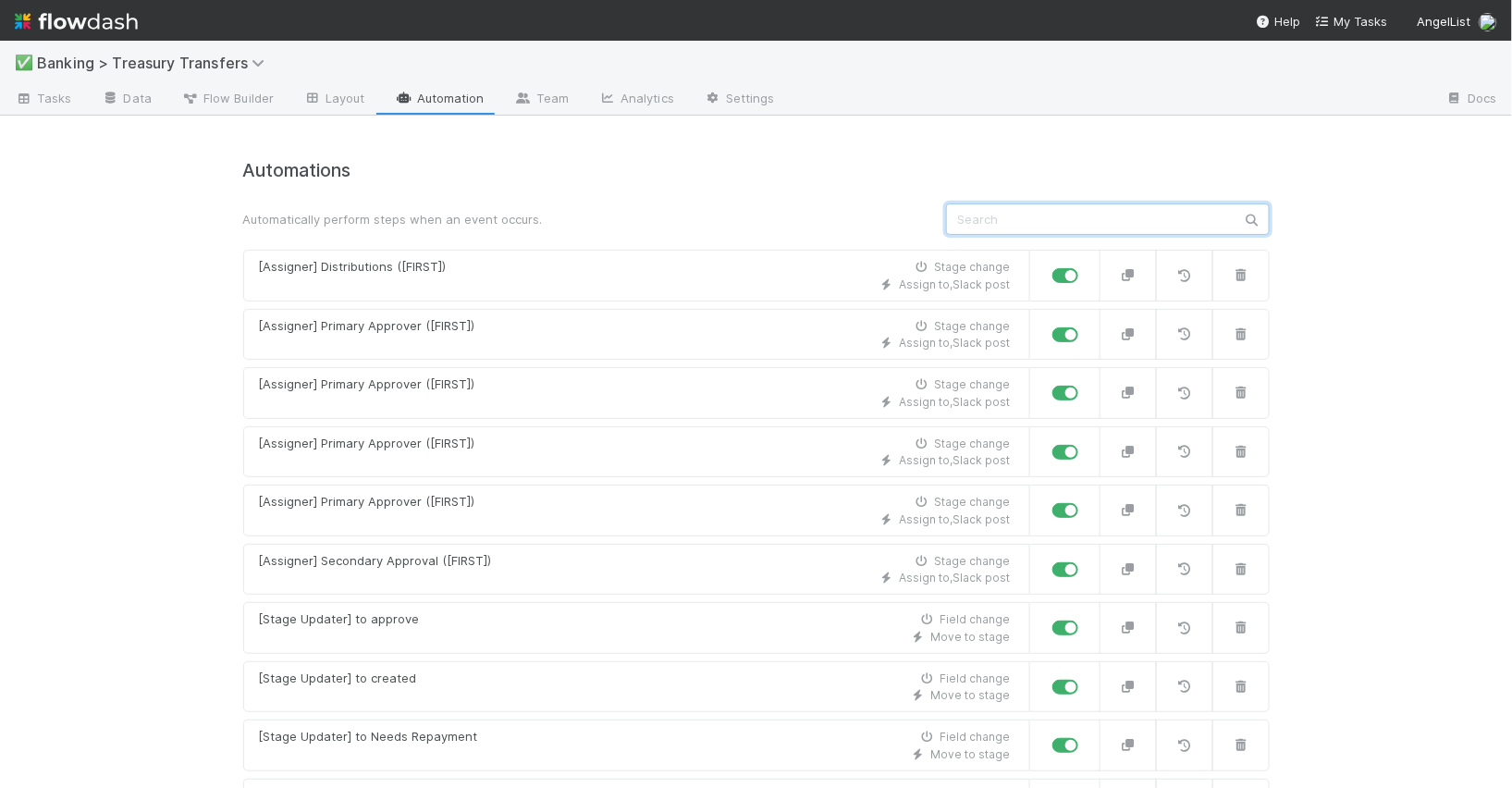 click at bounding box center (1108, 219) 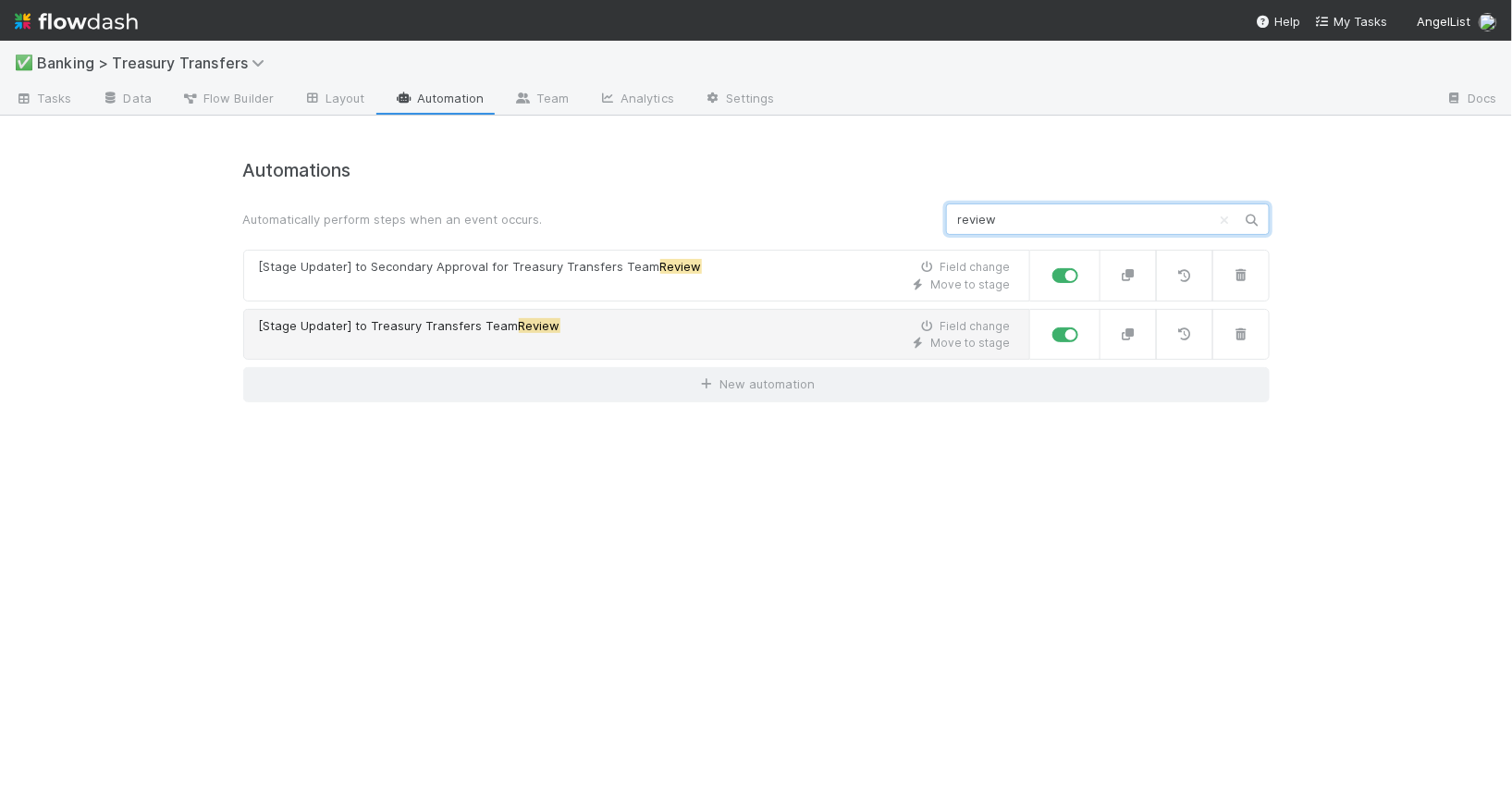type on "review" 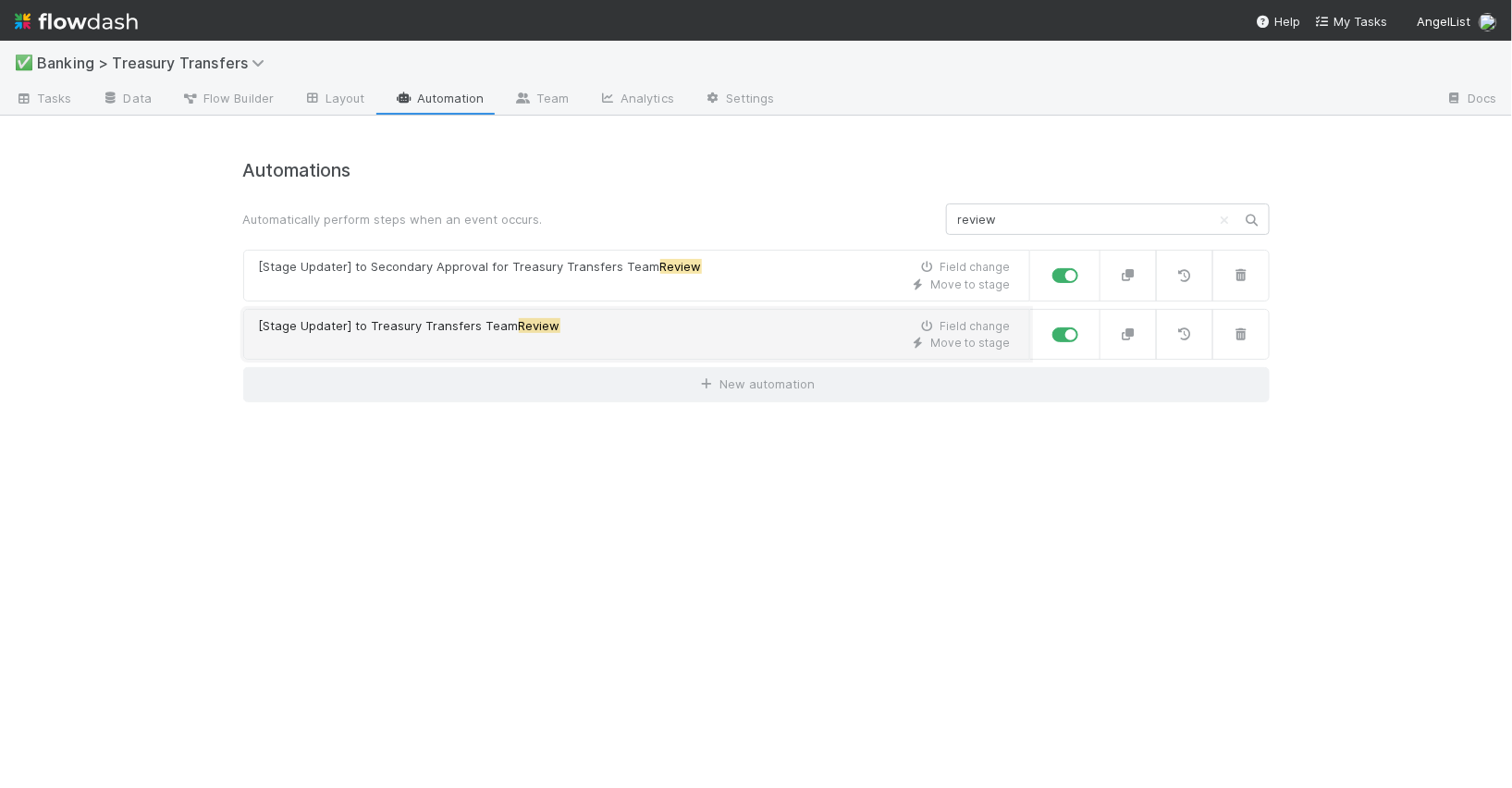click on "[Stage Updater] to Treasury Transfers Team  Review Field change" at bounding box center (634, 326) 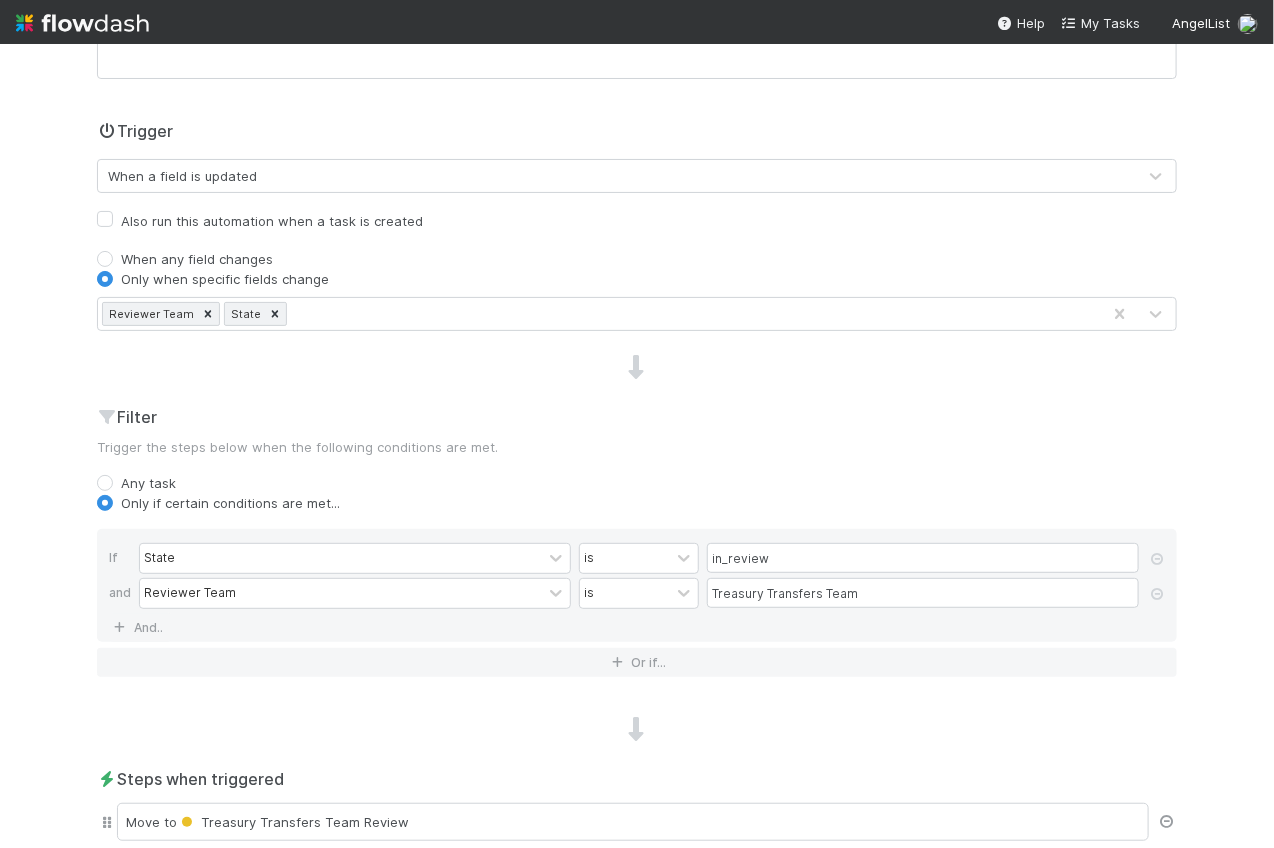 click at bounding box center (1167, 822) 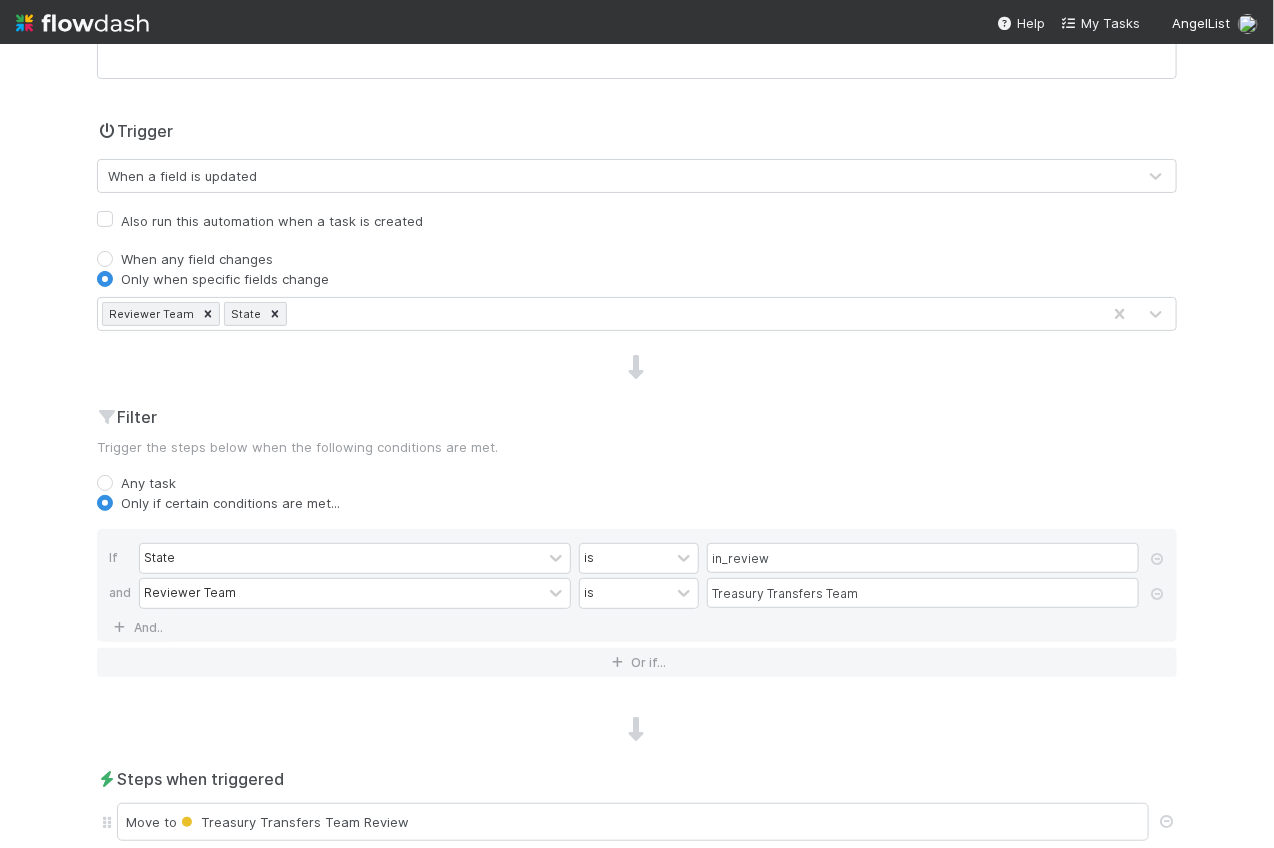 click on "Also run this automation when a task is created" at bounding box center (272, 221) 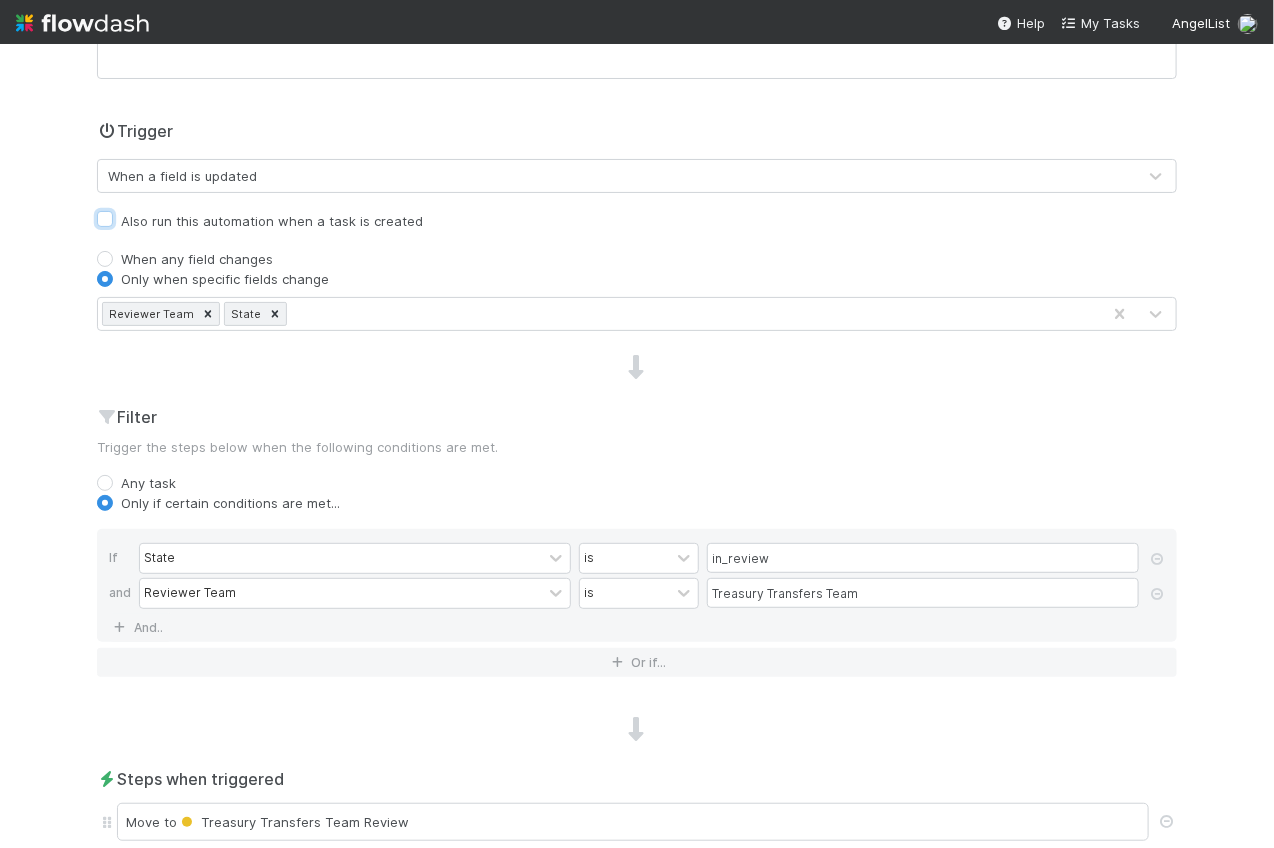 click on "Also run this automation when a task is created" at bounding box center (105, 218) 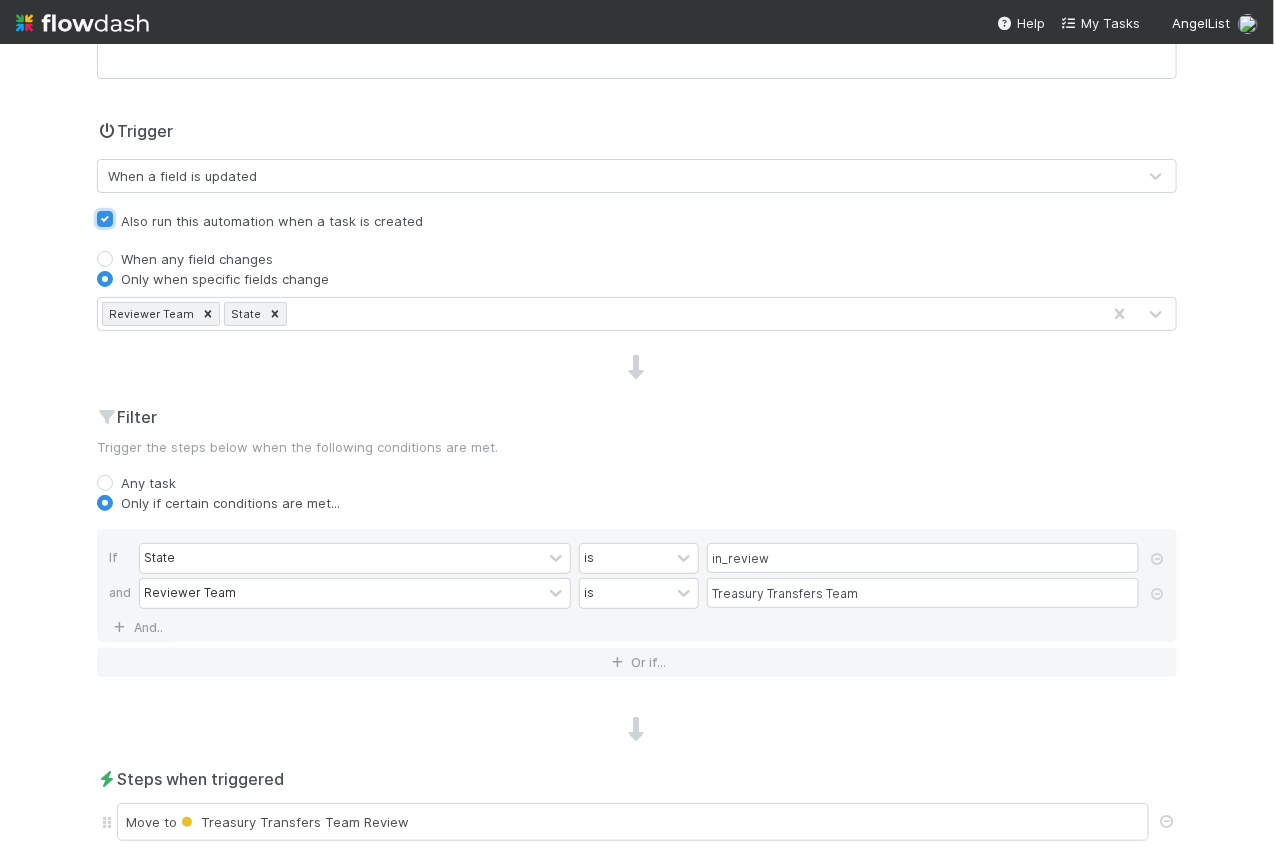 checkbox on "true" 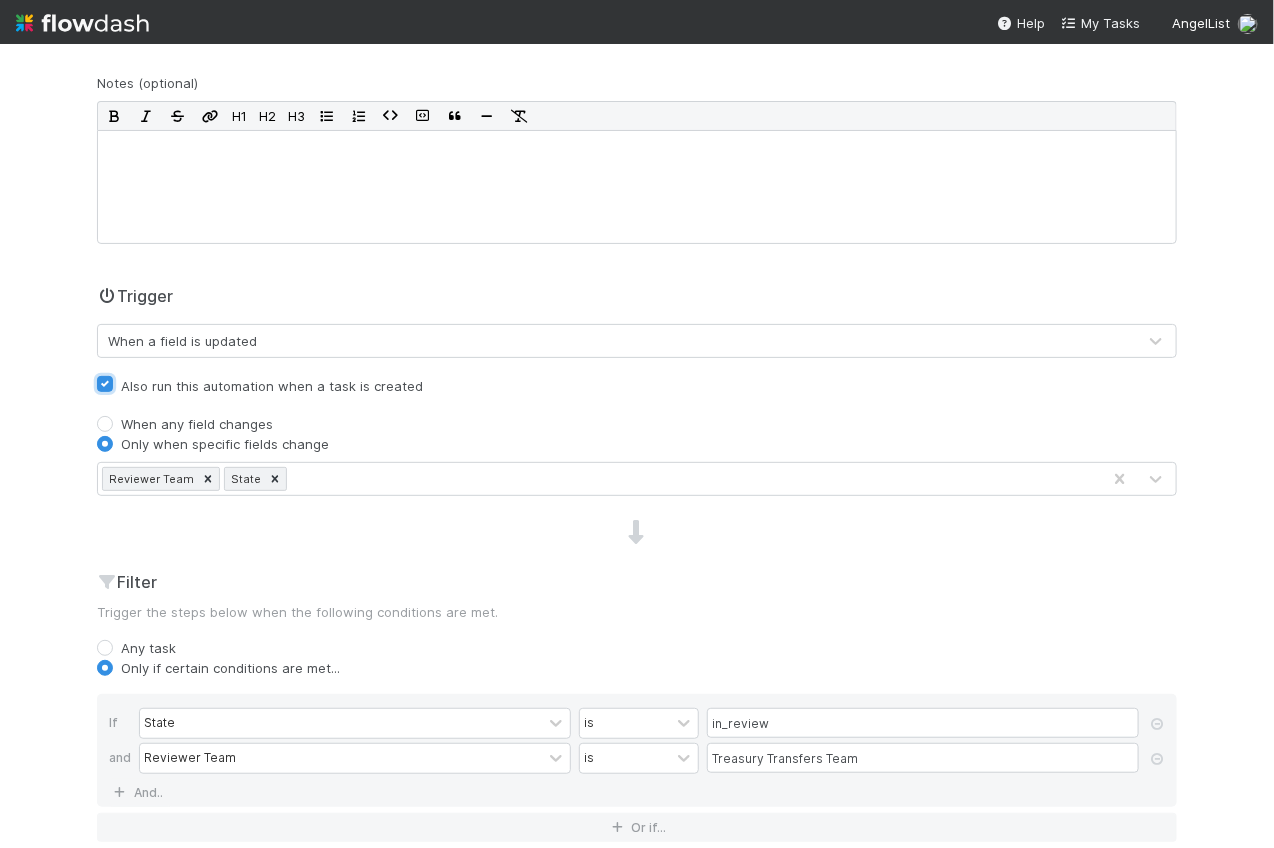 scroll, scrollTop: 0, scrollLeft: 0, axis: both 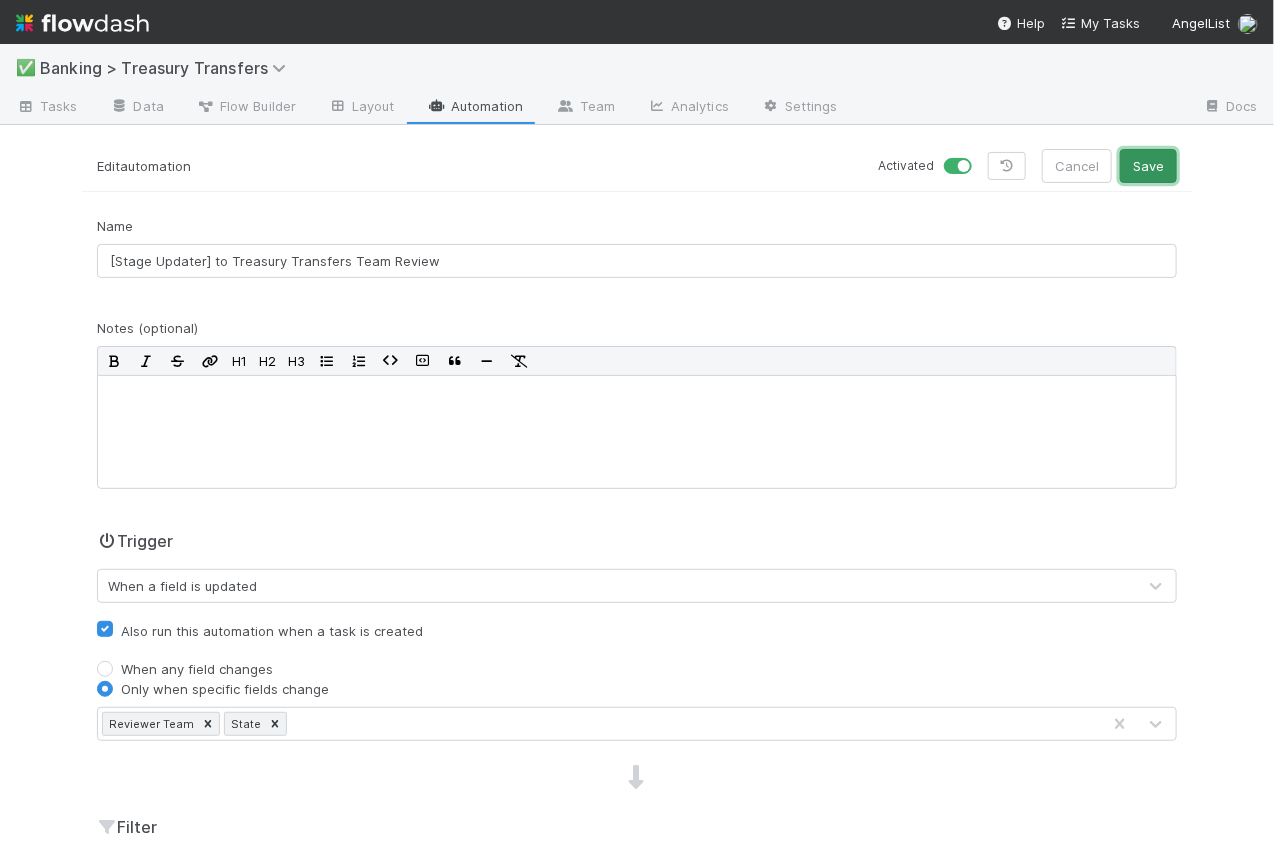 click on "Save" at bounding box center [1148, 166] 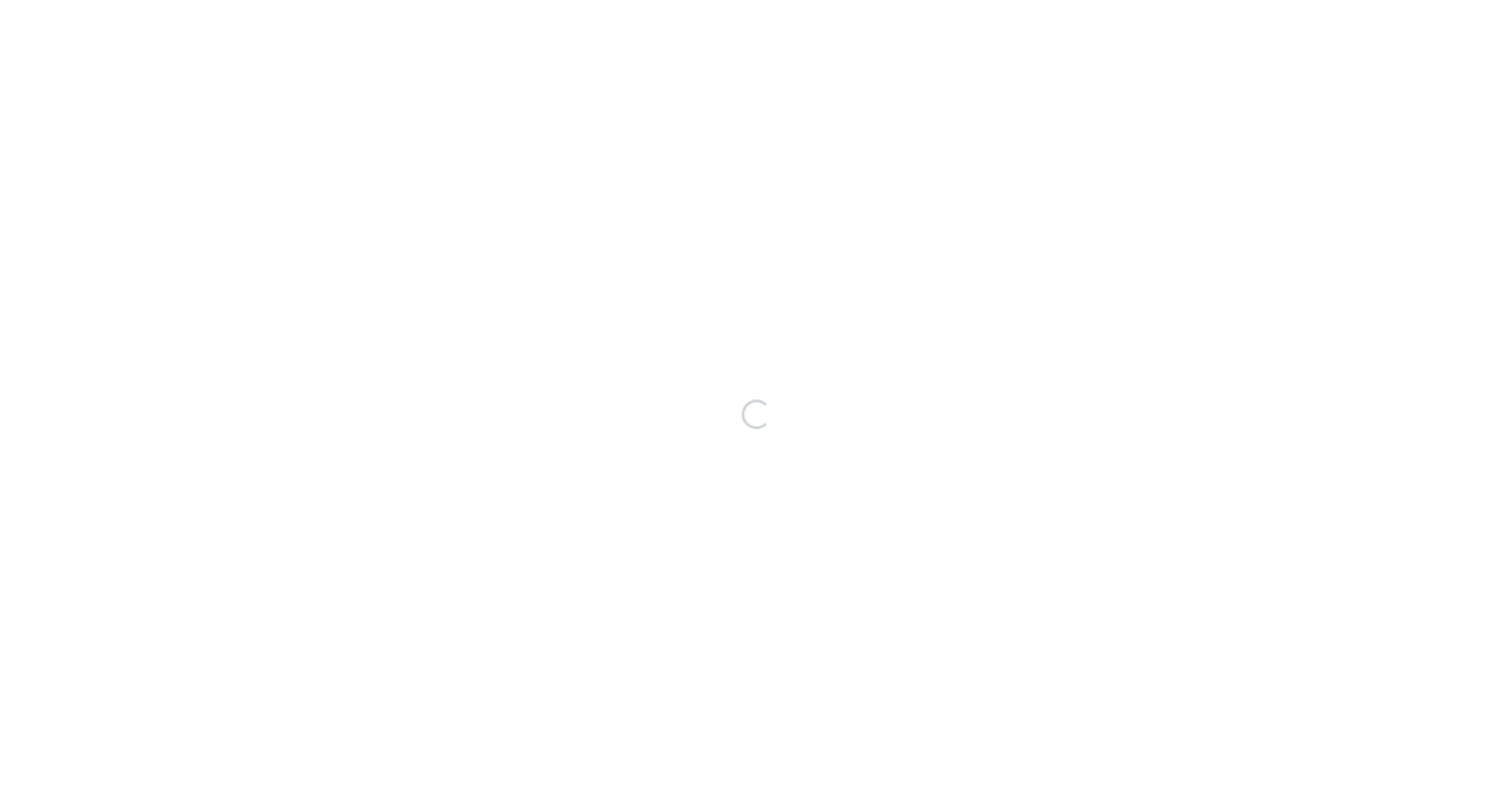 scroll, scrollTop: 0, scrollLeft: 0, axis: both 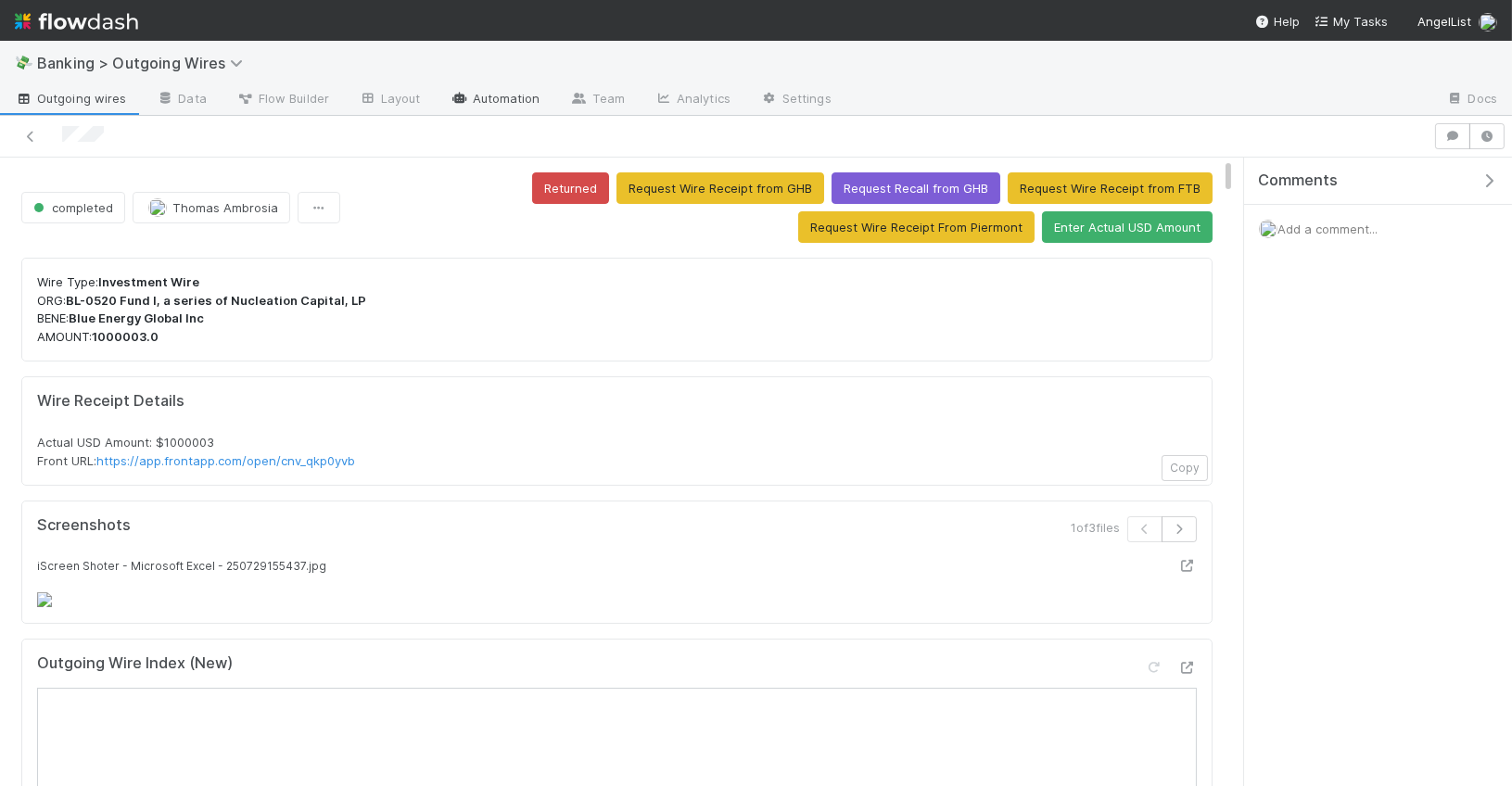 click on "Automation" at bounding box center (495, 100) 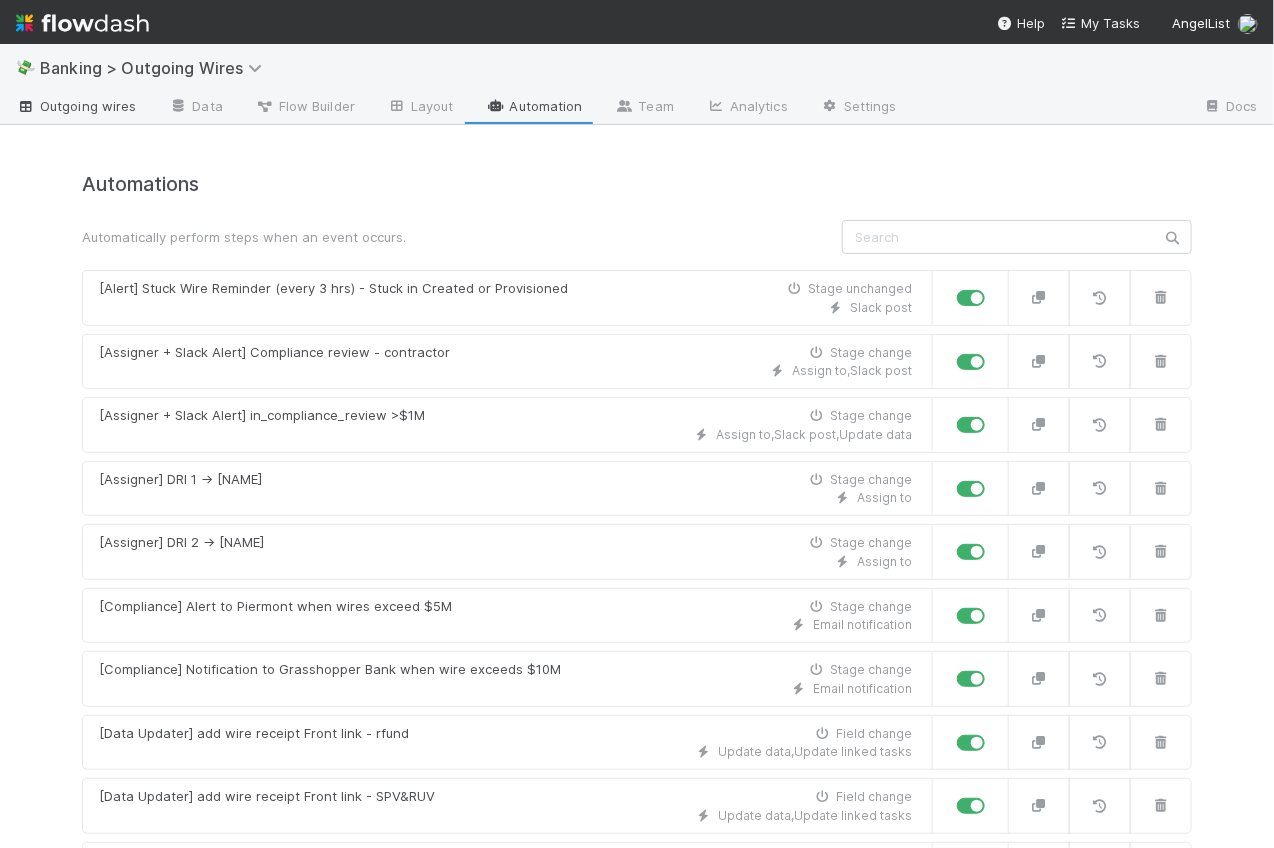 click on "Outgoing wires" at bounding box center (76, 106) 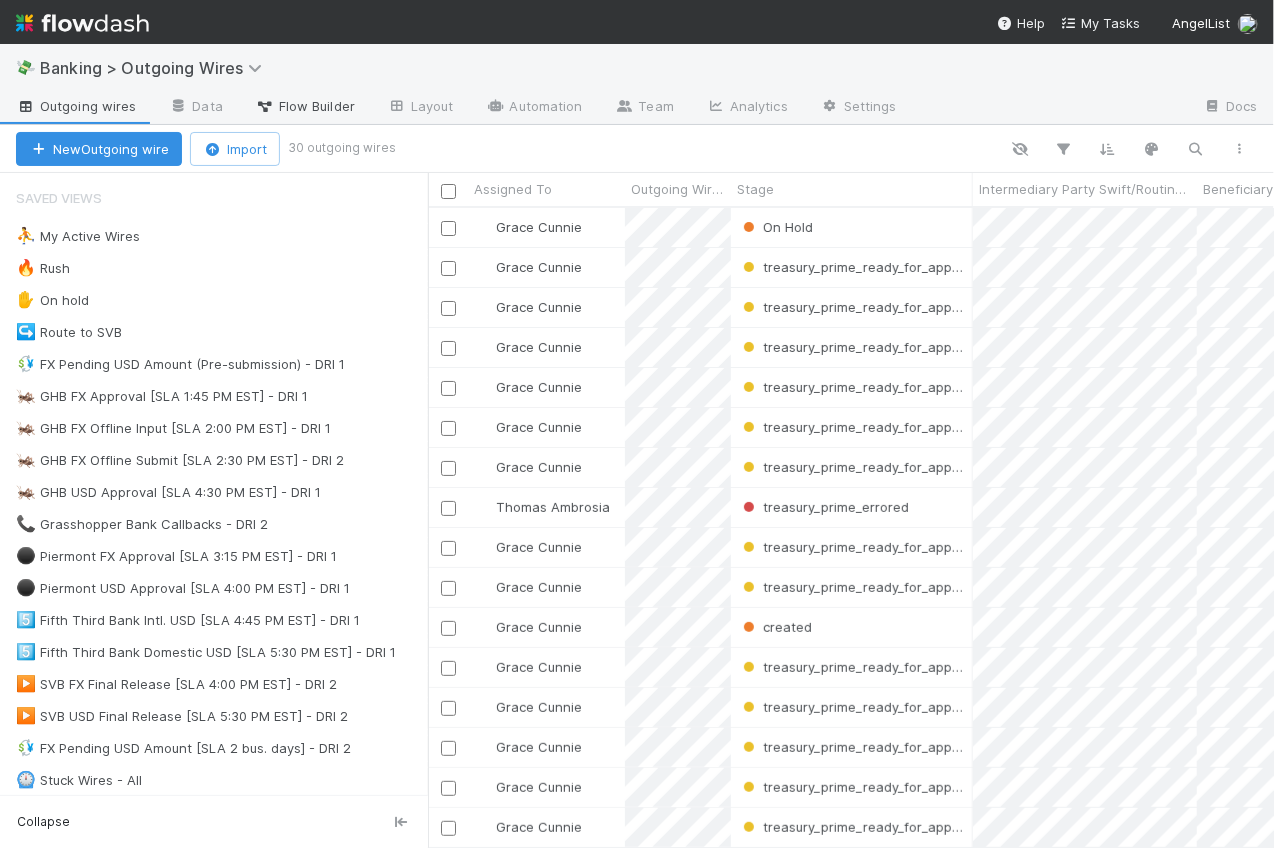 scroll, scrollTop: 1, scrollLeft: 0, axis: vertical 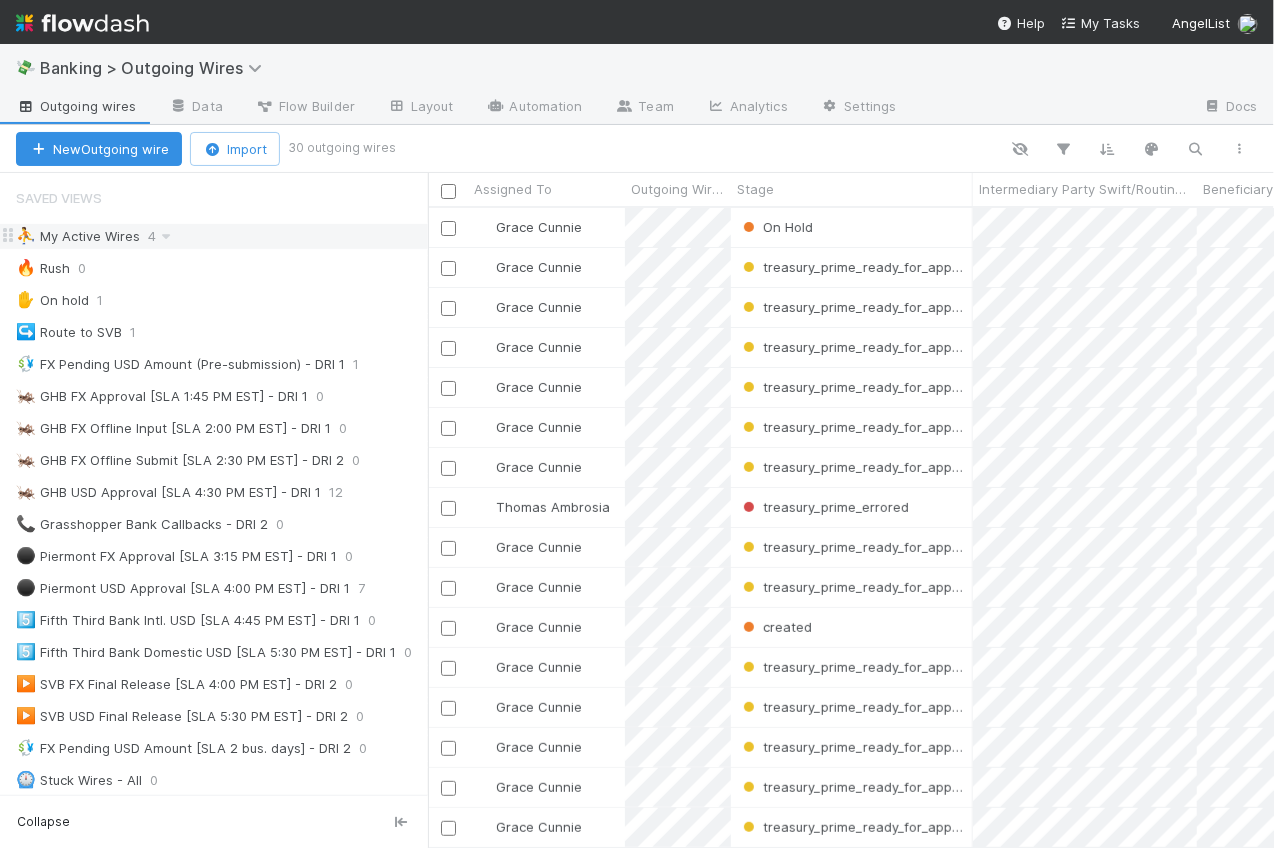 click on "⛹️ My Active Wires 4" at bounding box center [222, 236] 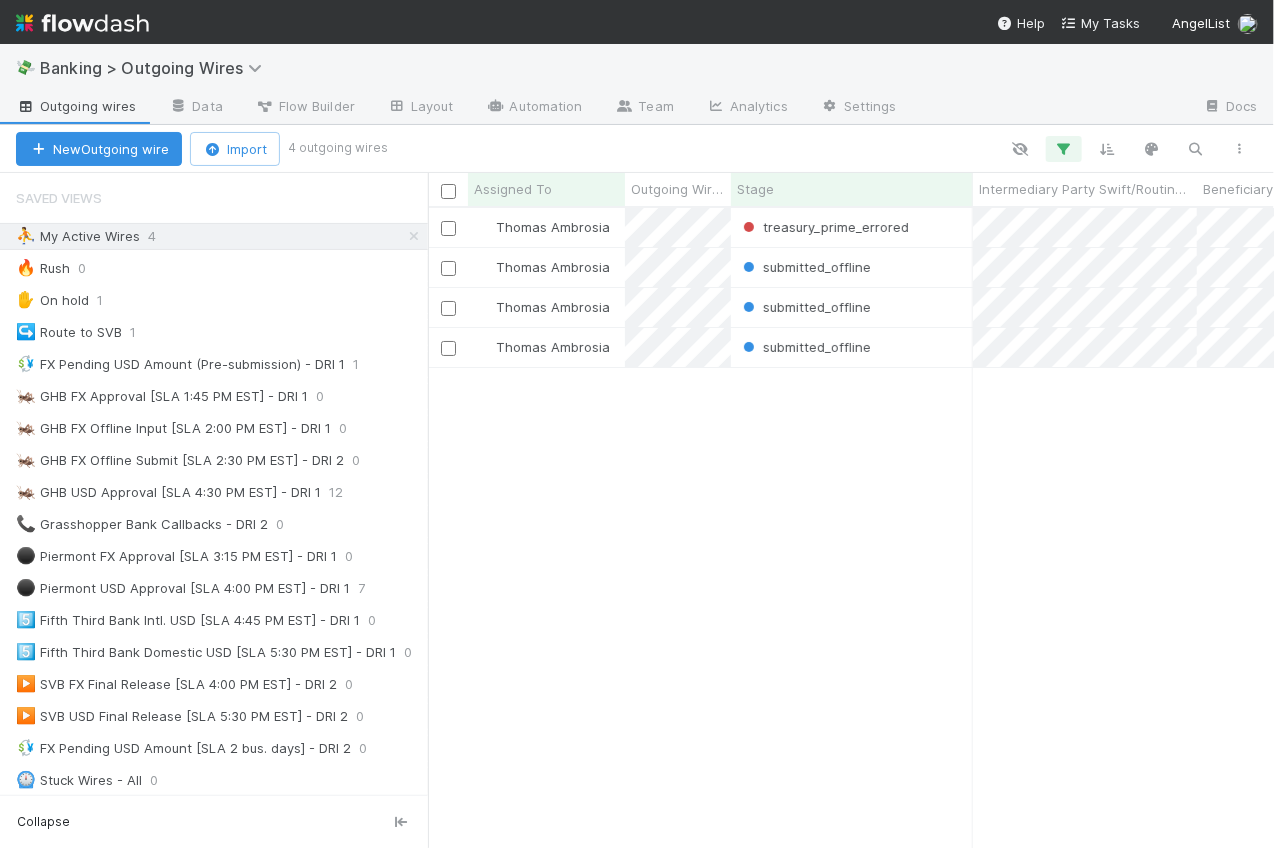 scroll, scrollTop: 1, scrollLeft: 0, axis: vertical 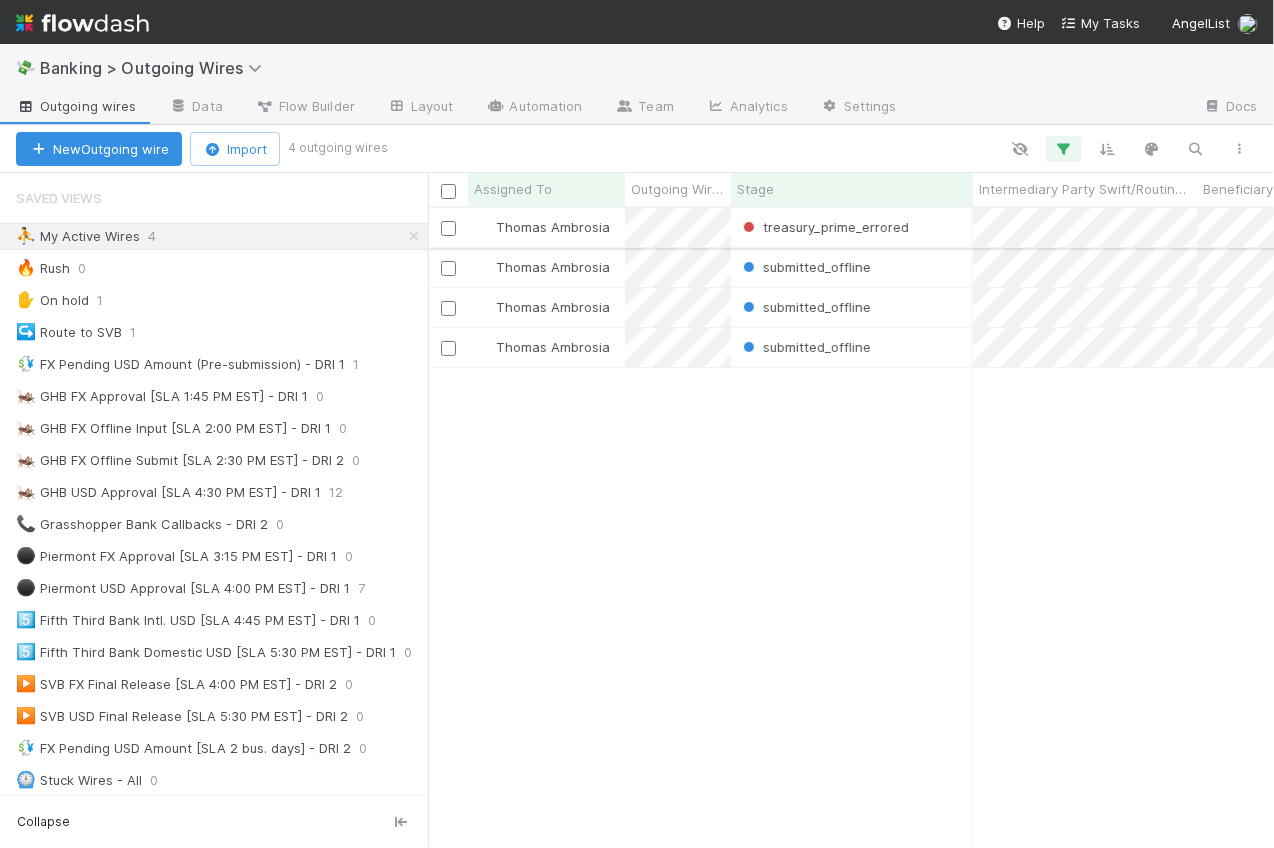 click on "treasury_prime_errored" at bounding box center [852, 227] 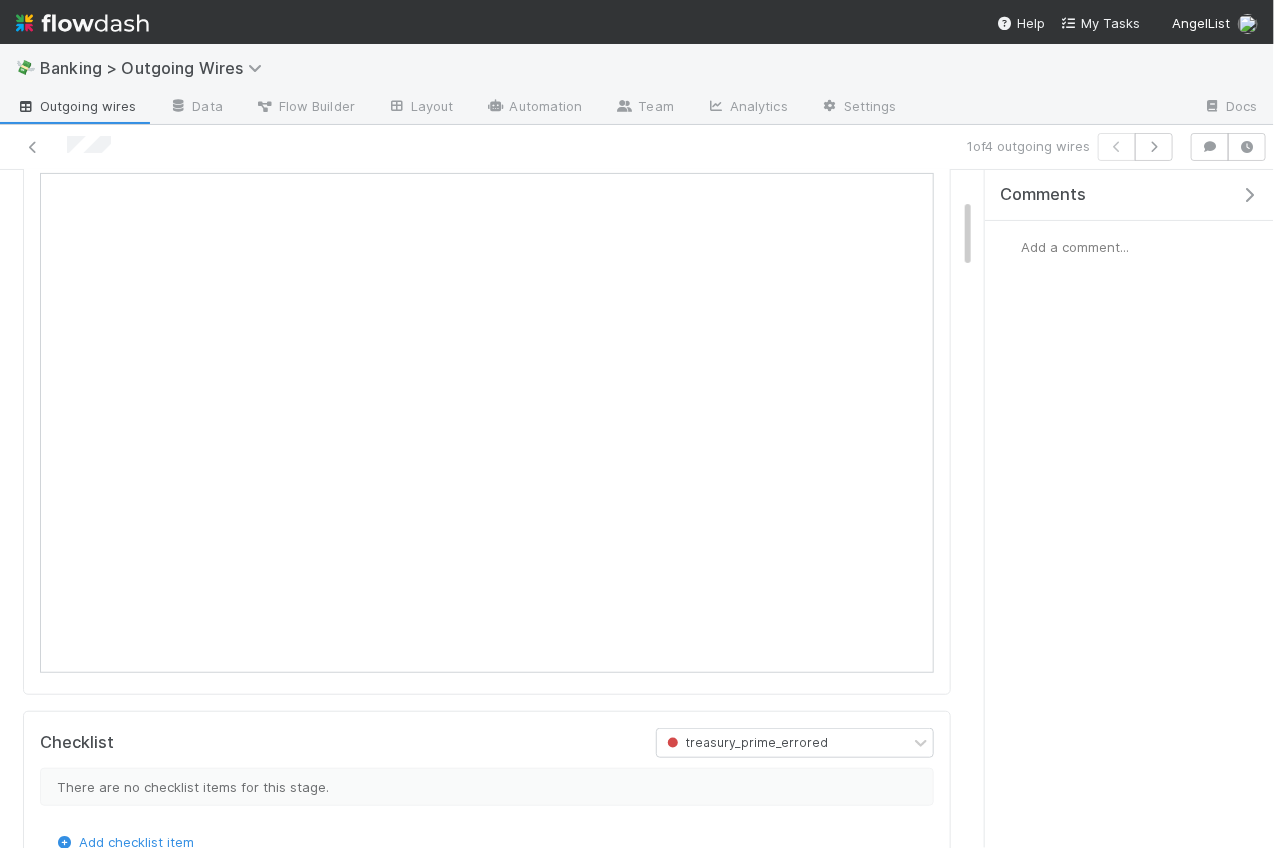 scroll, scrollTop: 0, scrollLeft: 0, axis: both 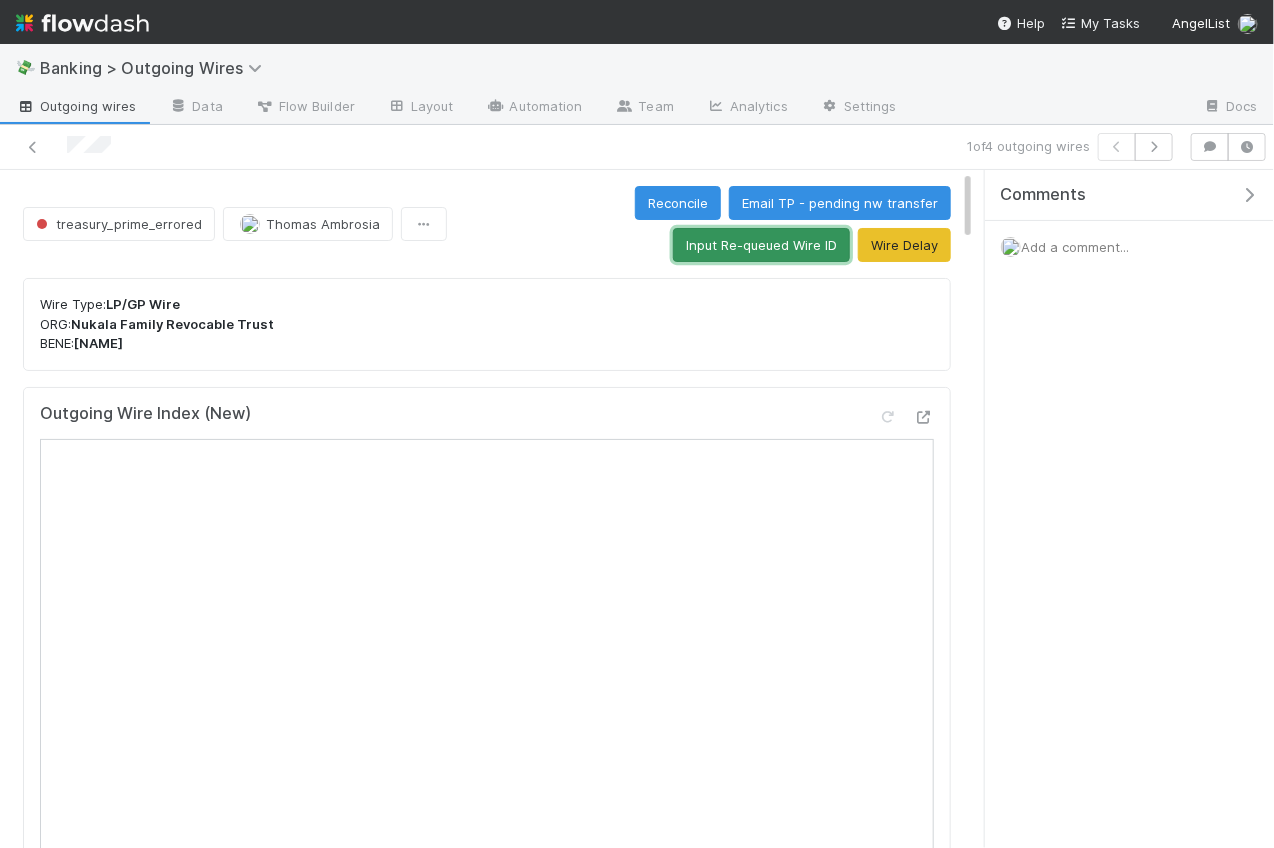 click on "Input Re-queued Wire ID" at bounding box center [761, 245] 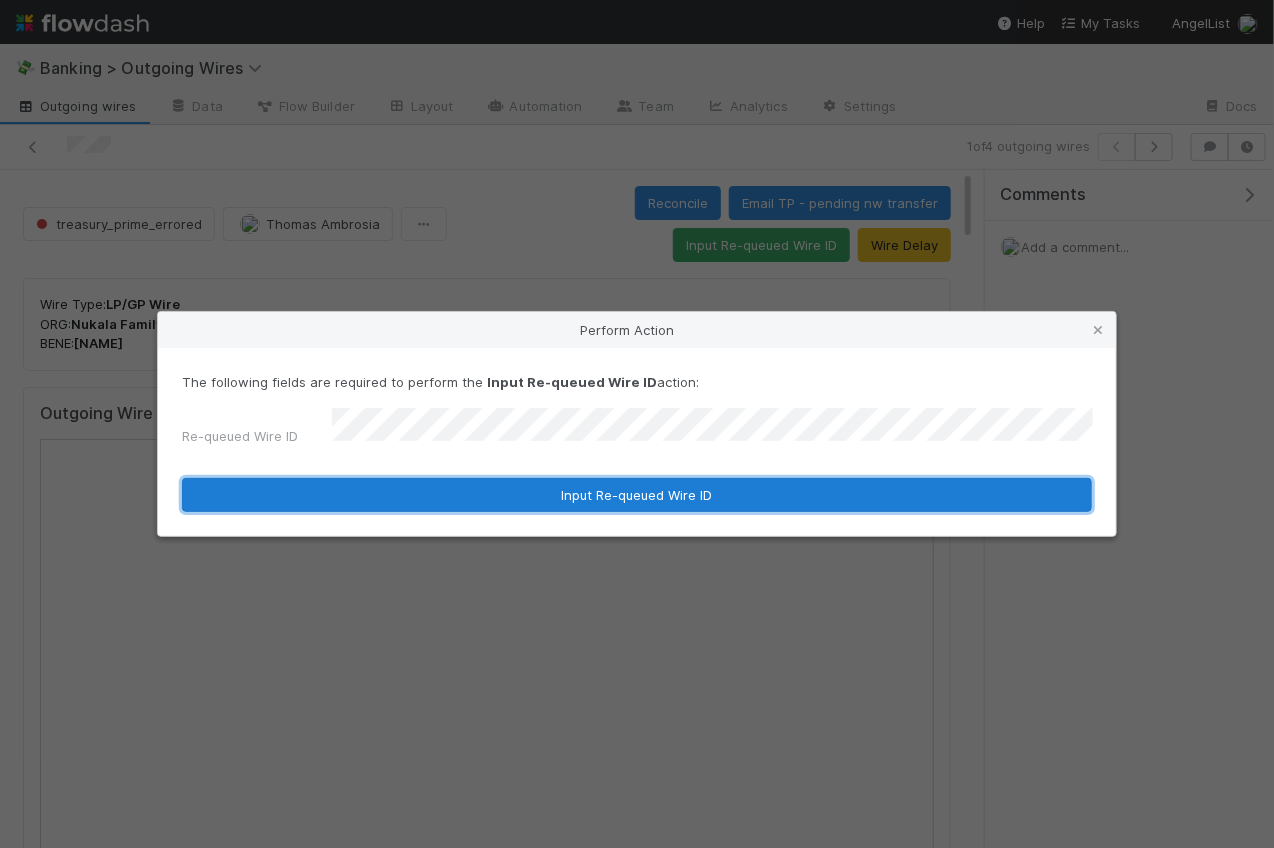 click on "Input Re-queued Wire ID" at bounding box center (637, 495) 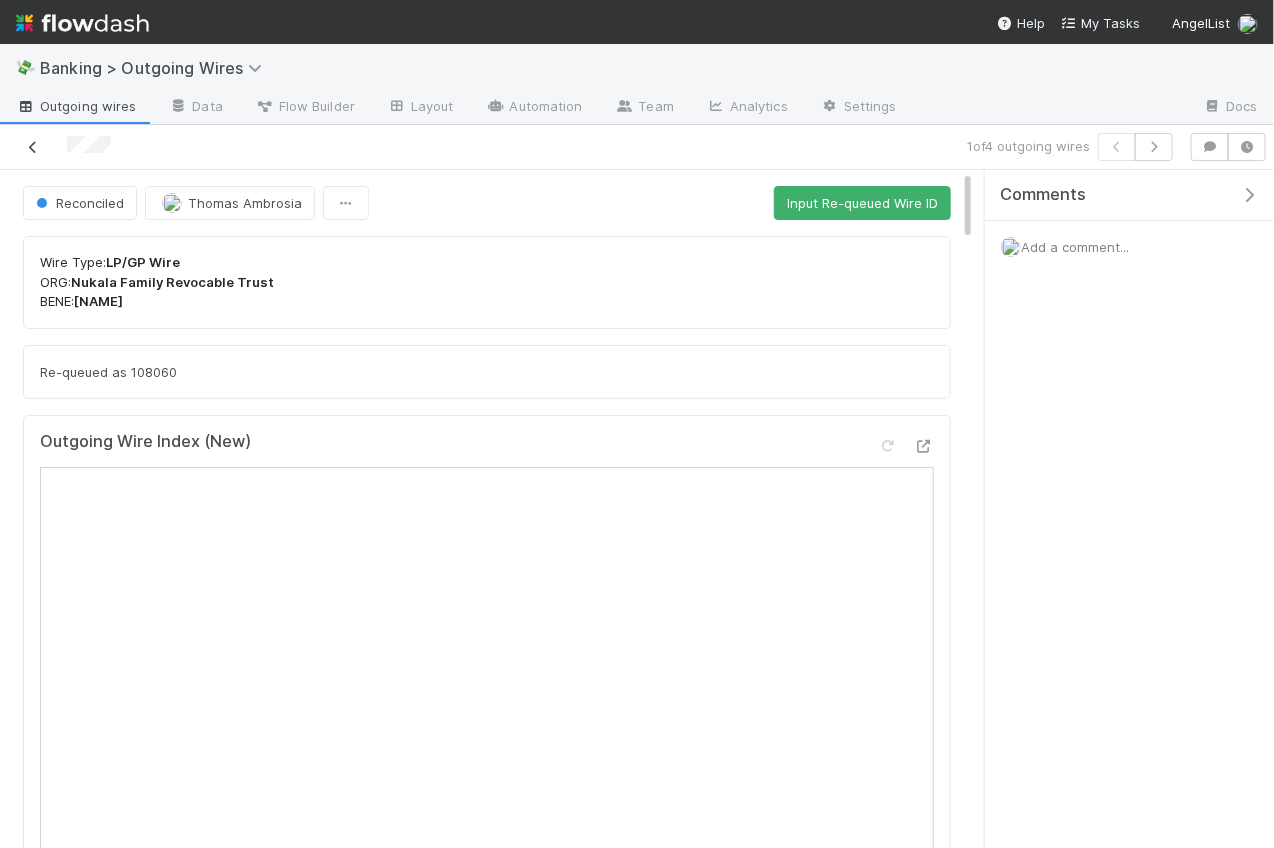 click at bounding box center [33, 147] 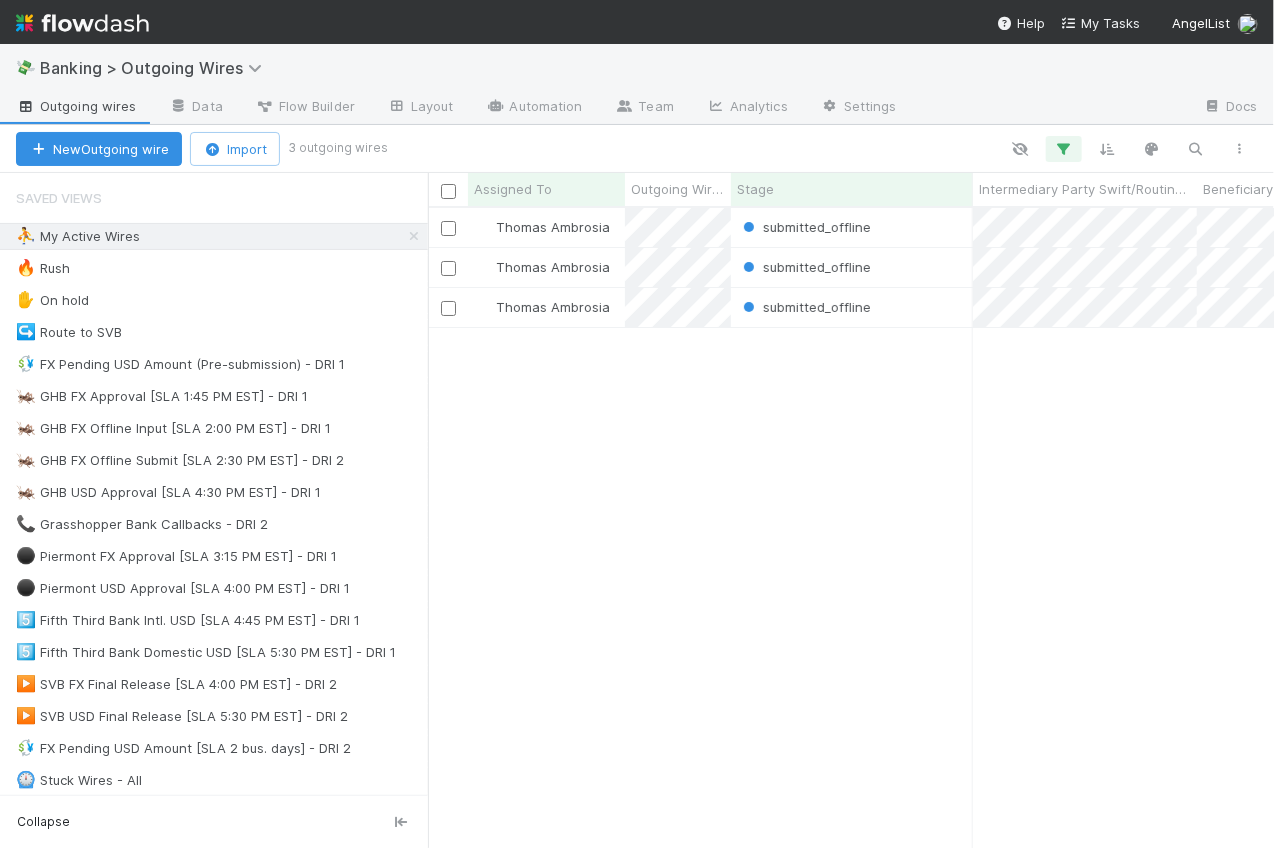scroll, scrollTop: 1, scrollLeft: 0, axis: vertical 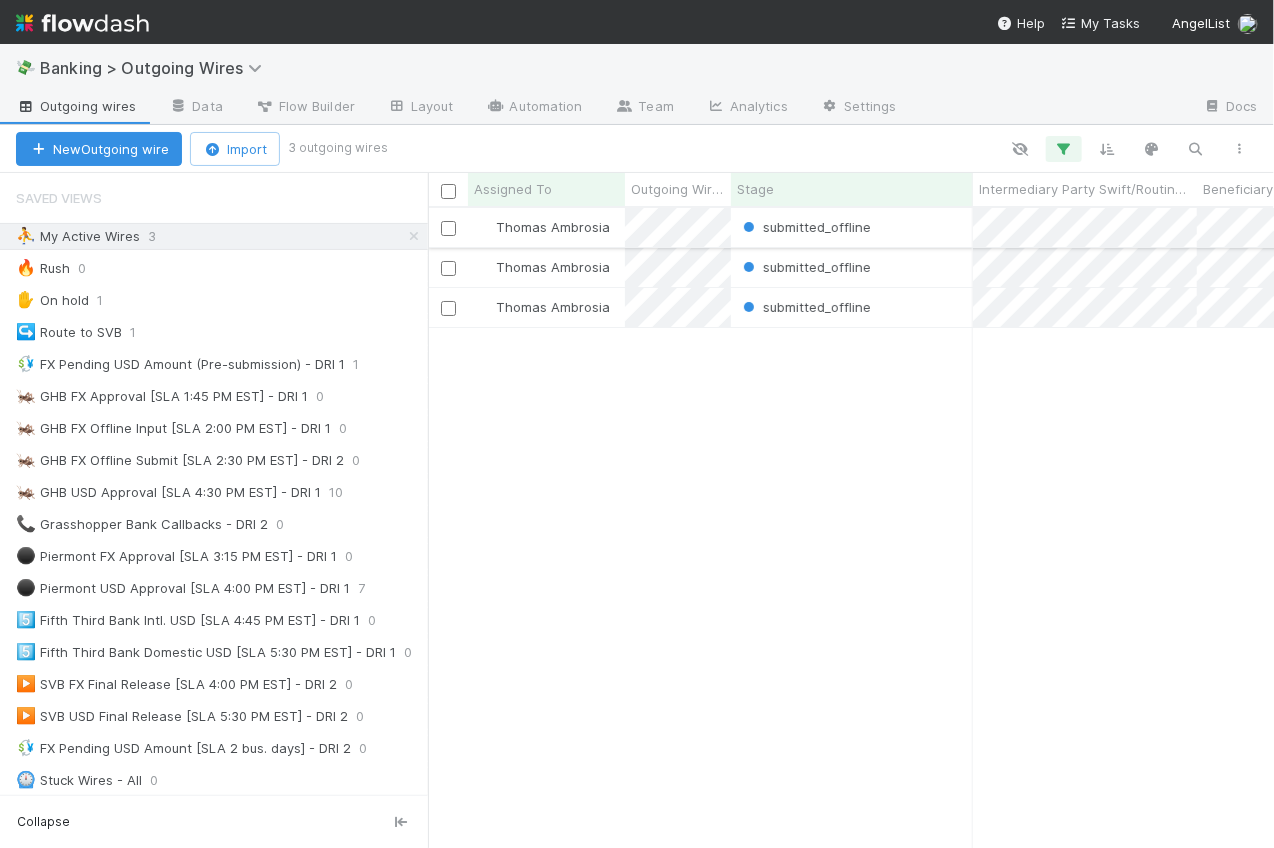 click on "submitted_offline" at bounding box center (852, 227) 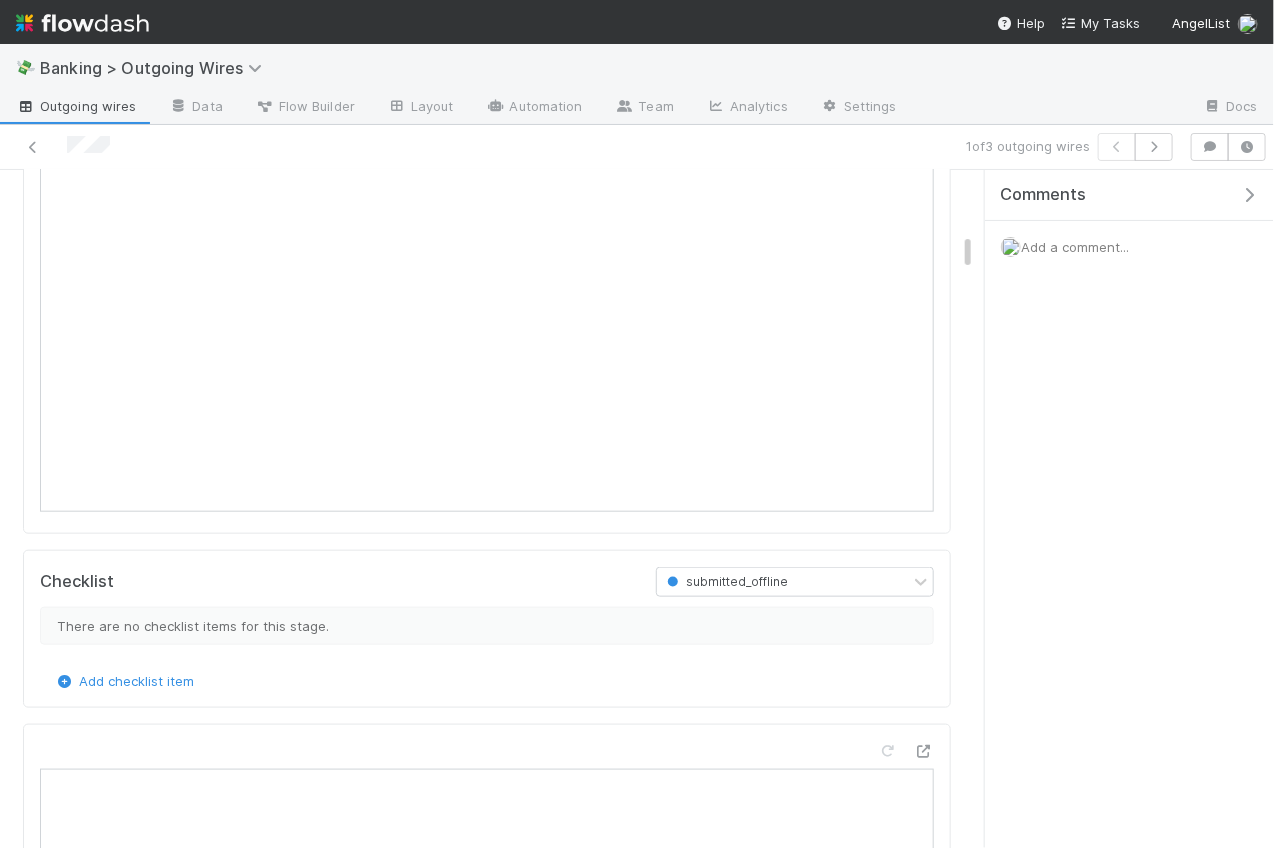 scroll, scrollTop: 0, scrollLeft: 0, axis: both 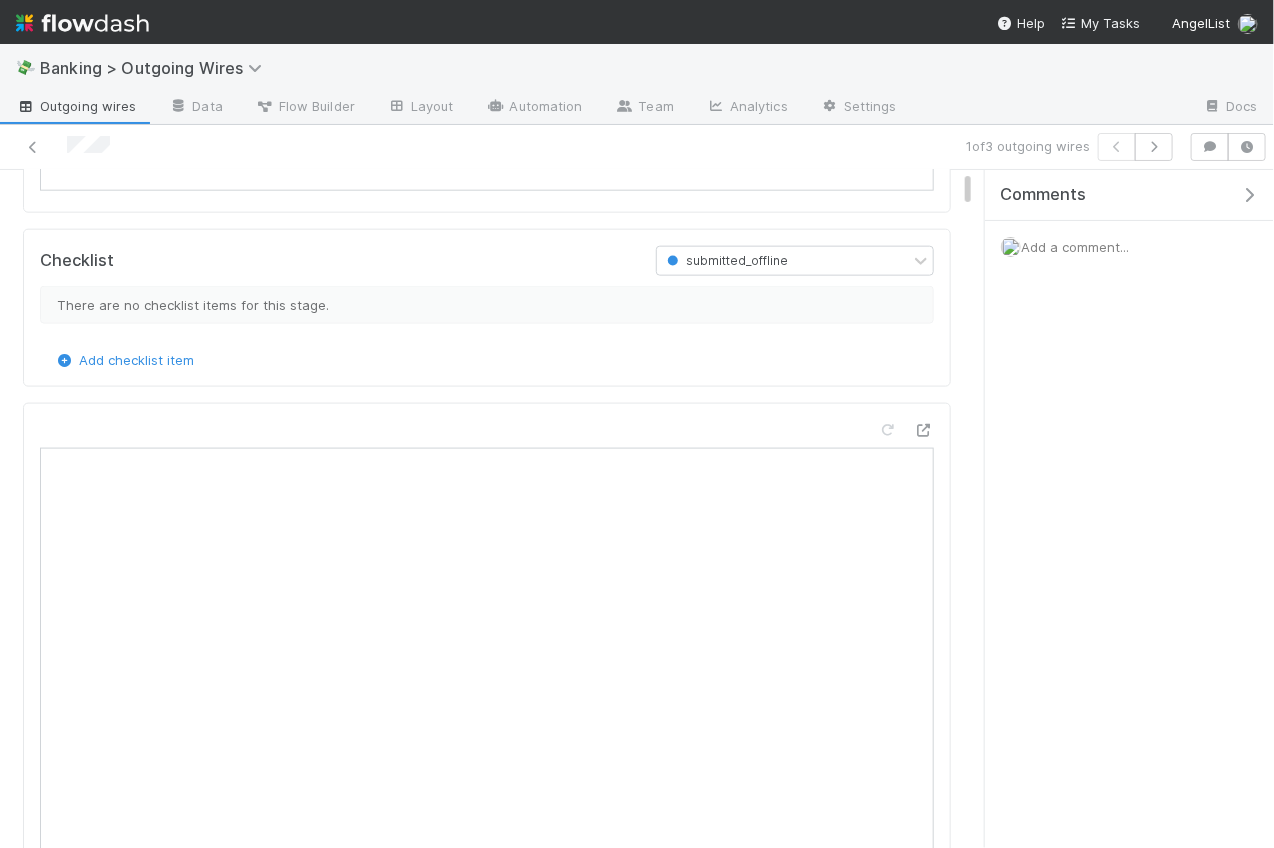 click on "There are no checklist items for this stage." at bounding box center (487, 305) 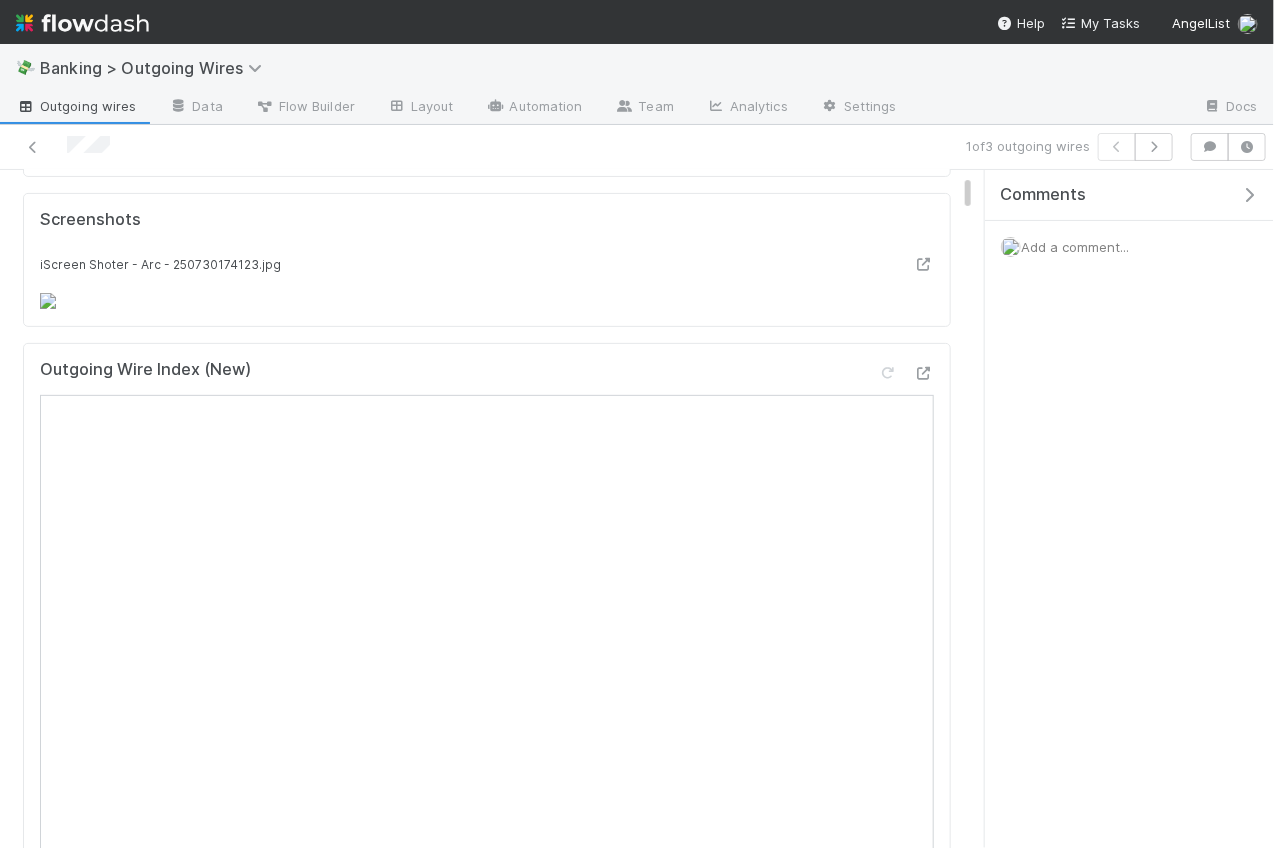 scroll, scrollTop: 318, scrollLeft: 0, axis: vertical 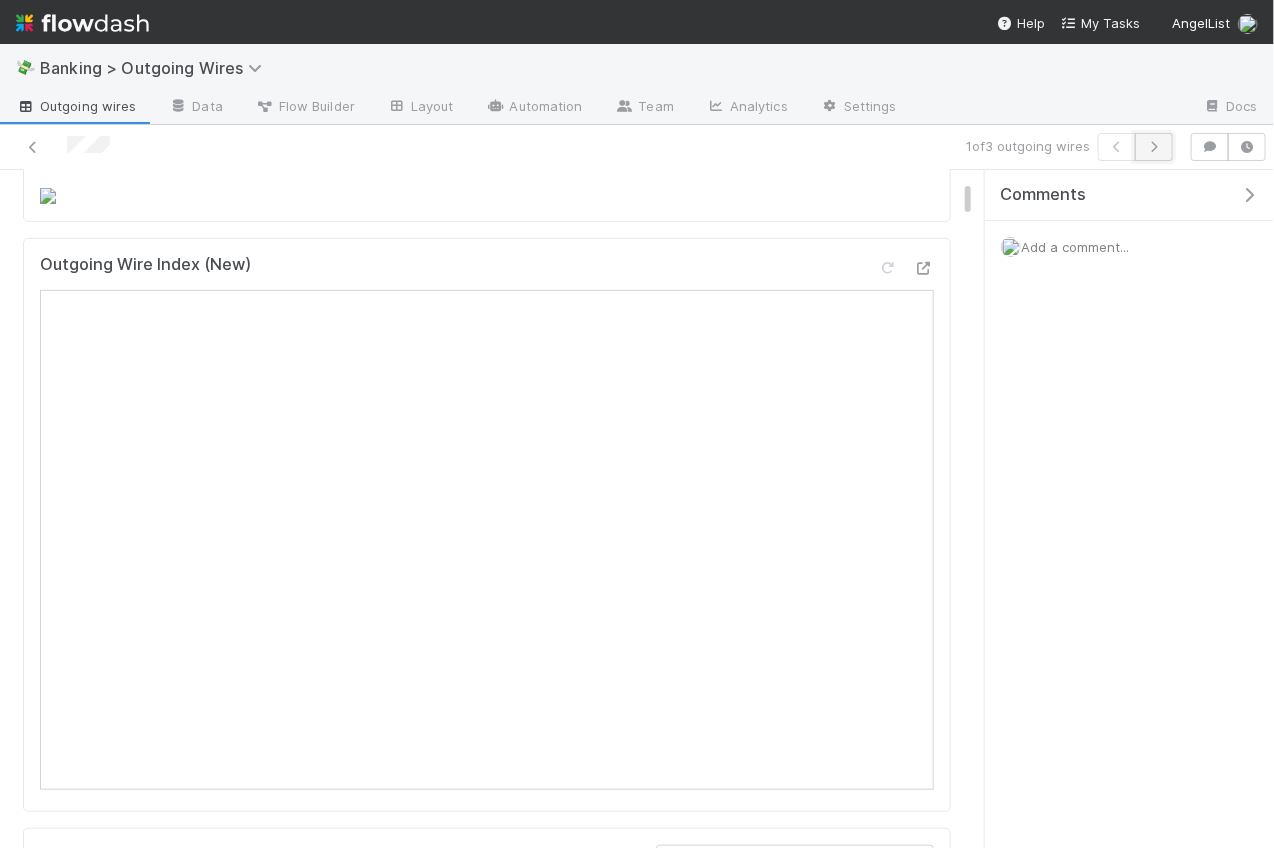 click at bounding box center [1154, 147] 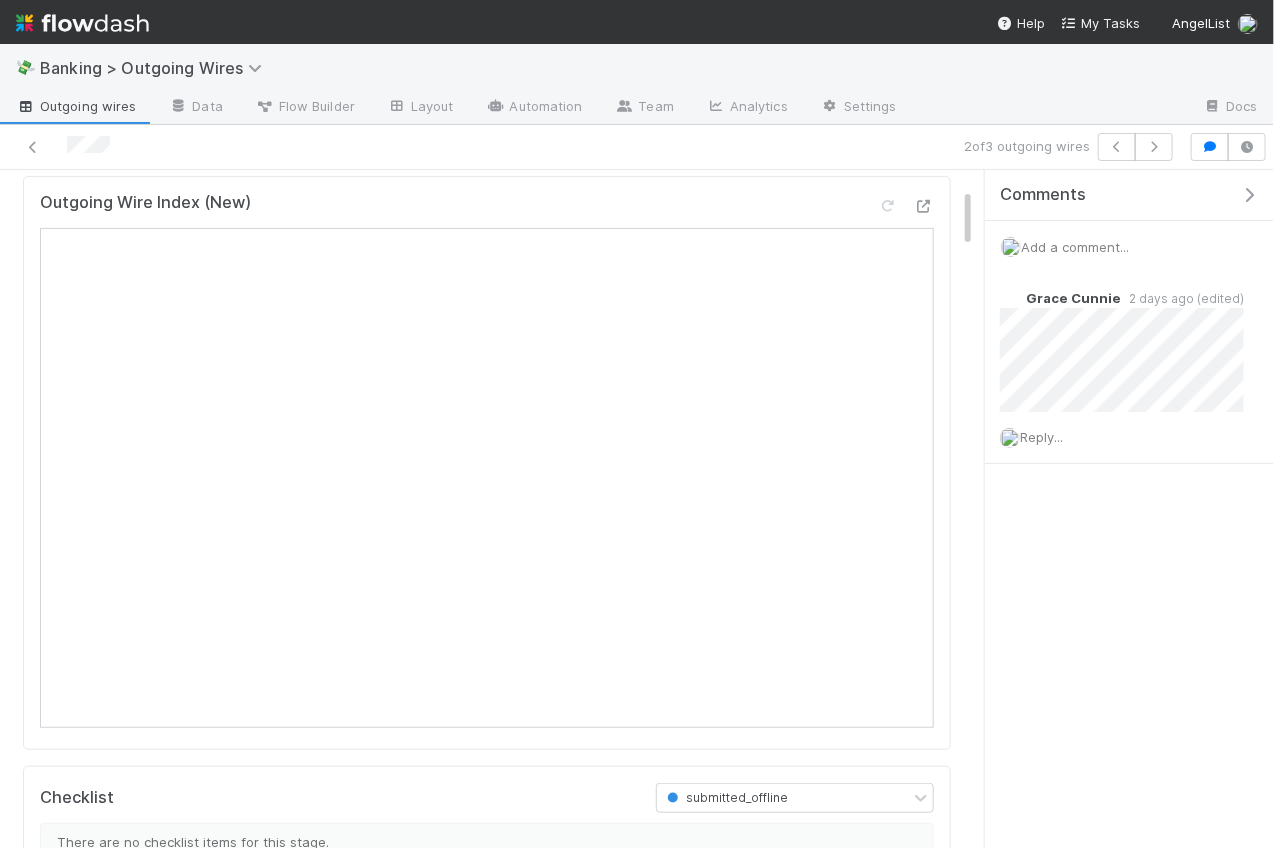 scroll, scrollTop: 228, scrollLeft: 0, axis: vertical 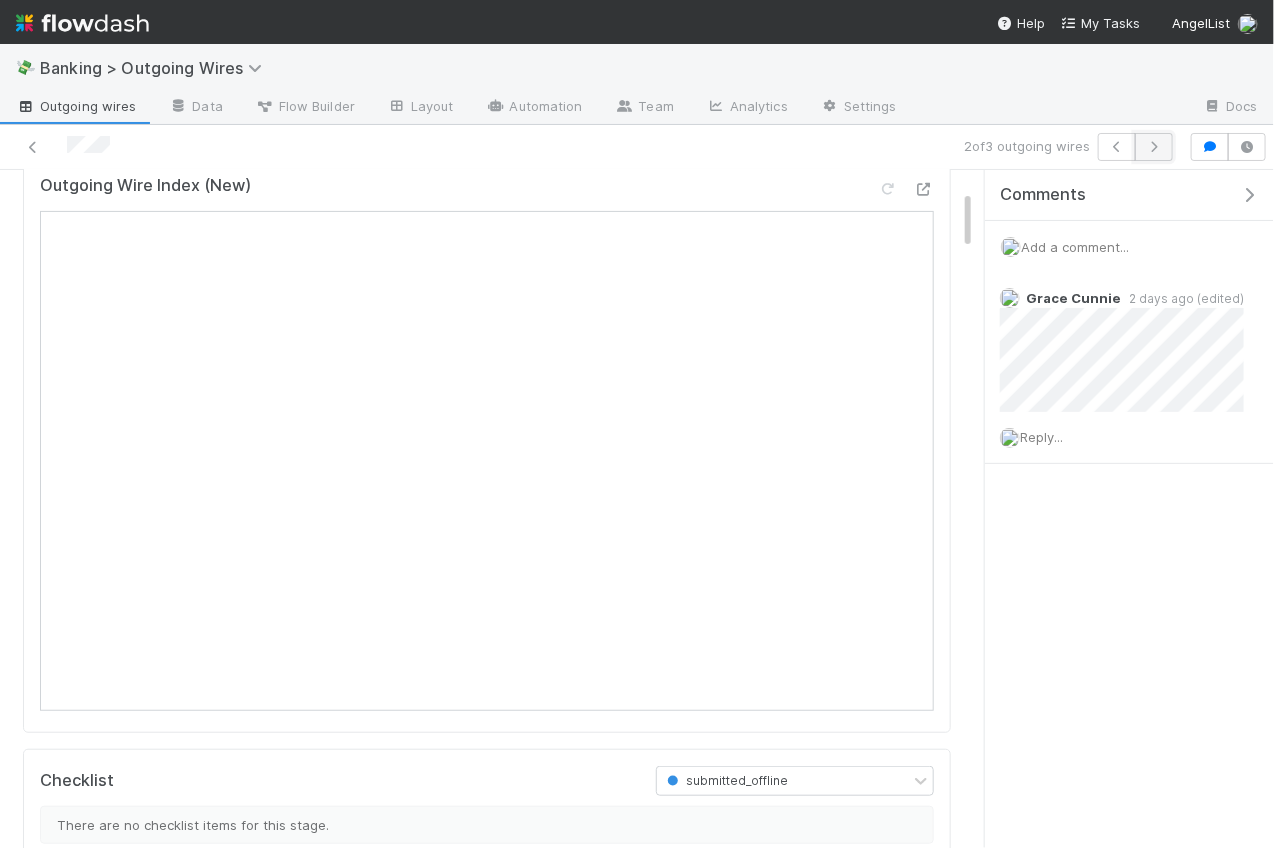 click at bounding box center [1154, 147] 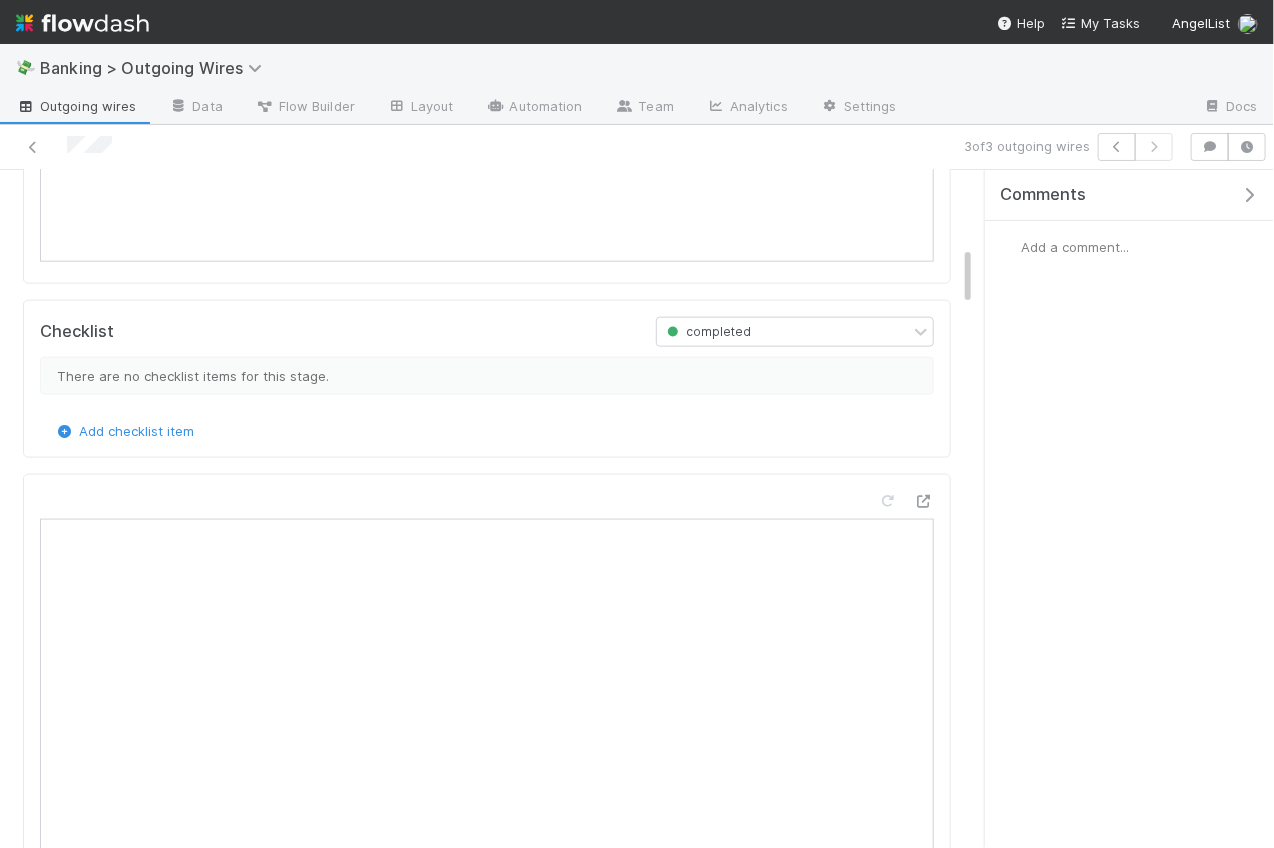 scroll, scrollTop: 0, scrollLeft: 0, axis: both 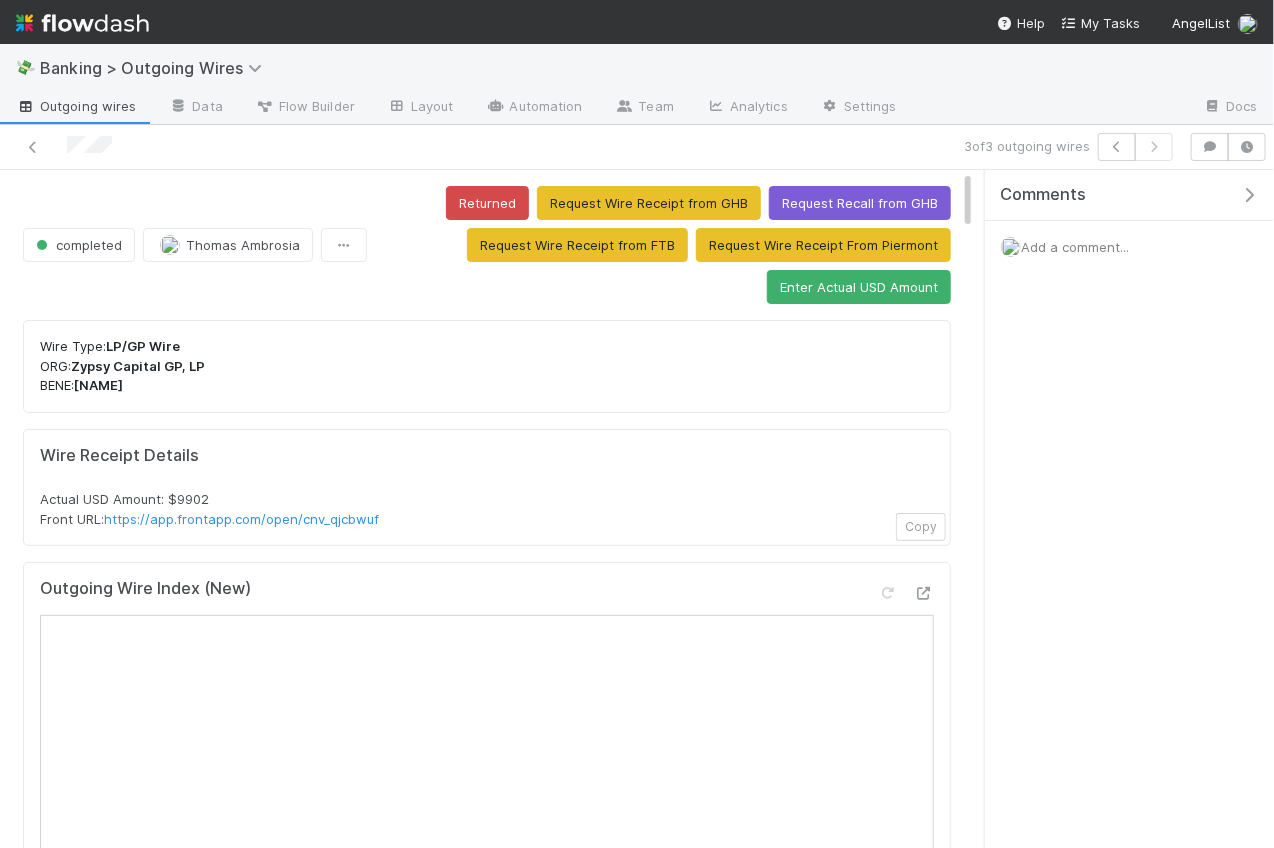 click at bounding box center [303, 147] 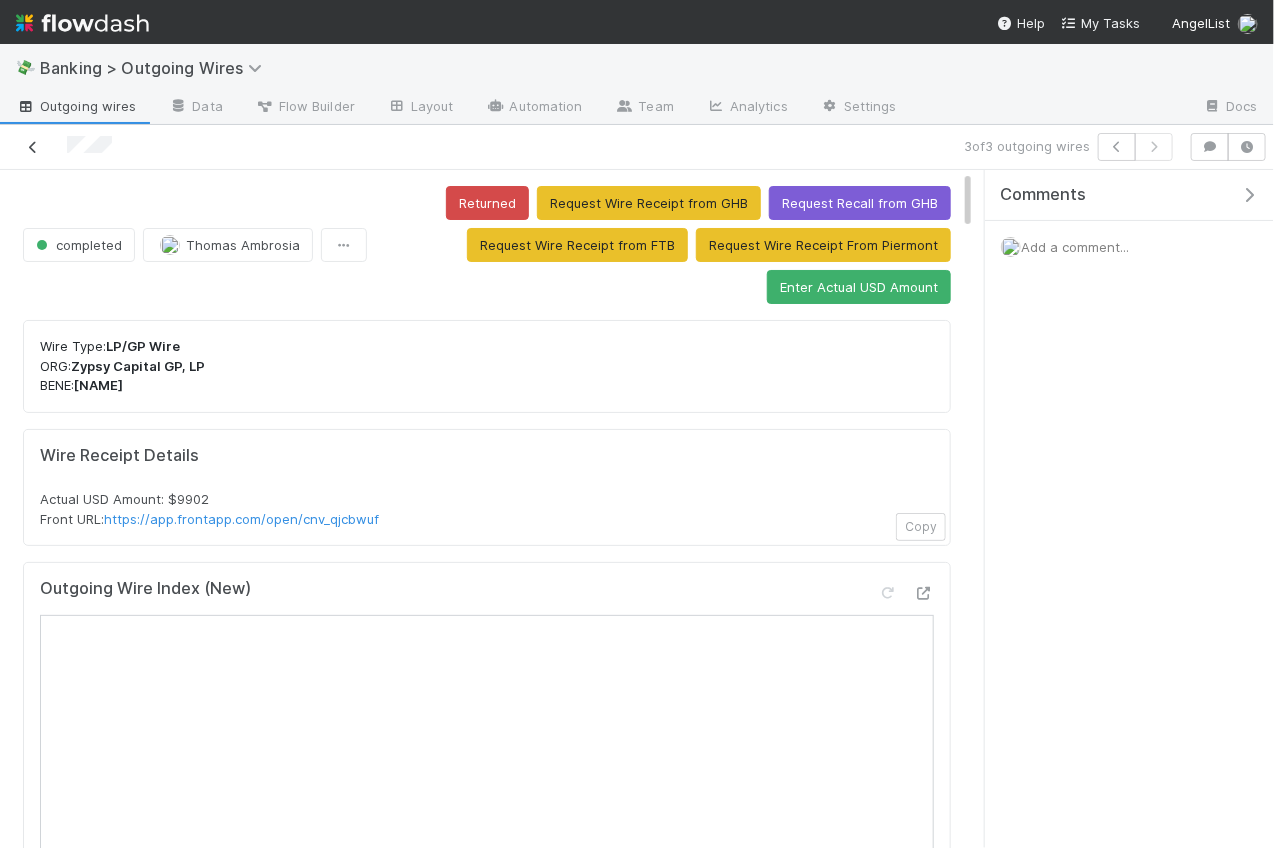 click at bounding box center [33, 147] 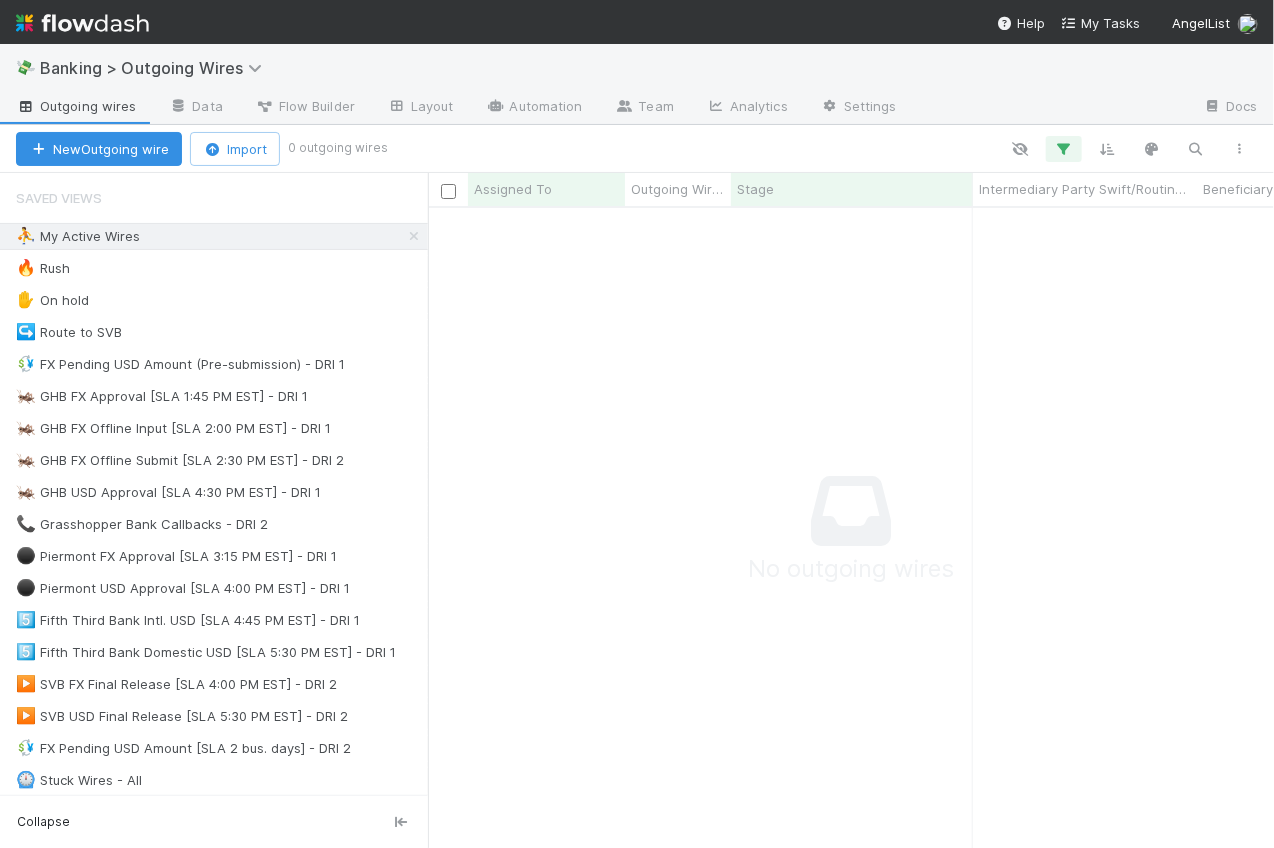 scroll, scrollTop: 640, scrollLeft: 846, axis: both 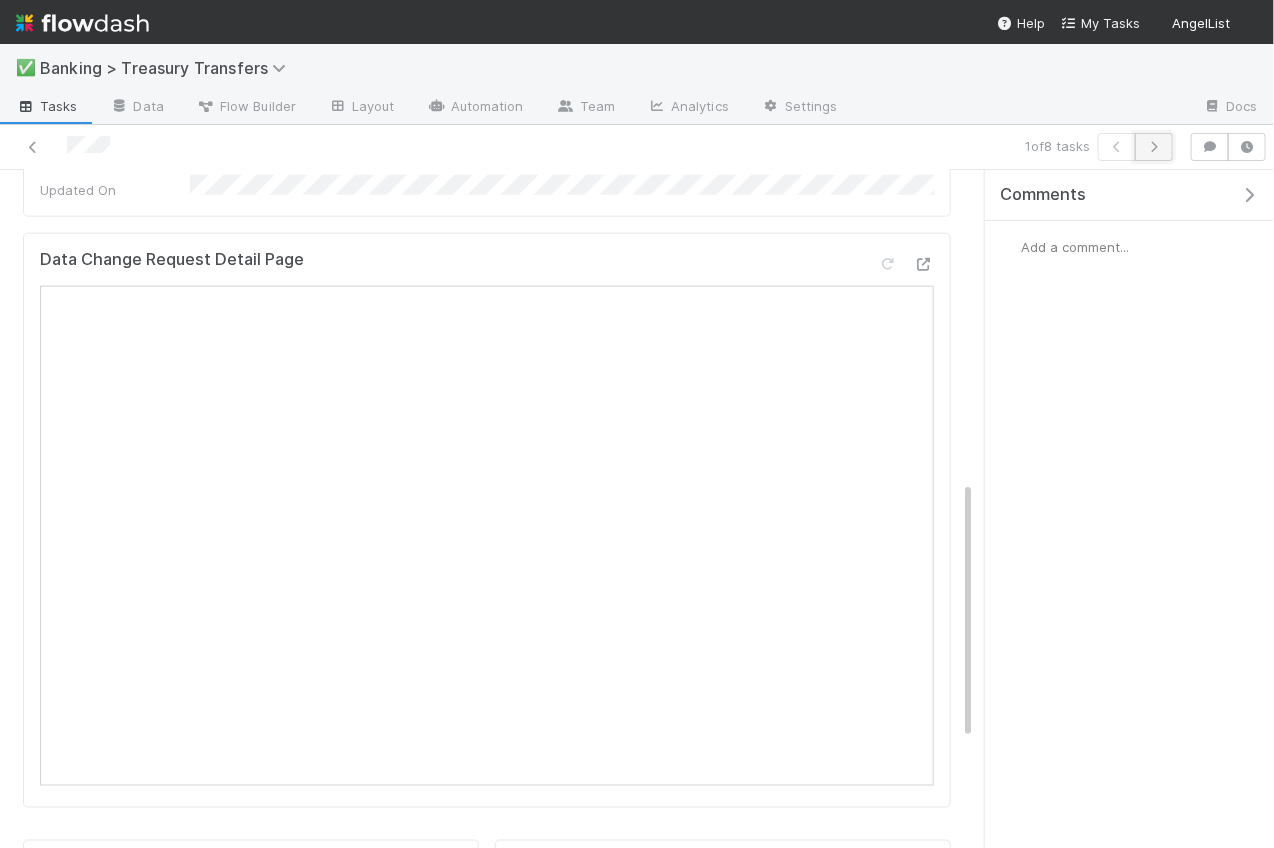 click at bounding box center [1154, 147] 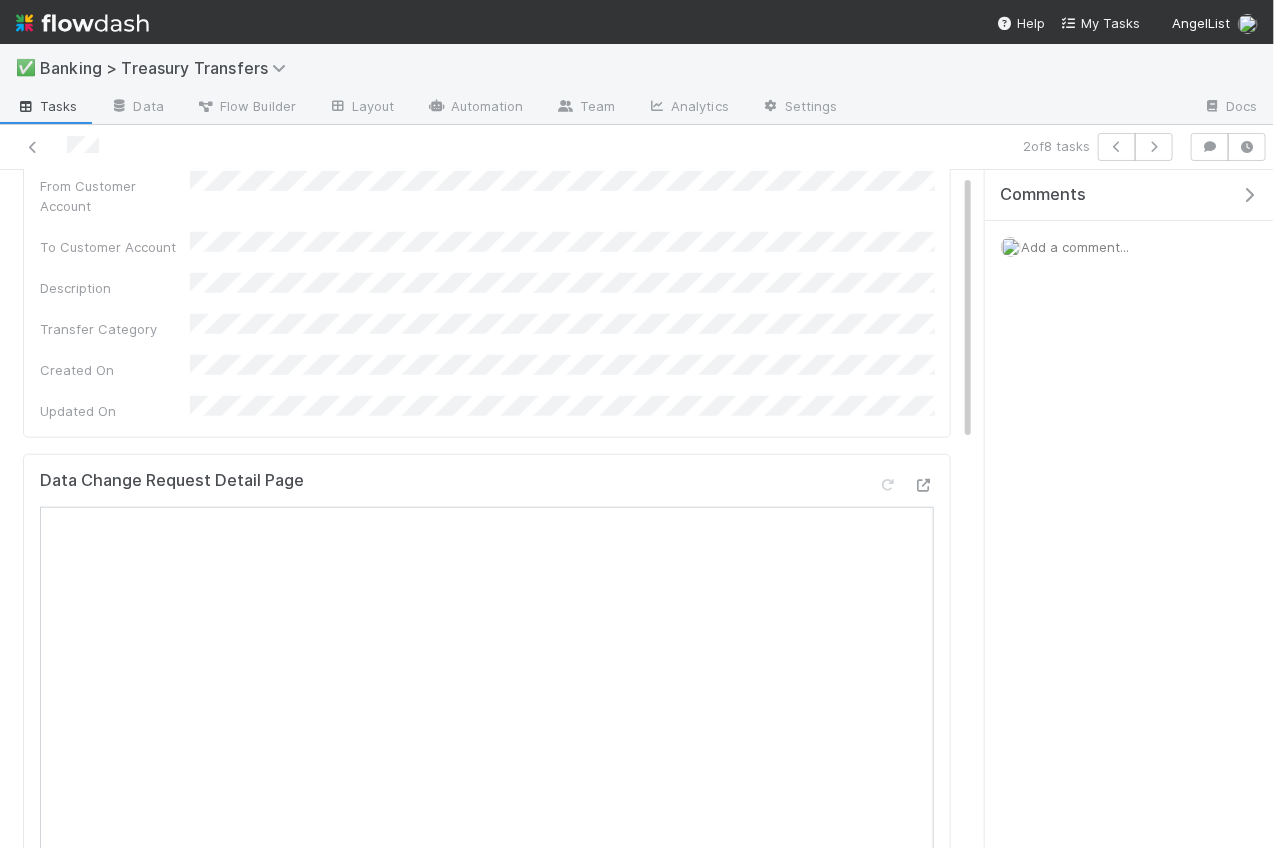 scroll, scrollTop: 684, scrollLeft: 0, axis: vertical 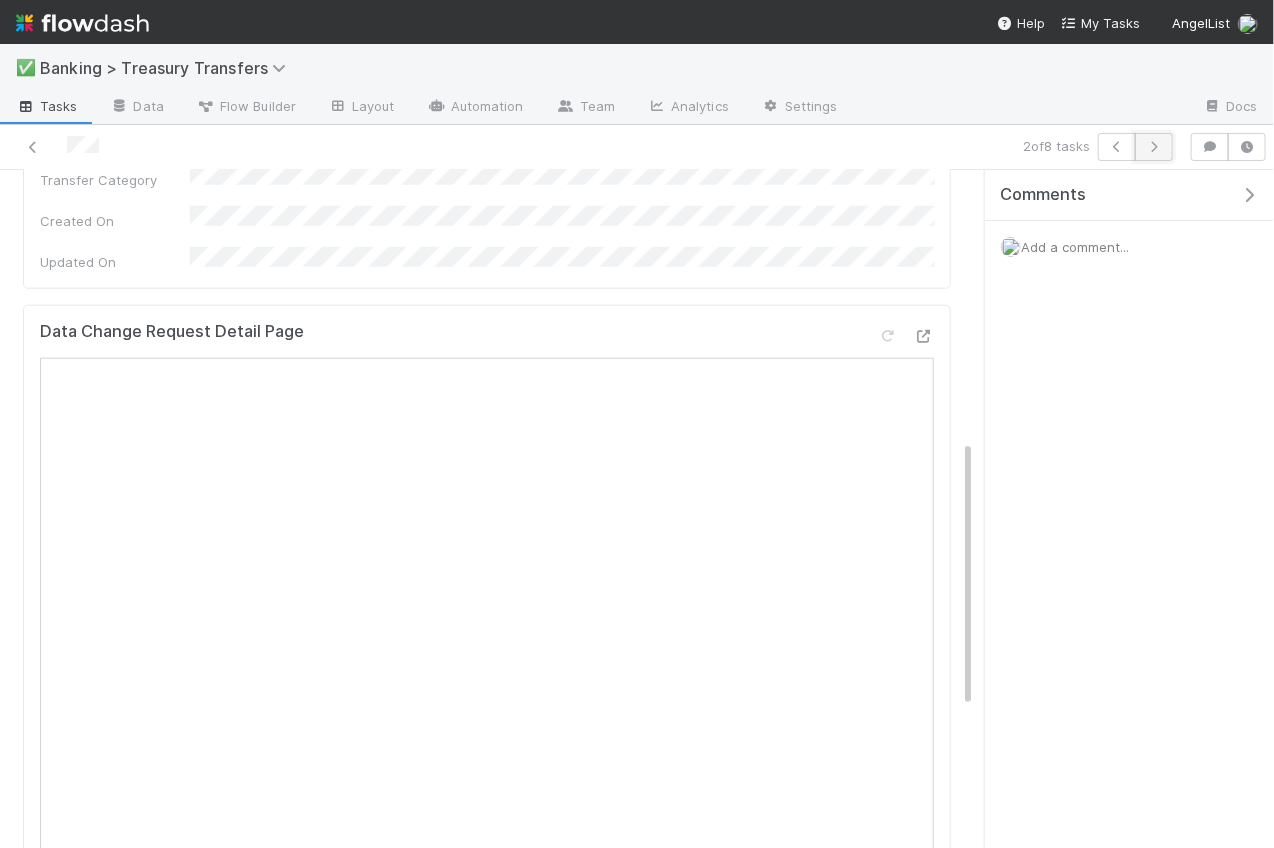 click at bounding box center [1154, 147] 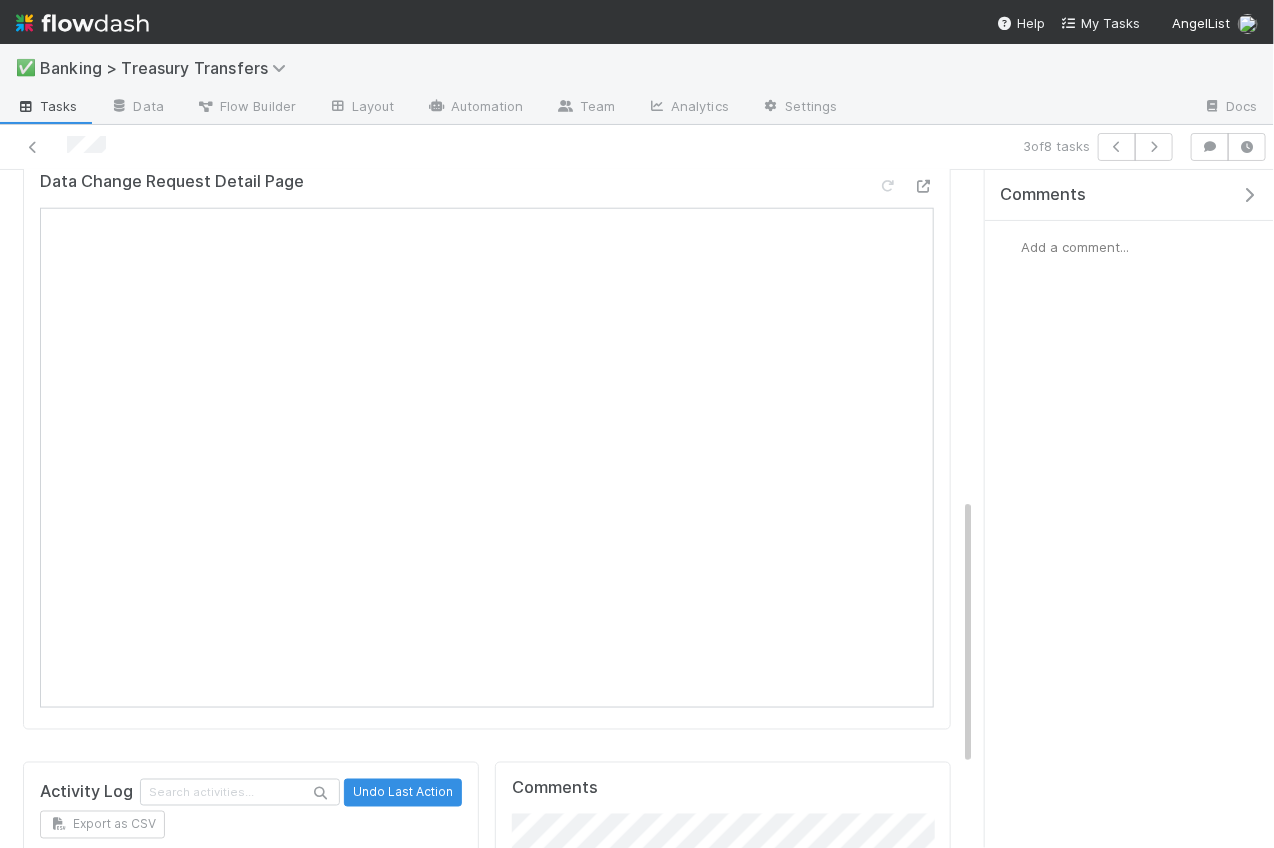scroll, scrollTop: 838, scrollLeft: 0, axis: vertical 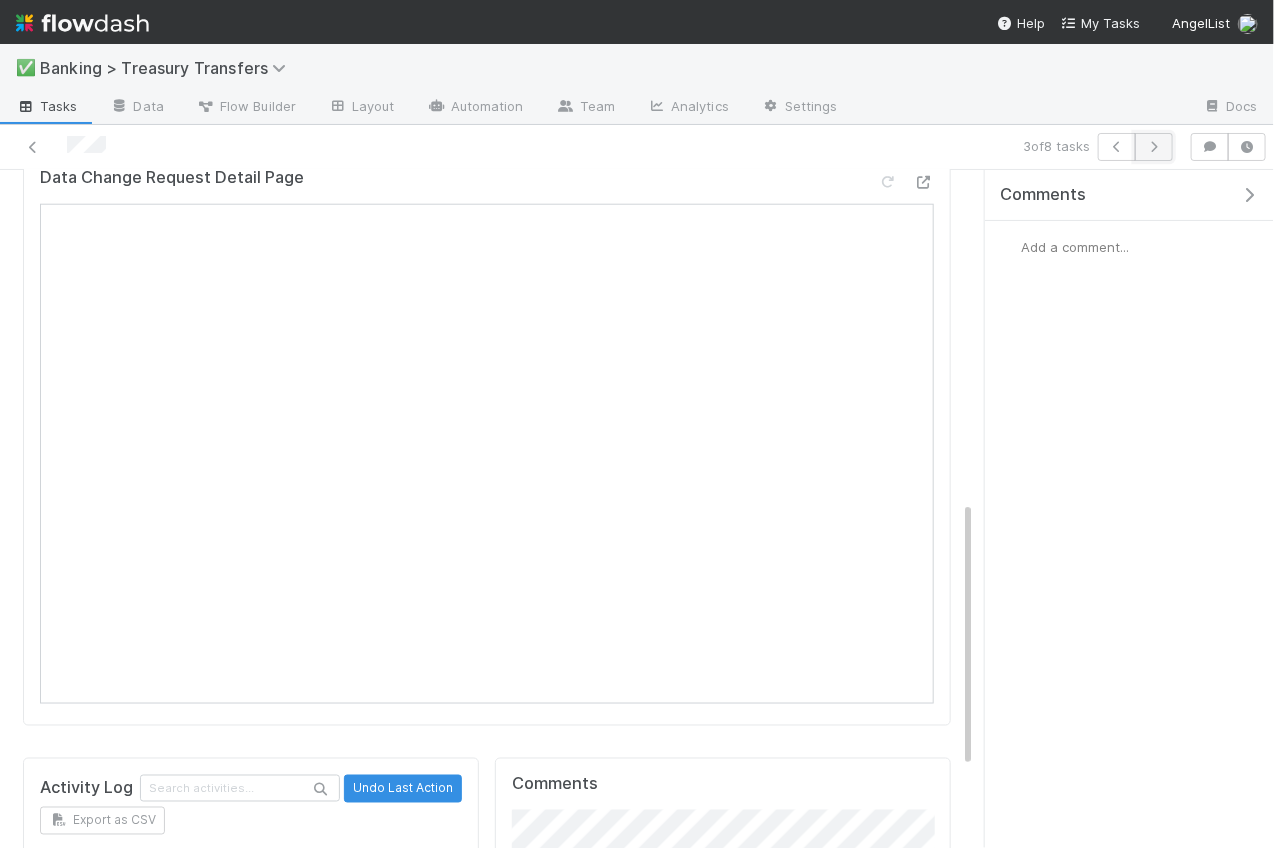 click at bounding box center (1154, 147) 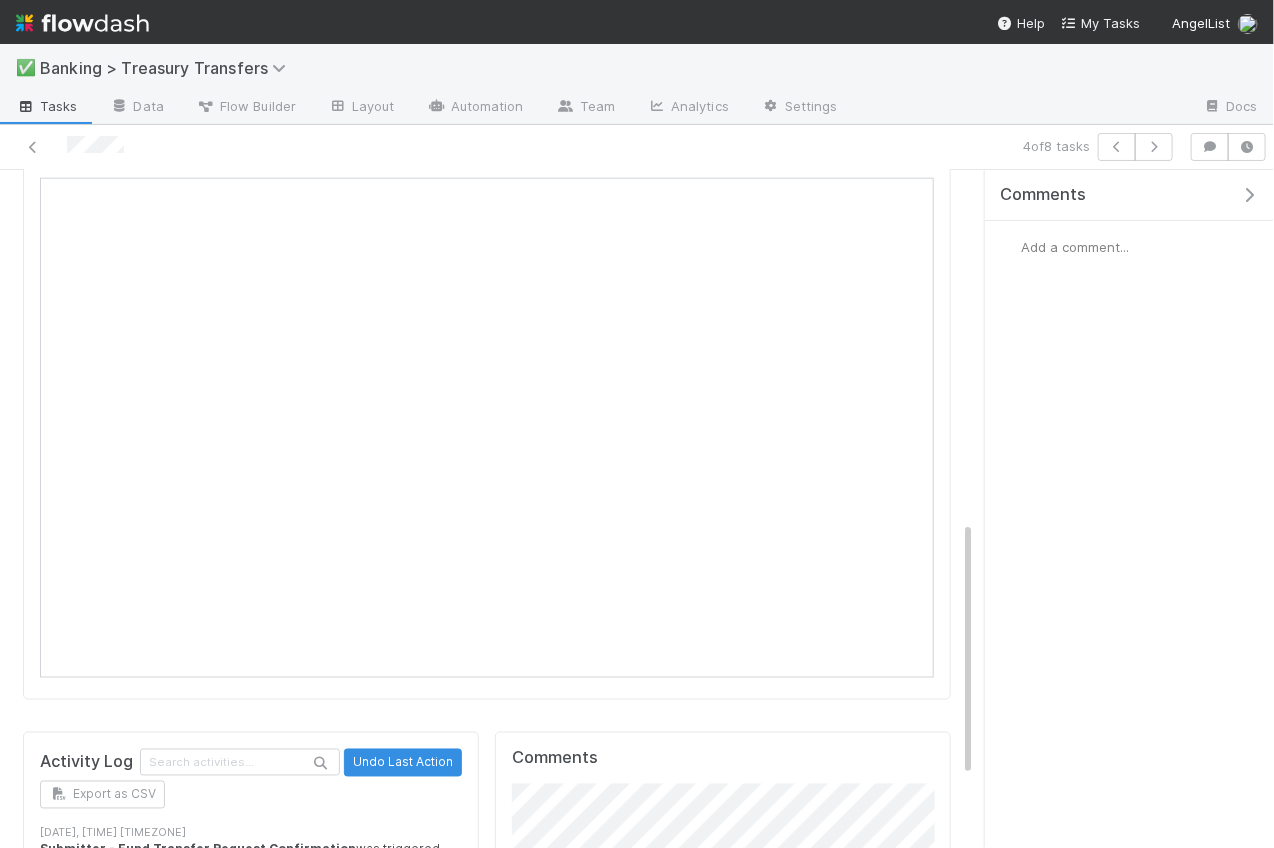 scroll, scrollTop: 785, scrollLeft: 0, axis: vertical 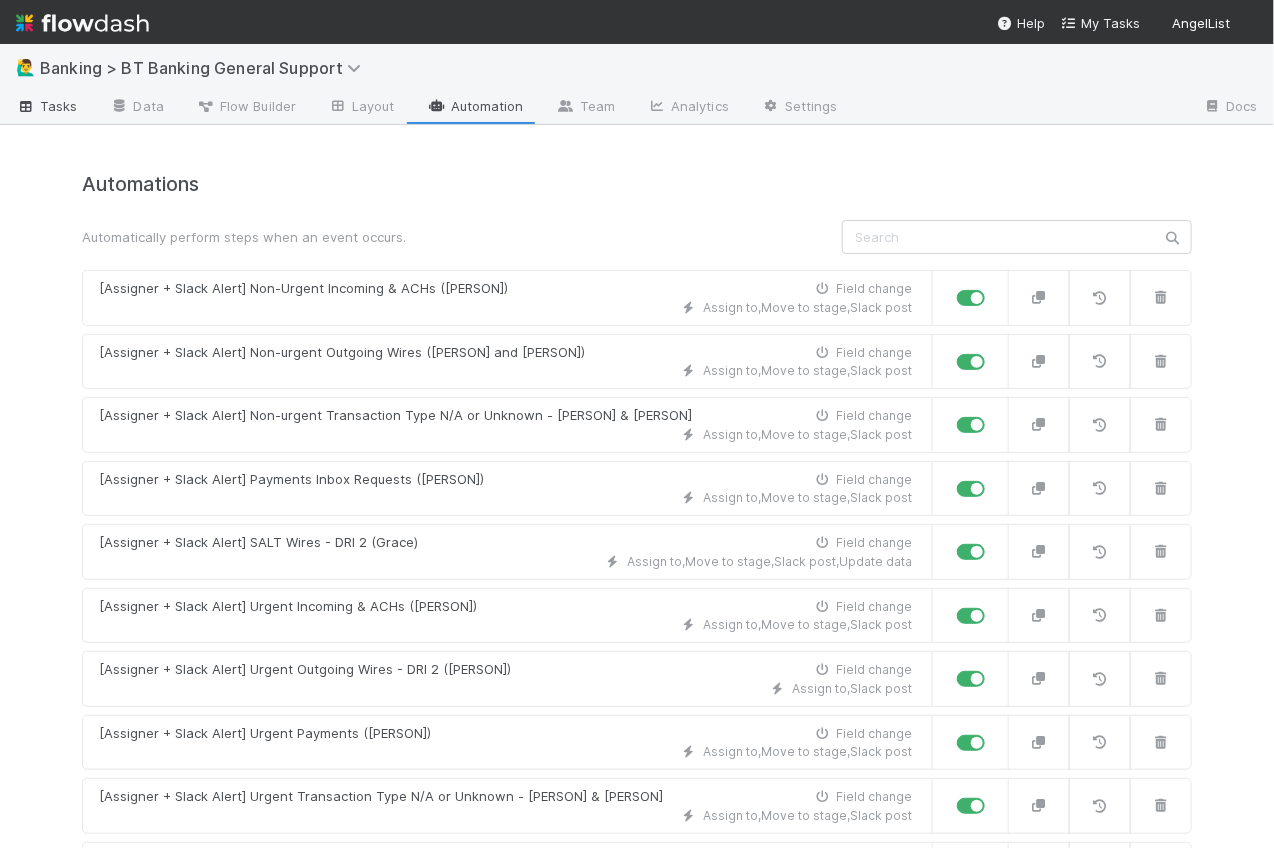 click on "Tasks" at bounding box center [47, 106] 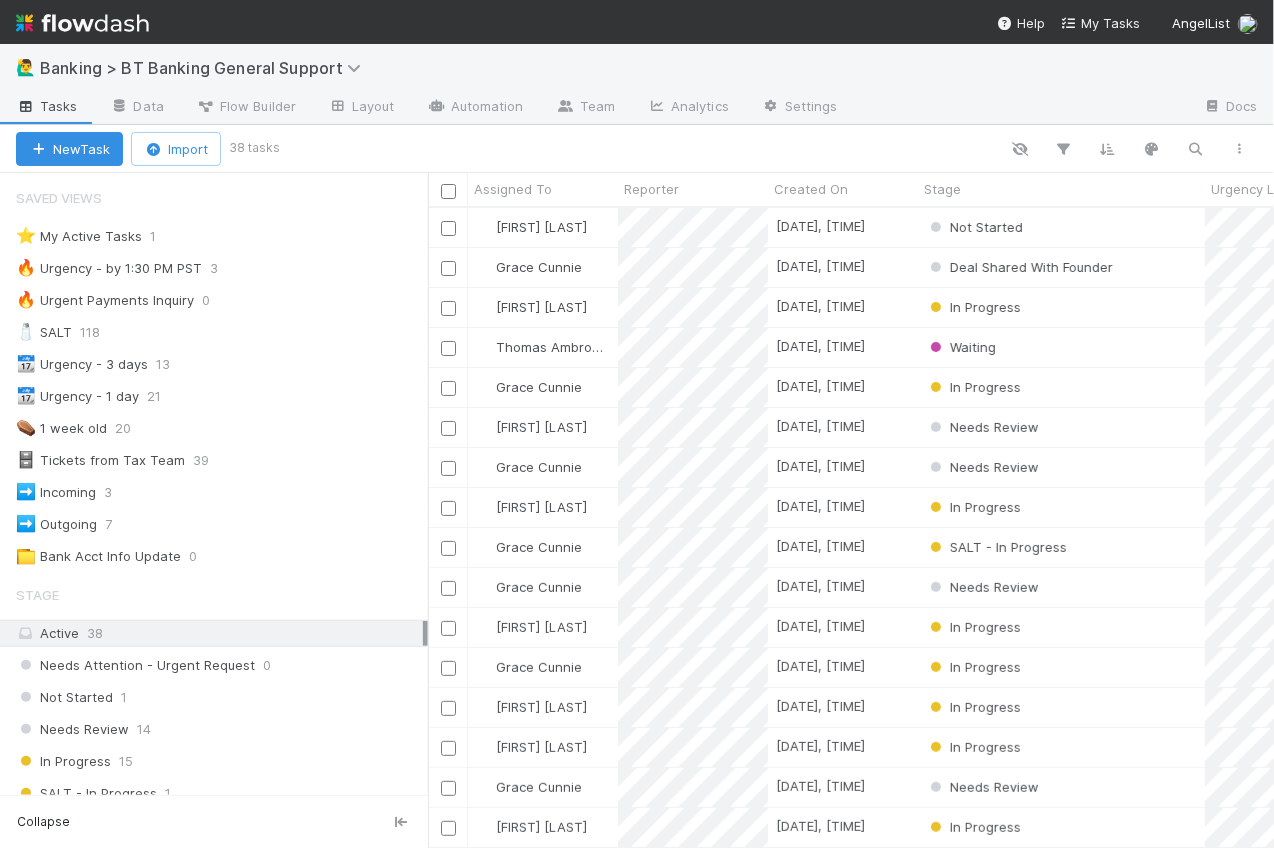 scroll, scrollTop: 1, scrollLeft: 0, axis: vertical 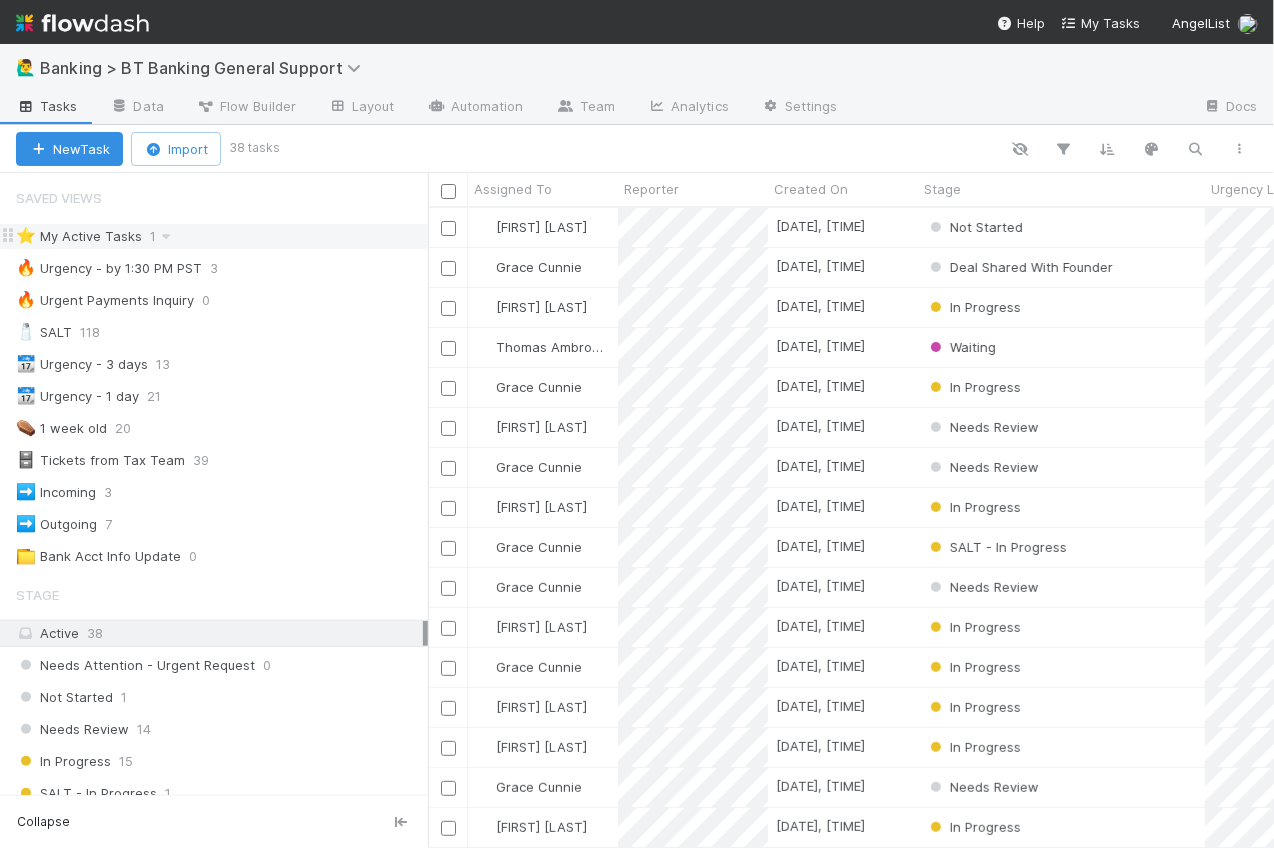 click on "⭐ My Active Tasks 1" at bounding box center (222, 236) 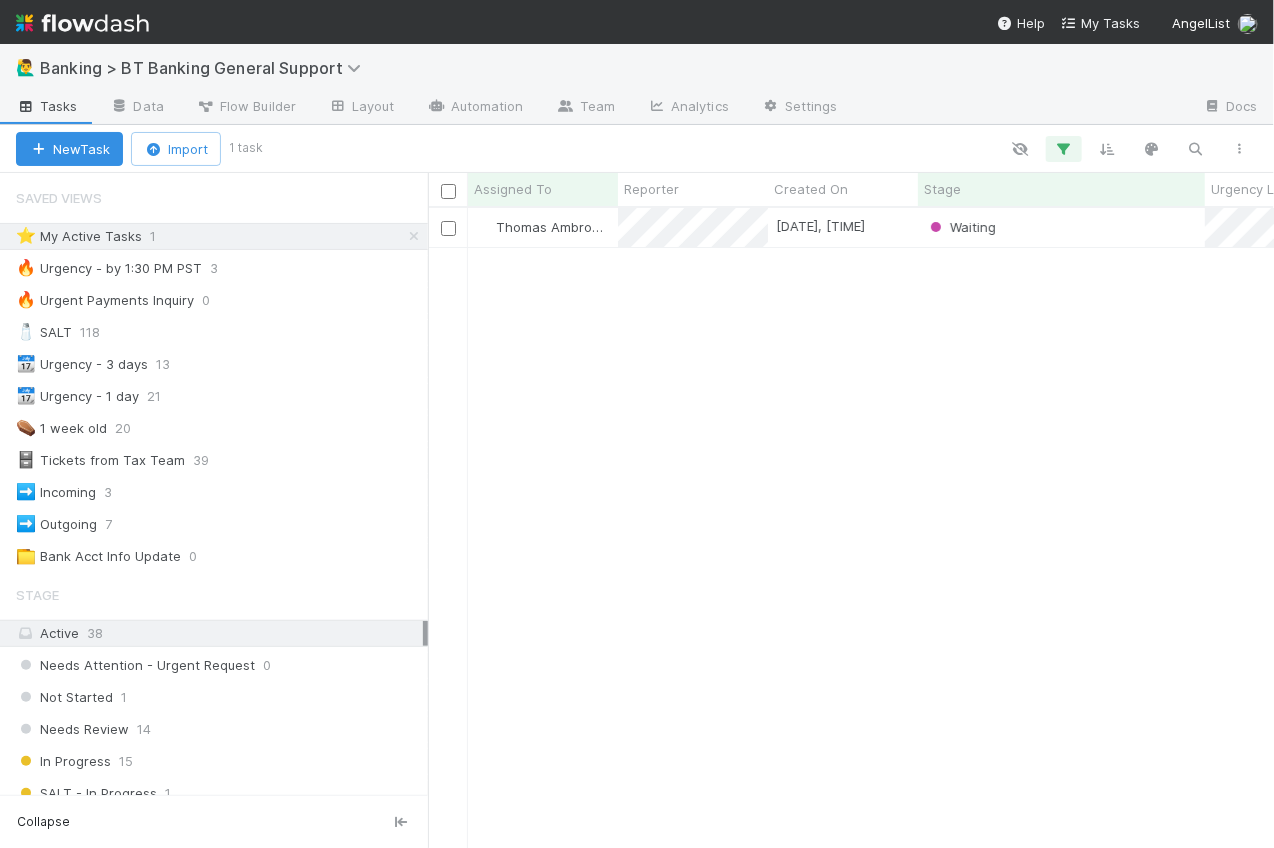 scroll, scrollTop: 1, scrollLeft: 0, axis: vertical 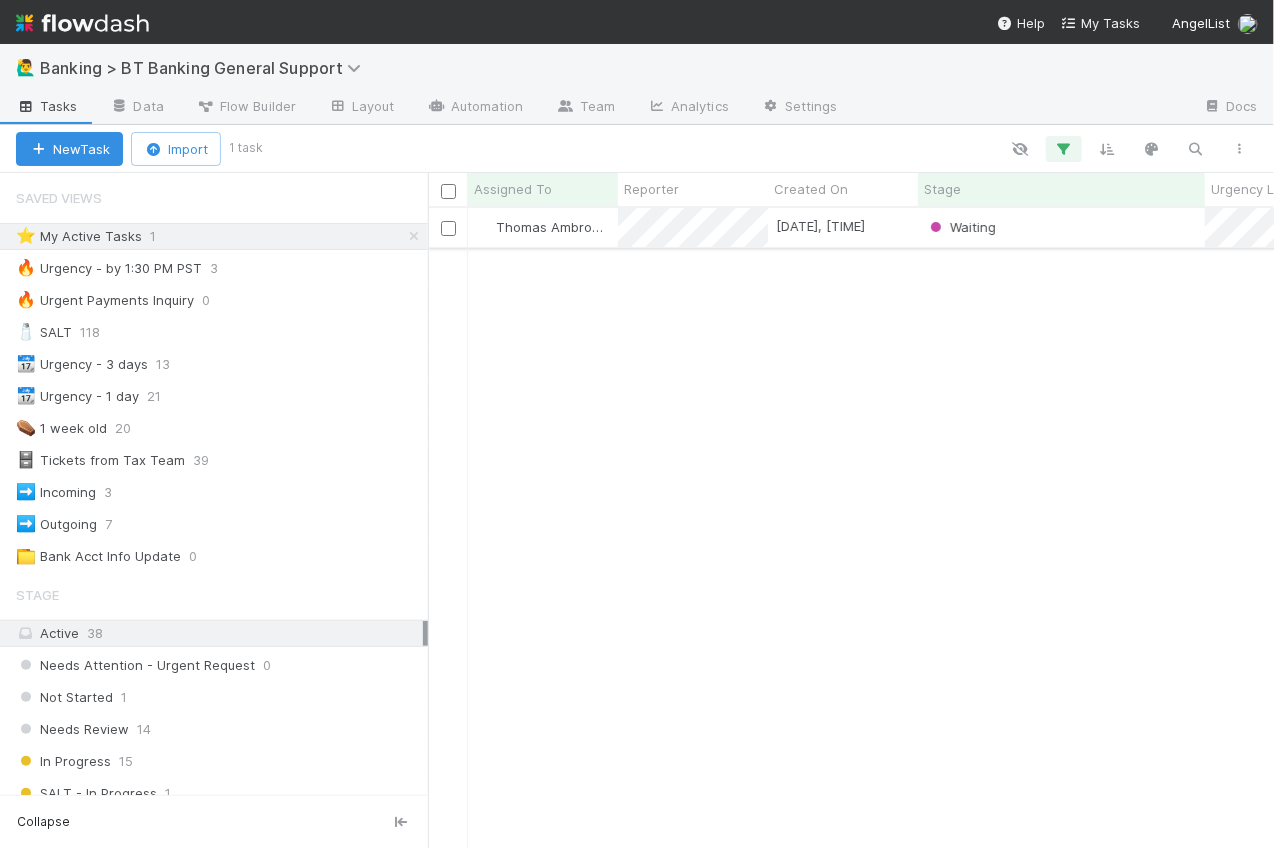 click on "Waiting" at bounding box center (1061, 227) 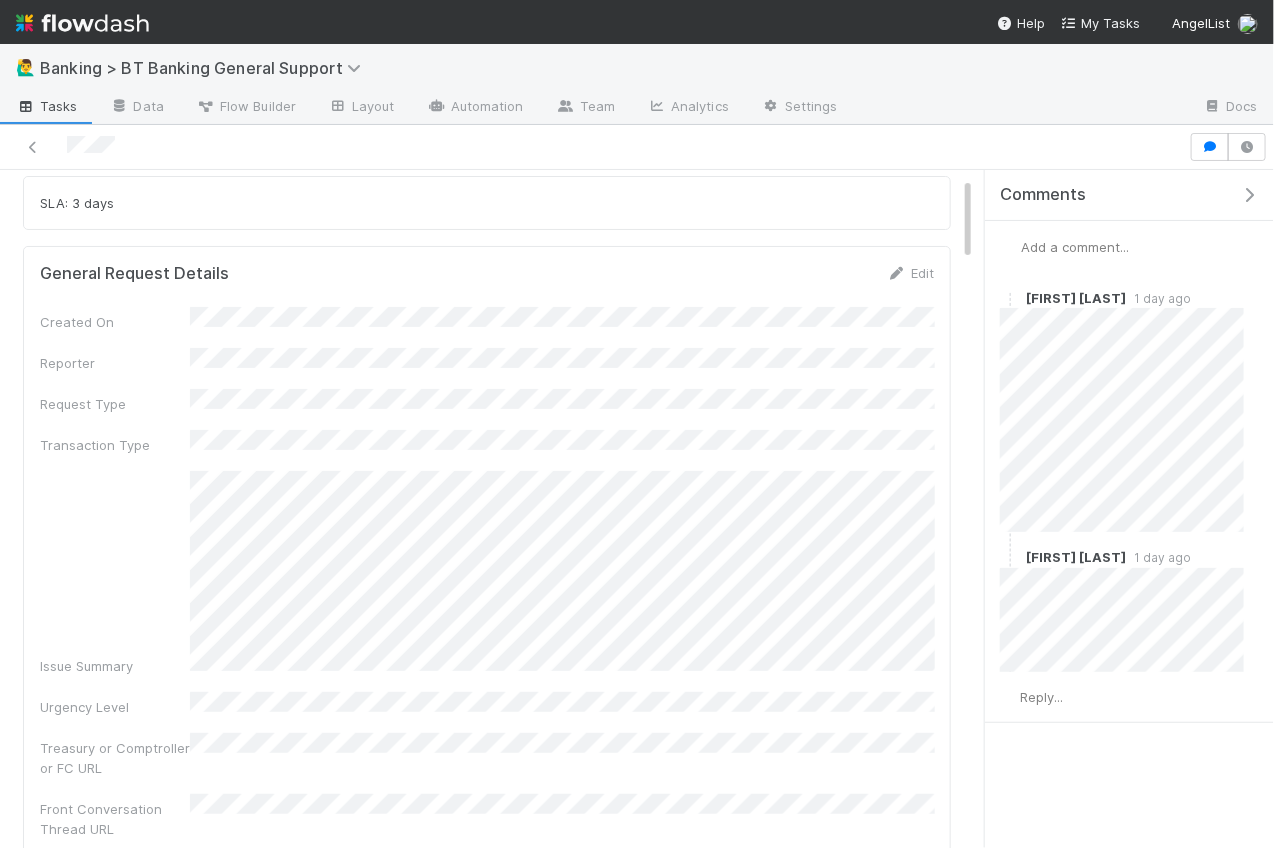 scroll, scrollTop: 0, scrollLeft: 0, axis: both 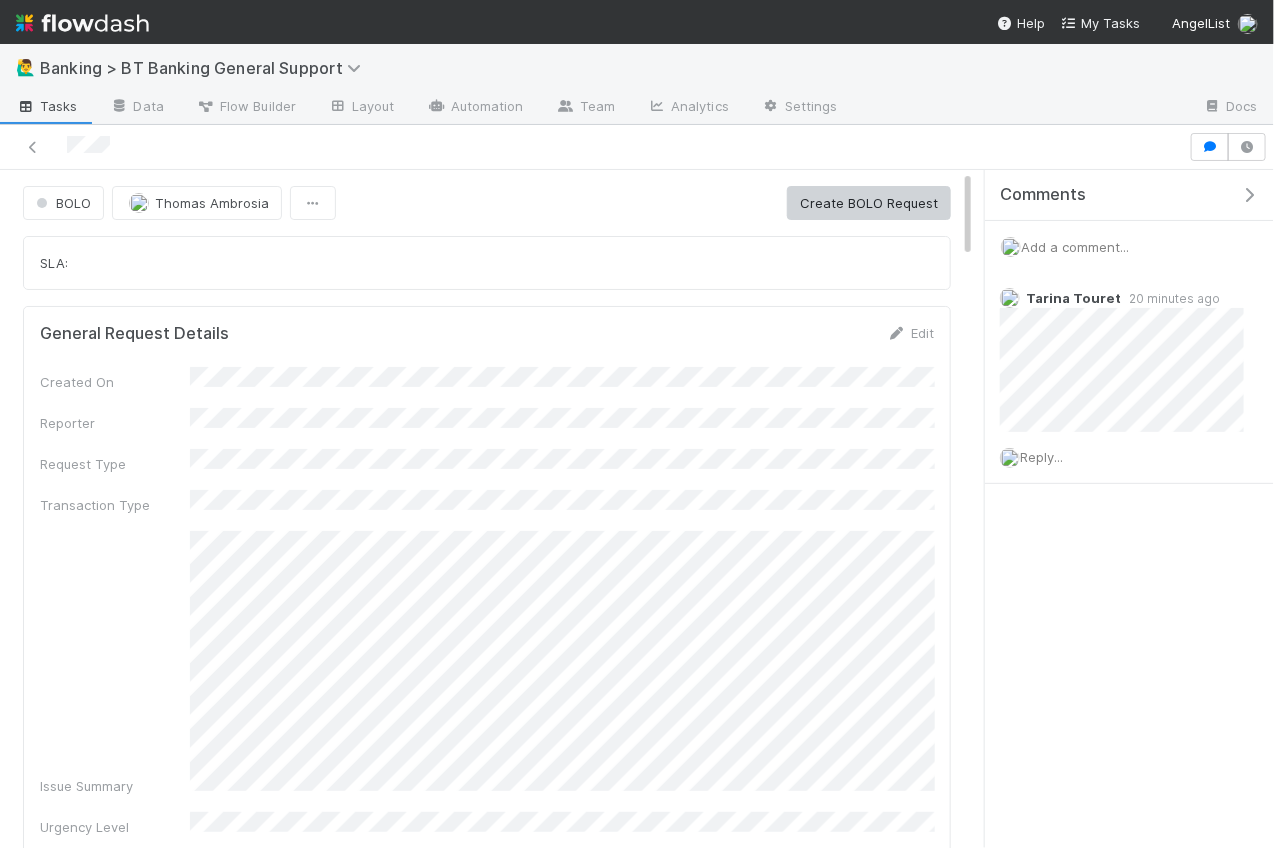 click on "Add a comment..." at bounding box center (1075, 247) 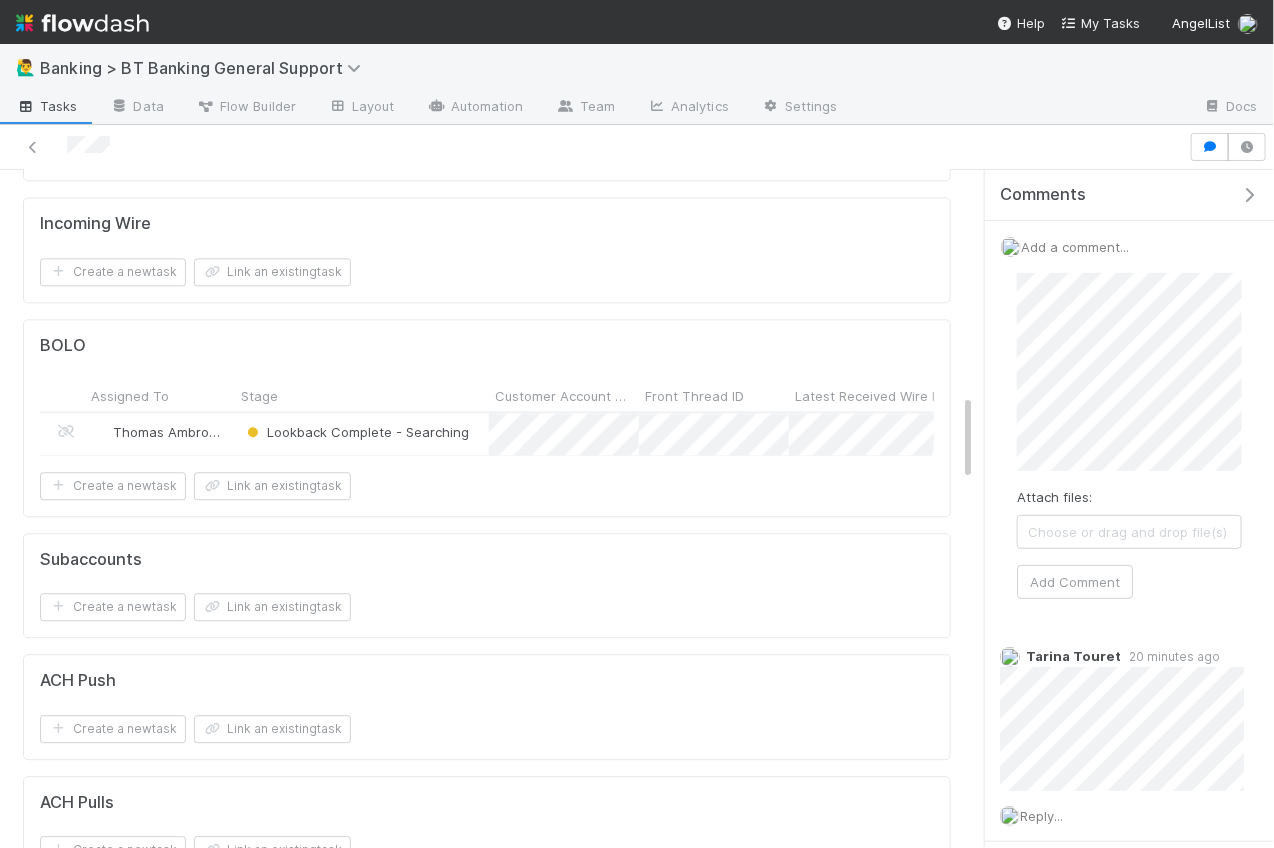 scroll, scrollTop: 1738, scrollLeft: 0, axis: vertical 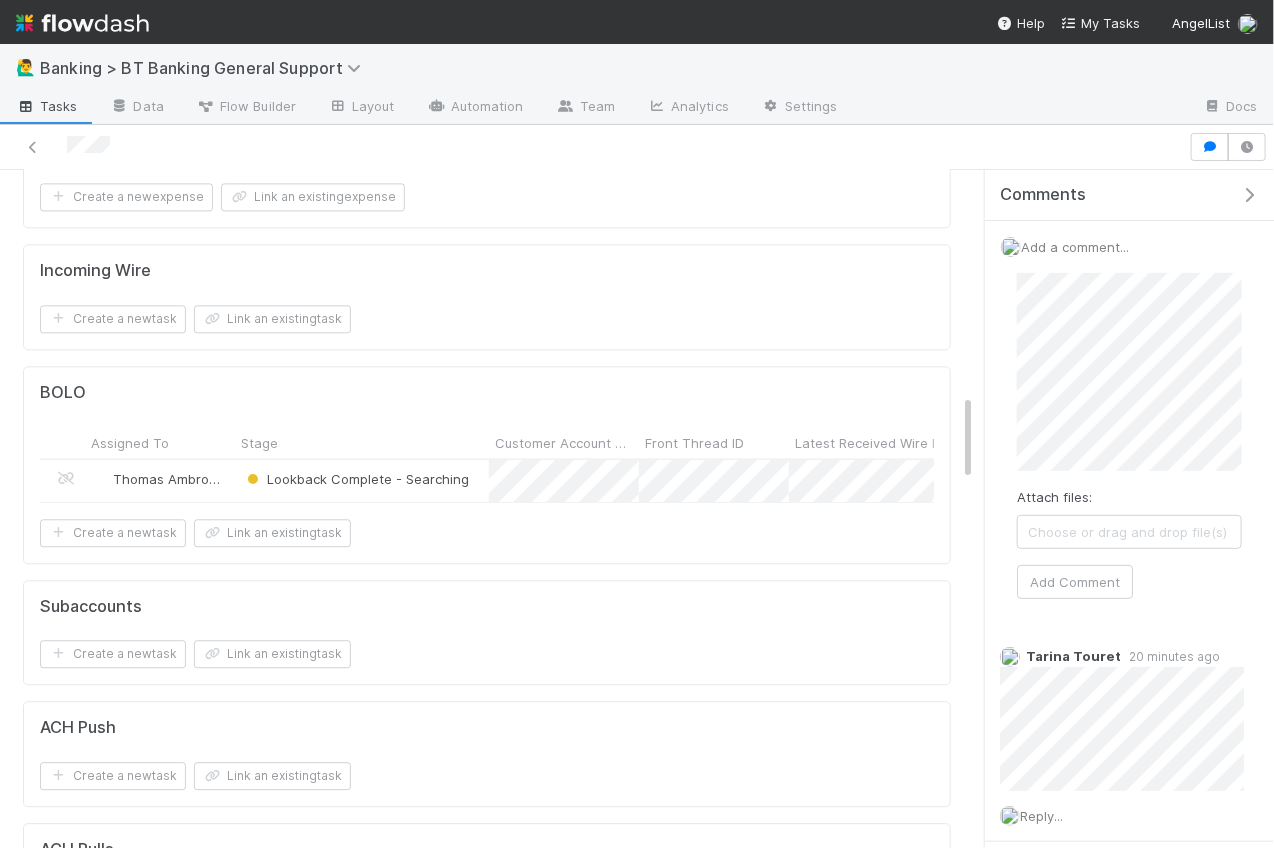 click on "Lookback Complete - Searching" at bounding box center [362, 481] 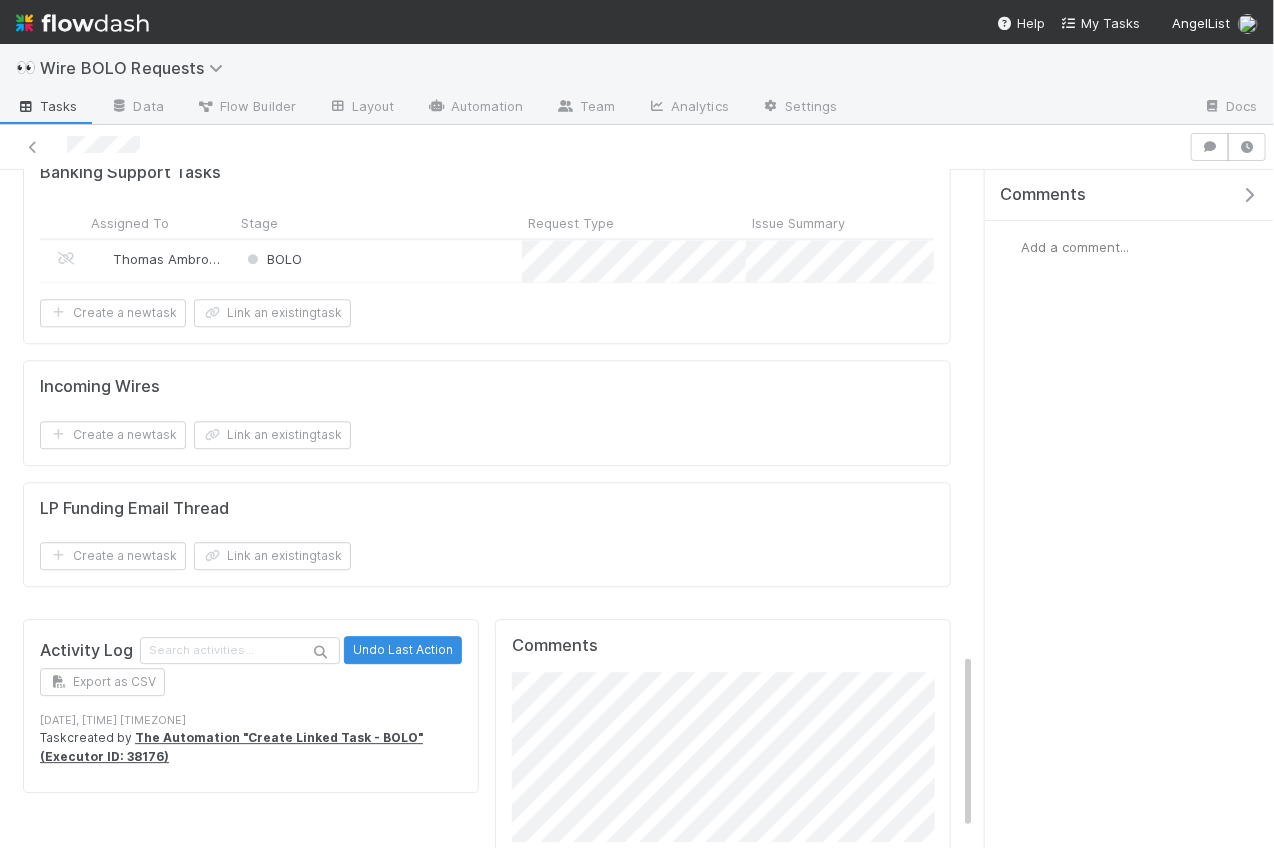 scroll, scrollTop: 0, scrollLeft: 0, axis: both 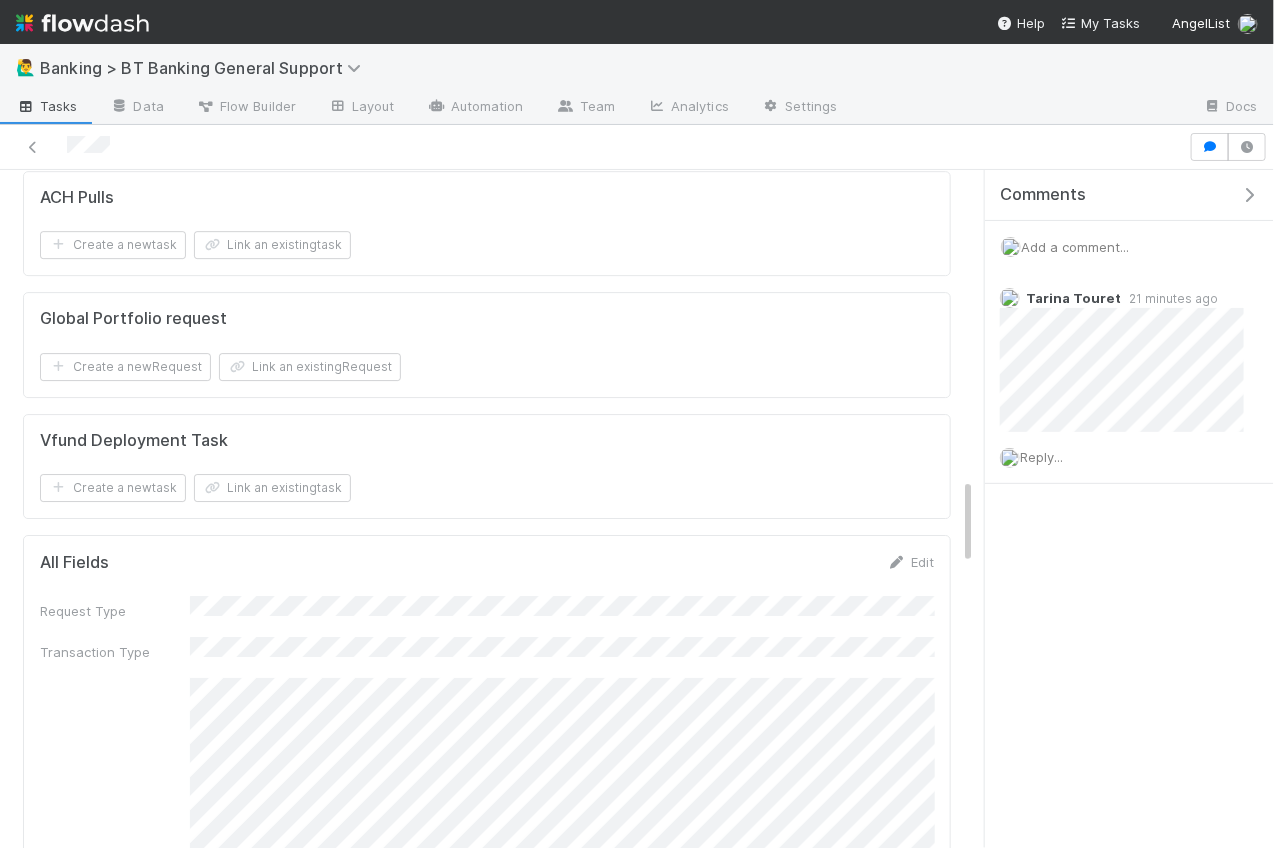 click on "Add a comment..." at bounding box center [1129, 247] 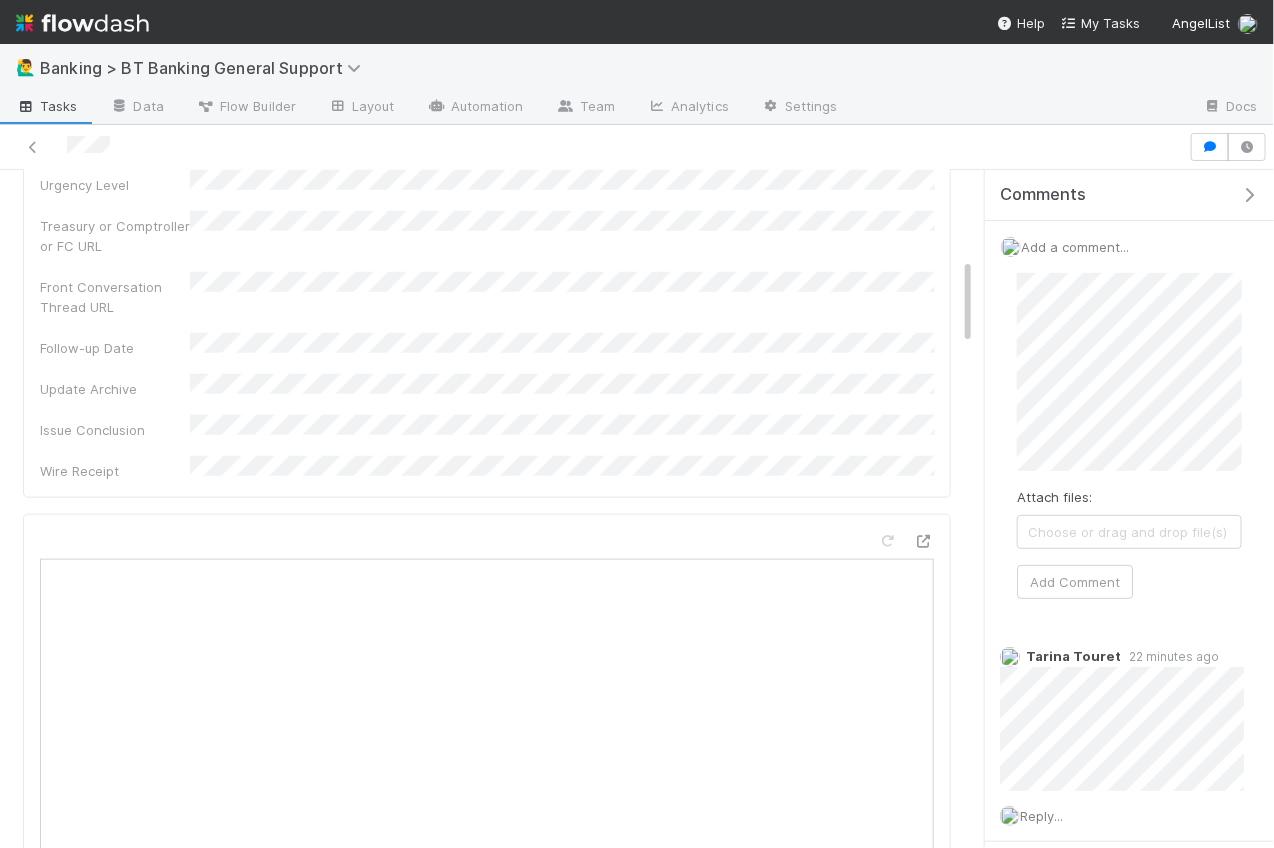 scroll, scrollTop: 522, scrollLeft: 0, axis: vertical 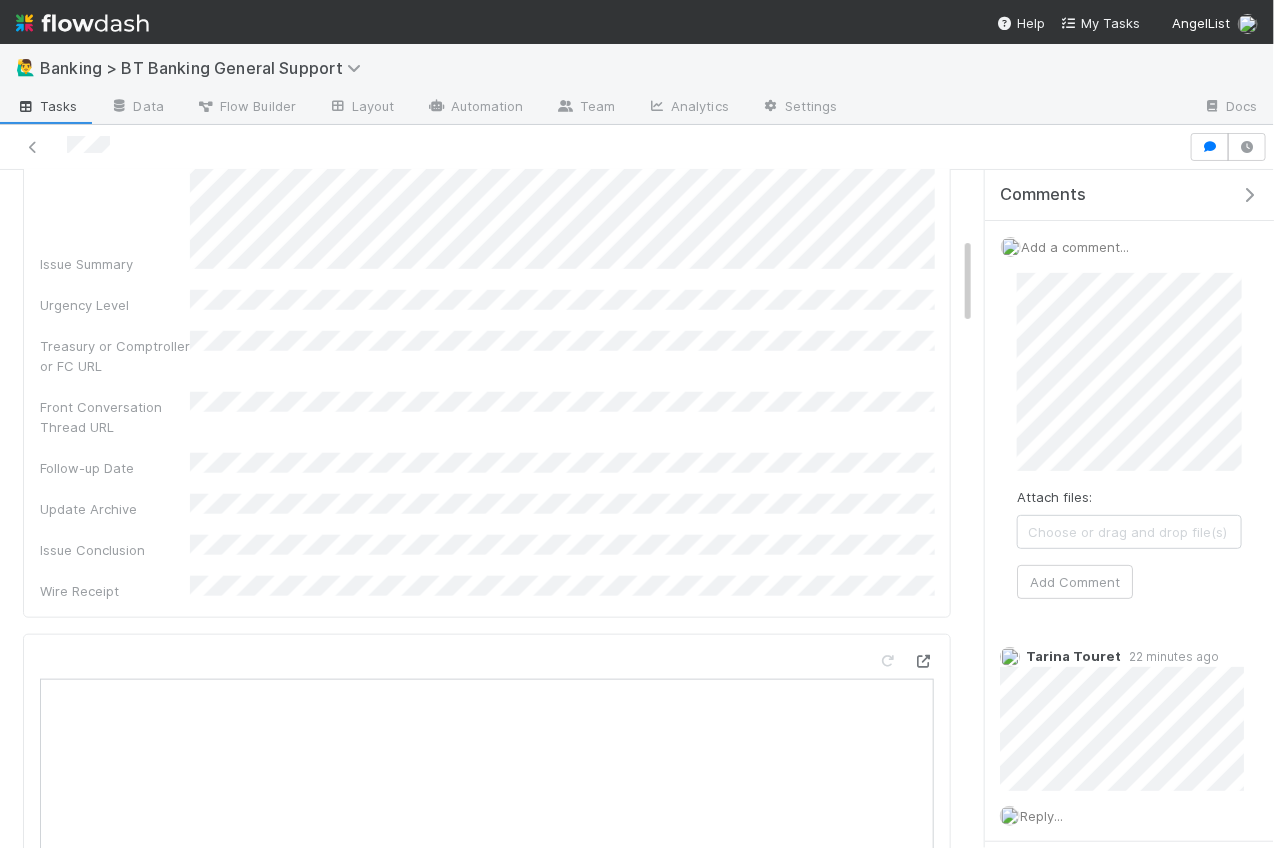 click at bounding box center (924, 661) 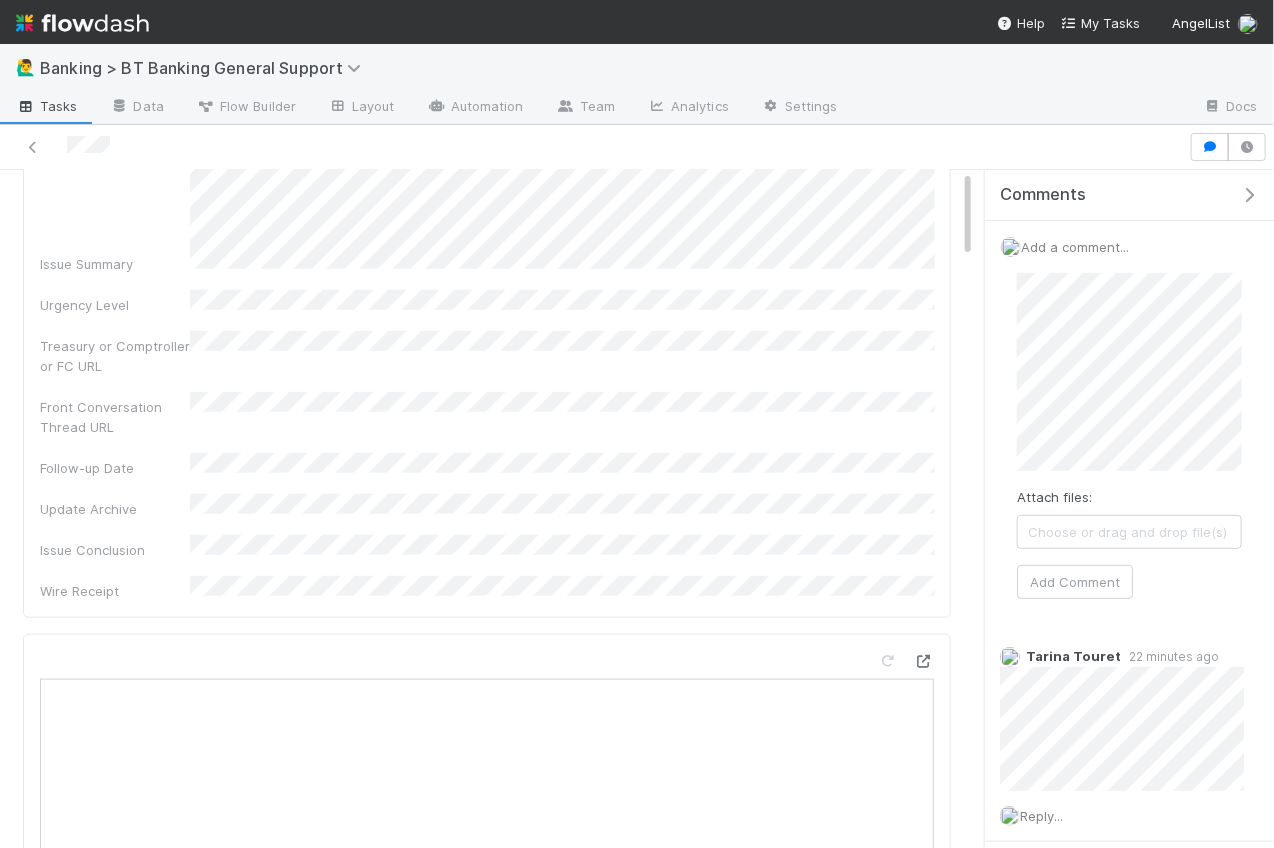 scroll, scrollTop: 0, scrollLeft: 0, axis: both 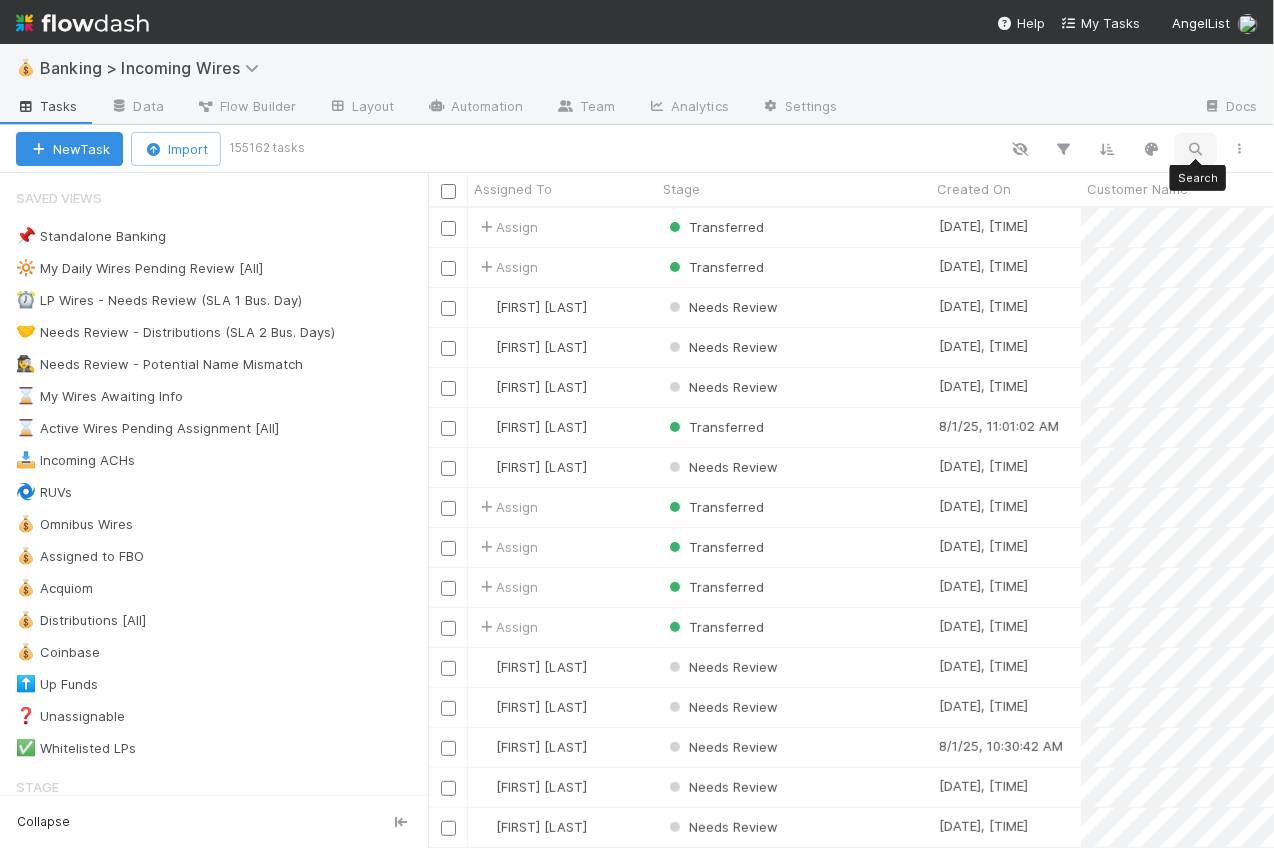 click at bounding box center (1196, 149) 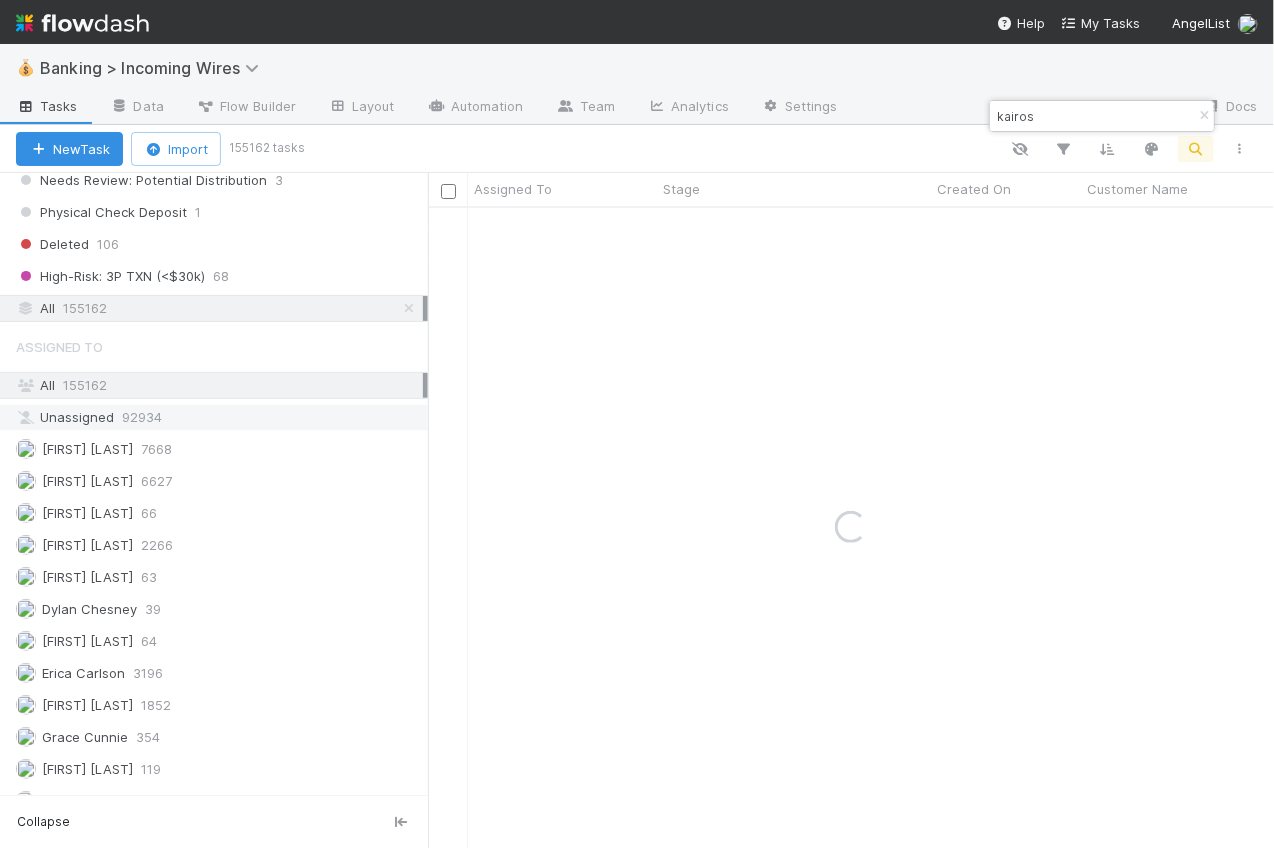 scroll, scrollTop: 1508, scrollLeft: 0, axis: vertical 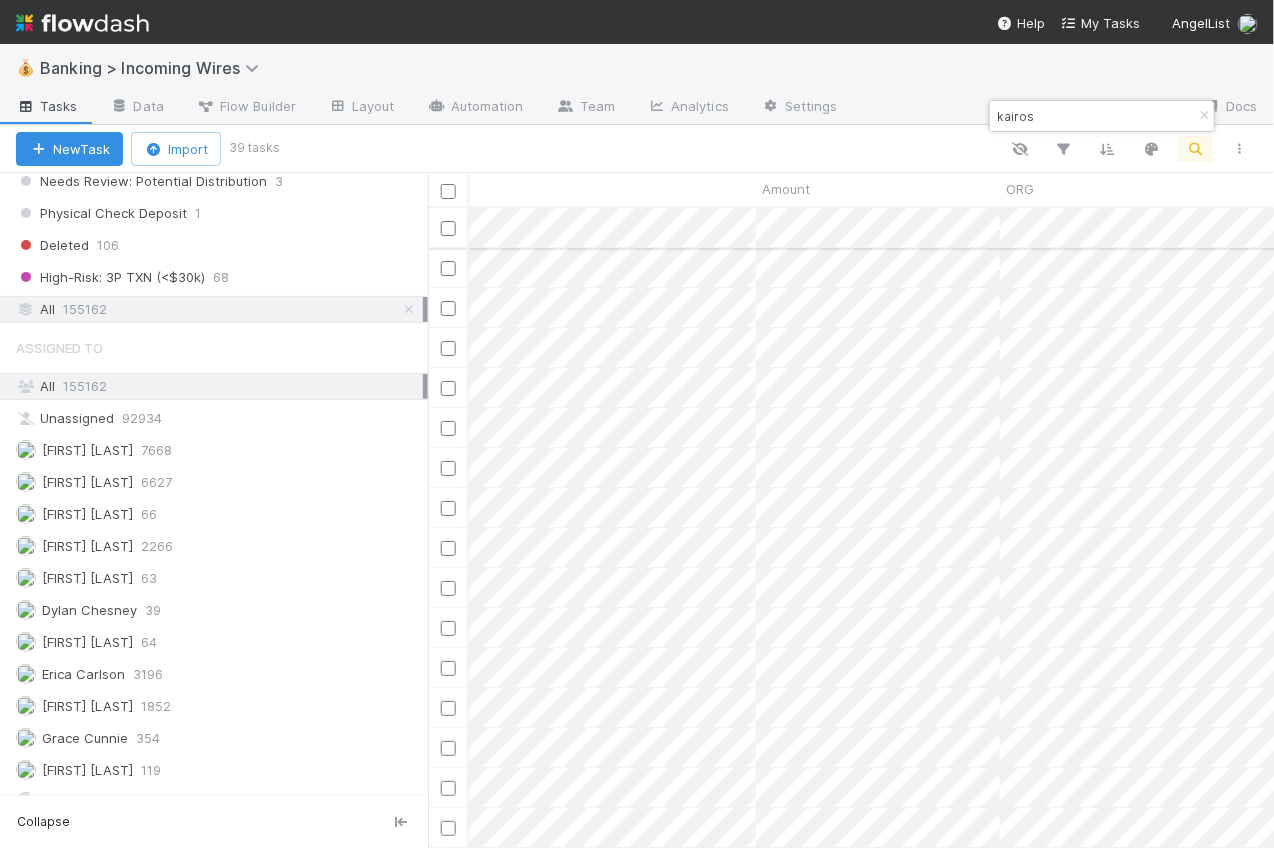 type on "kairos" 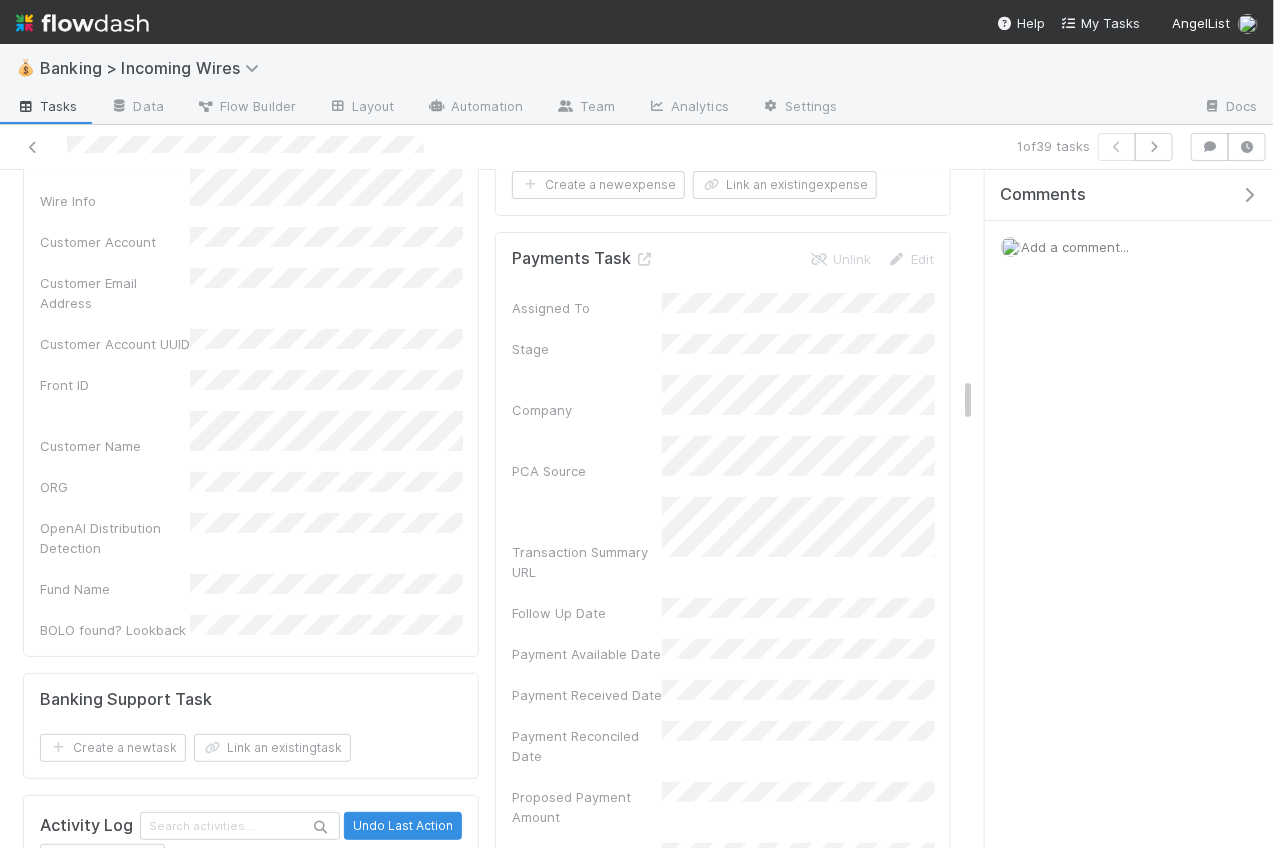 scroll, scrollTop: 2553, scrollLeft: 0, axis: vertical 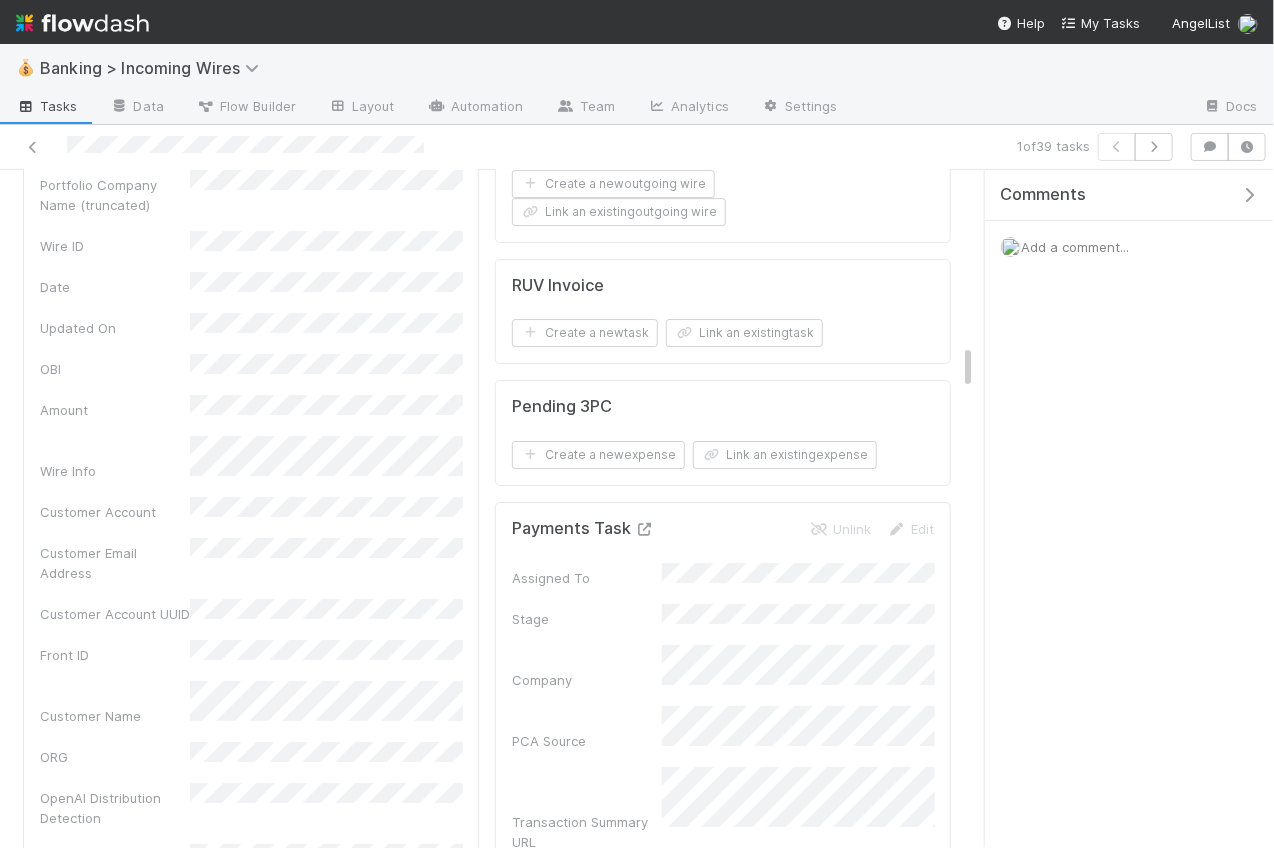 click at bounding box center (645, 529) 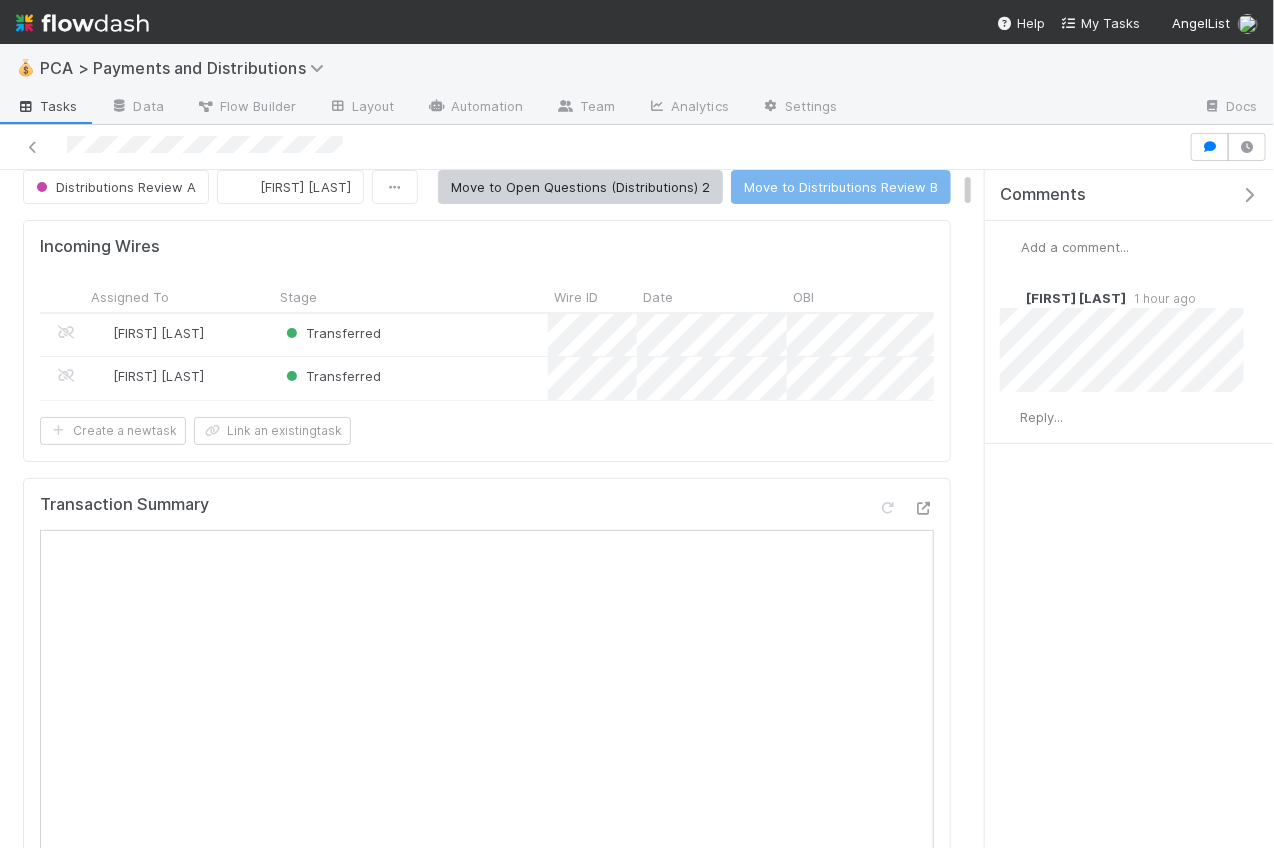 scroll, scrollTop: 0, scrollLeft: 0, axis: both 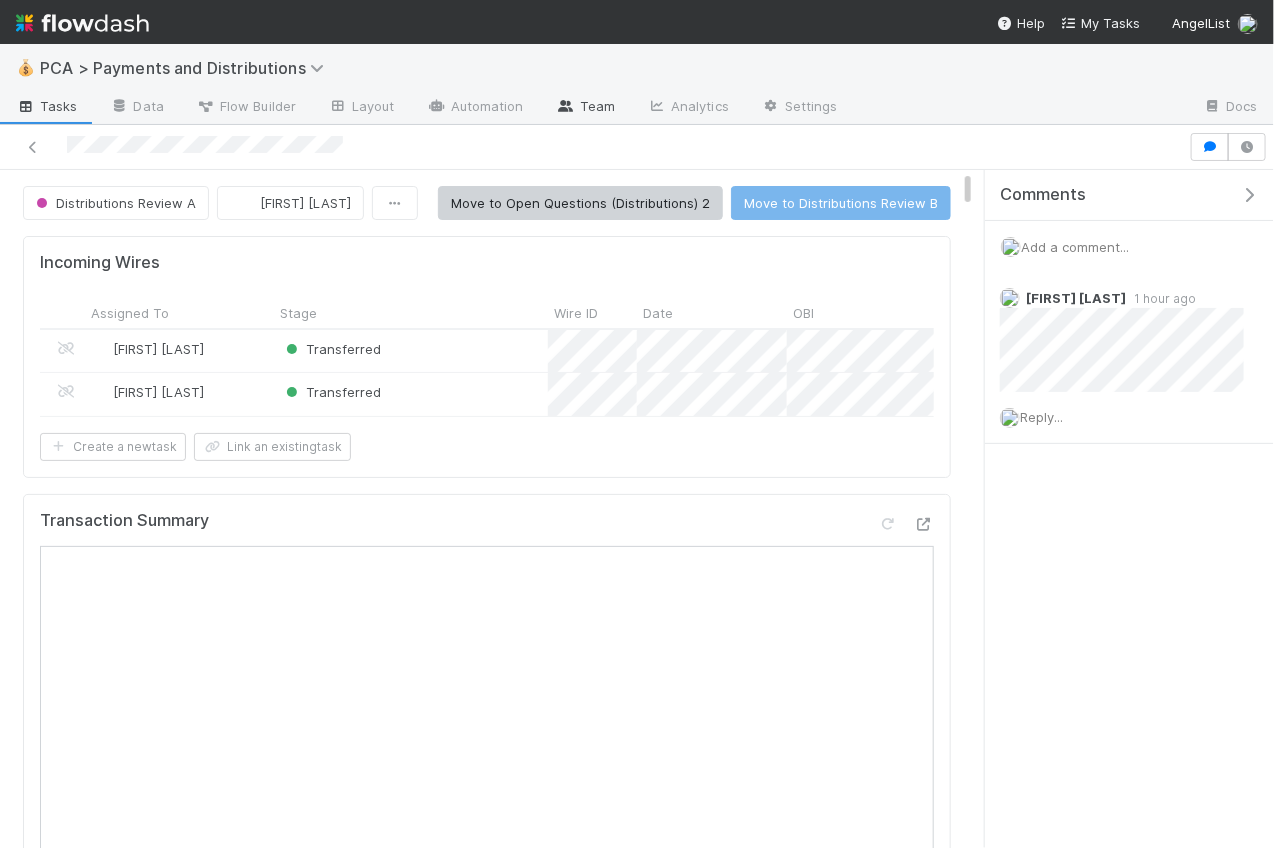 click on "Team" at bounding box center [585, 108] 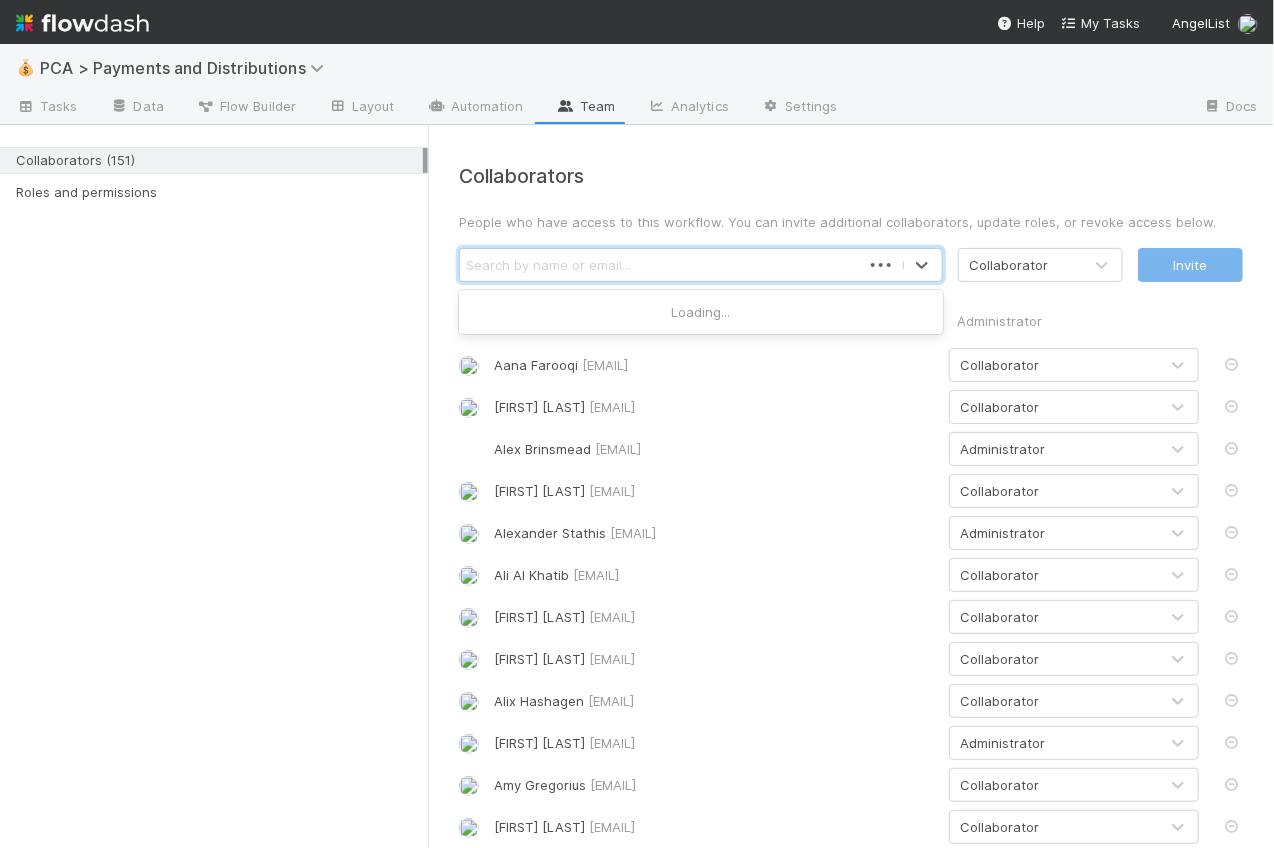 click on "Search by name or email..." at bounding box center [660, 265] 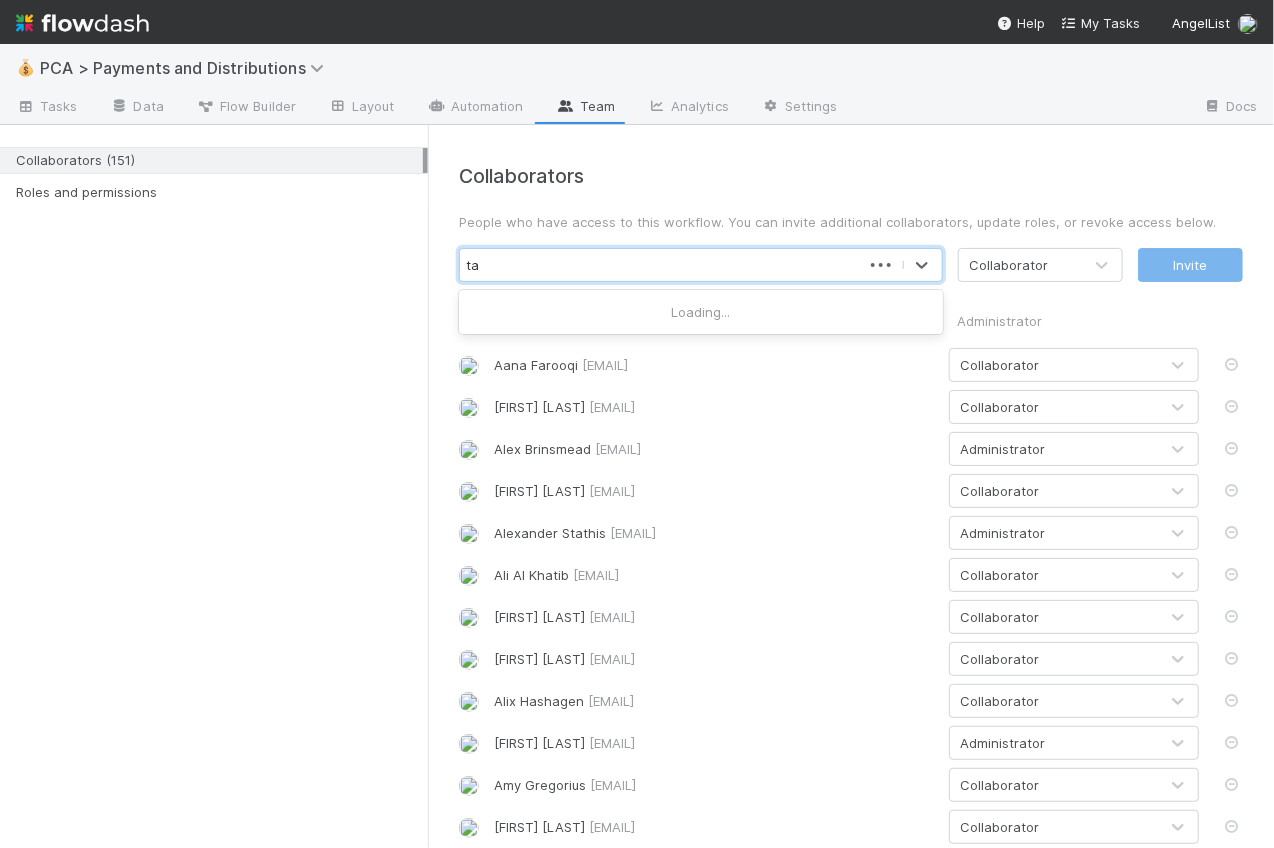 type on "tar" 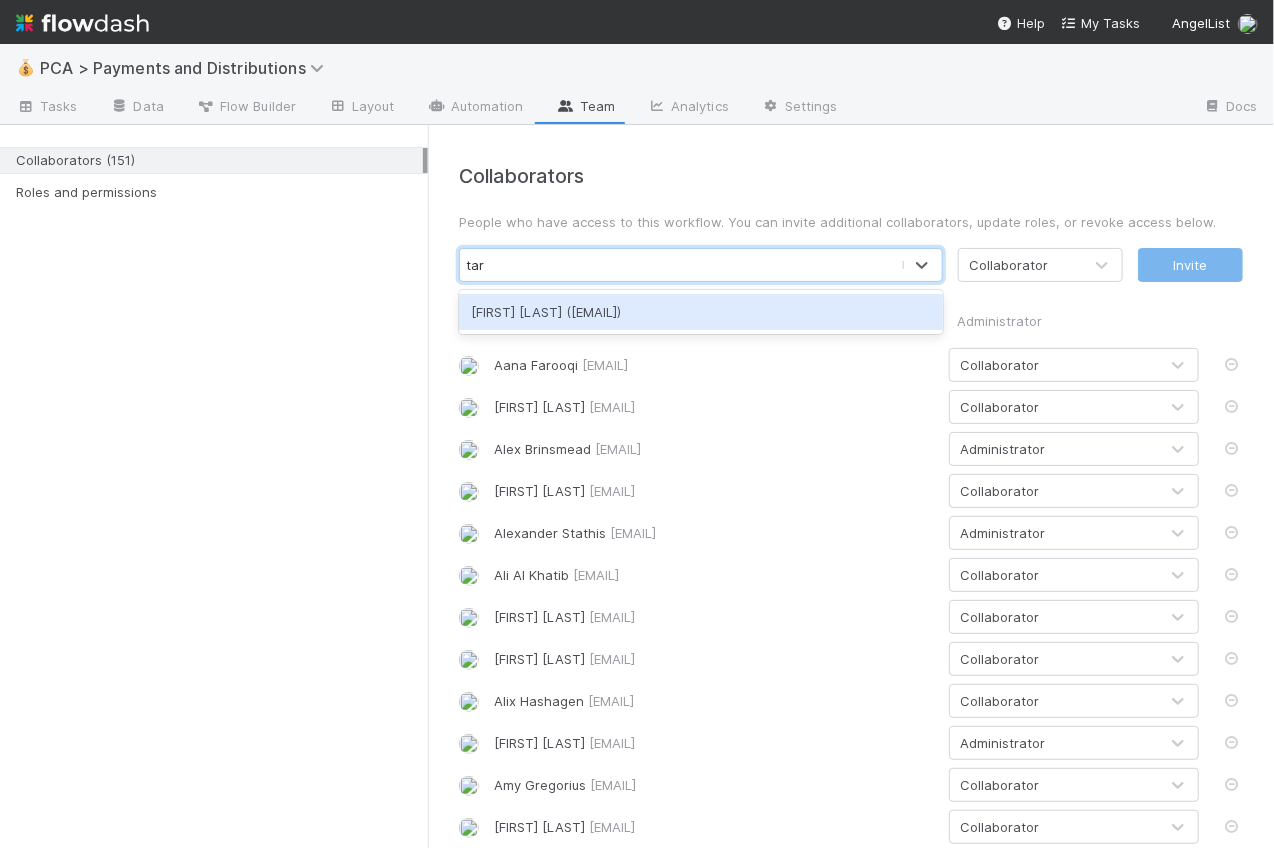 click on "Tarina Touret (tarina.touret@angellist.com)" at bounding box center (701, 312) 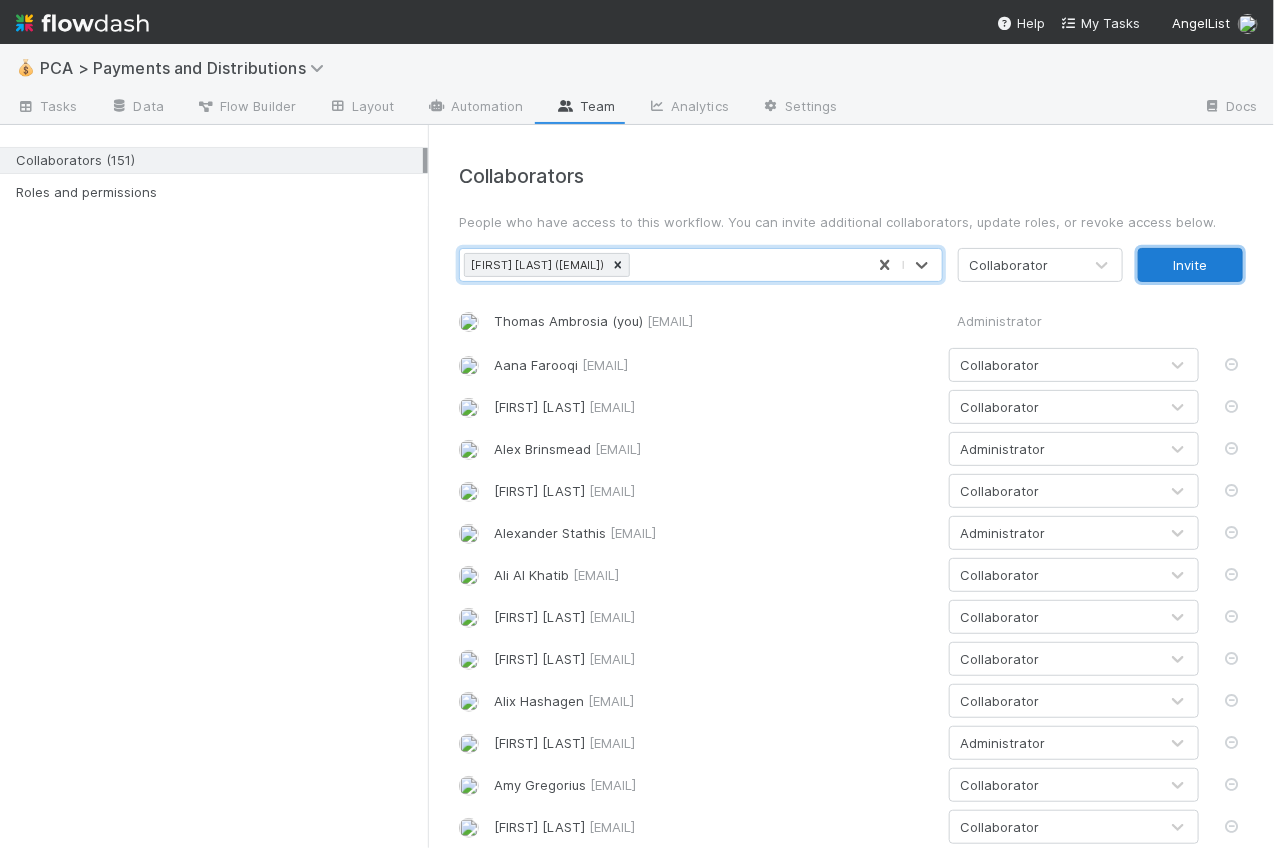click on "Invite" at bounding box center (1190, 265) 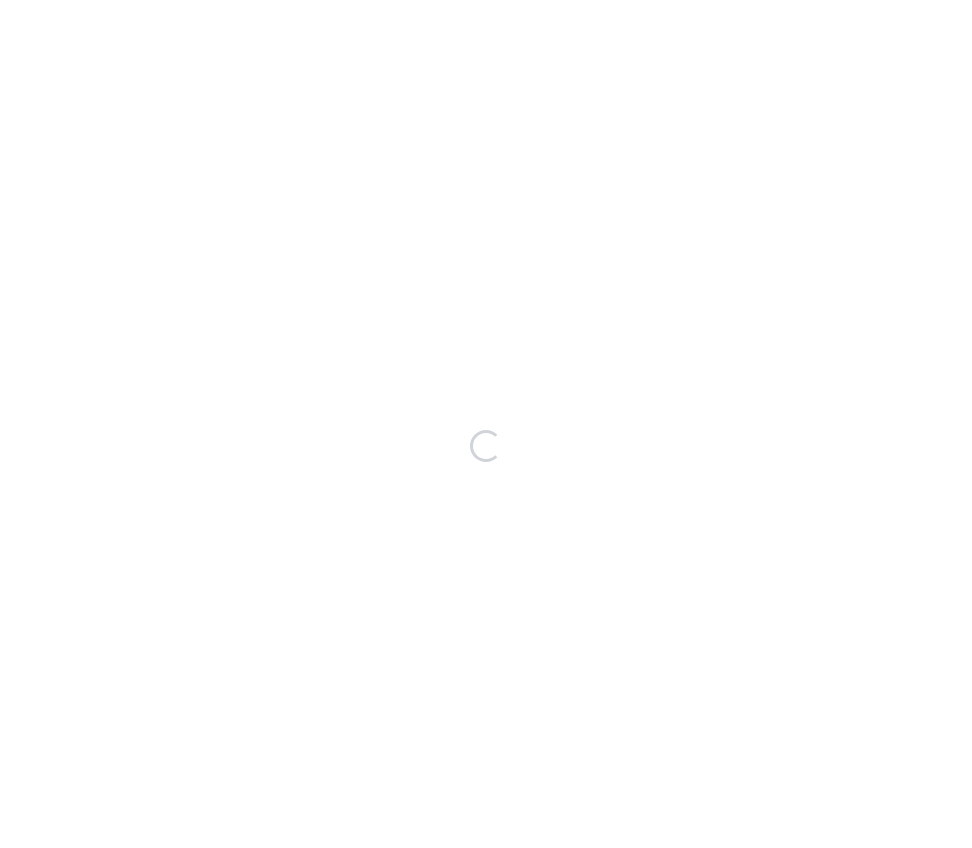 scroll, scrollTop: 0, scrollLeft: 0, axis: both 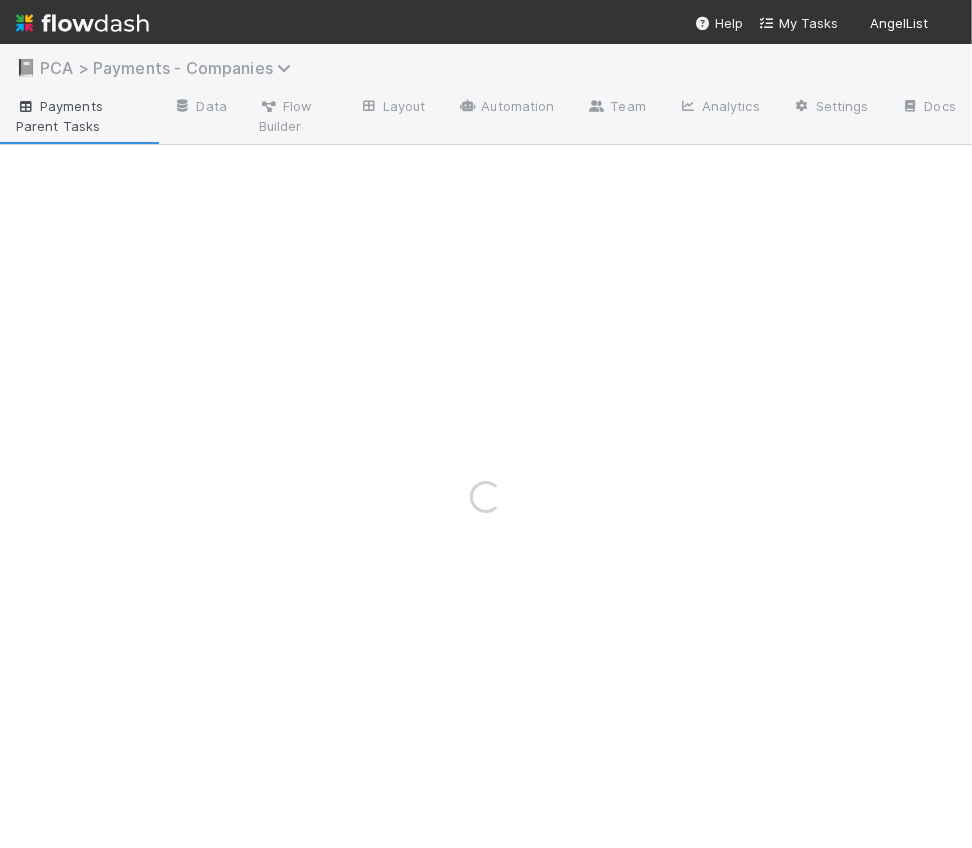 click on "PCA > Payments - Companies" at bounding box center [170, 68] 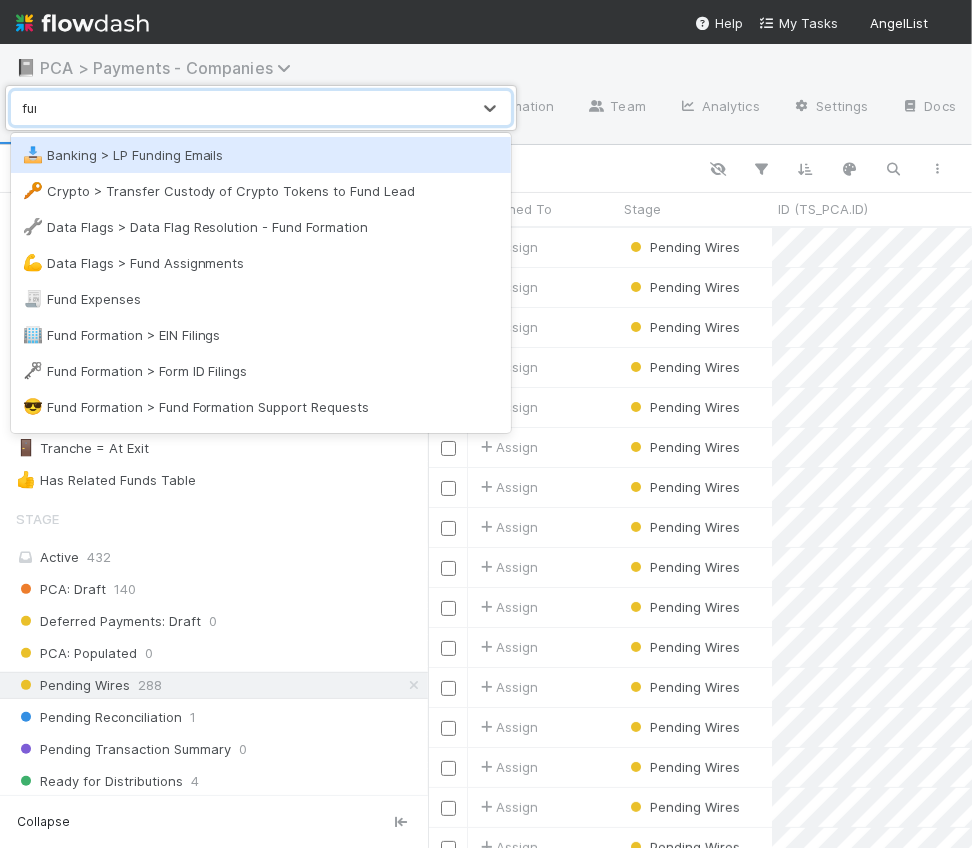 scroll, scrollTop: 1, scrollLeft: 0, axis: vertical 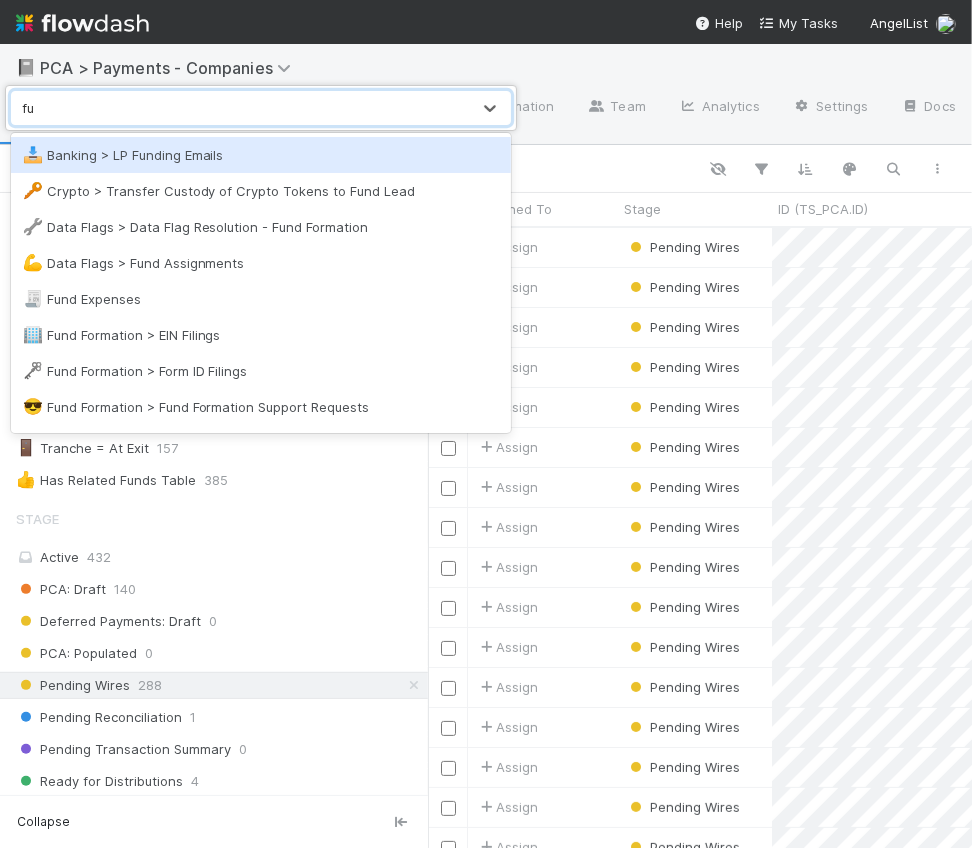 type on "f" 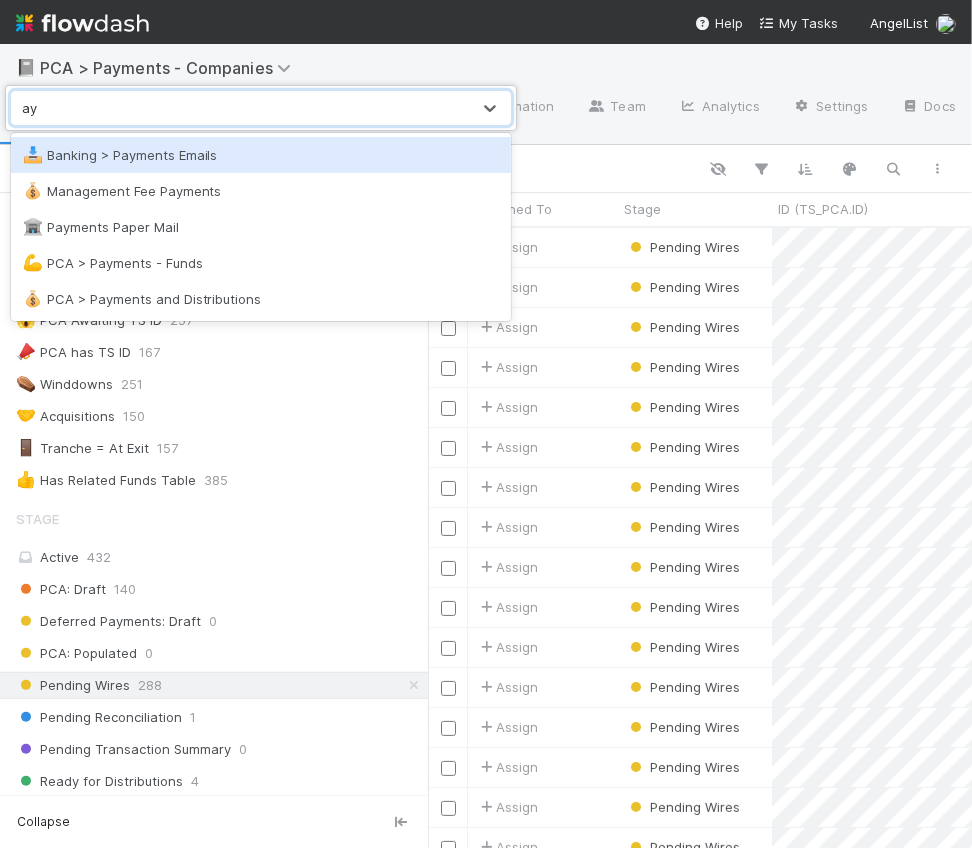 type on "a" 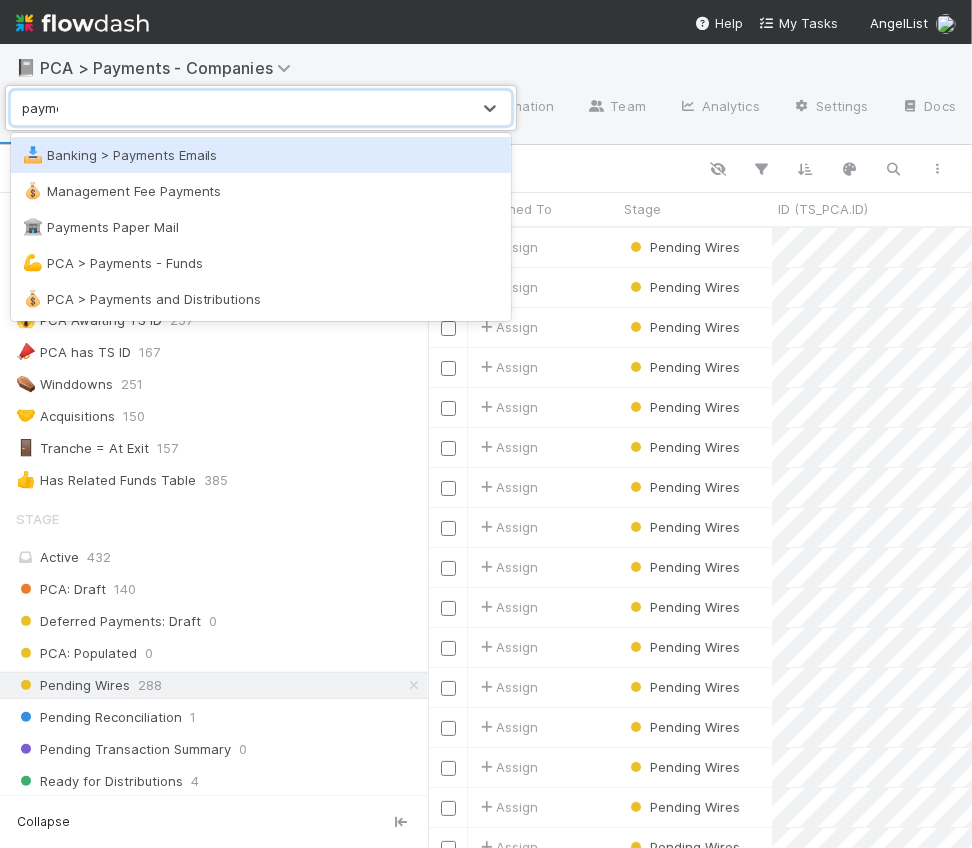 type on "payments" 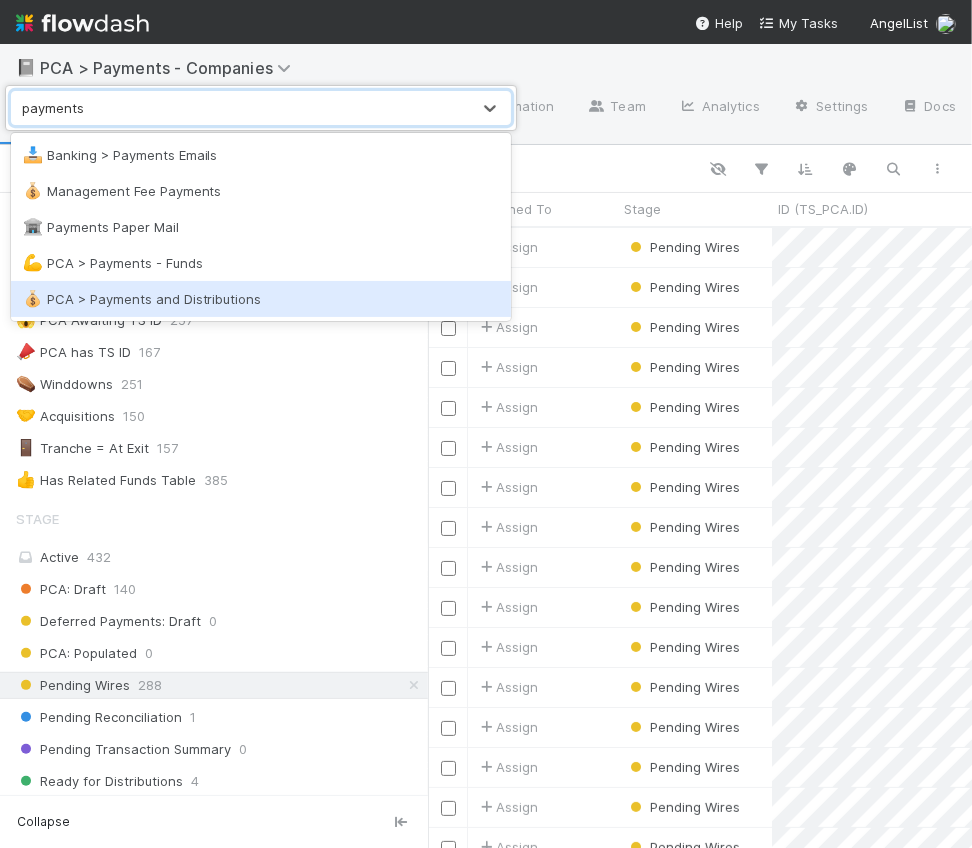 click on "💪 PCA > Payments - Funds" at bounding box center (261, 263) 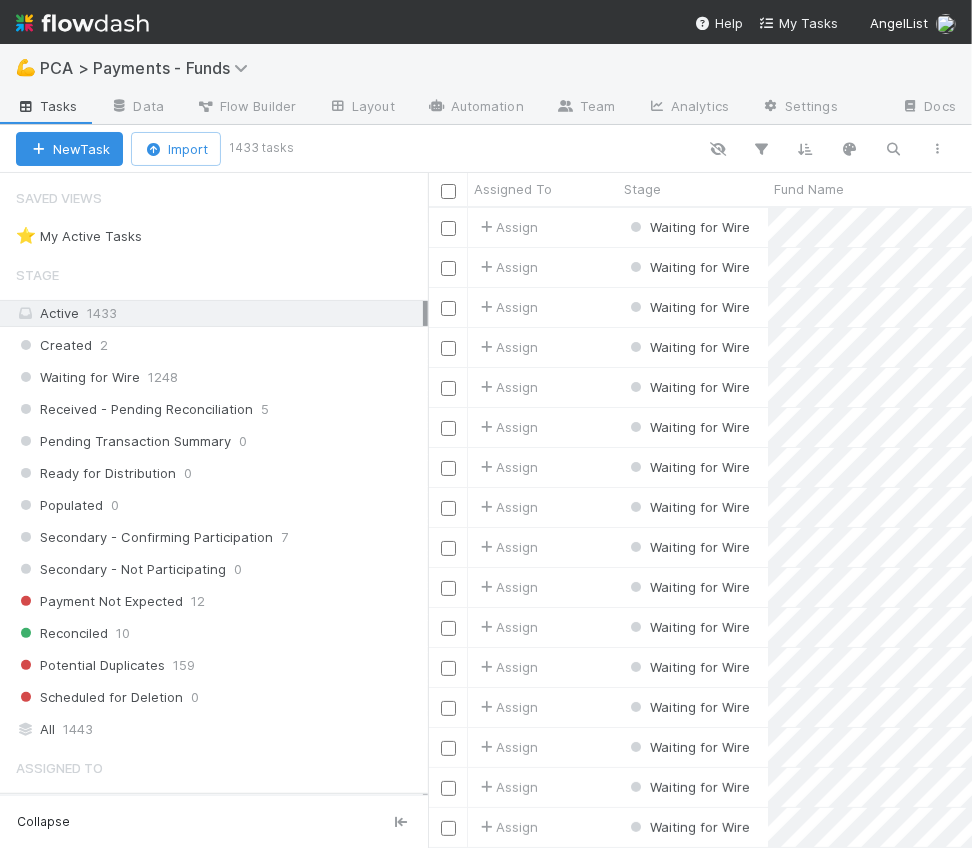 scroll, scrollTop: 1, scrollLeft: 0, axis: vertical 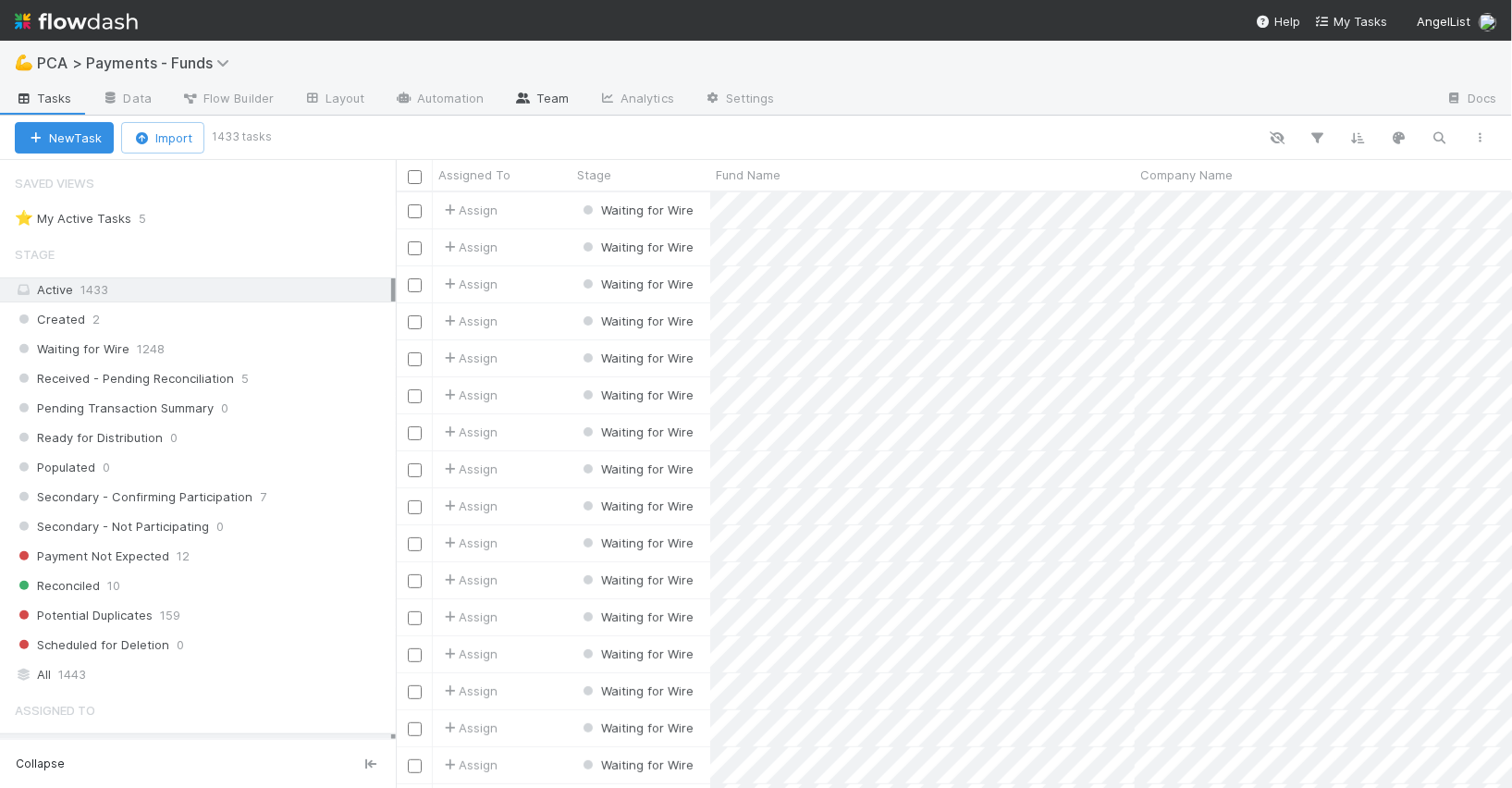 click at bounding box center [523, 98] 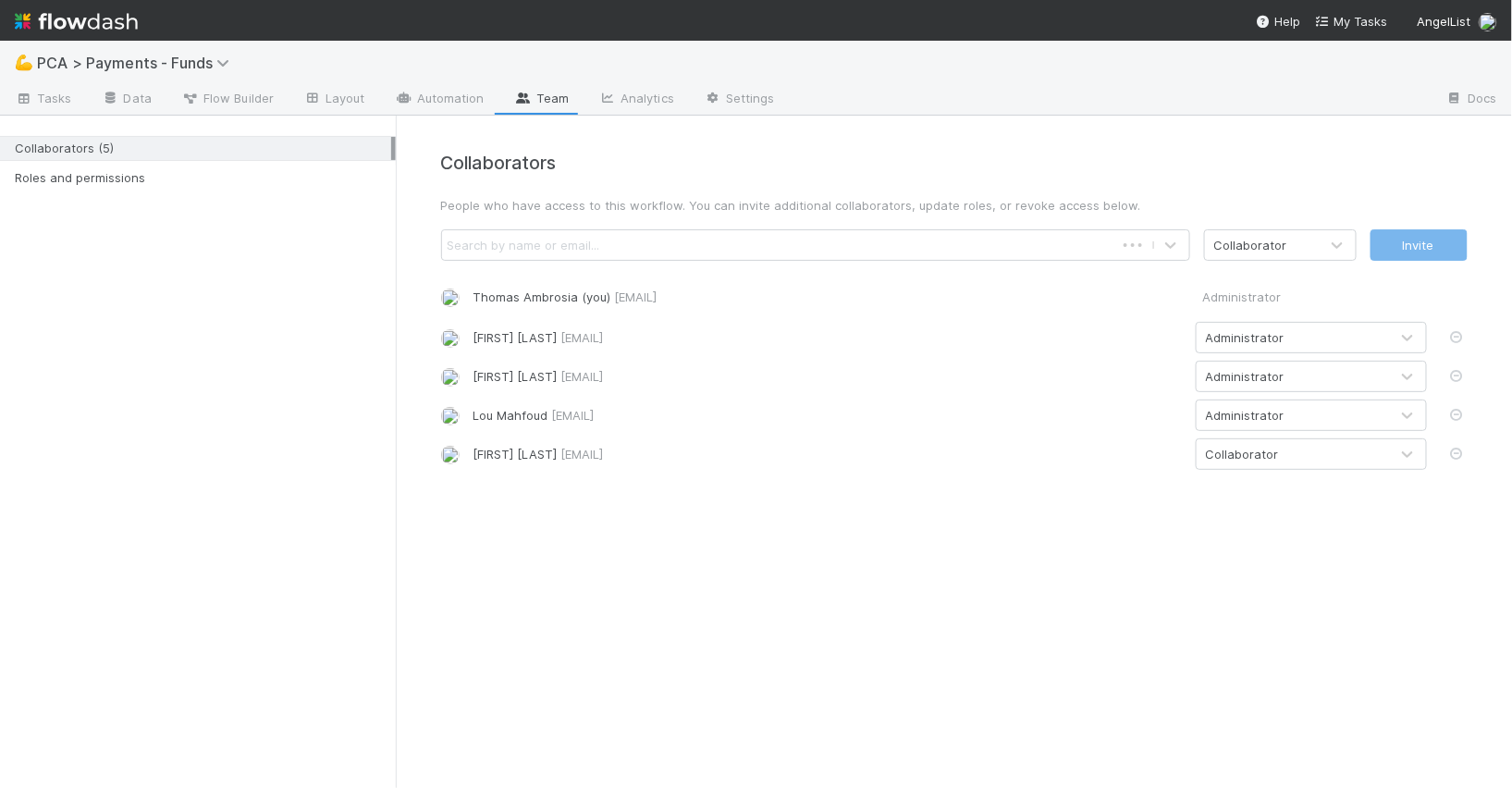 click on "Search by name or email..." at bounding box center (778, 245) 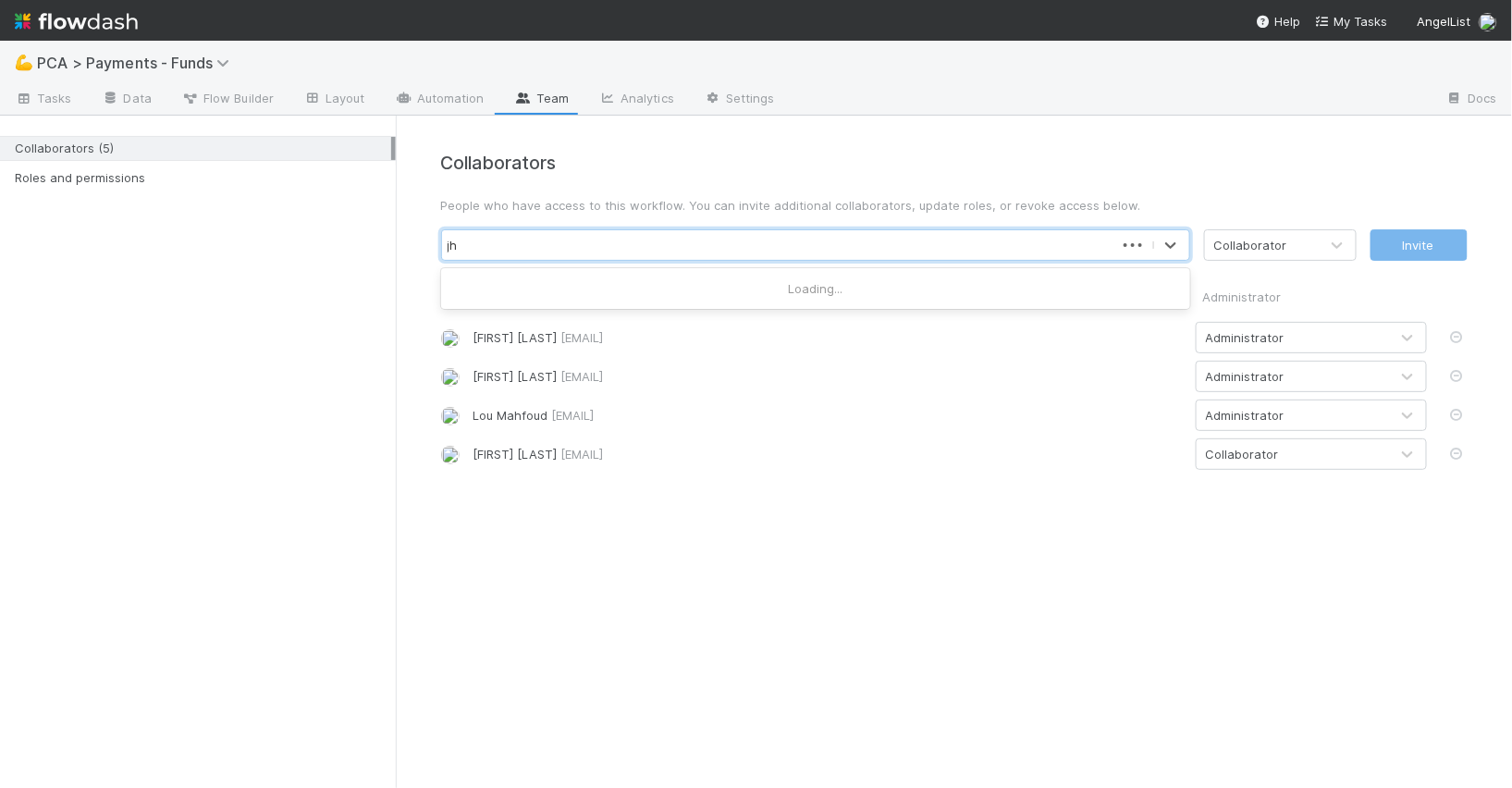 type on "j" 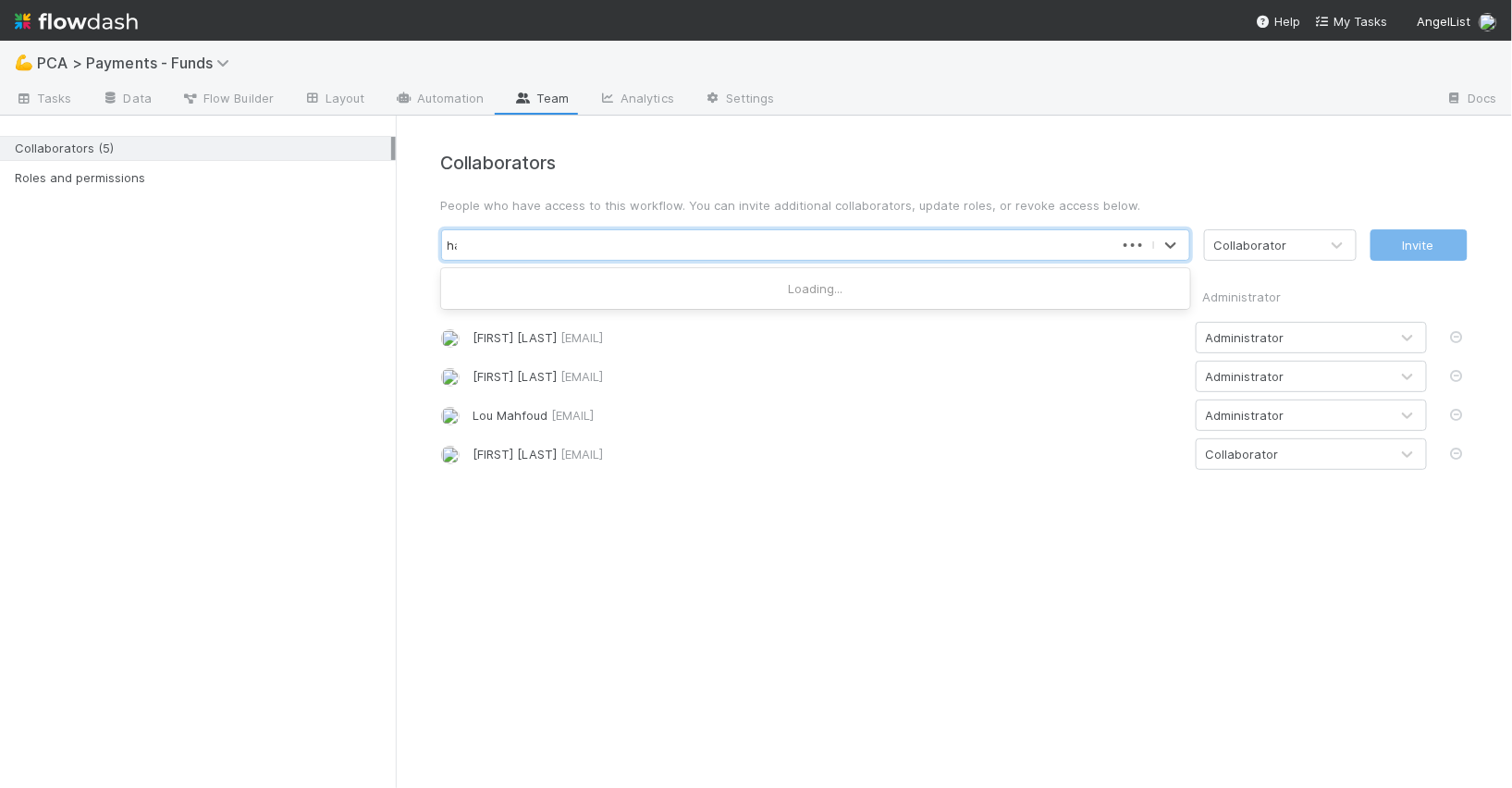 type on "hars" 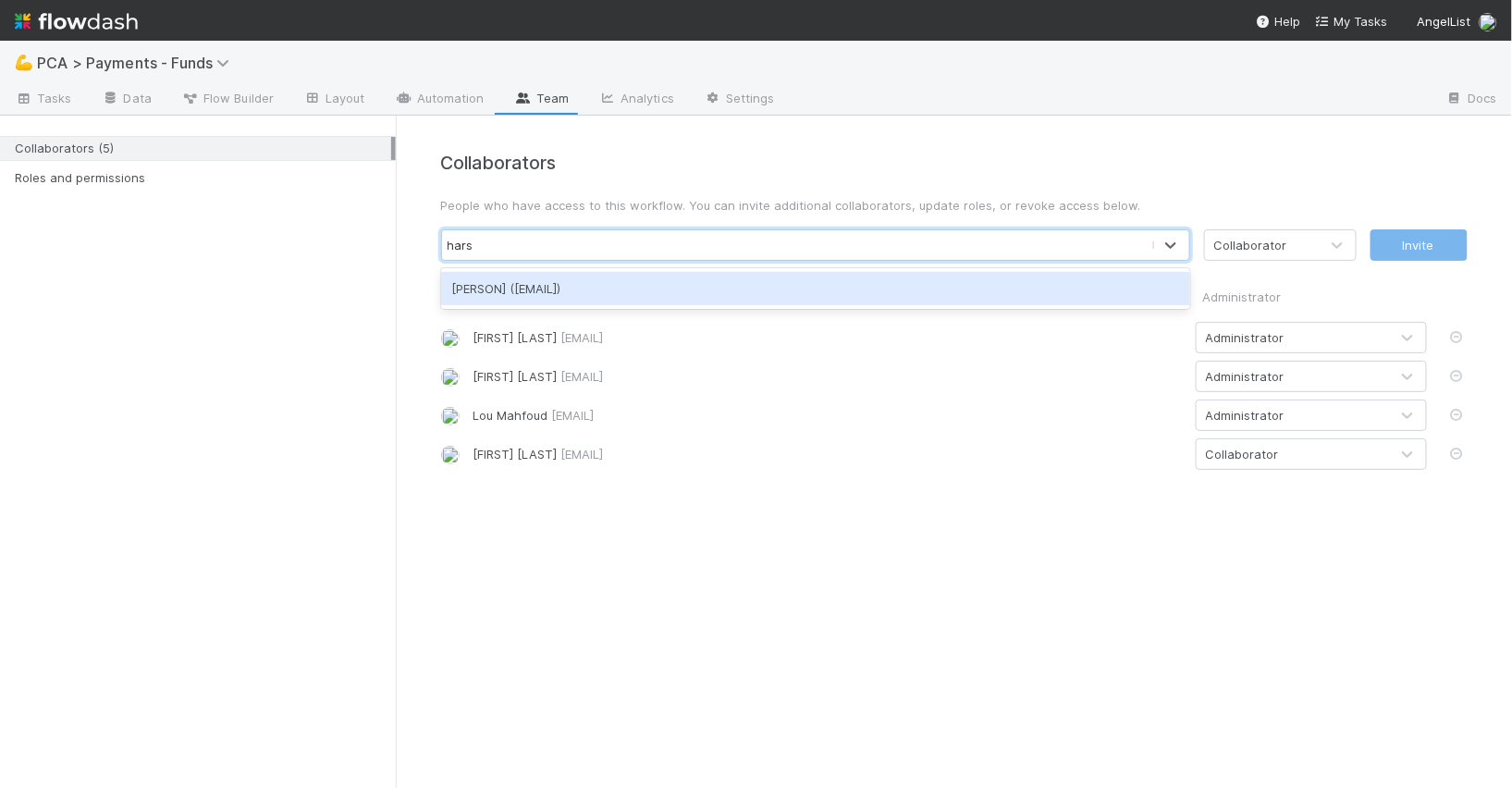 click on "Harsohail  Brar (harsohail@angellist.com)" at bounding box center (816, 289) 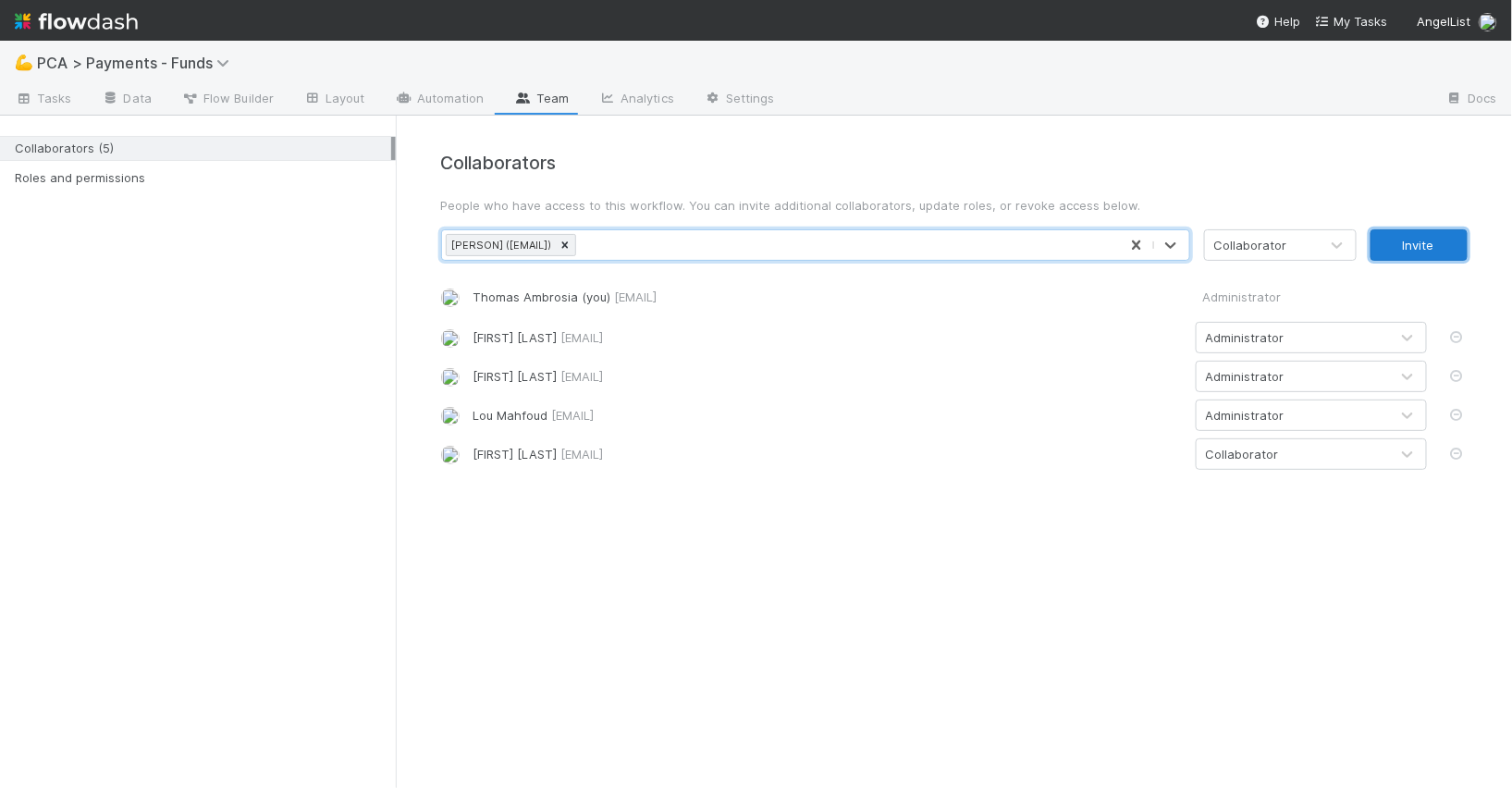 click on "Invite" at bounding box center [1419, 245] 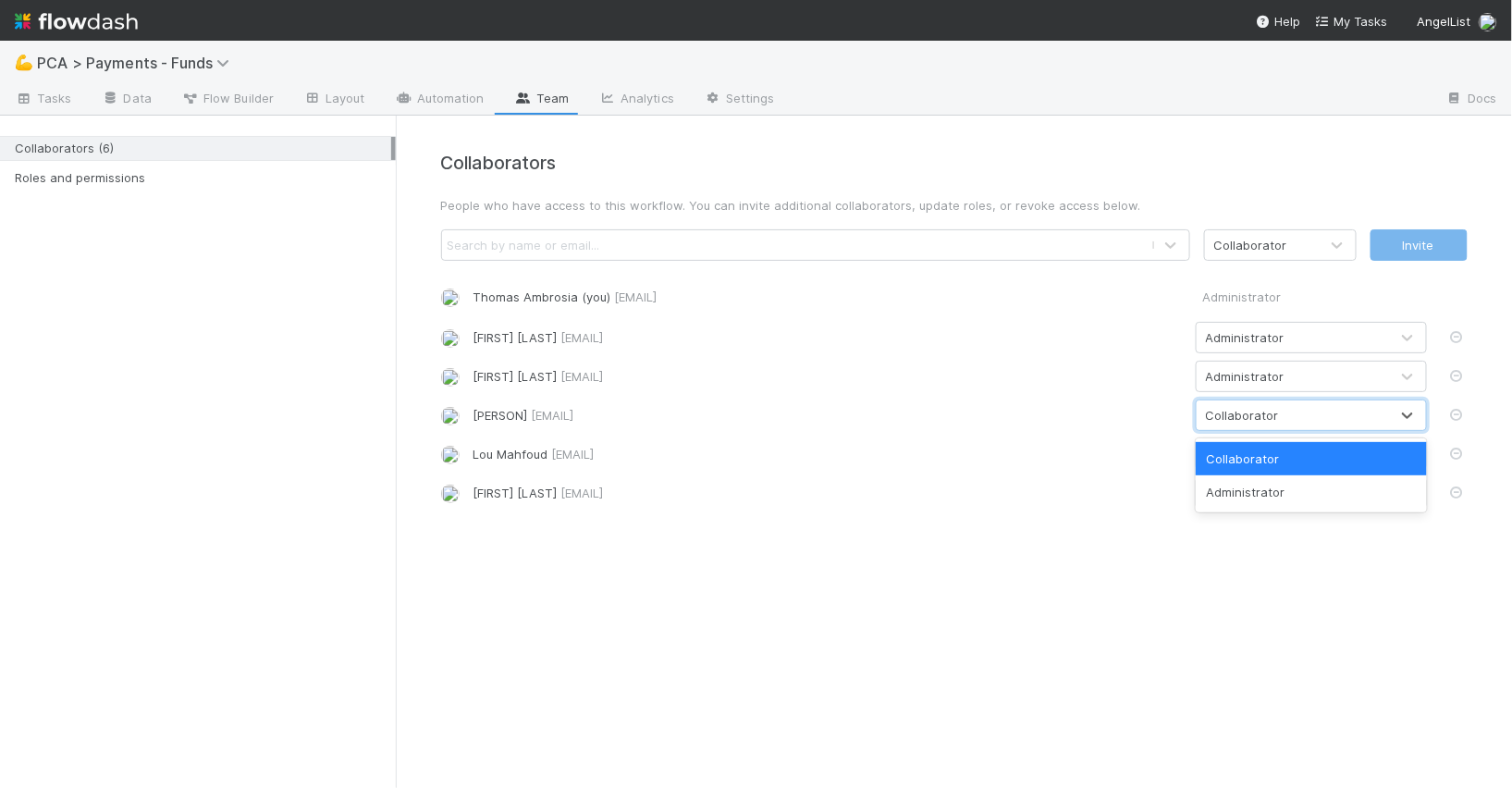 click on "Collaborator" at bounding box center (1293, 415) 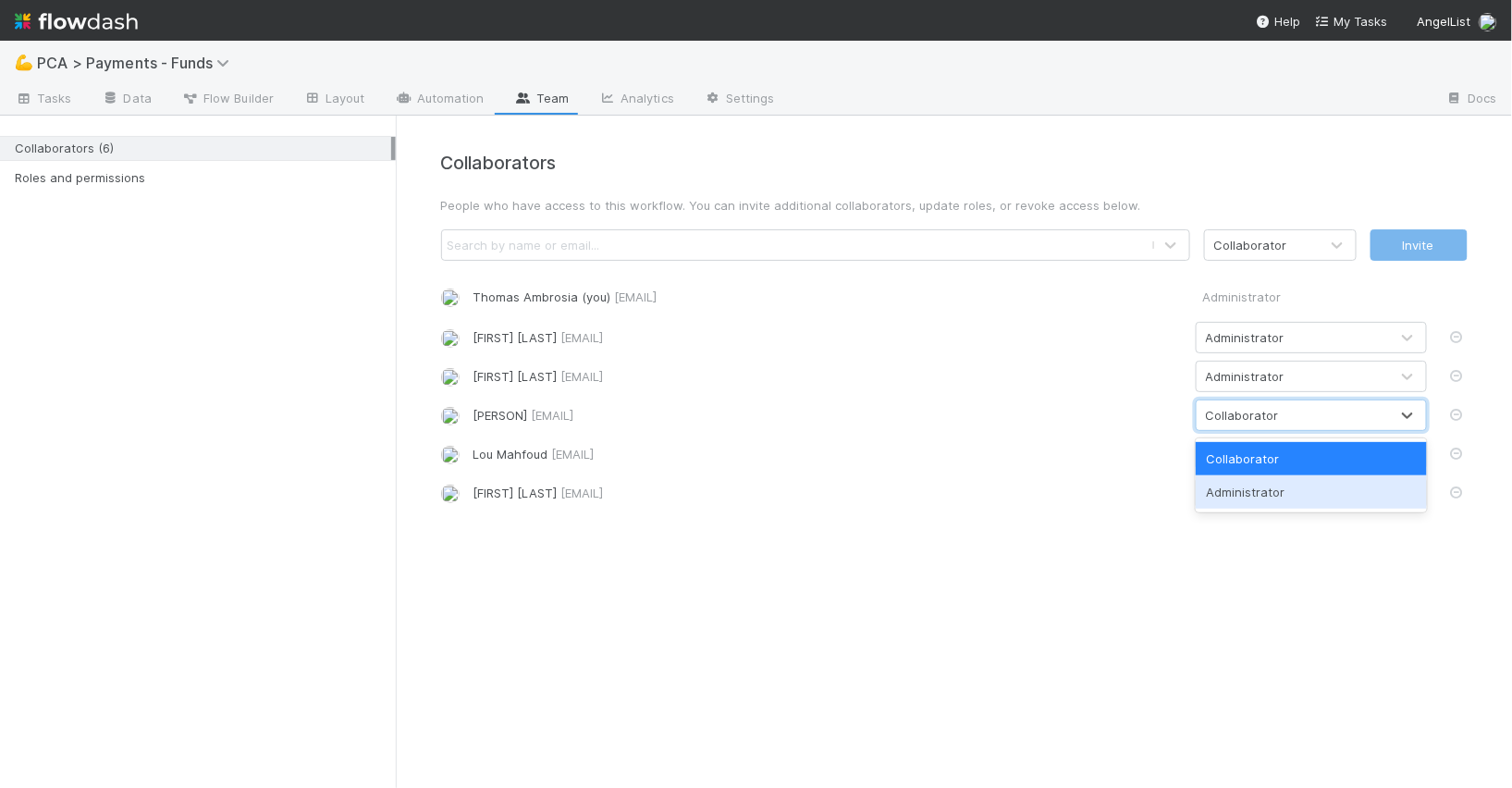 click on "Administrator" at bounding box center [1311, 492] 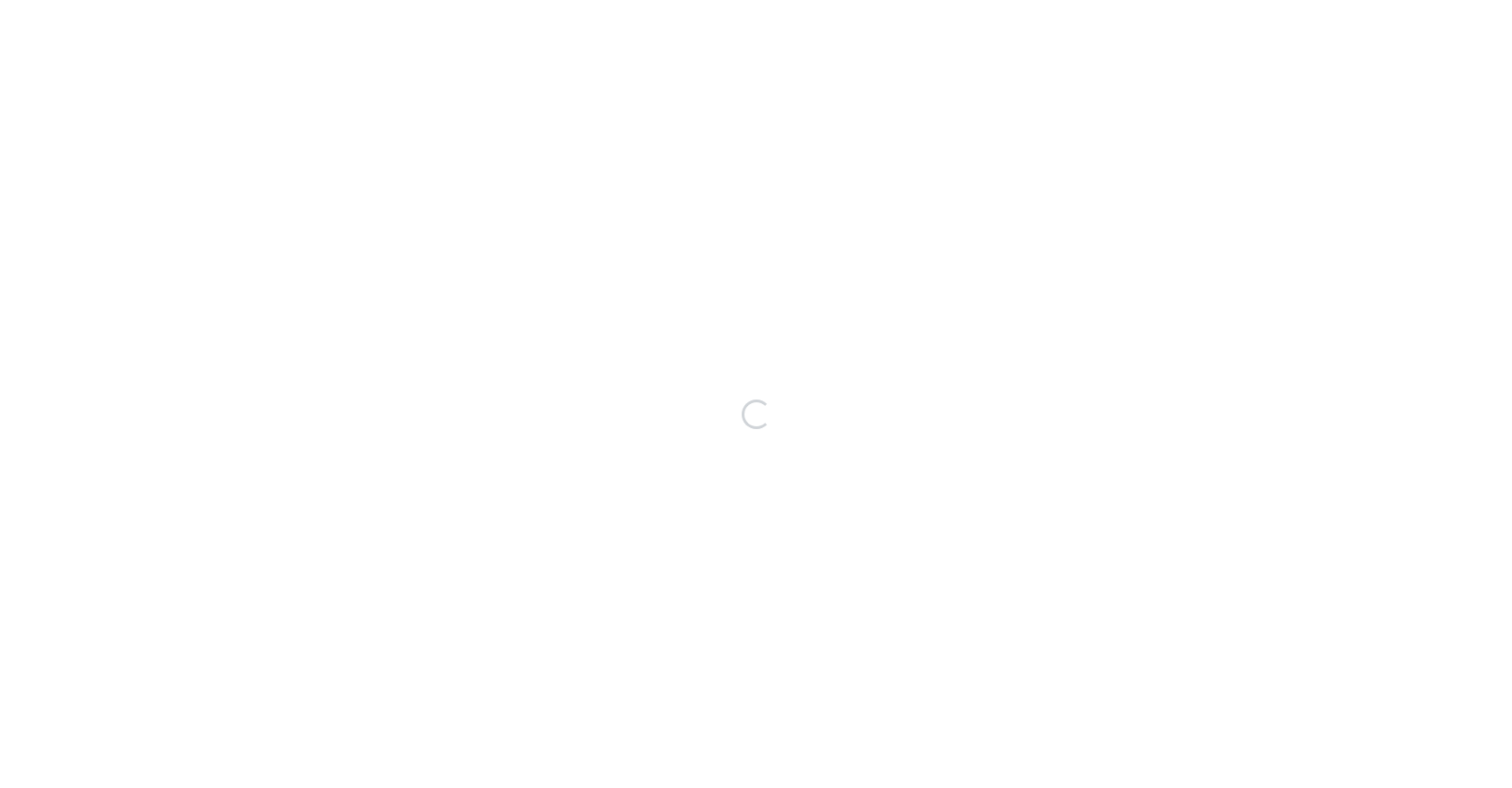 scroll, scrollTop: 0, scrollLeft: 0, axis: both 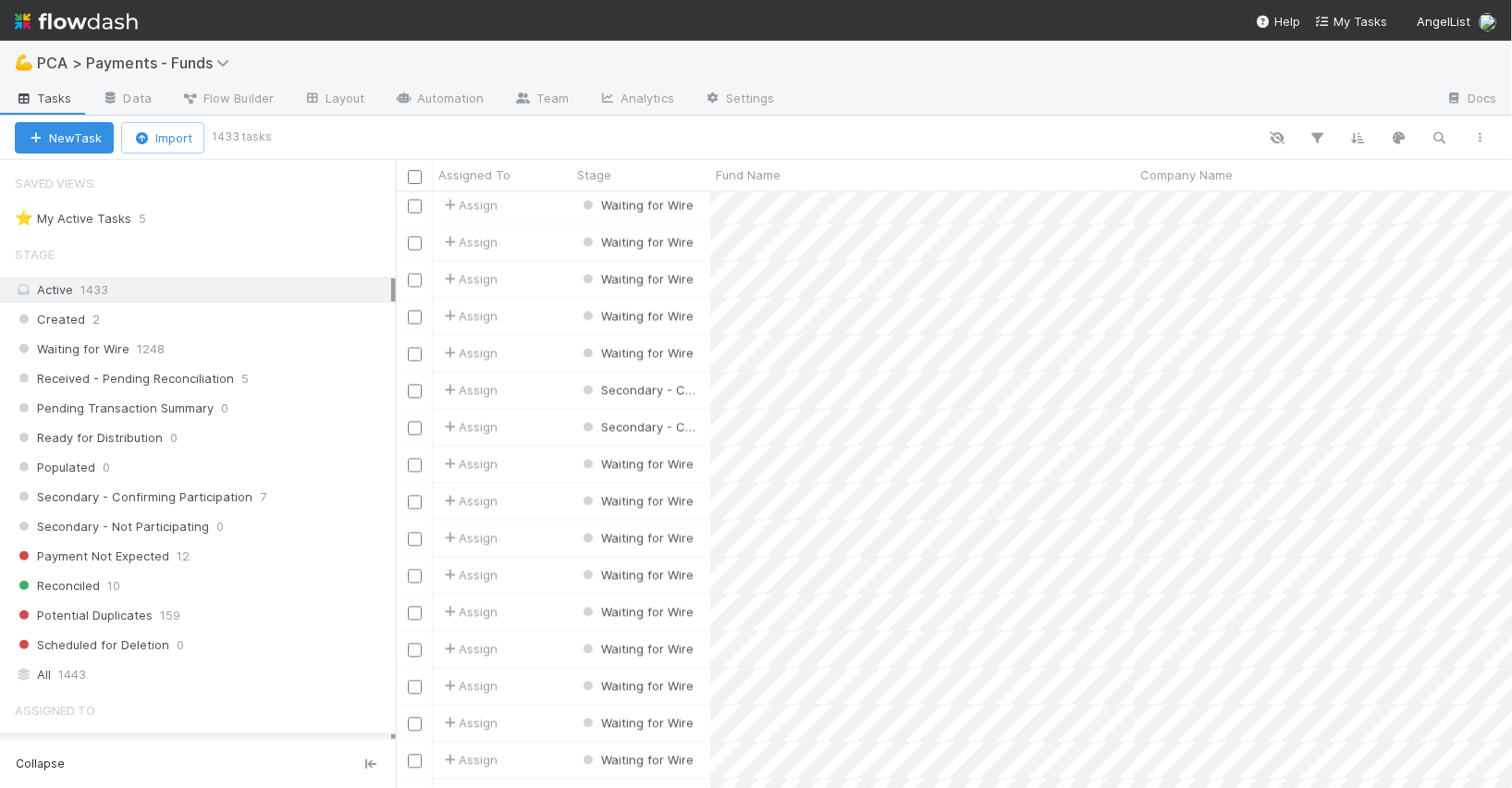 click on "💪 PCA > Payments - Funds" at bounding box center (756, 63) 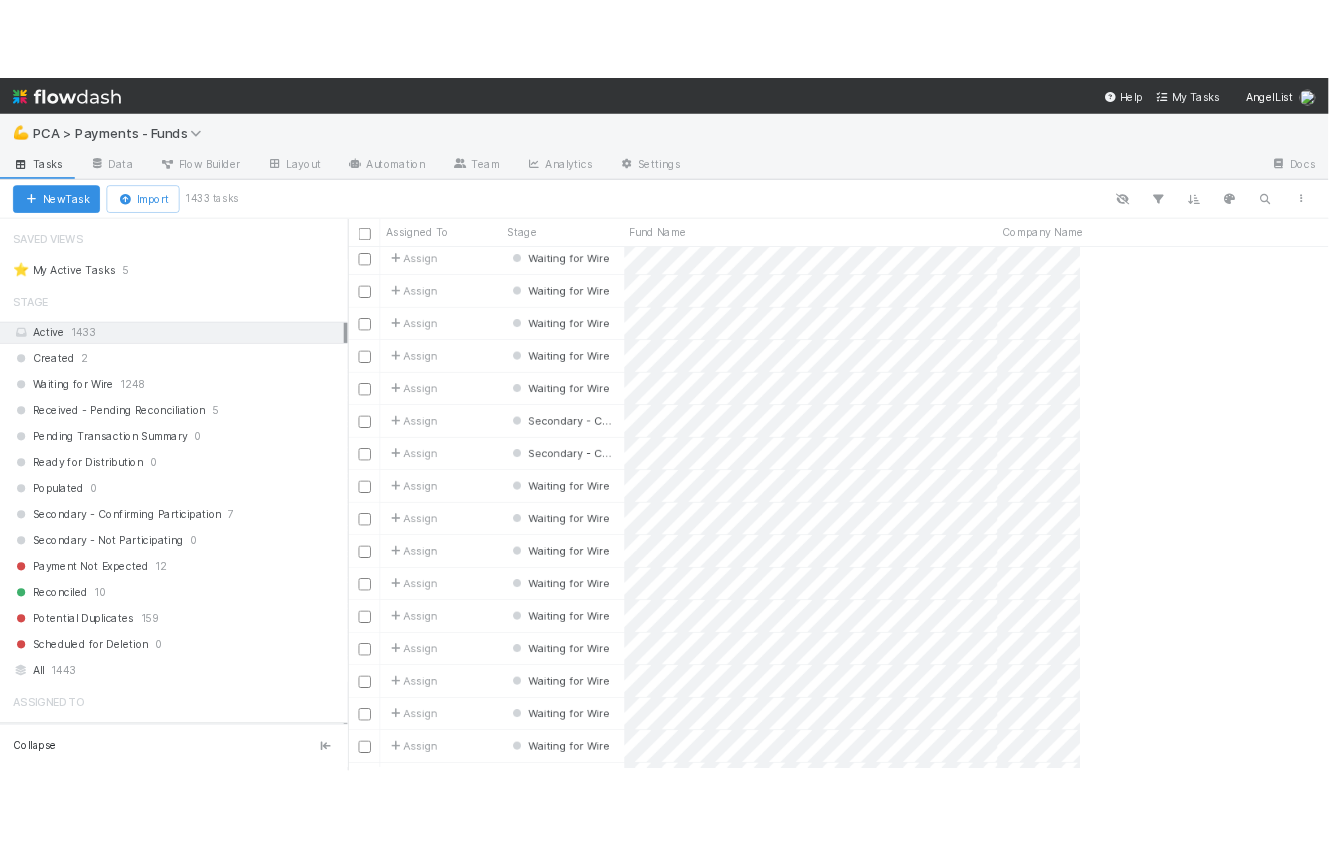 scroll, scrollTop: 640, scrollLeft: 900, axis: both 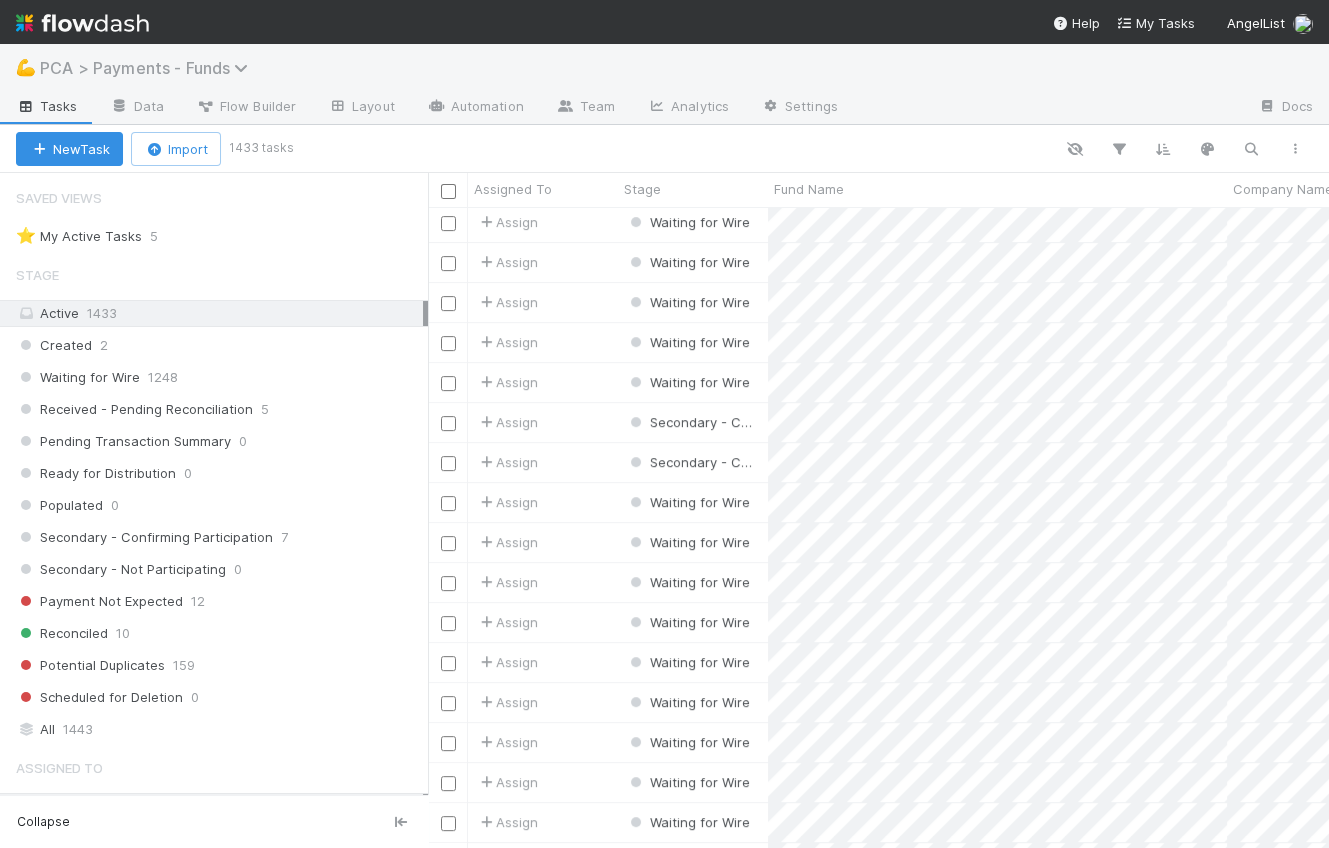 click on "PCA > Payments - Funds" at bounding box center [149, 68] 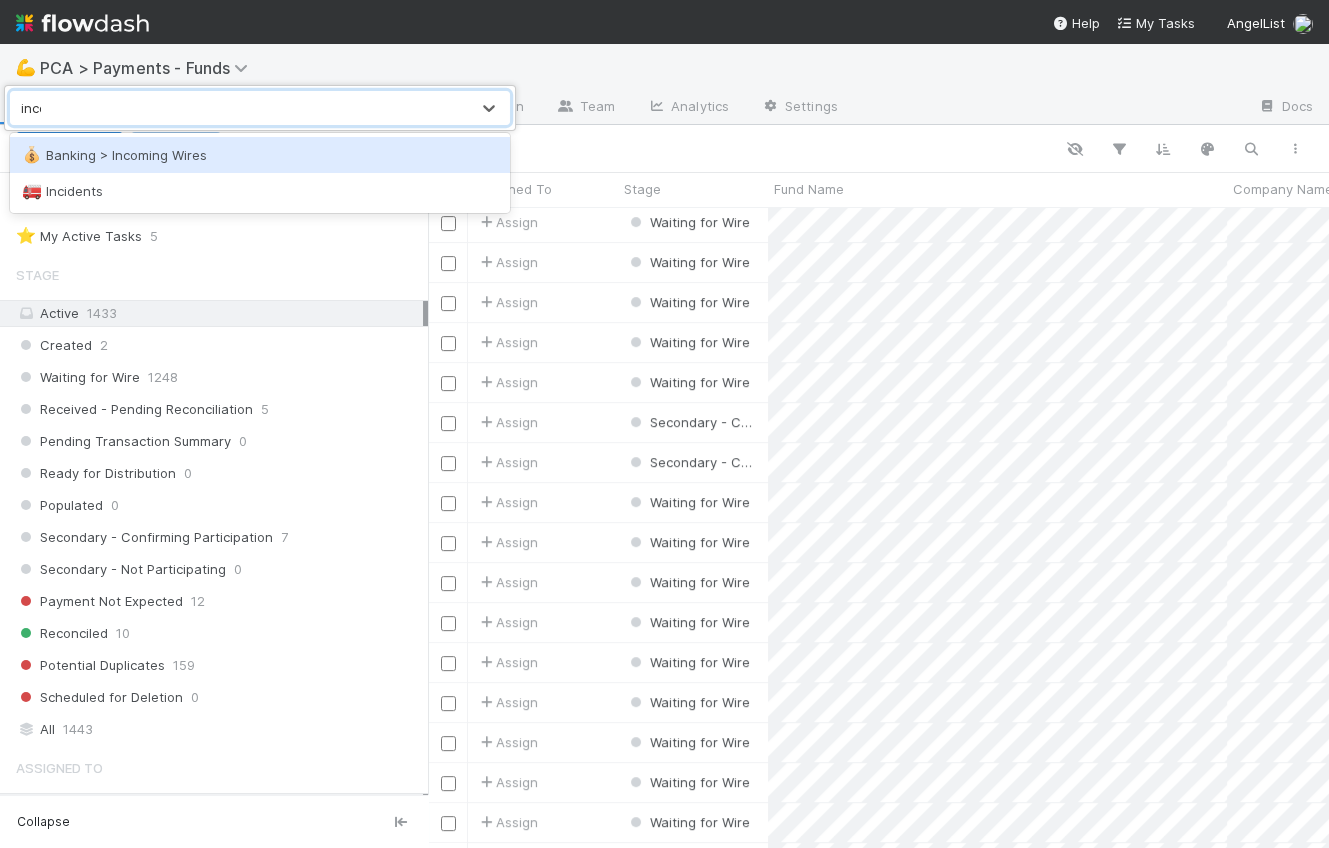 type on "incom" 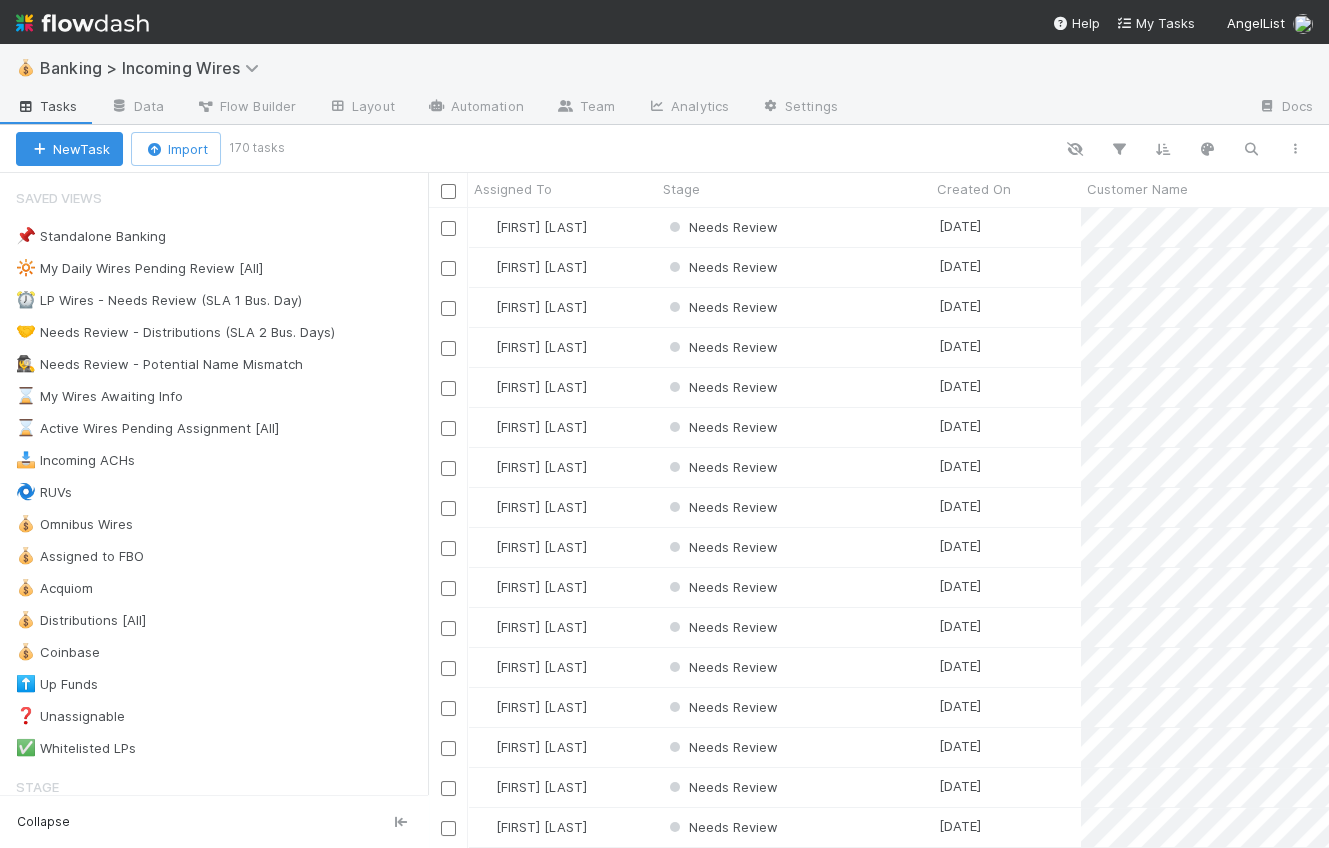 scroll, scrollTop: 1, scrollLeft: 1, axis: both 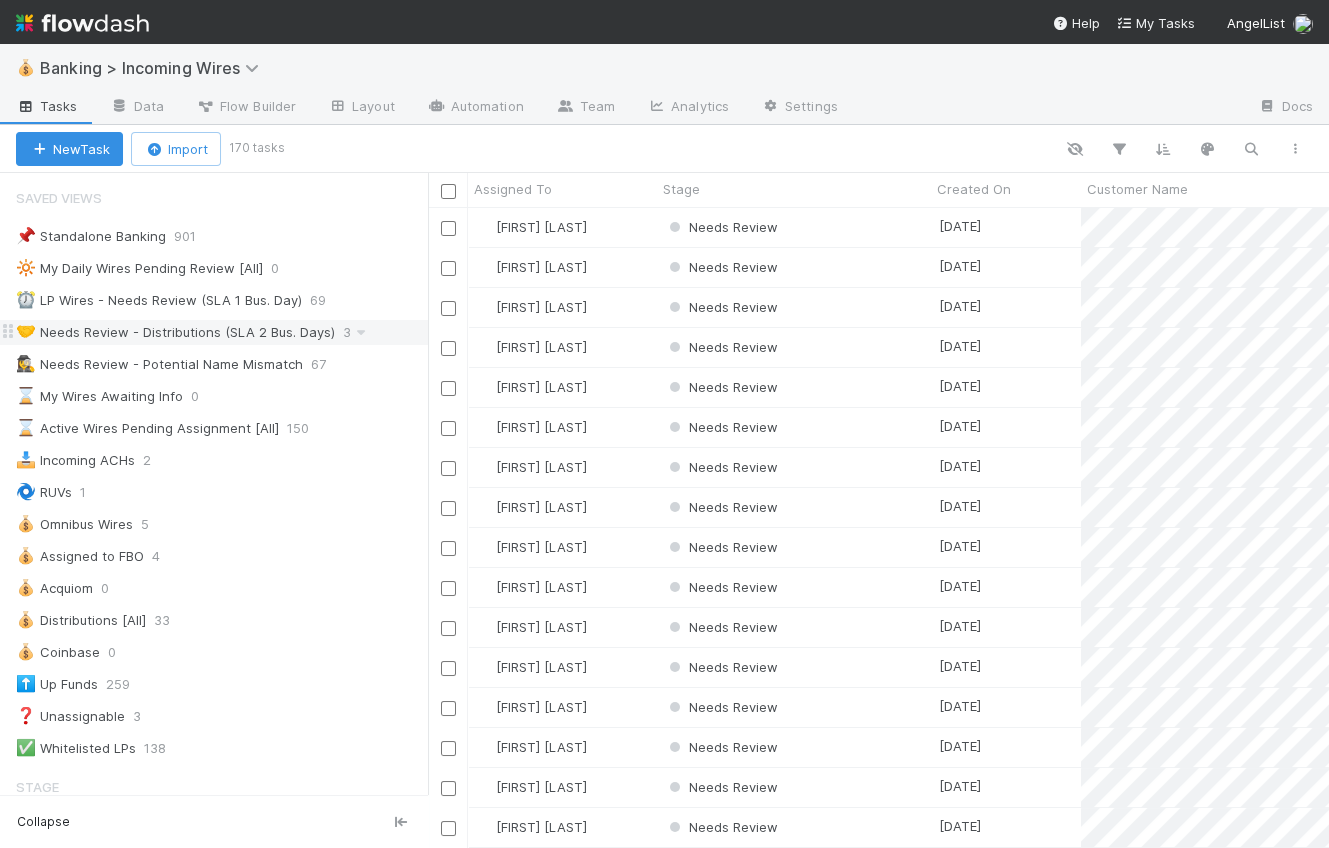 click on "🤝 Needs Review - Distributions (SLA 2 Bus. Days)" at bounding box center (175, 332) 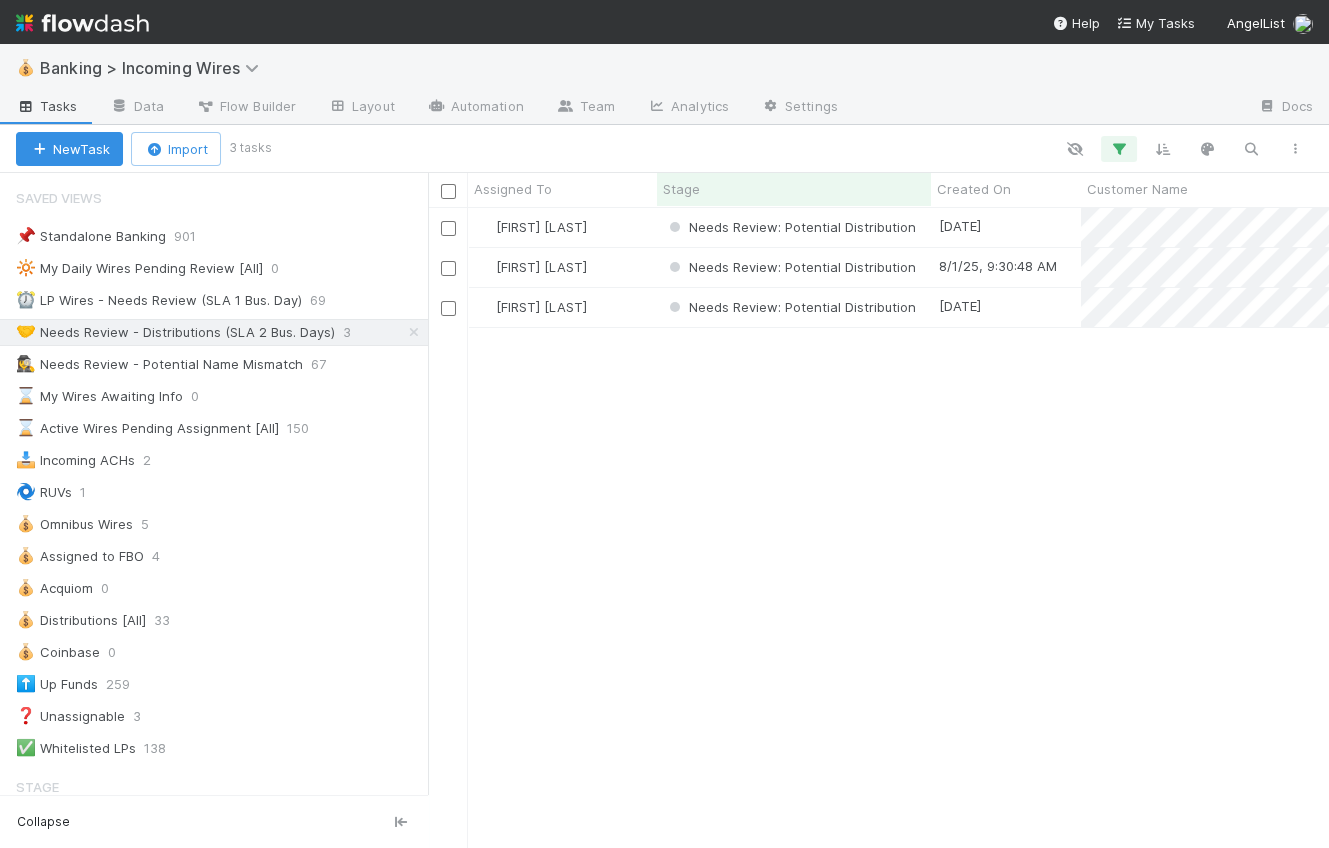 scroll, scrollTop: 1, scrollLeft: 1, axis: both 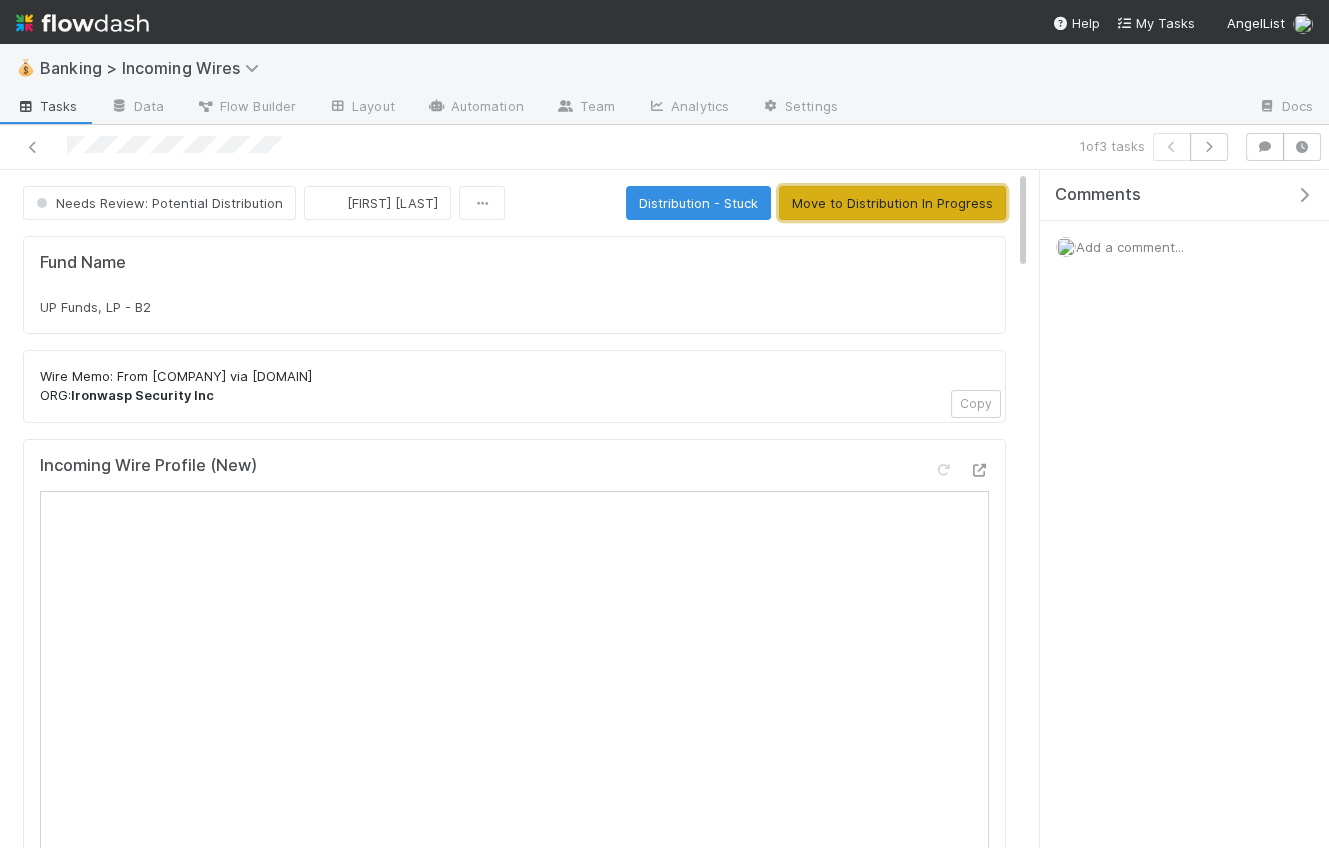 click on "Move to Distribution In Progress" at bounding box center (892, 203) 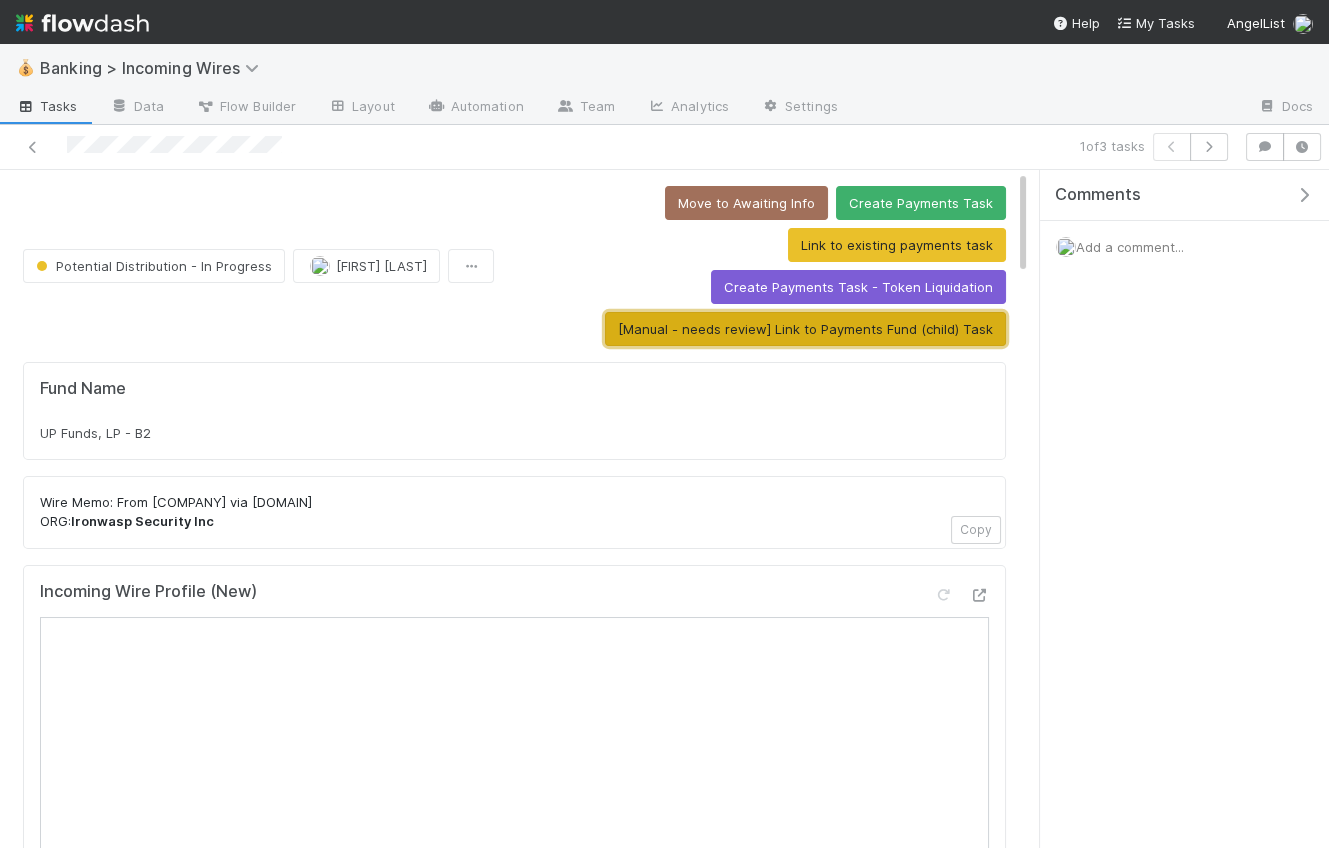 click on "[Manual - needs review] Link to Payments Fund (child) Task" at bounding box center [805, 329] 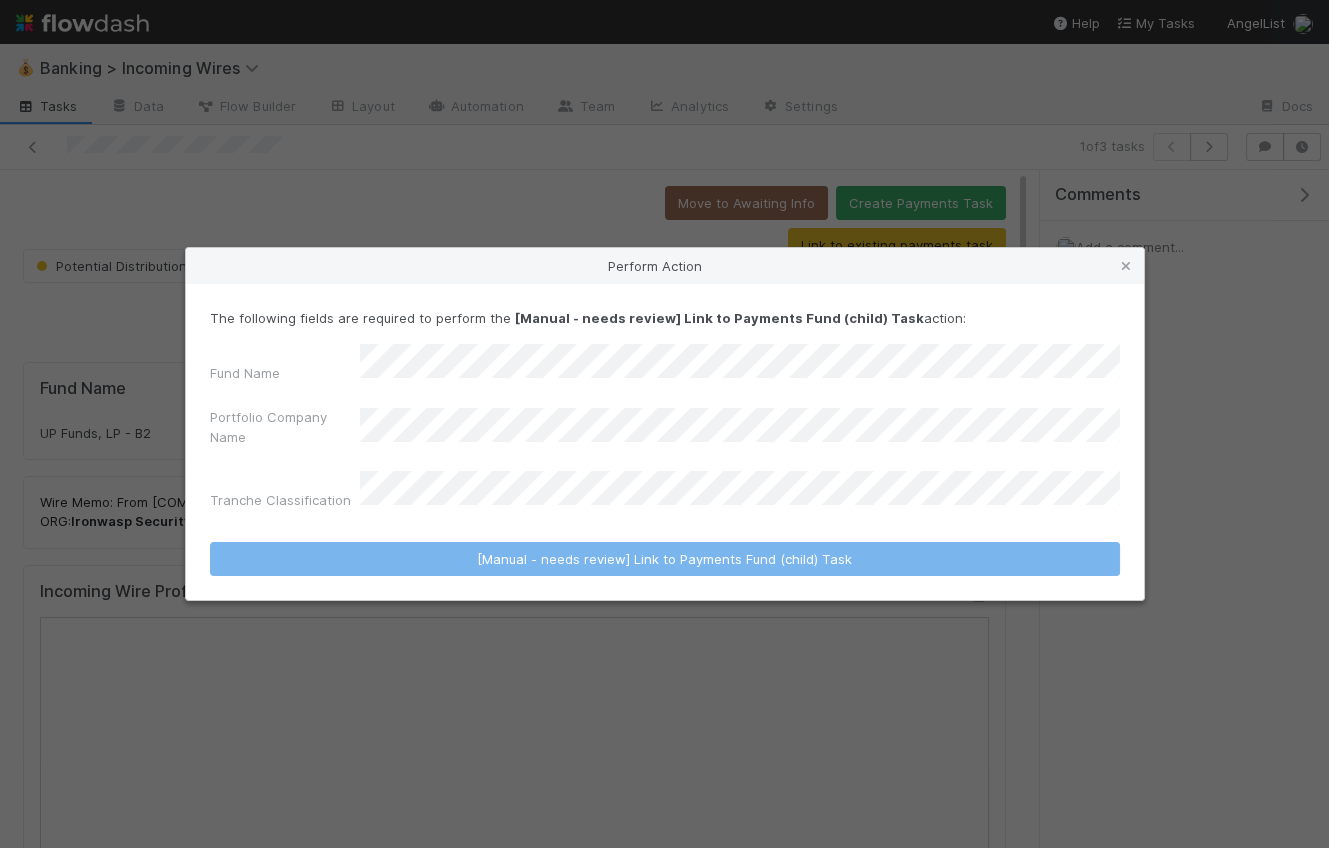 click on "Perform Action The following fields are required to perform the   [Manual - needs review] Link to Payments Fund (child) Task  action: Fund Name Portfolio Company Name Tranche Classification [Manual - needs review] Link to Payments Fund (child) Task" at bounding box center [664, 424] 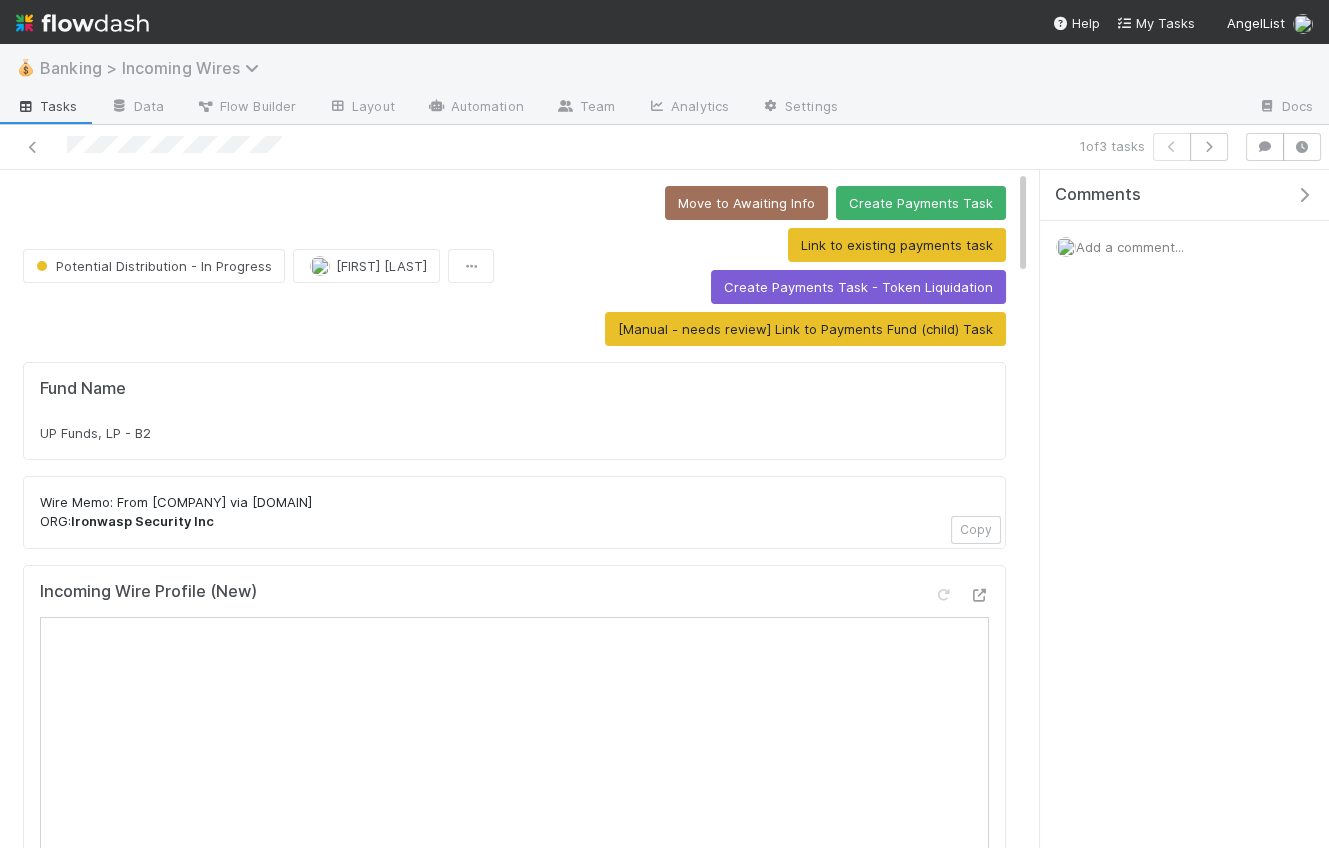 click on "Banking > Incoming Wires" at bounding box center [154, 68] 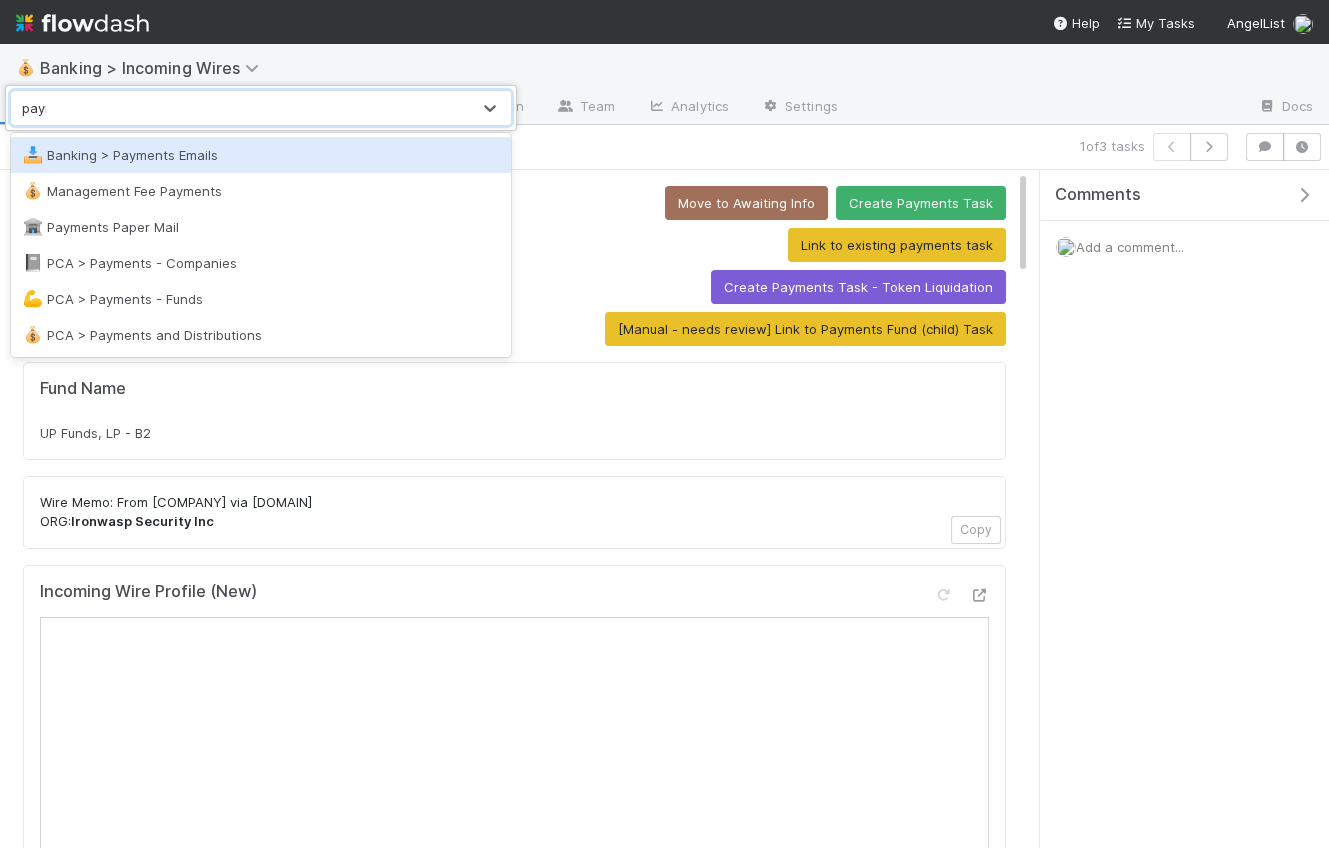 type on "paymen" 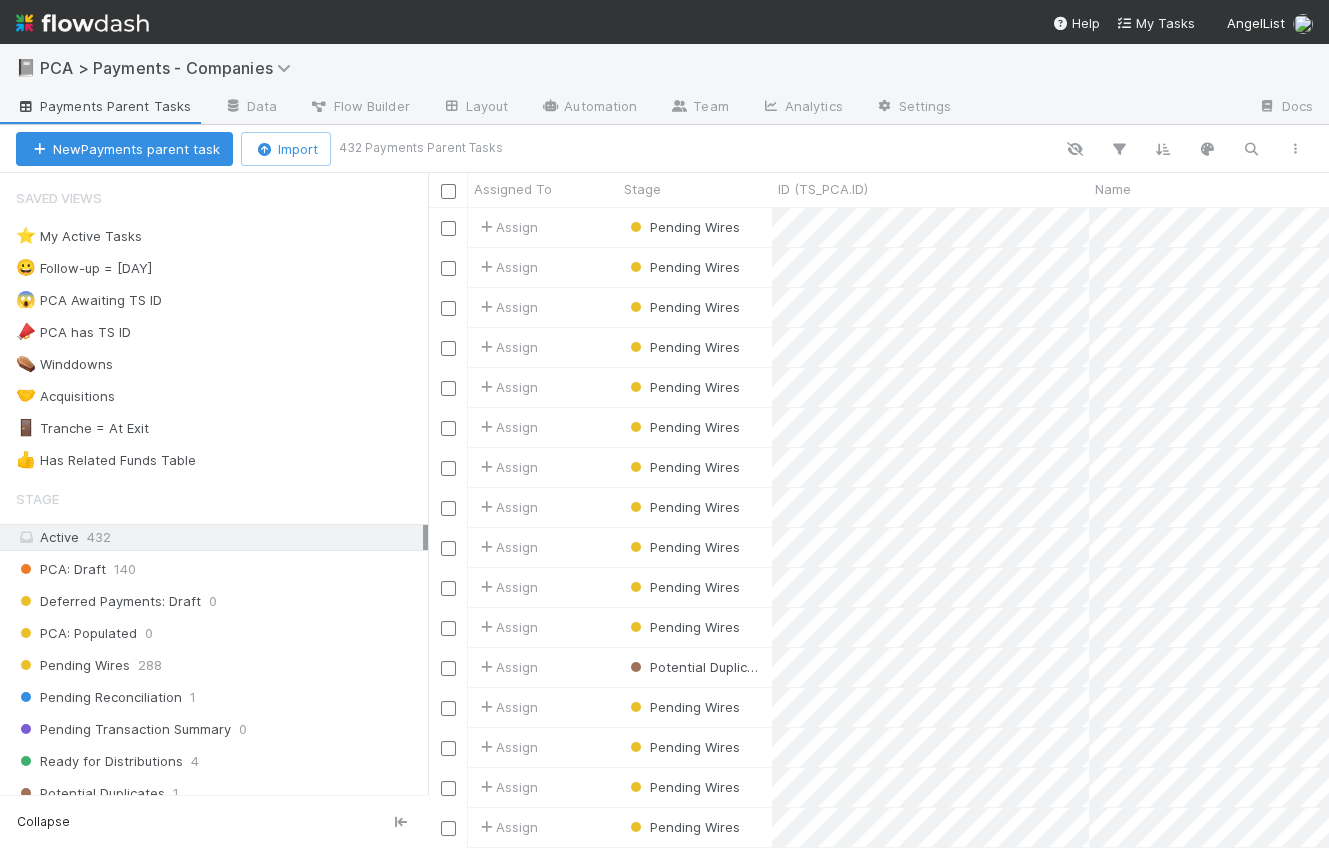 scroll, scrollTop: 640, scrollLeft: 900, axis: both 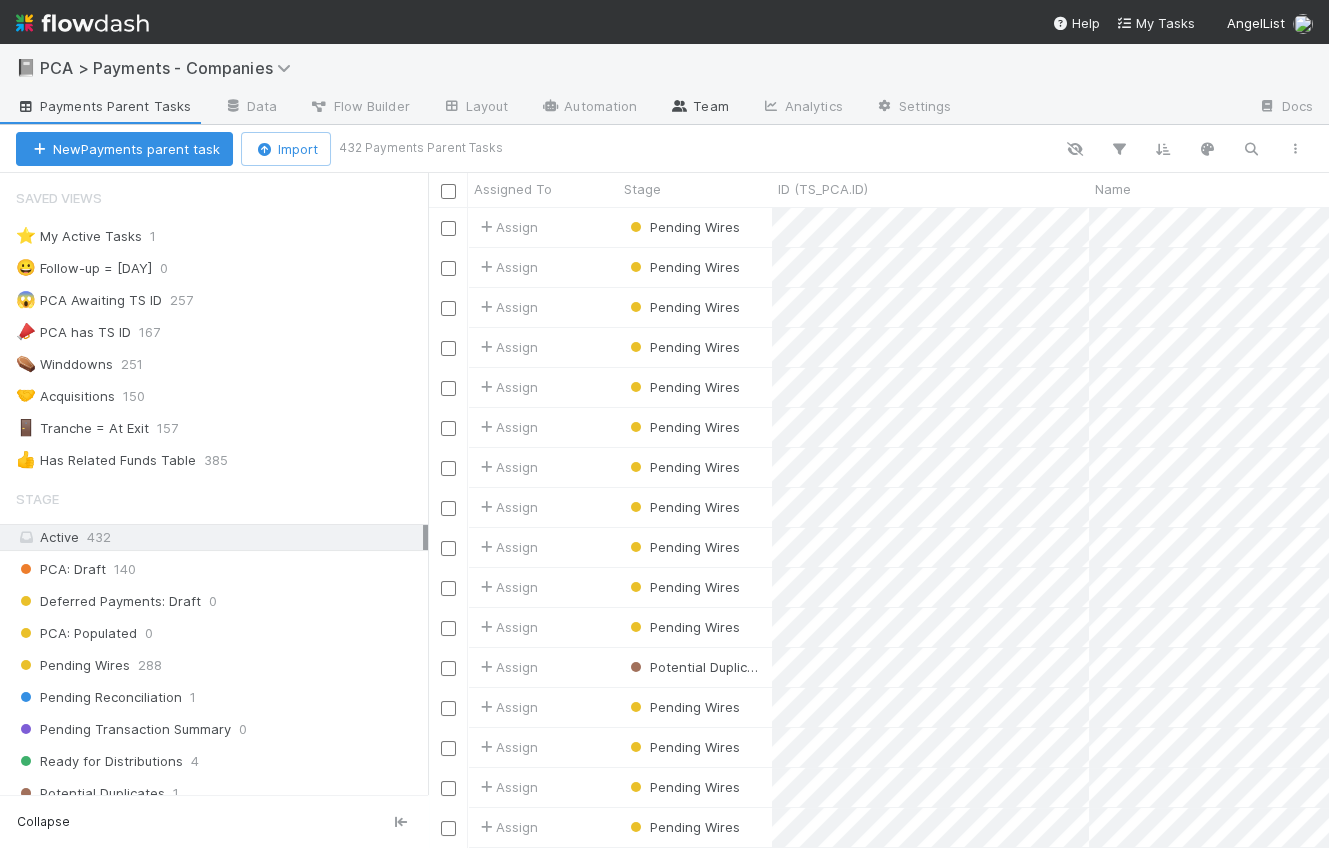click at bounding box center [679, 106] 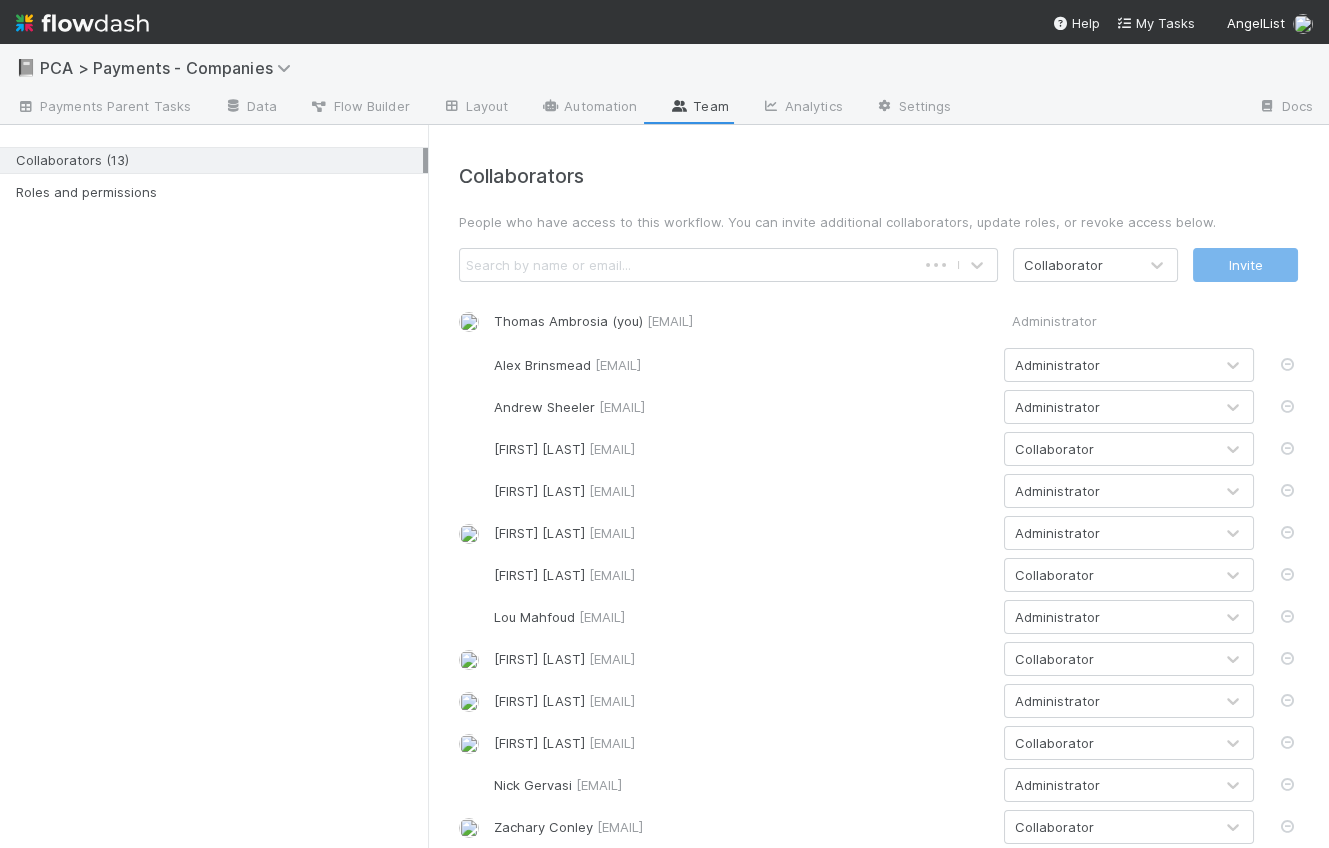 click on "Search by name or email..." at bounding box center (688, 265) 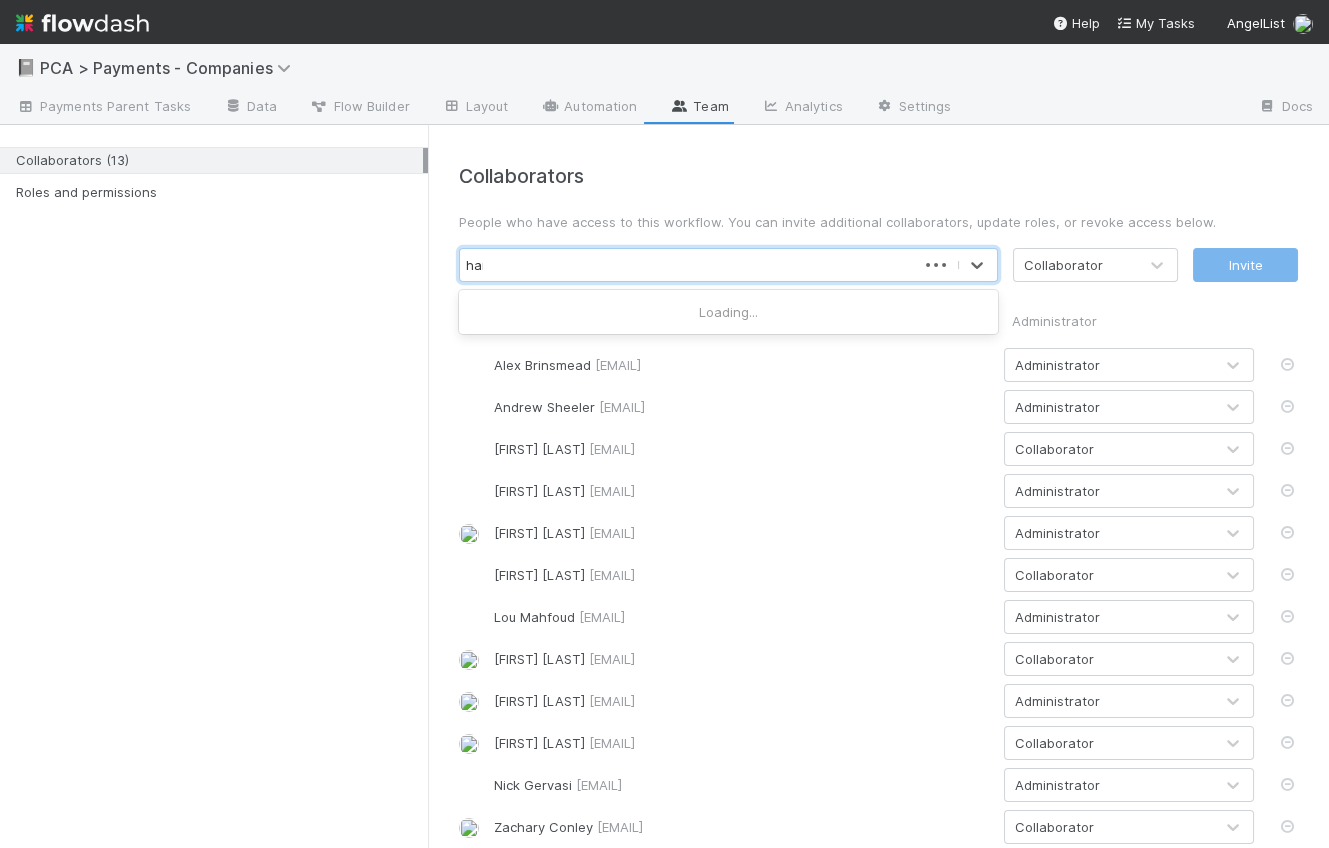 type on "hars" 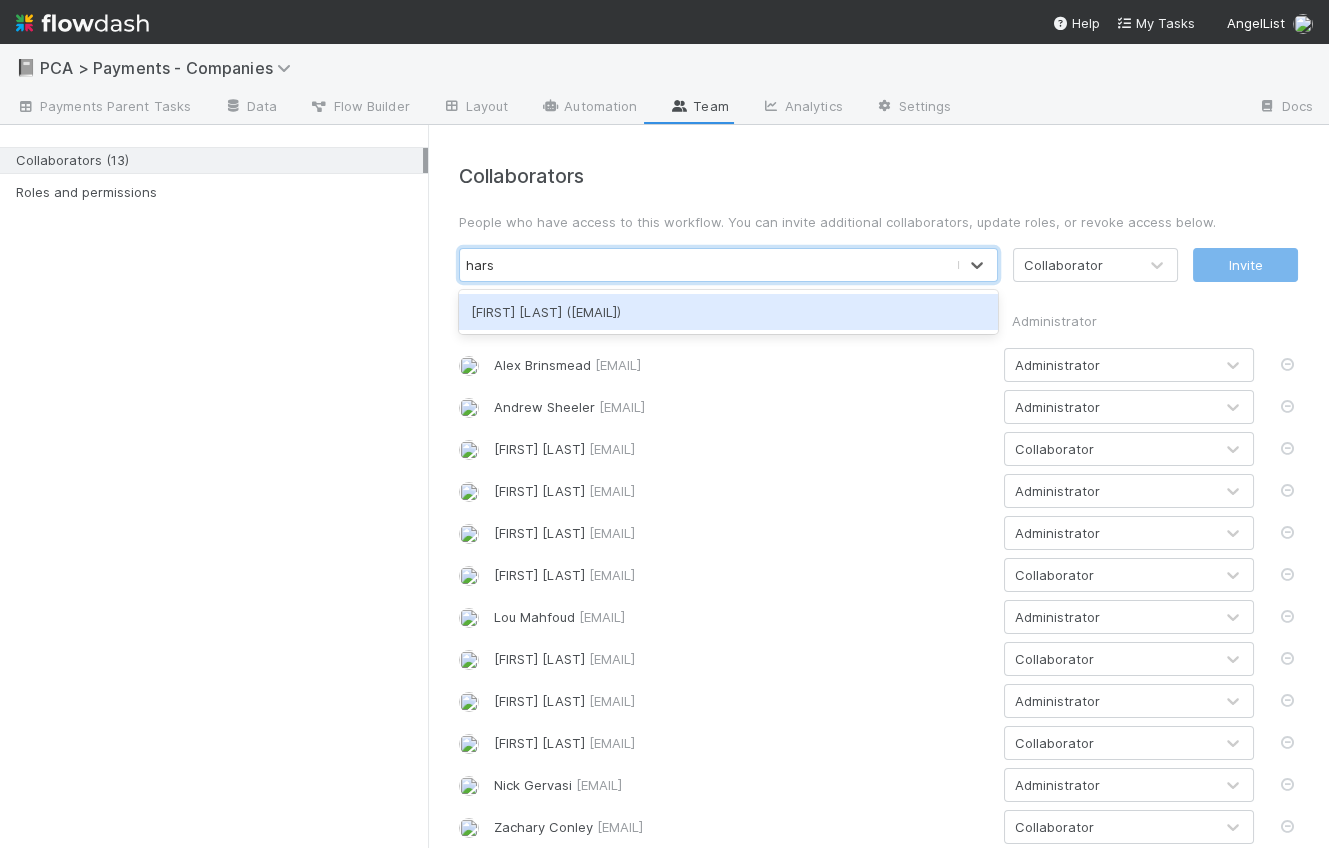 click on "Harsohail  Brar (harsohail@angellist.com)" at bounding box center (728, 312) 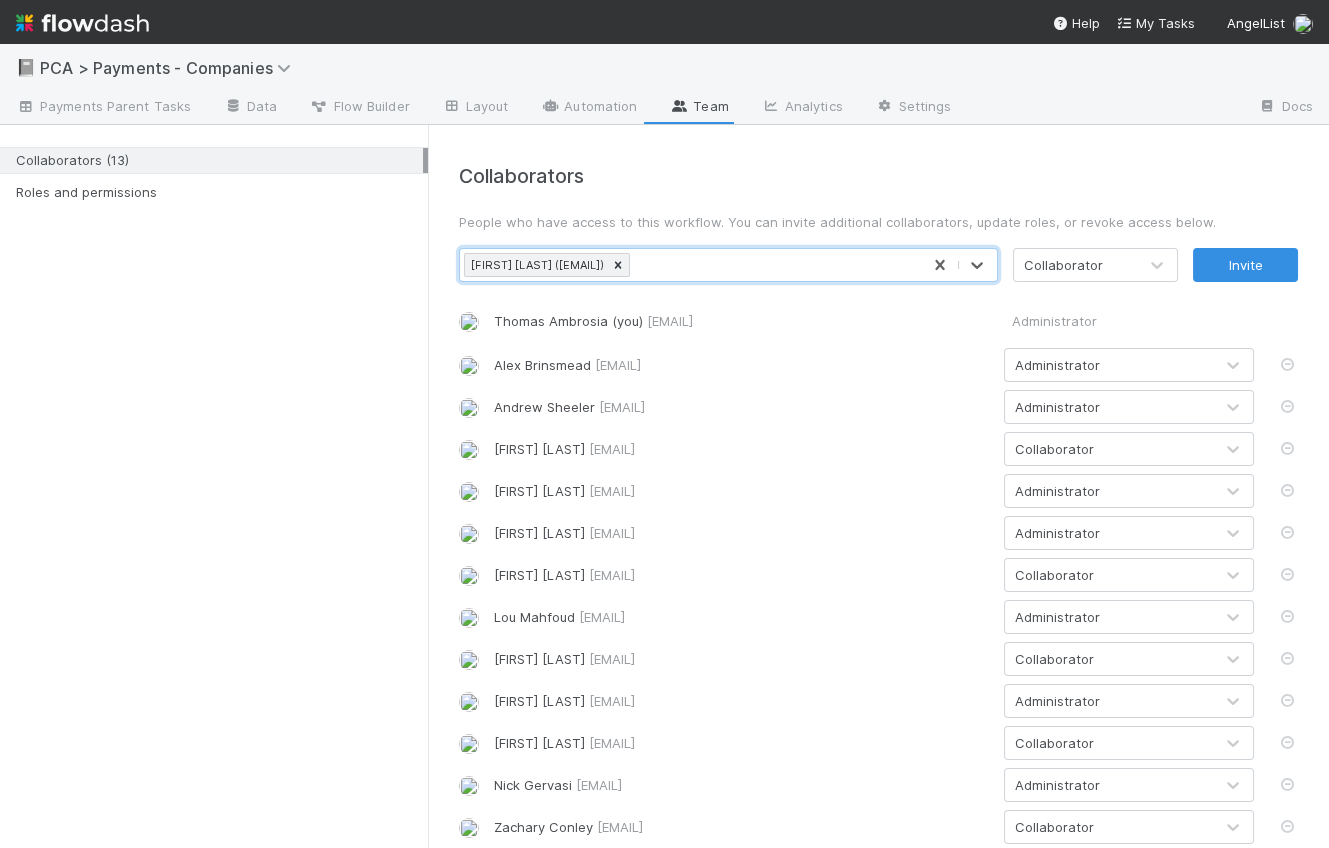 click at bounding box center (1157, 265) 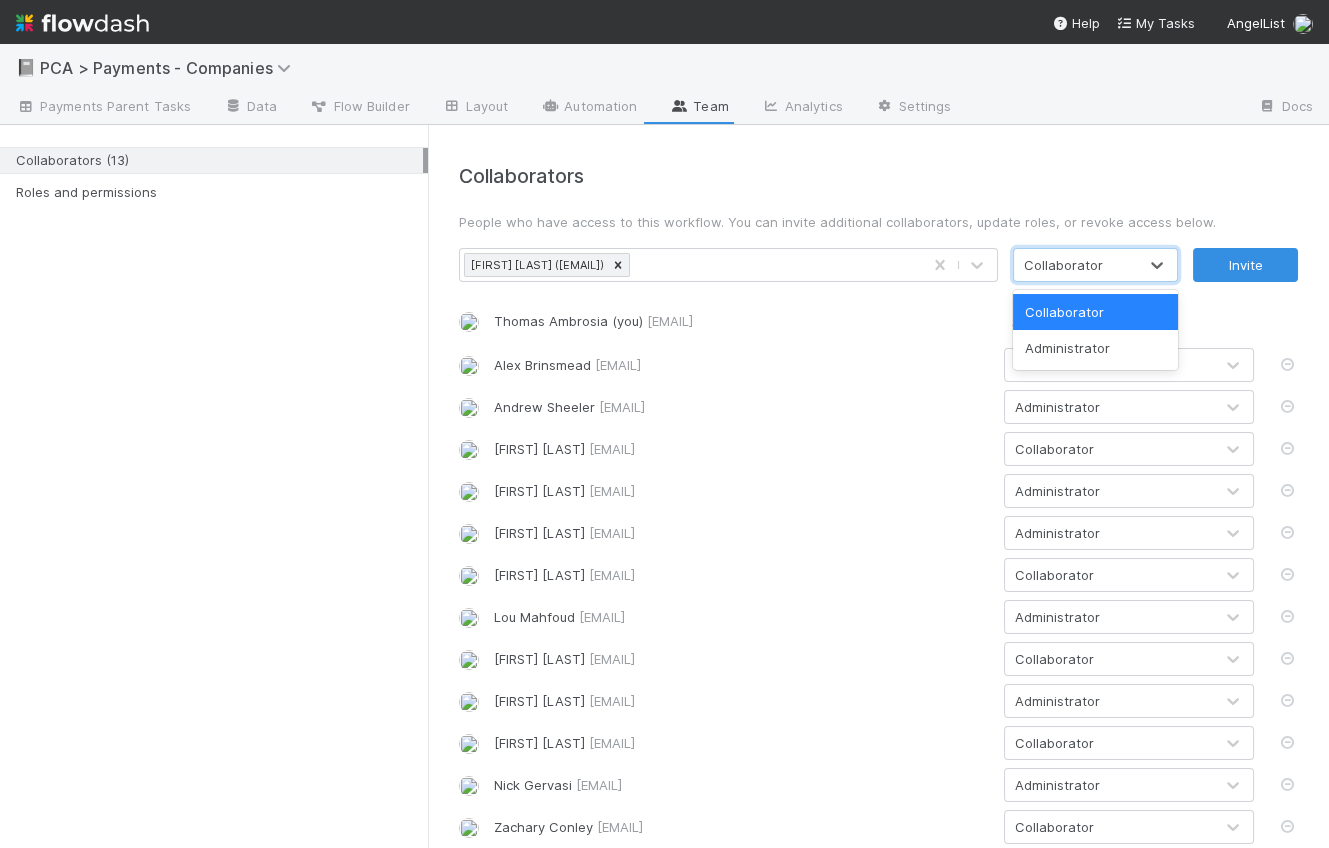 click on "Administrator" at bounding box center [1095, 348] 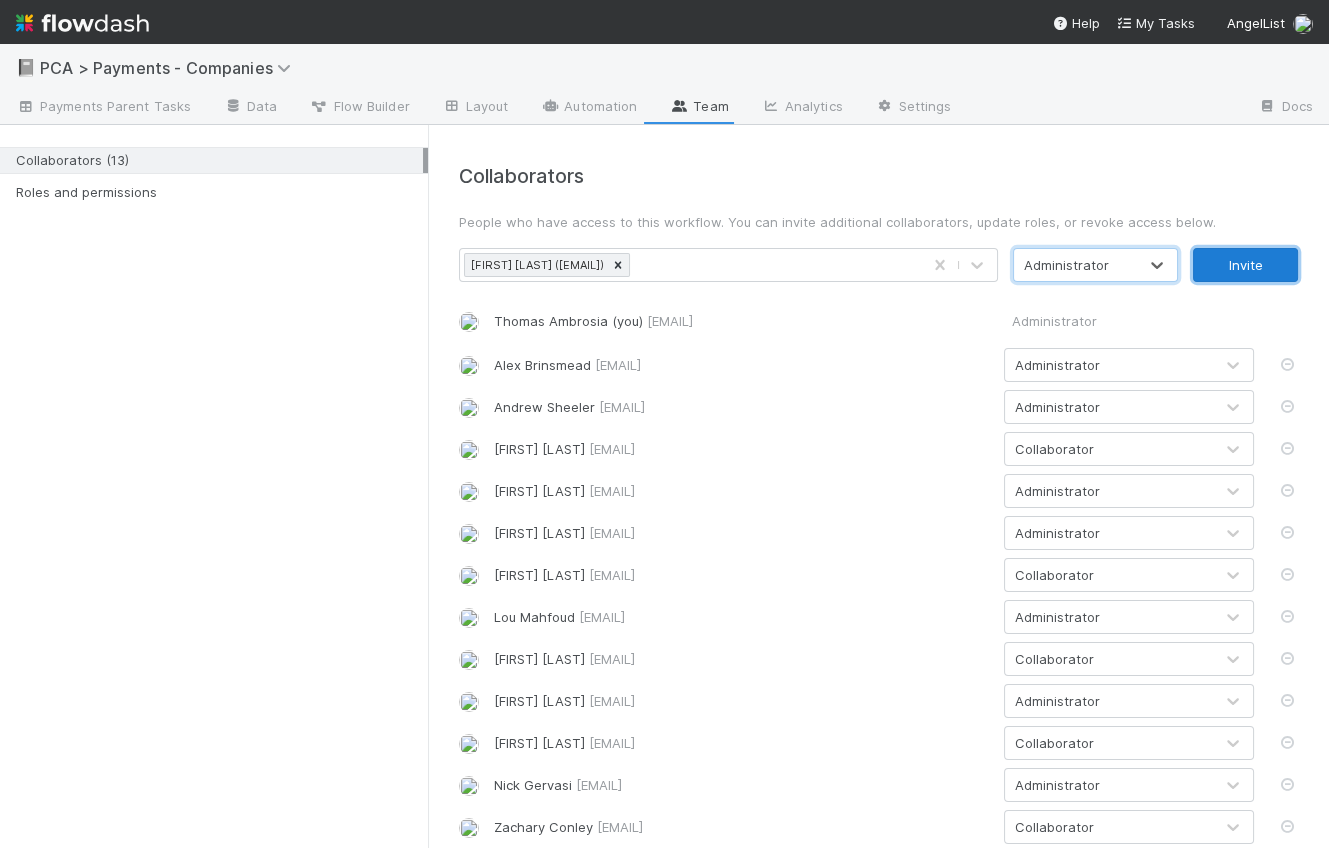click on "Invite" at bounding box center (1245, 265) 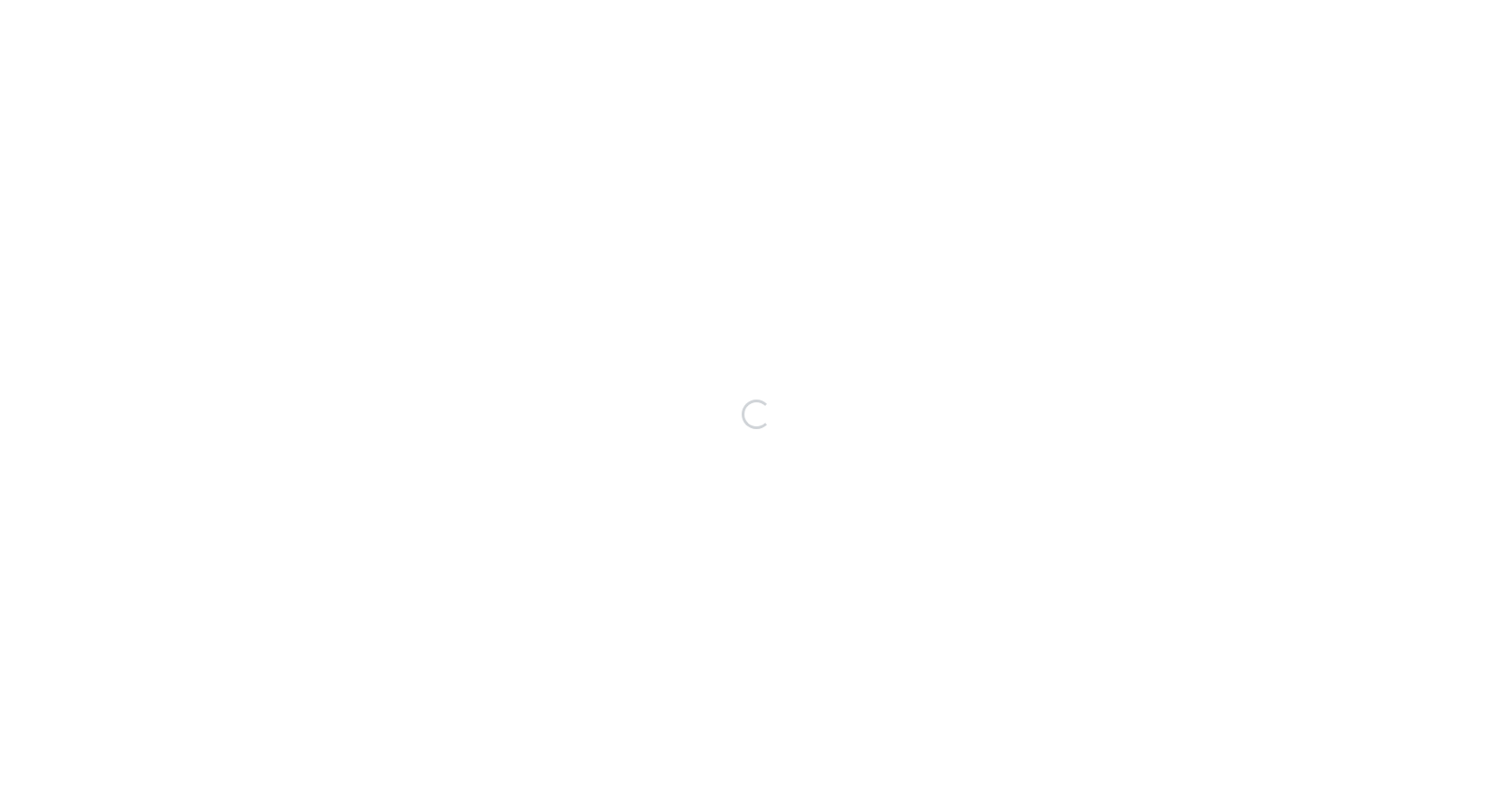 scroll, scrollTop: 0, scrollLeft: 0, axis: both 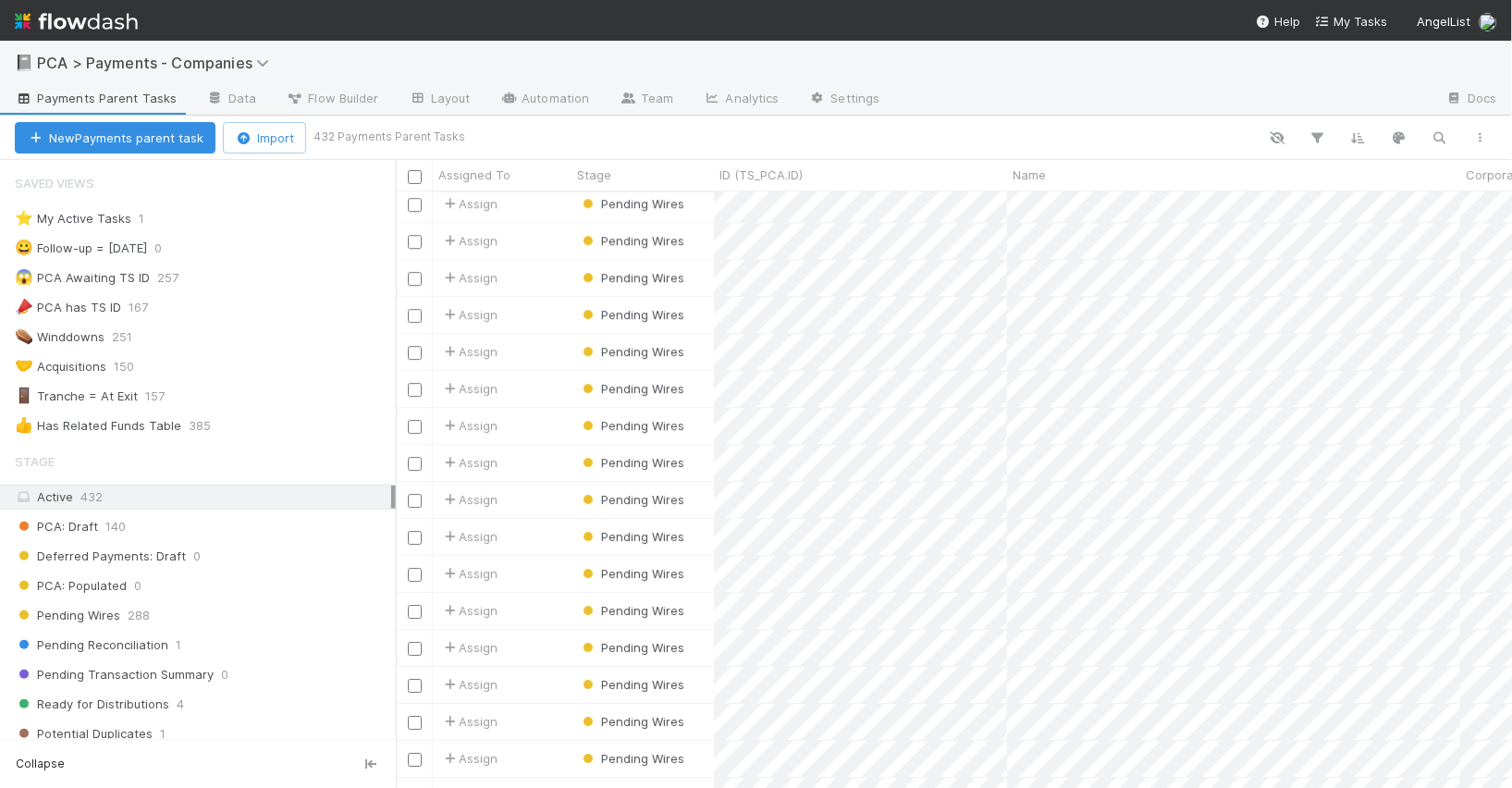 click at bounding box center [1162, 100] 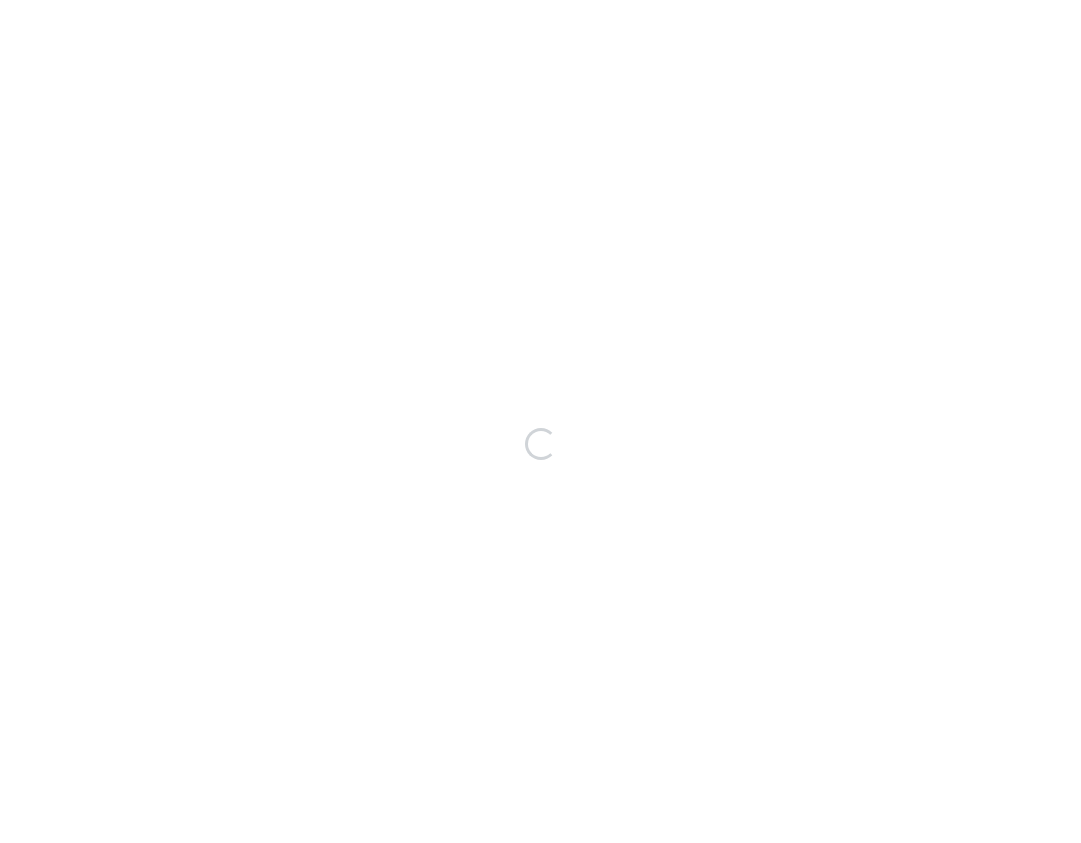 scroll, scrollTop: 0, scrollLeft: 0, axis: both 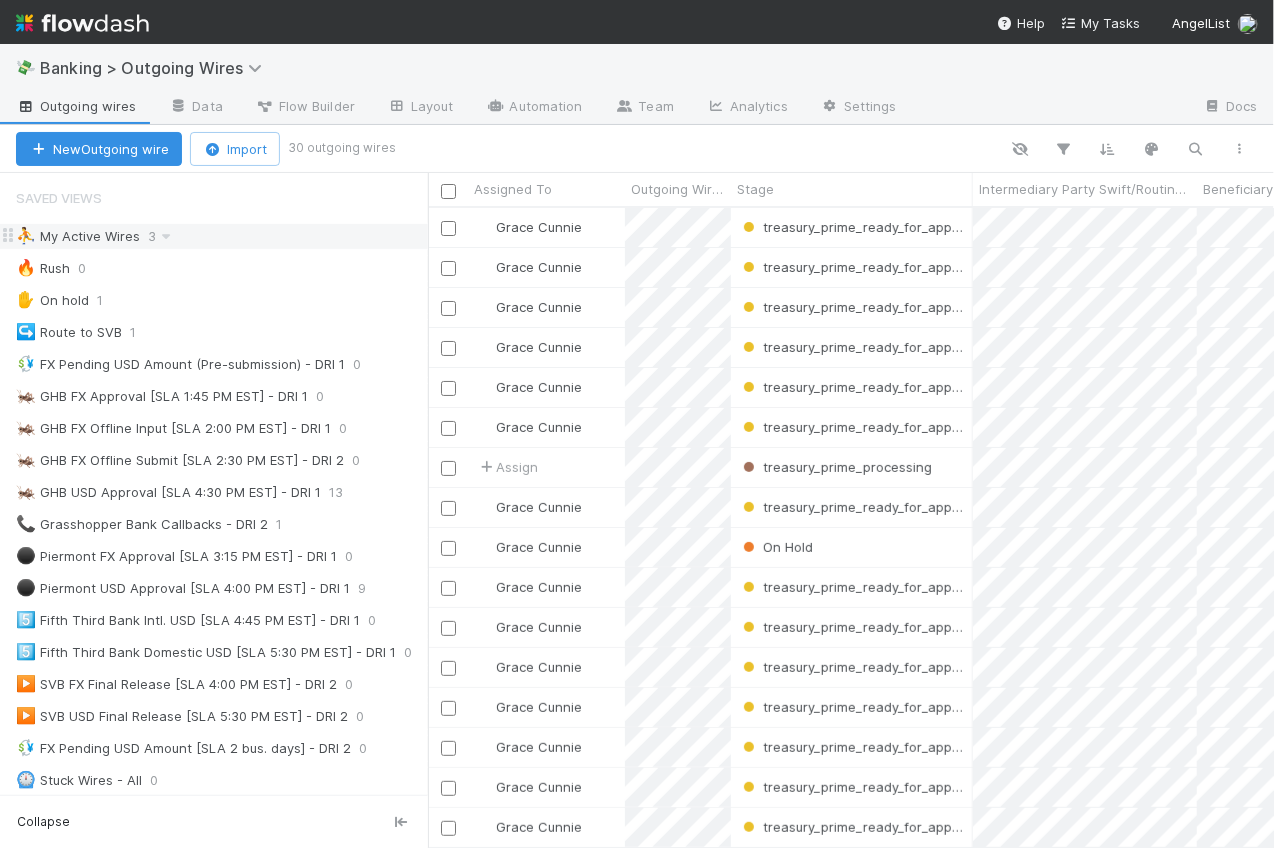 click on "⛹️ My Active Wires 3" at bounding box center [222, 236] 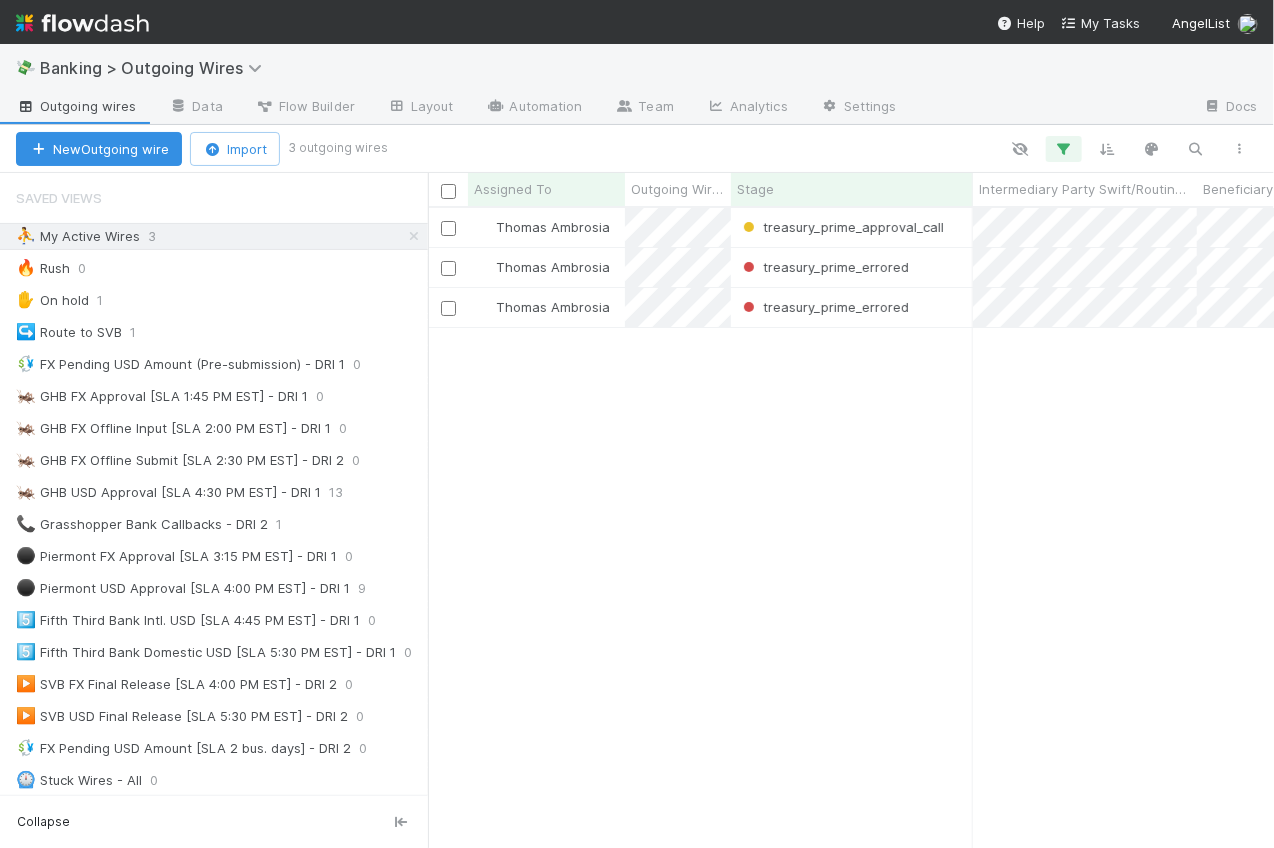scroll, scrollTop: 1, scrollLeft: 0, axis: vertical 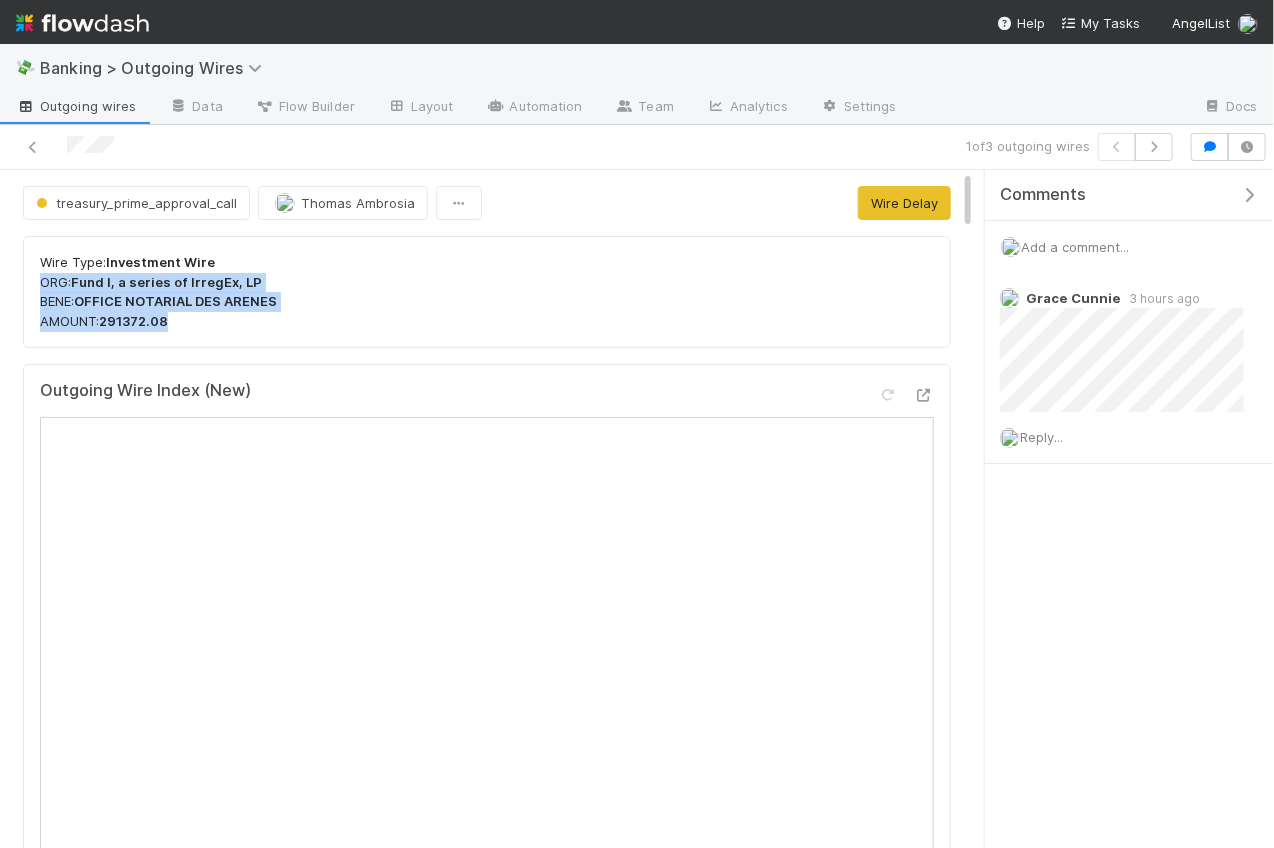 drag, startPoint x: 156, startPoint y: 317, endPoint x: -44, endPoint y: 286, distance: 202.38824 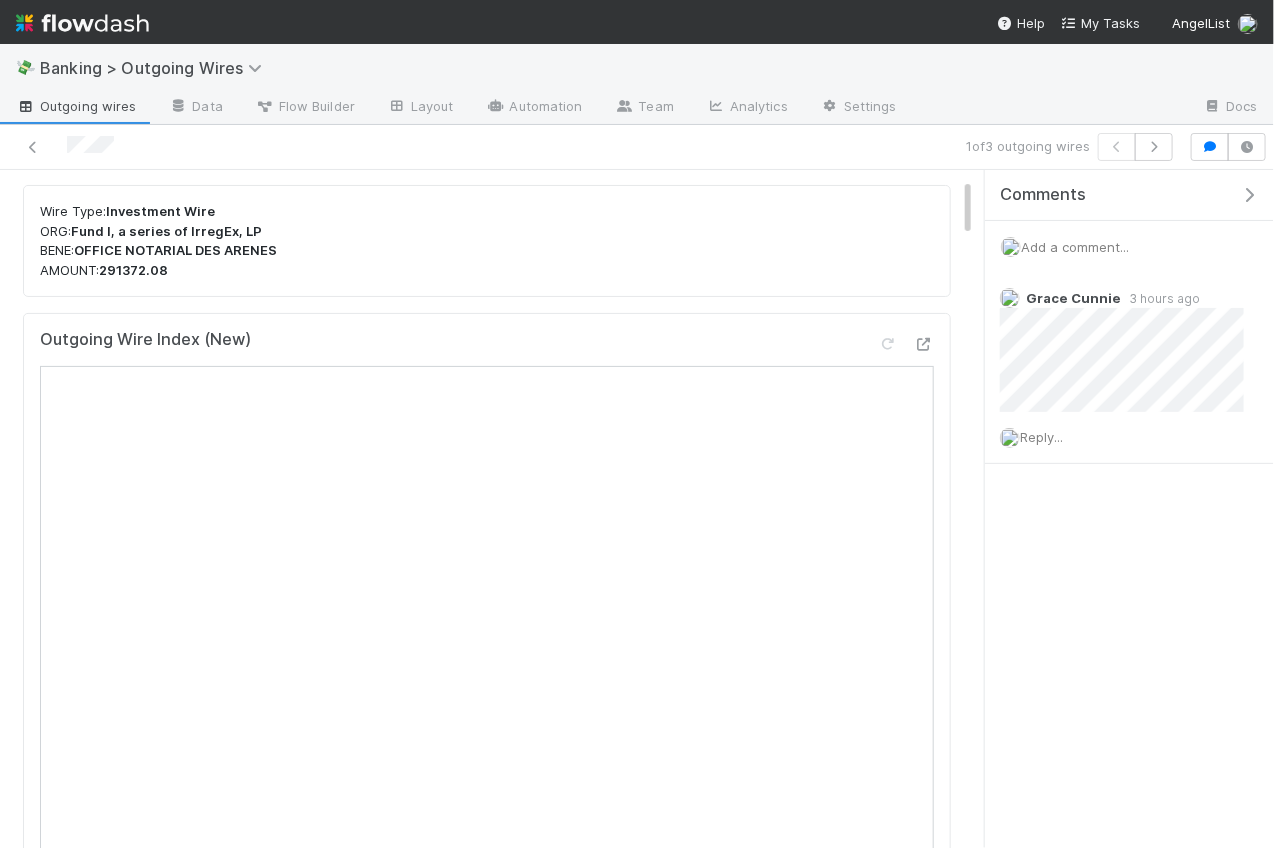 scroll, scrollTop: 0, scrollLeft: 0, axis: both 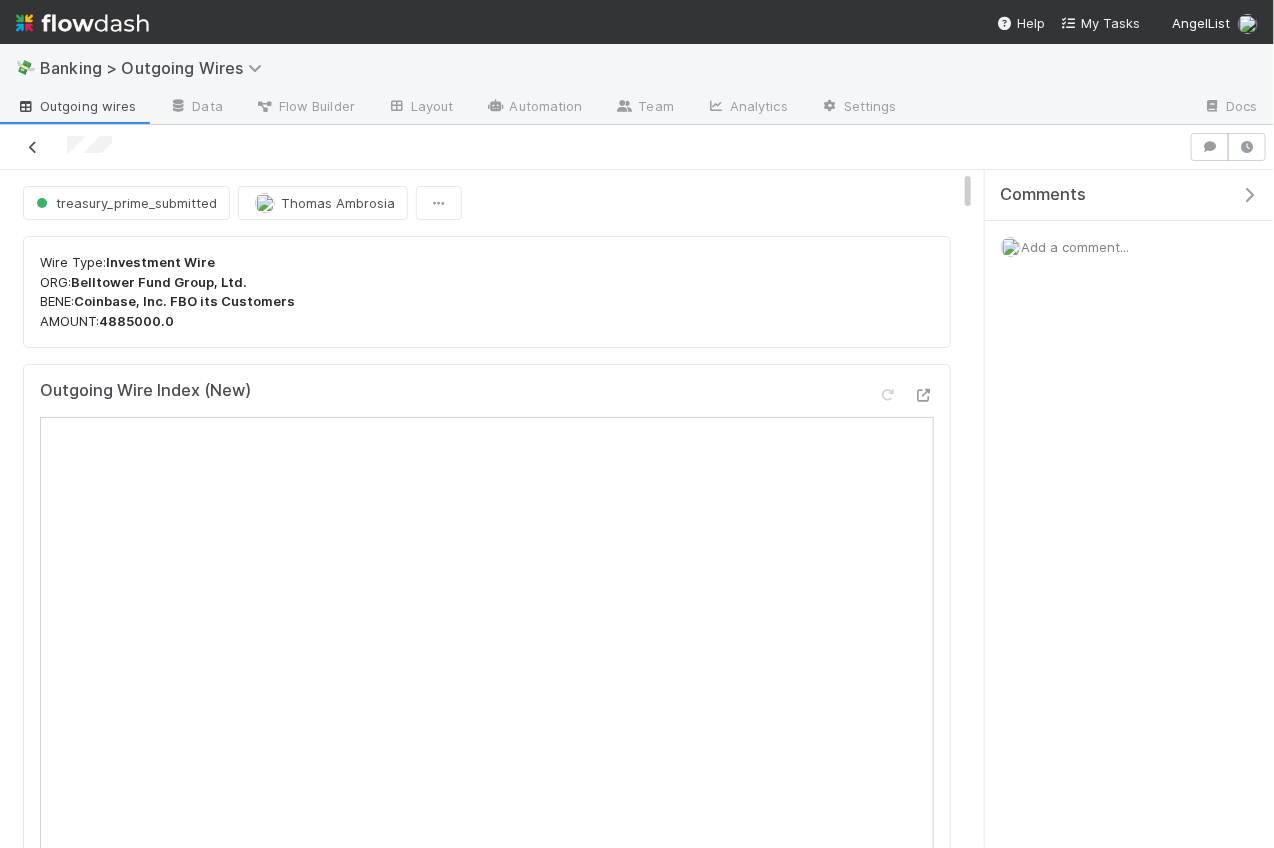 click at bounding box center [33, 147] 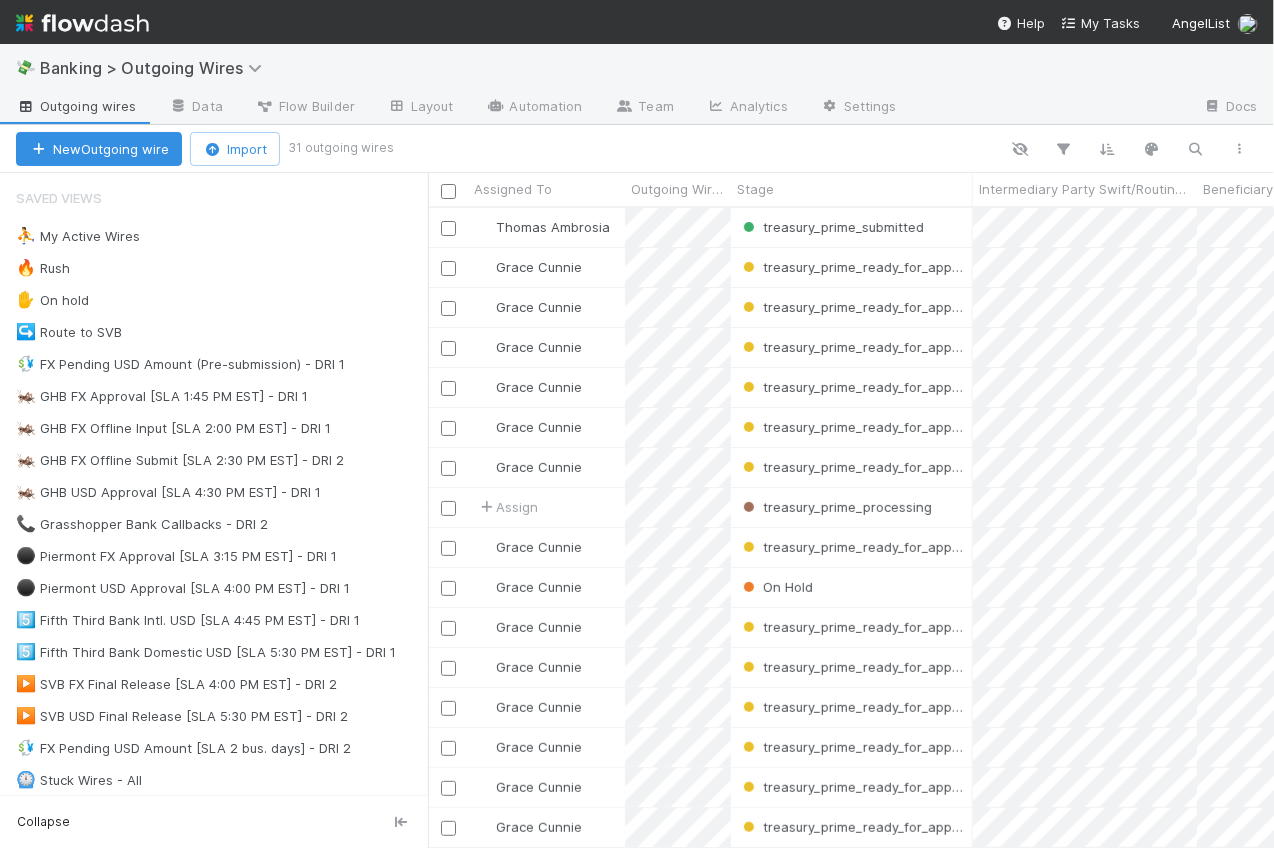 scroll, scrollTop: 1, scrollLeft: 0, axis: vertical 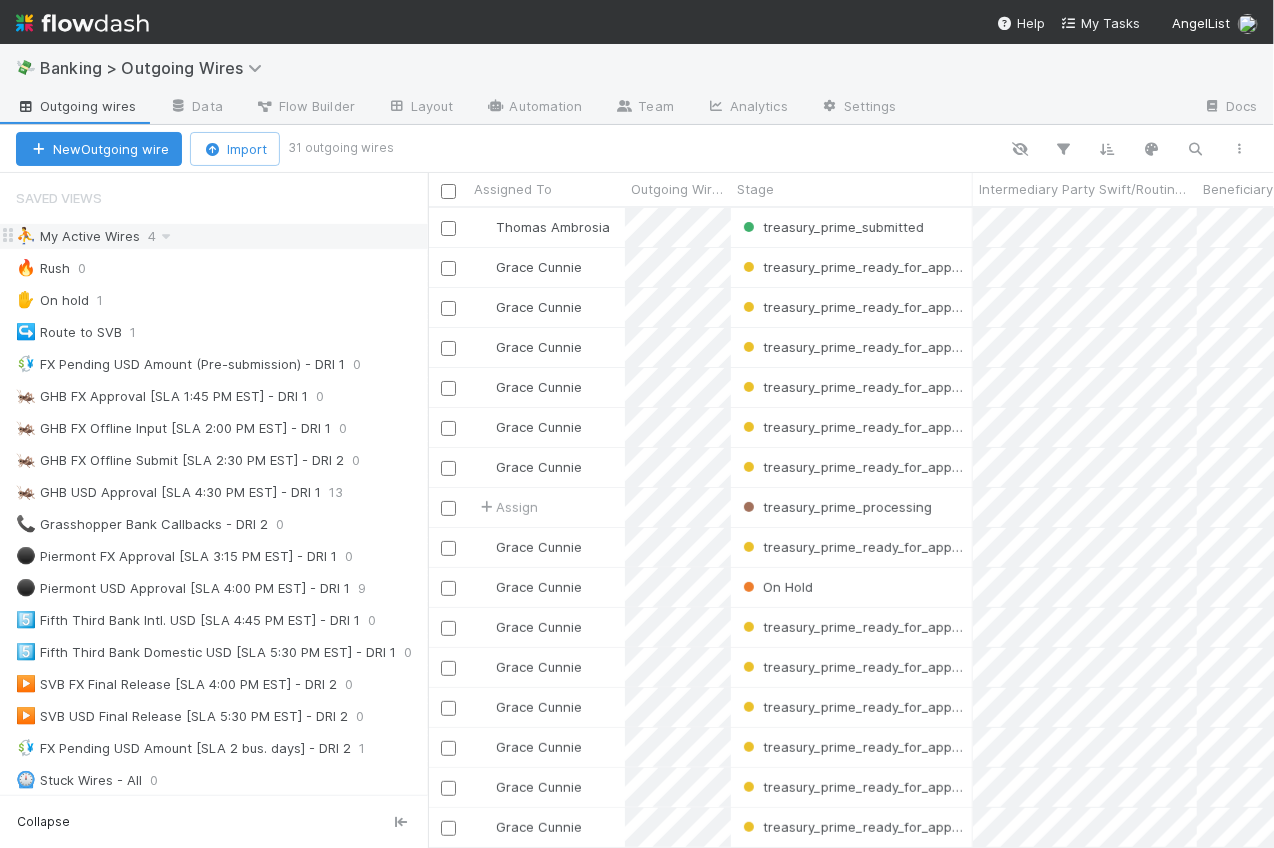 click on "⛹️ My Active Wires 4" at bounding box center (222, 236) 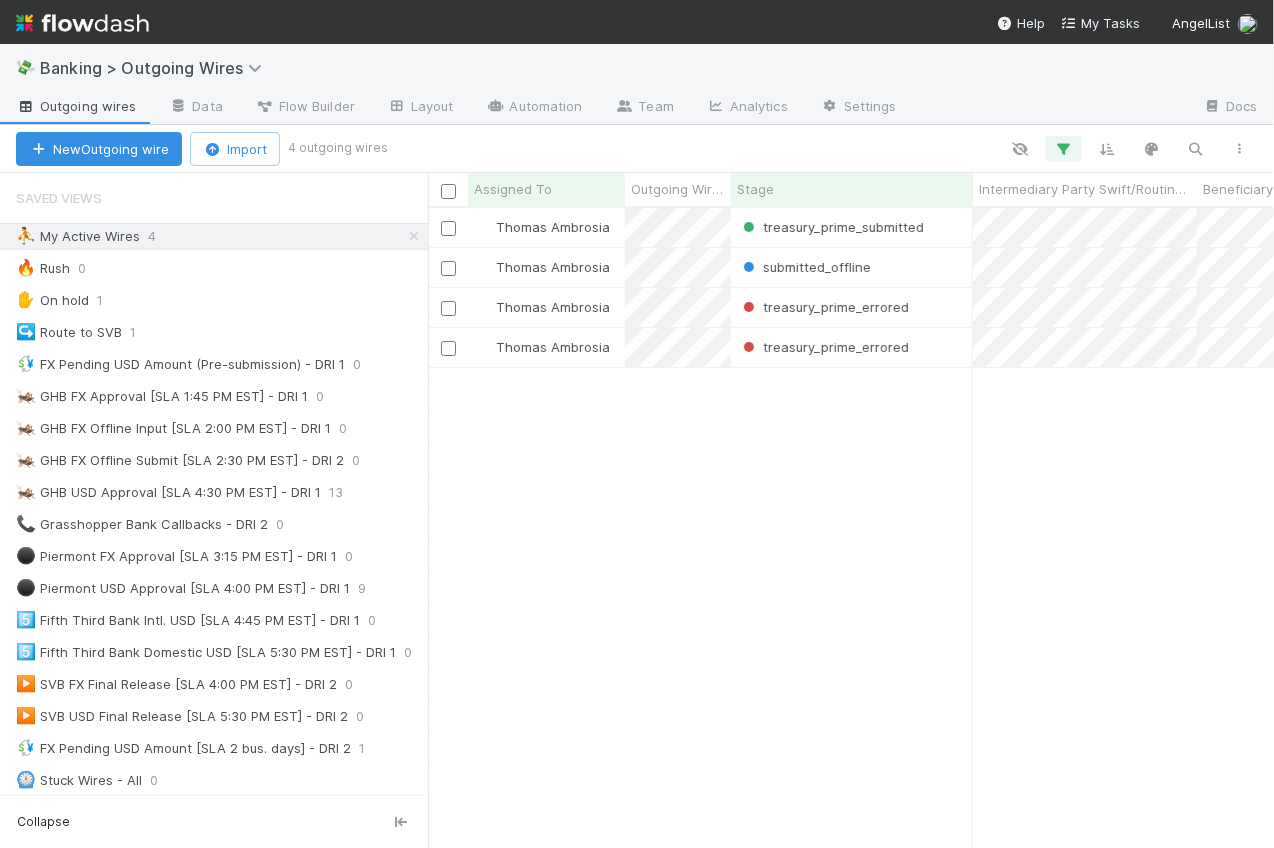 scroll, scrollTop: 1, scrollLeft: 0, axis: vertical 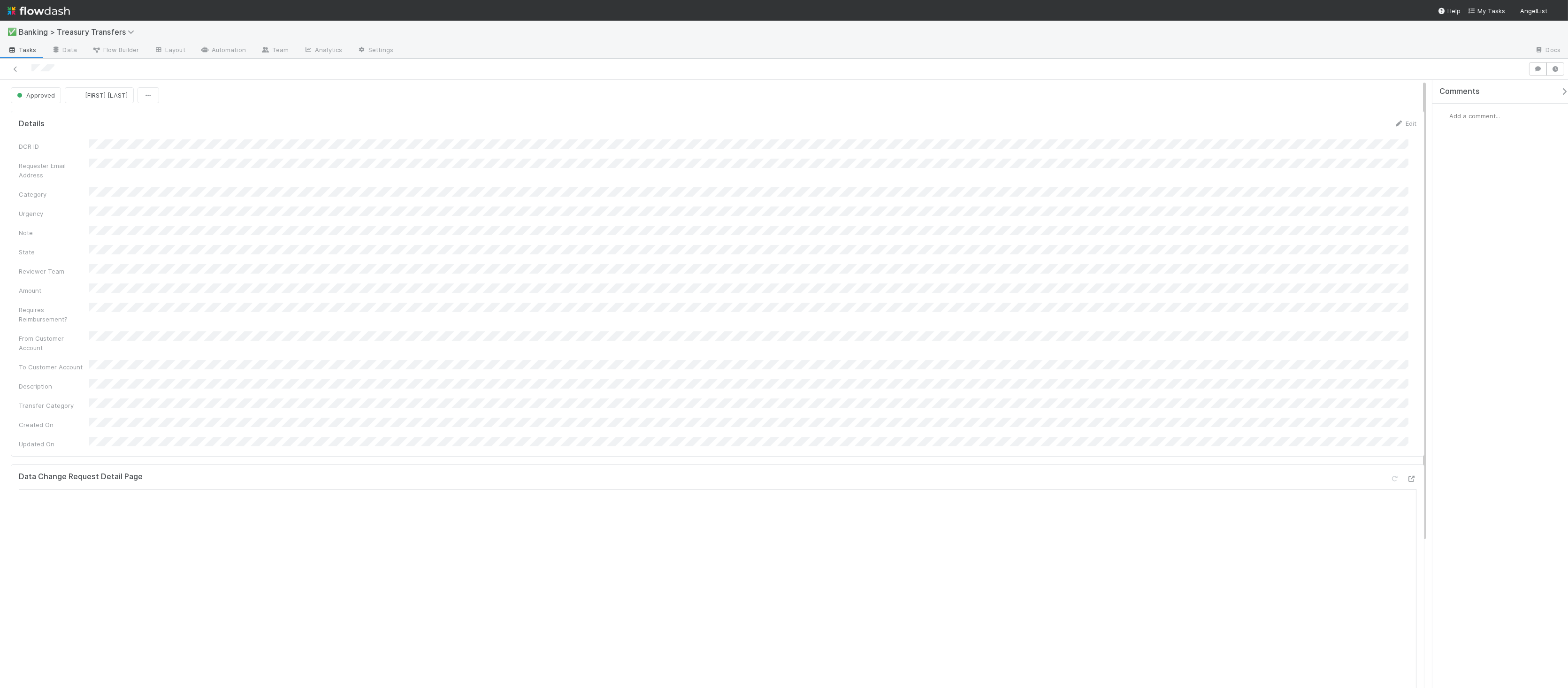 click on "Data Change Request Detail Page Open in New Tab" at bounding box center [718, 599] 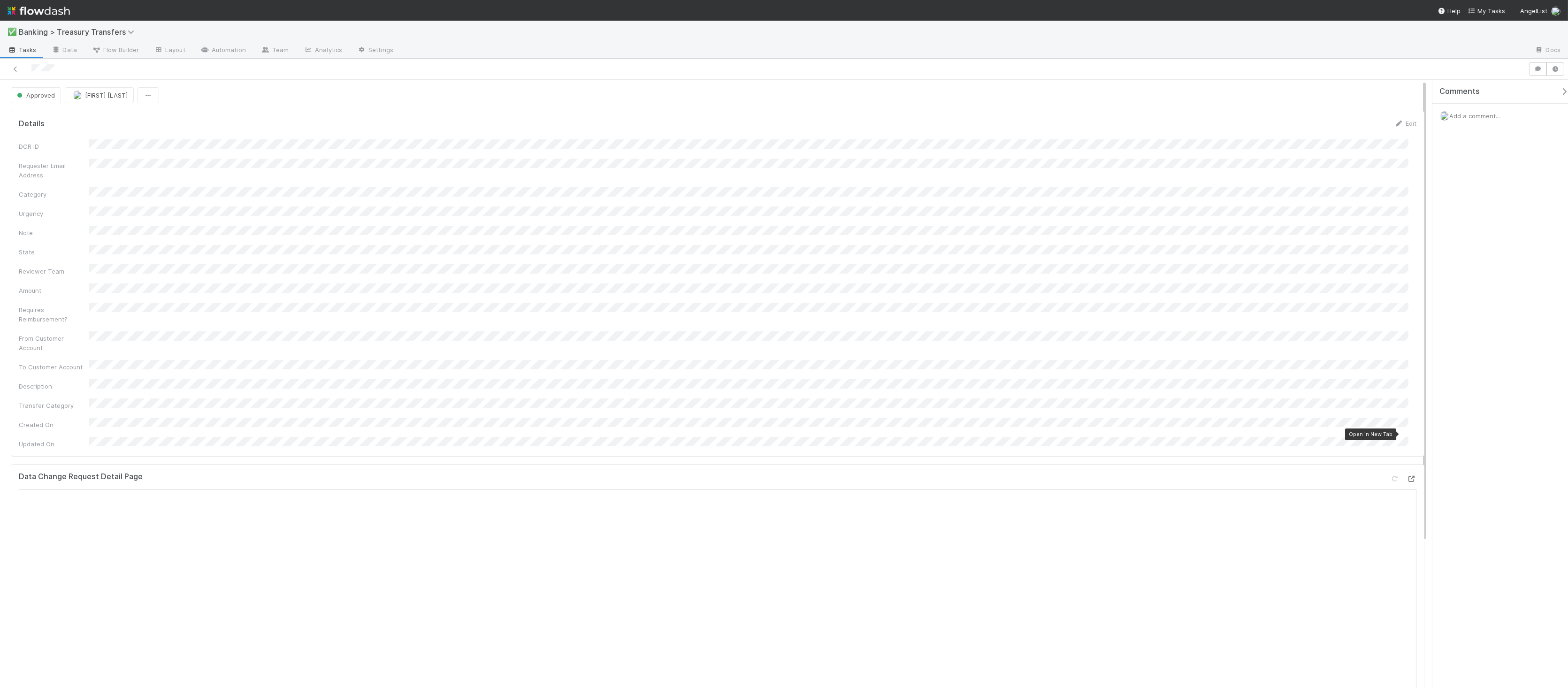 click at bounding box center [1412, 479] 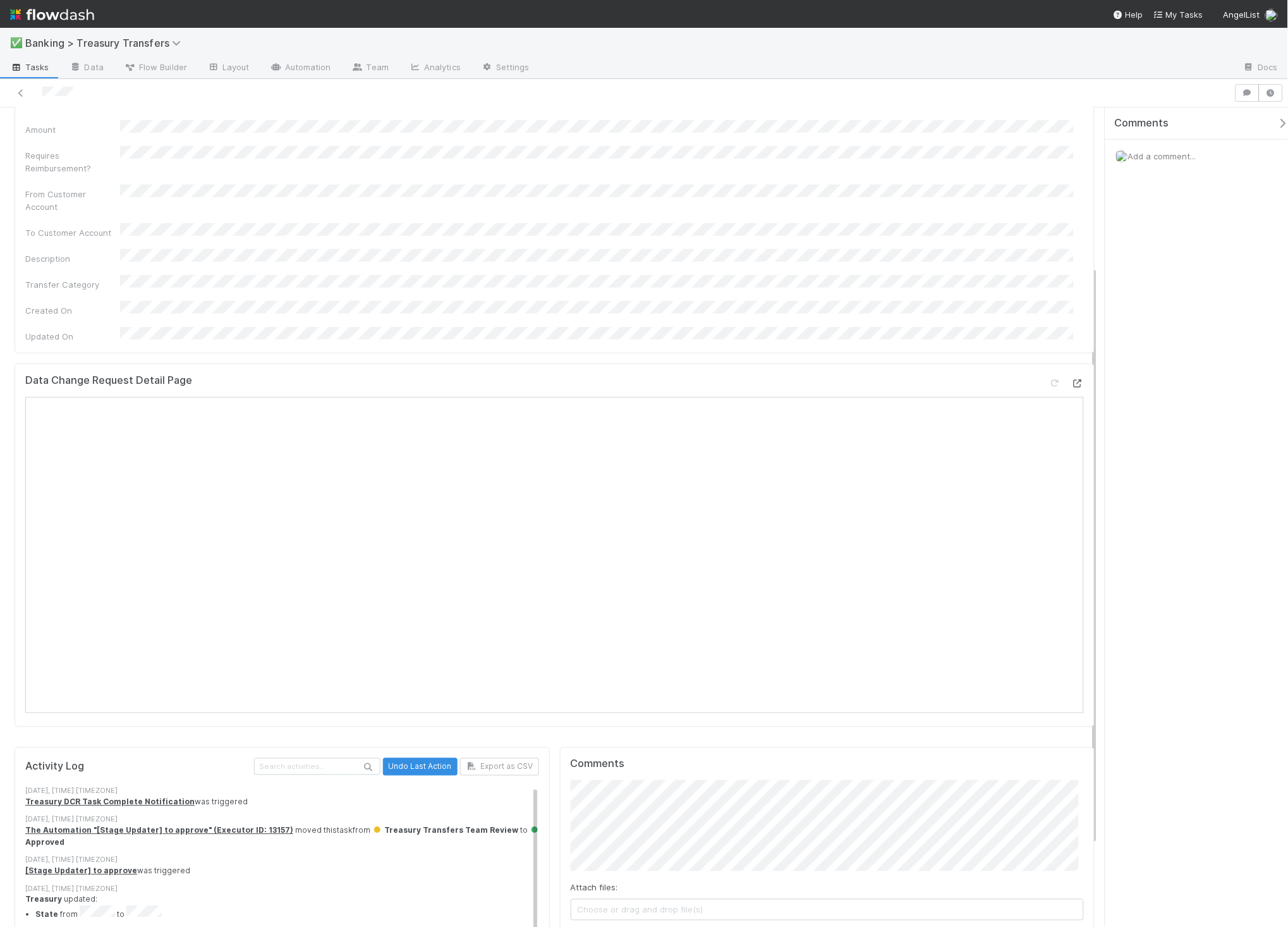 scroll, scrollTop: 0, scrollLeft: 0, axis: both 